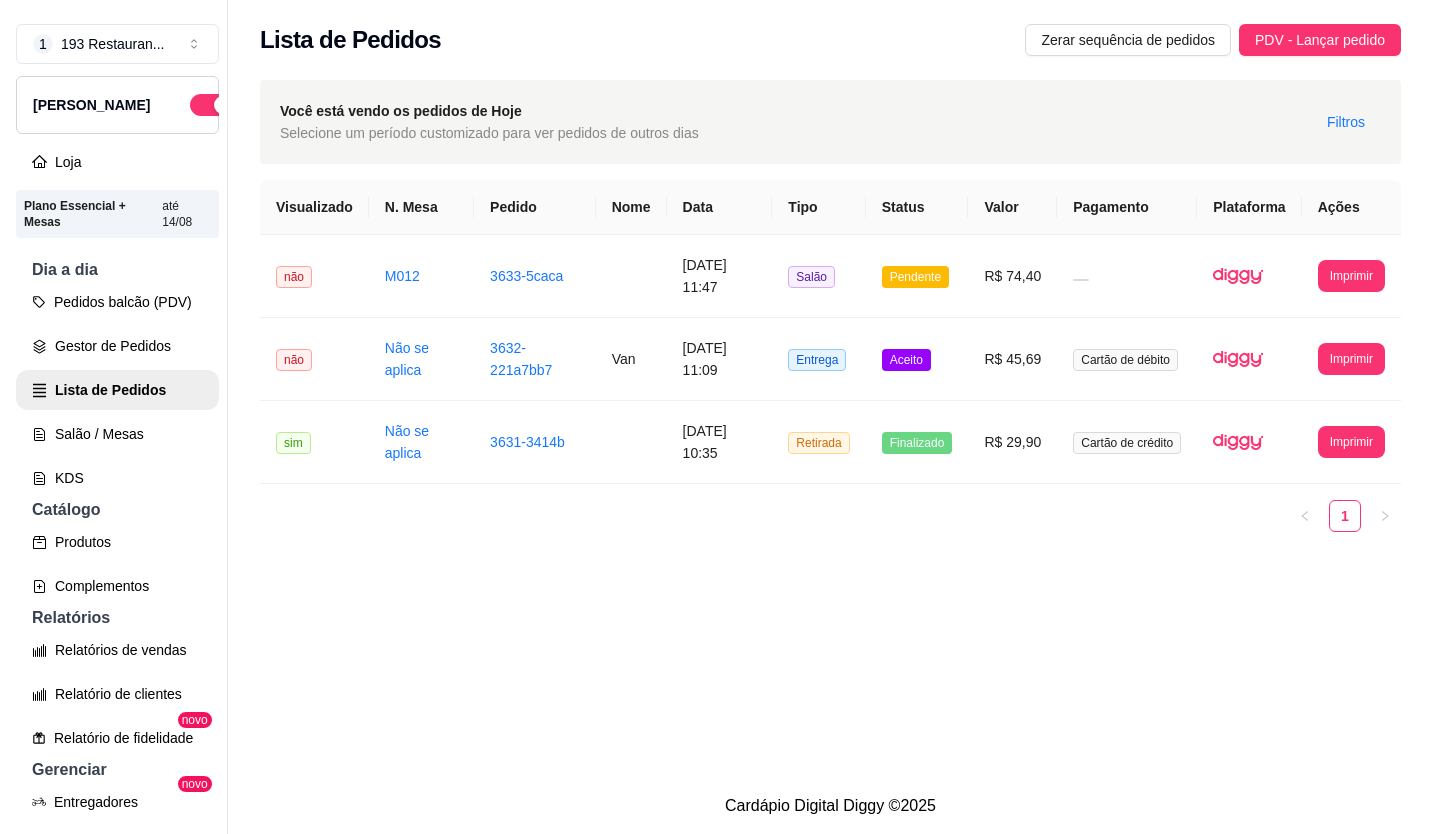 scroll, scrollTop: 0, scrollLeft: 0, axis: both 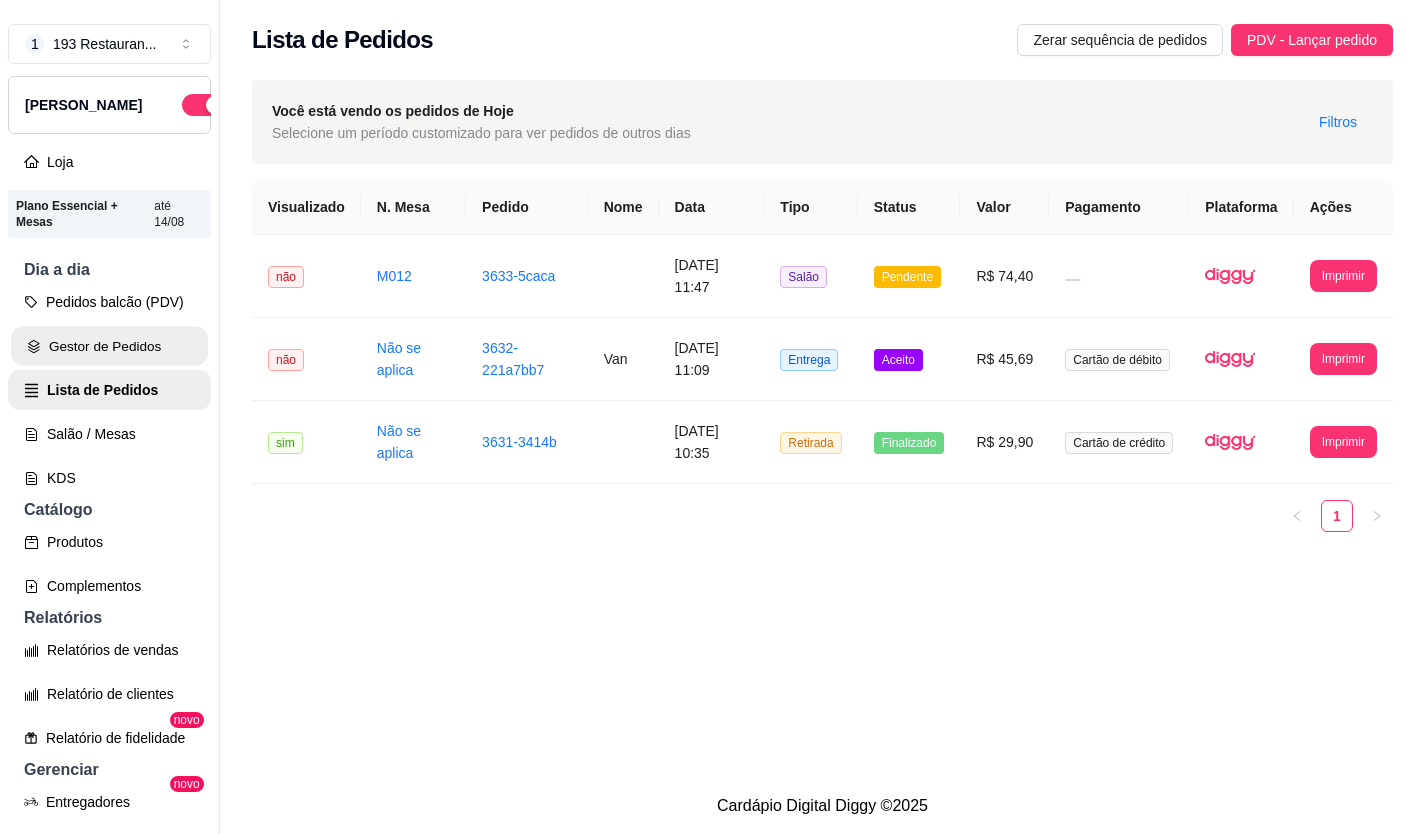 click on "Gestor de Pedidos" at bounding box center (109, 346) 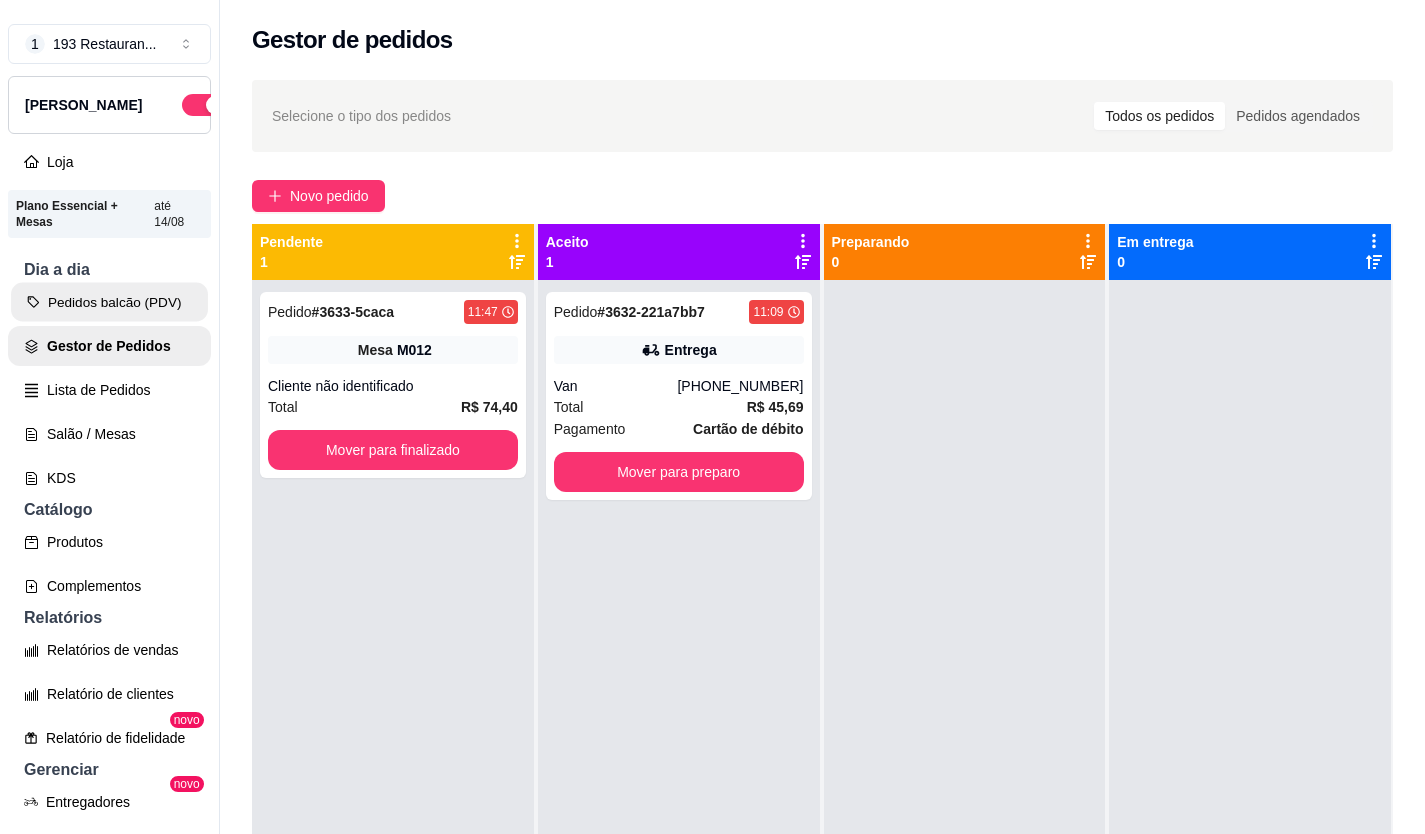 click on "Pedidos balcão (PDV)" at bounding box center (109, 302) 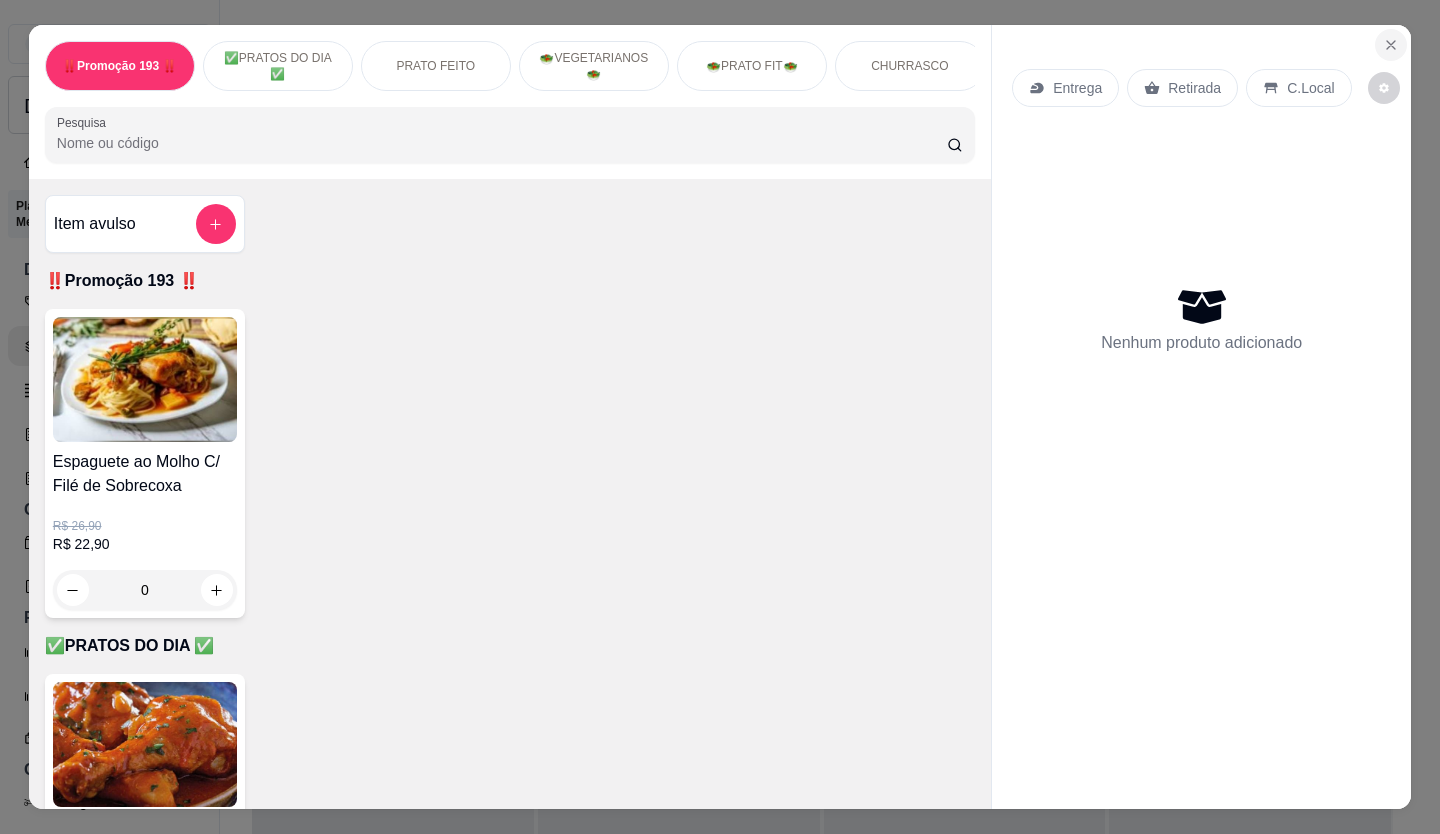 click 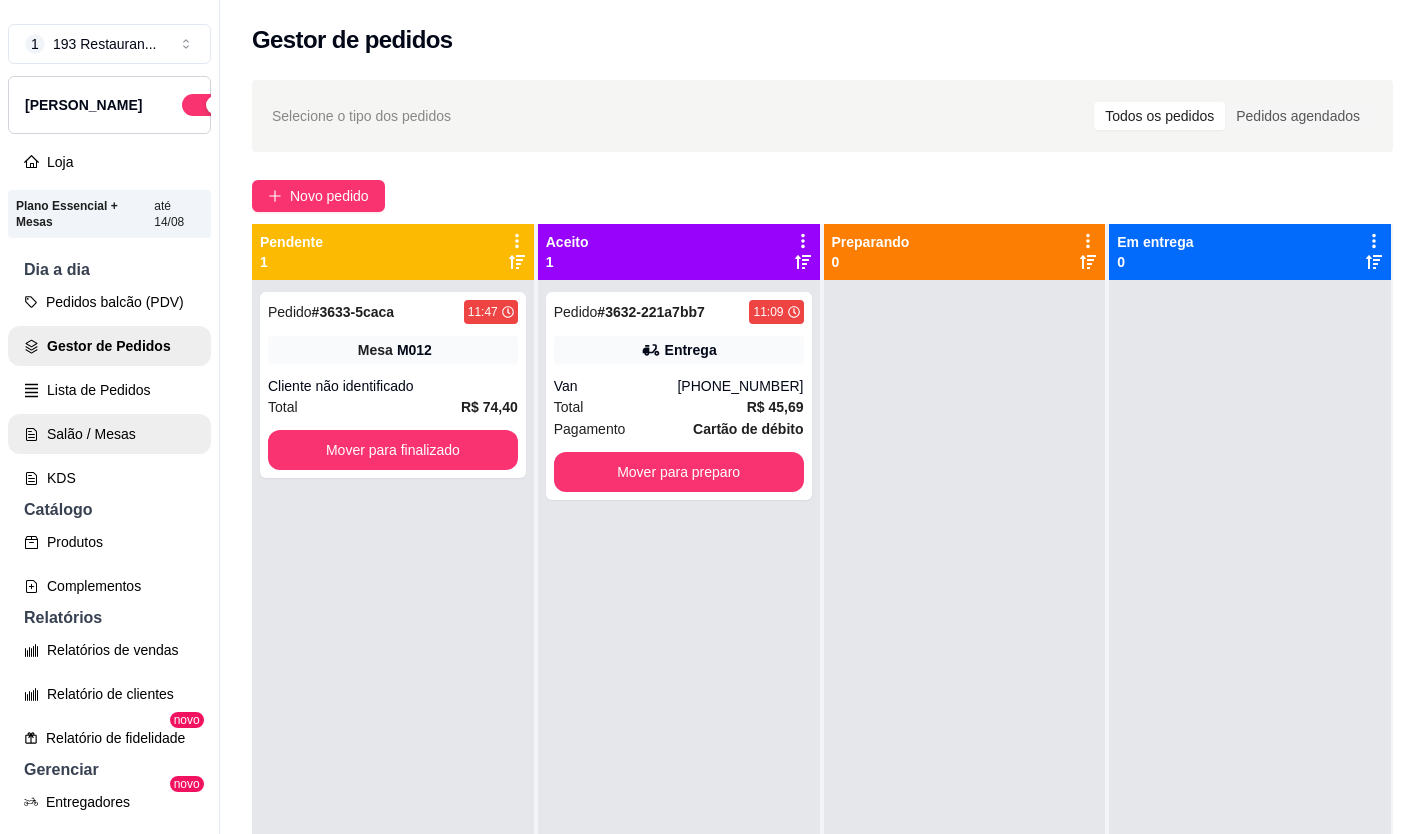 click on "Salão / Mesas" at bounding box center (109, 434) 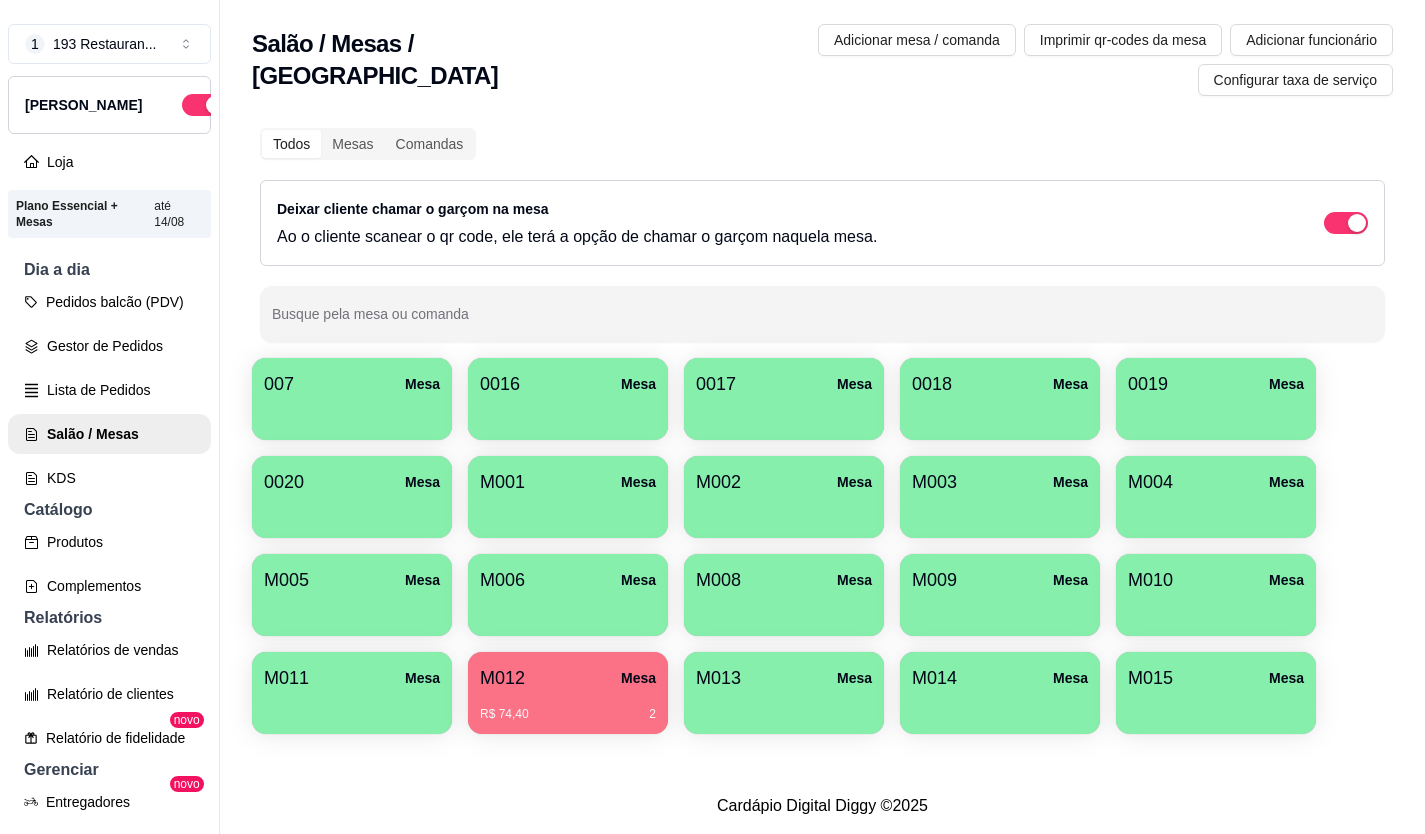 click on "R$ 74,40 2" at bounding box center (568, 707) 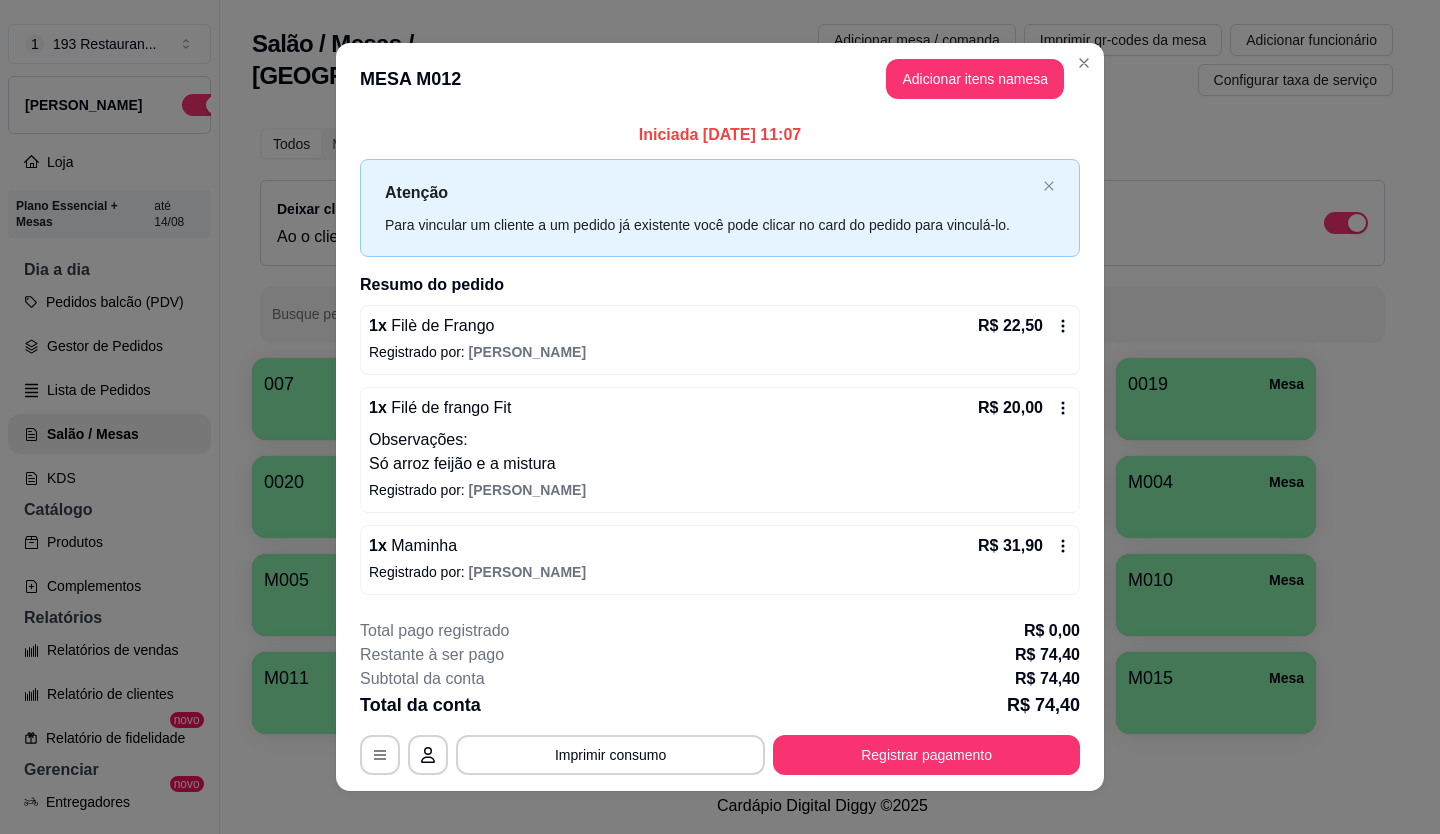 click on "MESA M012 Adicionar itens na  mesa" at bounding box center [720, 79] 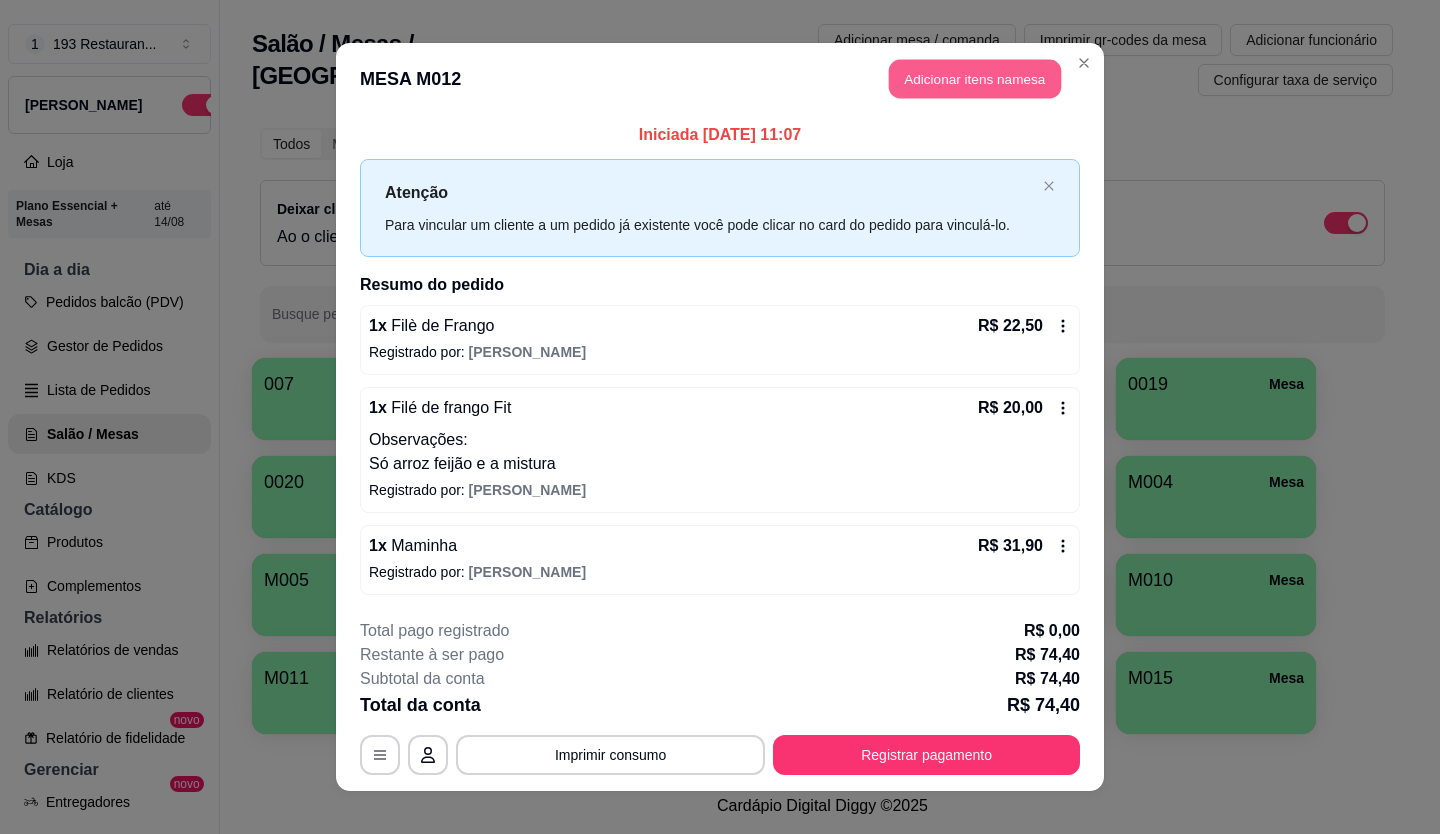 click on "Adicionar itens na  mesa" at bounding box center [975, 79] 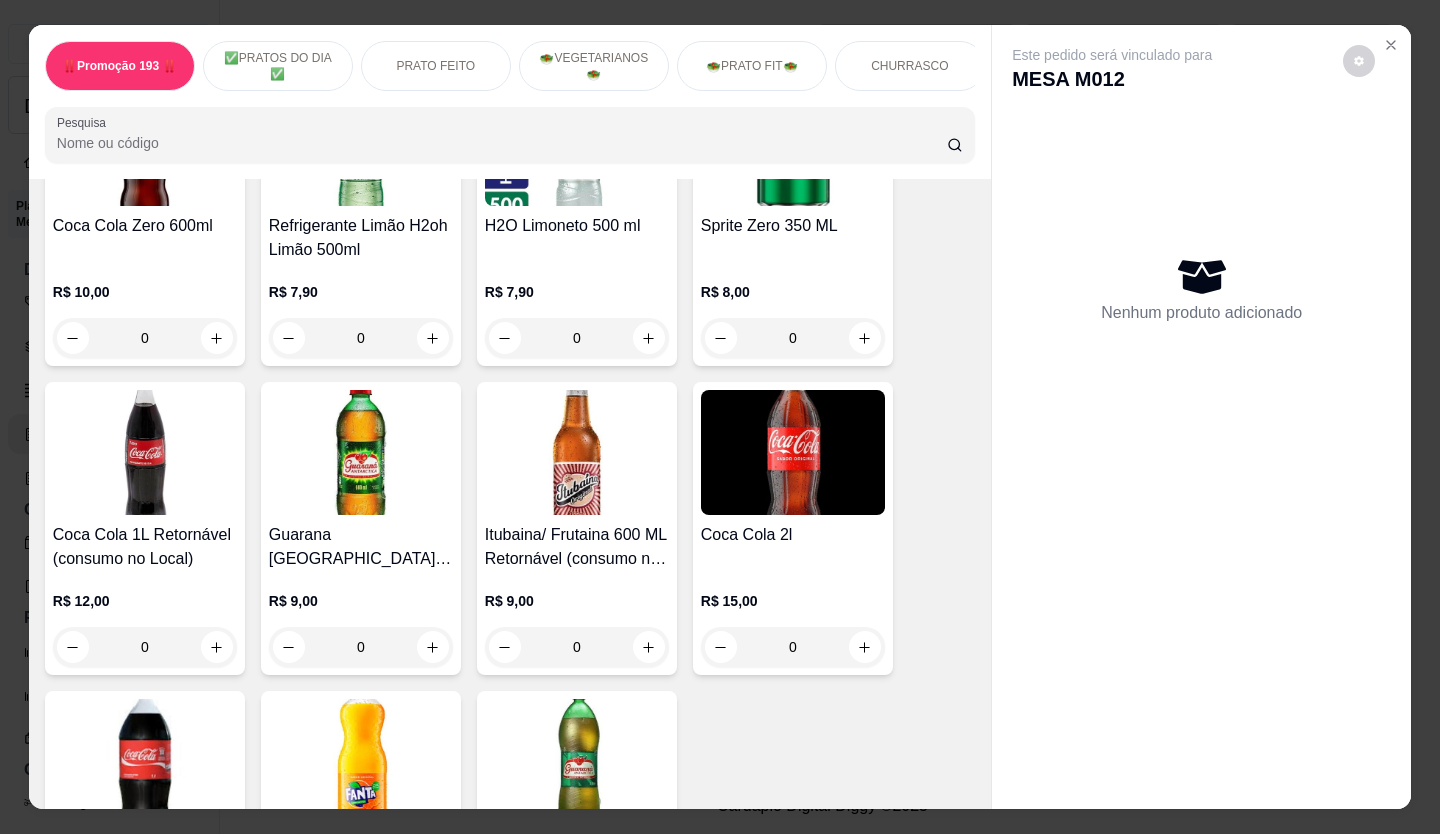 scroll, scrollTop: 6700, scrollLeft: 0, axis: vertical 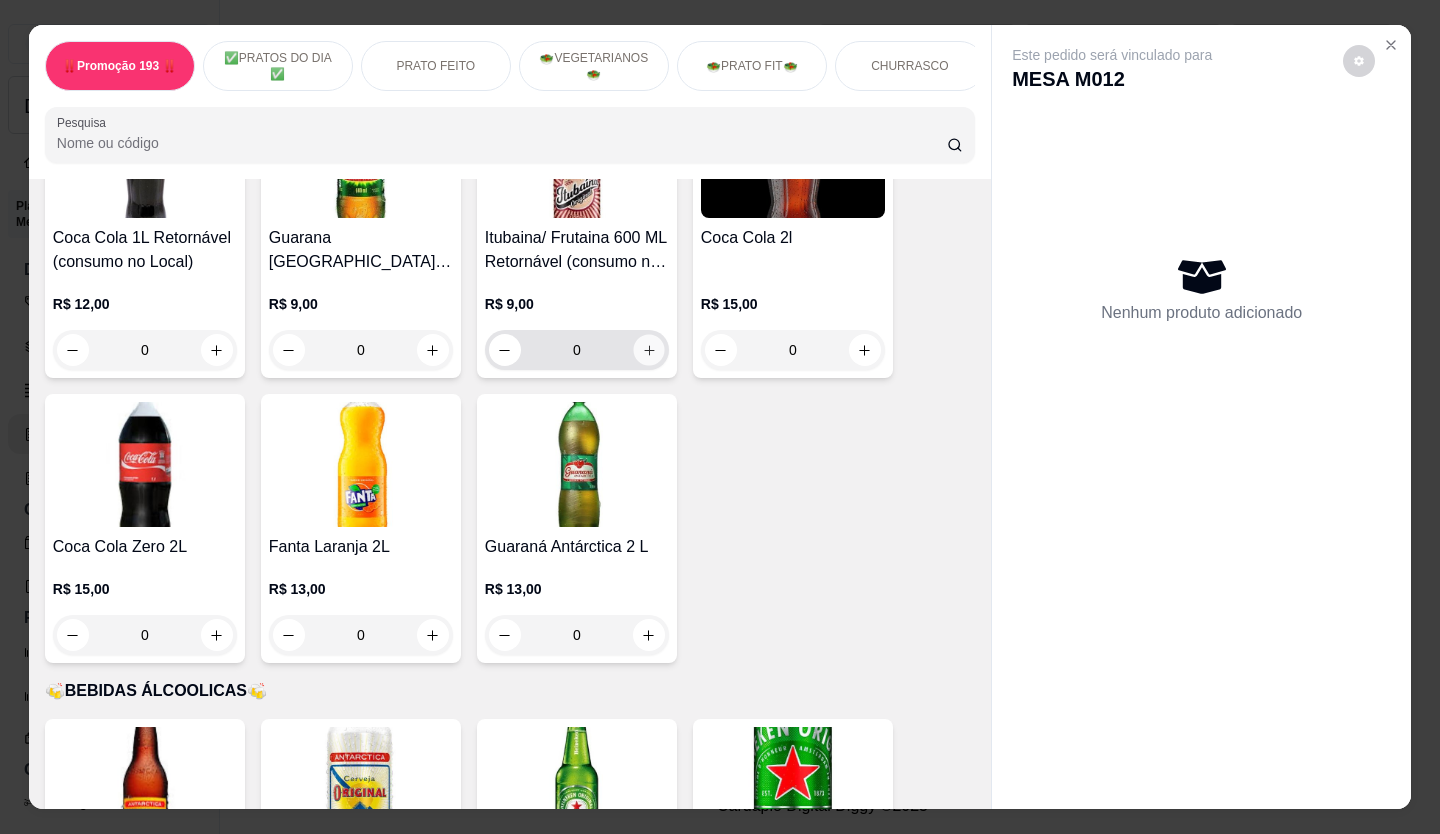click 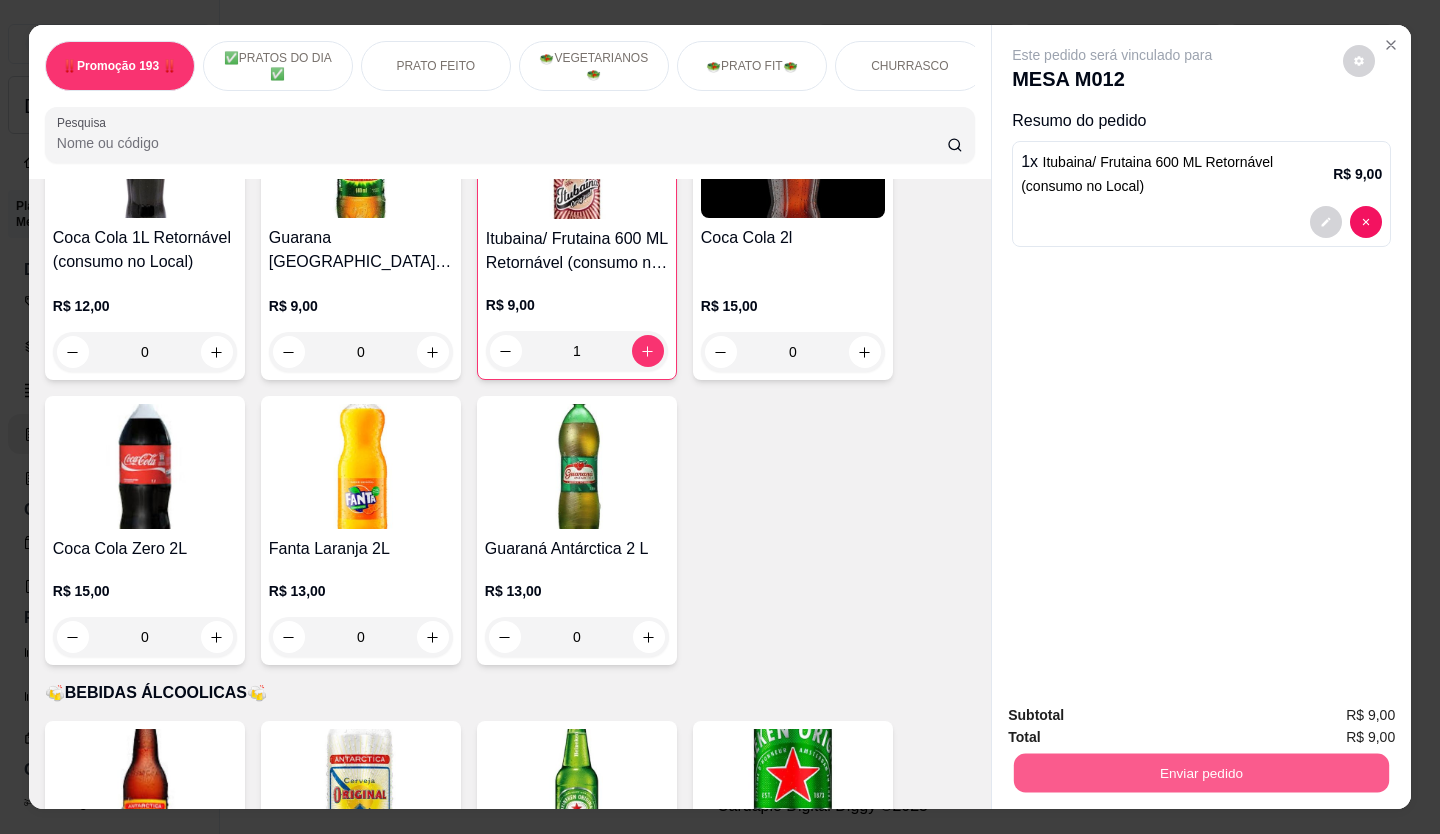 click on "Enviar pedido" at bounding box center [1201, 773] 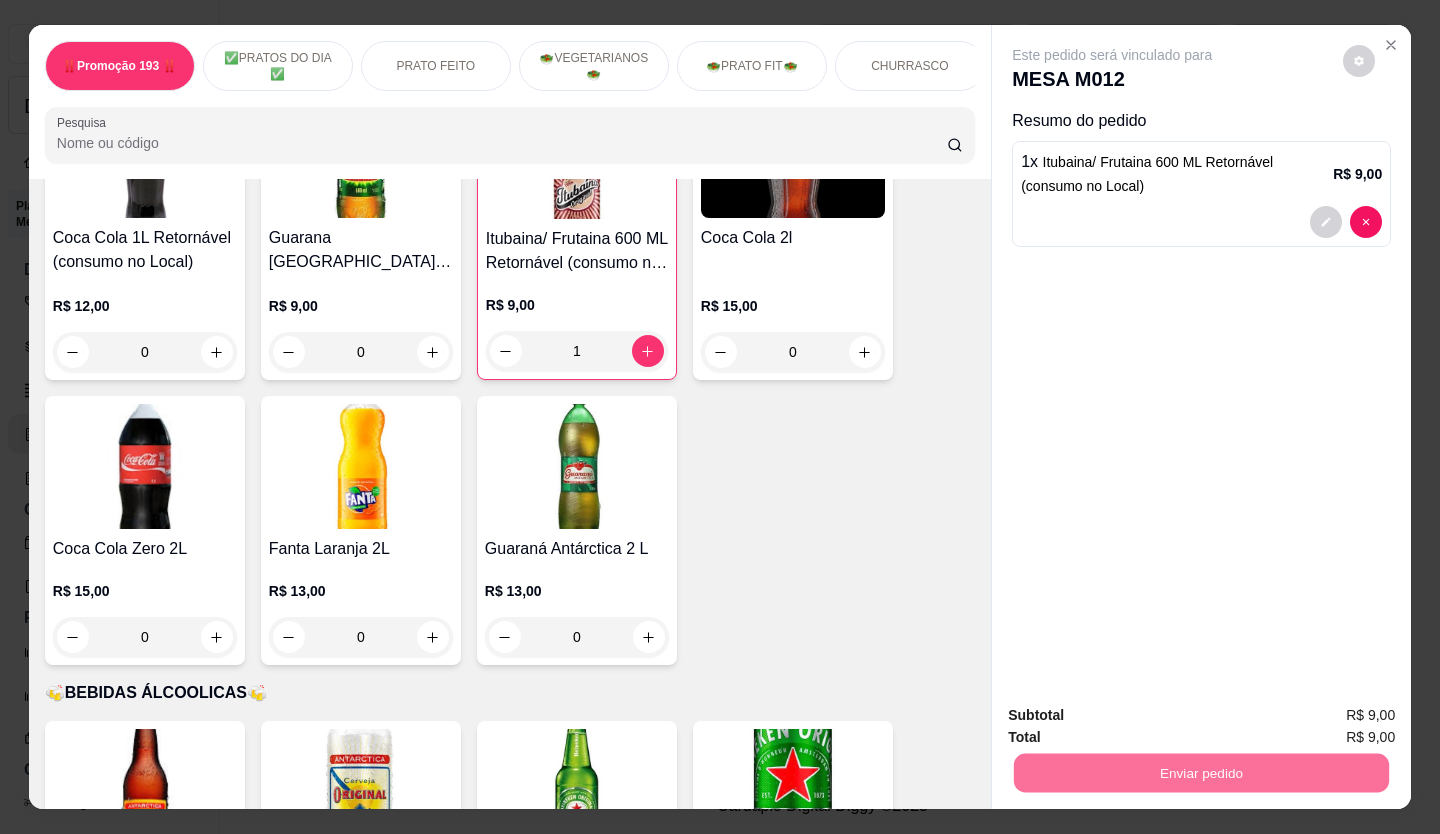 click on "Não registrar e enviar pedido" at bounding box center [1135, 717] 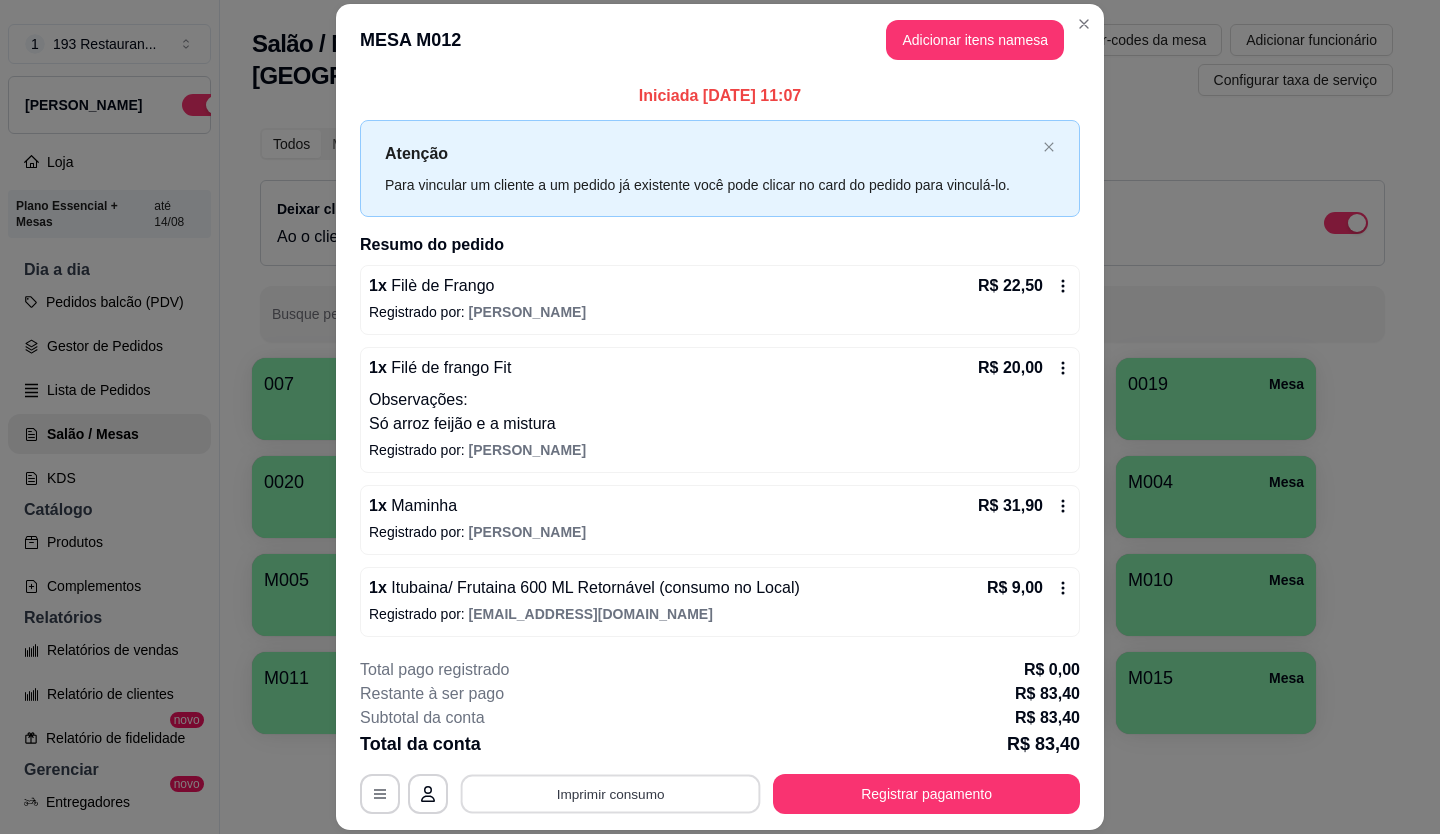 click on "Imprimir consumo" at bounding box center (611, 793) 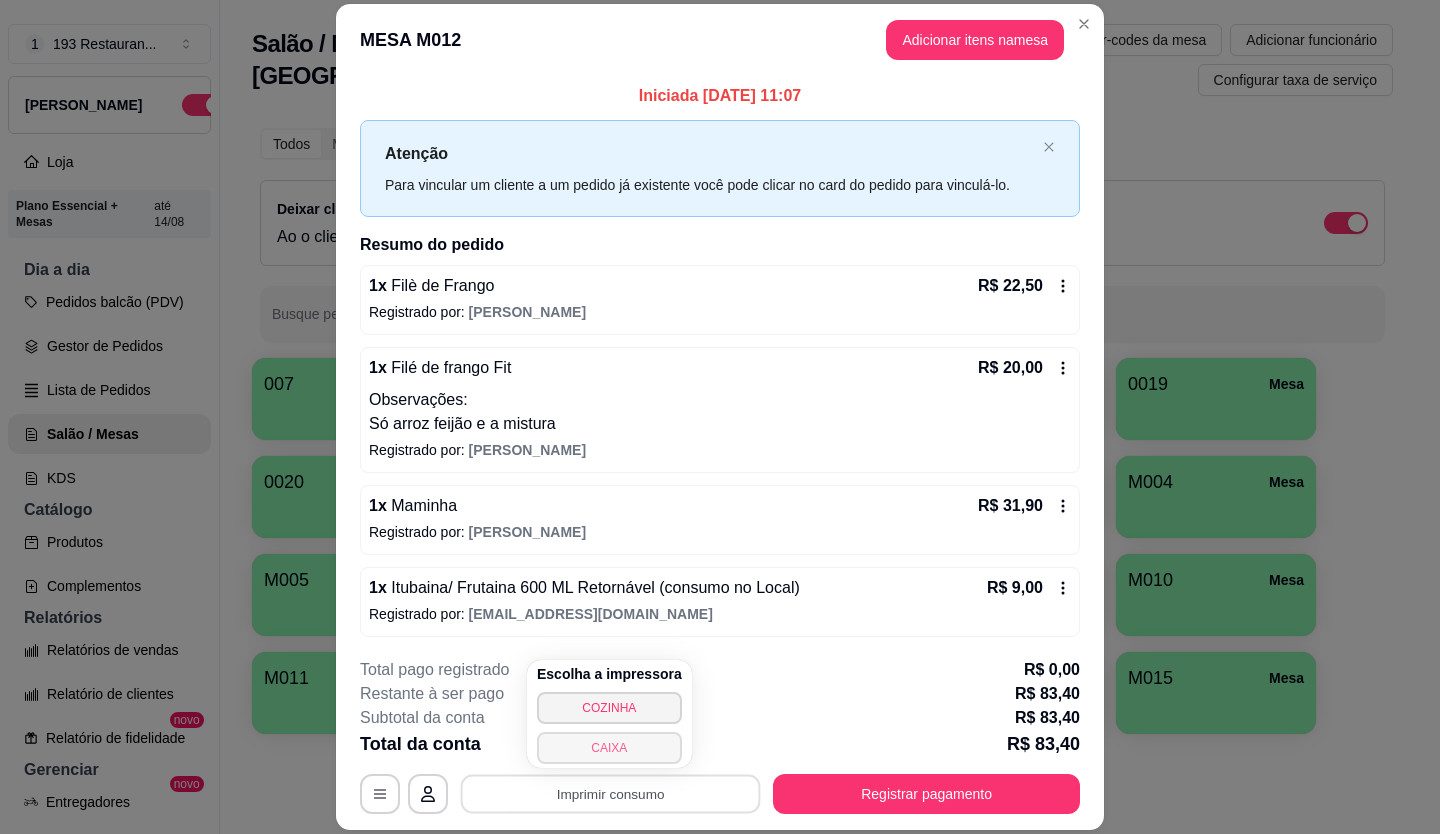 click on "CAIXA" at bounding box center (609, 748) 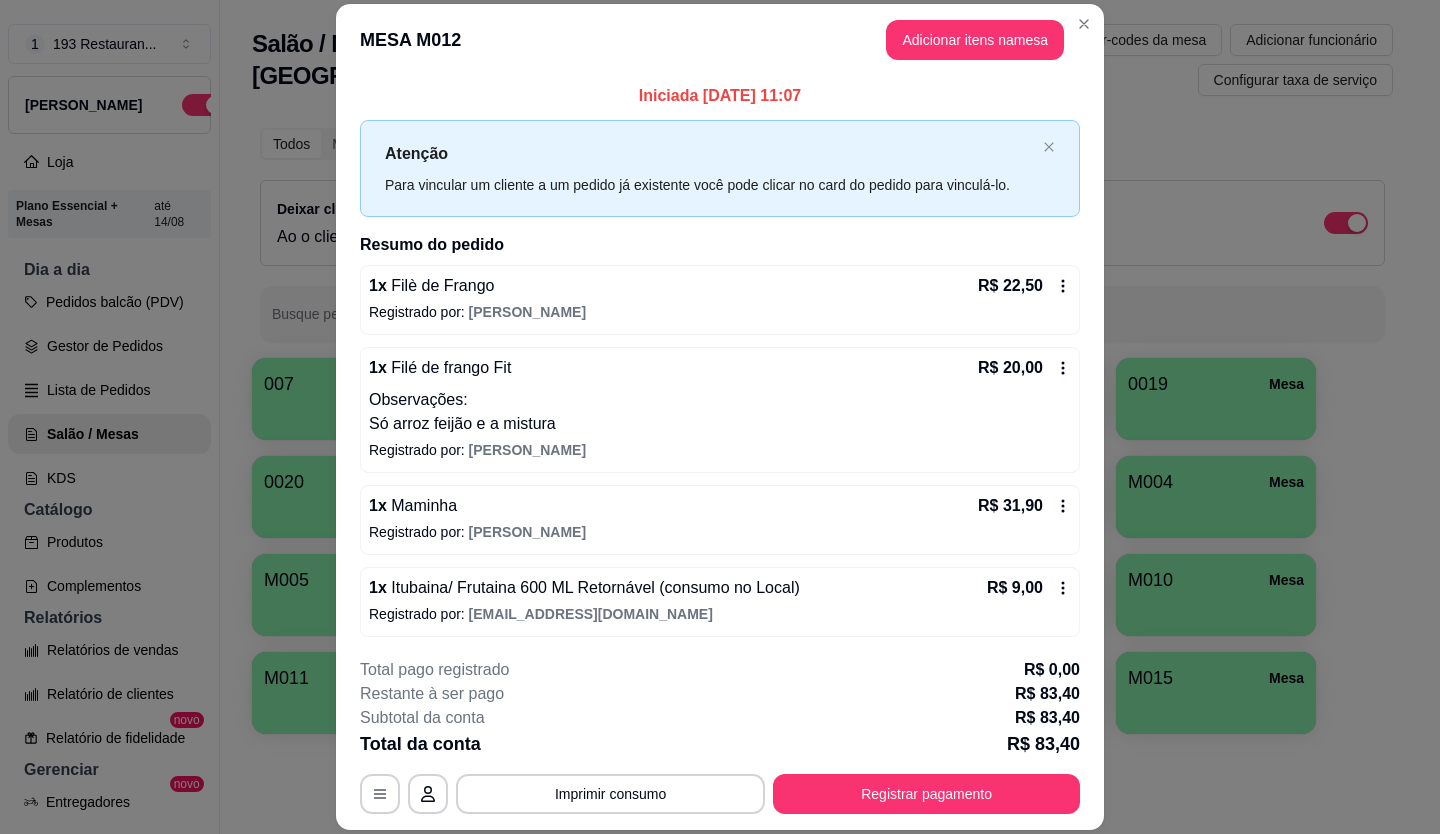 click on "Total da conta R$ 83,40" at bounding box center [720, 744] 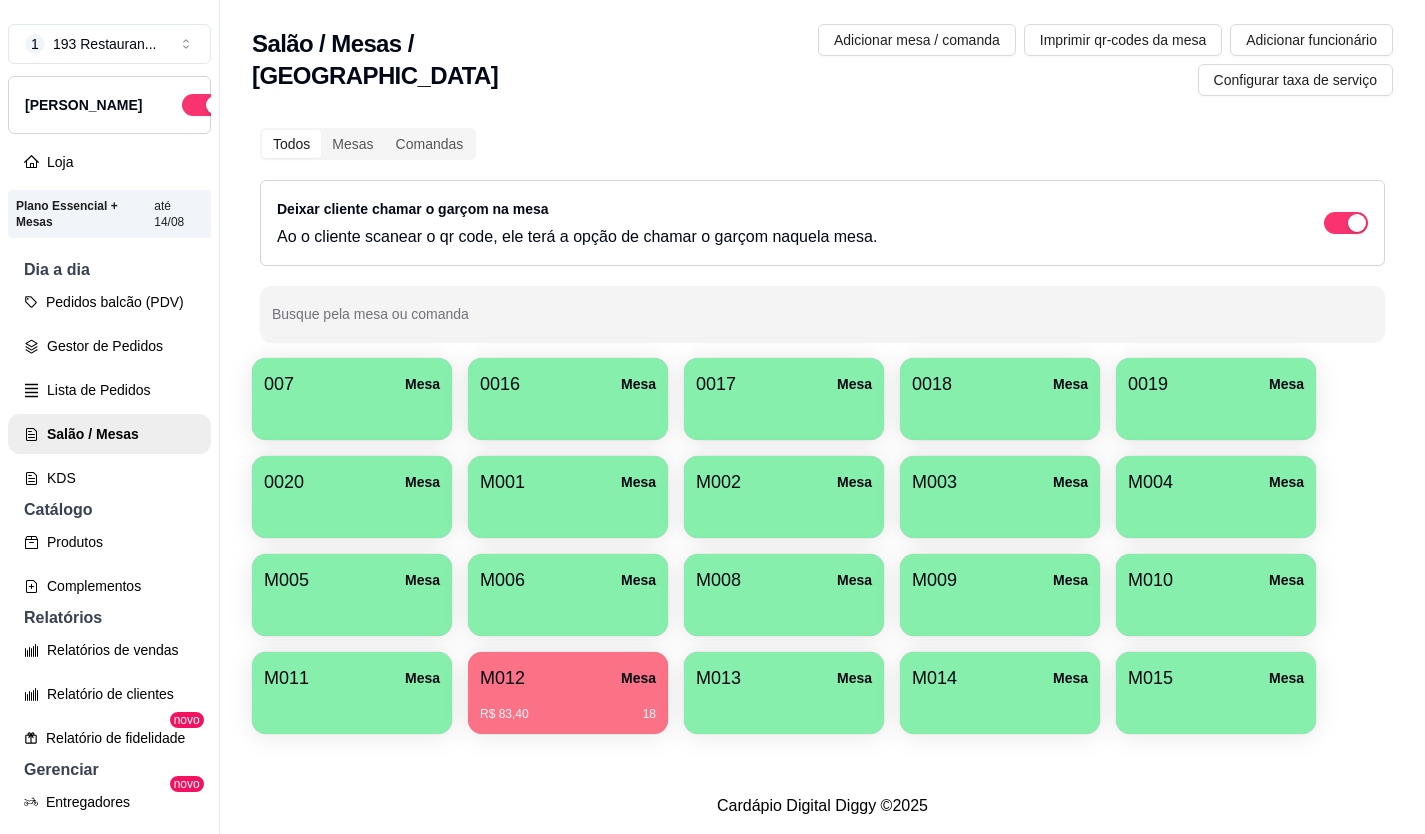 click on "Pedidos balcão (PDV)" at bounding box center (109, 302) 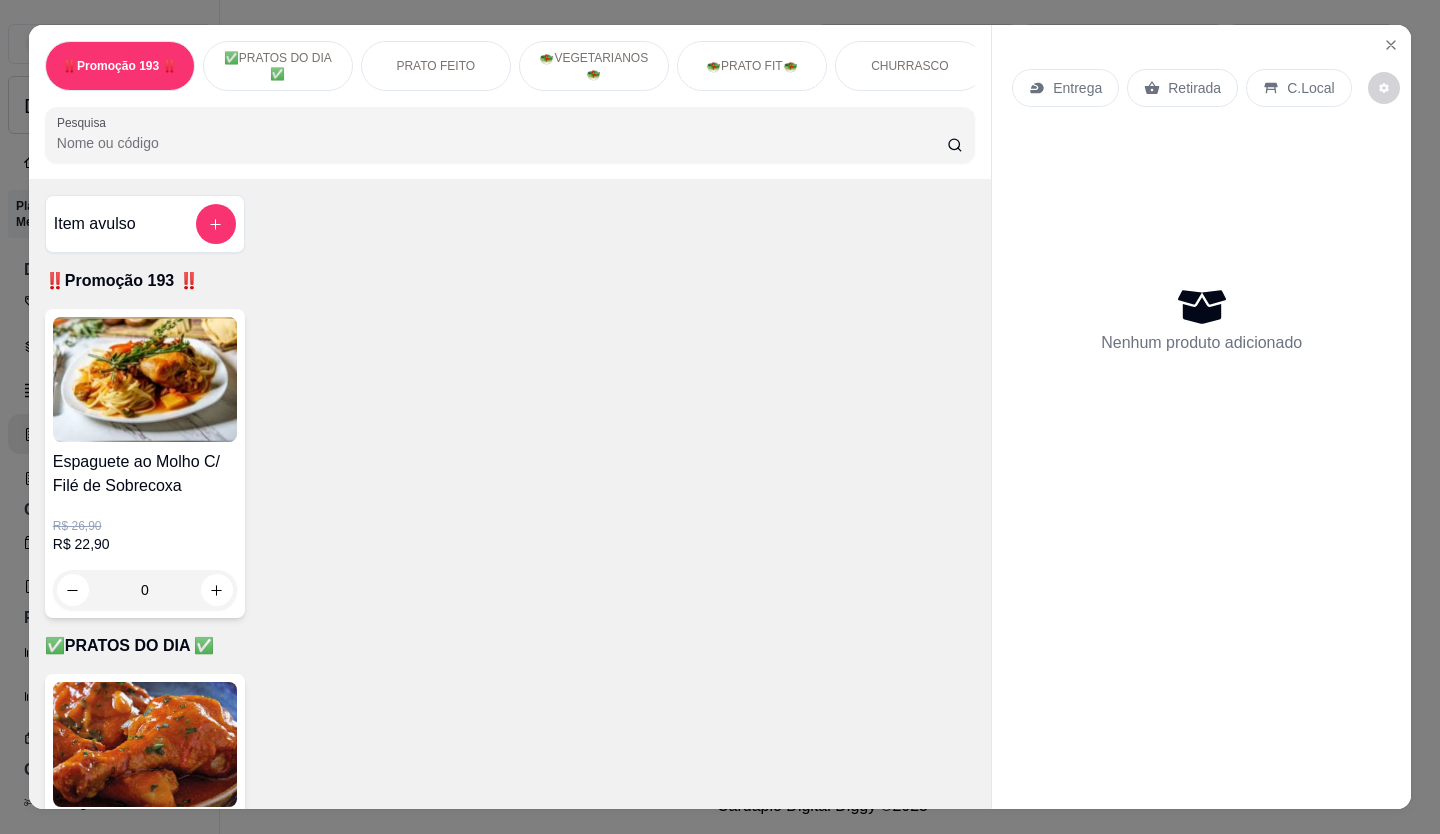 click on "Retirada" at bounding box center [1194, 88] 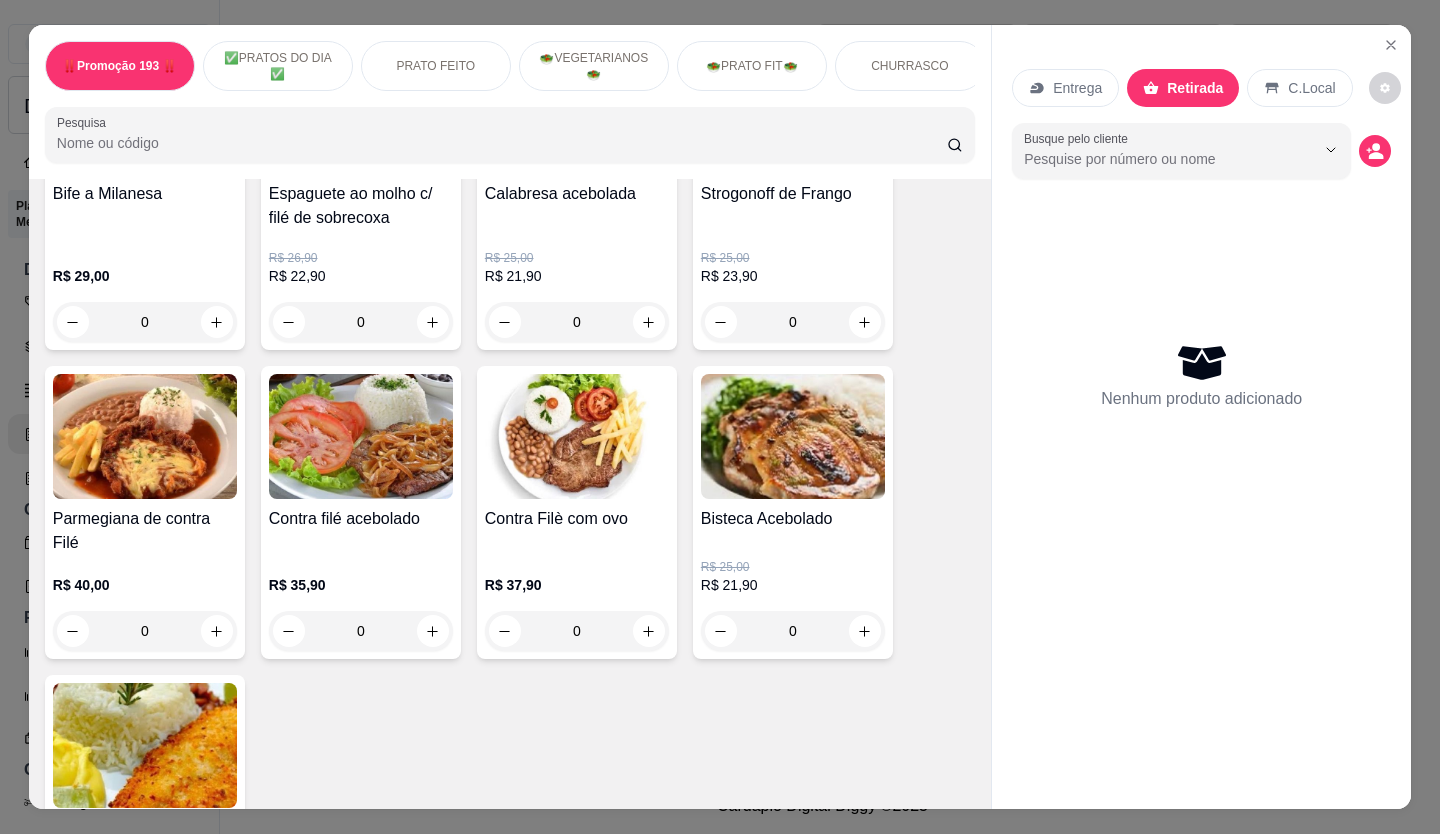 scroll, scrollTop: 1200, scrollLeft: 0, axis: vertical 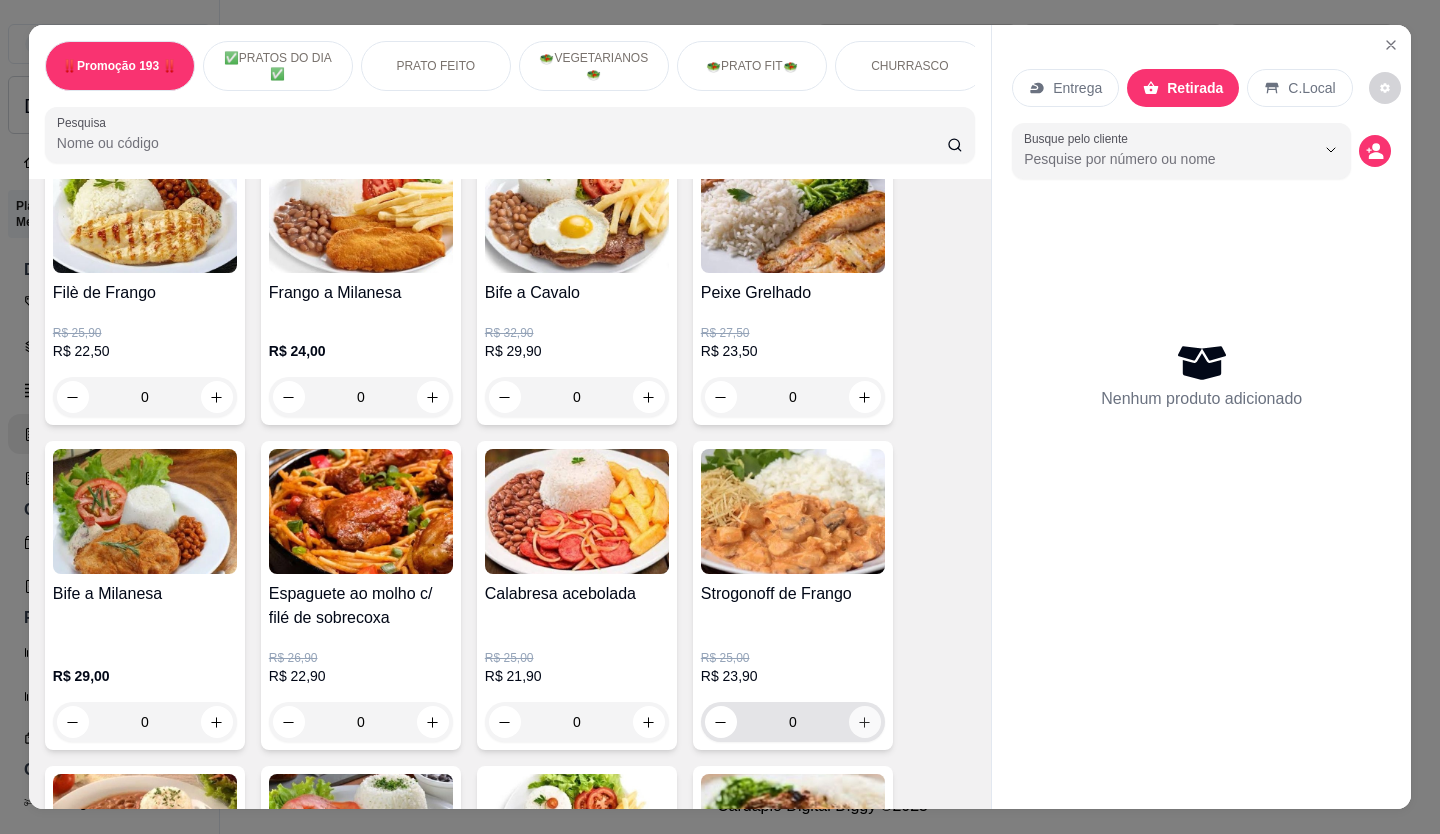 click 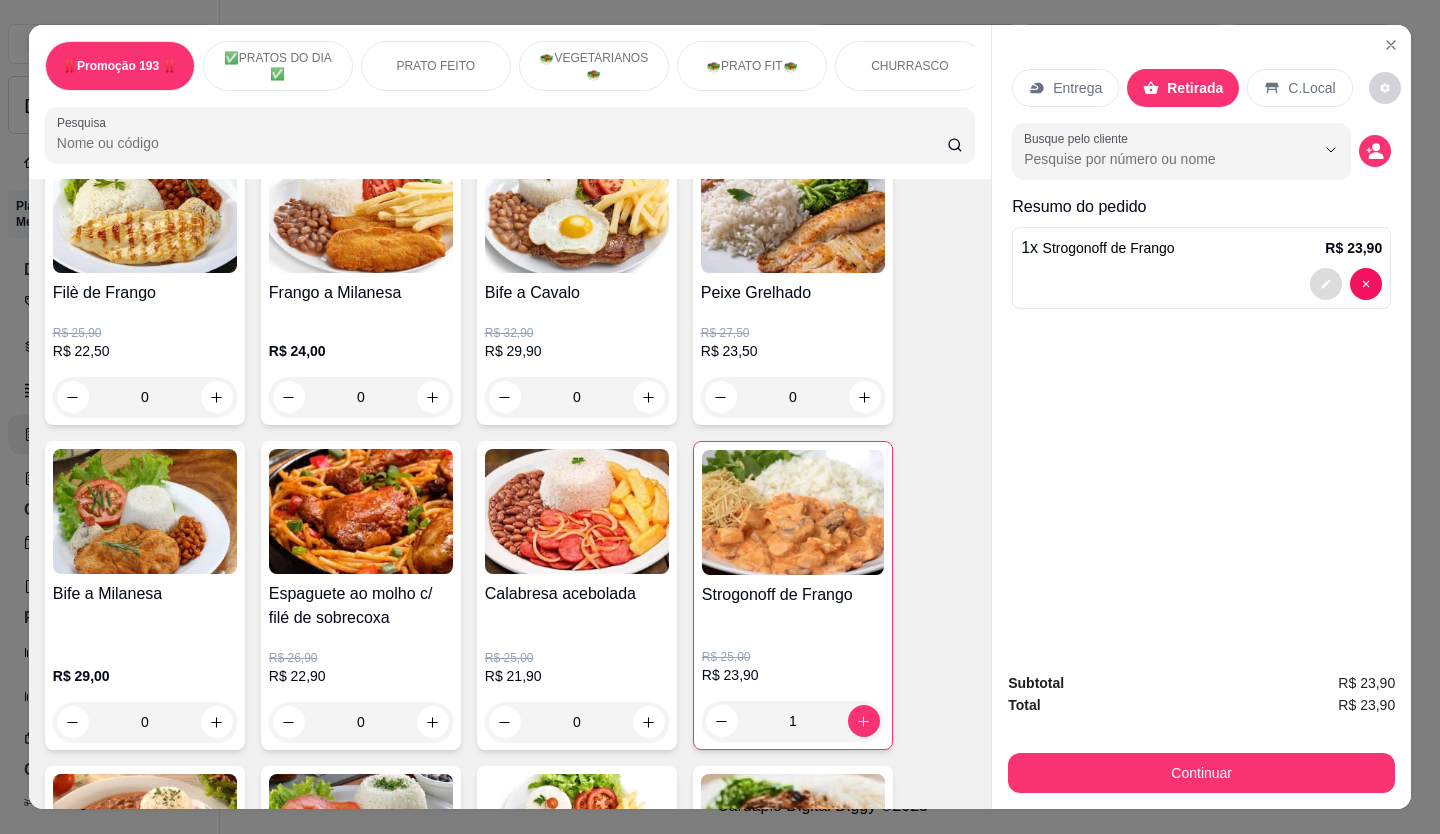 click 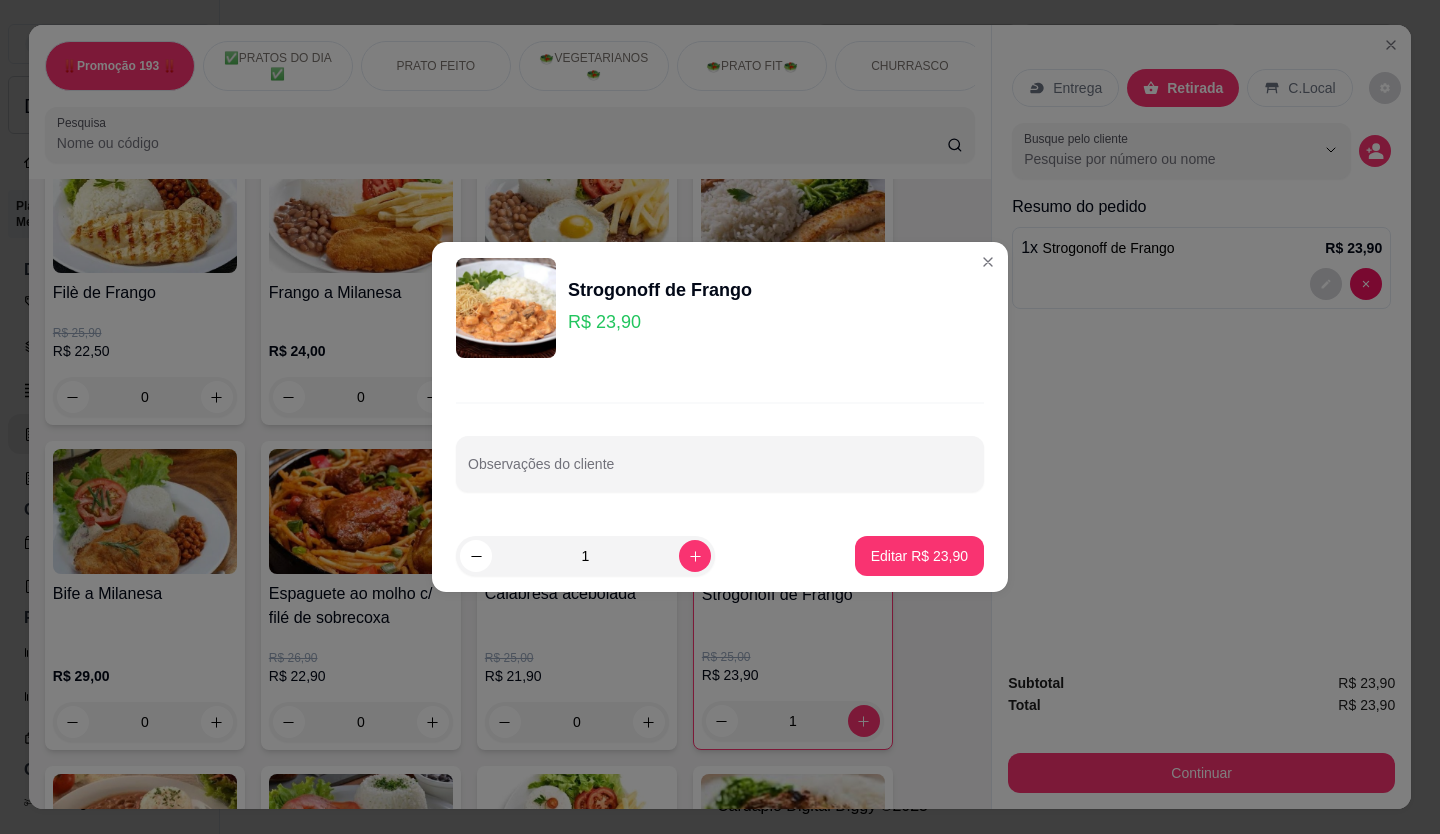 drag, startPoint x: 745, startPoint y: 396, endPoint x: 724, endPoint y: 429, distance: 39.115215 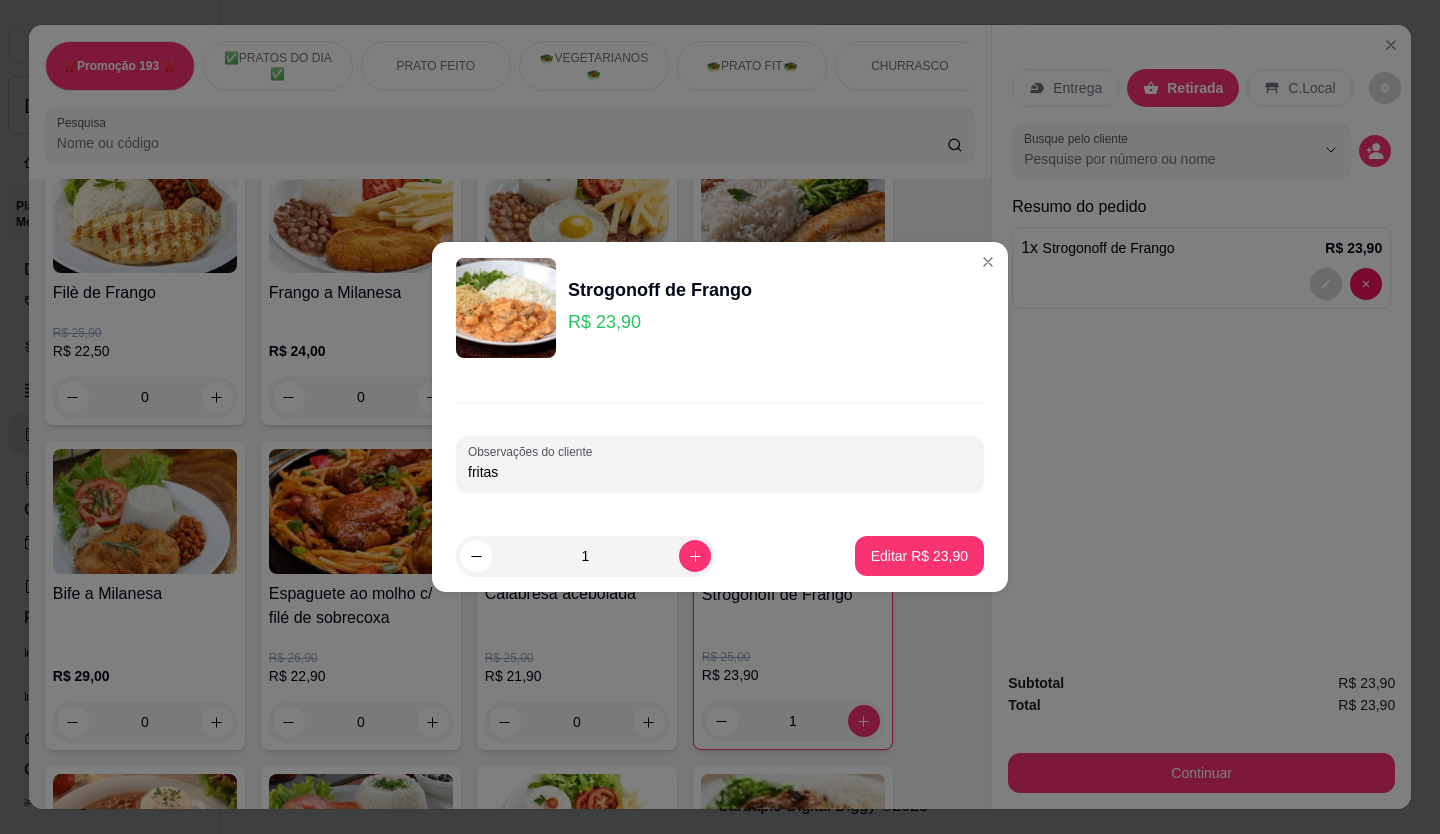 type on "fritas" 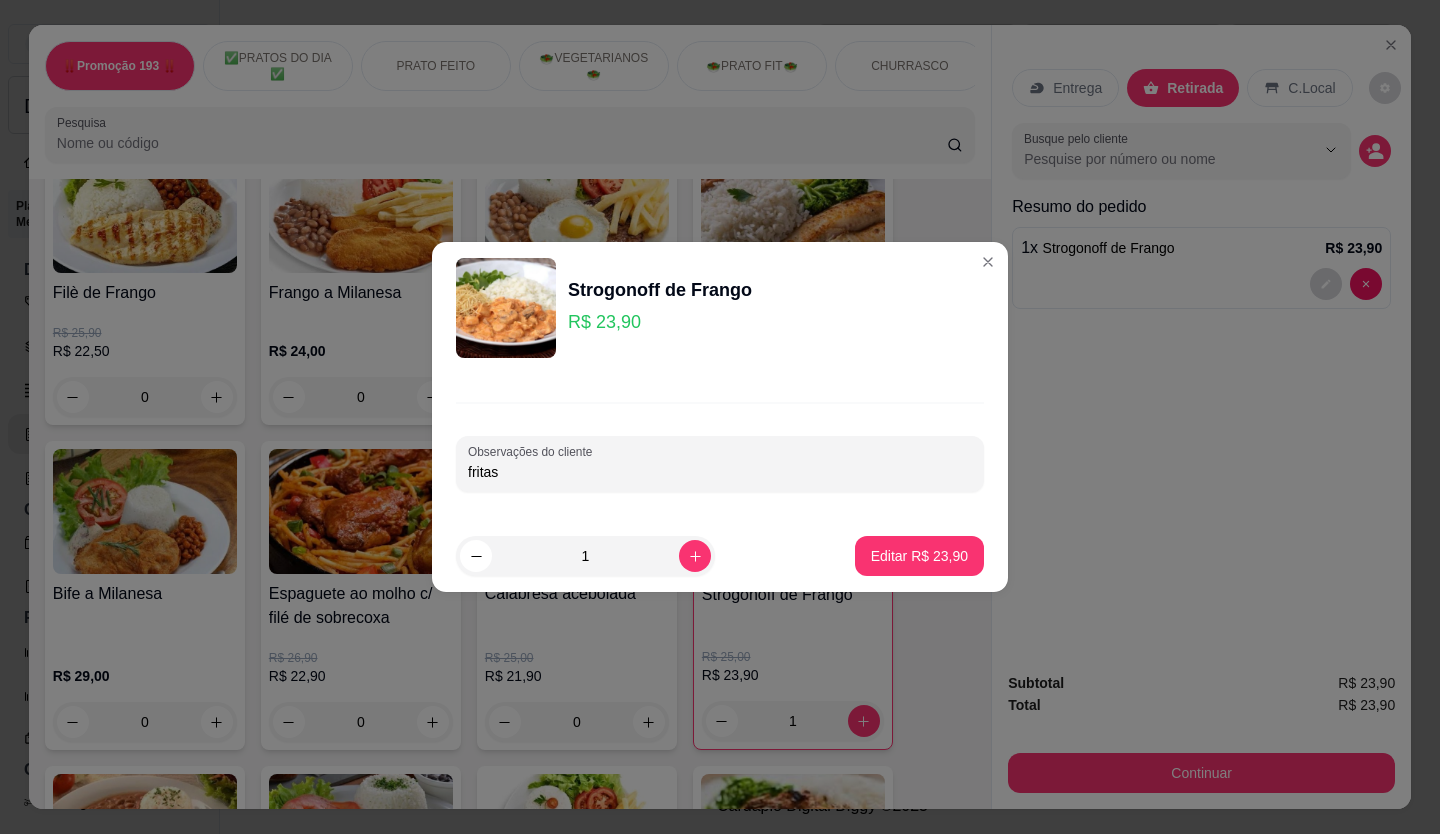 click on "Editar   R$ 23,90" at bounding box center (919, 556) 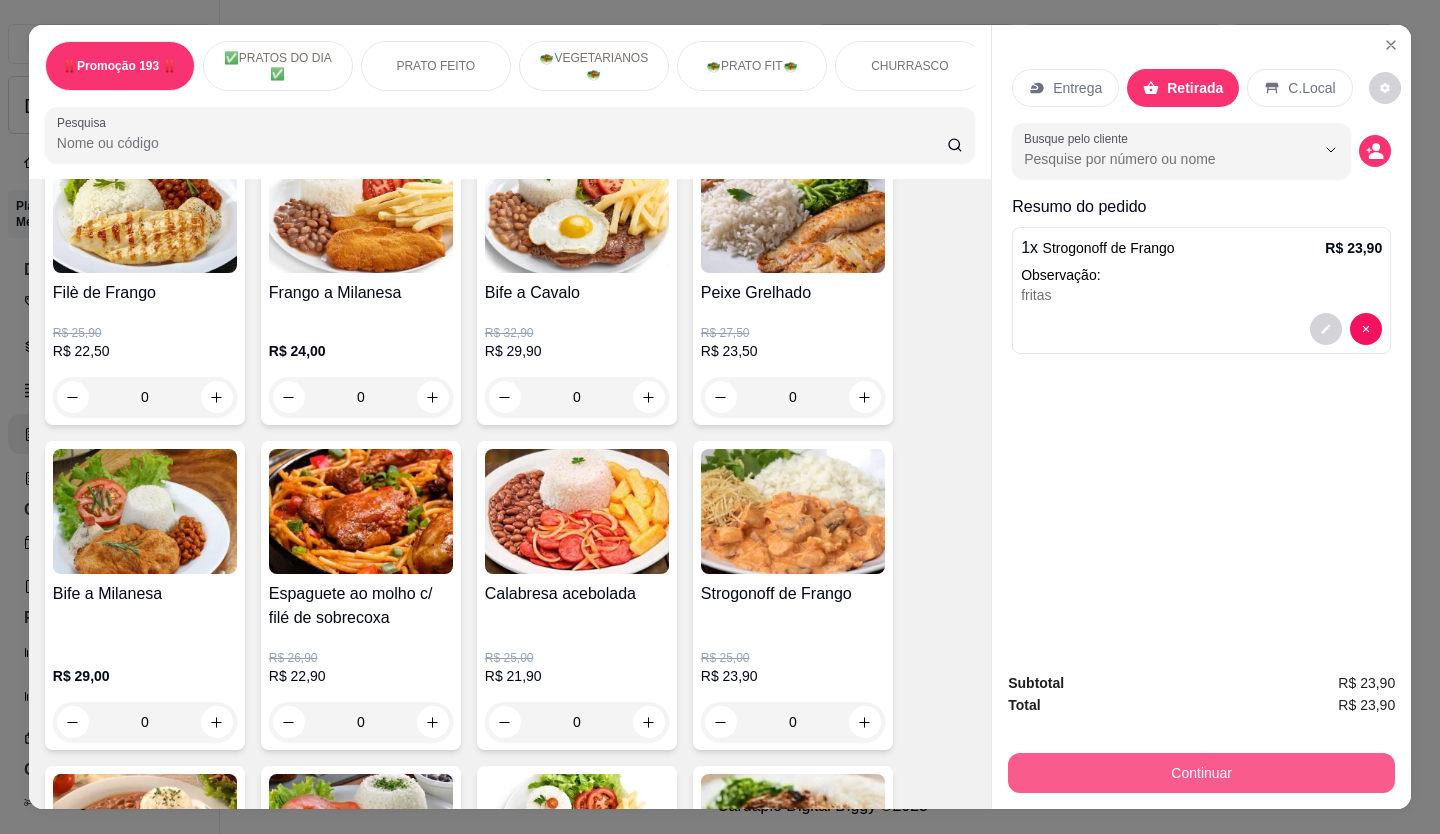 click on "Continuar" at bounding box center [1201, 773] 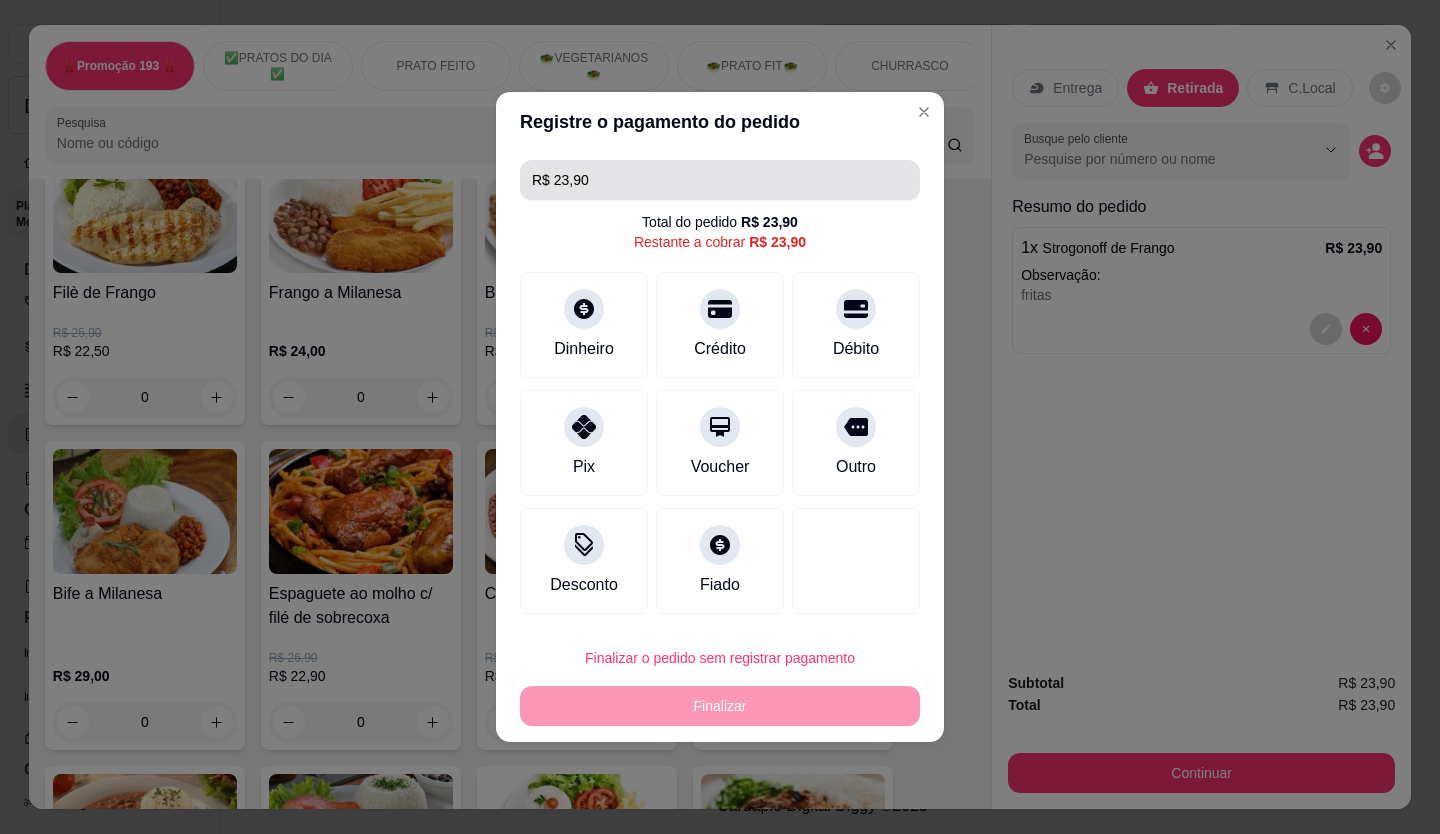 click on "R$ 23,90" at bounding box center (720, 180) 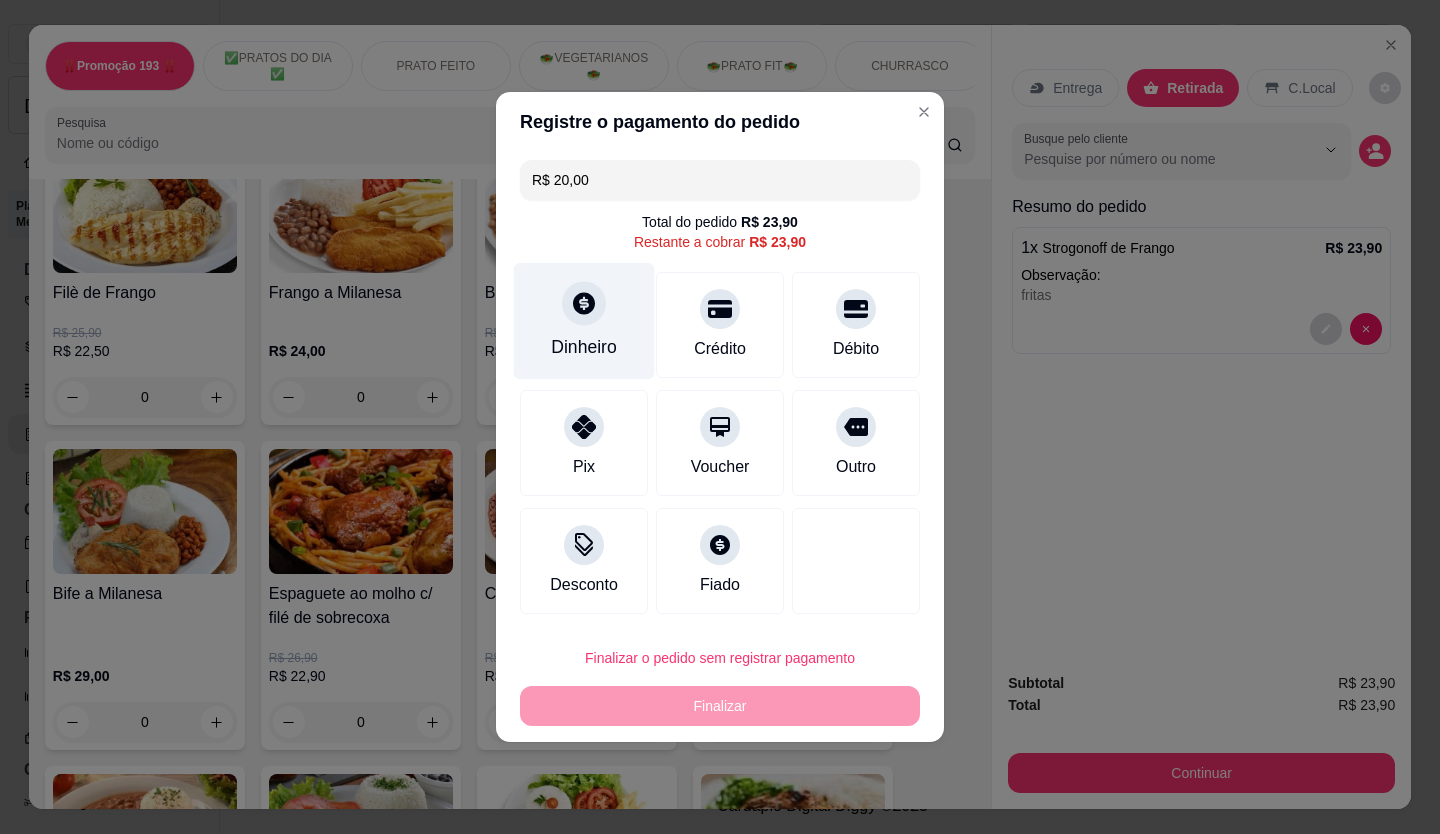 click on "Dinheiro" at bounding box center (584, 347) 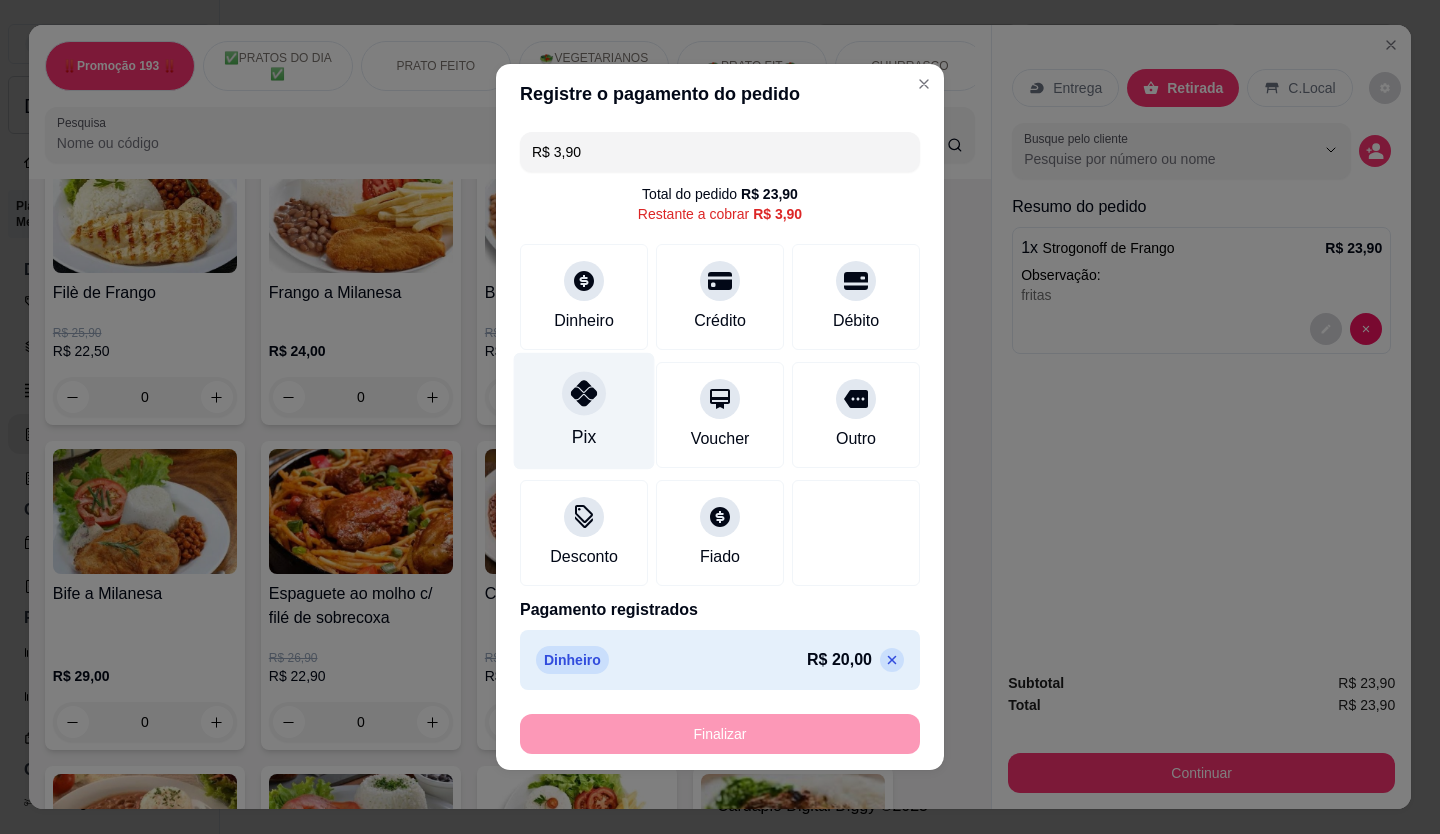 click at bounding box center [584, 393] 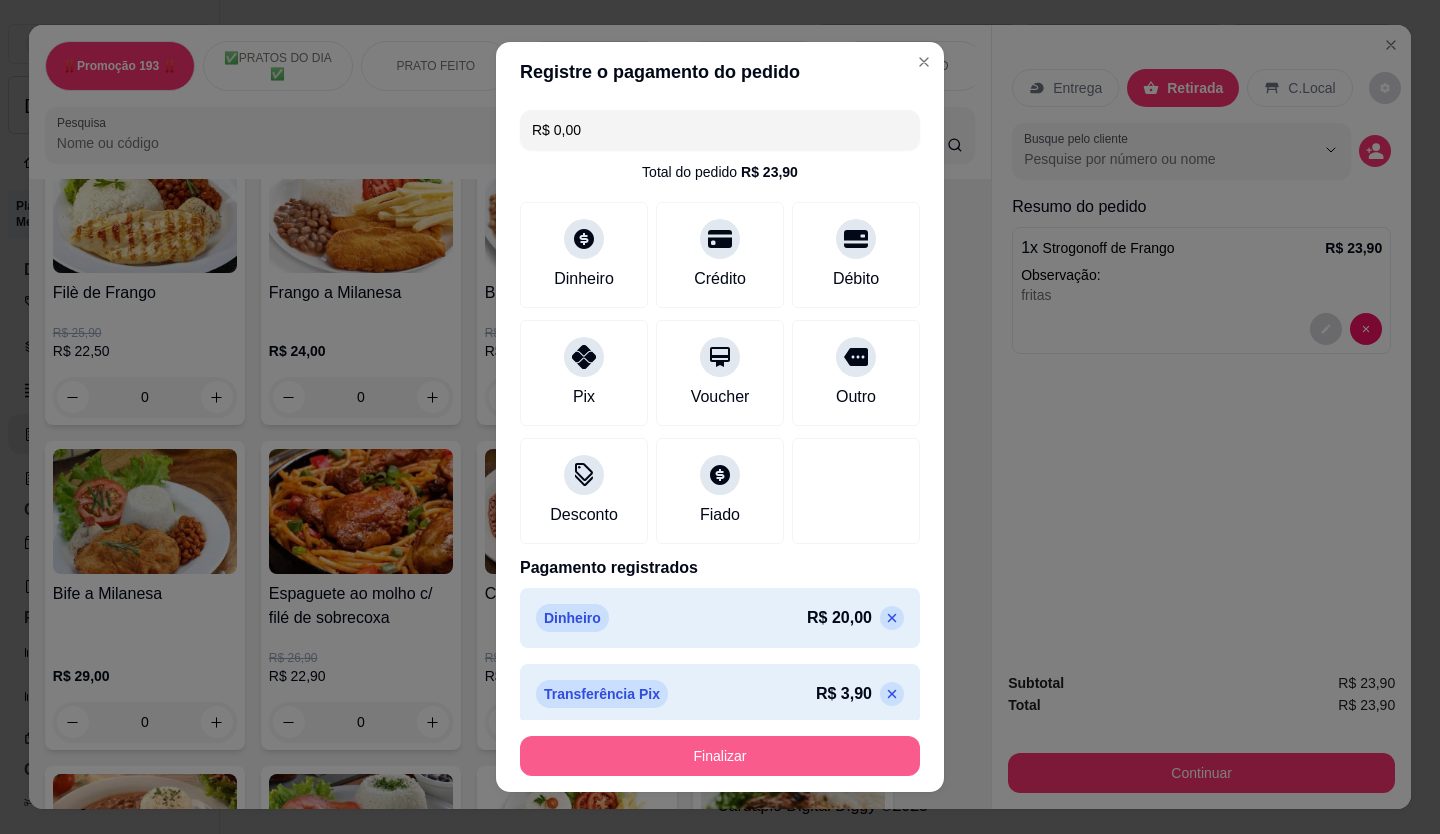 click on "Finalizar" at bounding box center (720, 756) 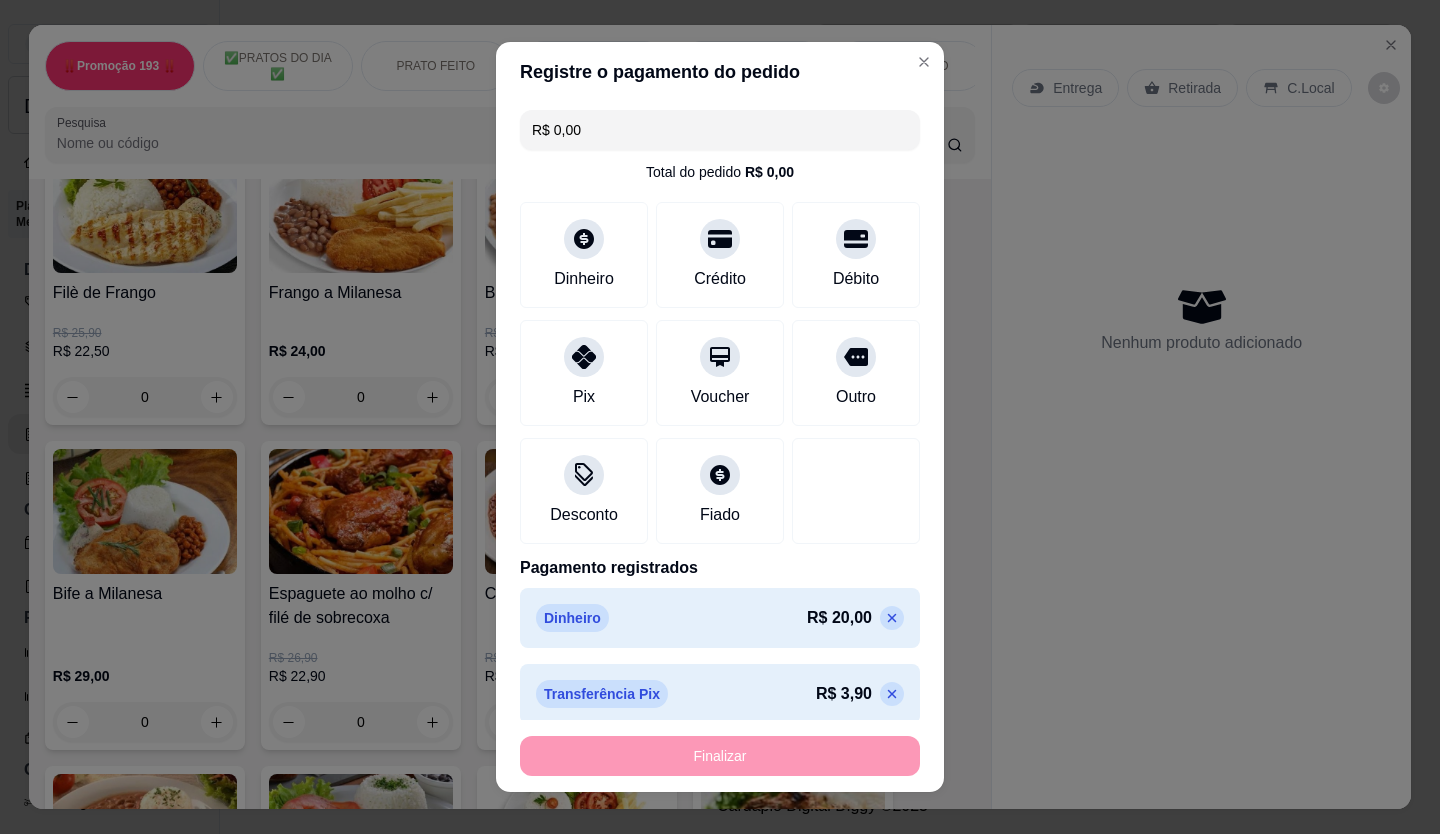 type on "-R$ 23,90" 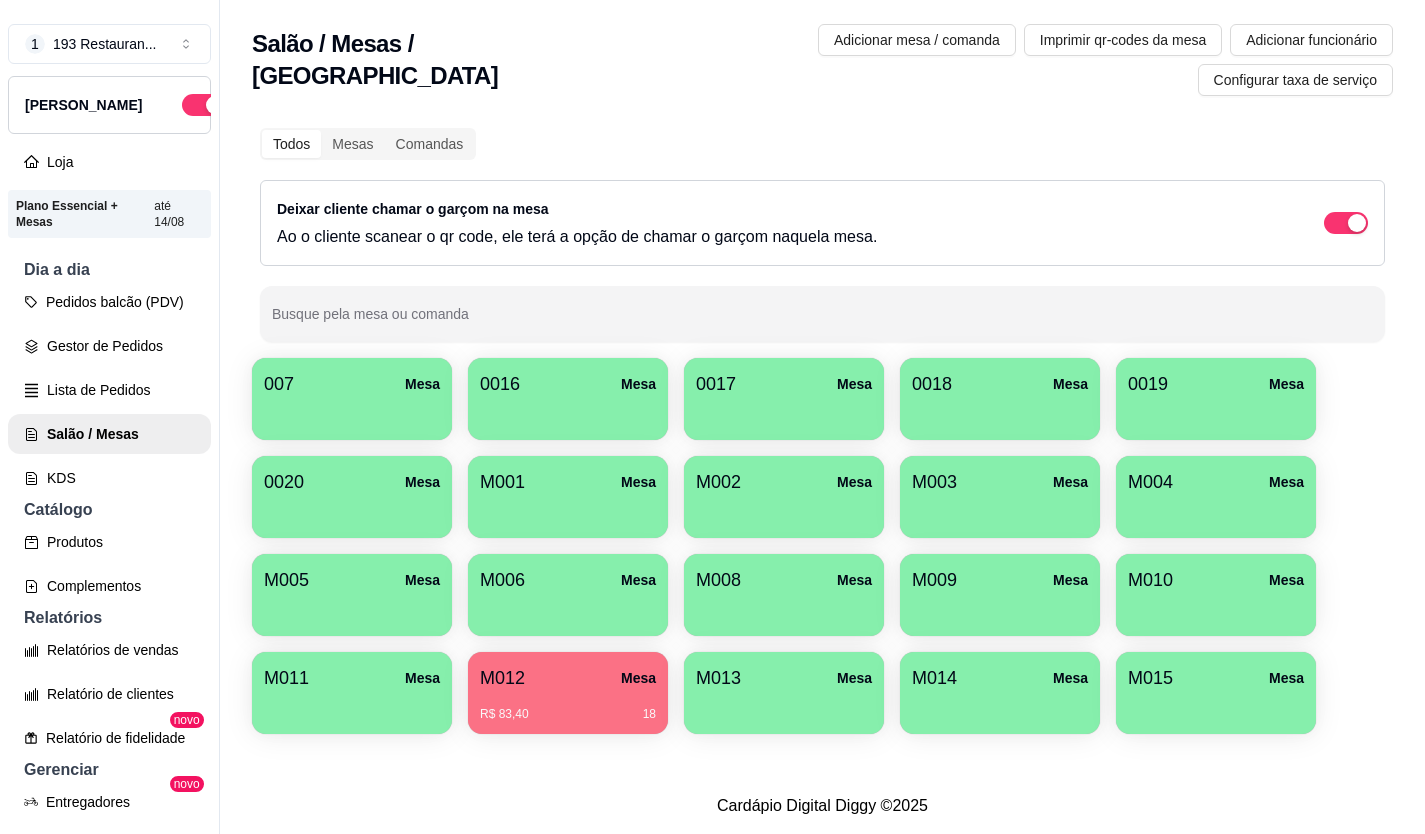 drag, startPoint x: 699, startPoint y: 796, endPoint x: 580, endPoint y: 858, distance: 134.18271 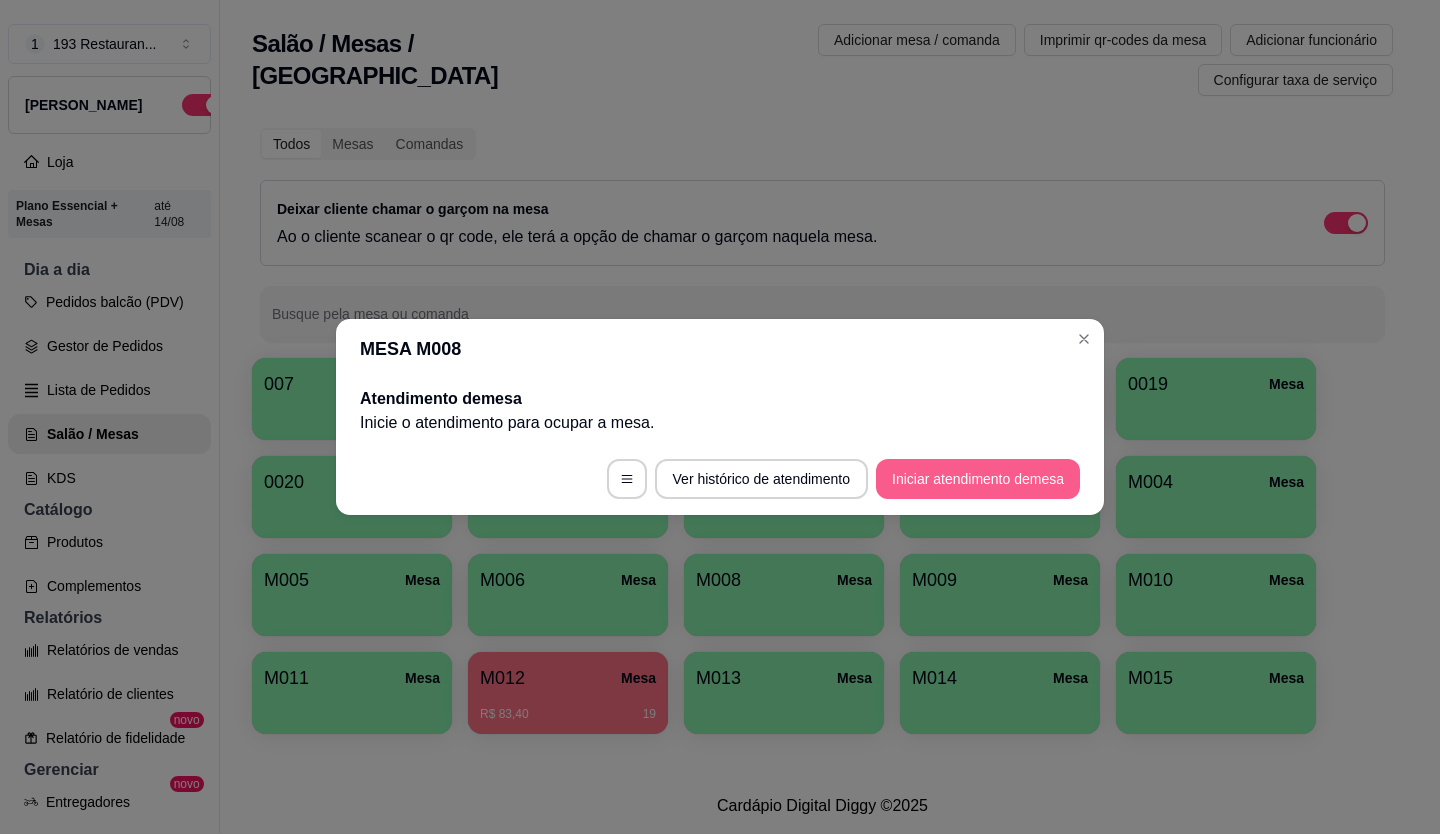 click on "Iniciar atendimento de  mesa" at bounding box center [978, 479] 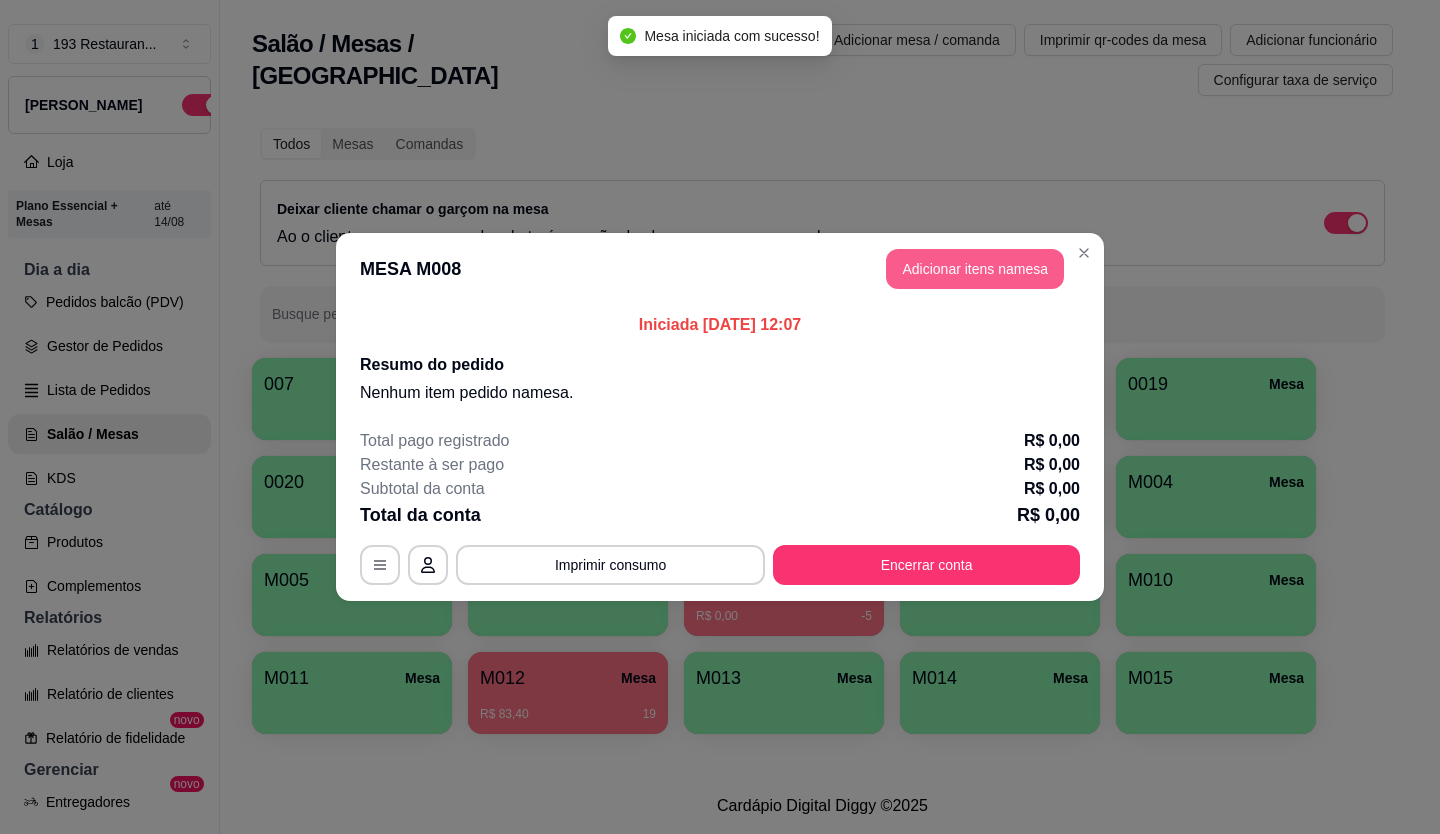 click on "Adicionar itens na  mesa" at bounding box center [975, 269] 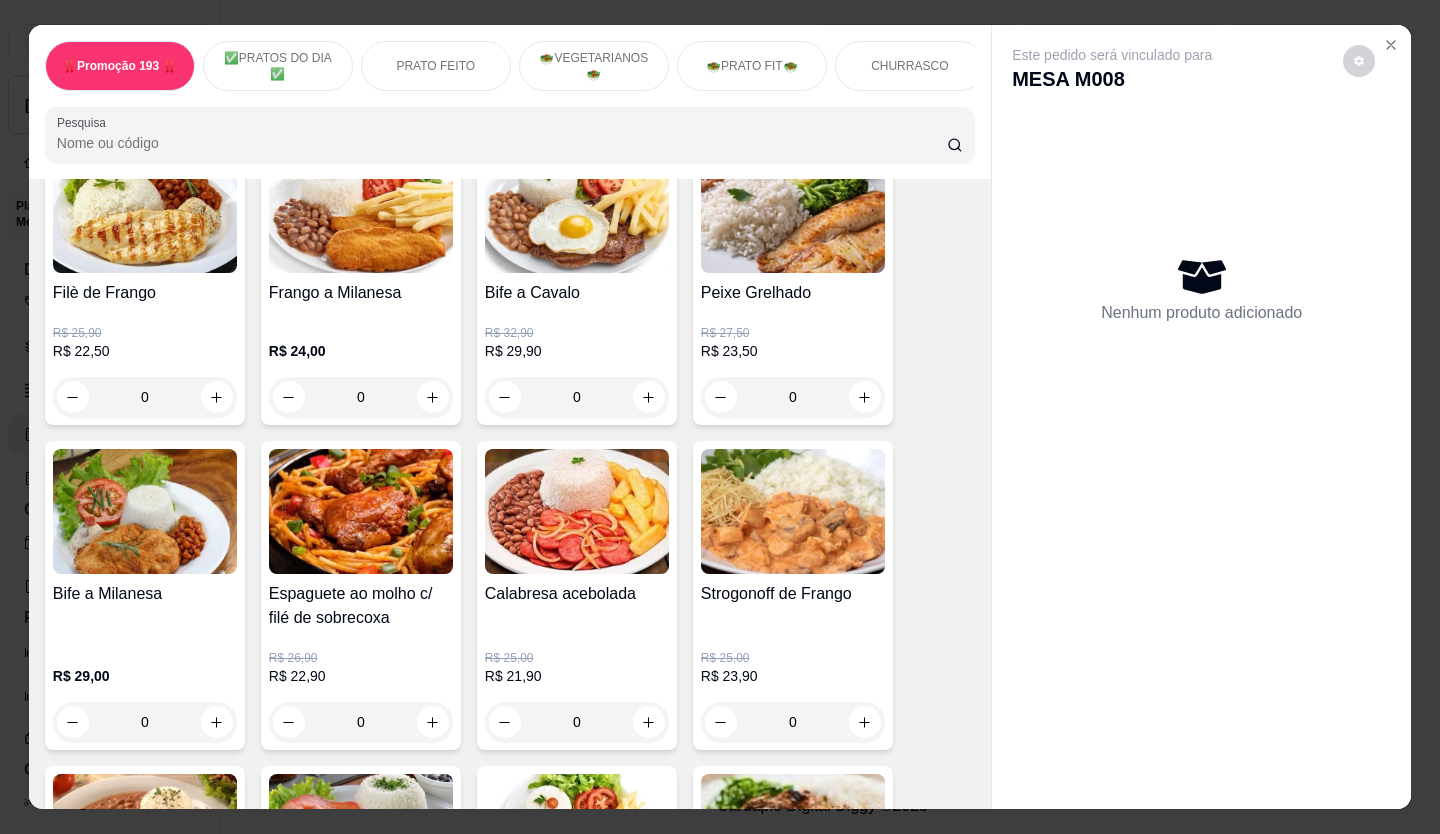scroll, scrollTop: 1500, scrollLeft: 0, axis: vertical 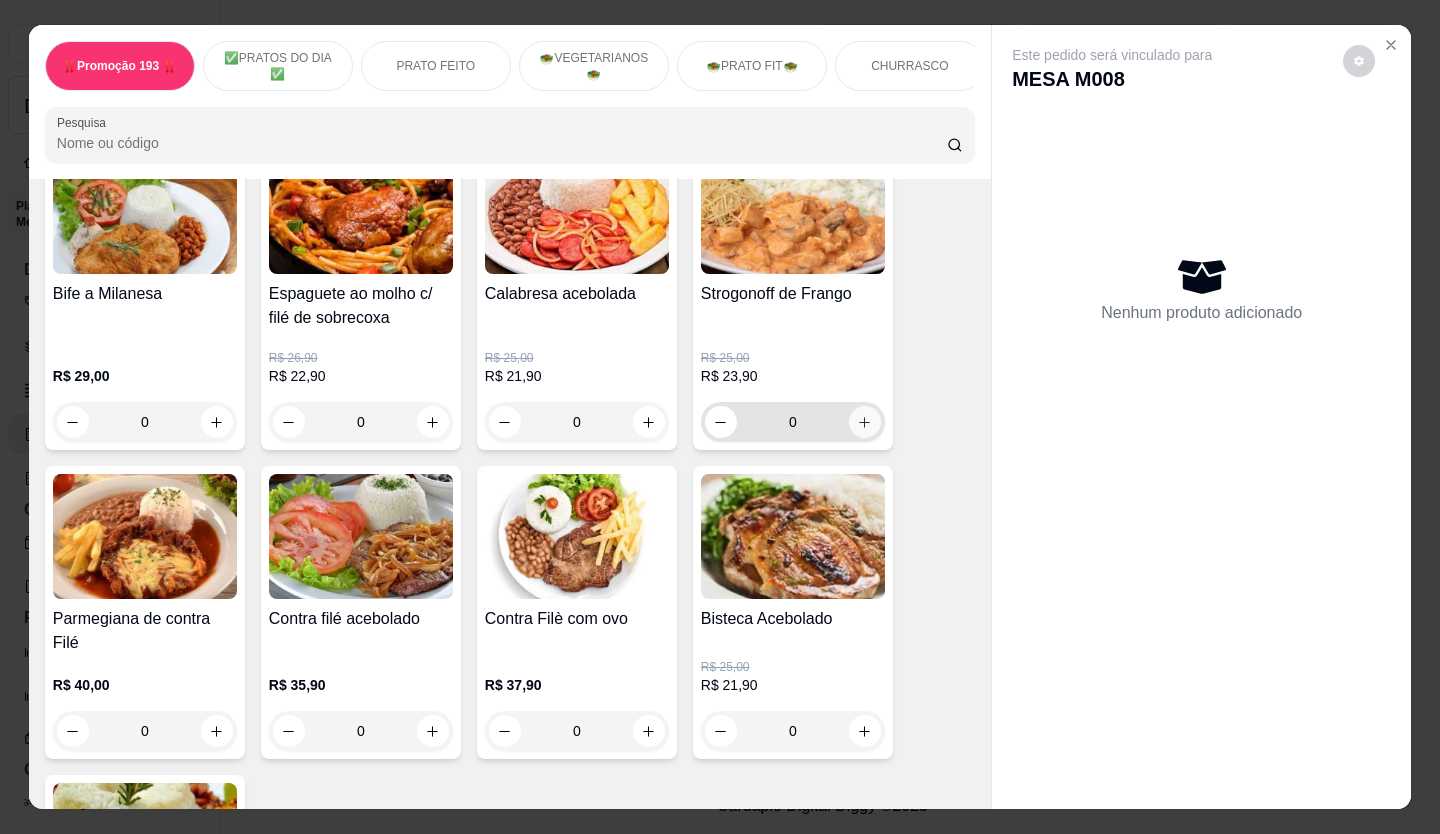 click at bounding box center (865, 422) 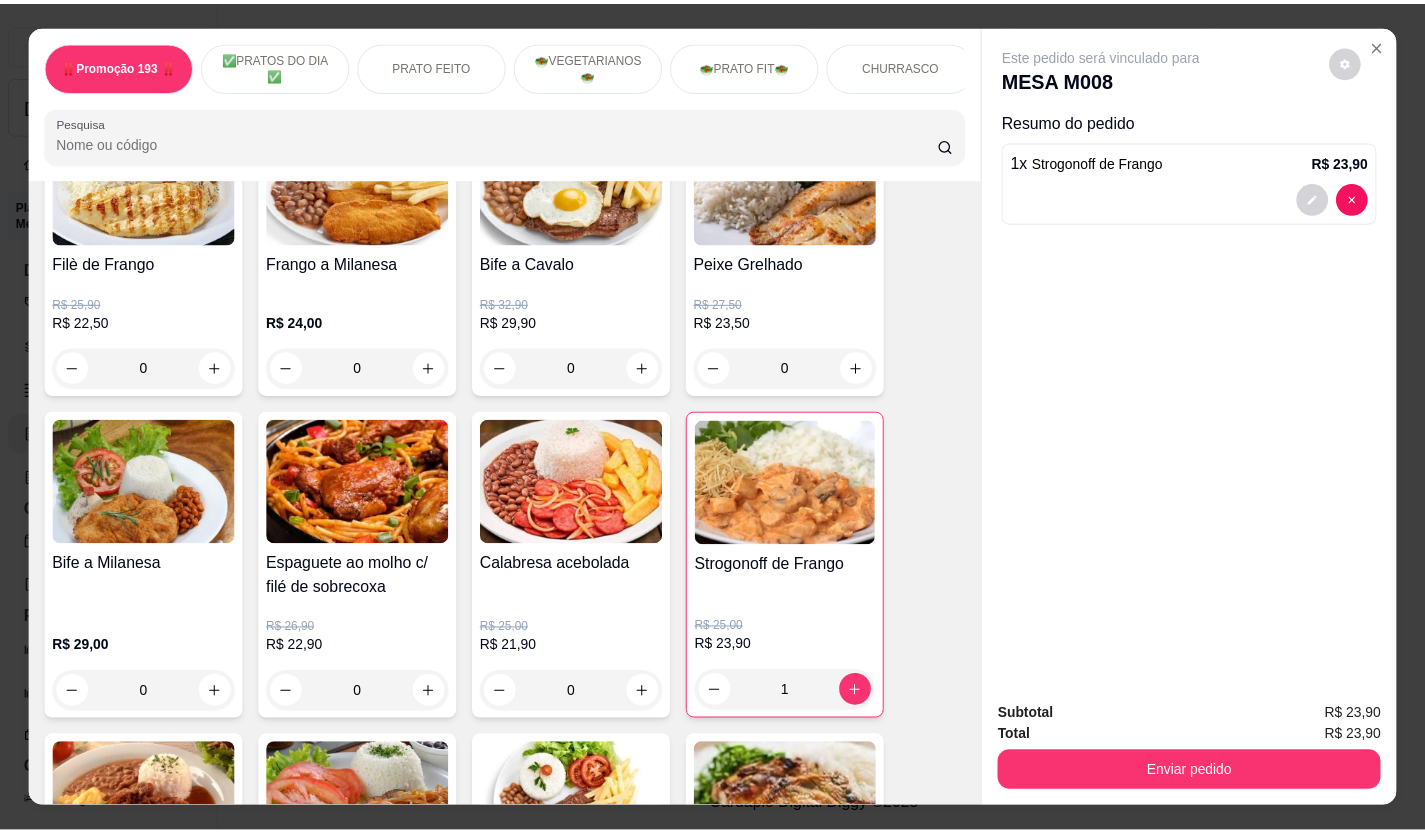 scroll, scrollTop: 1200, scrollLeft: 0, axis: vertical 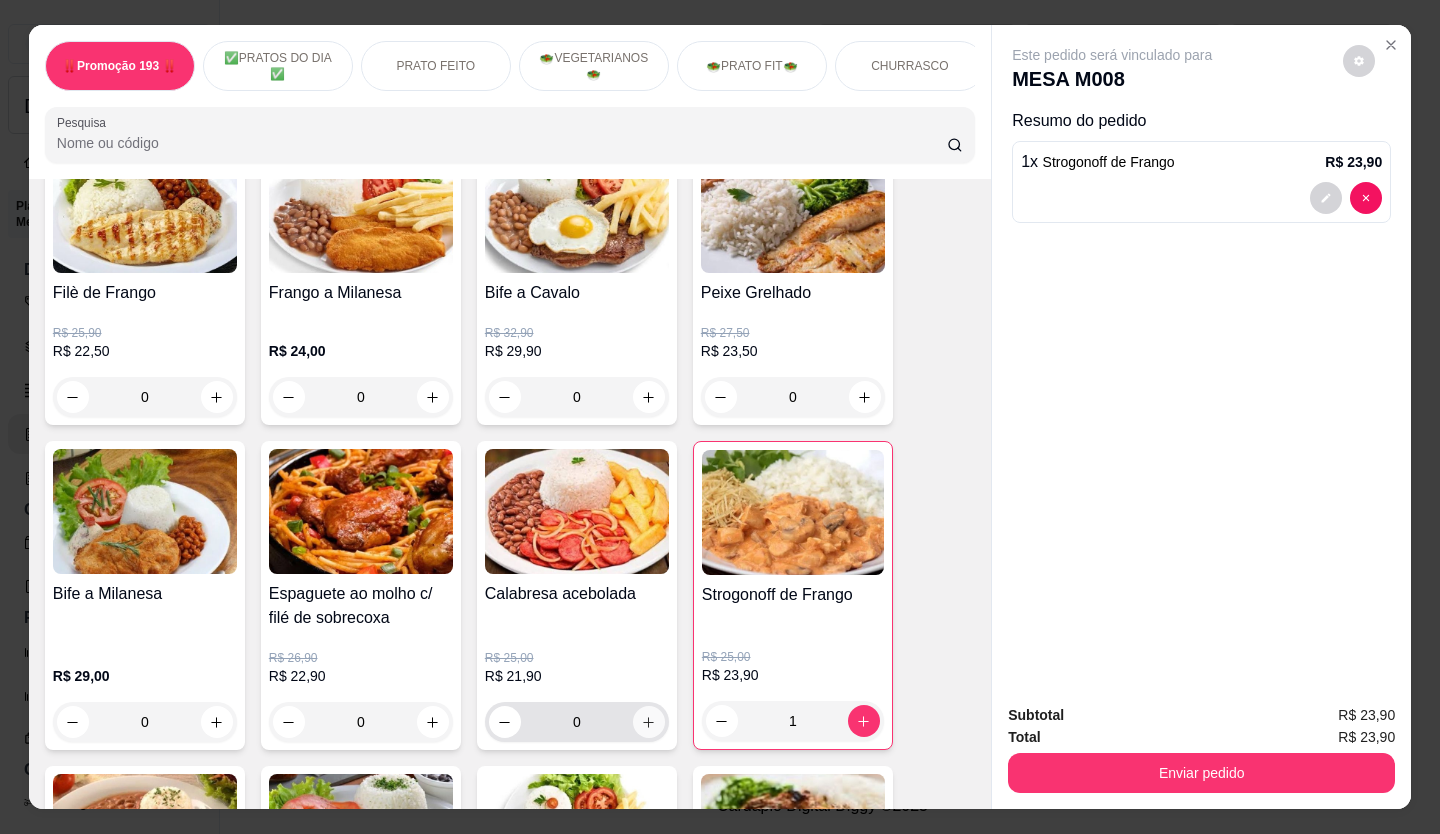 click 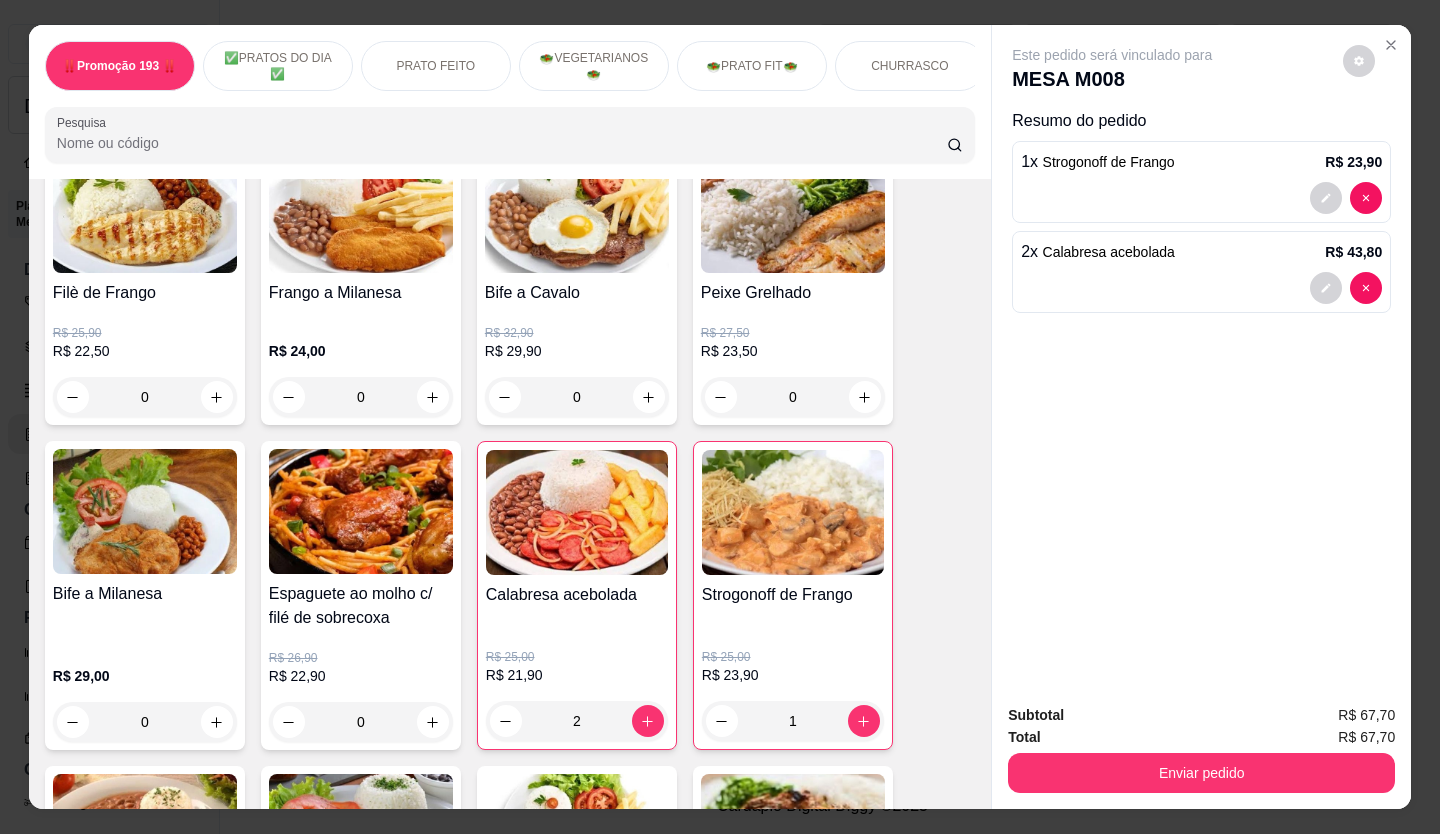 click 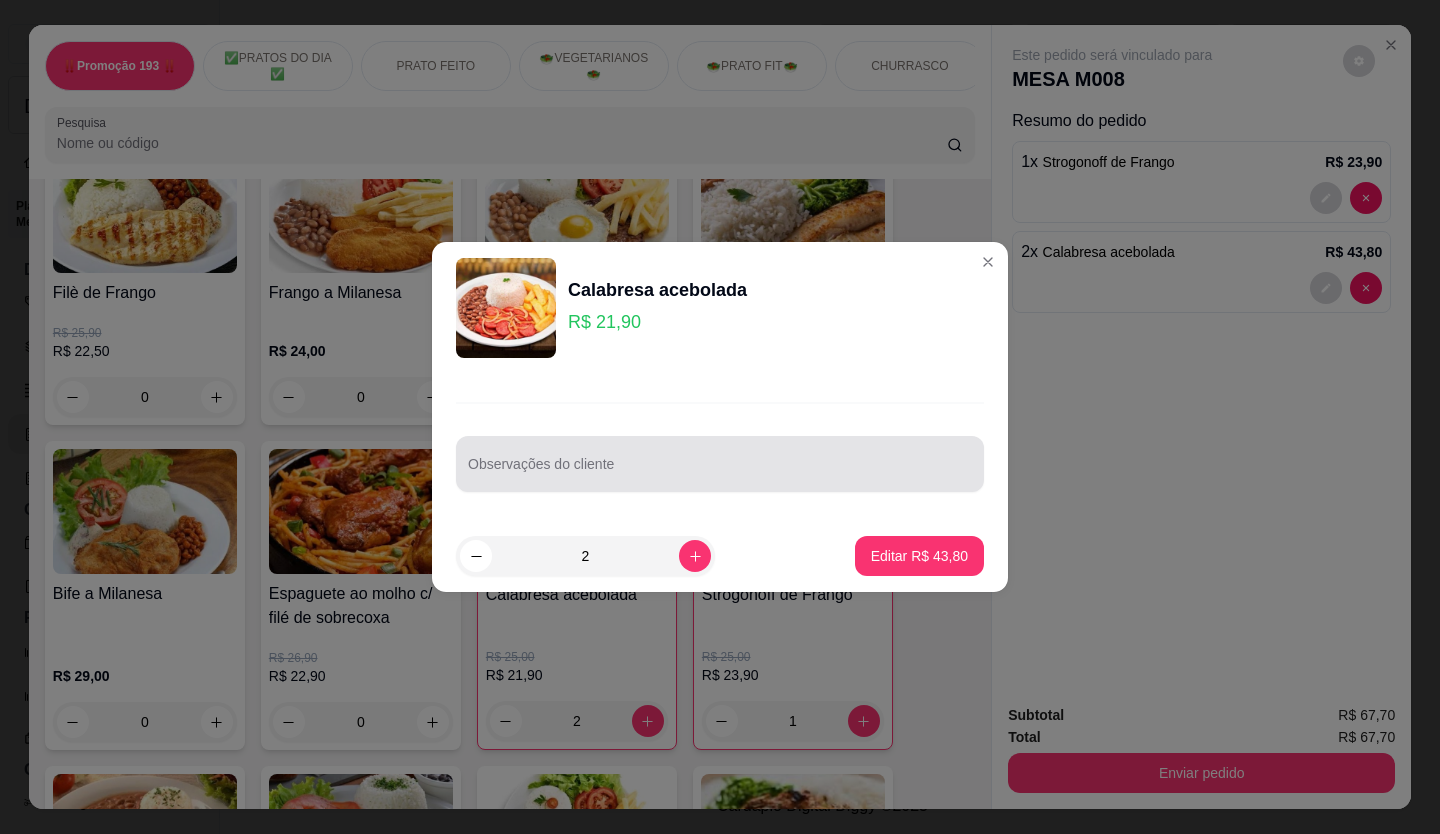 click at bounding box center [720, 464] 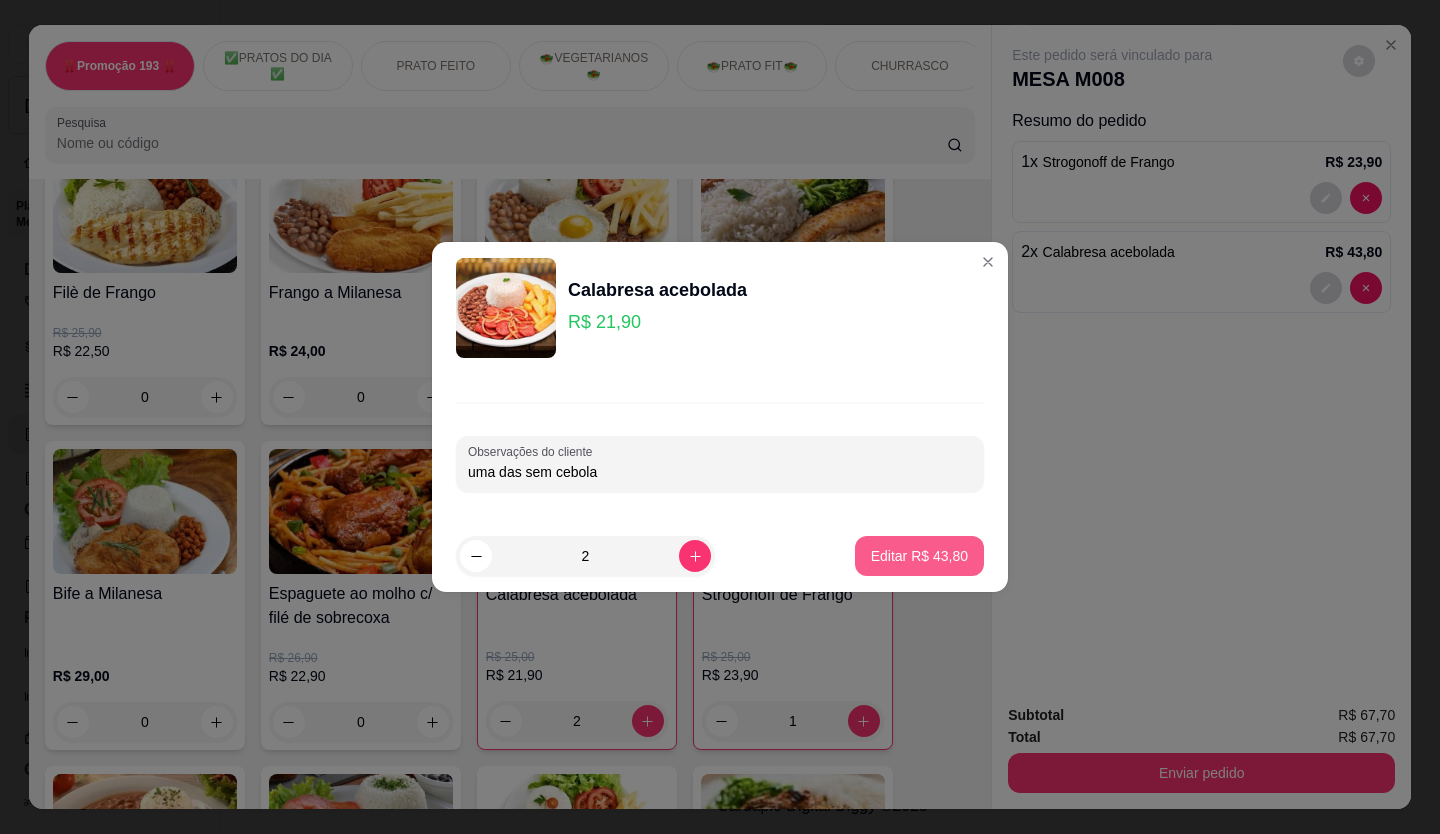 type on "uma das sem cebola" 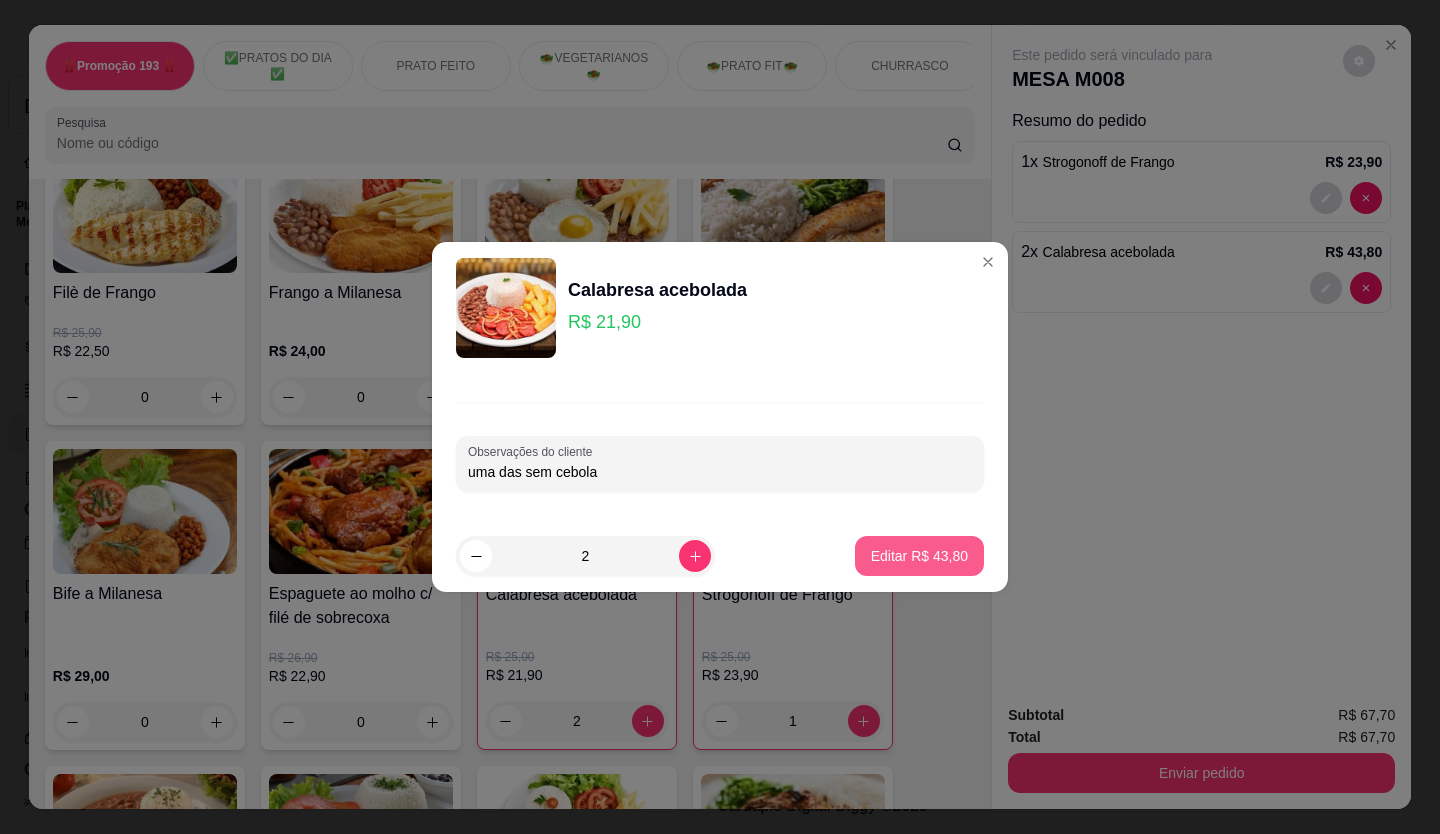 click on "Editar   R$ 43,80" at bounding box center [919, 556] 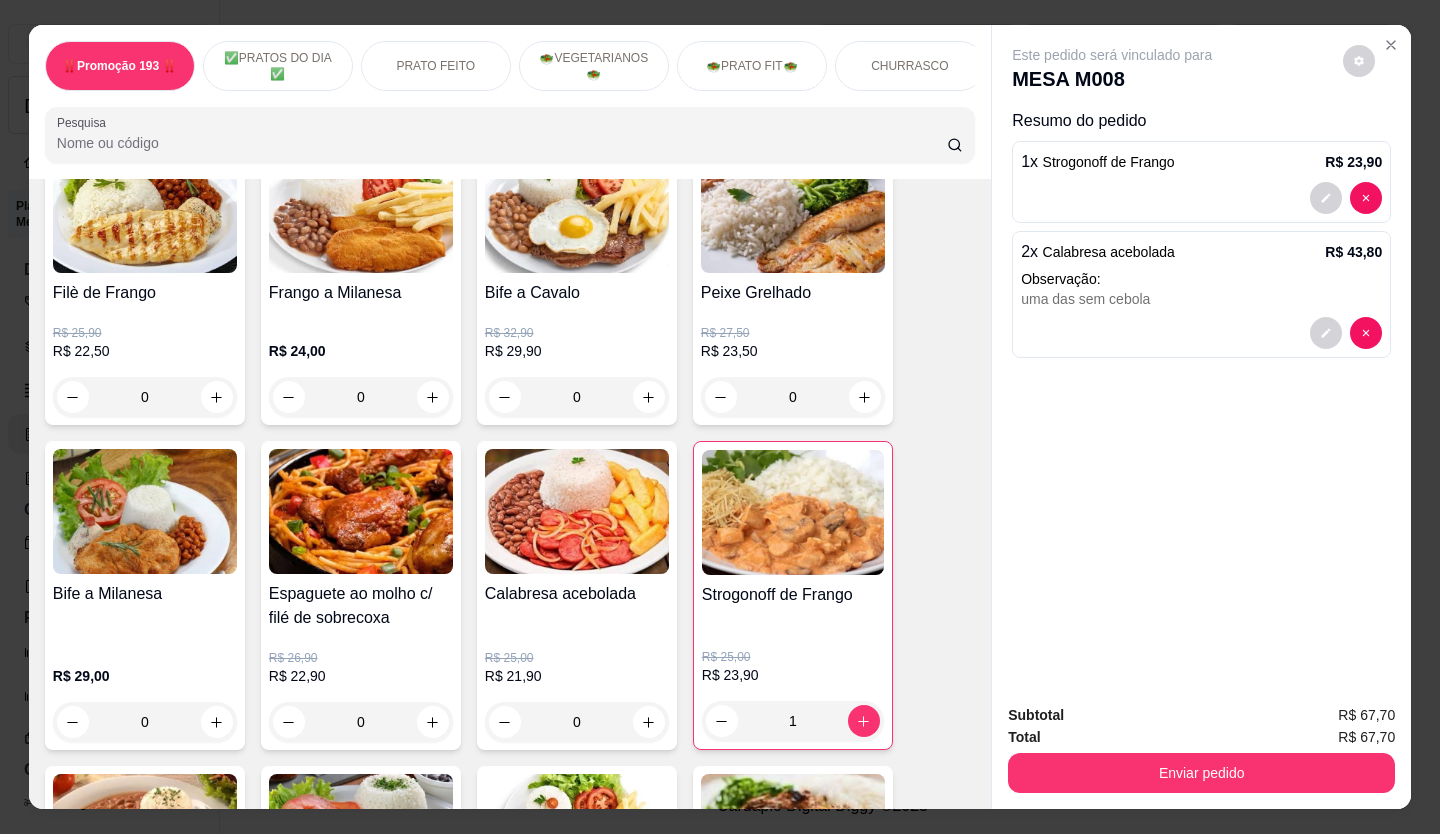 click on "Enviar pedido" at bounding box center (1201, 773) 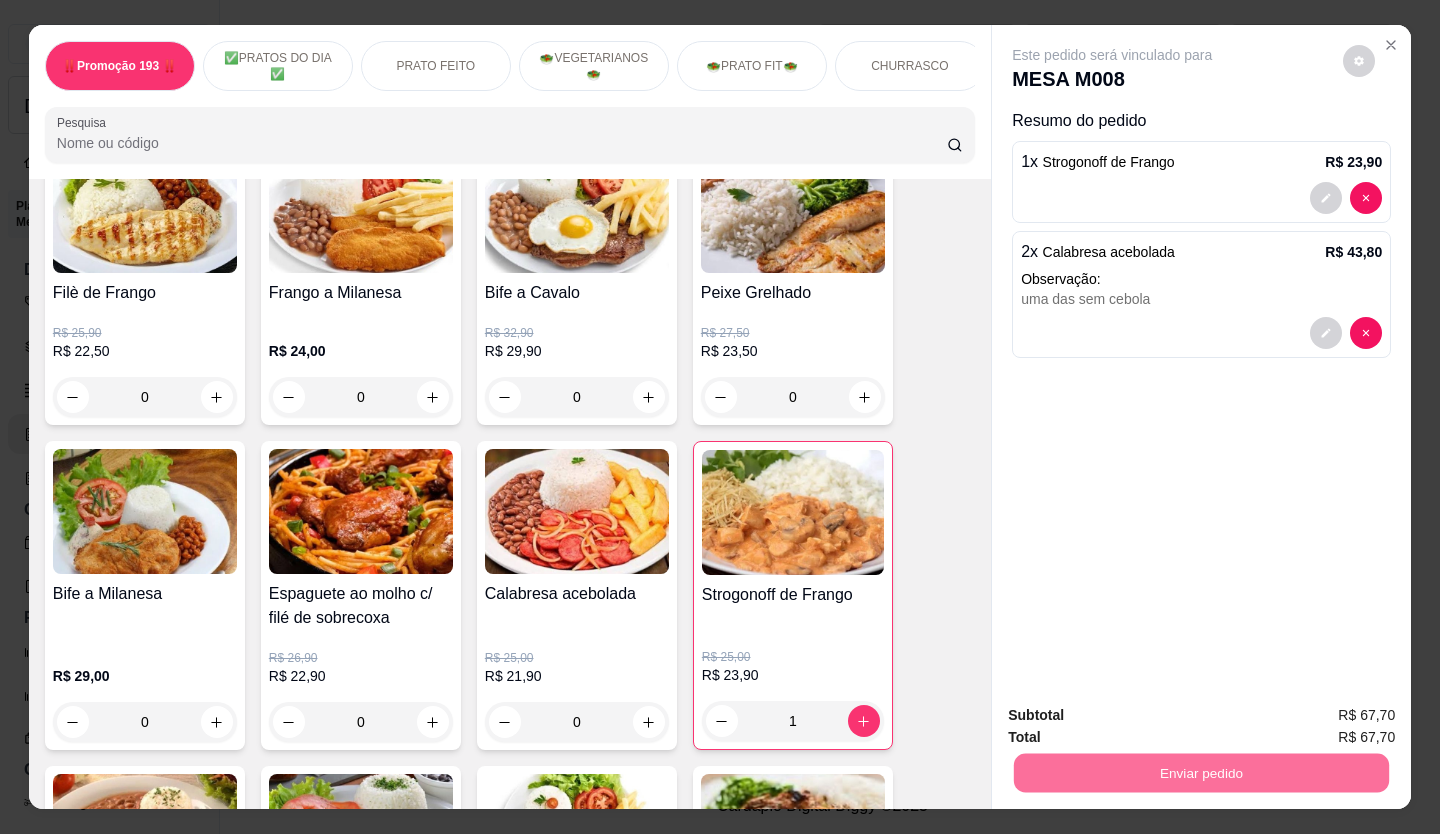 click on "Não registrar e enviar pedido" at bounding box center (1135, 716) 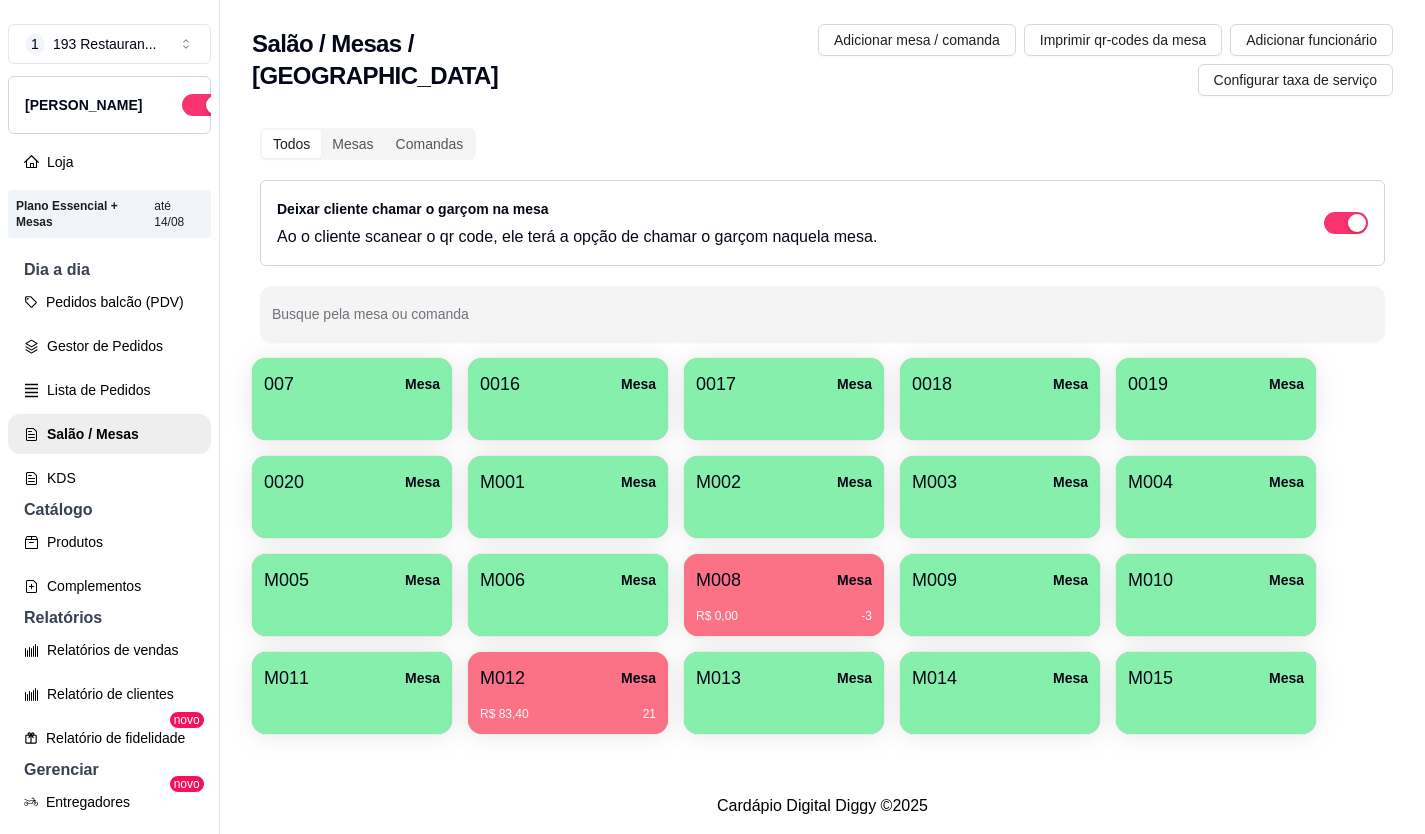 click on "R$ 83,40 21" at bounding box center [568, 714] 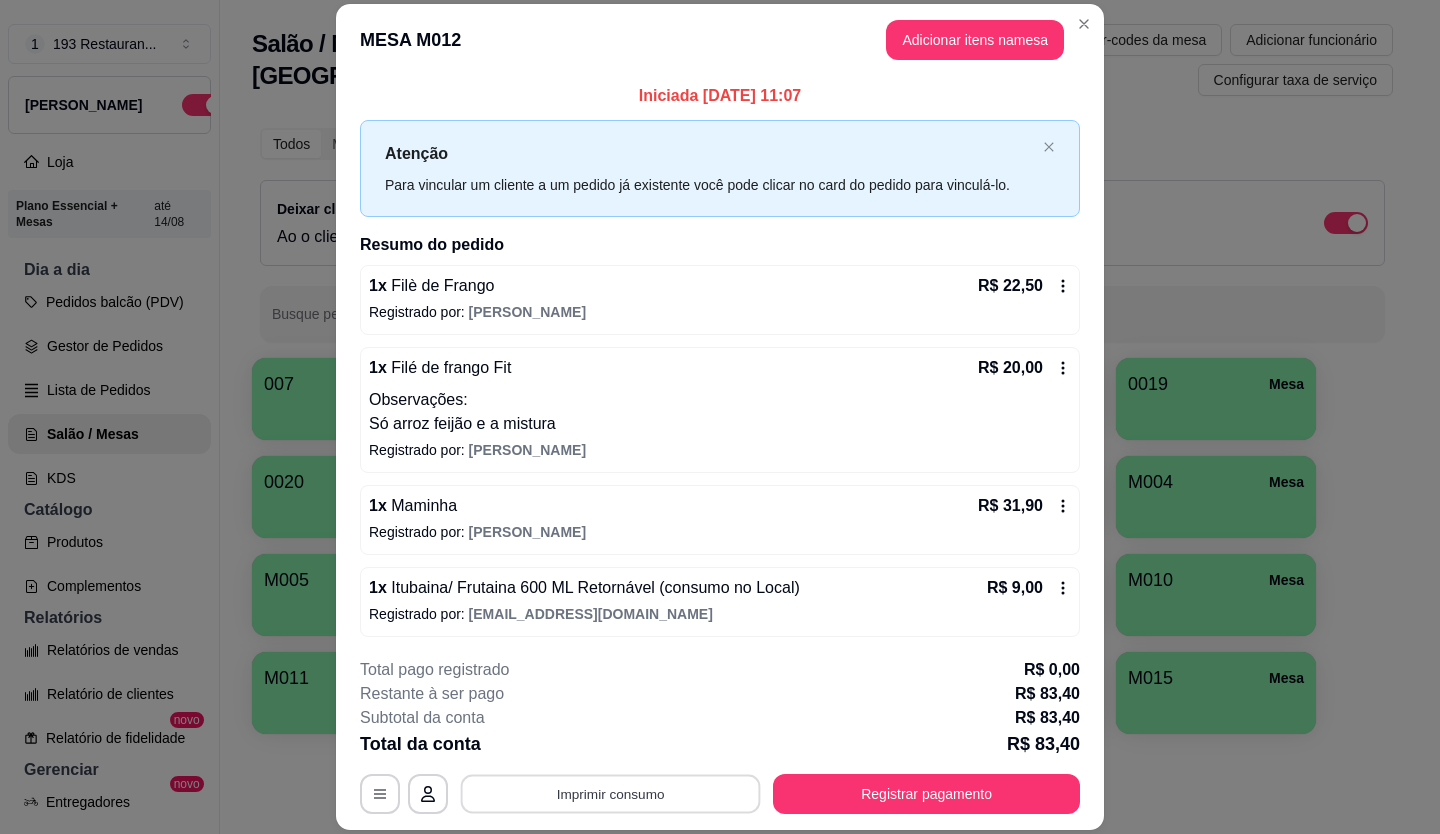 click on "Imprimir consumo" at bounding box center [611, 793] 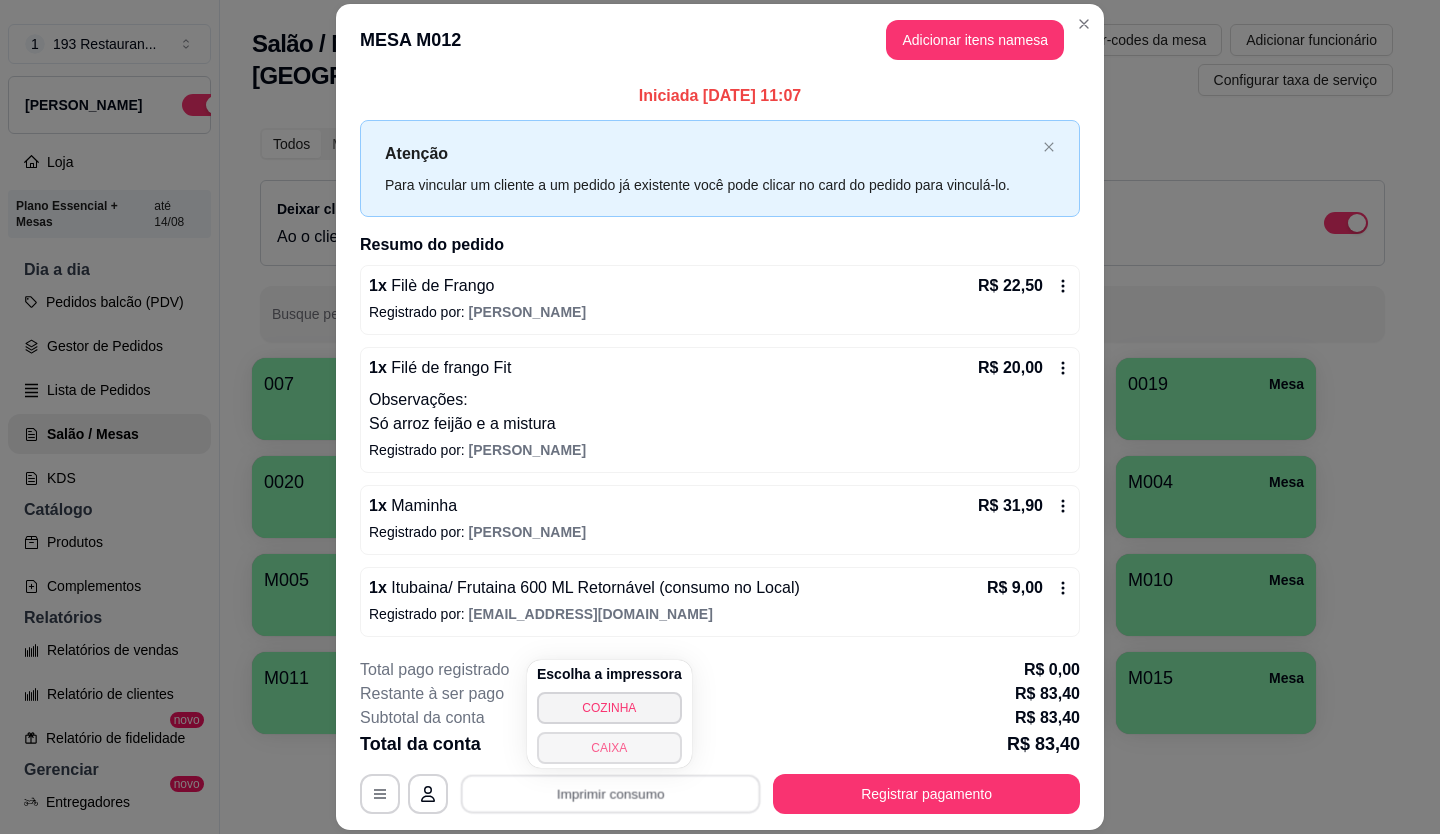 click on "CAIXA" at bounding box center [609, 748] 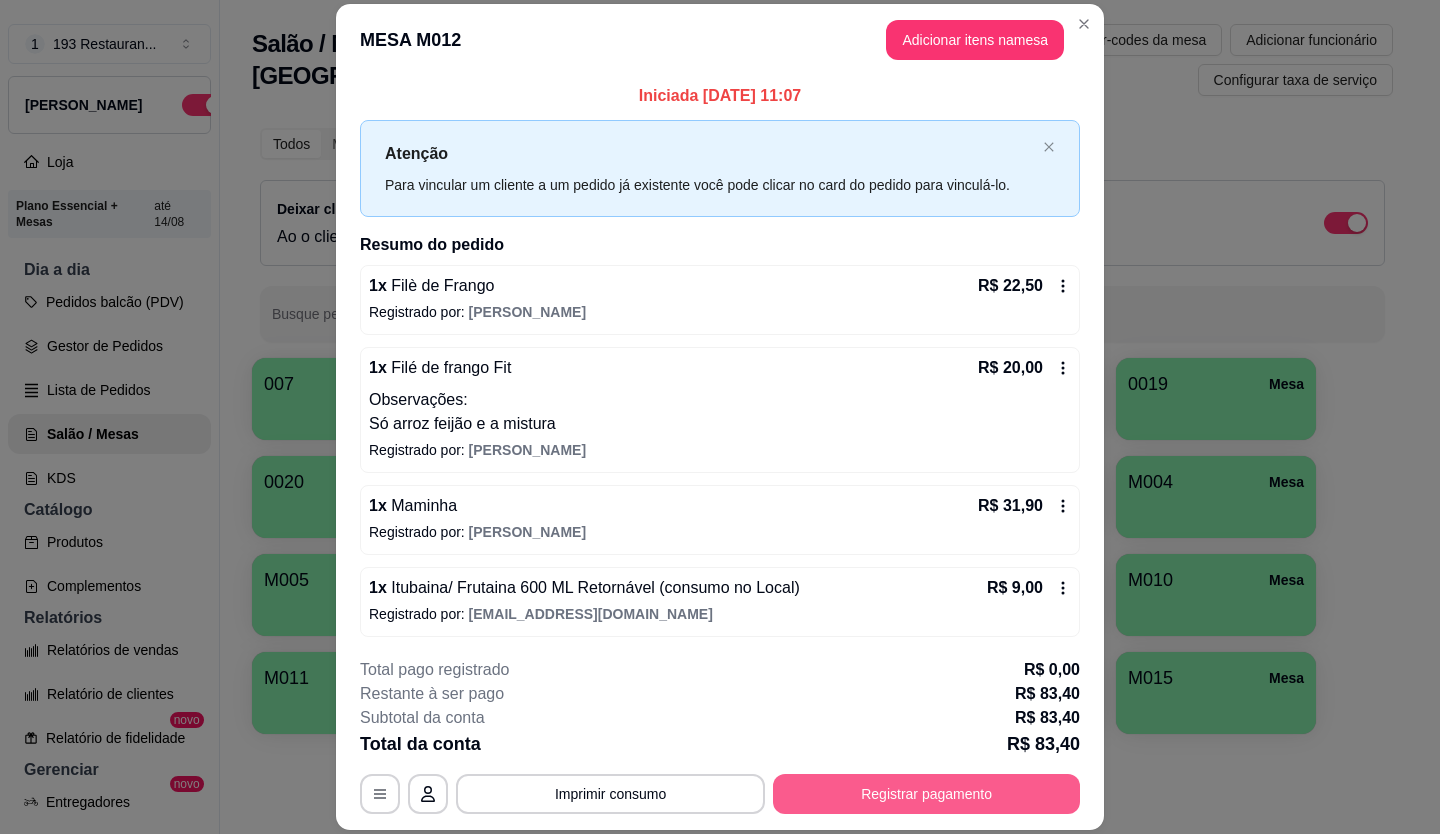 click on "Registrar pagamento" at bounding box center (926, 794) 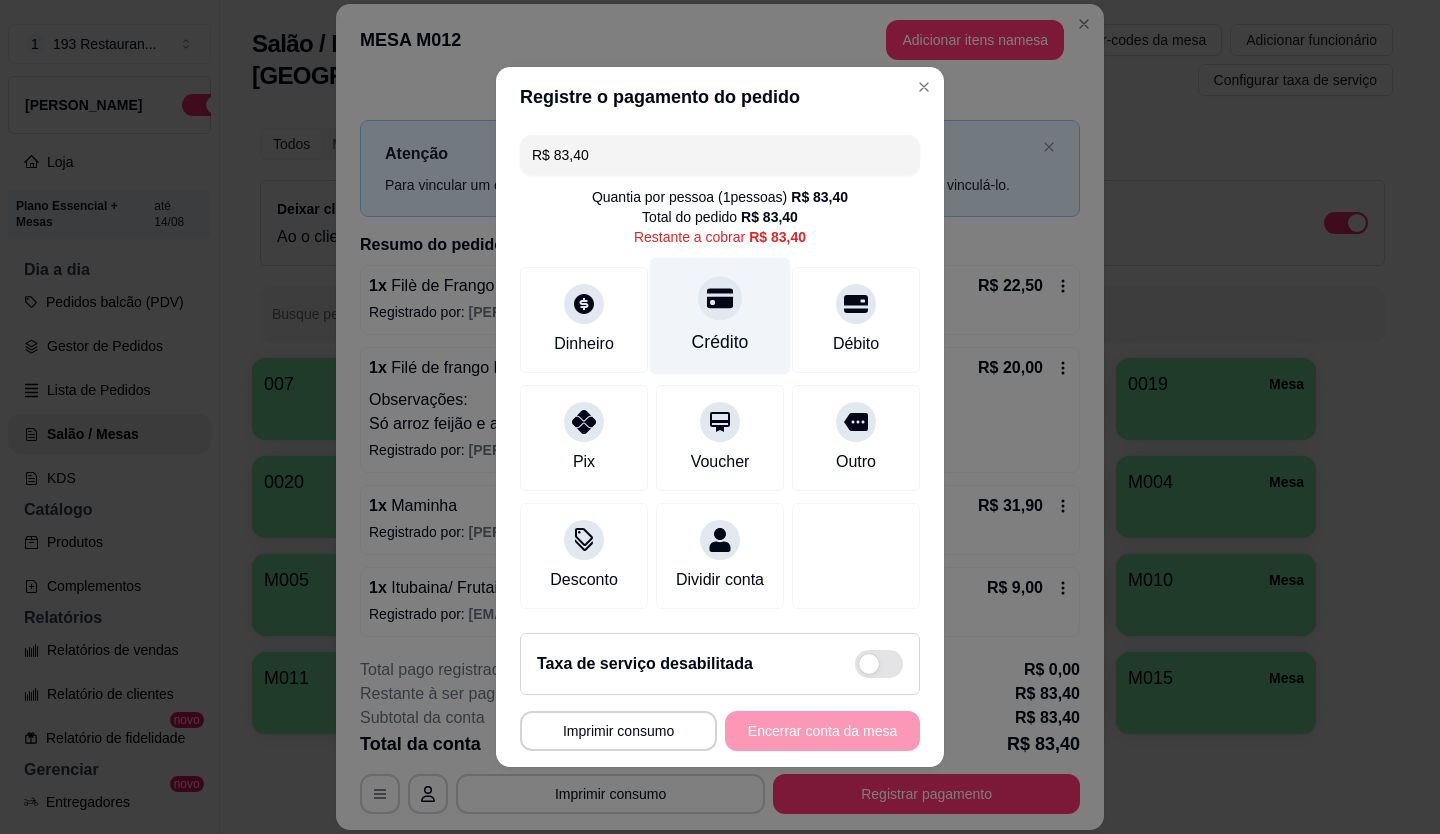 click at bounding box center [720, 298] 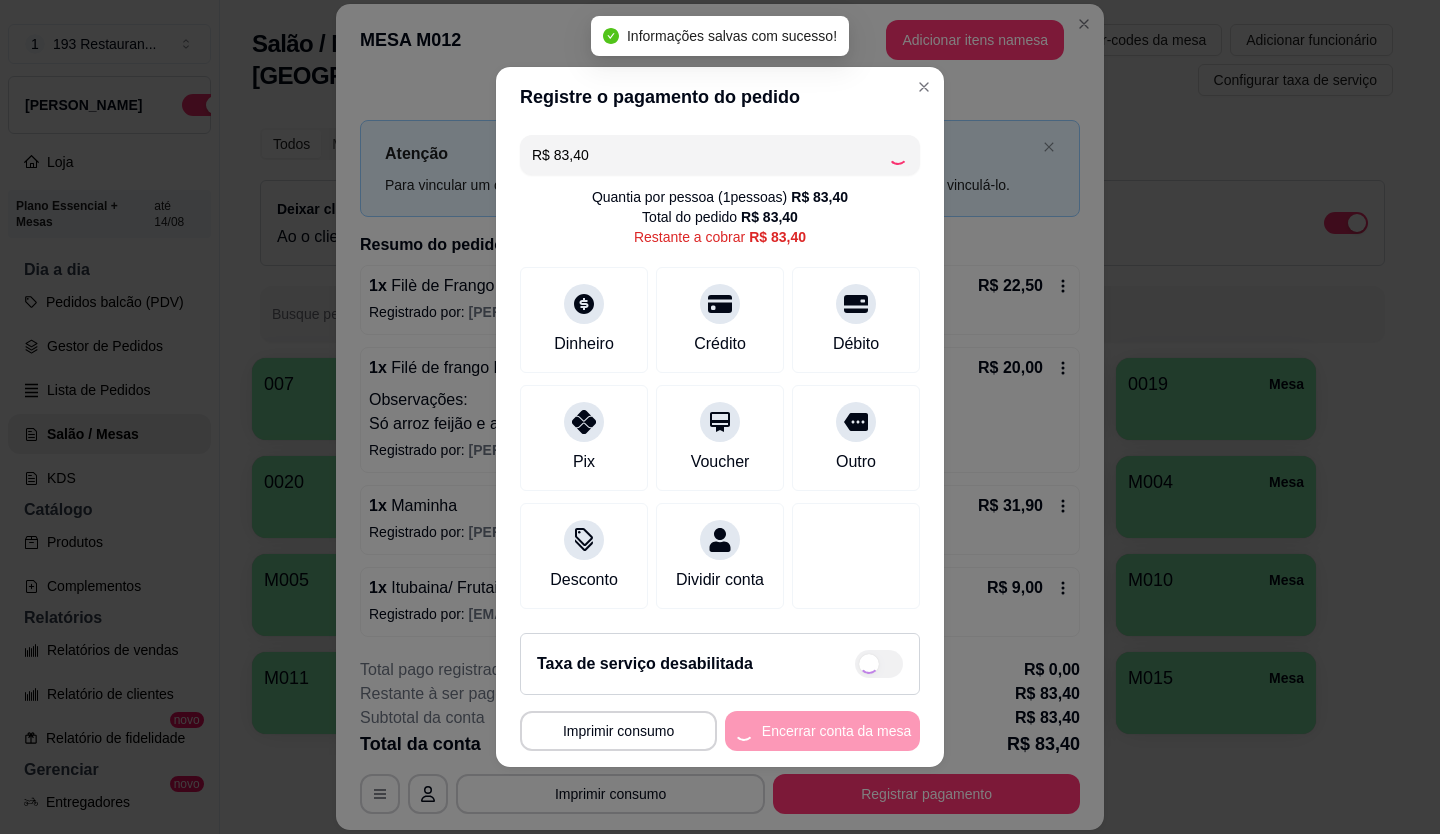 type on "R$ 0,00" 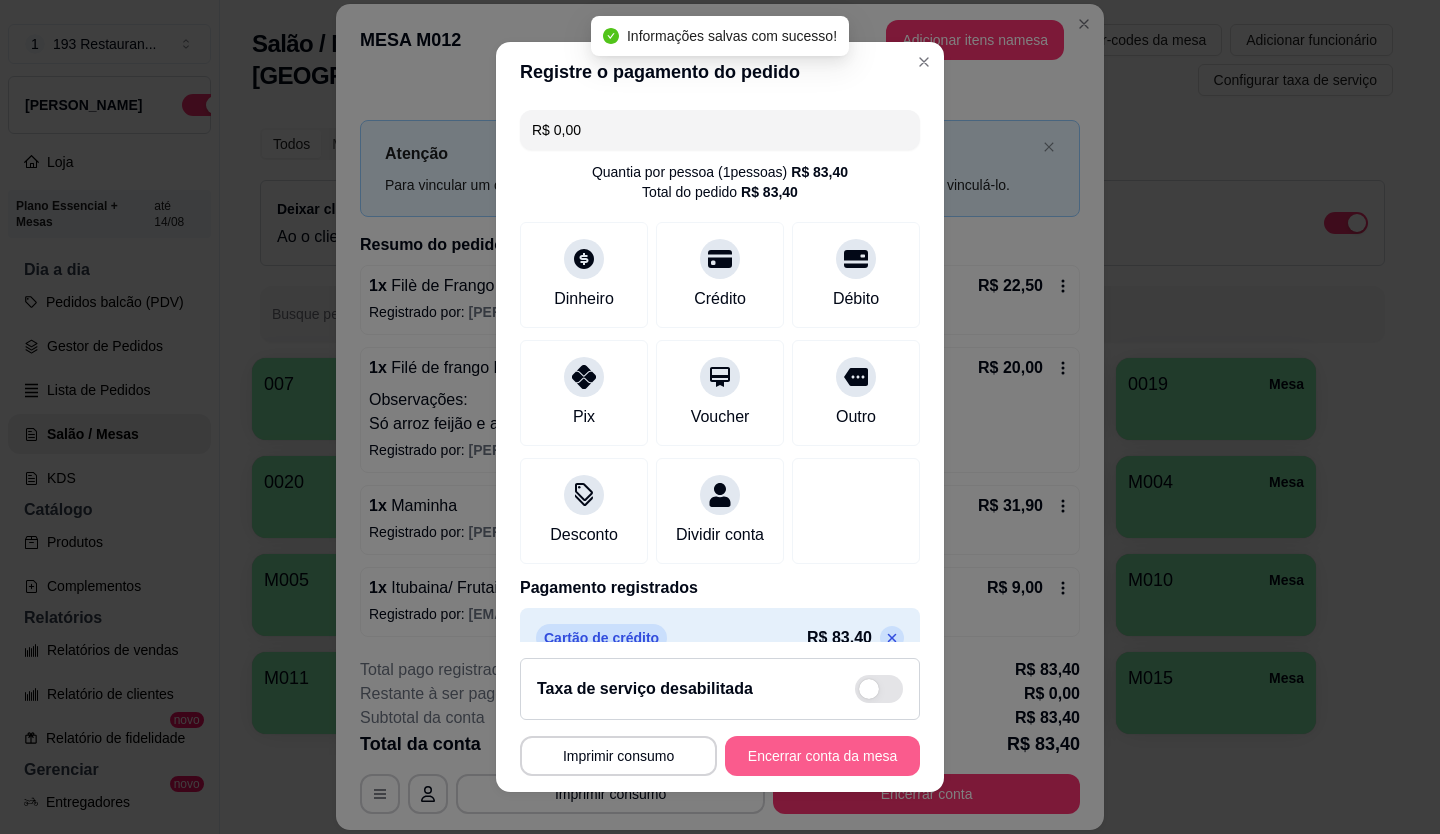 click on "Encerrar conta da mesa" at bounding box center (822, 756) 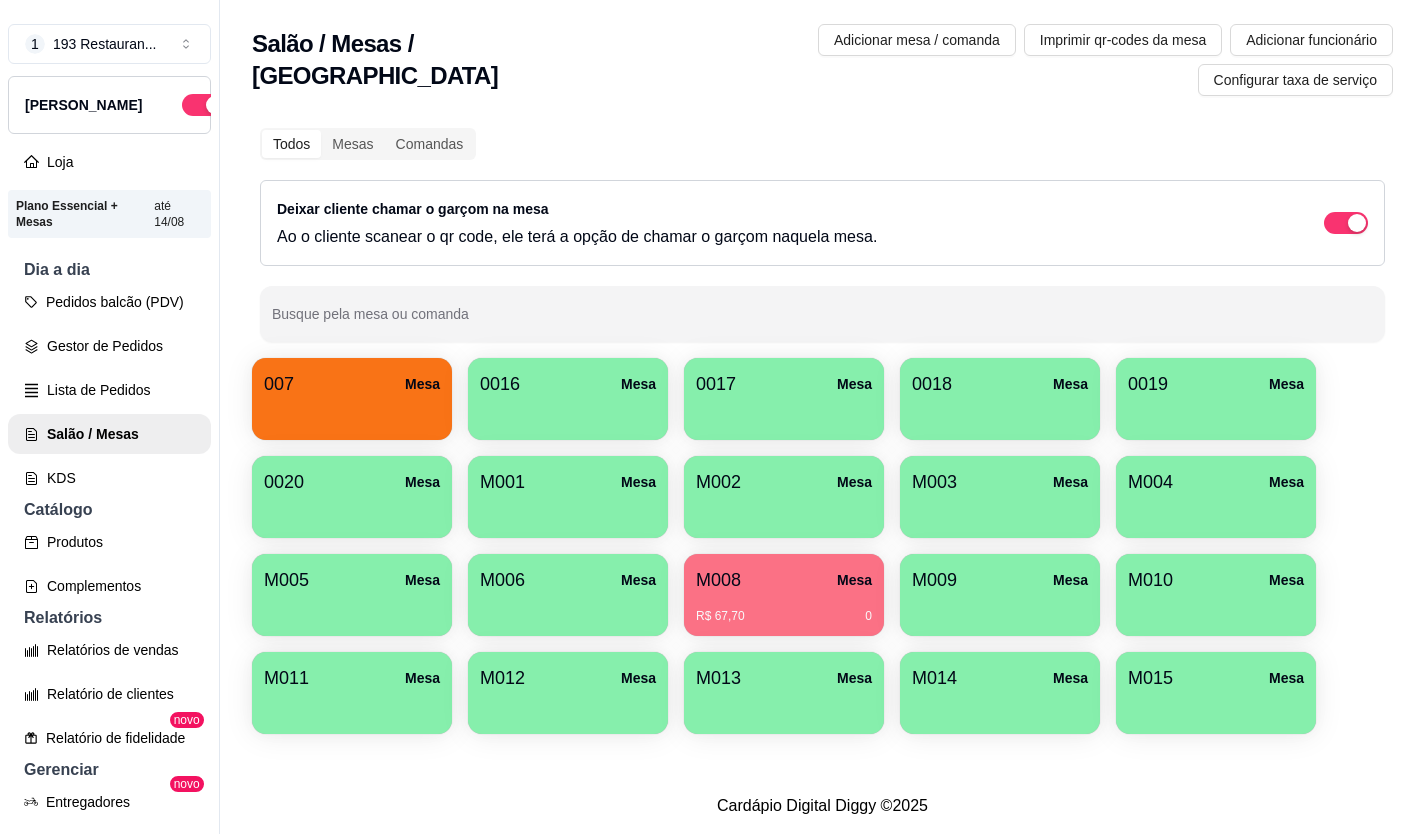 click at bounding box center [352, 413] 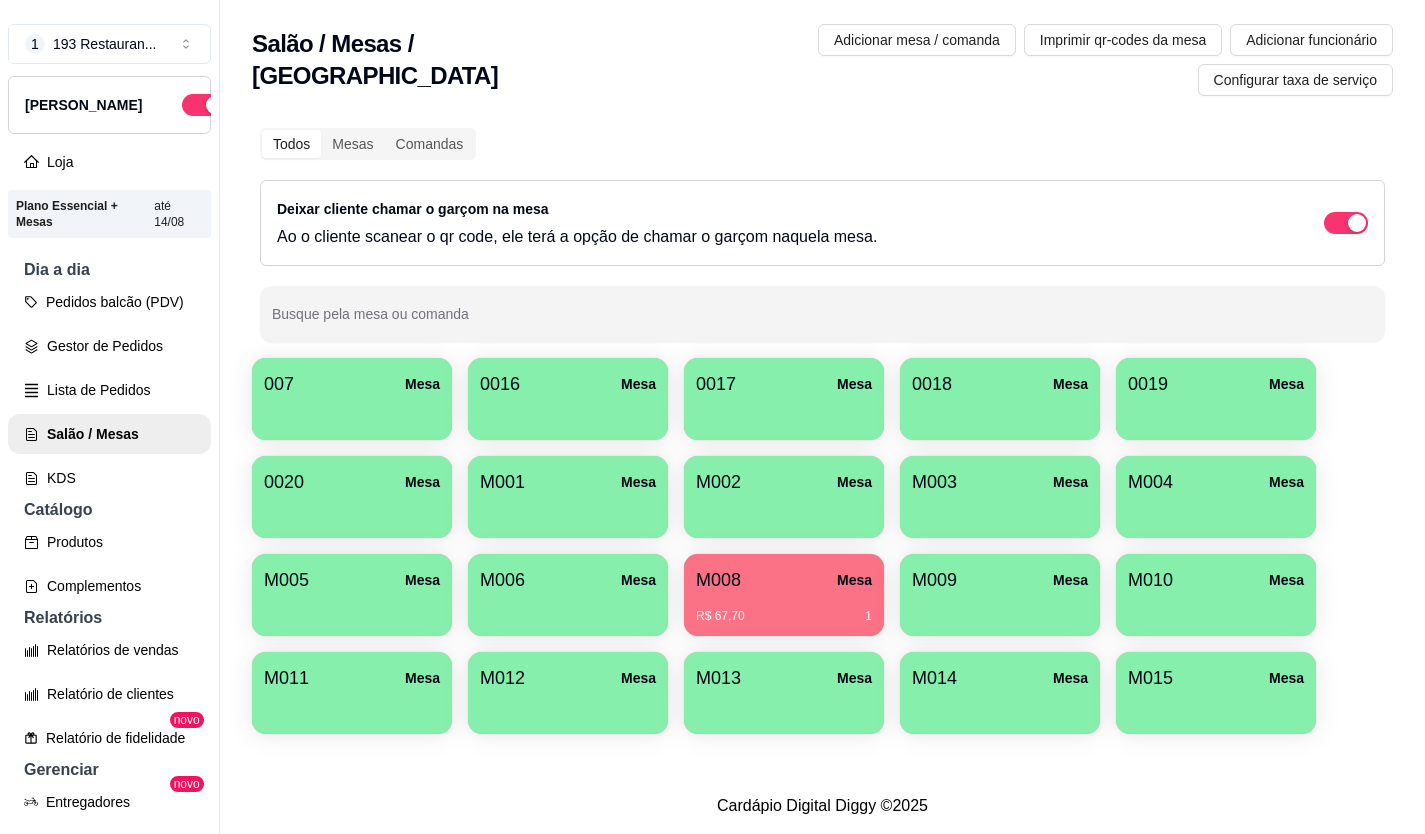 click on "R$ 67,70 1" at bounding box center [784, 616] 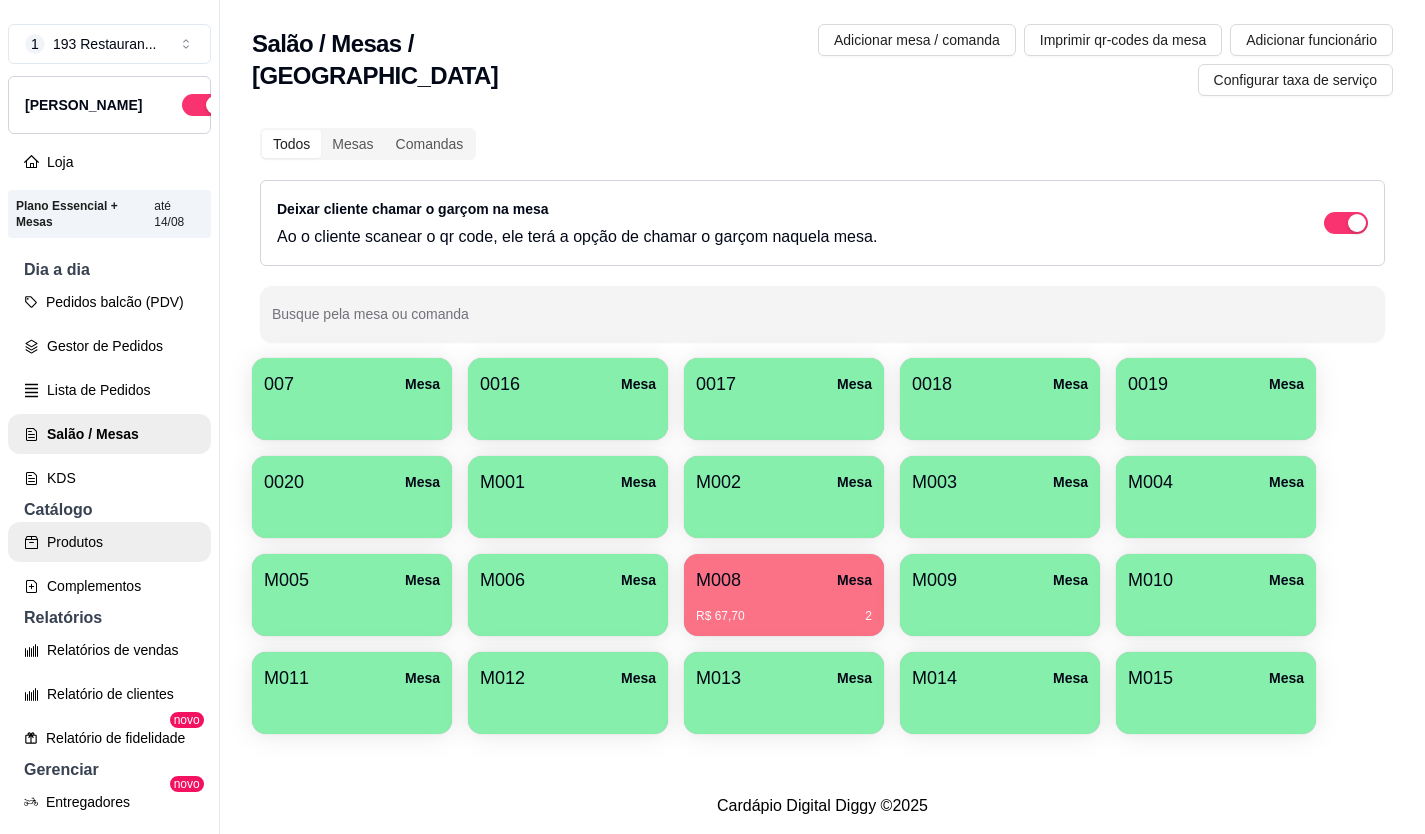 click on "Produtos" at bounding box center [109, 542] 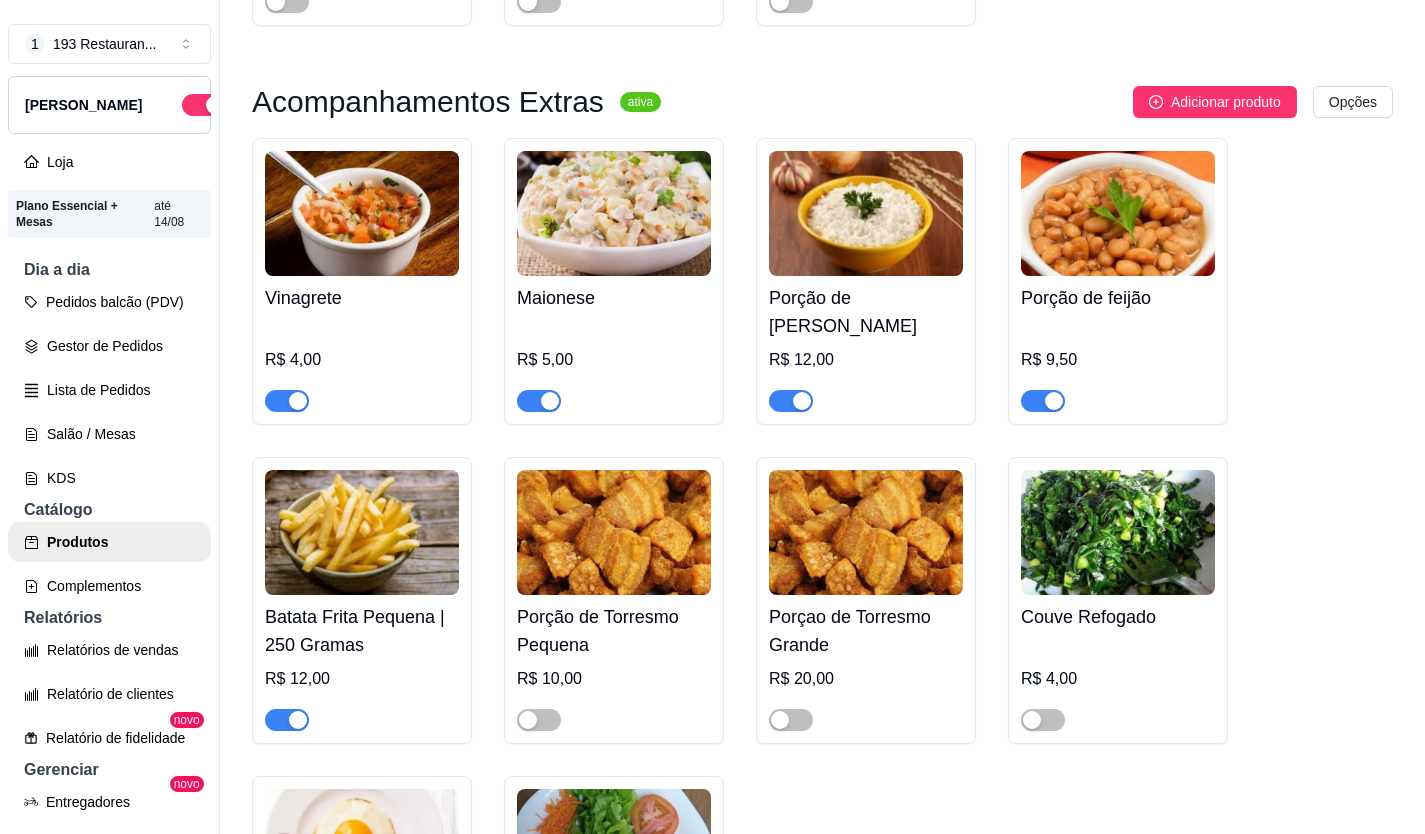 scroll, scrollTop: 5900, scrollLeft: 0, axis: vertical 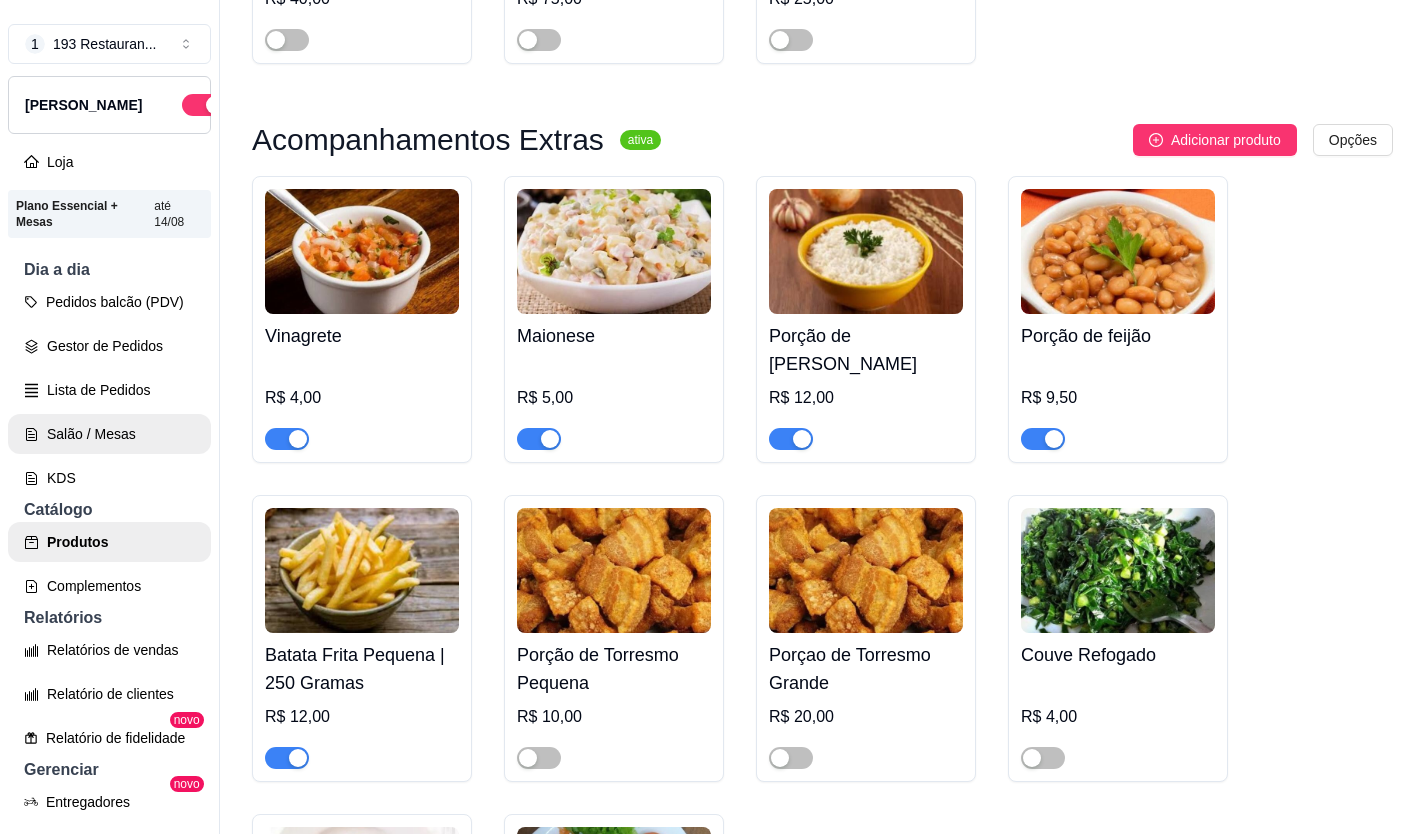 click on "Salão / Mesas" at bounding box center [109, 434] 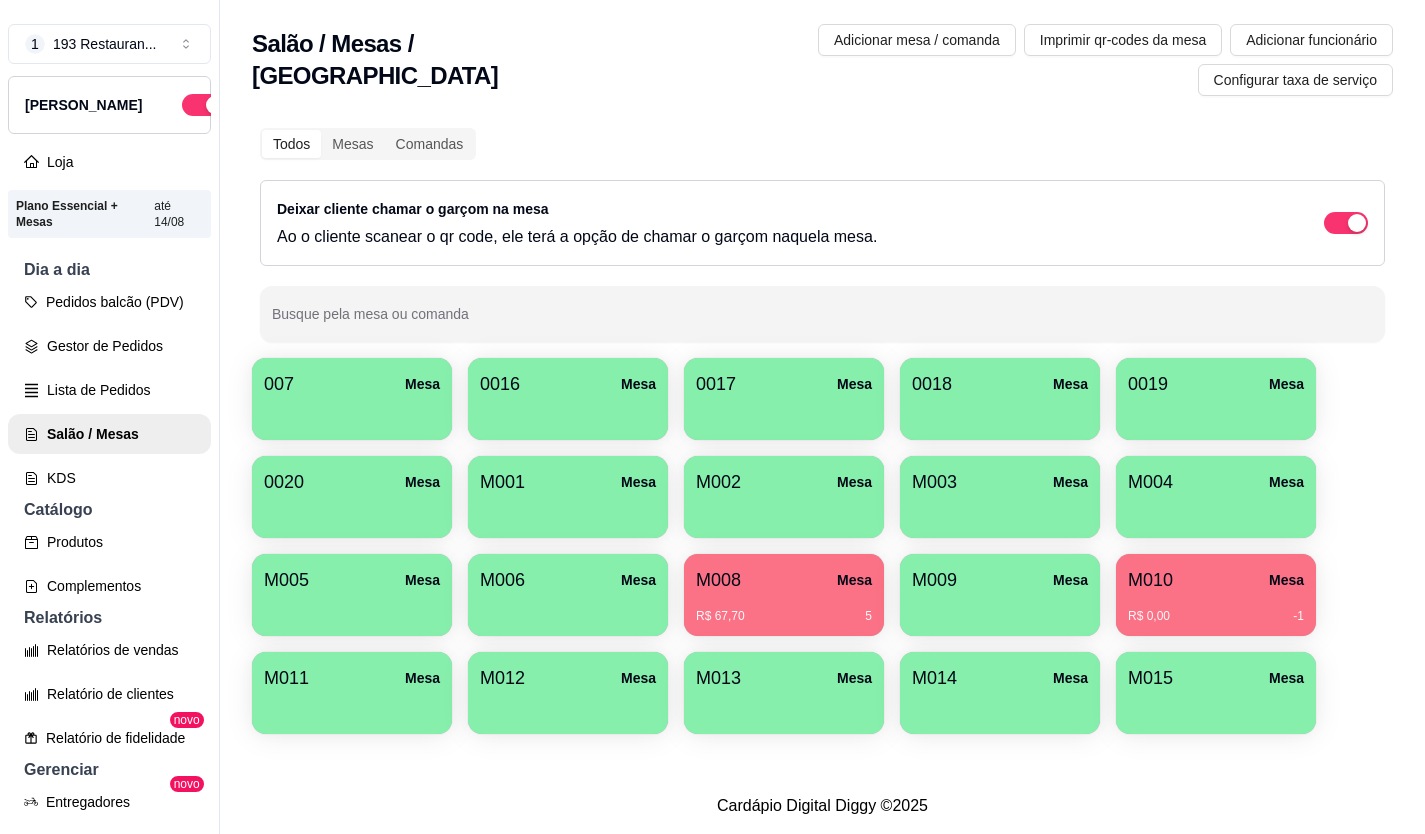 click on "M010 Mesa" at bounding box center (1216, 580) 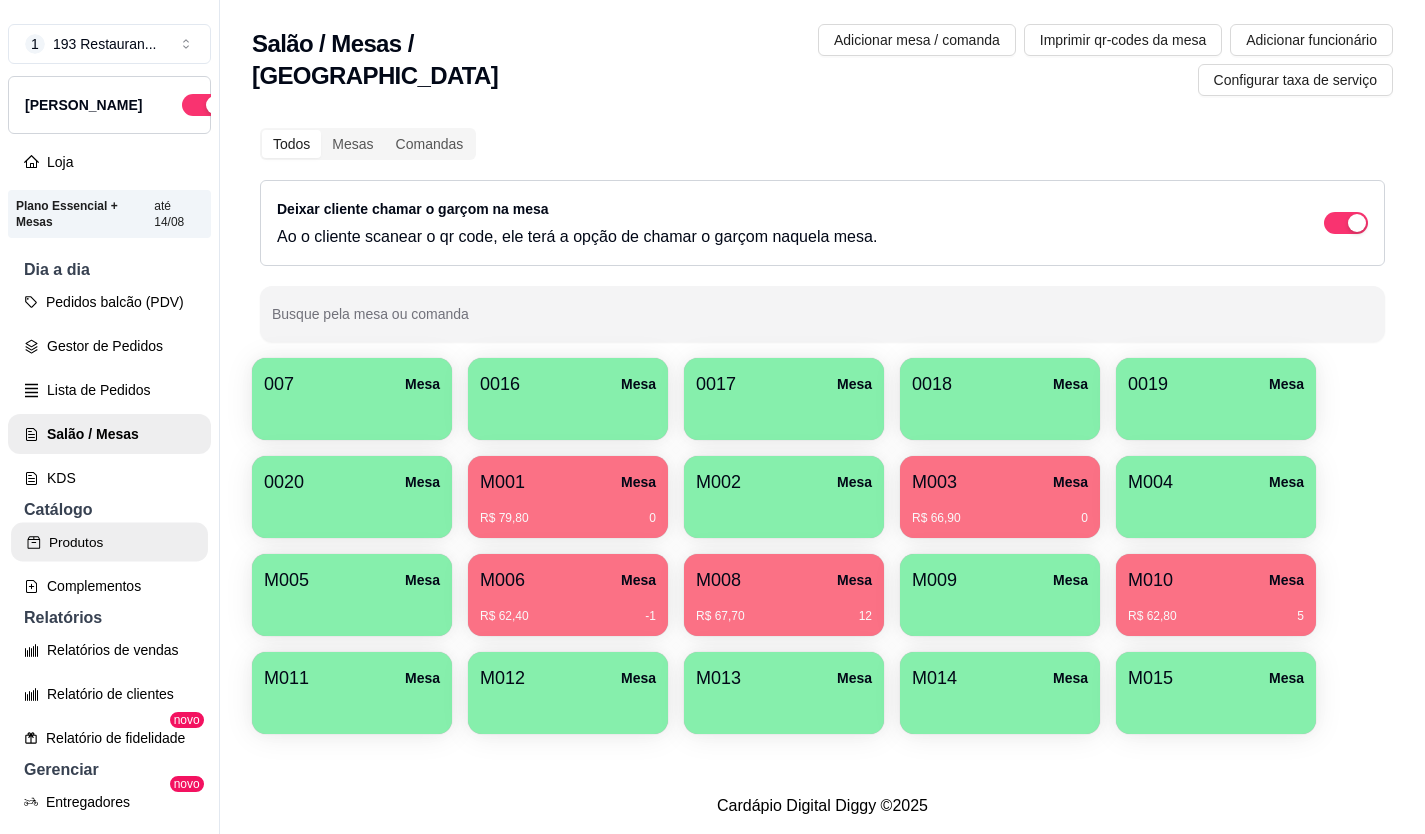 click on "Produtos" at bounding box center [109, 542] 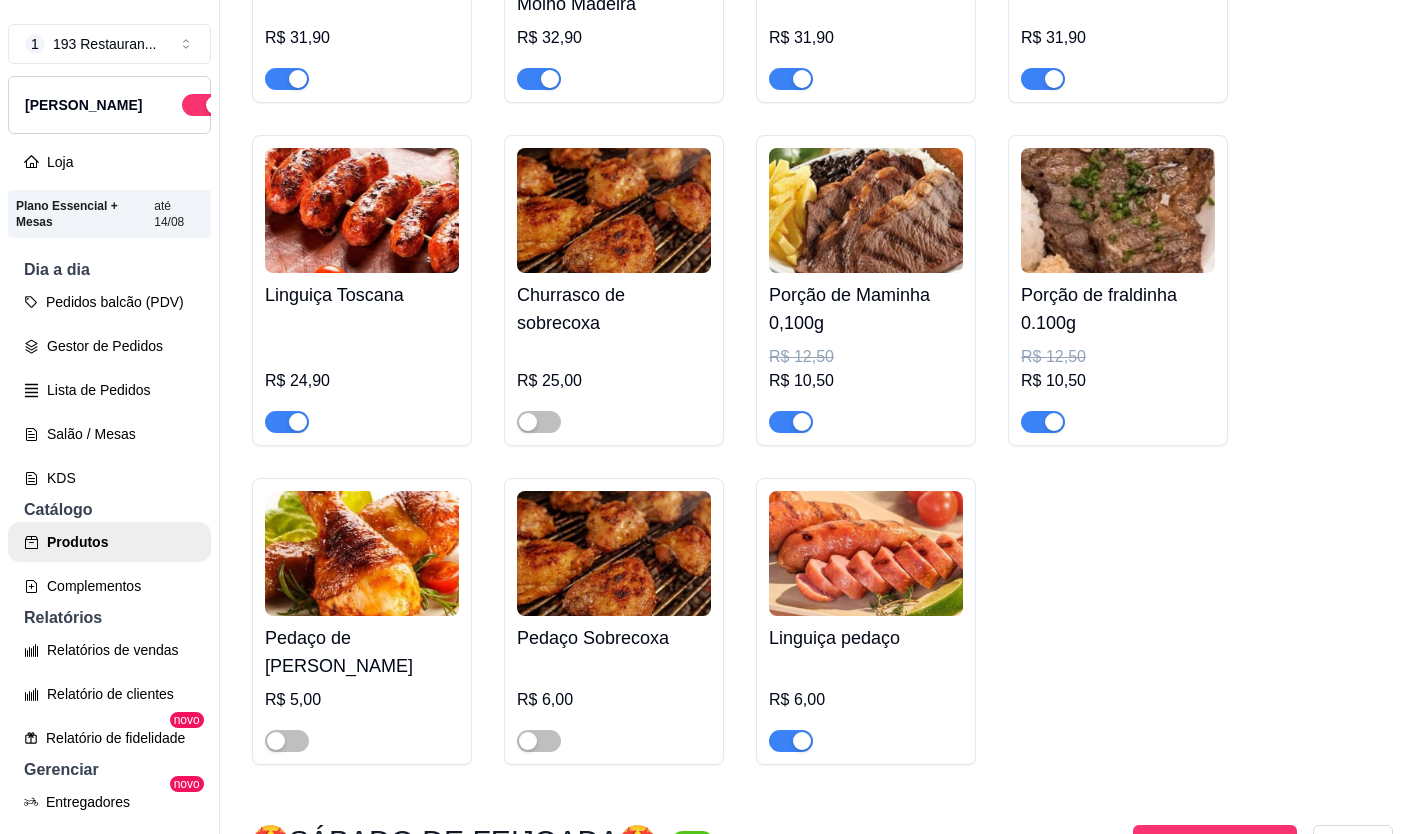 scroll, scrollTop: 4500, scrollLeft: 0, axis: vertical 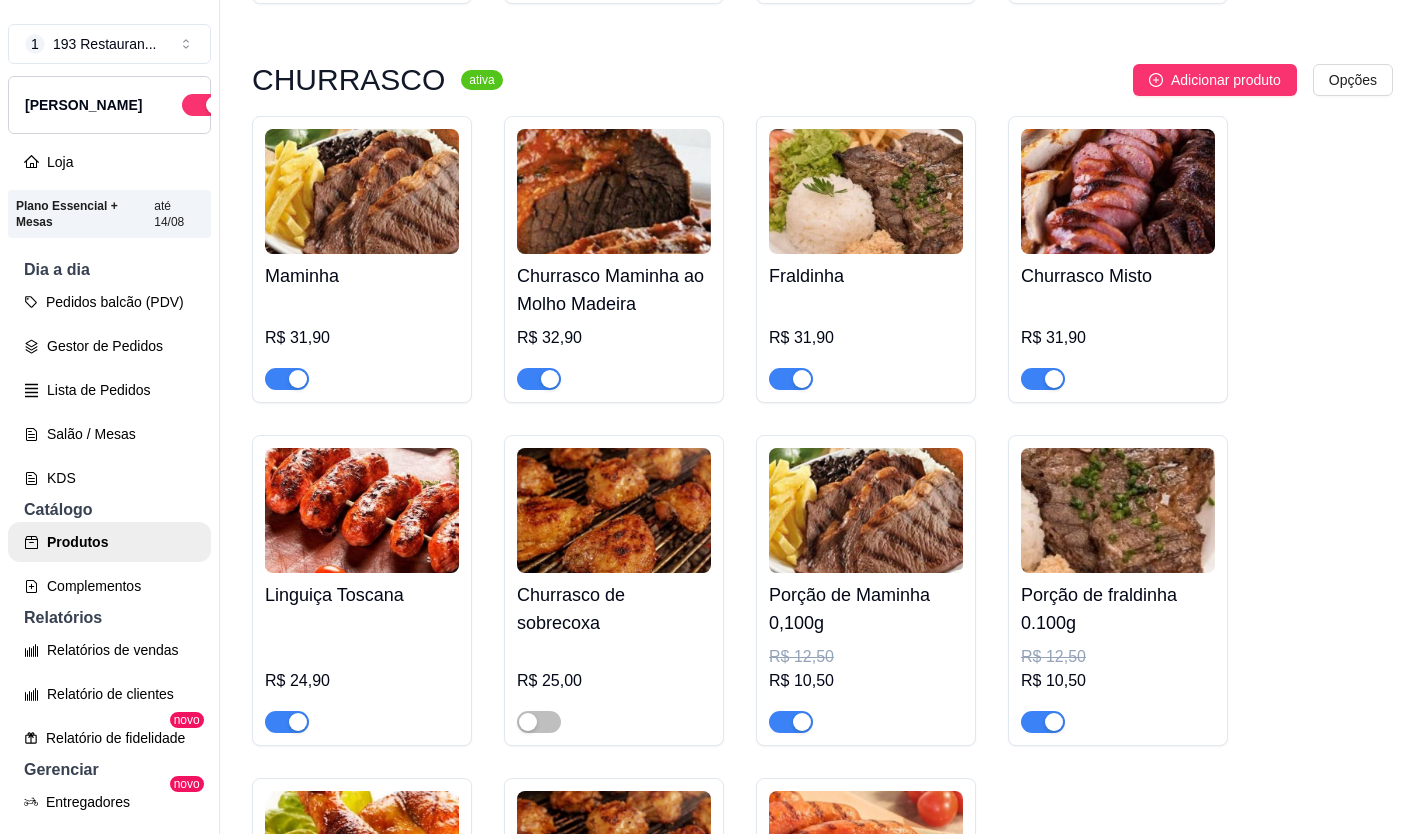 click at bounding box center (298, 379) 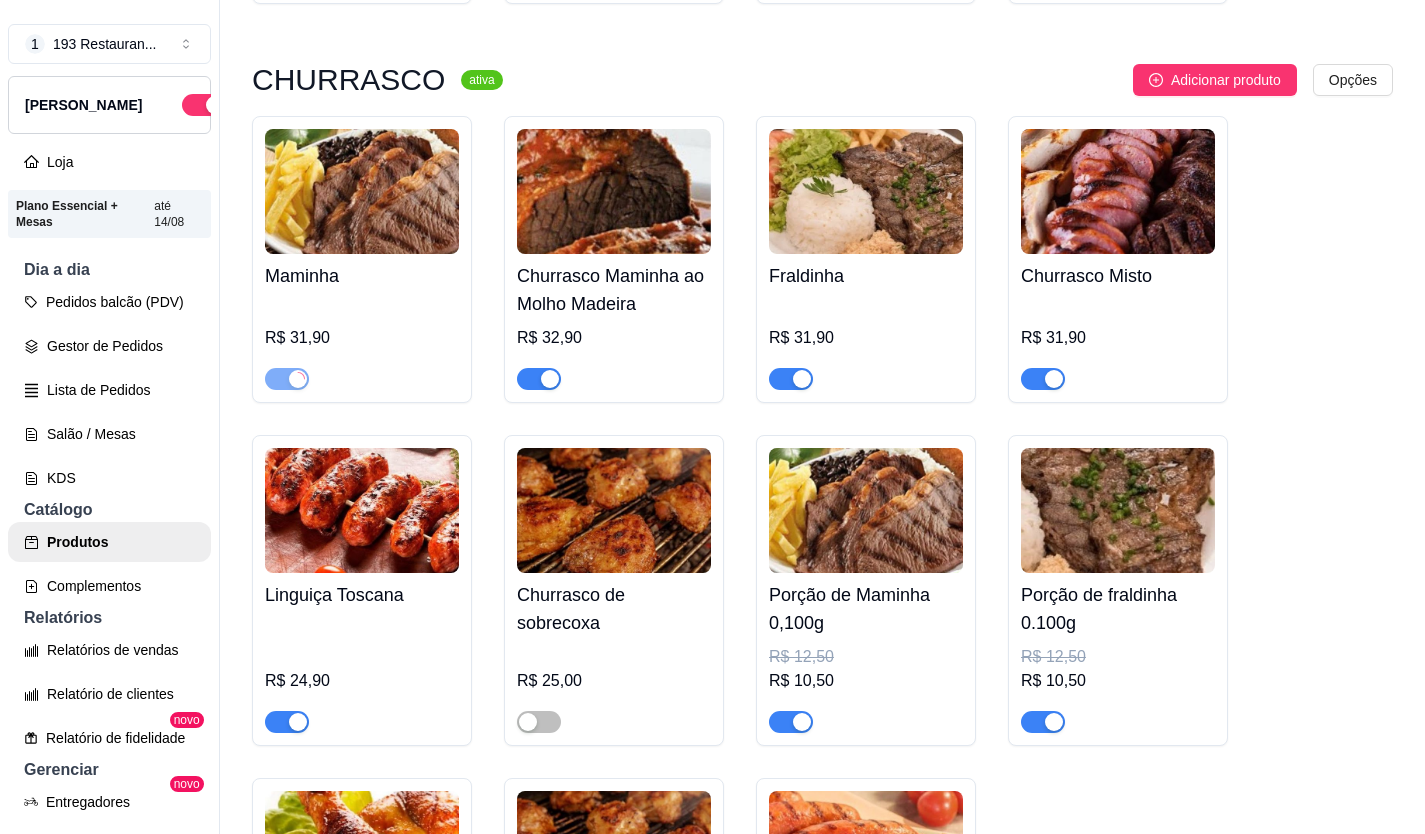 click at bounding box center (550, 379) 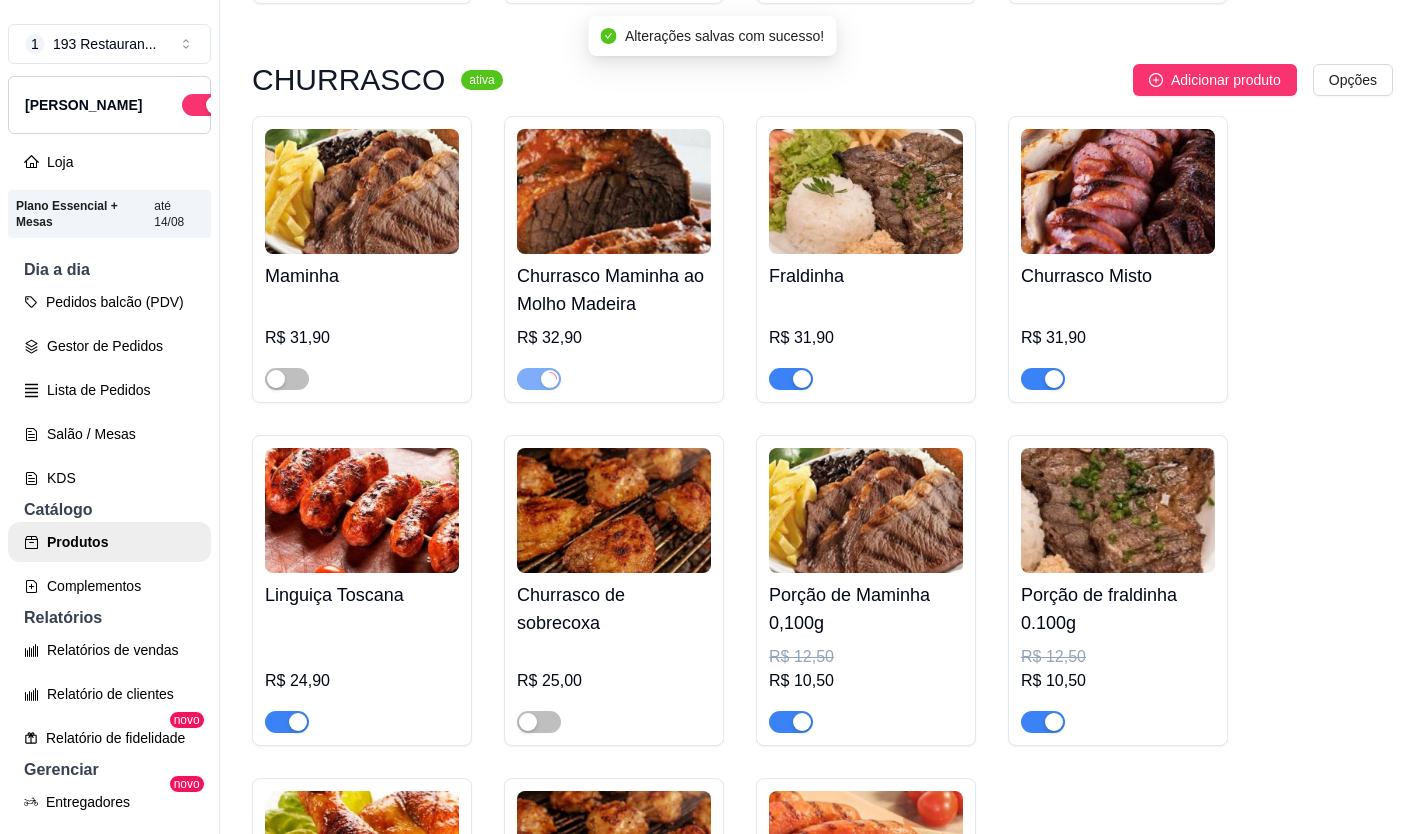 click at bounding box center (802, 379) 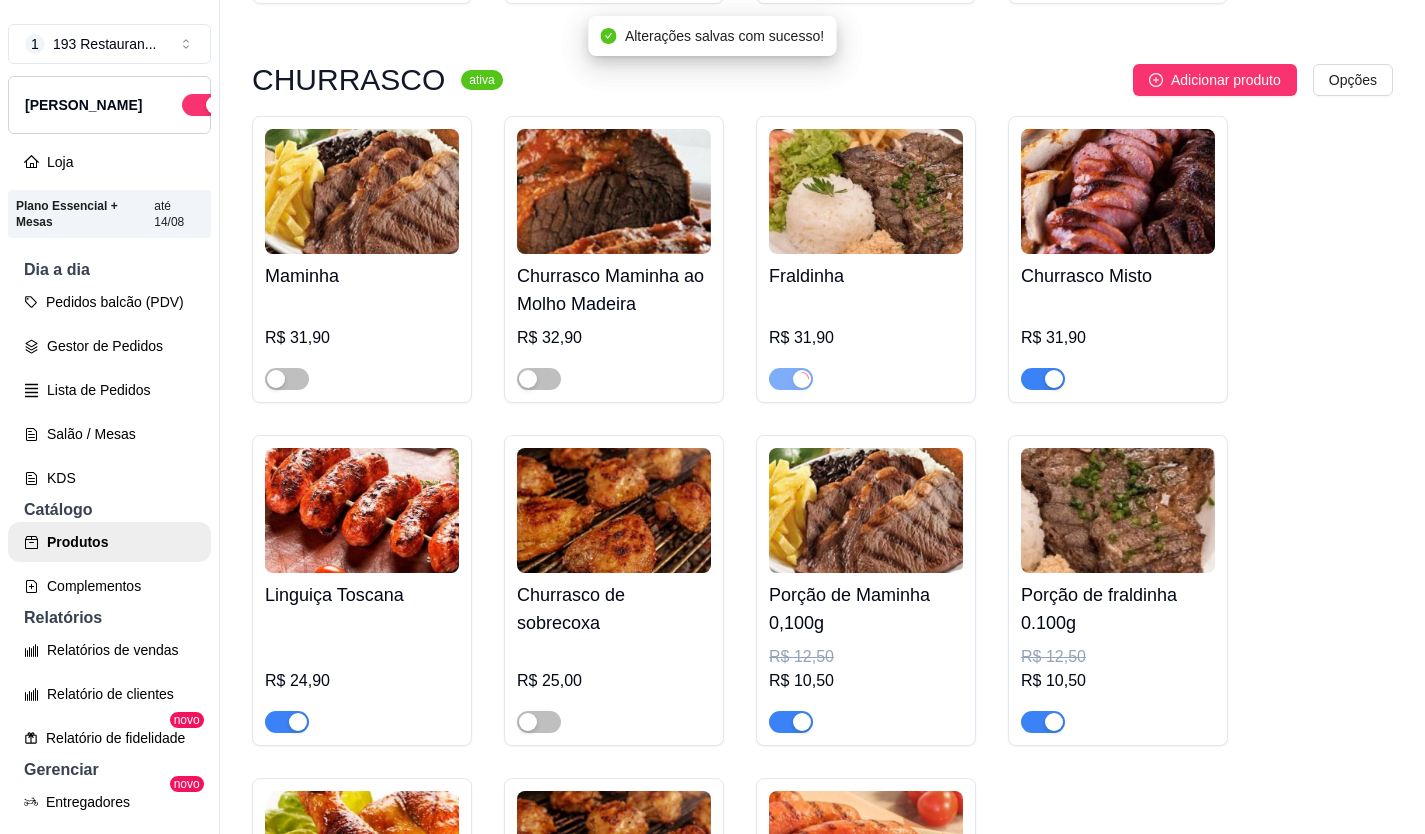 click at bounding box center [1054, 379] 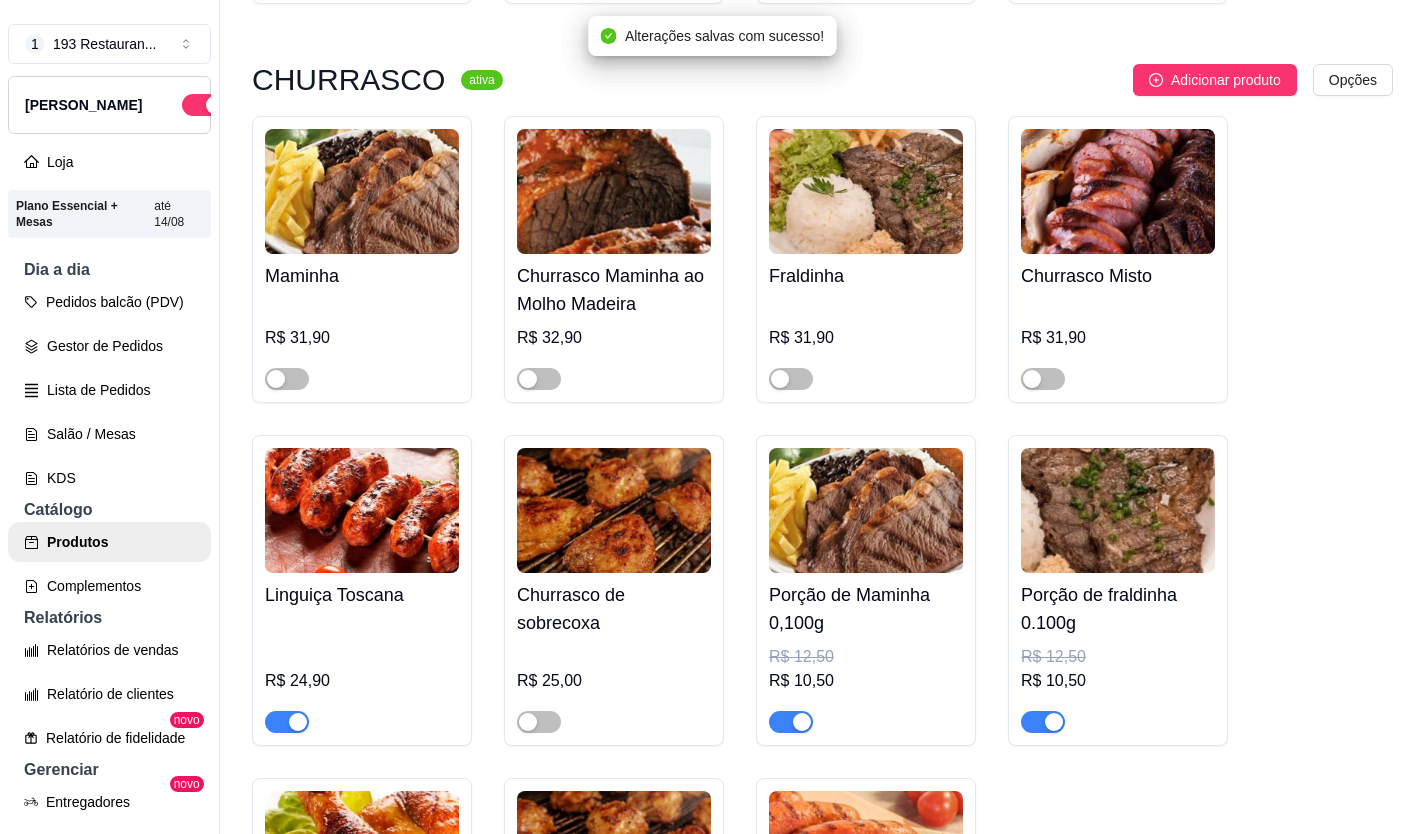 click at bounding box center (802, 722) 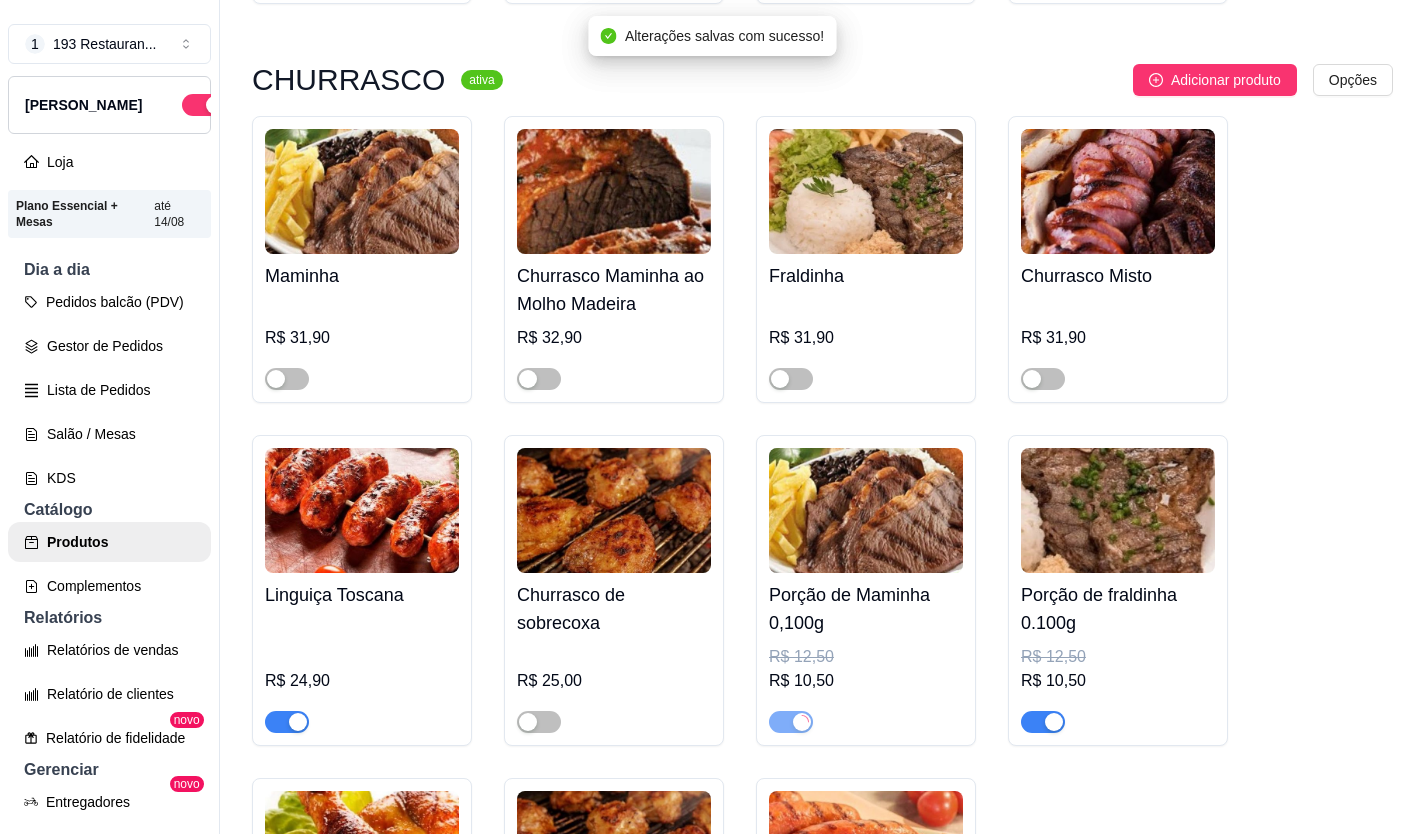 click at bounding box center (1054, 722) 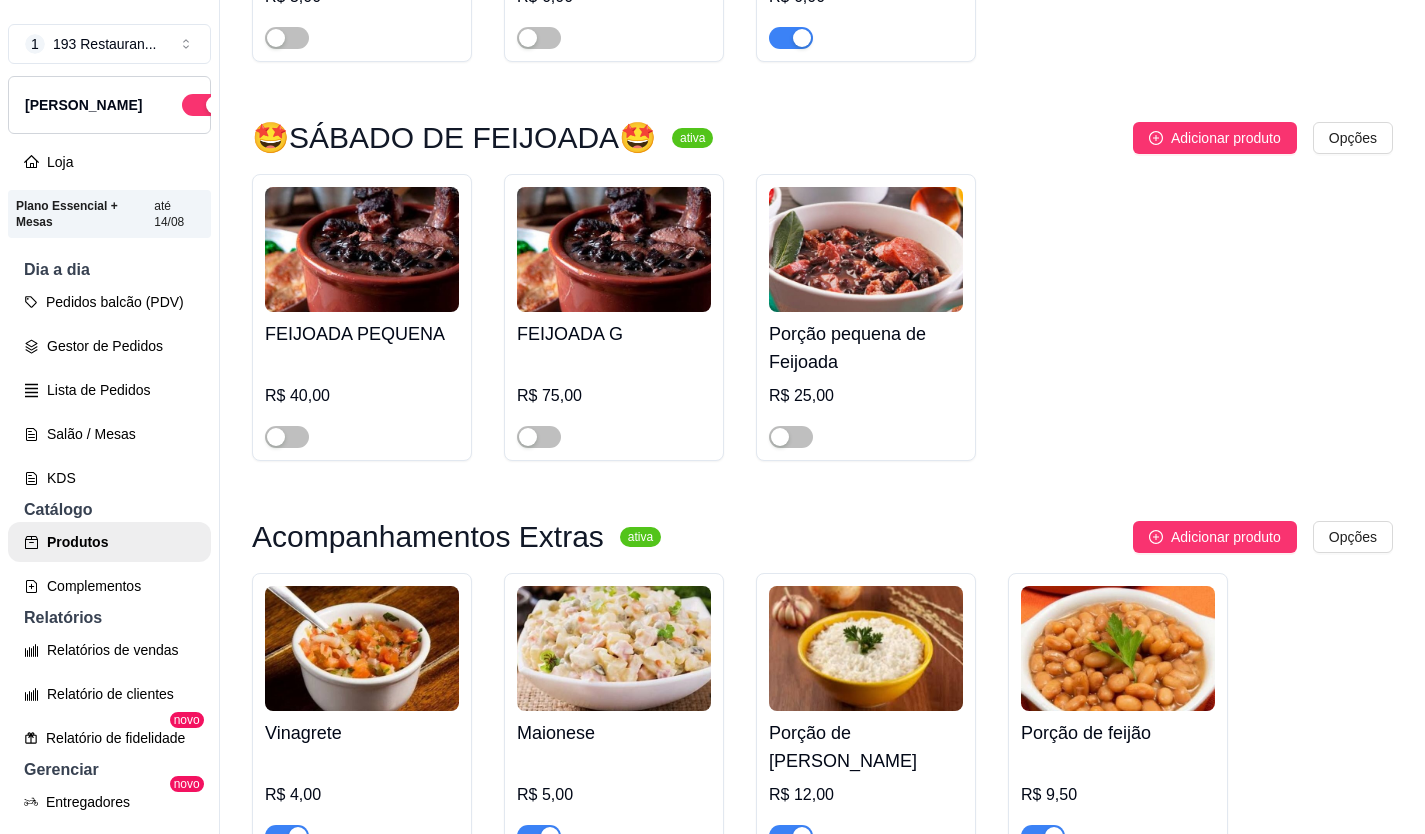 scroll, scrollTop: 5600, scrollLeft: 0, axis: vertical 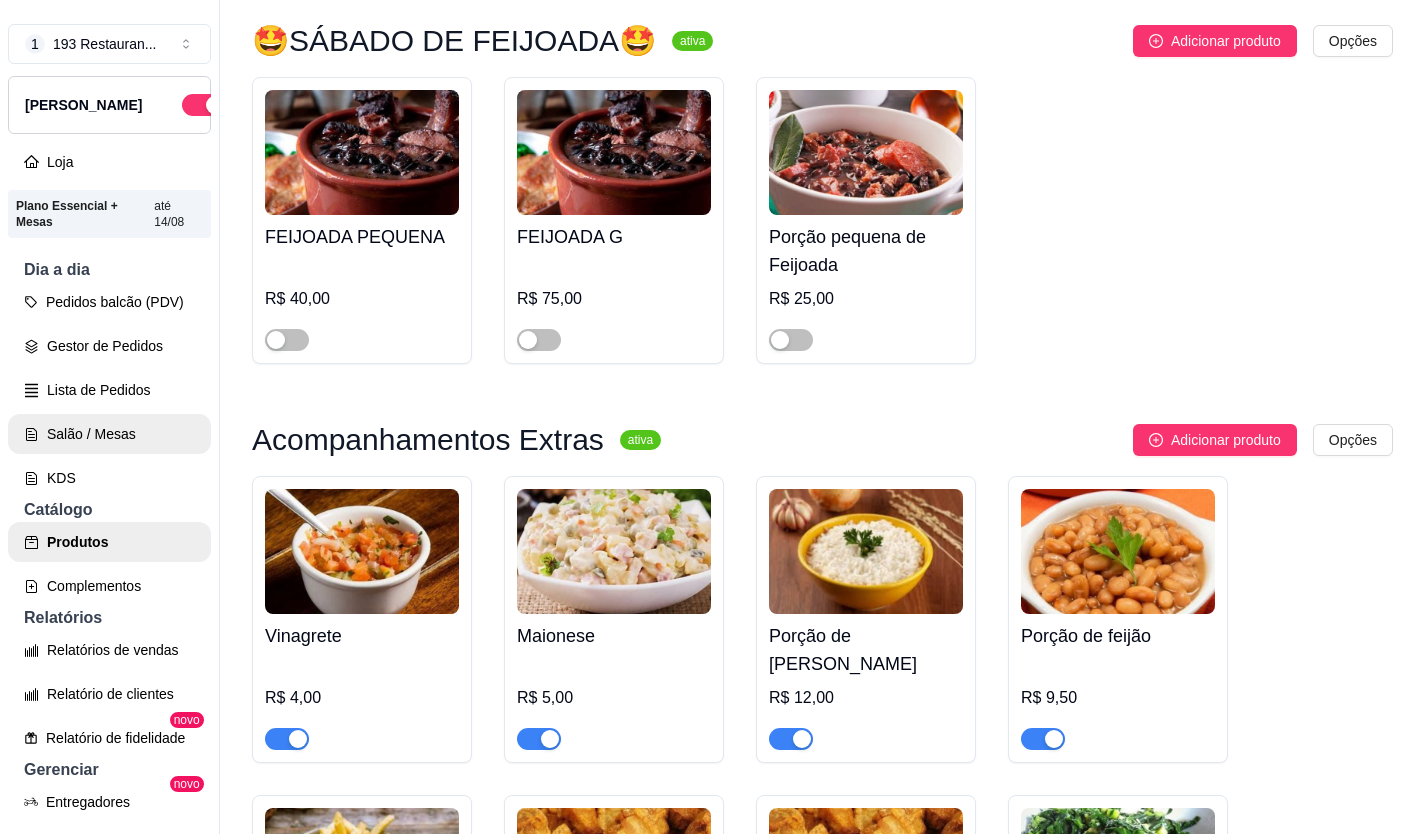 click on "Salão / Mesas" at bounding box center (109, 434) 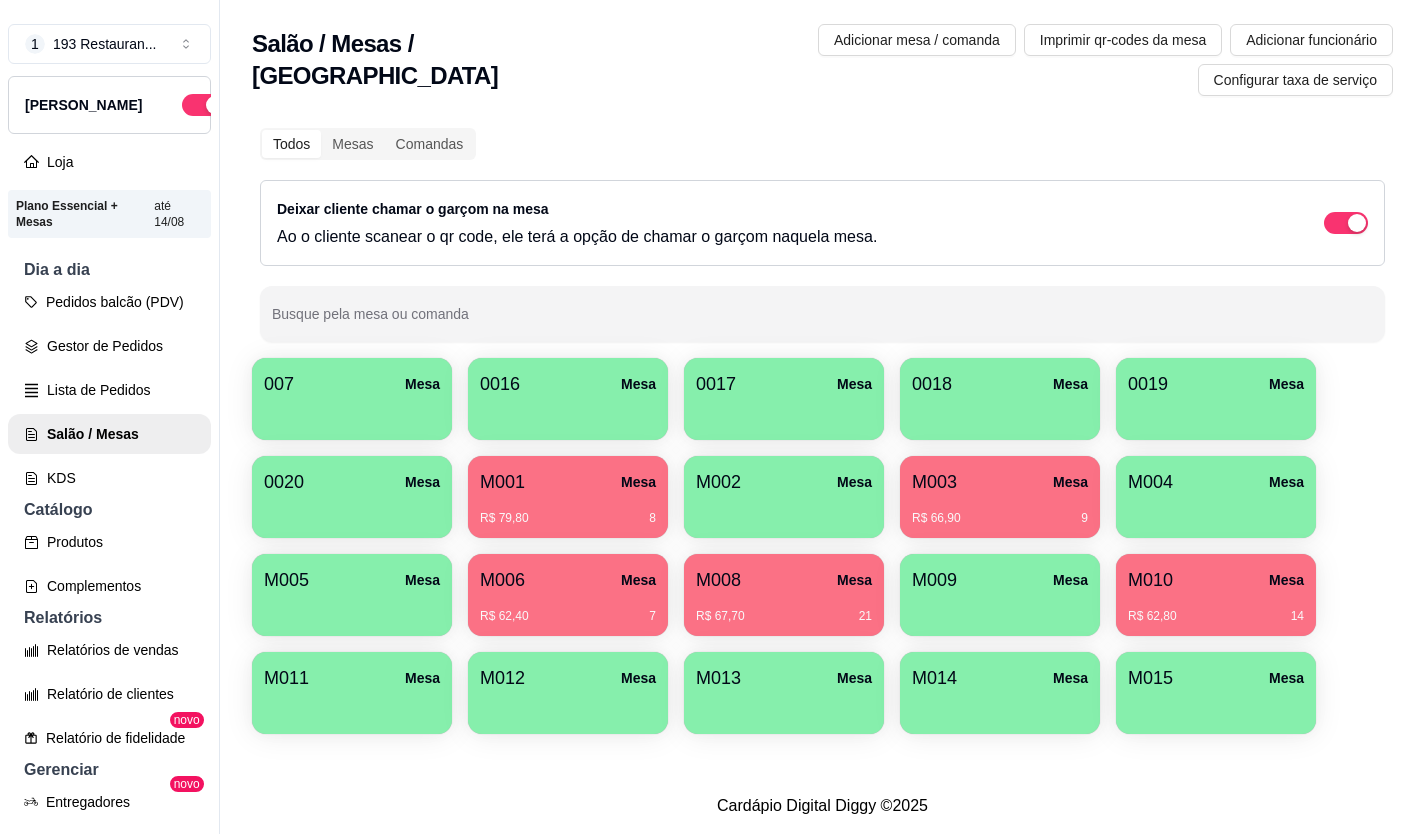 click on "R$ 67,70 21" at bounding box center [784, 616] 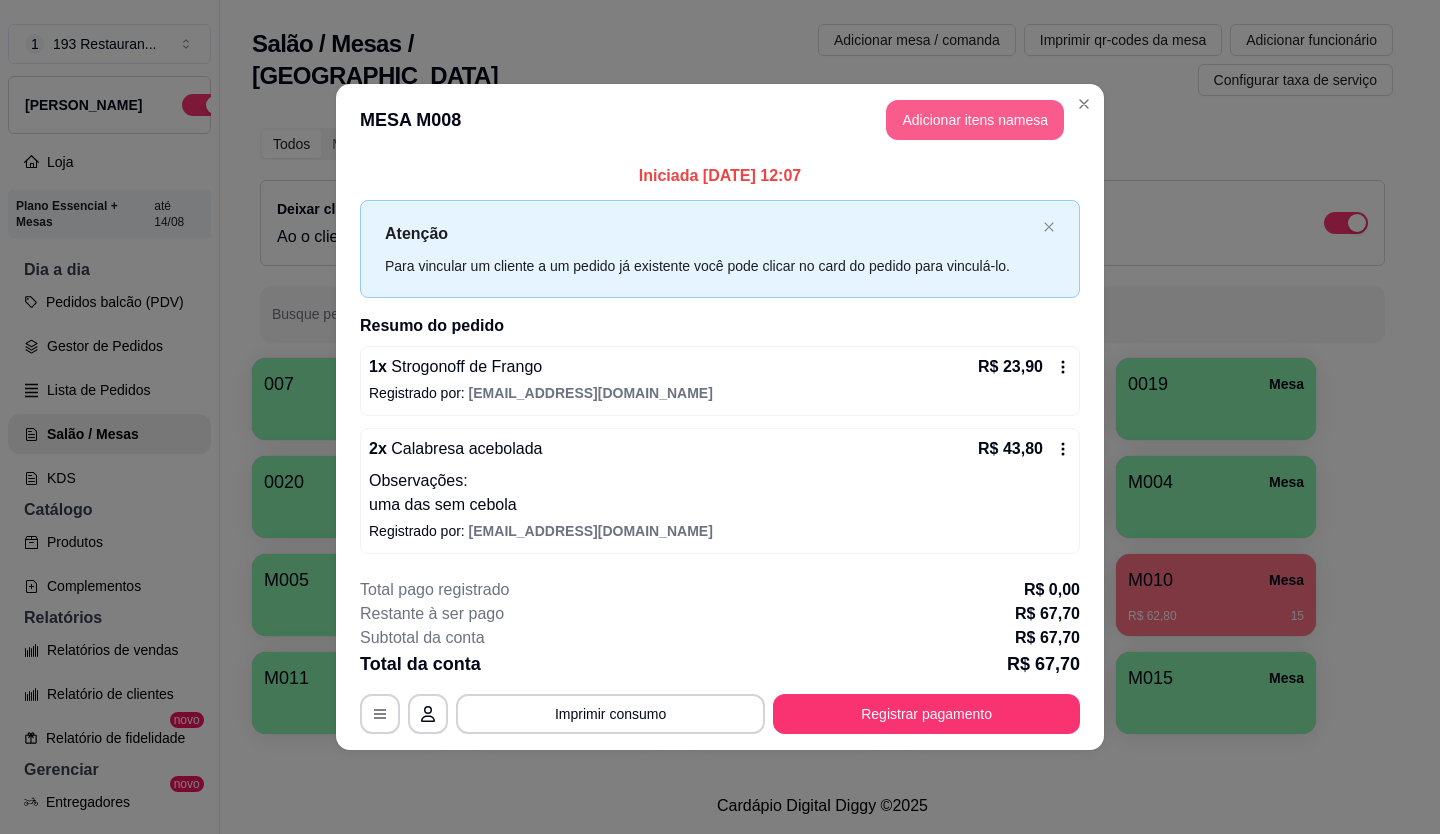 click on "Adicionar itens na  mesa" at bounding box center [975, 120] 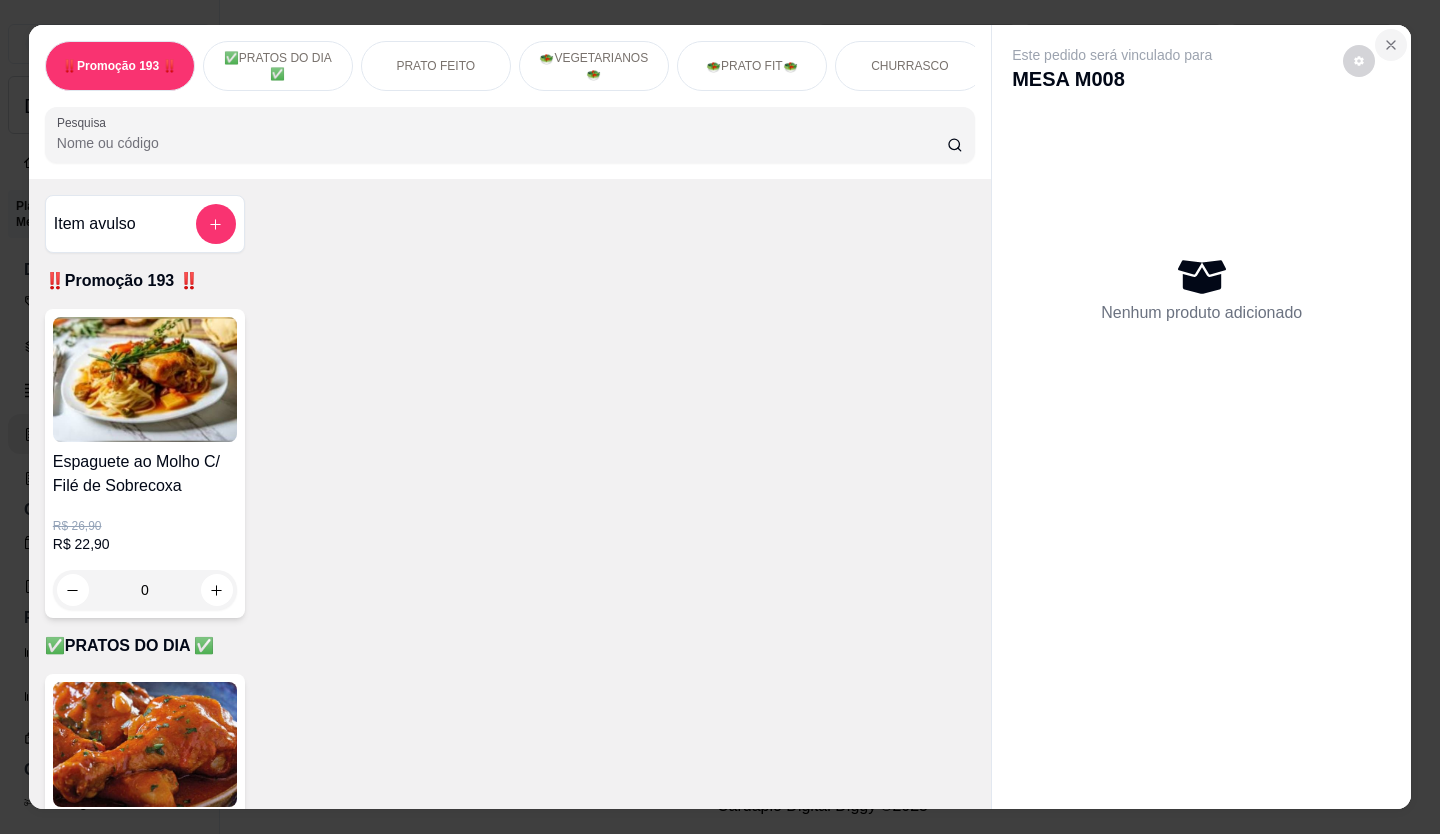 click at bounding box center [1391, 45] 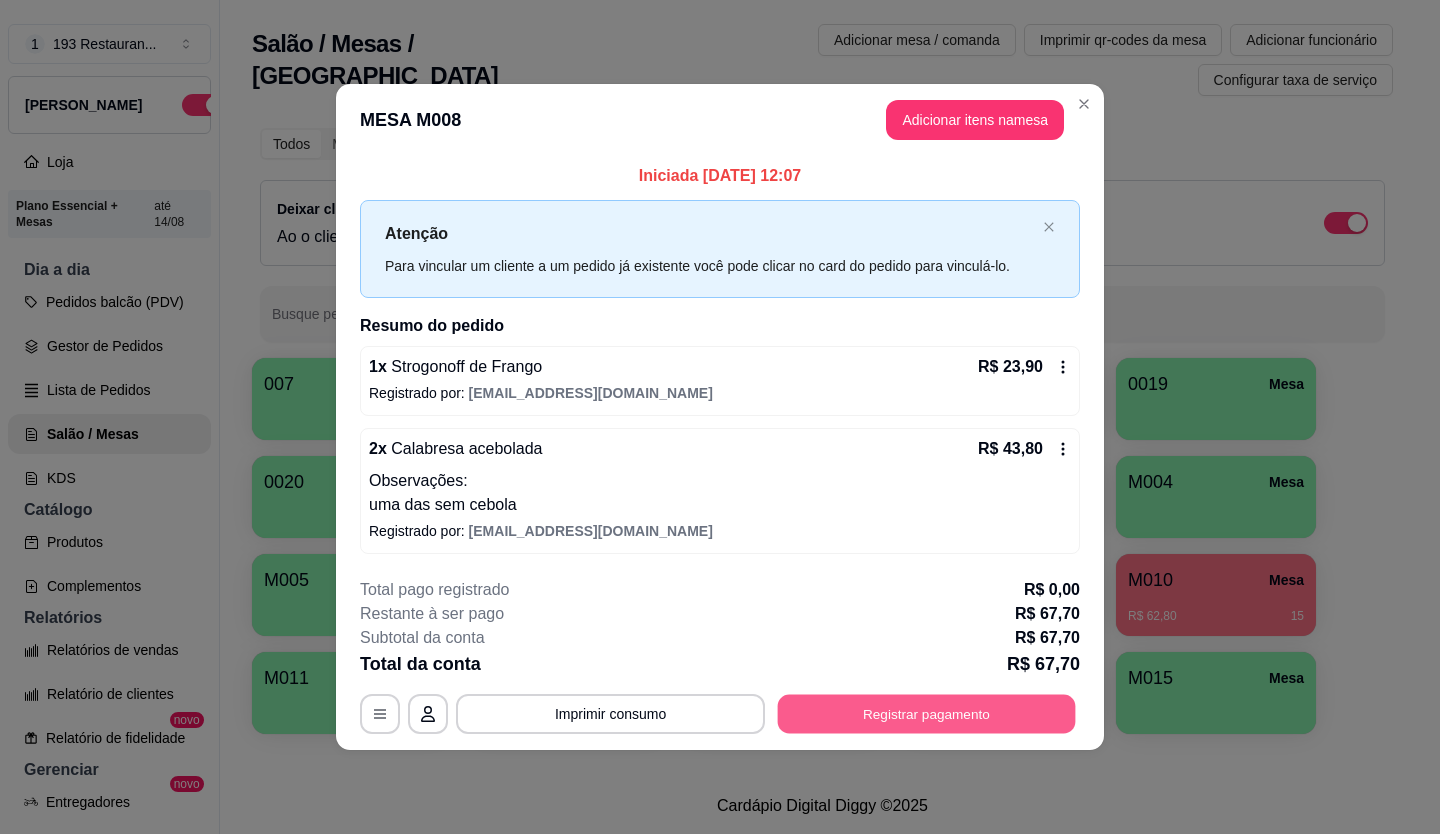 click on "Registrar pagamento" at bounding box center (927, 713) 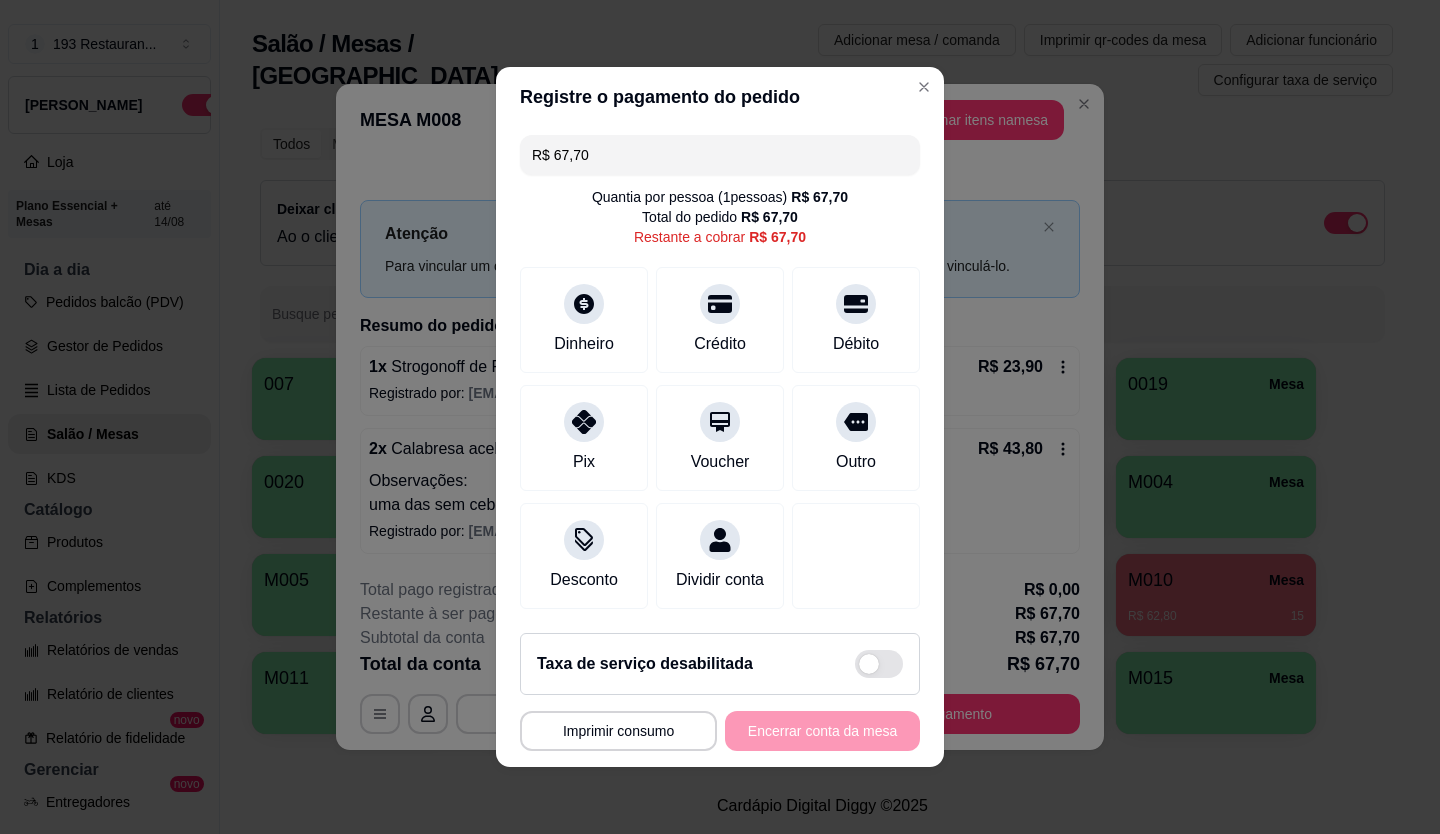 click on "R$ 67,70" at bounding box center [720, 155] 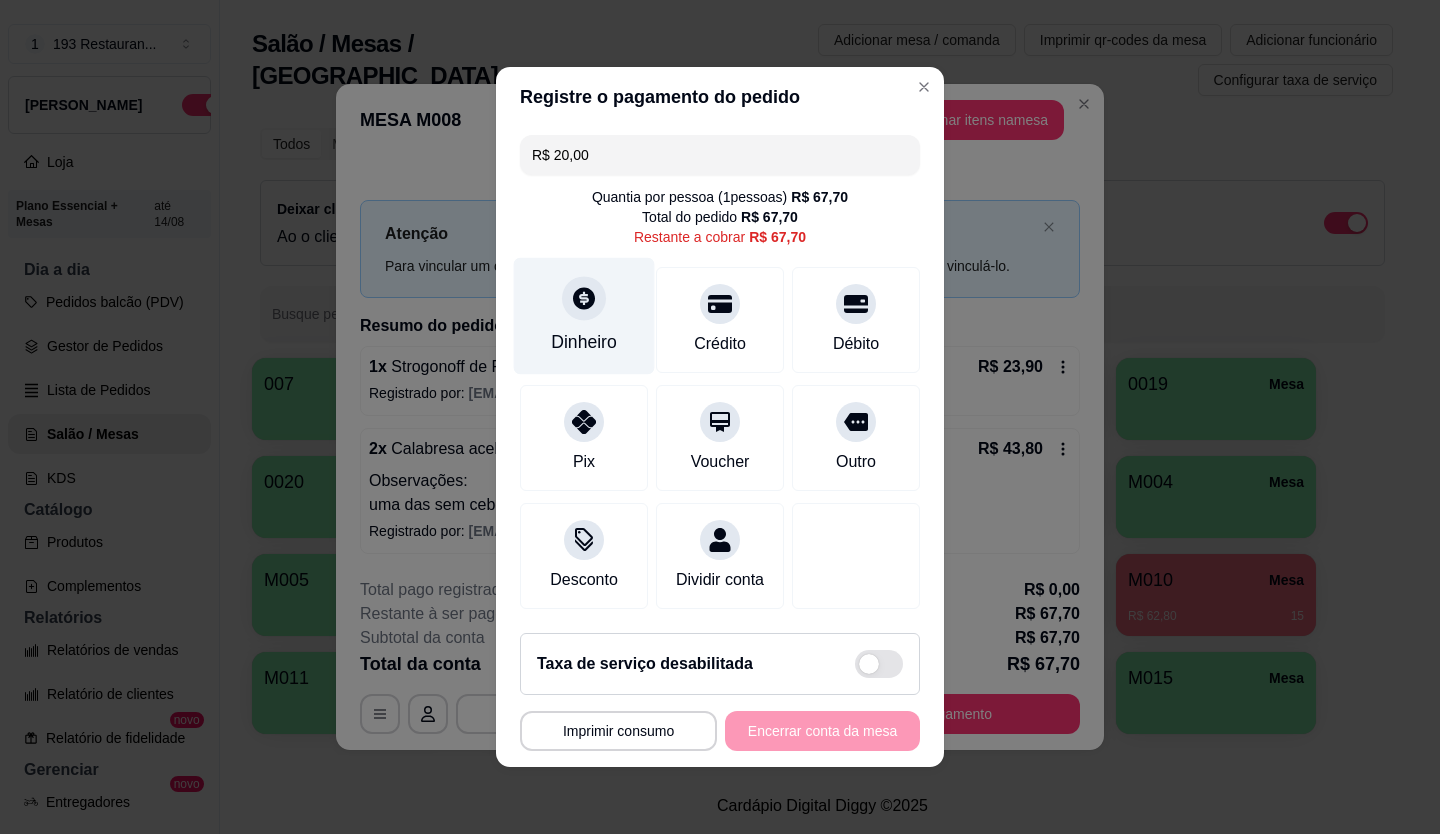 click on "Dinheiro" at bounding box center [584, 342] 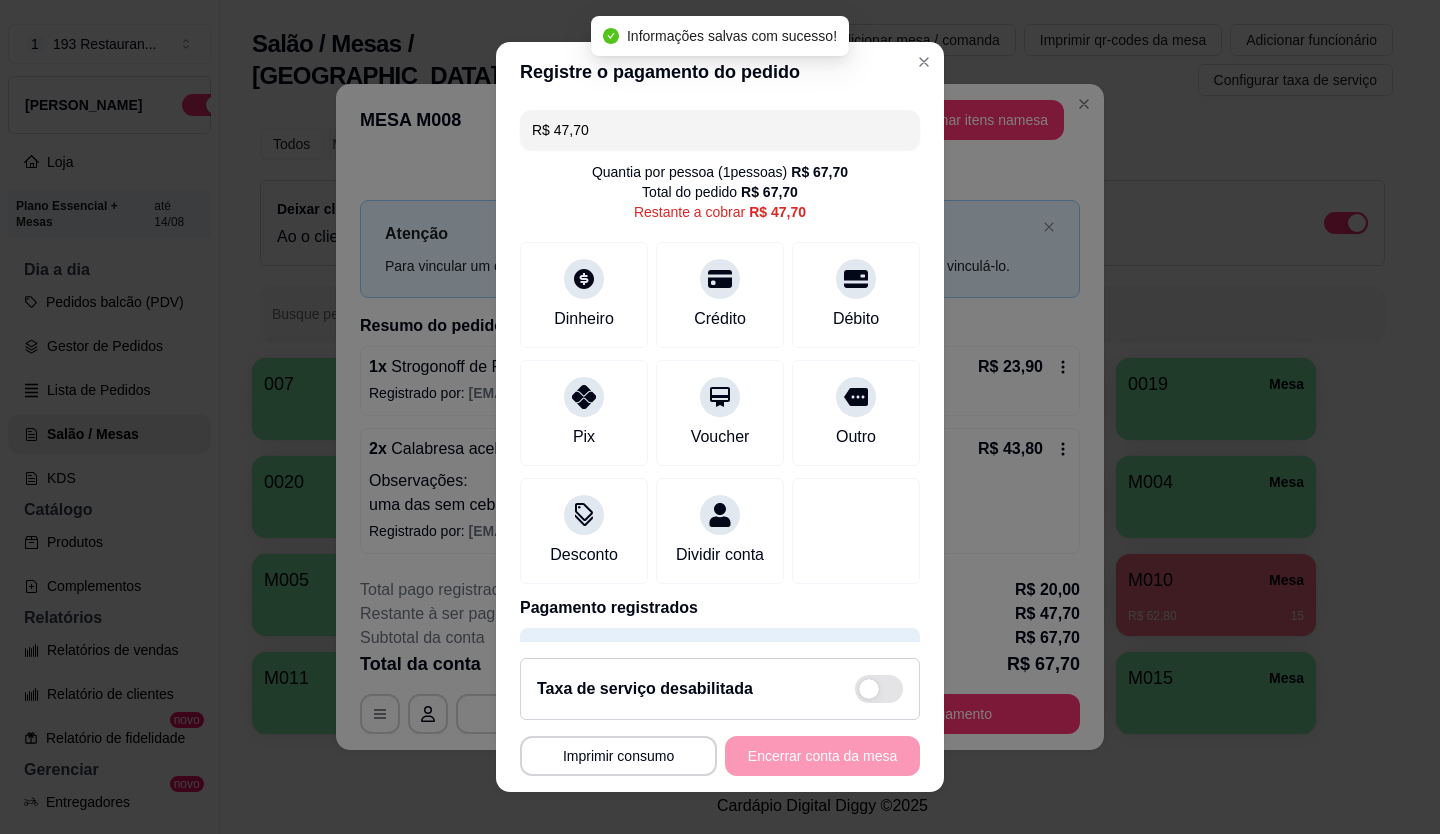 click on "R$ 47,70" at bounding box center (720, 130) 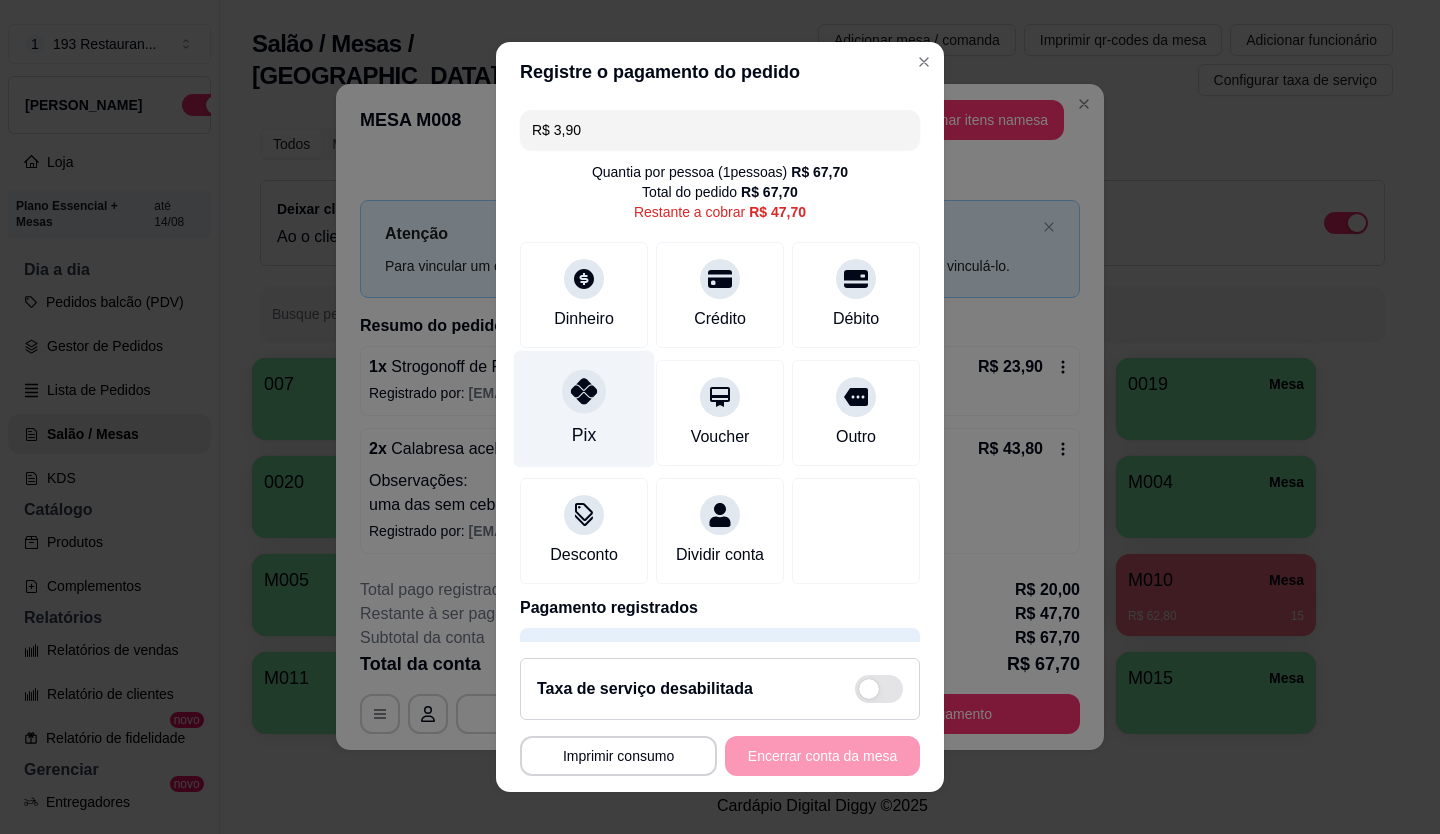 click on "Pix" at bounding box center (584, 408) 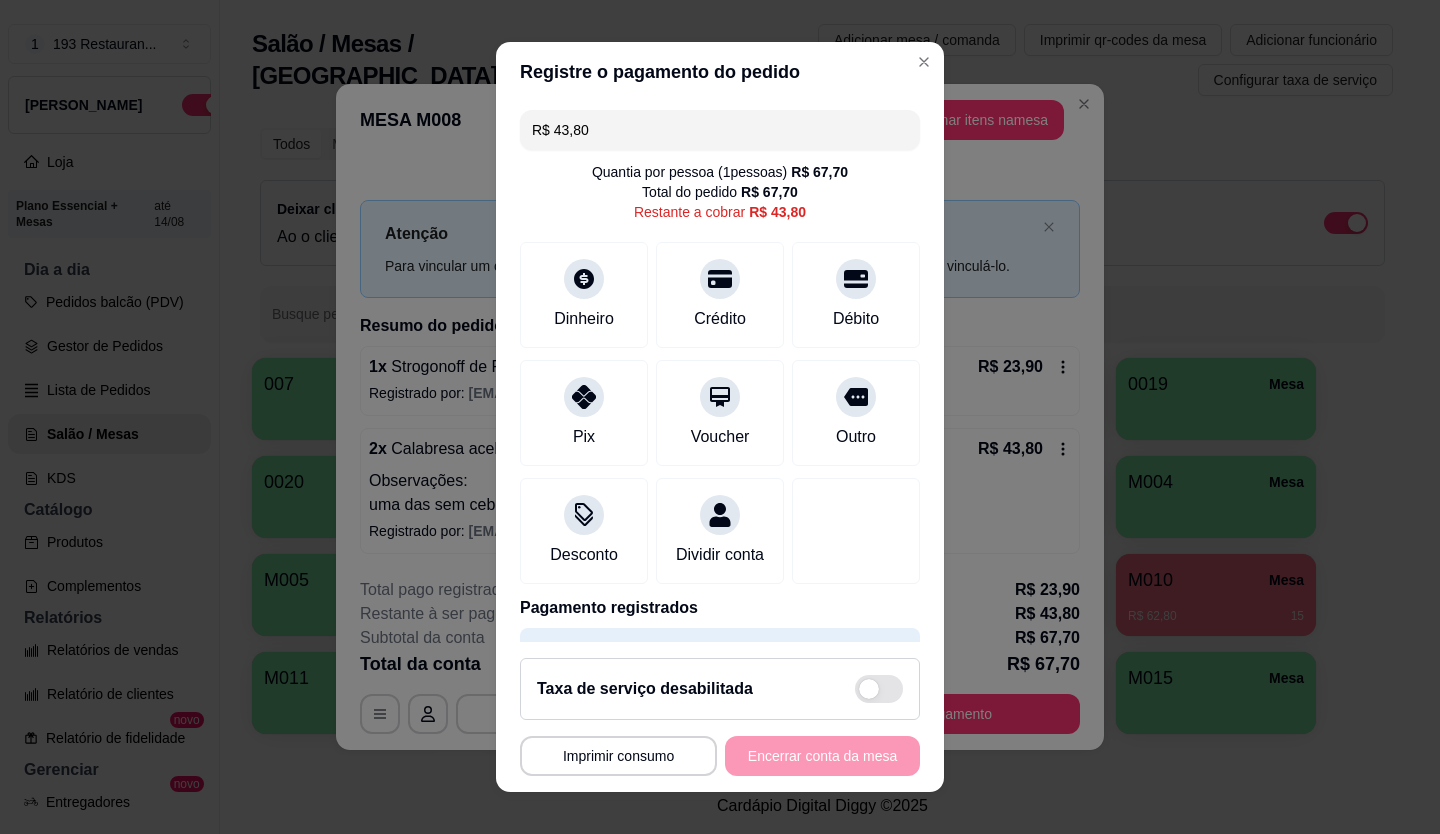 click on "R$ 43,80 Quantia por pessoa ( 1  pessoas)   R$ 67,70 Total do pedido   R$ 67,70 Restante a cobrar   R$ 43,80 Dinheiro Crédito Débito Pix Voucher Outro Desconto Dividir conta Pagamento registrados Dinheiro R$ 20,00 Transferência Pix R$ 3,90" at bounding box center (720, 372) 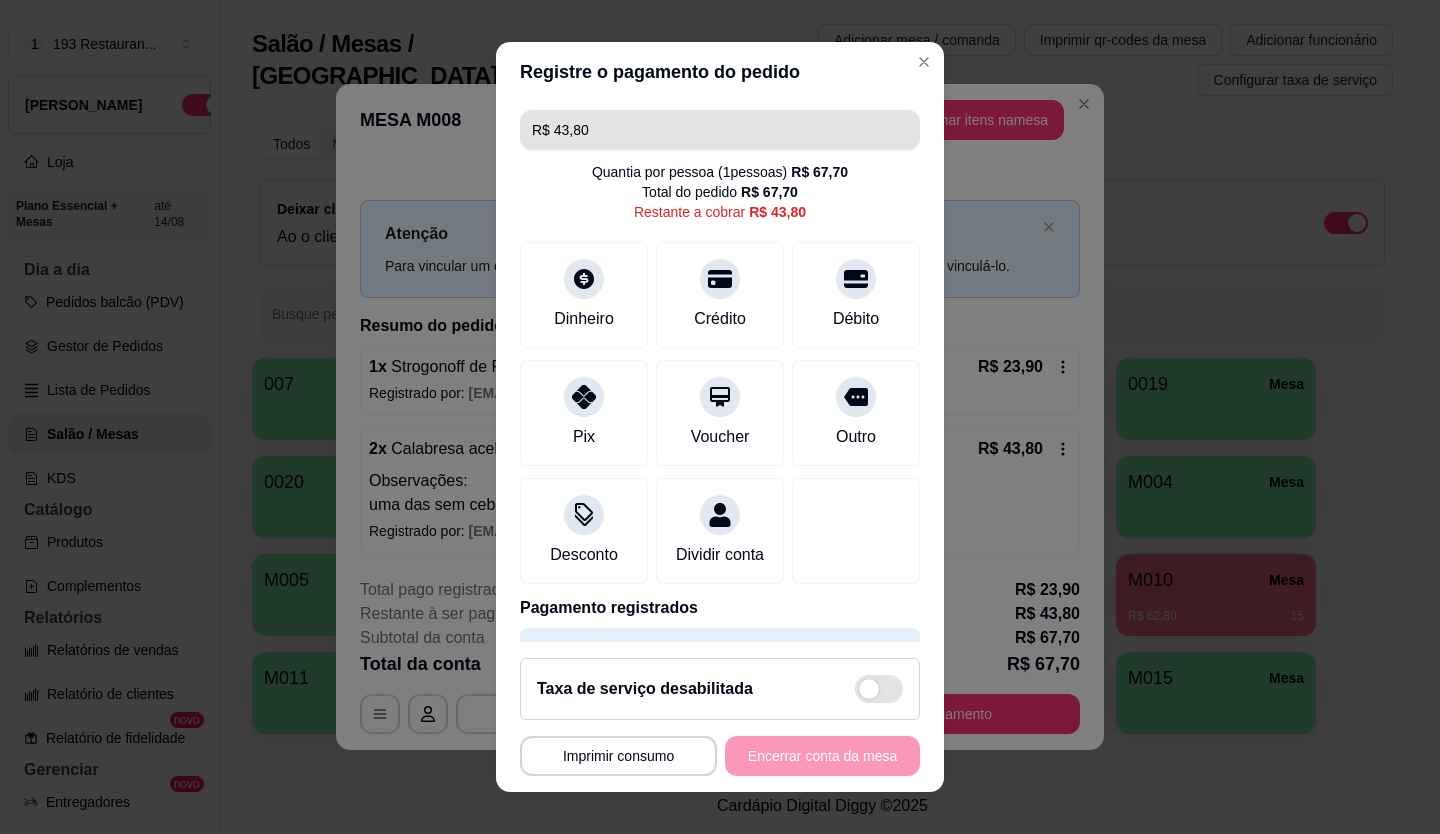 click on "R$ 43,80" at bounding box center [720, 130] 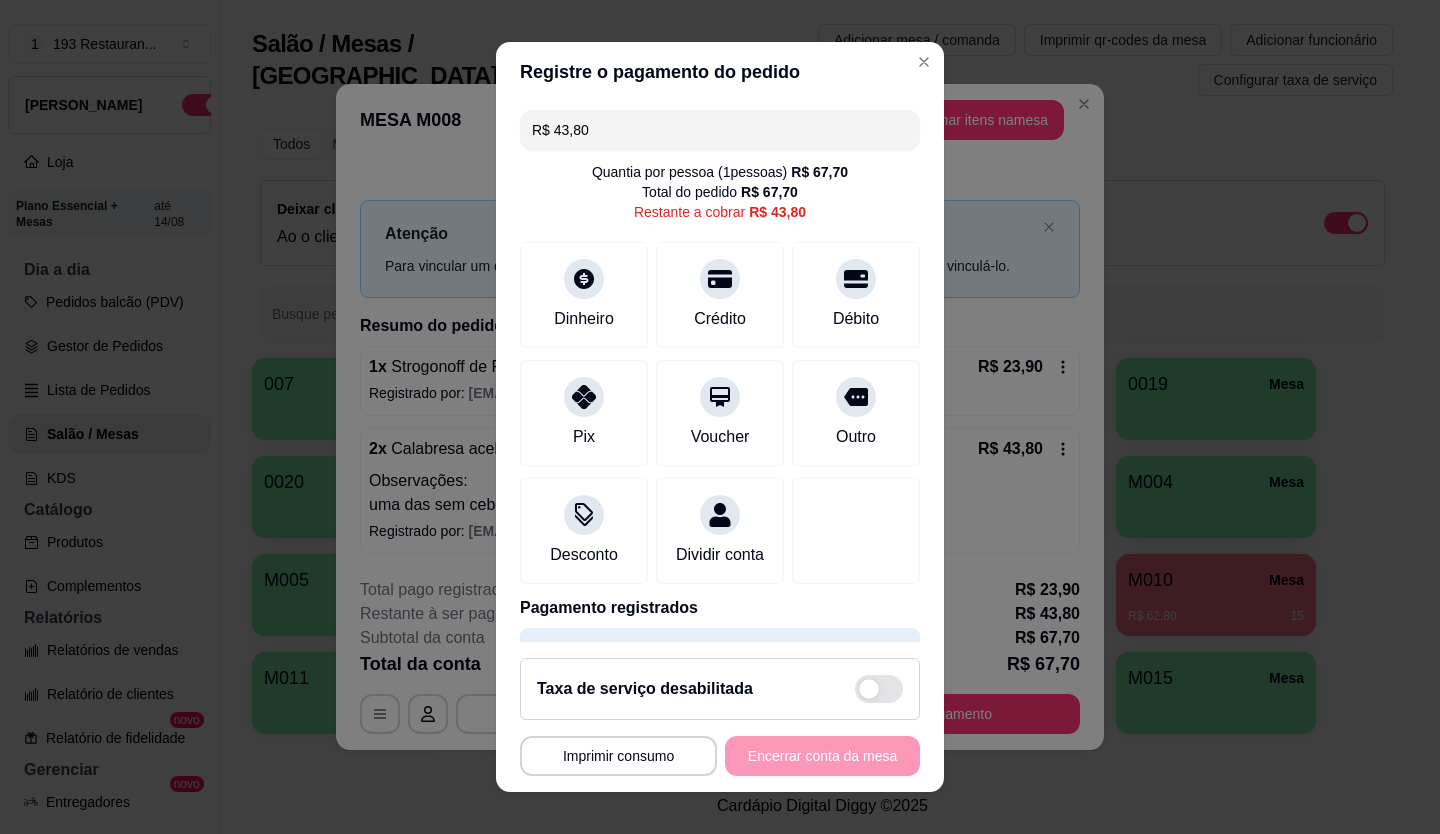 click on "R$ 43,80" at bounding box center [720, 130] 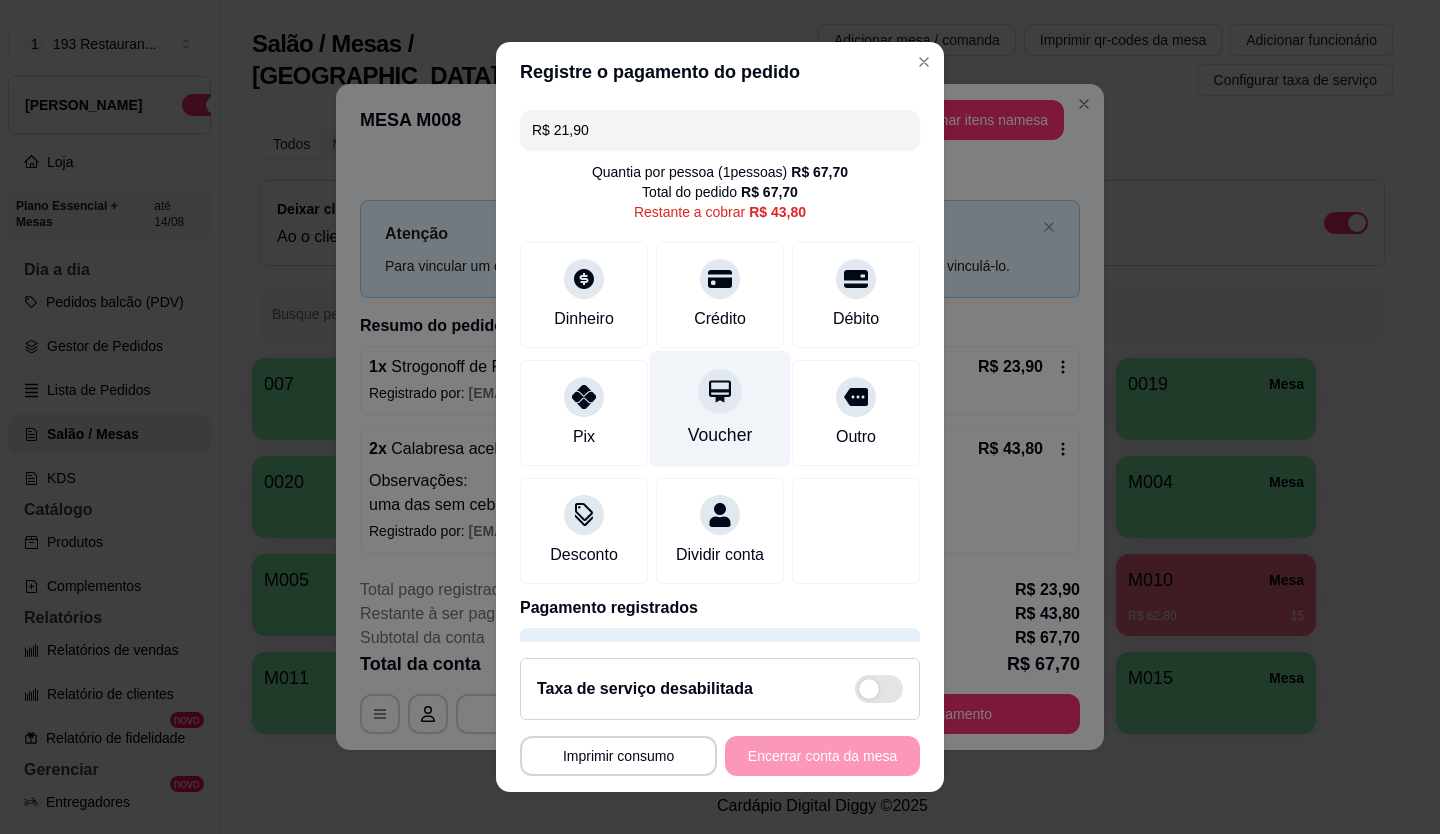 click on "Voucher" at bounding box center (720, 408) 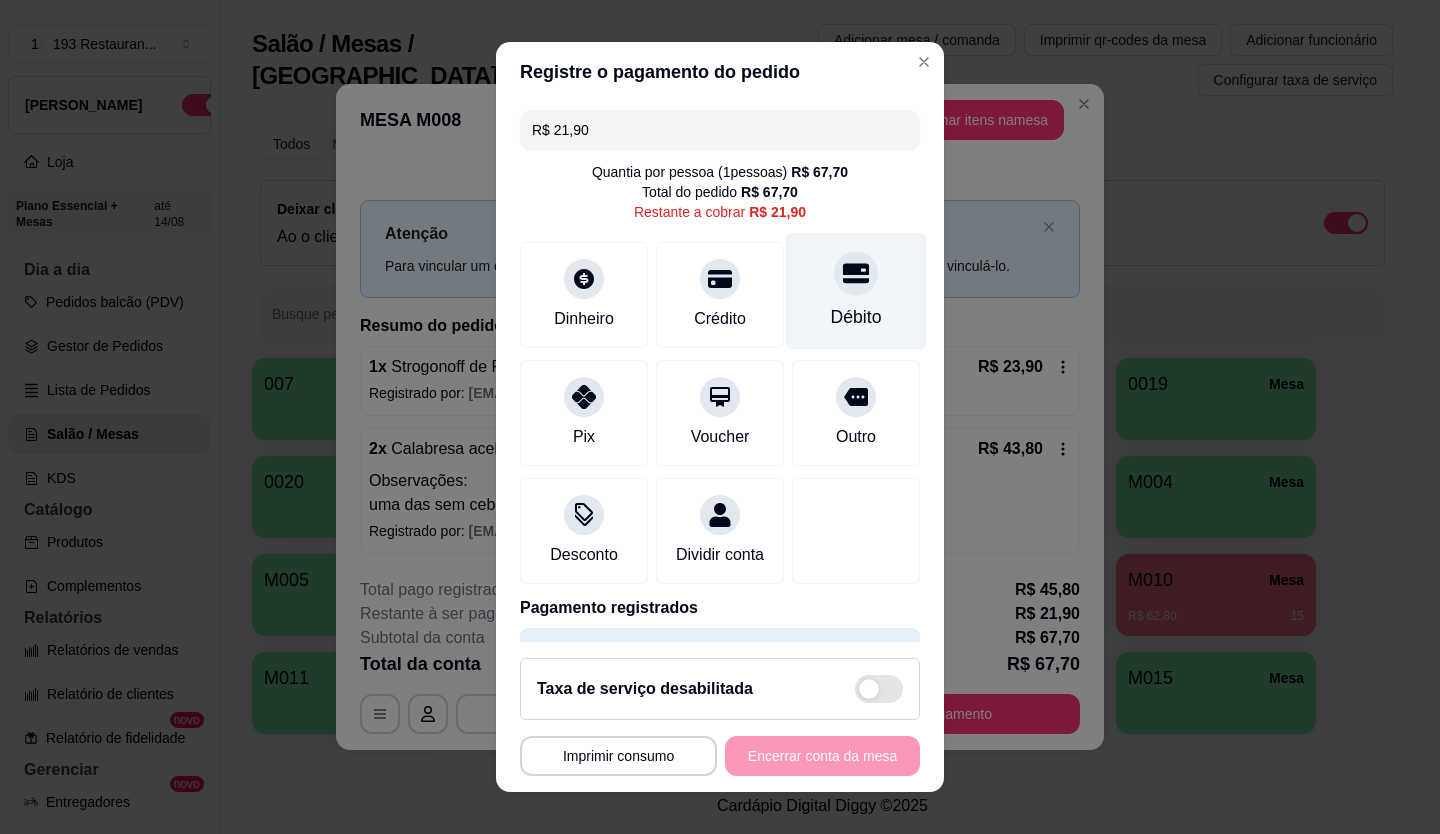 click at bounding box center (856, 273) 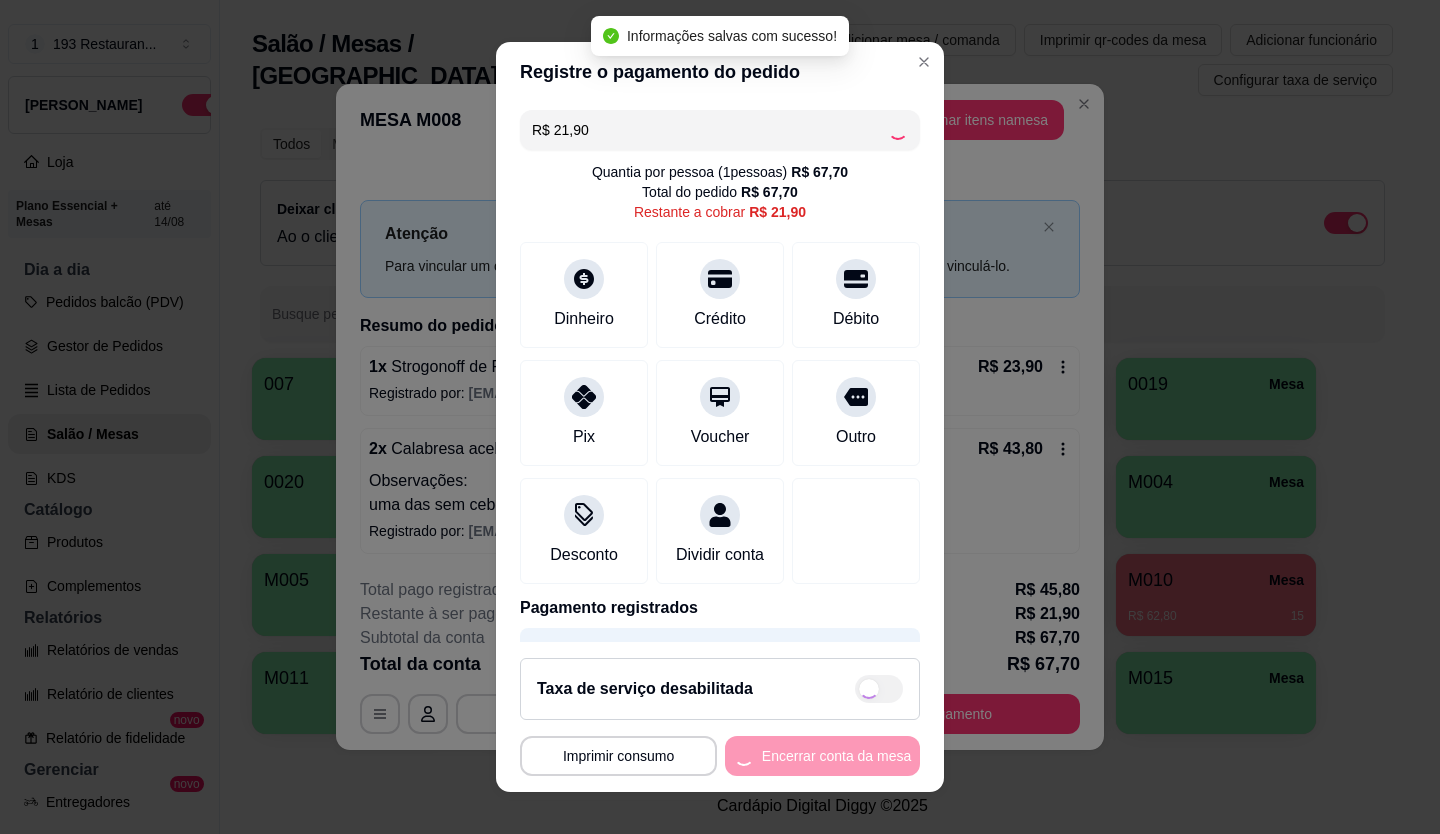 type on "R$ 0,00" 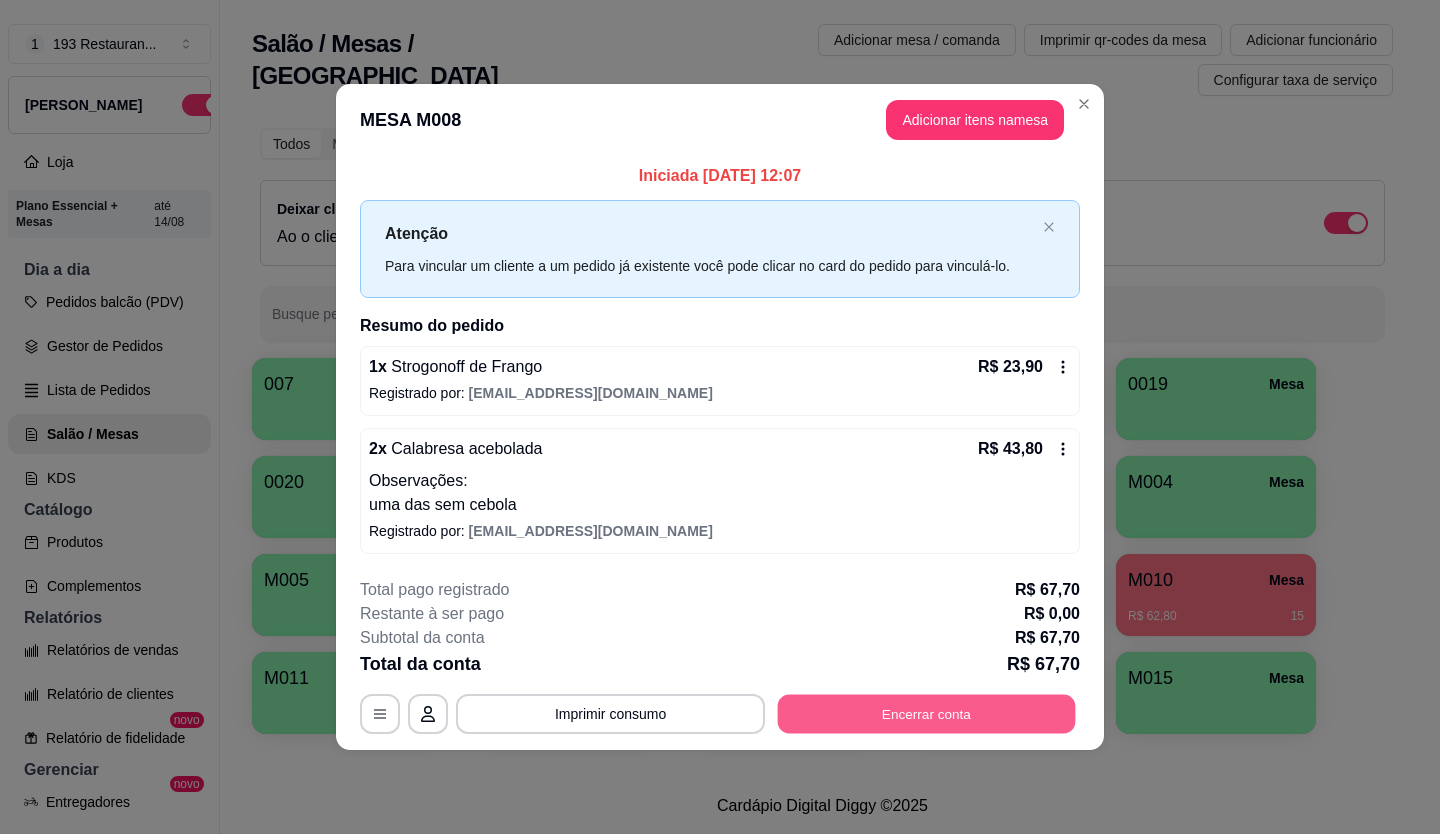 click on "Encerrar conta" at bounding box center [927, 713] 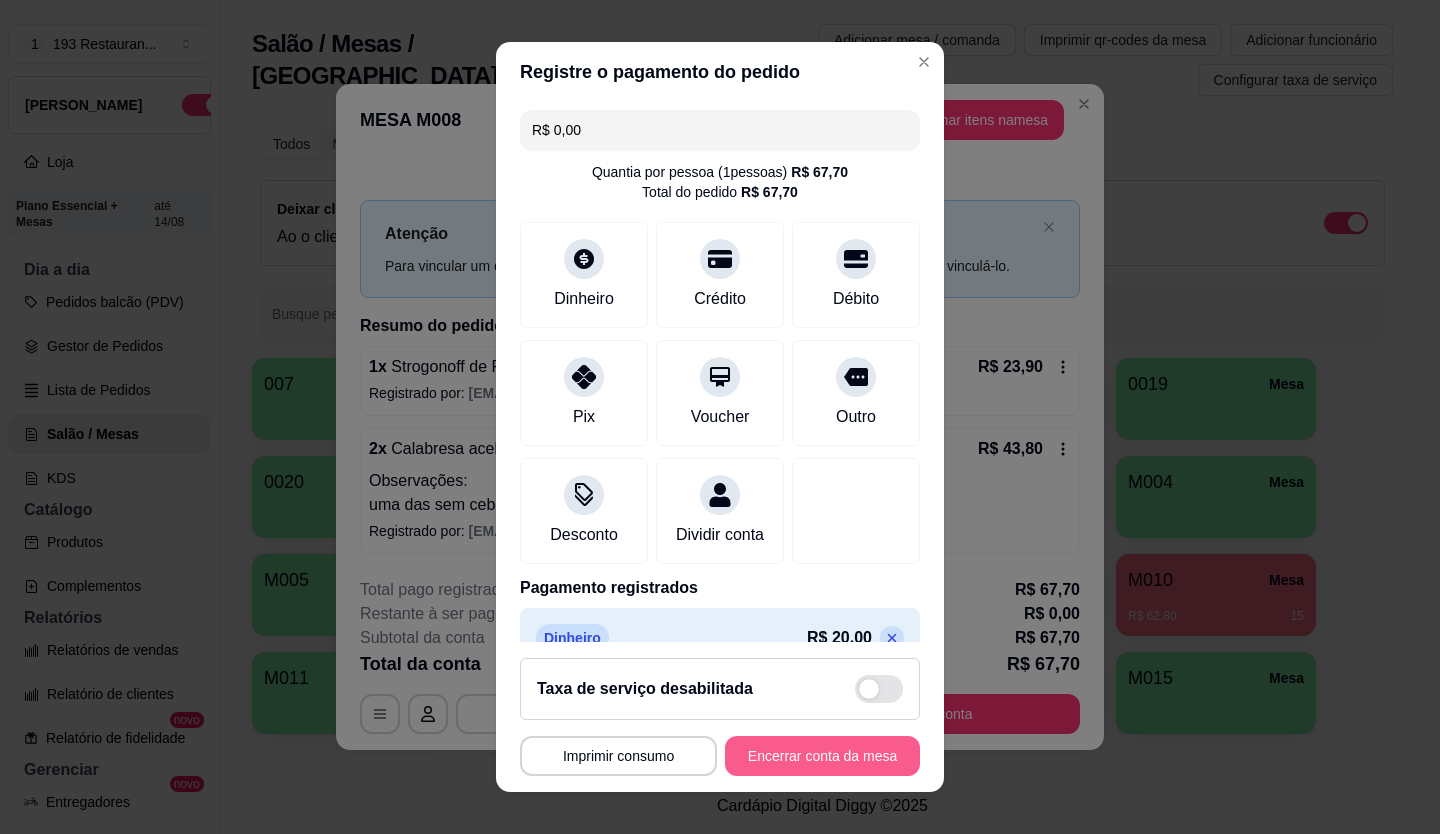 click on "Encerrar conta da mesa" at bounding box center (822, 756) 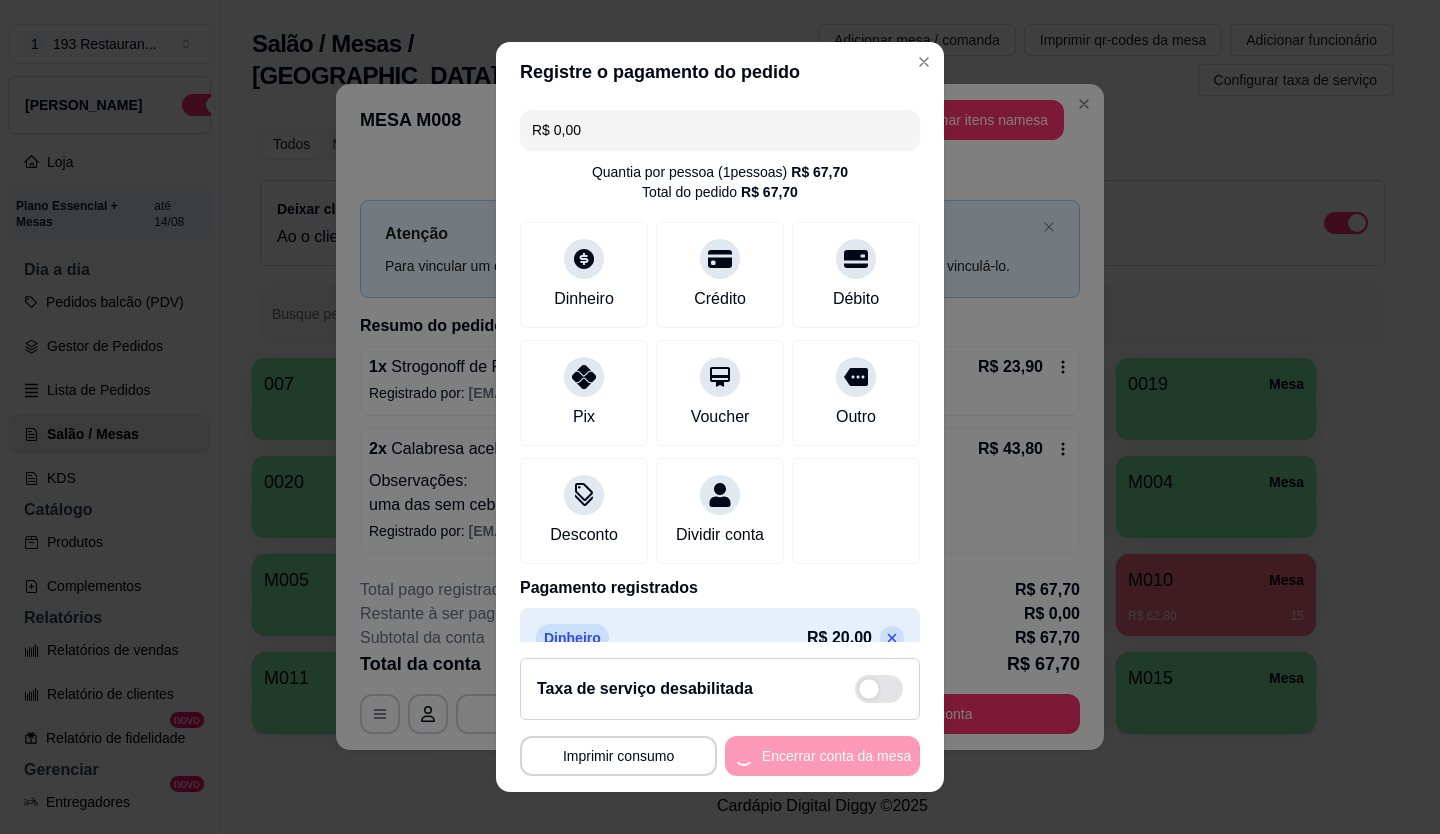 click on "**********" at bounding box center (720, 756) 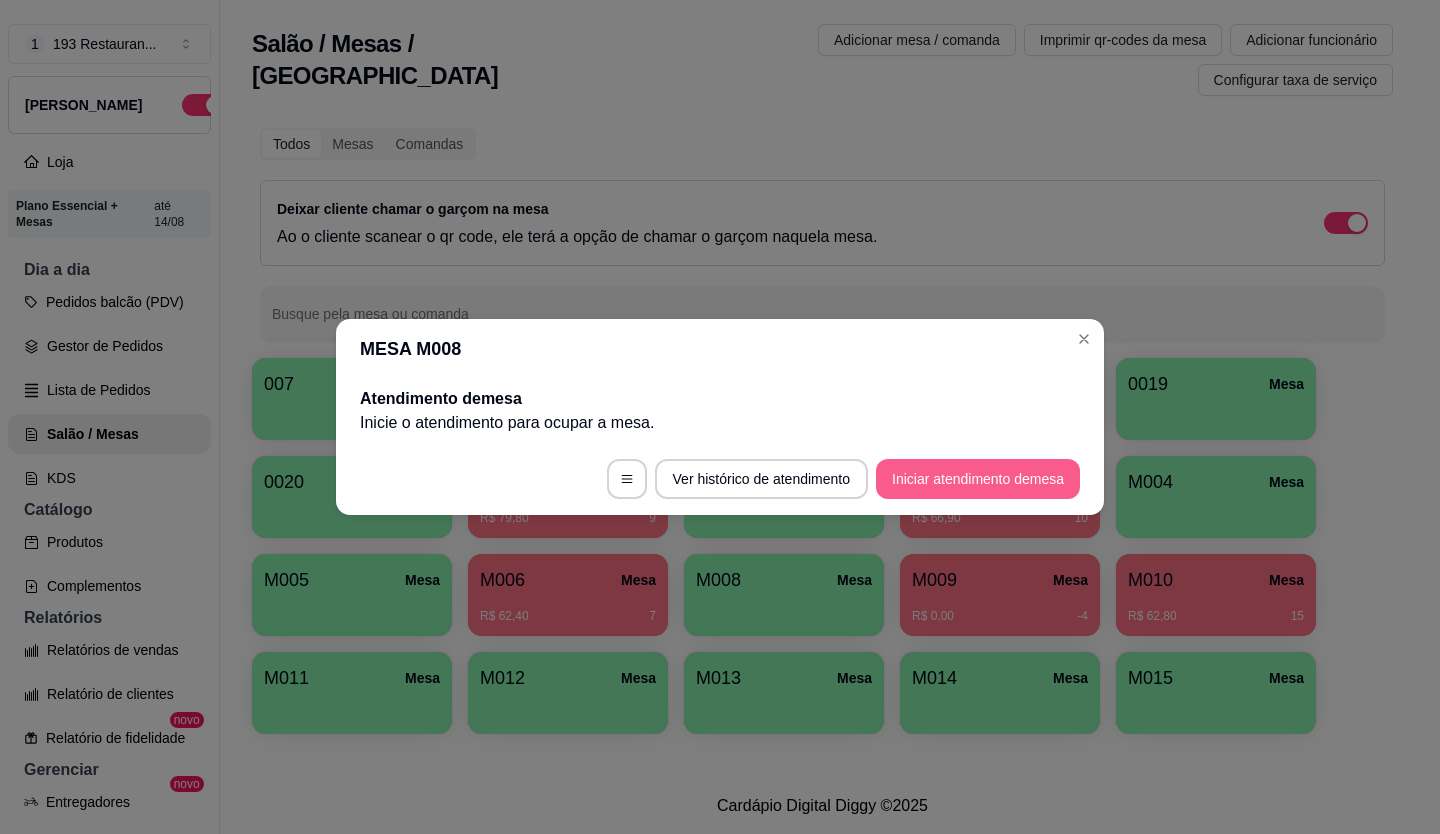 click on "Iniciar atendimento de  mesa" at bounding box center (978, 479) 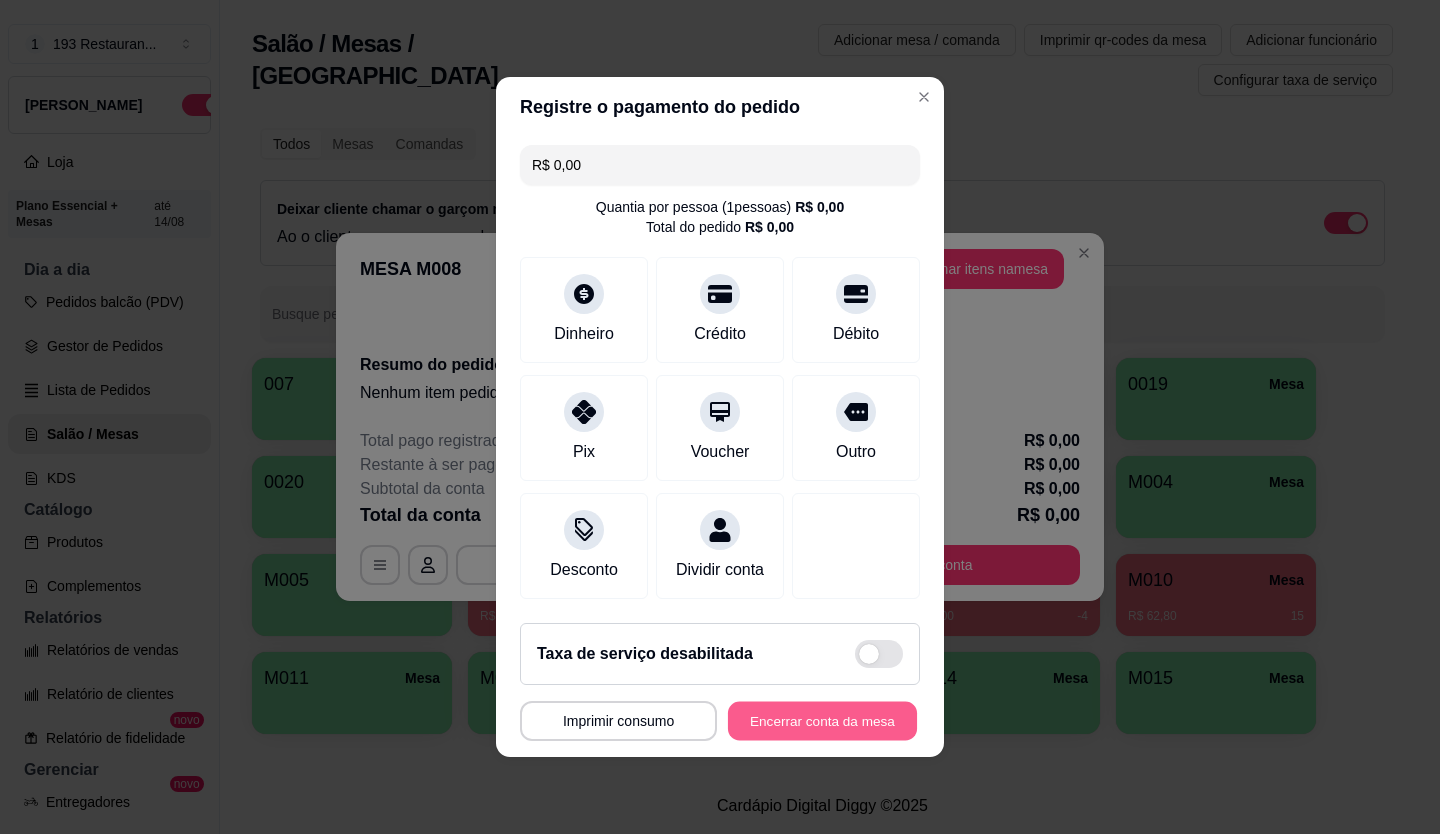 click on "Encerrar conta da mesa" at bounding box center (822, 721) 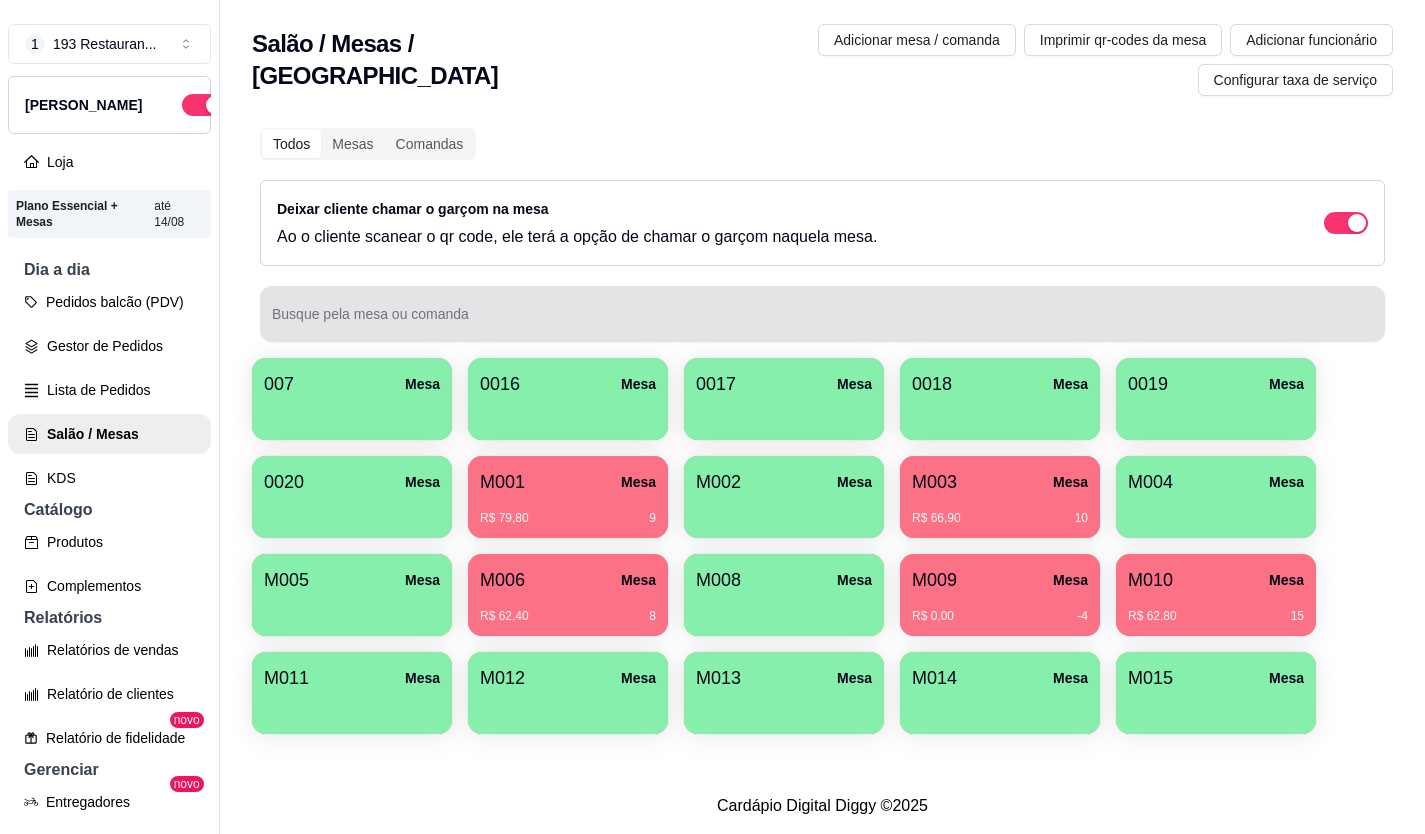 click at bounding box center (822, 314) 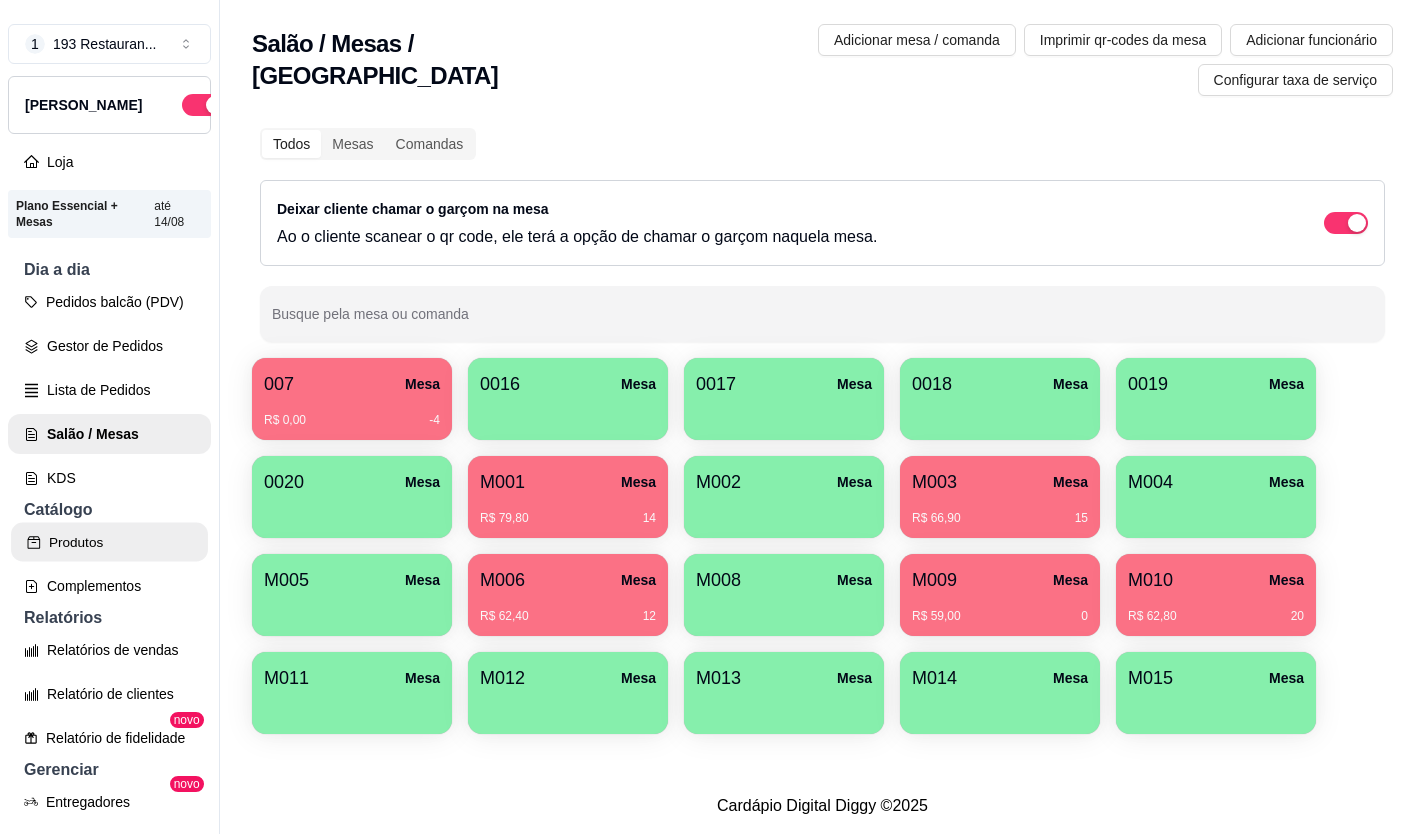 click on "Produtos" at bounding box center [109, 542] 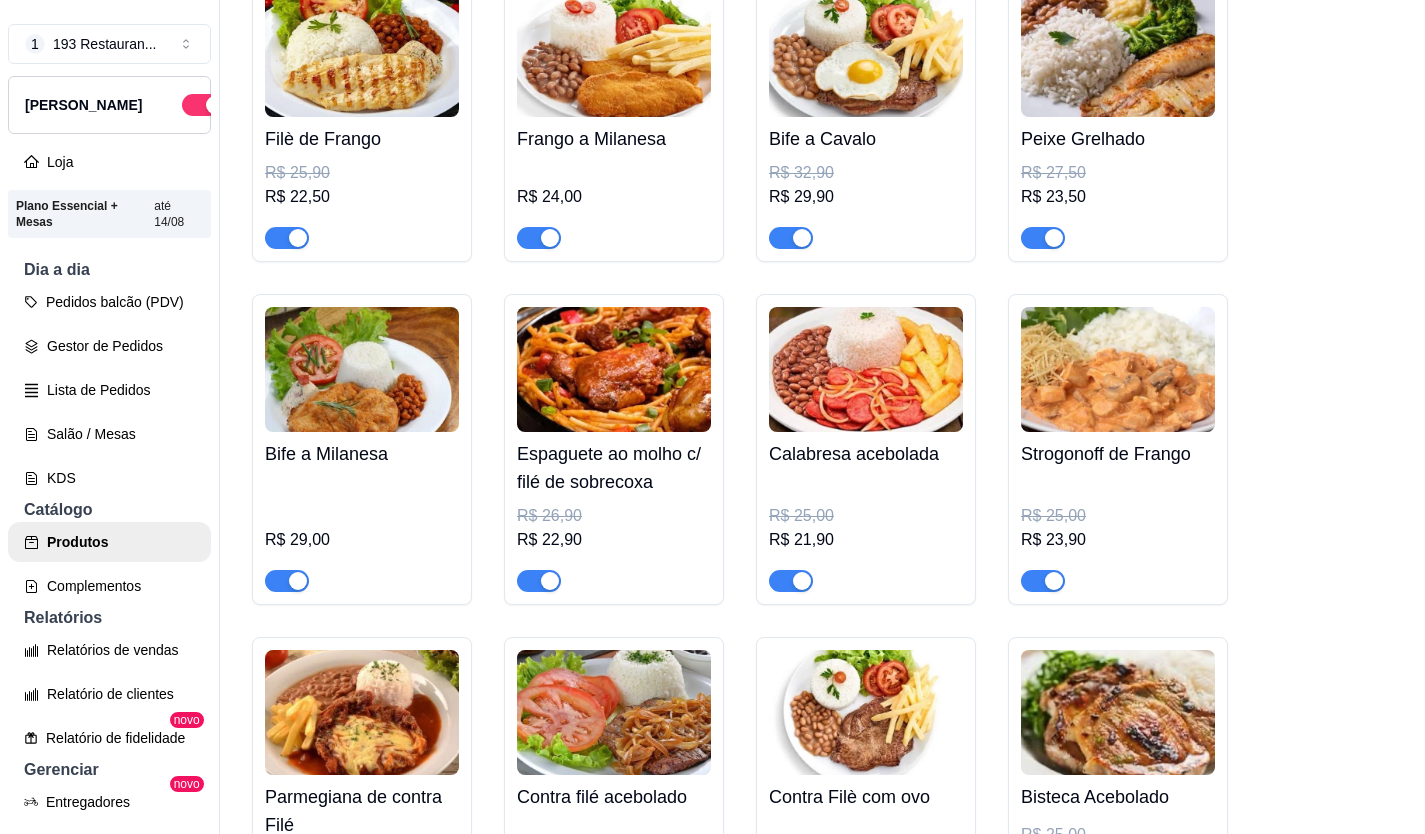 scroll, scrollTop: 2700, scrollLeft: 0, axis: vertical 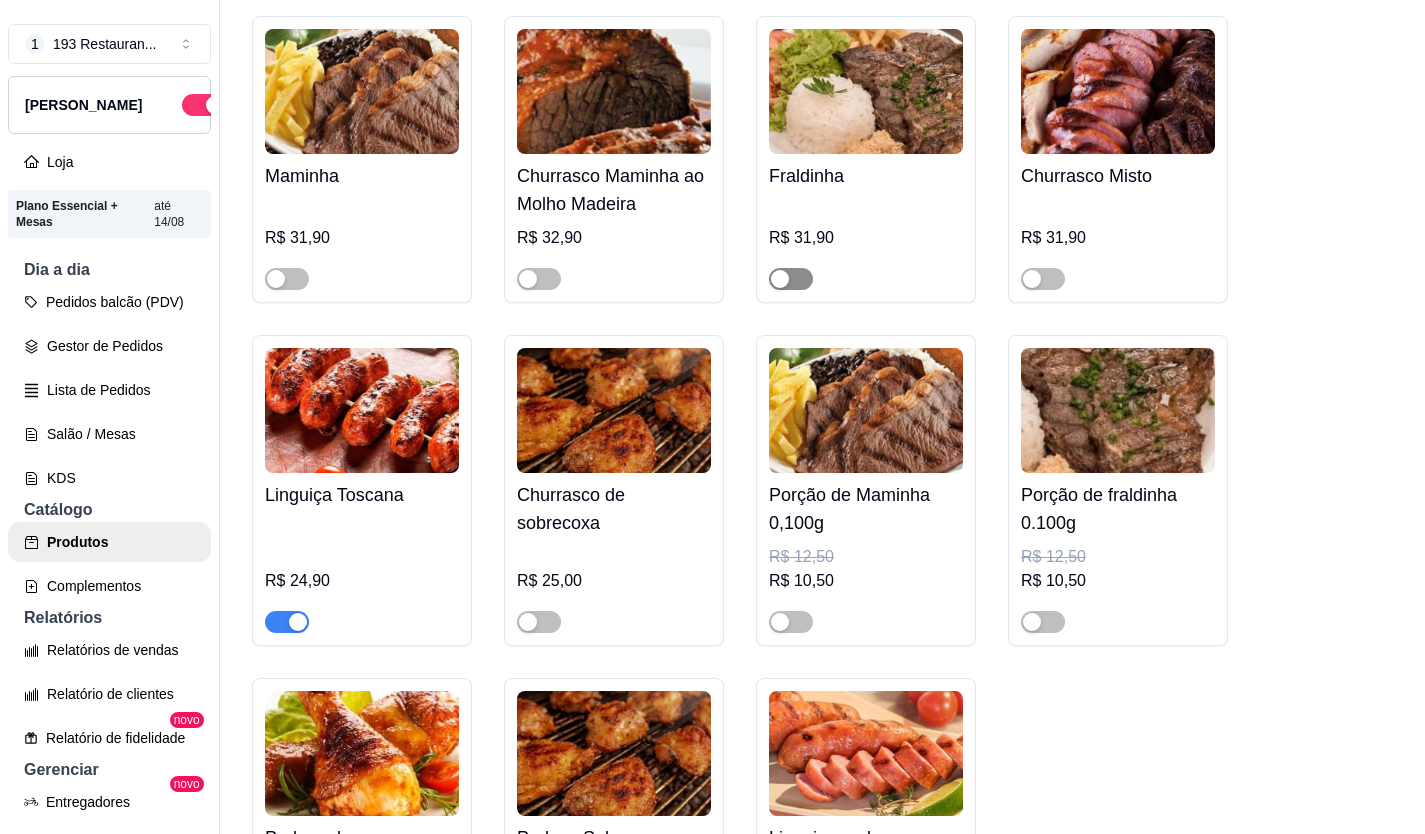 click at bounding box center [791, 279] 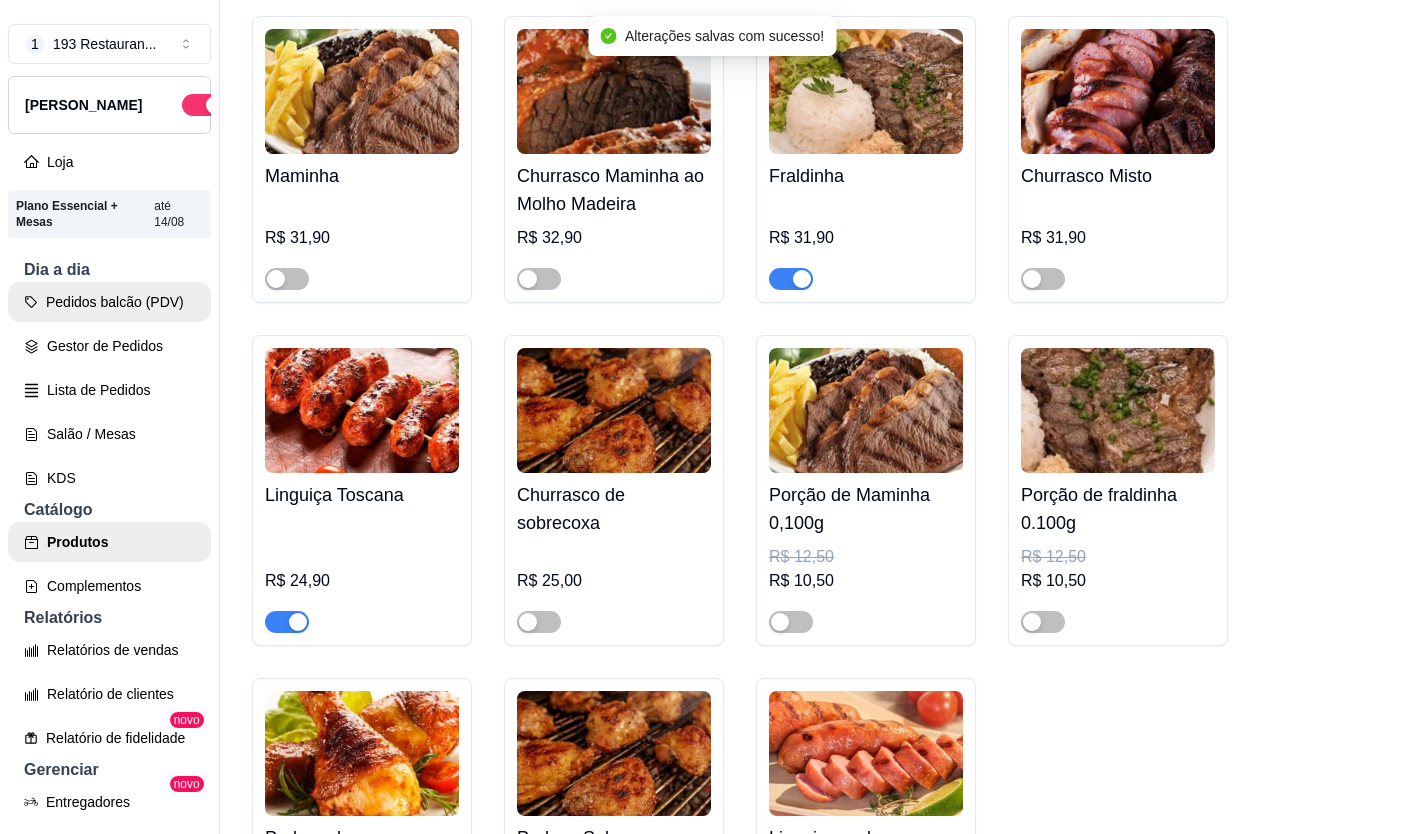 click on "Pedidos balcão (PDV)" at bounding box center (109, 302) 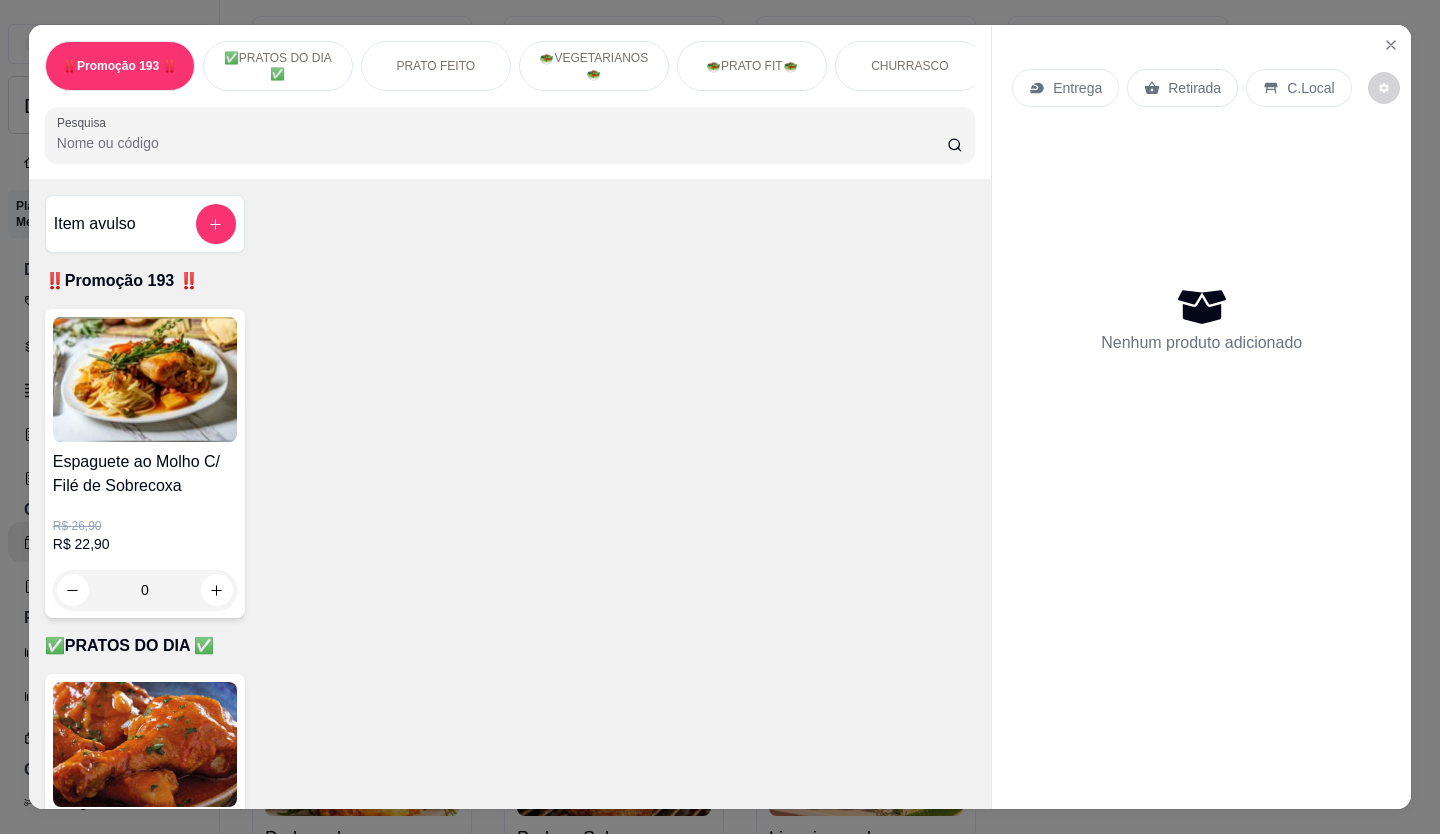 click on "Entrega" at bounding box center (1077, 88) 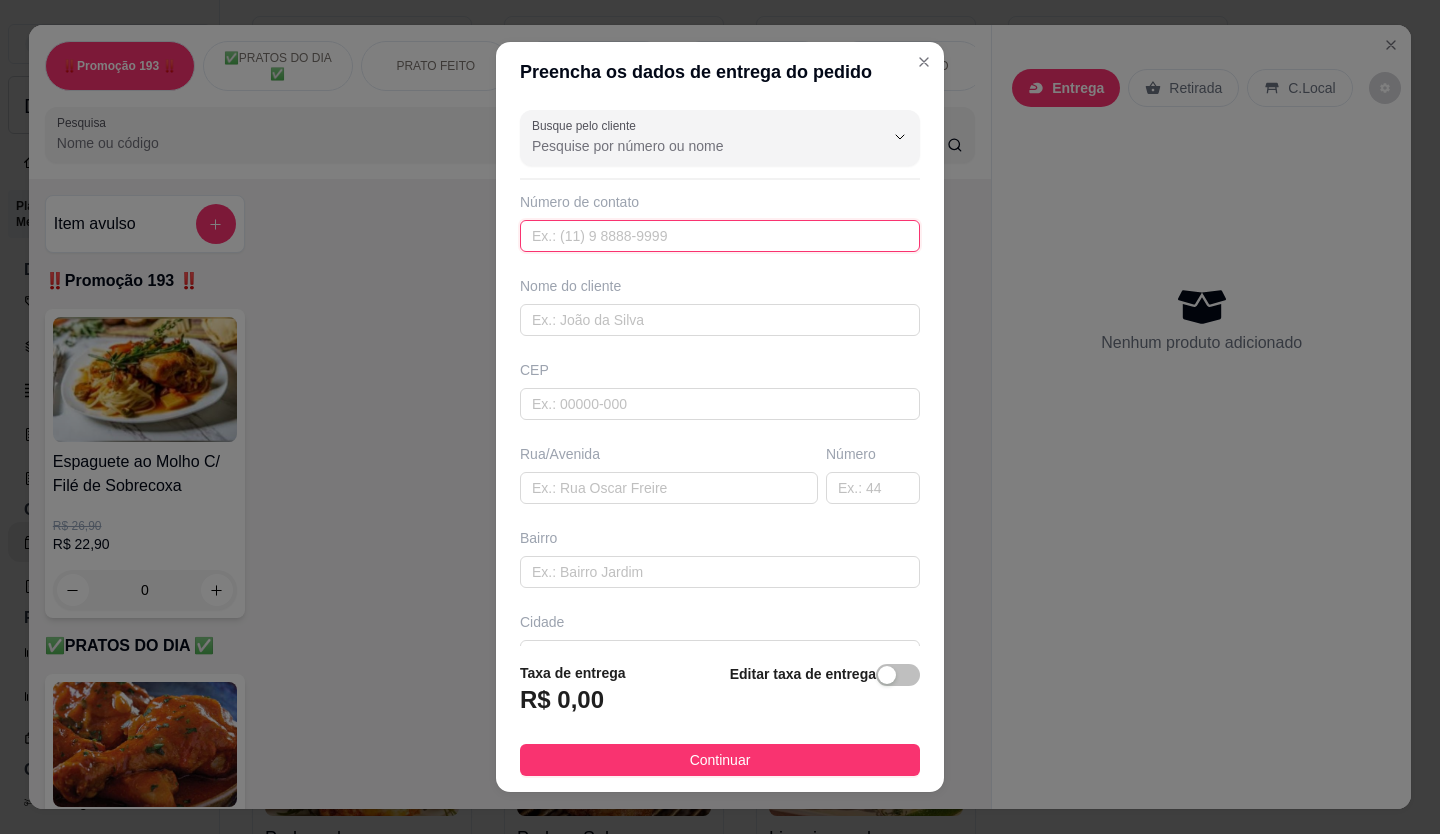 click at bounding box center (720, 236) 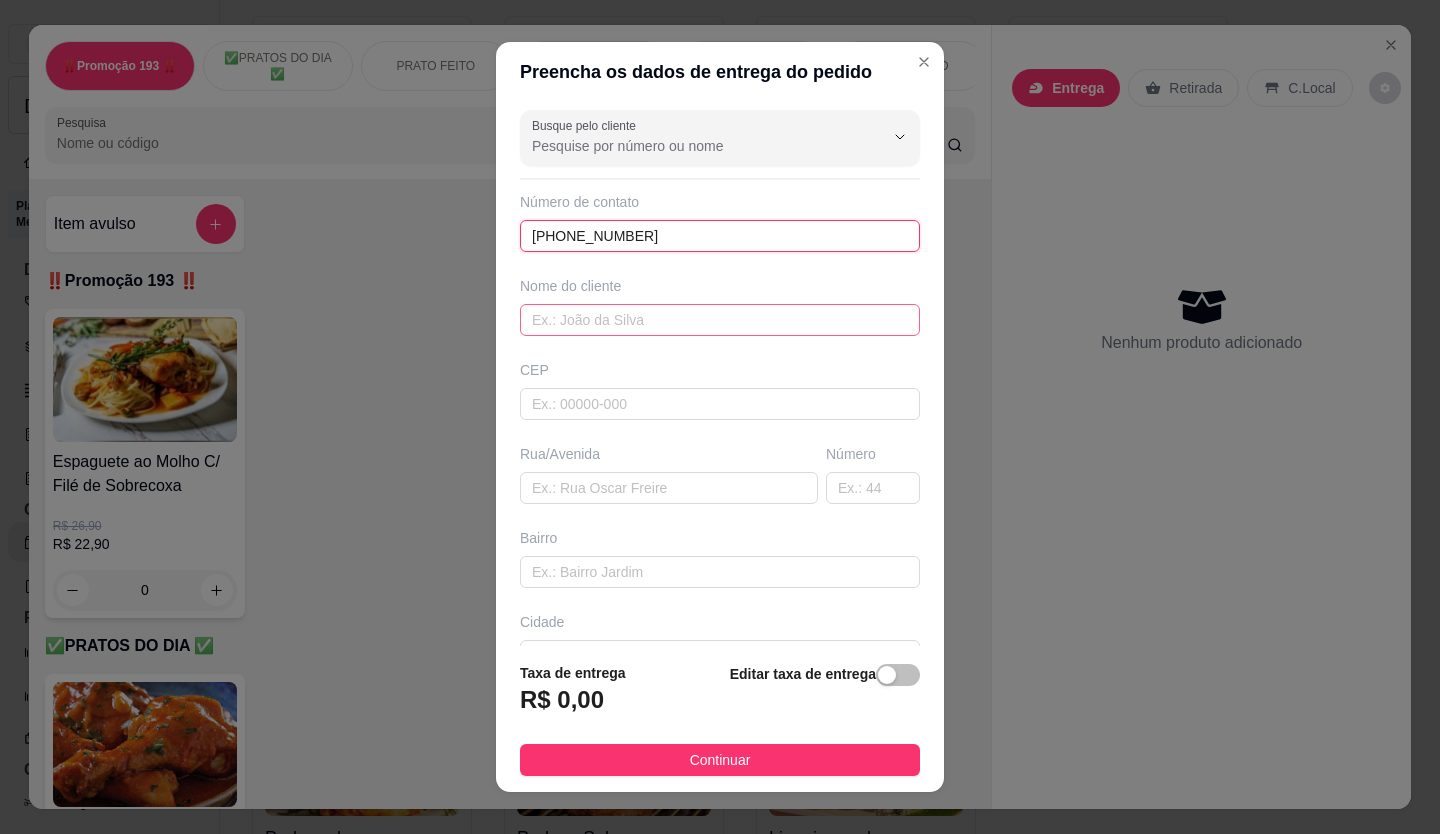 type on "[PHONE_NUMBER]" 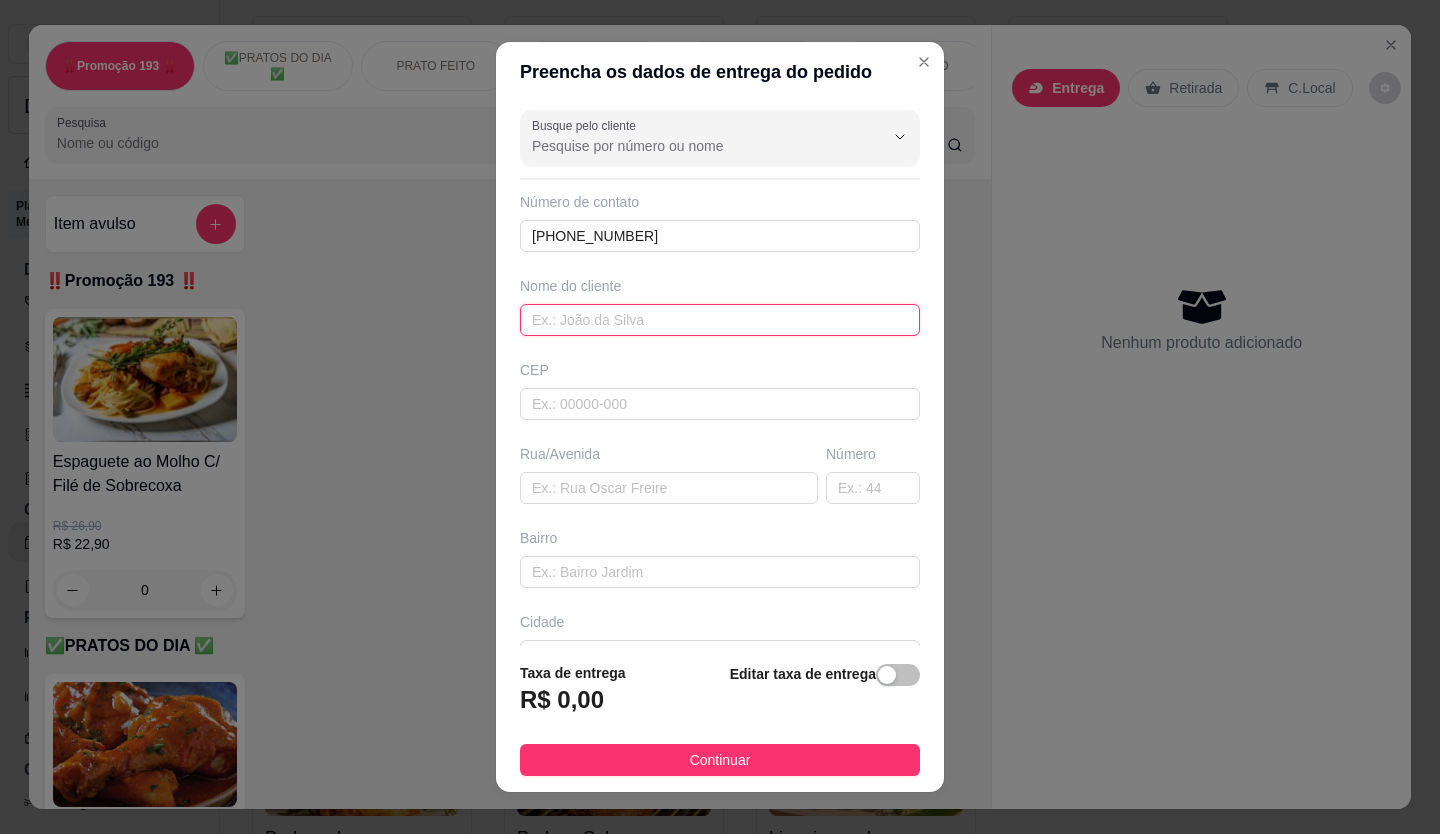 click at bounding box center (720, 320) 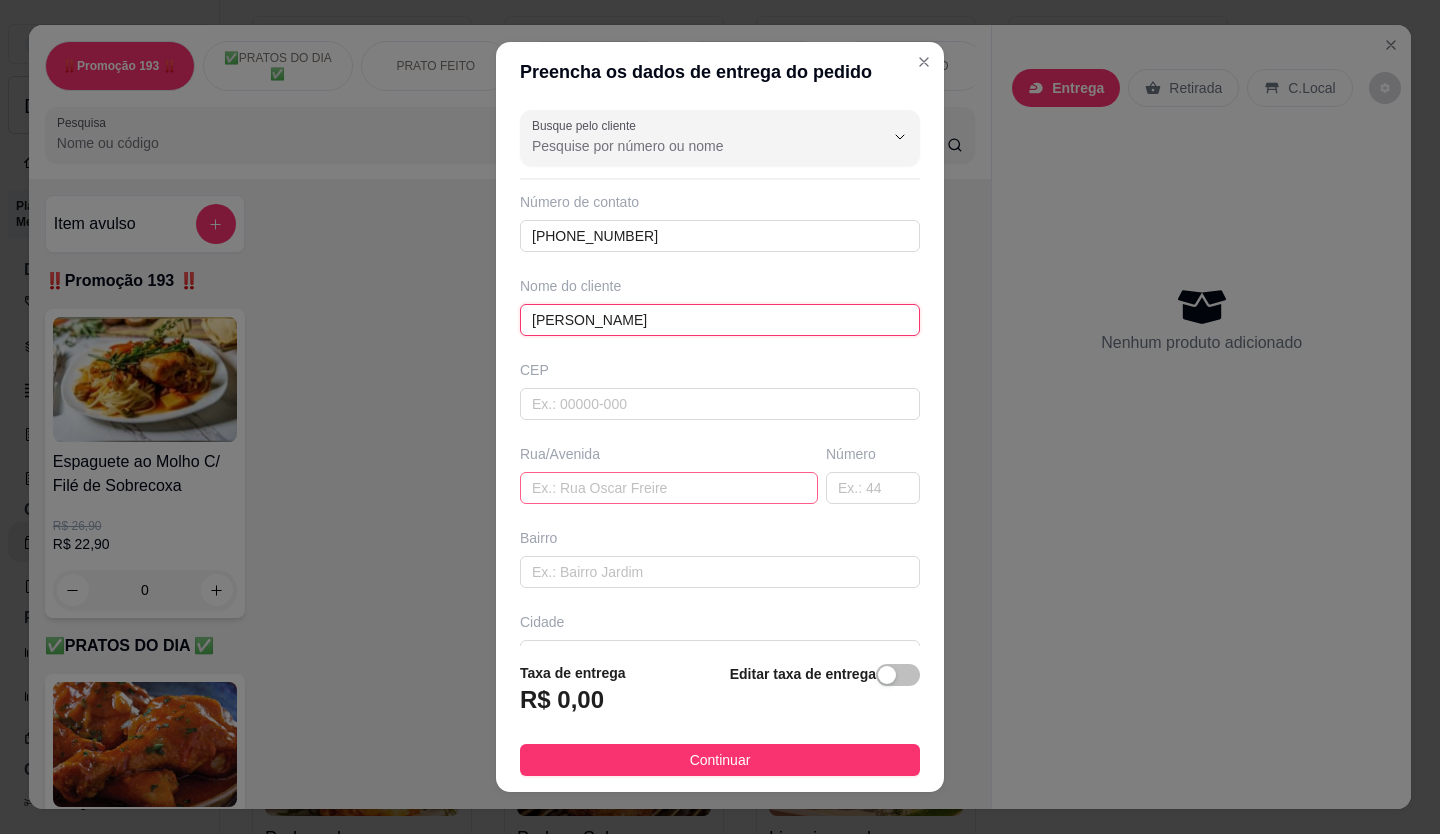 type on "[PERSON_NAME]" 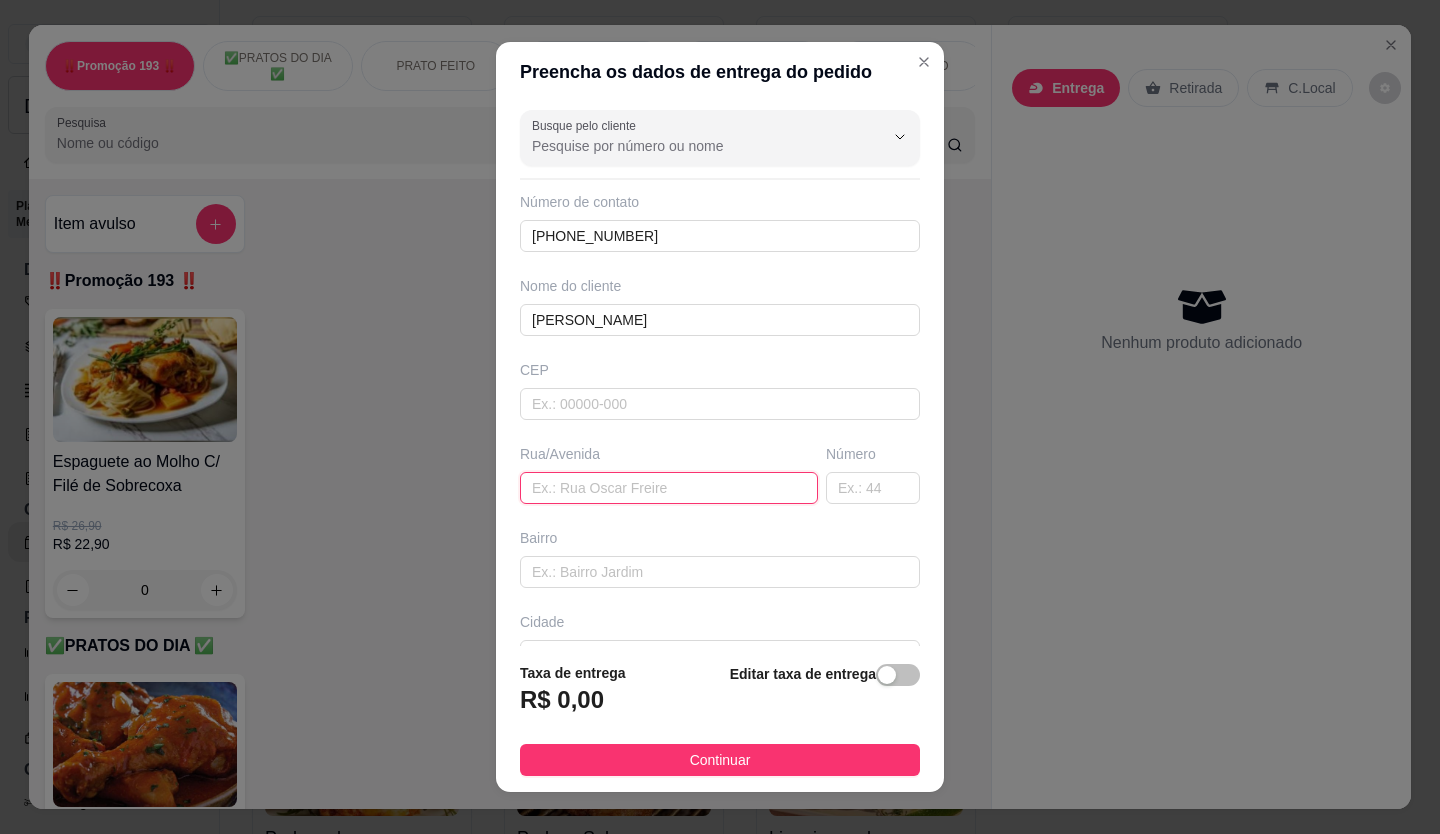 click at bounding box center (669, 488) 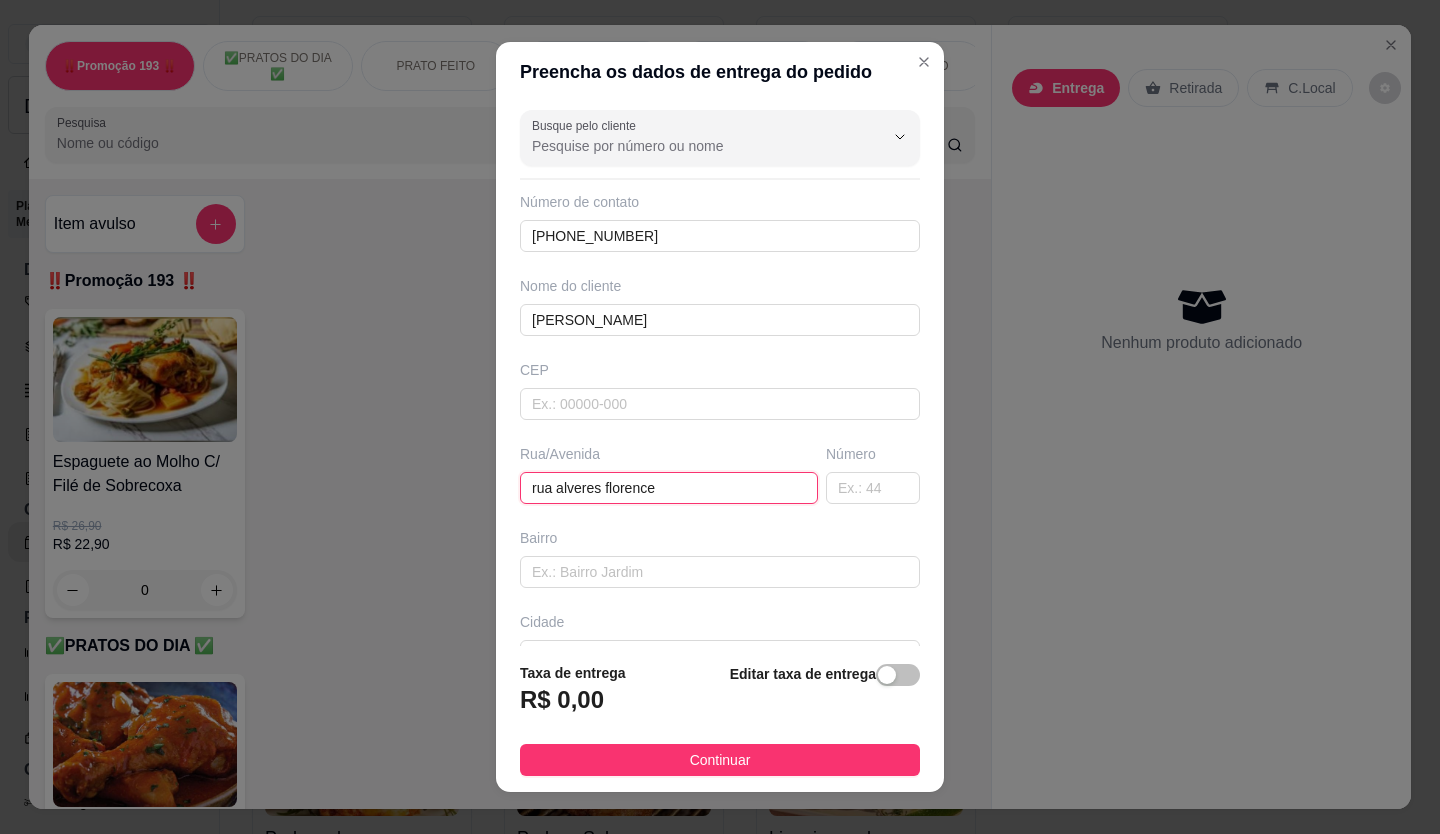 type on "rua alveres florence" 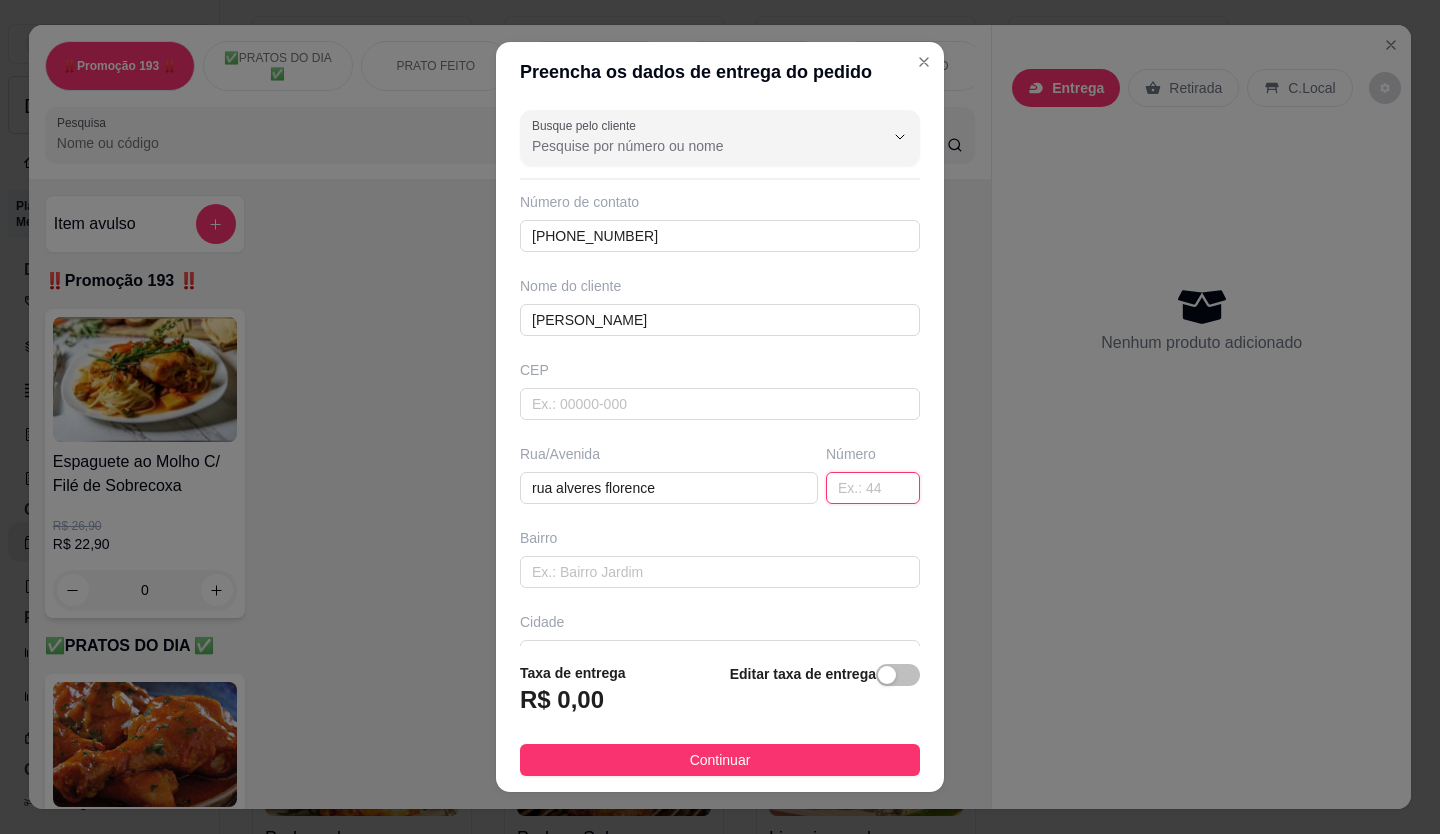 click at bounding box center [873, 488] 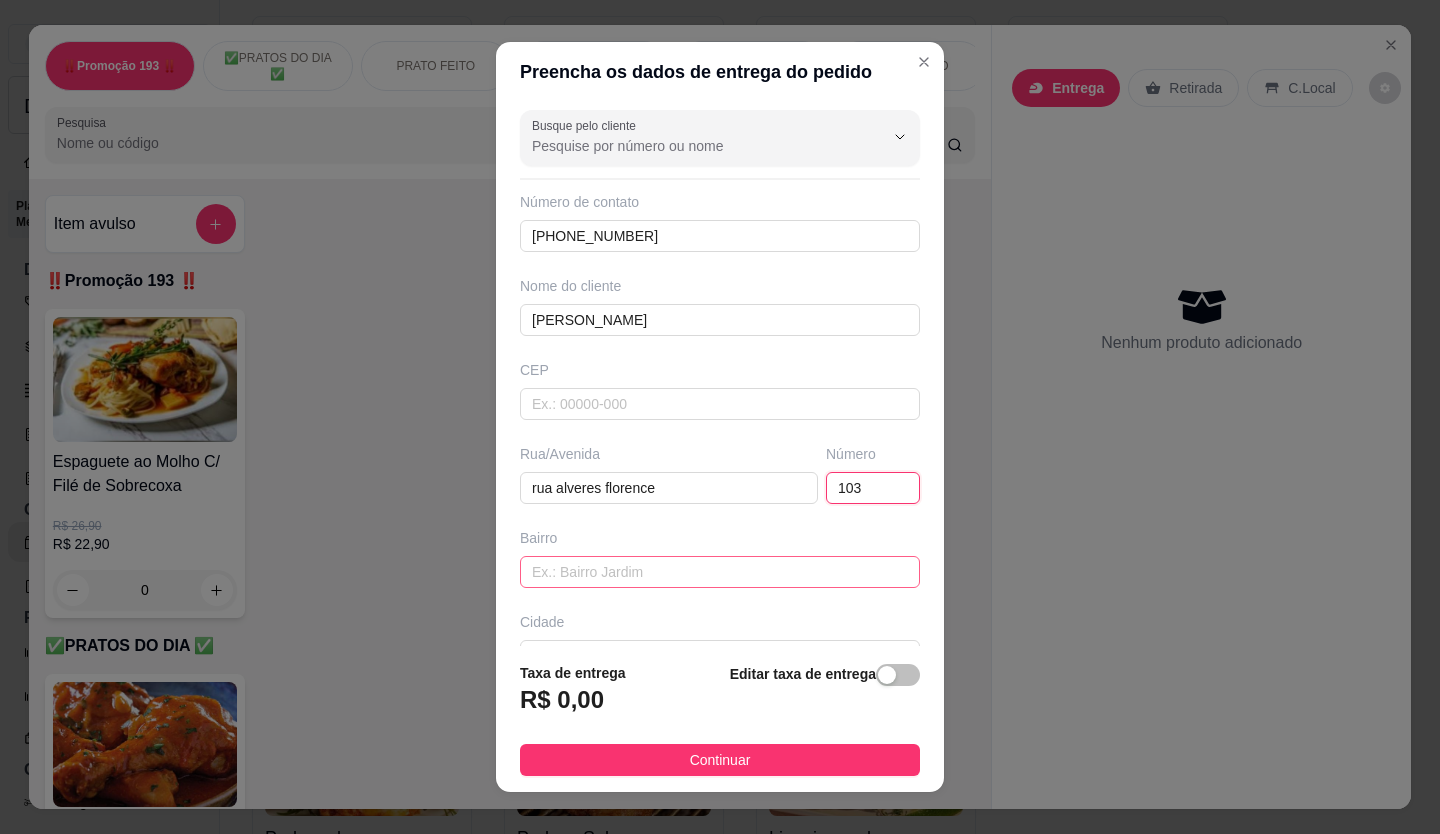 type on "103" 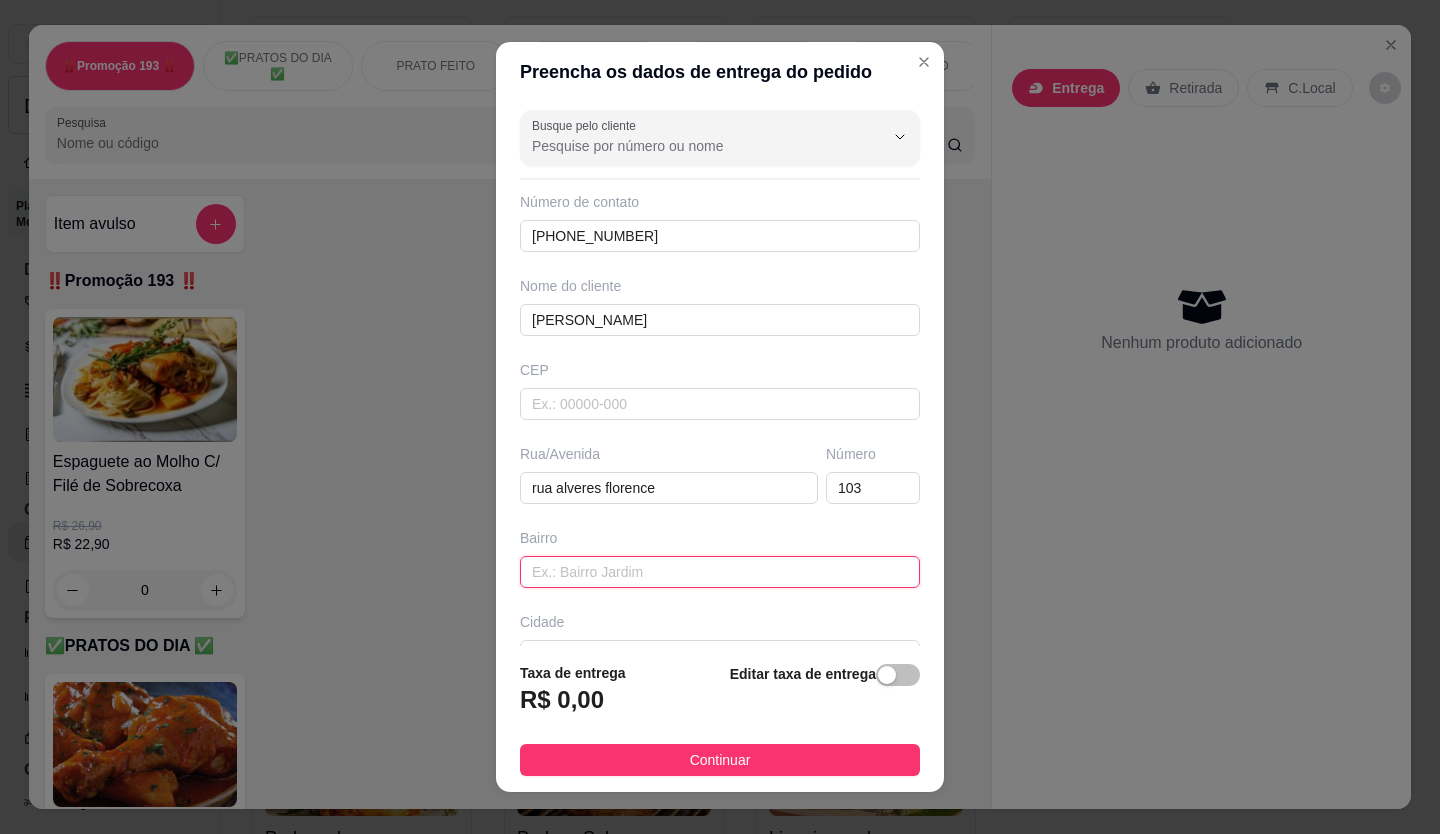click at bounding box center (720, 572) 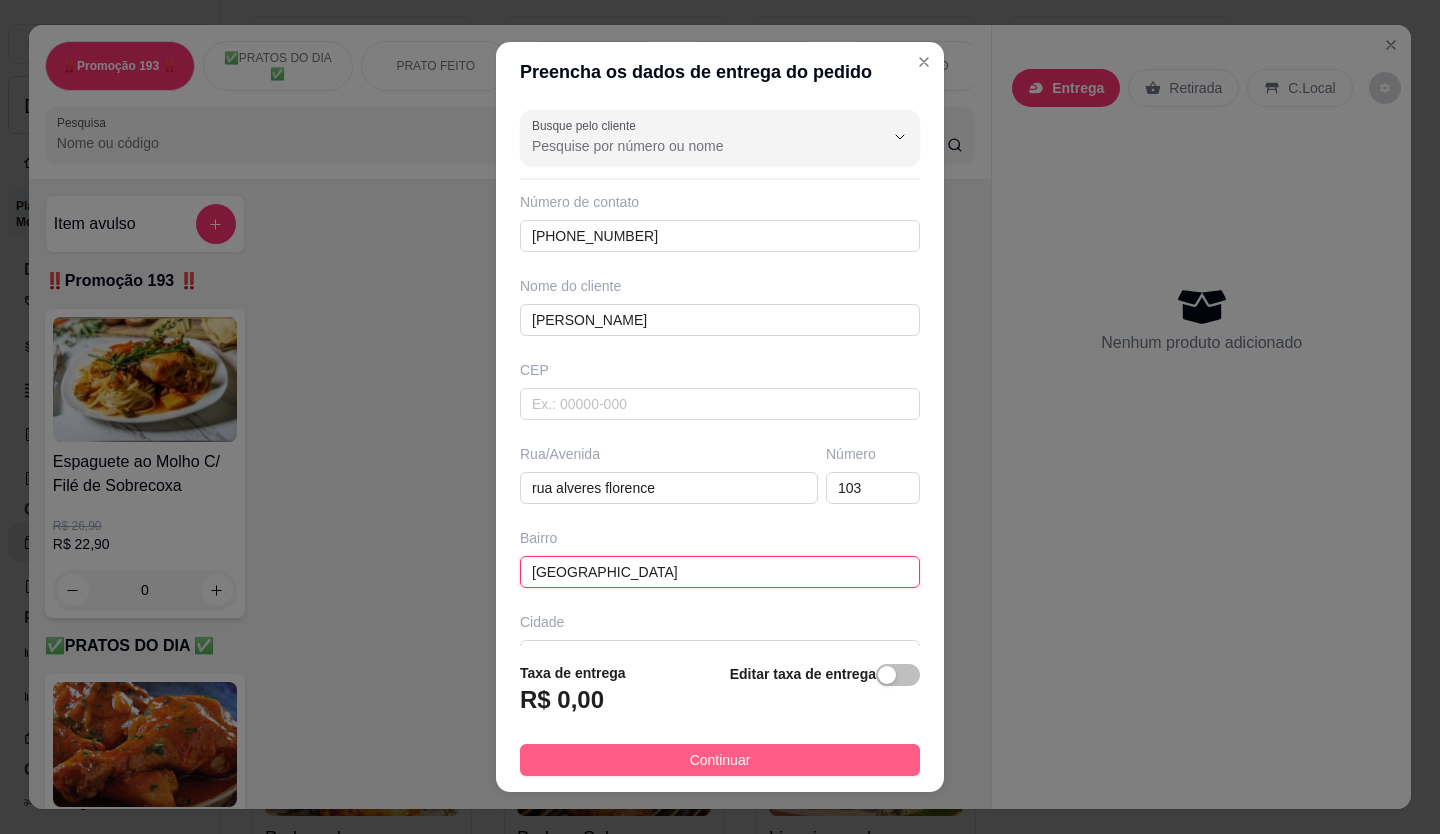 type on "[GEOGRAPHIC_DATA]" 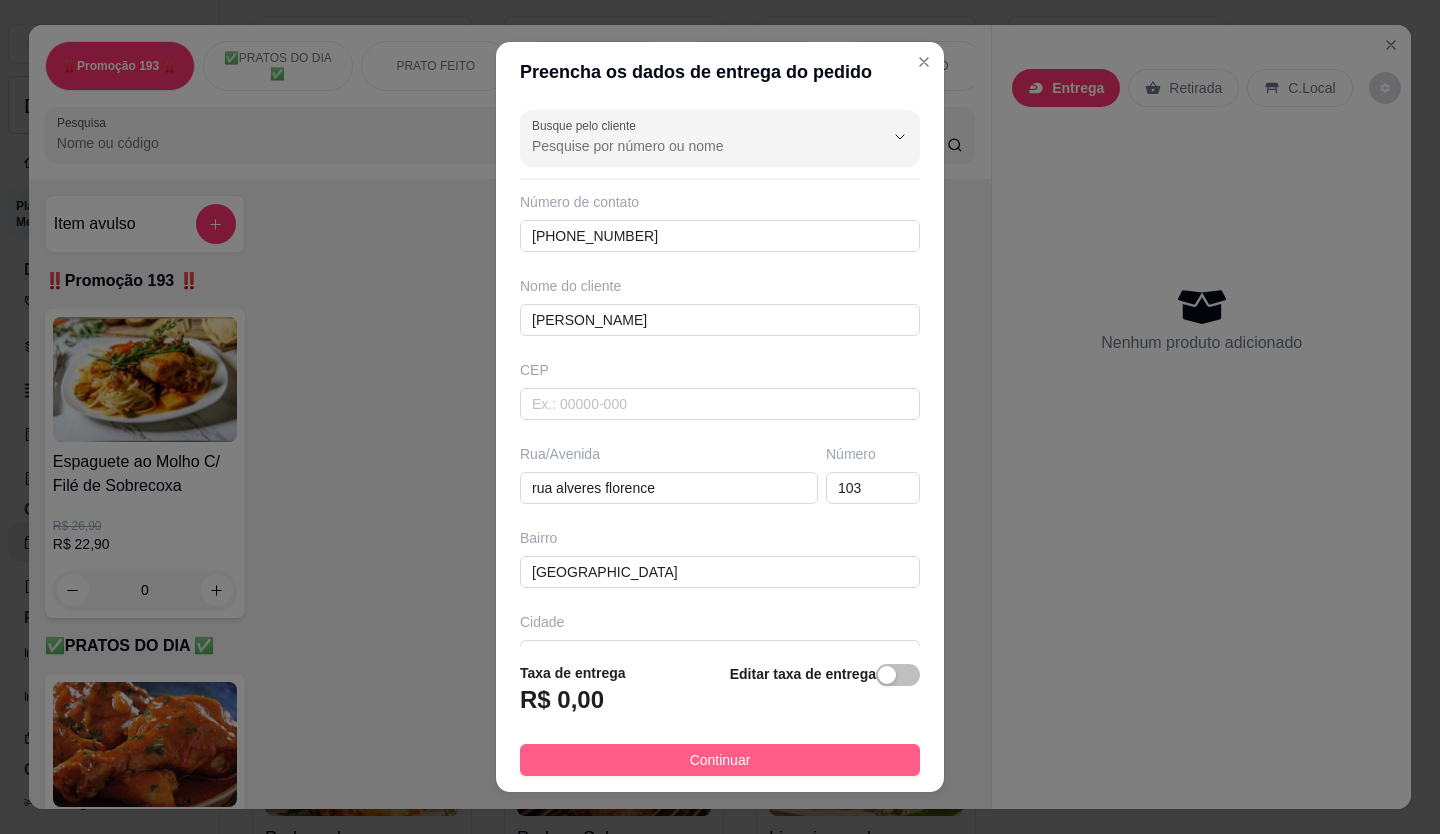 click on "Continuar" at bounding box center (720, 760) 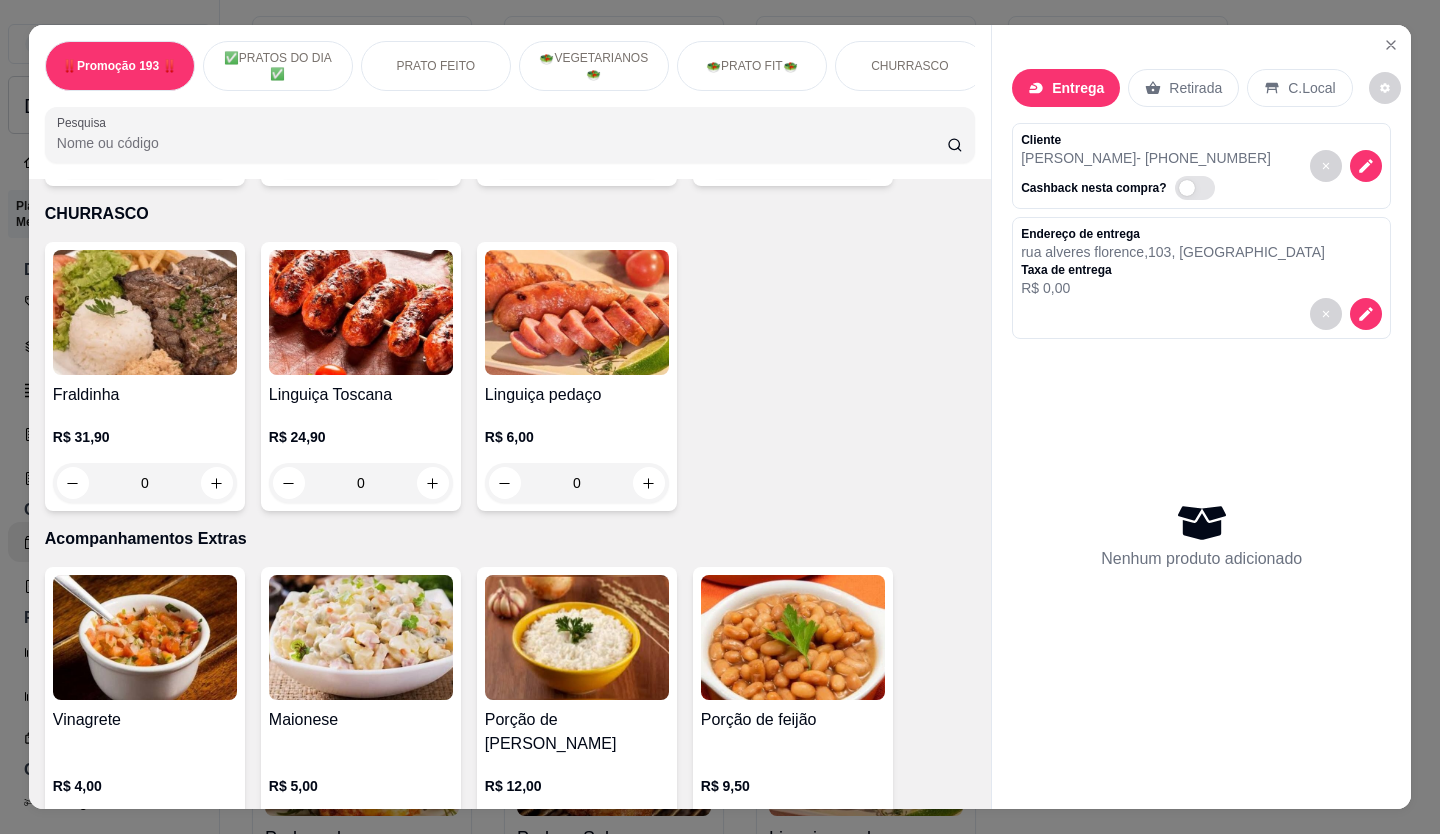 scroll, scrollTop: 3300, scrollLeft: 0, axis: vertical 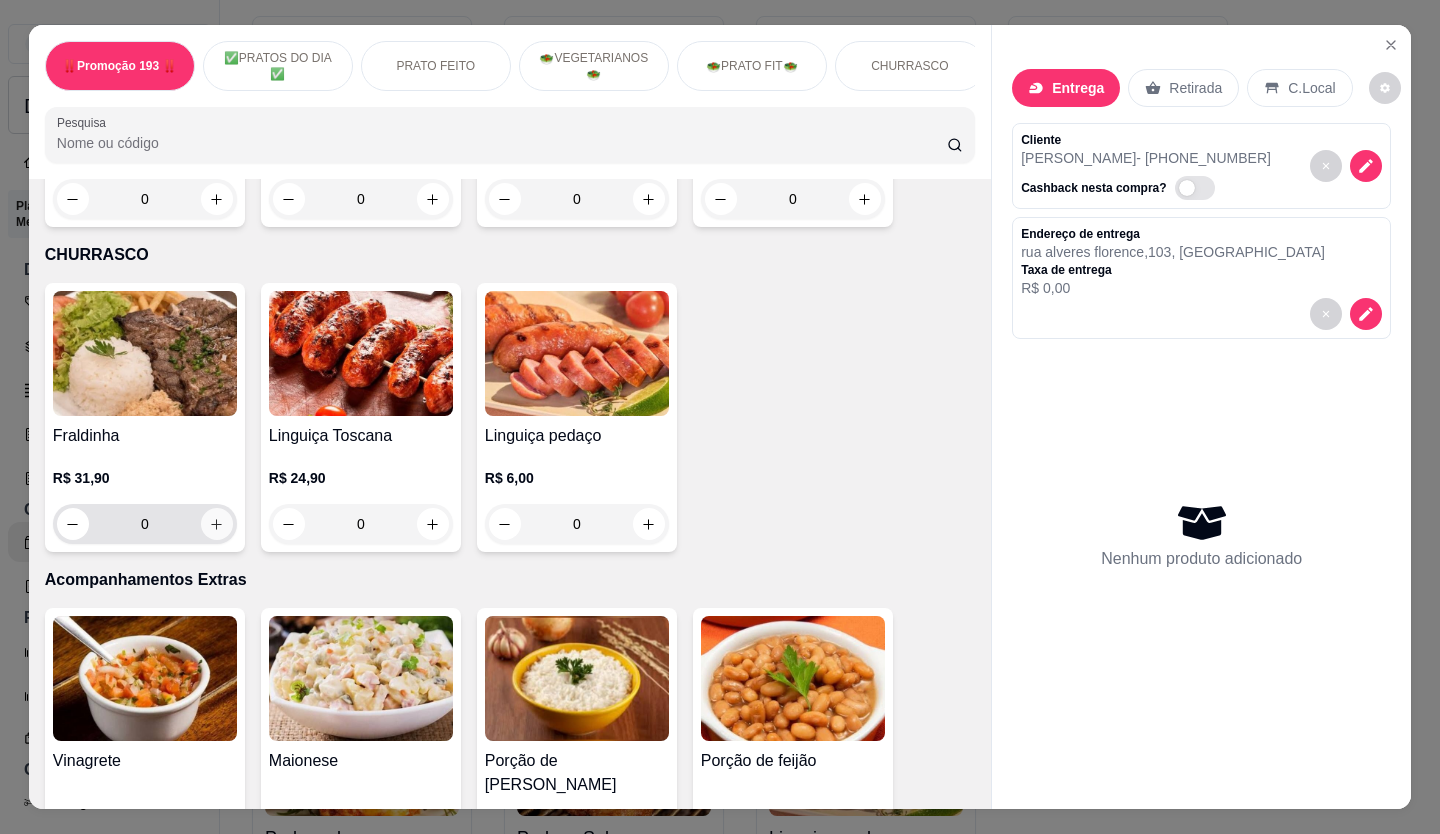 click 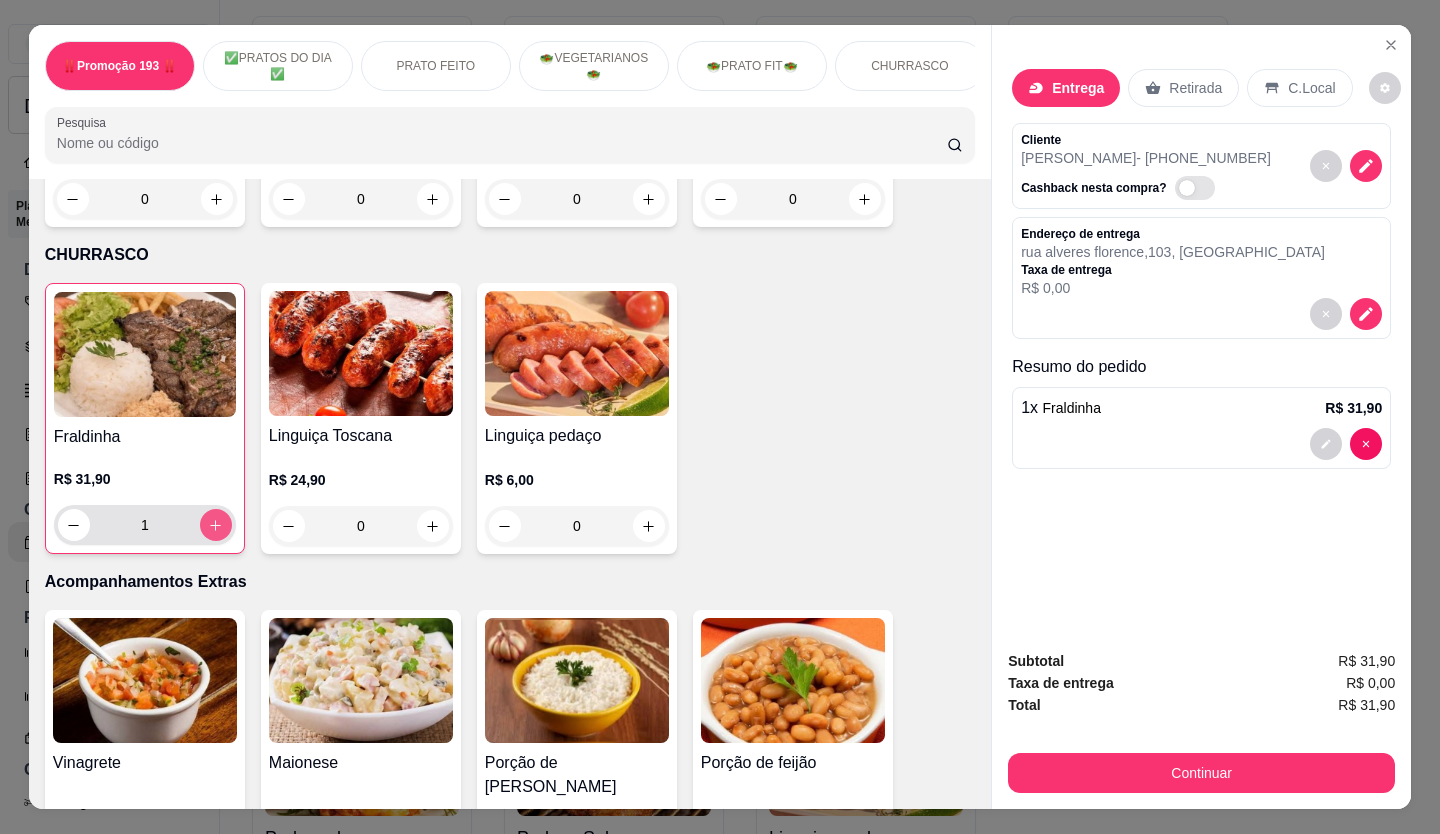 type on "1" 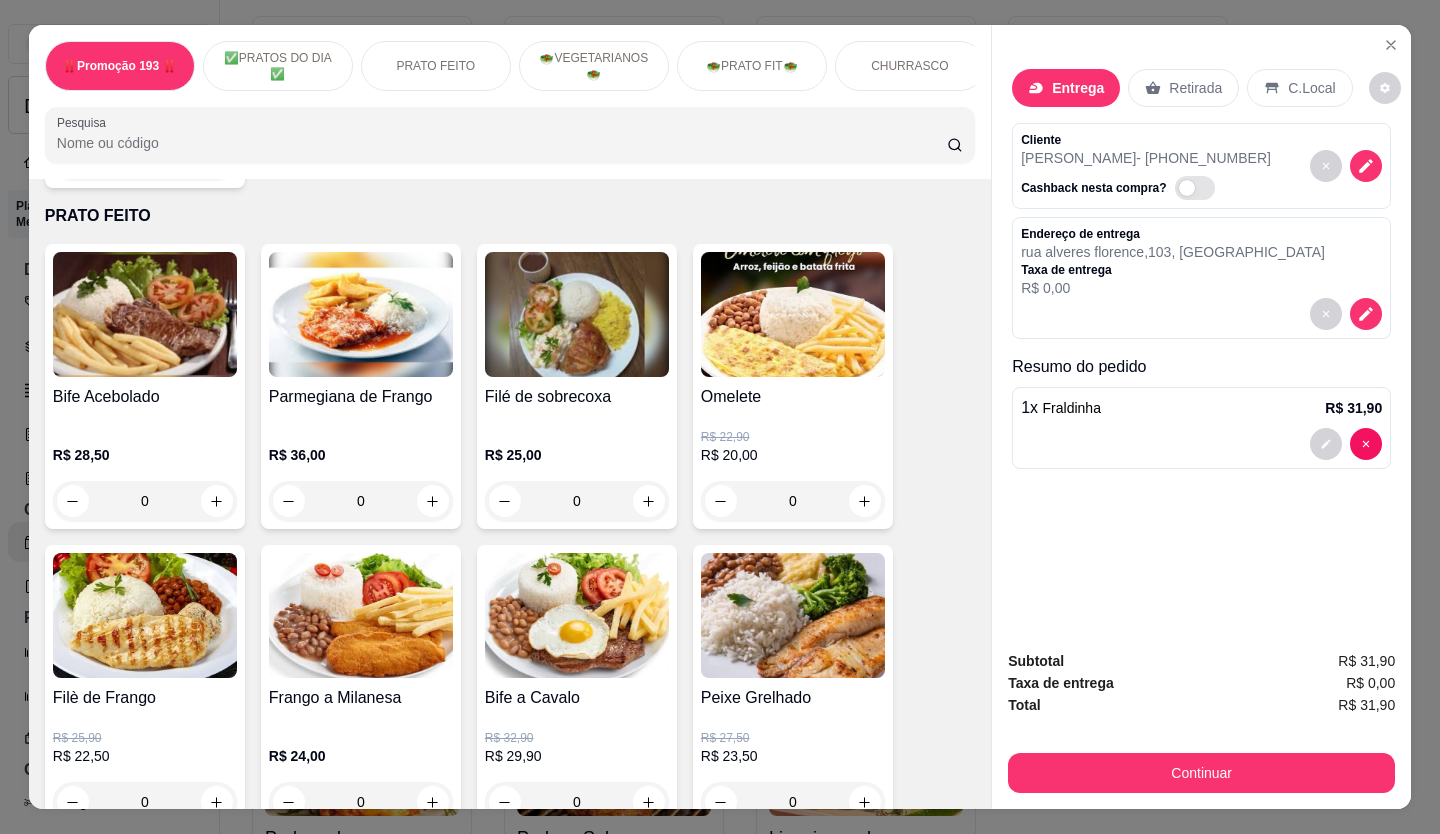 scroll, scrollTop: 800, scrollLeft: 0, axis: vertical 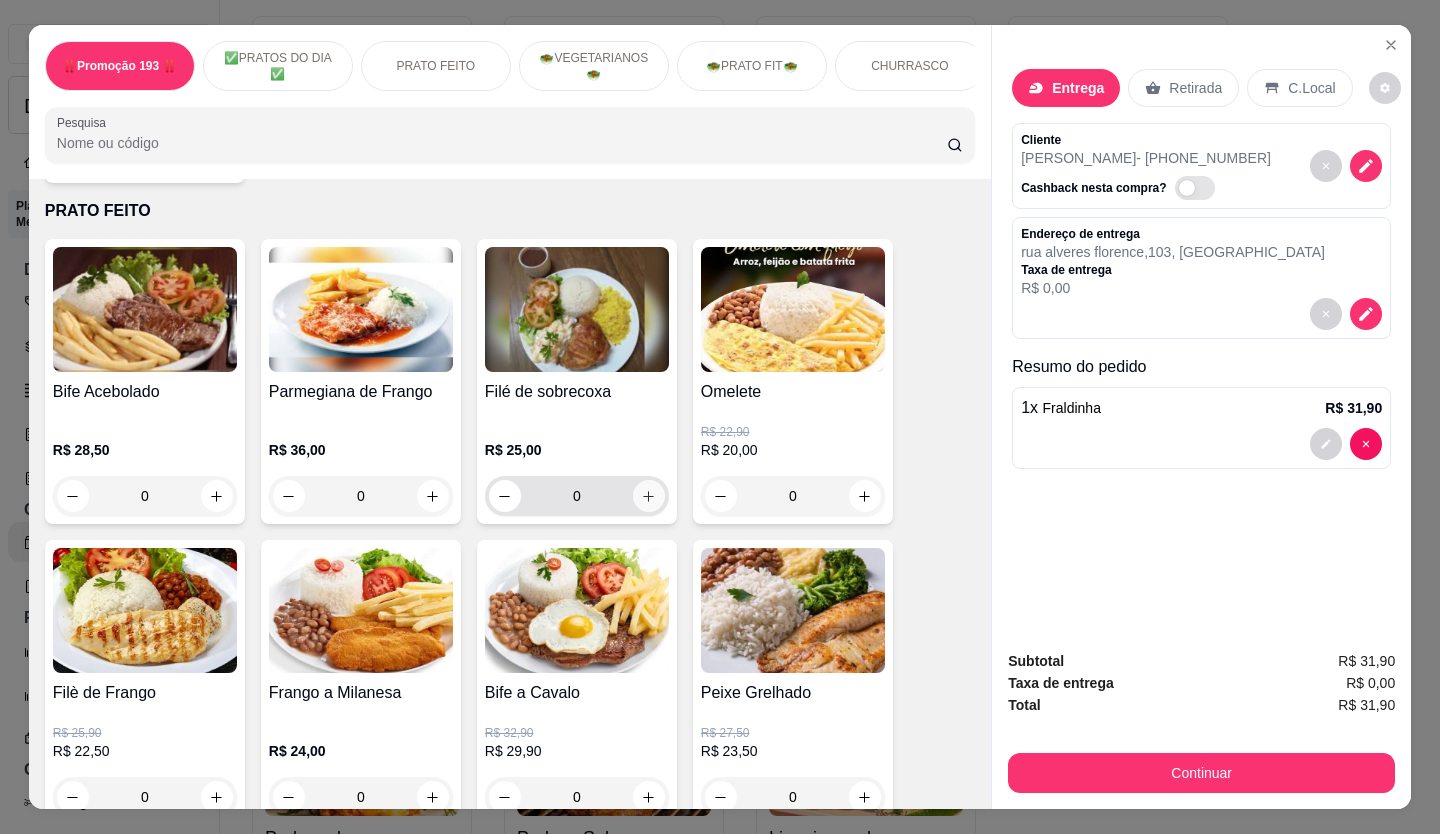click 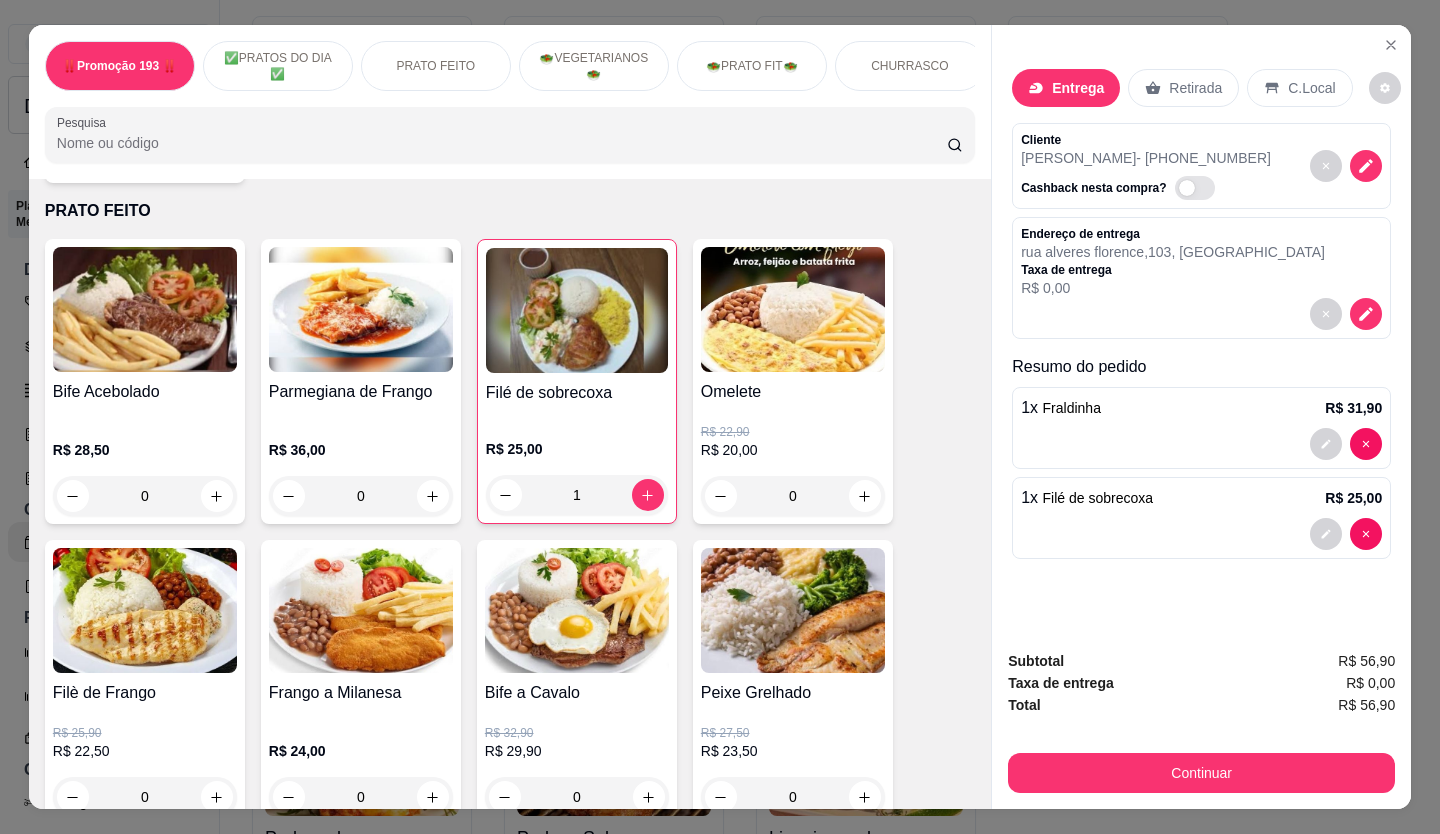 scroll, scrollTop: 46, scrollLeft: 0, axis: vertical 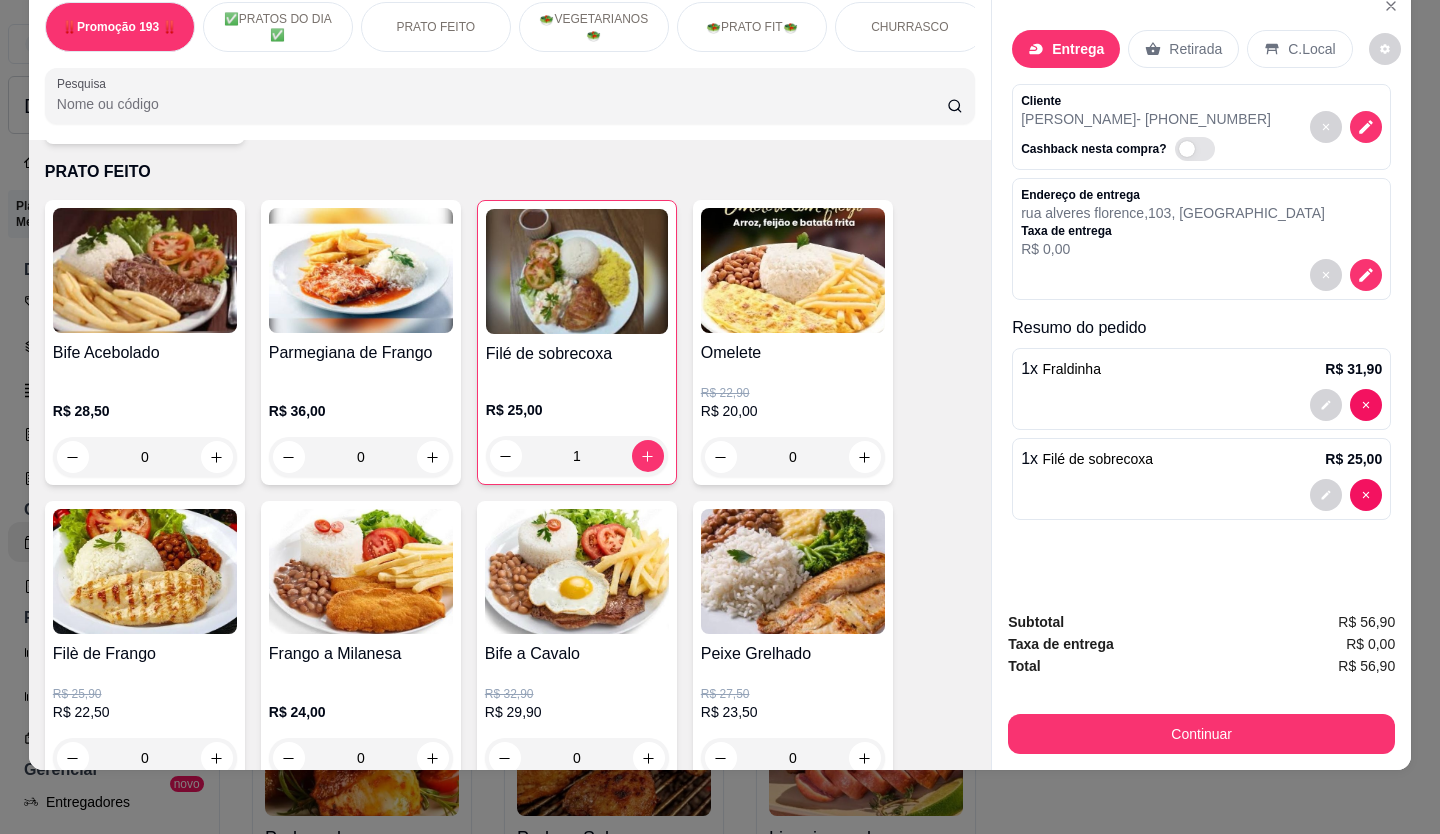 click on "R$ 0,00" at bounding box center [1173, 249] 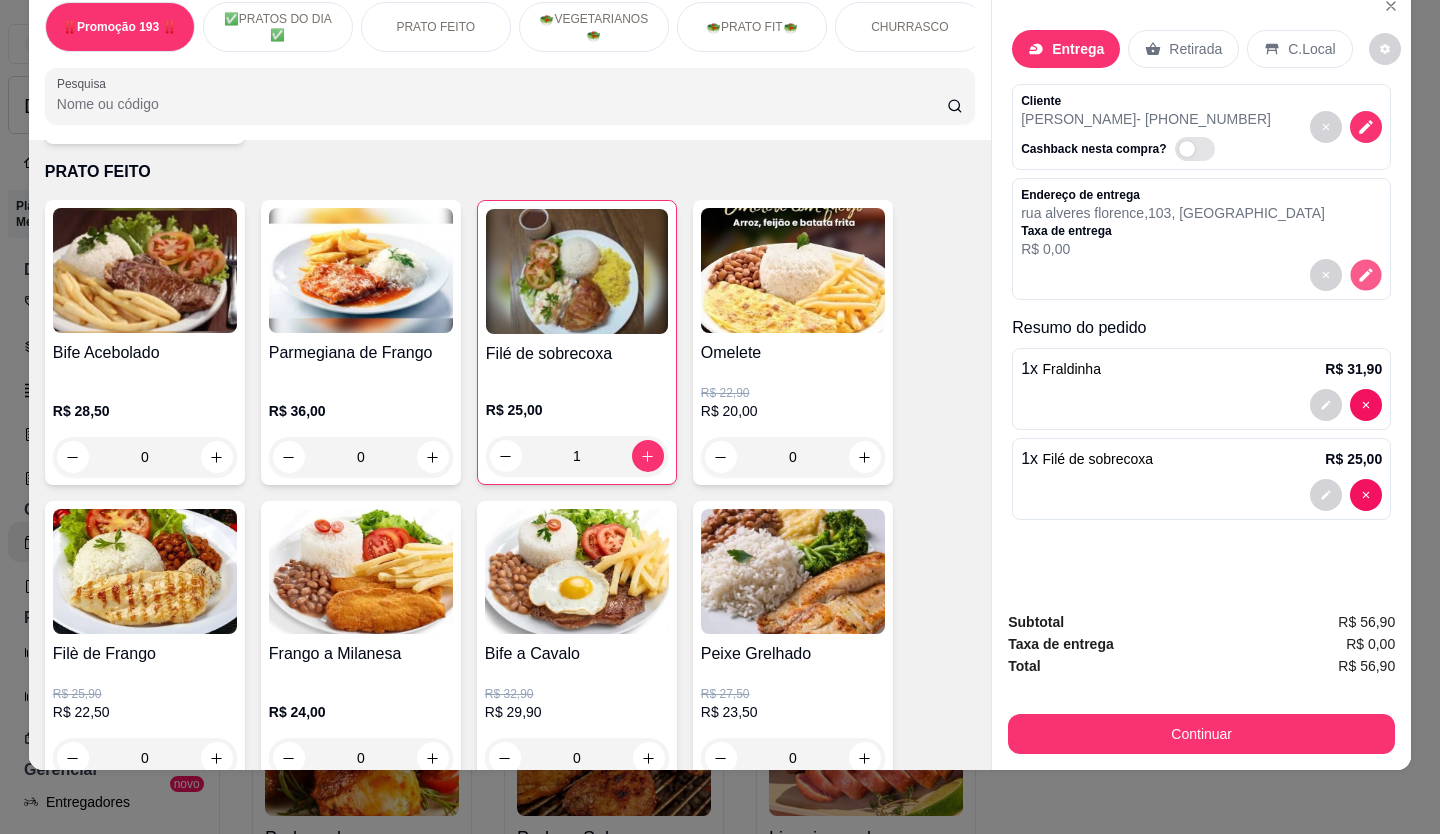 click at bounding box center (1366, 275) 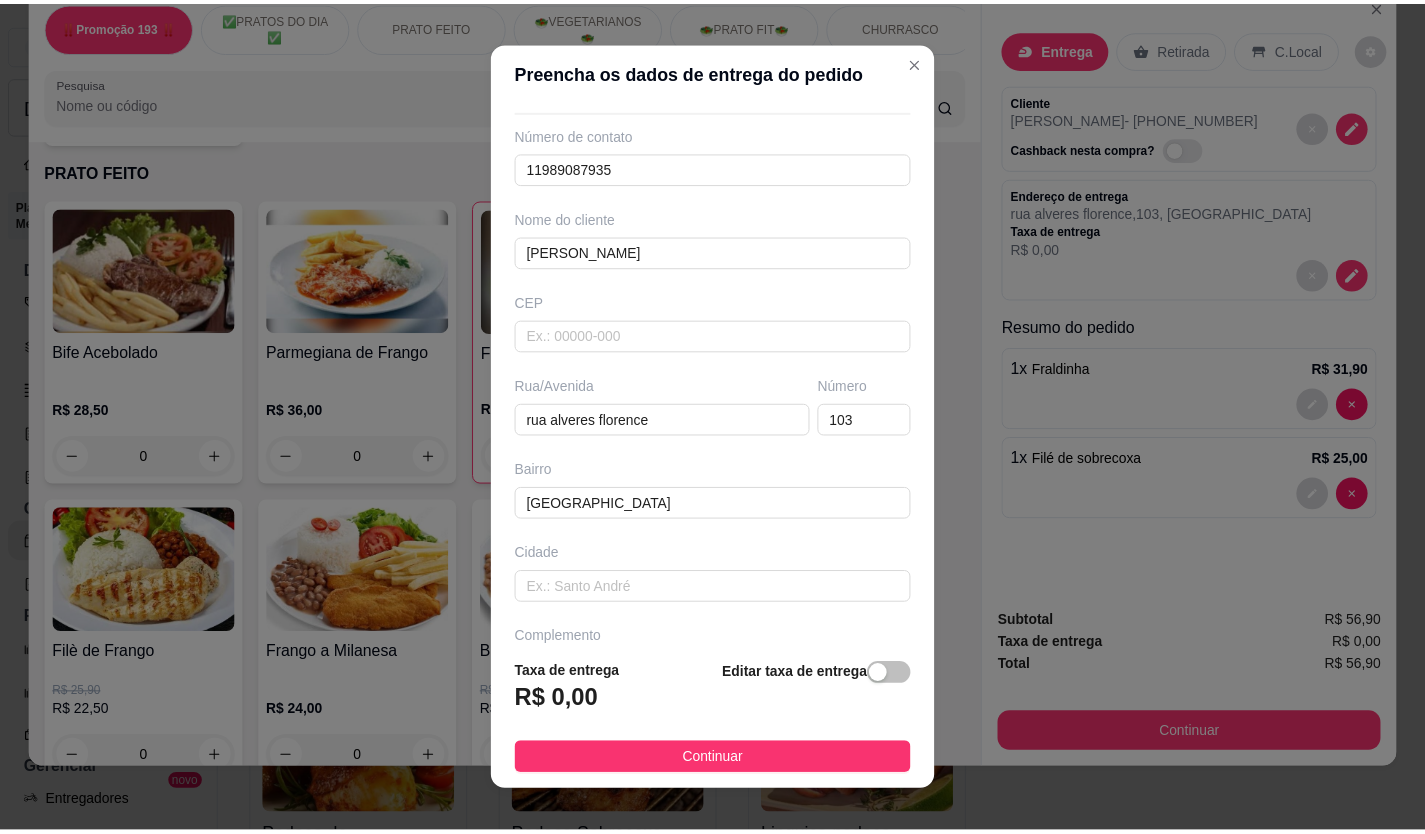 scroll, scrollTop: 129, scrollLeft: 0, axis: vertical 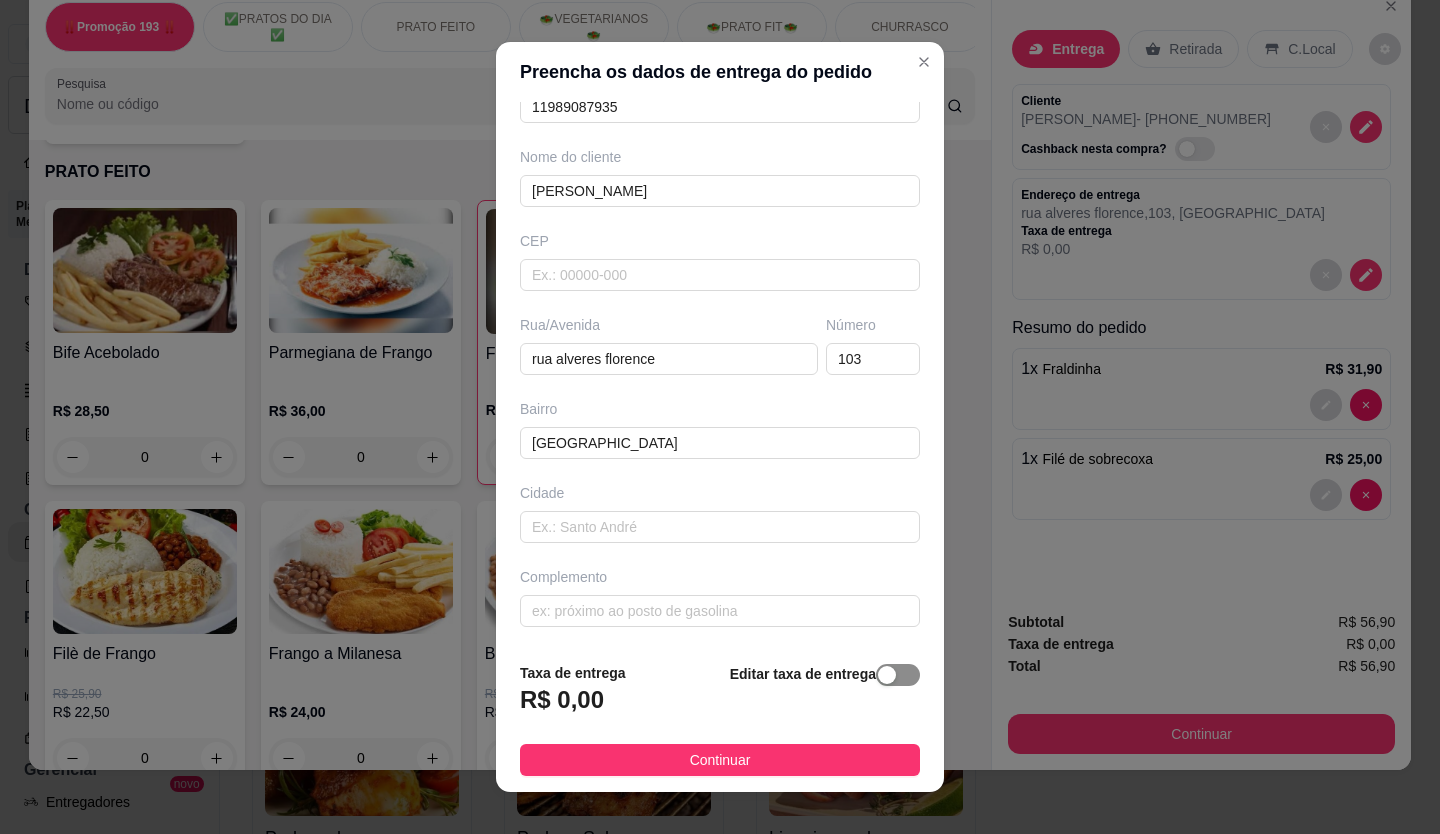 click at bounding box center [898, 675] 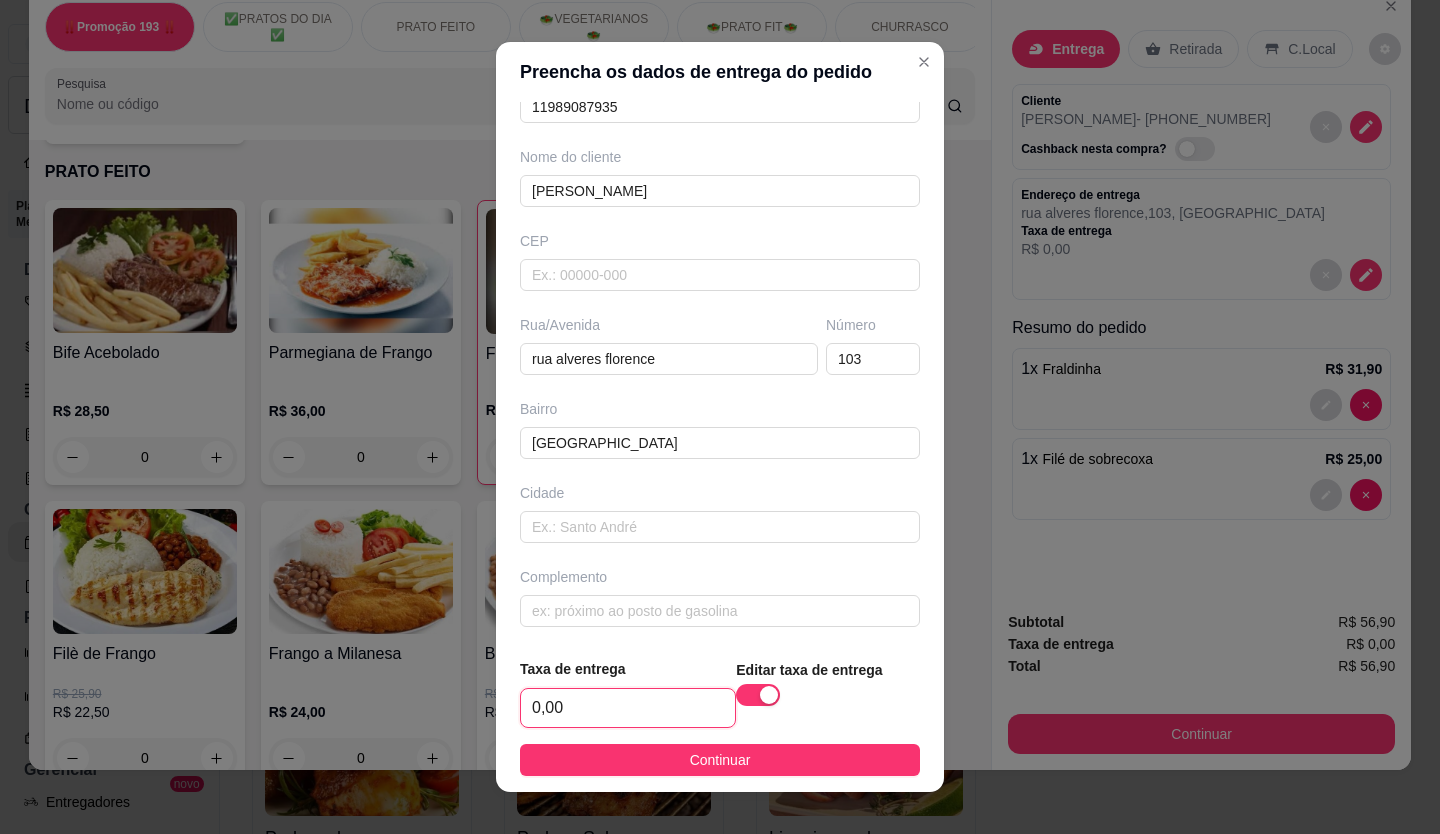 click on "0,00" at bounding box center (628, 708) 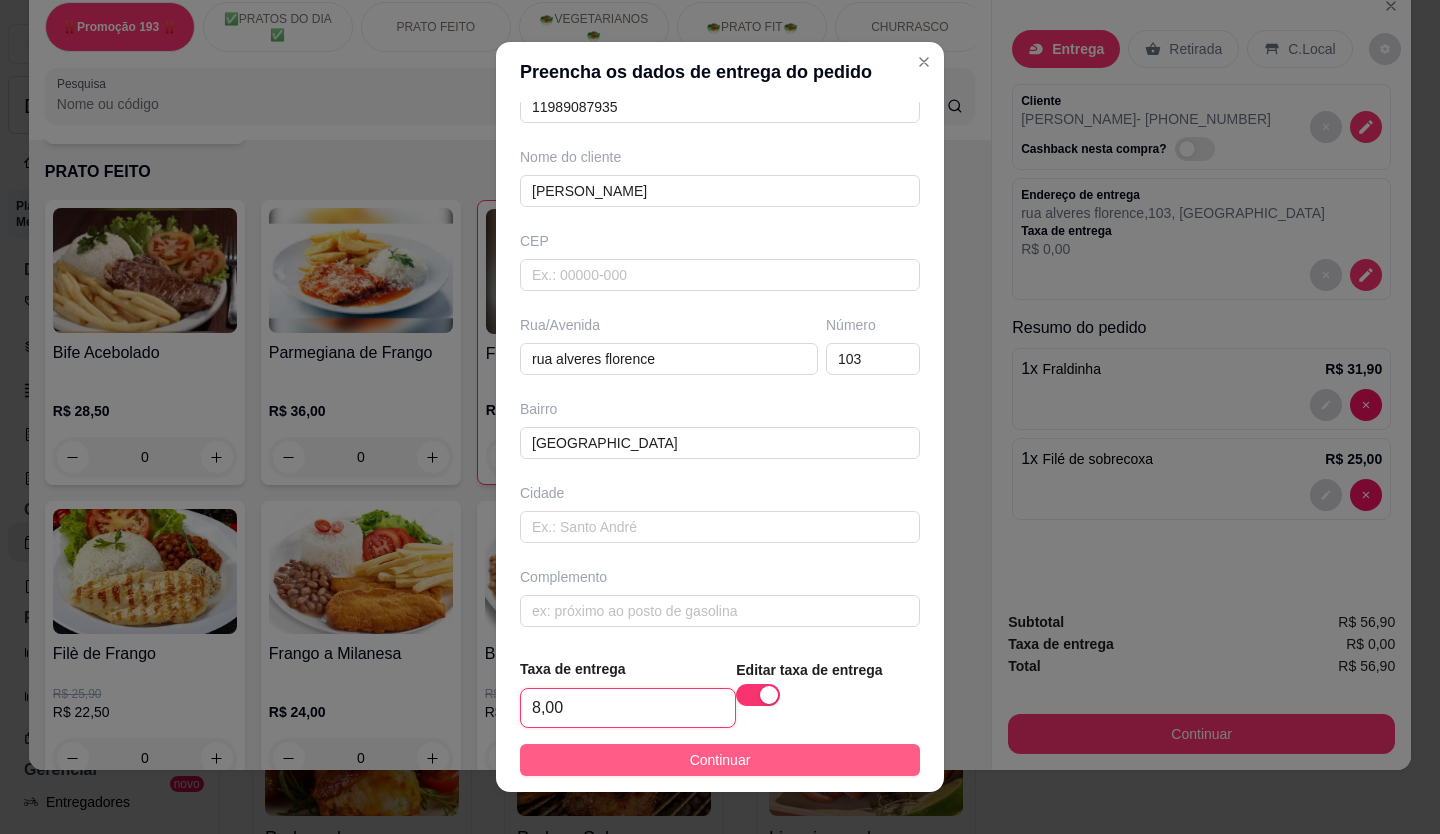 type on "8,00" 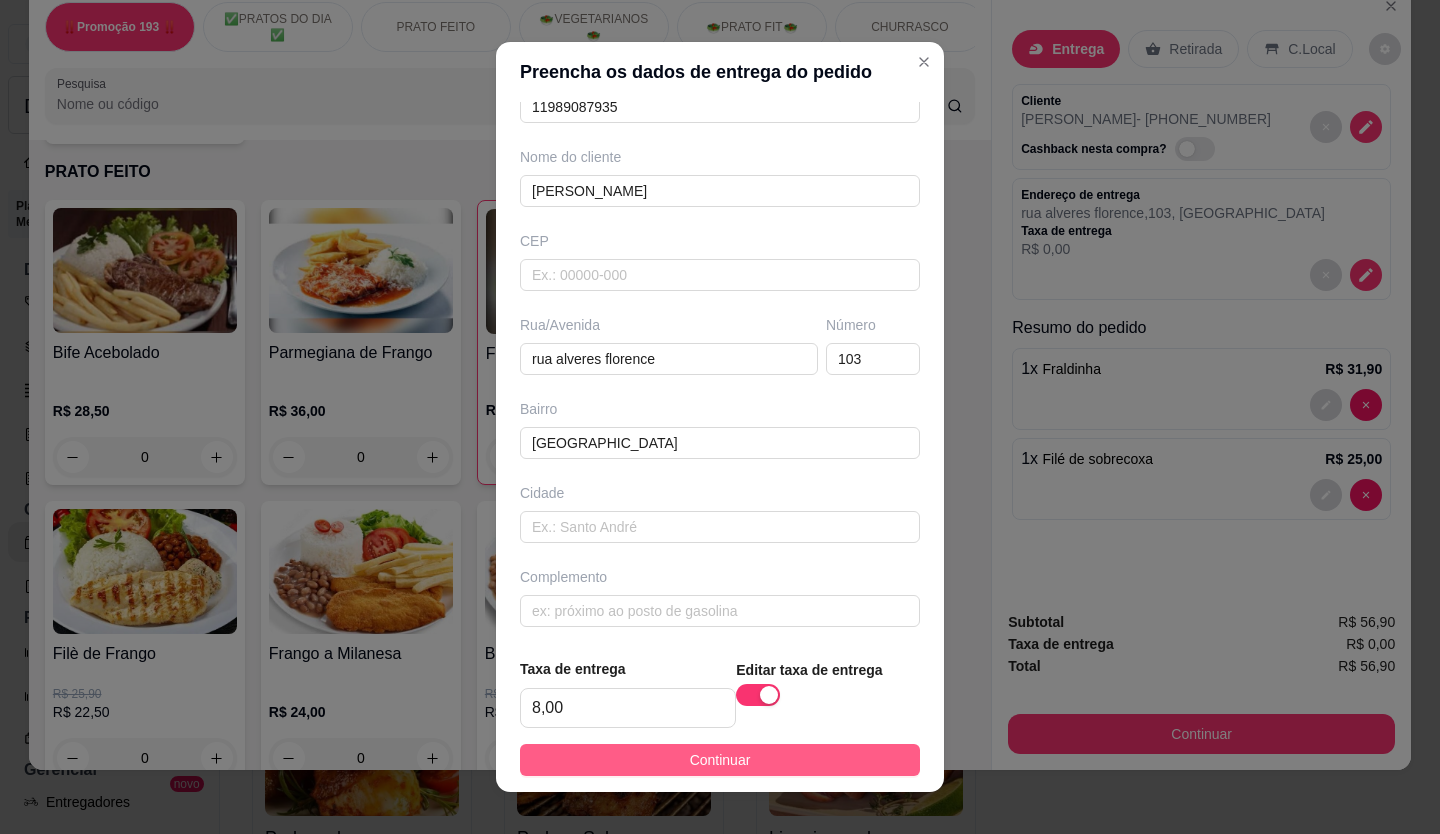 click on "Continuar" at bounding box center [720, 760] 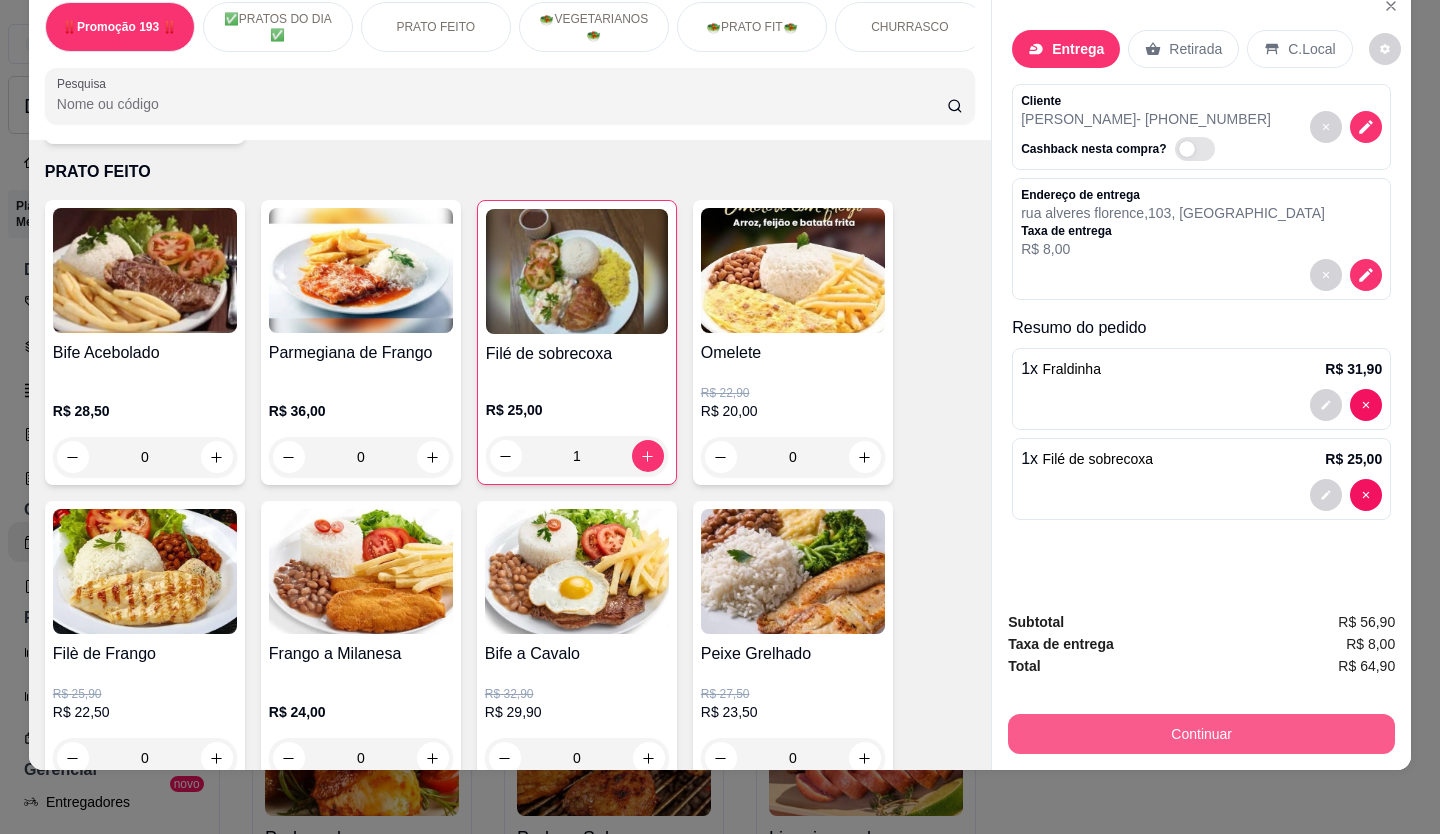 click on "Continuar" at bounding box center (1201, 734) 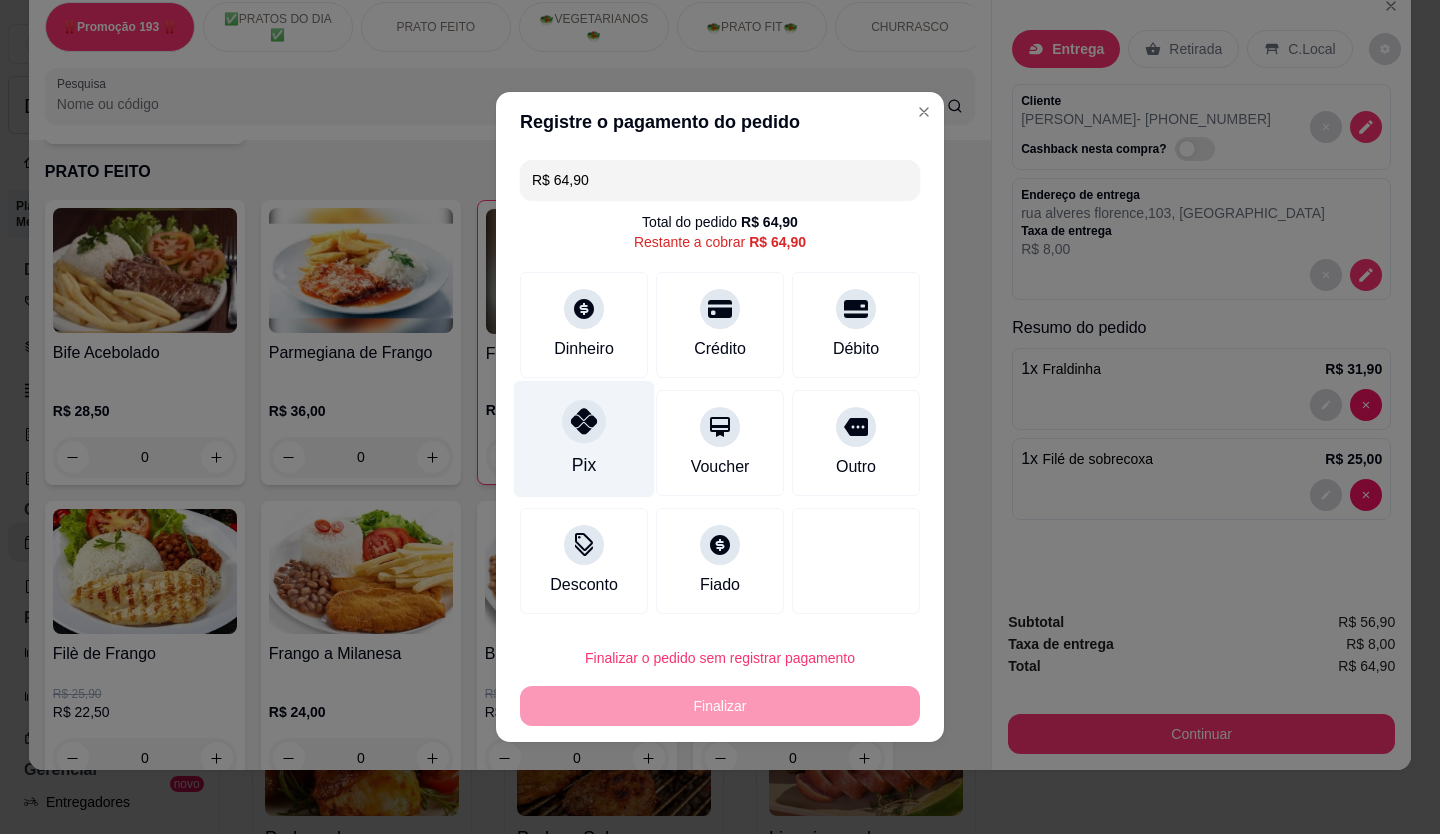 click at bounding box center [584, 421] 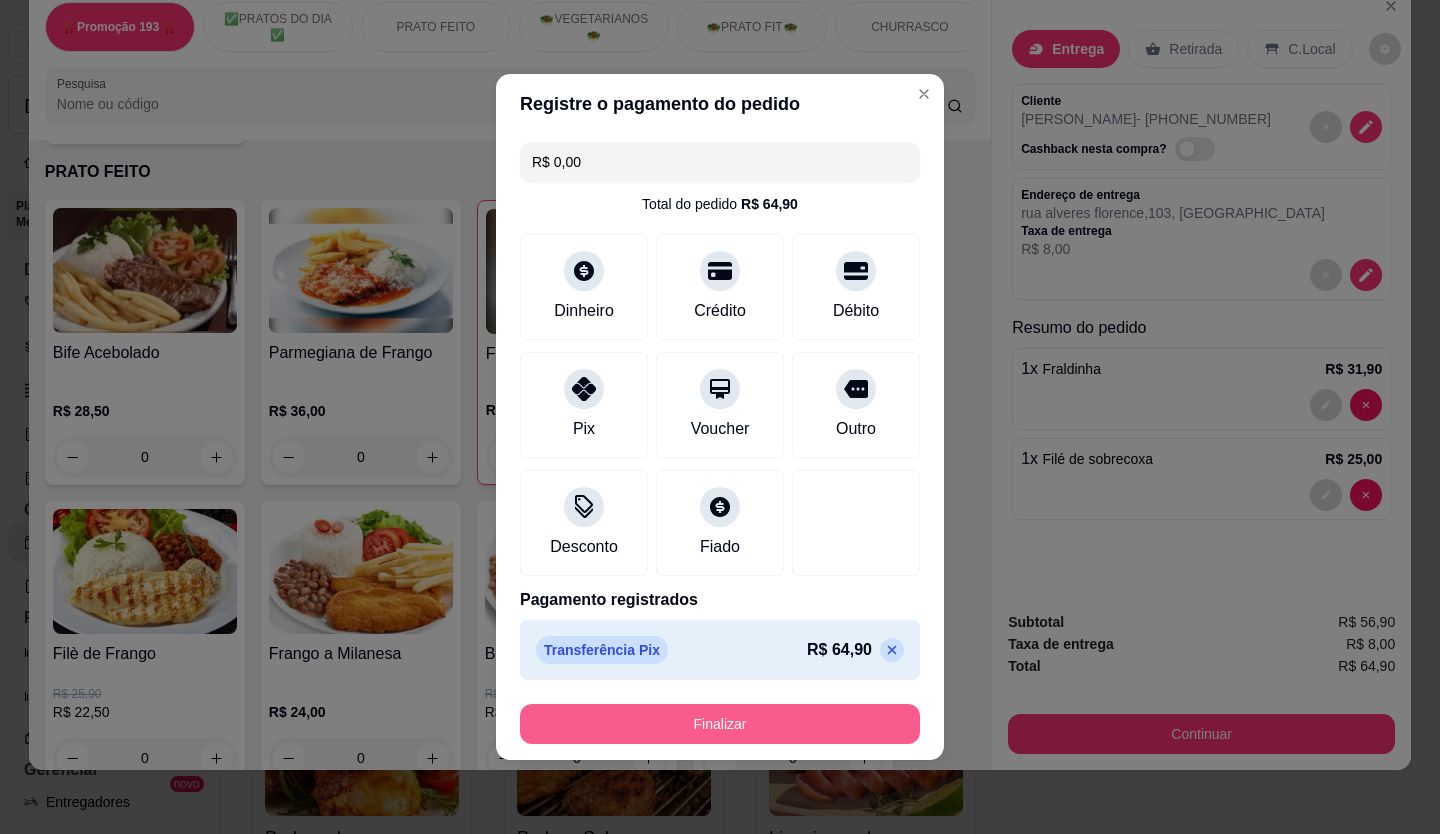 click on "Finalizar" at bounding box center (720, 724) 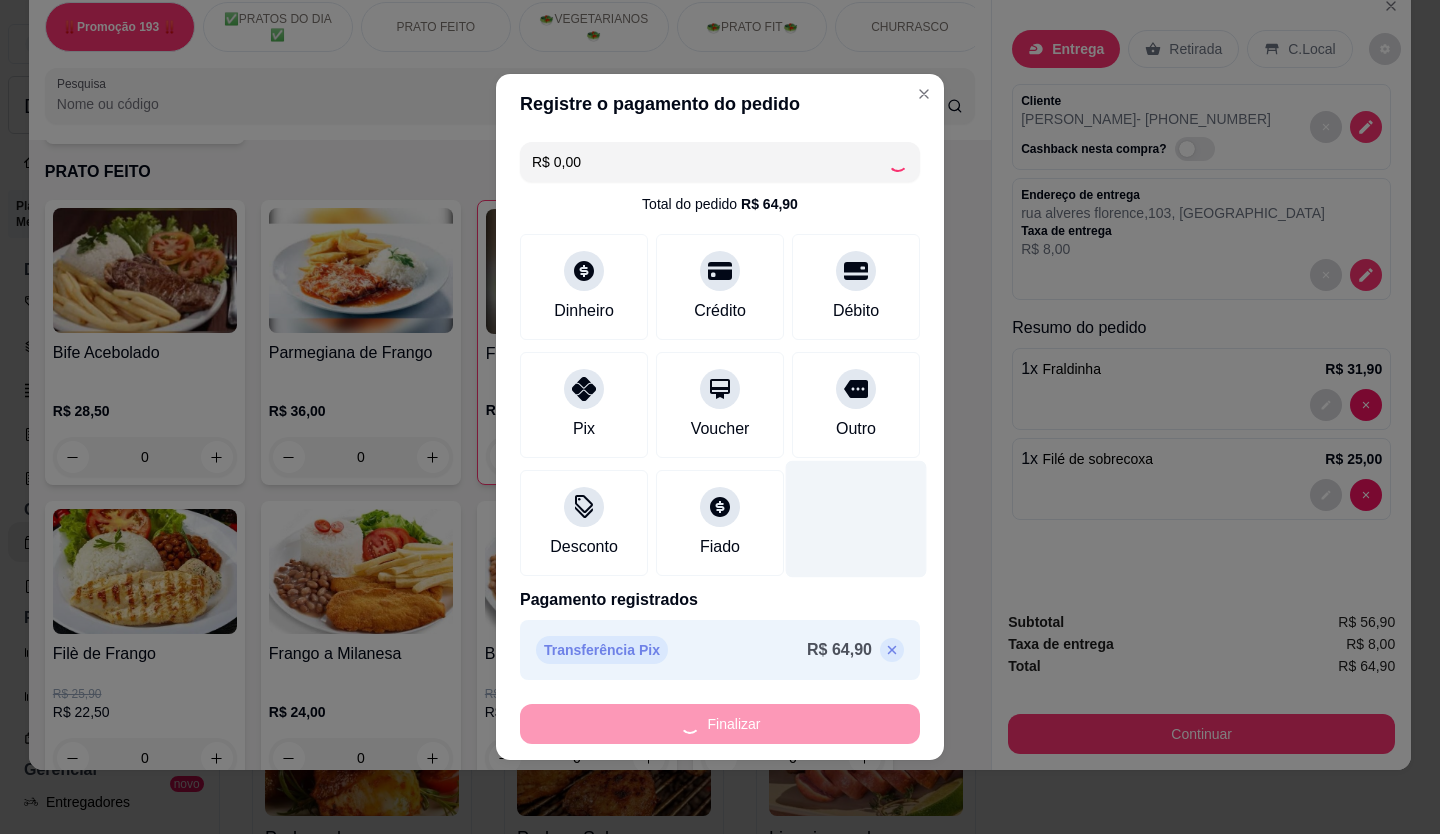 type on "0" 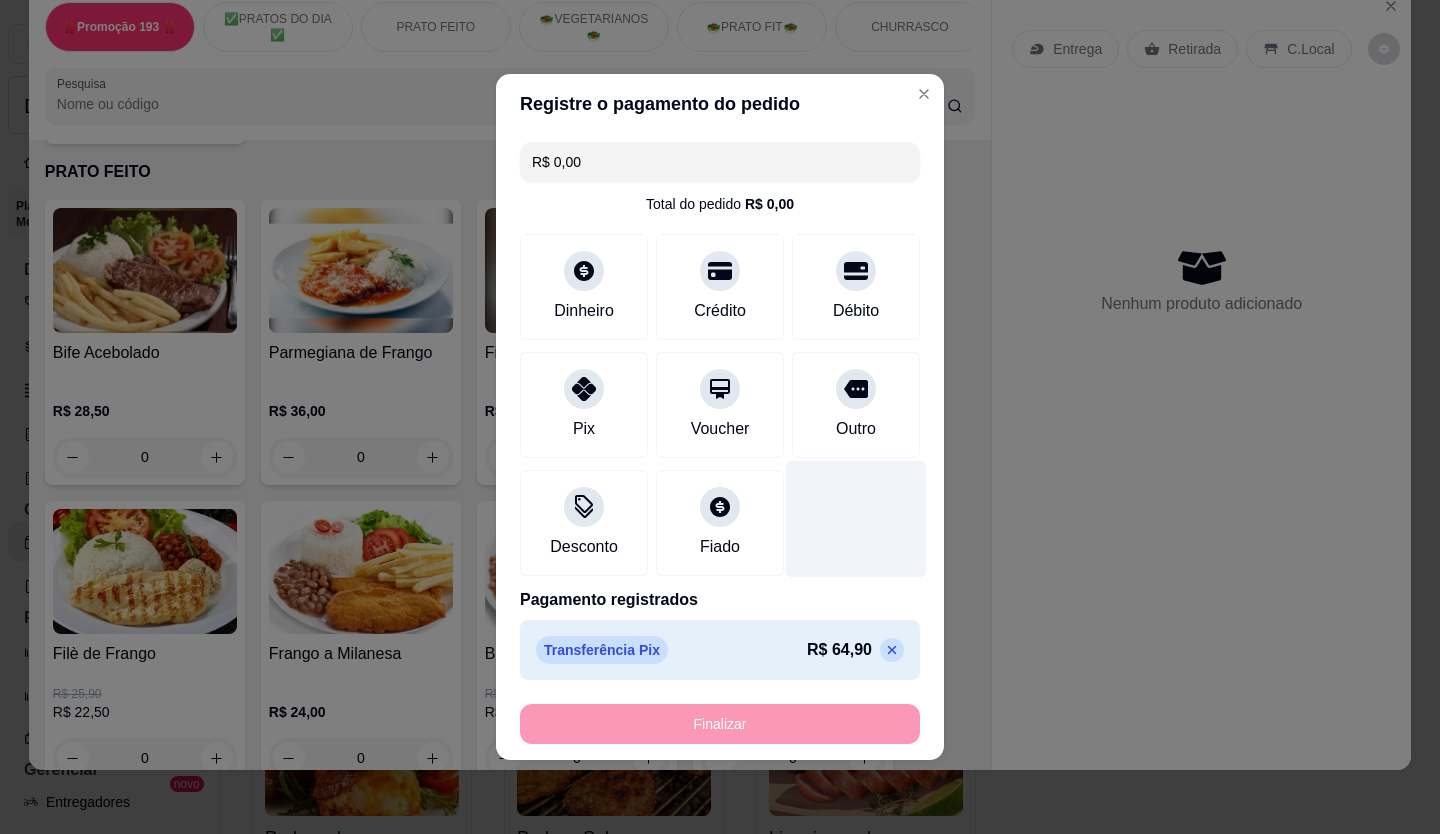 type on "-R$ 64,90" 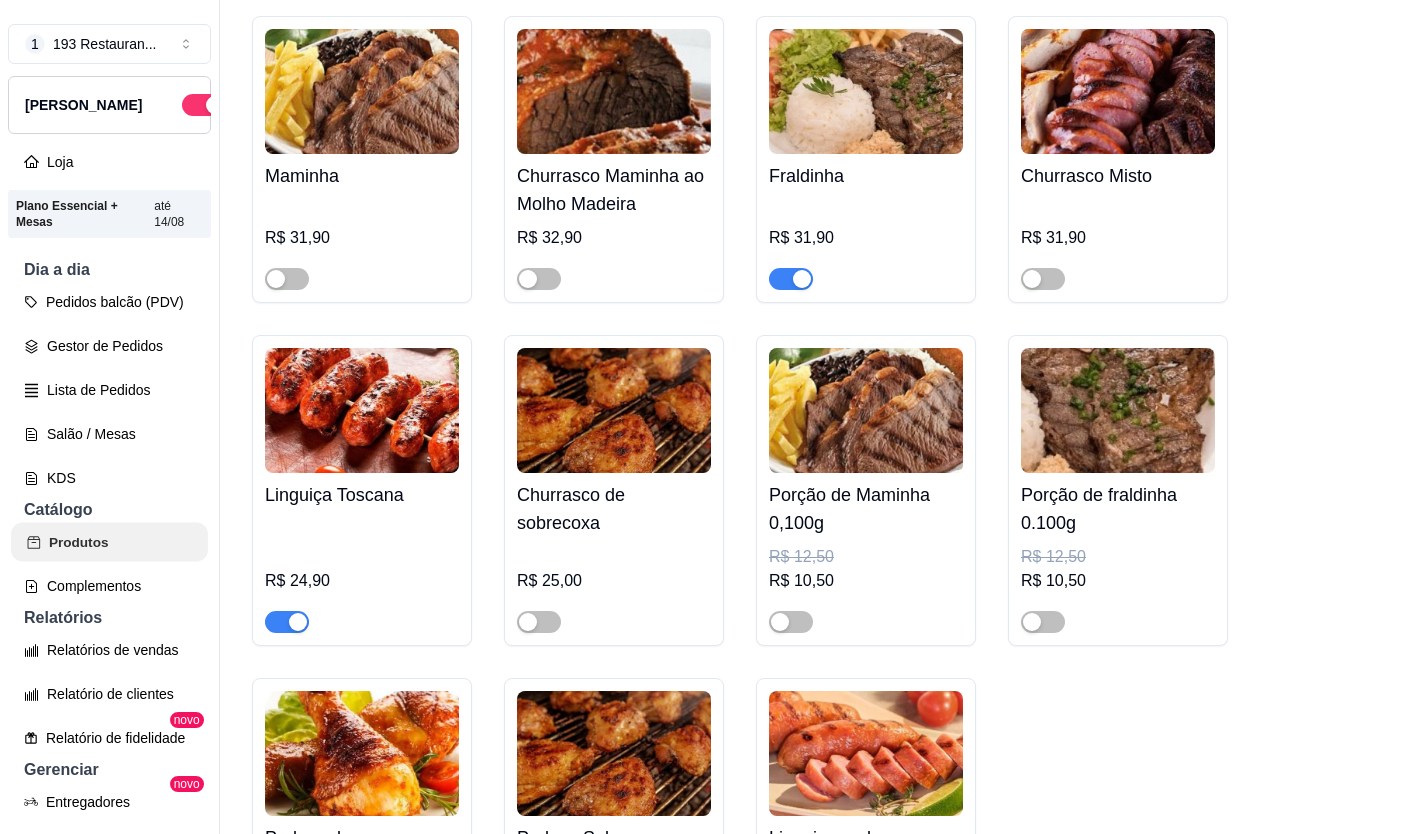 click on "Produtos" at bounding box center [109, 542] 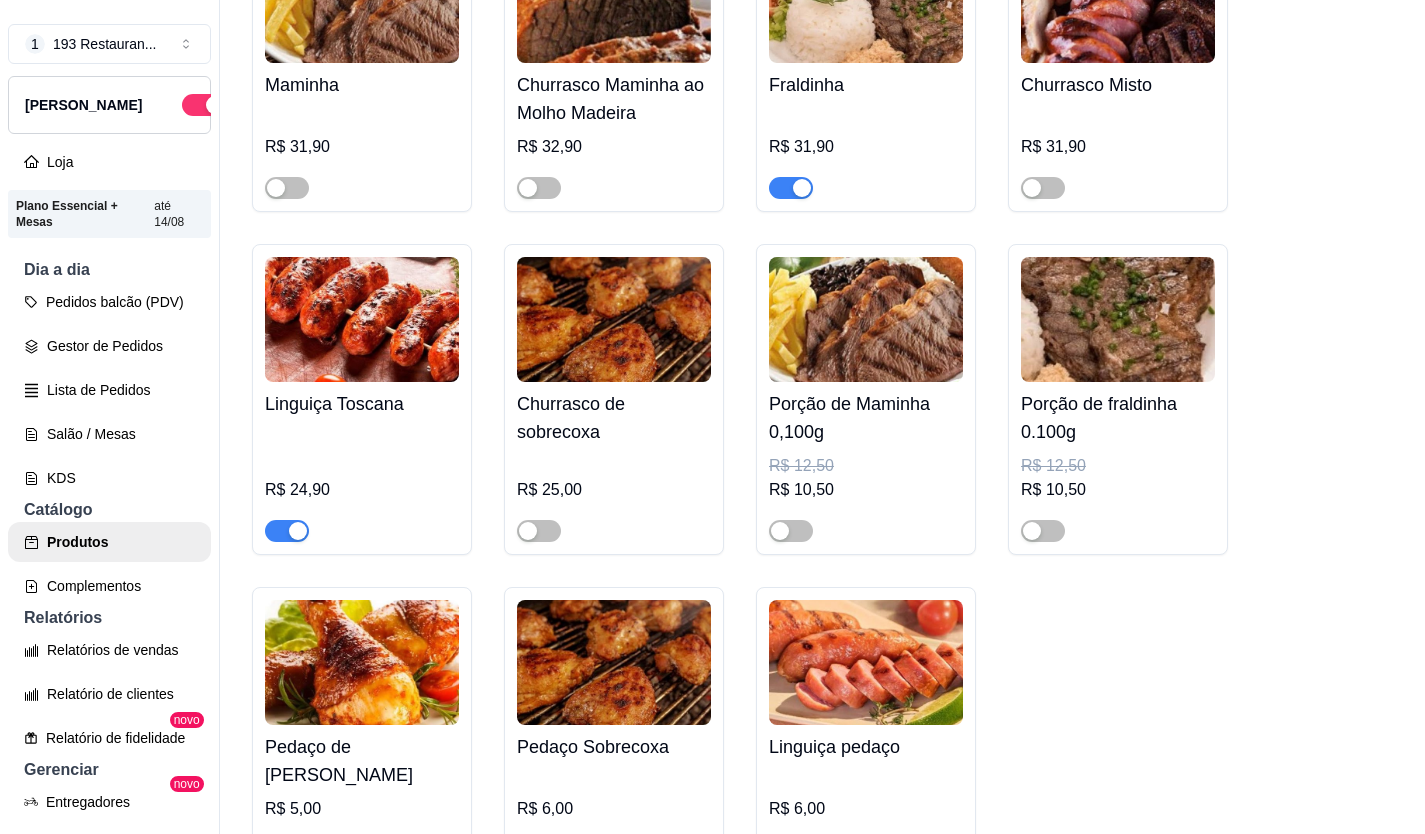 scroll, scrollTop: 4700, scrollLeft: 0, axis: vertical 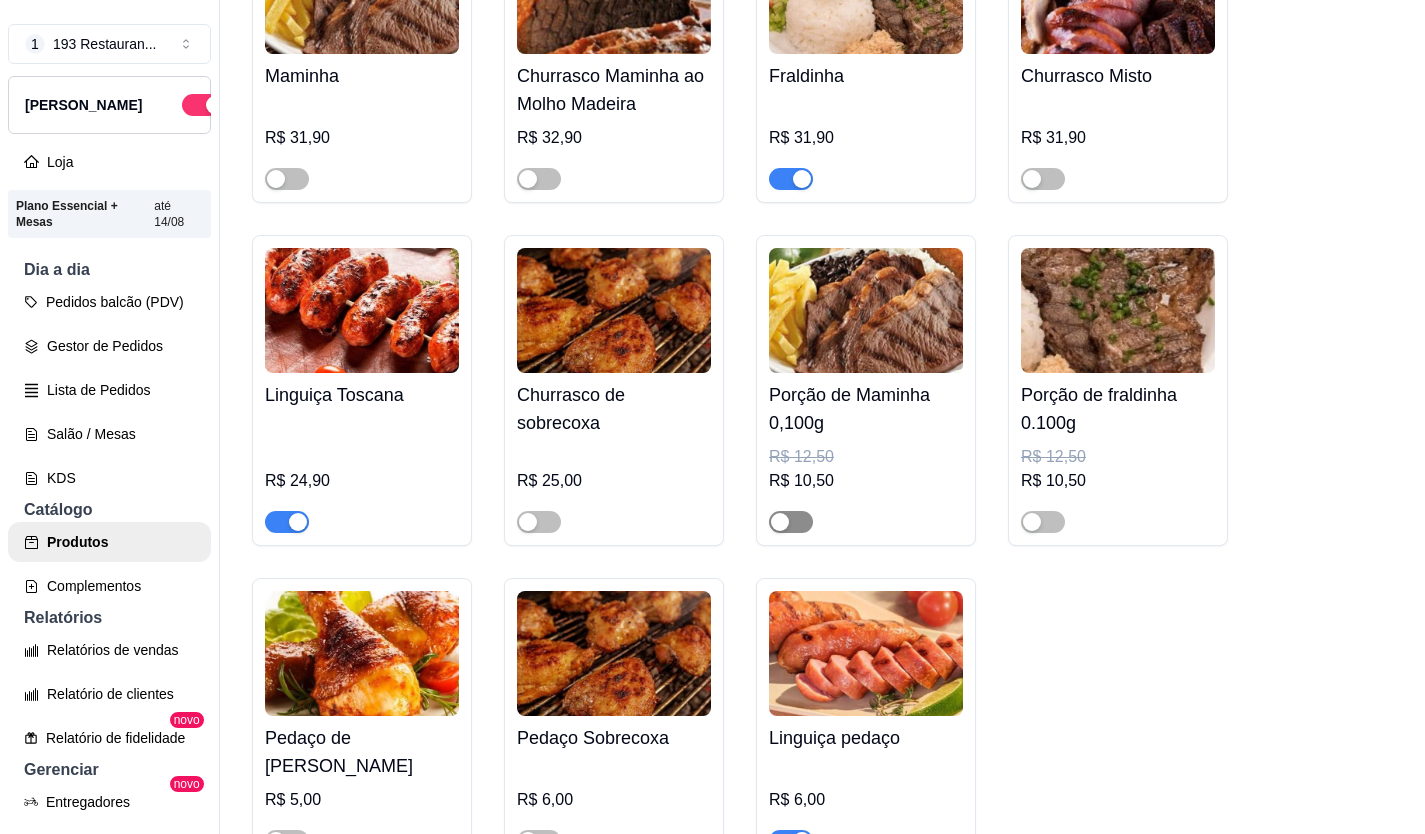 click at bounding box center (780, 522) 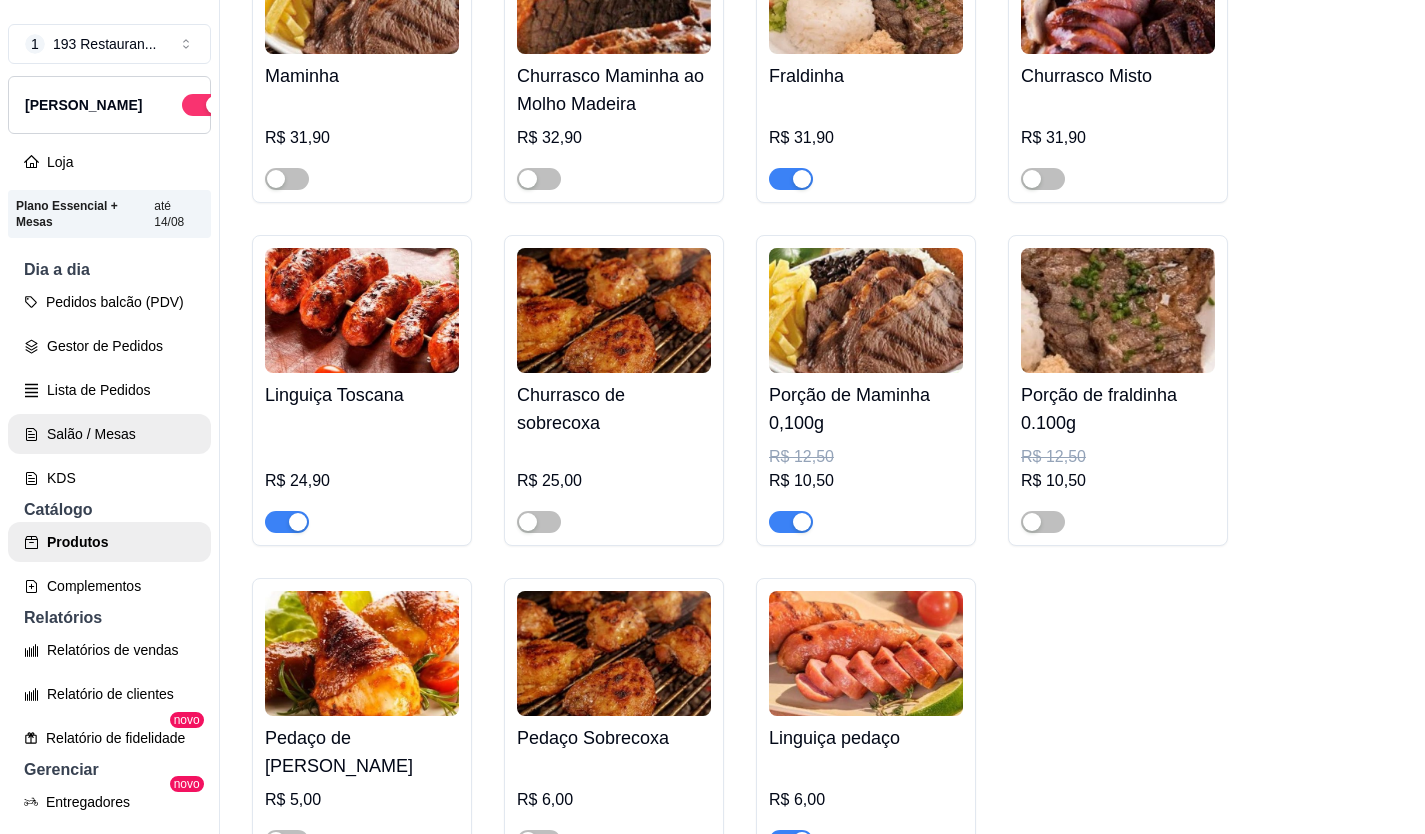 click on "Salão / Mesas" at bounding box center [109, 434] 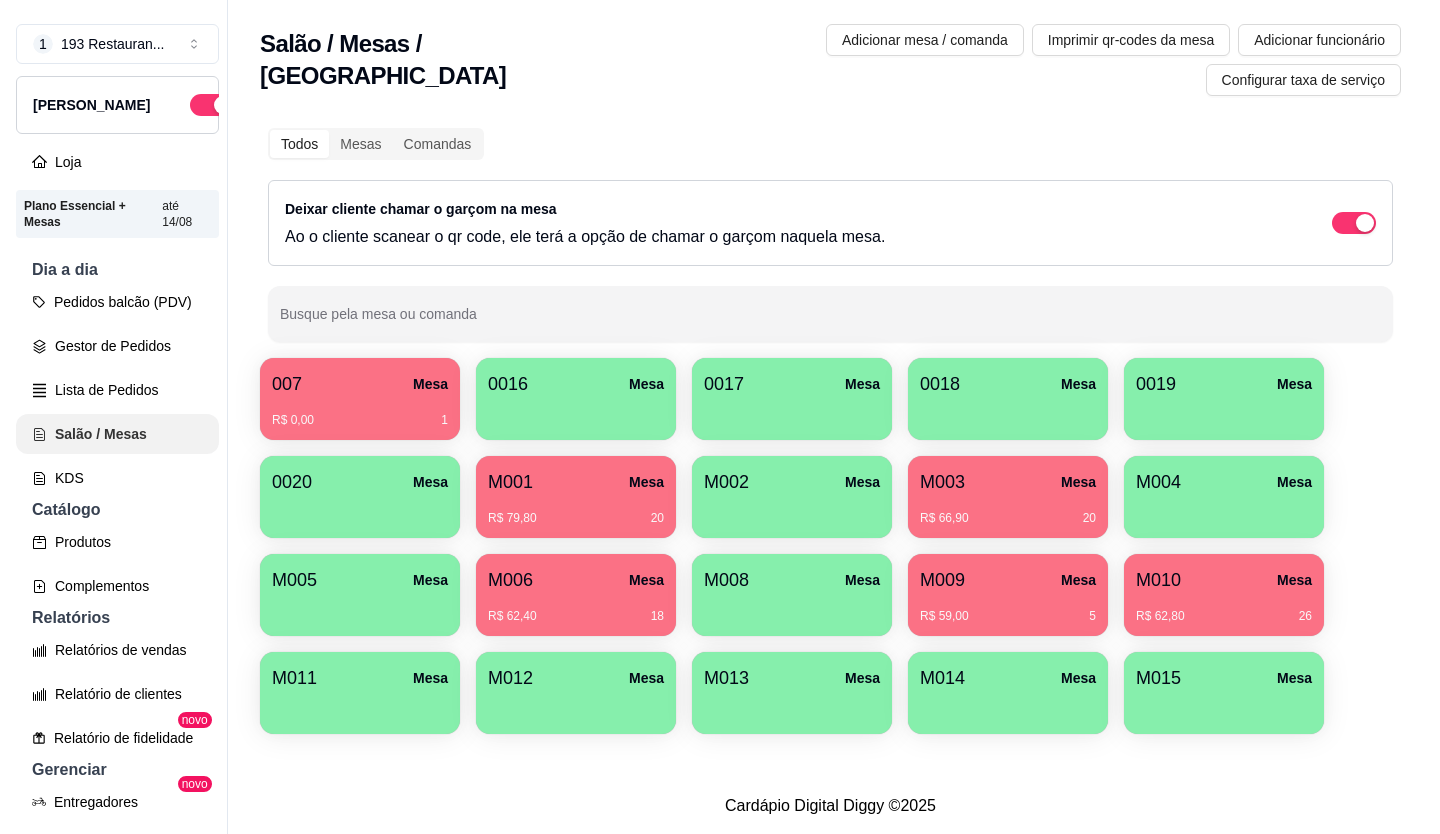 scroll, scrollTop: 0, scrollLeft: 0, axis: both 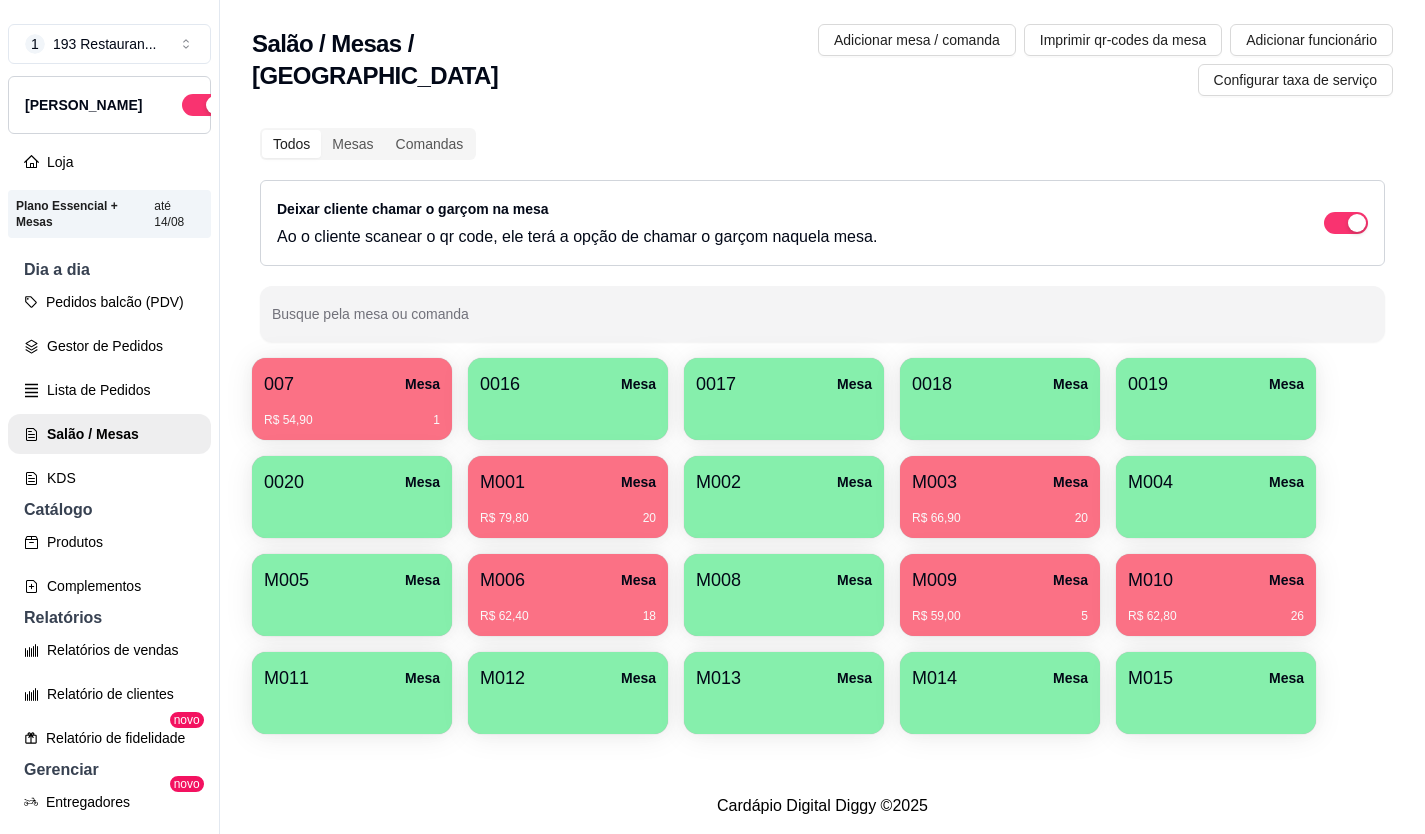 click on "R$ 54,90" at bounding box center (288, 420) 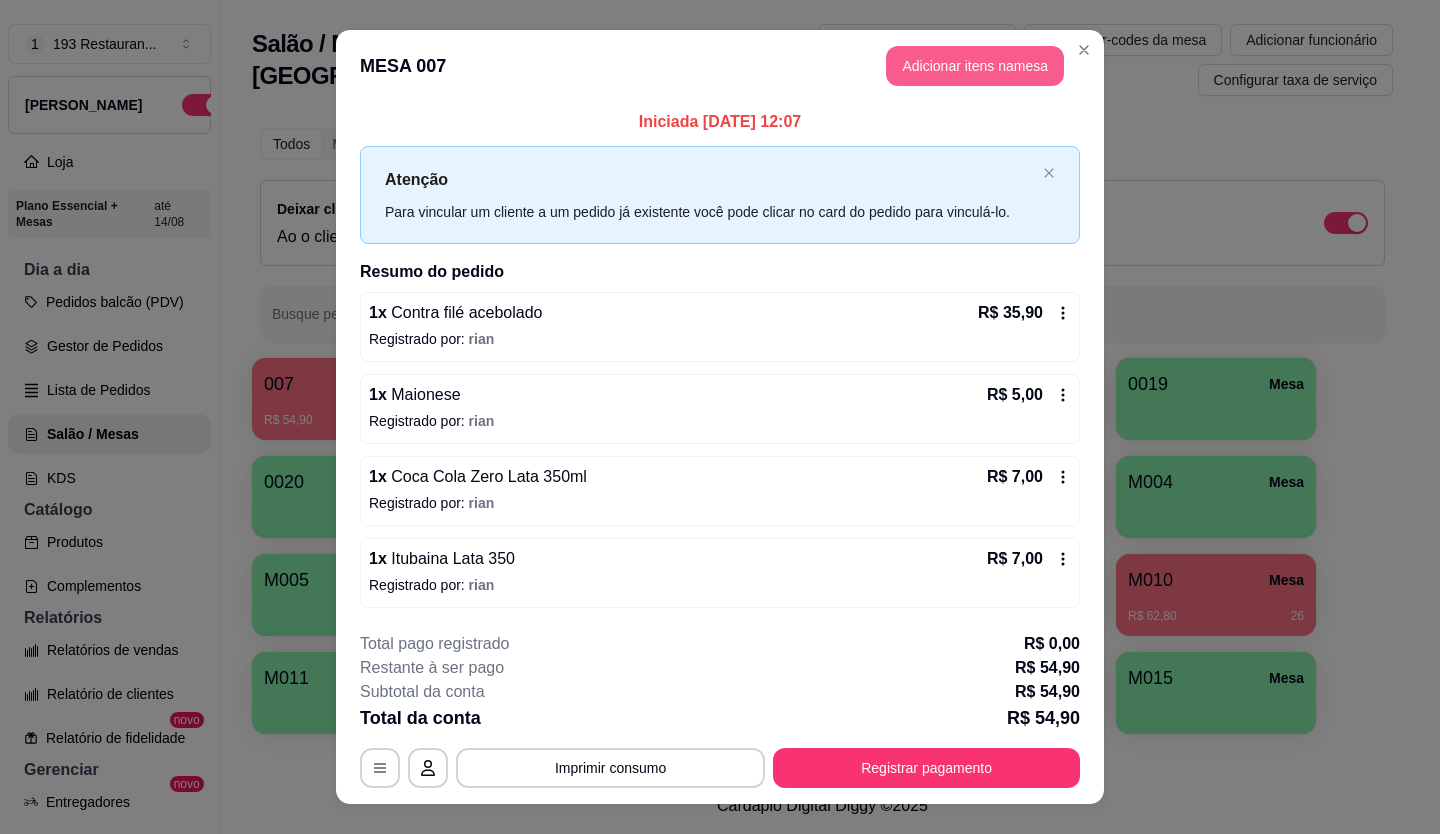 click on "Adicionar itens na  mesa" at bounding box center (975, 66) 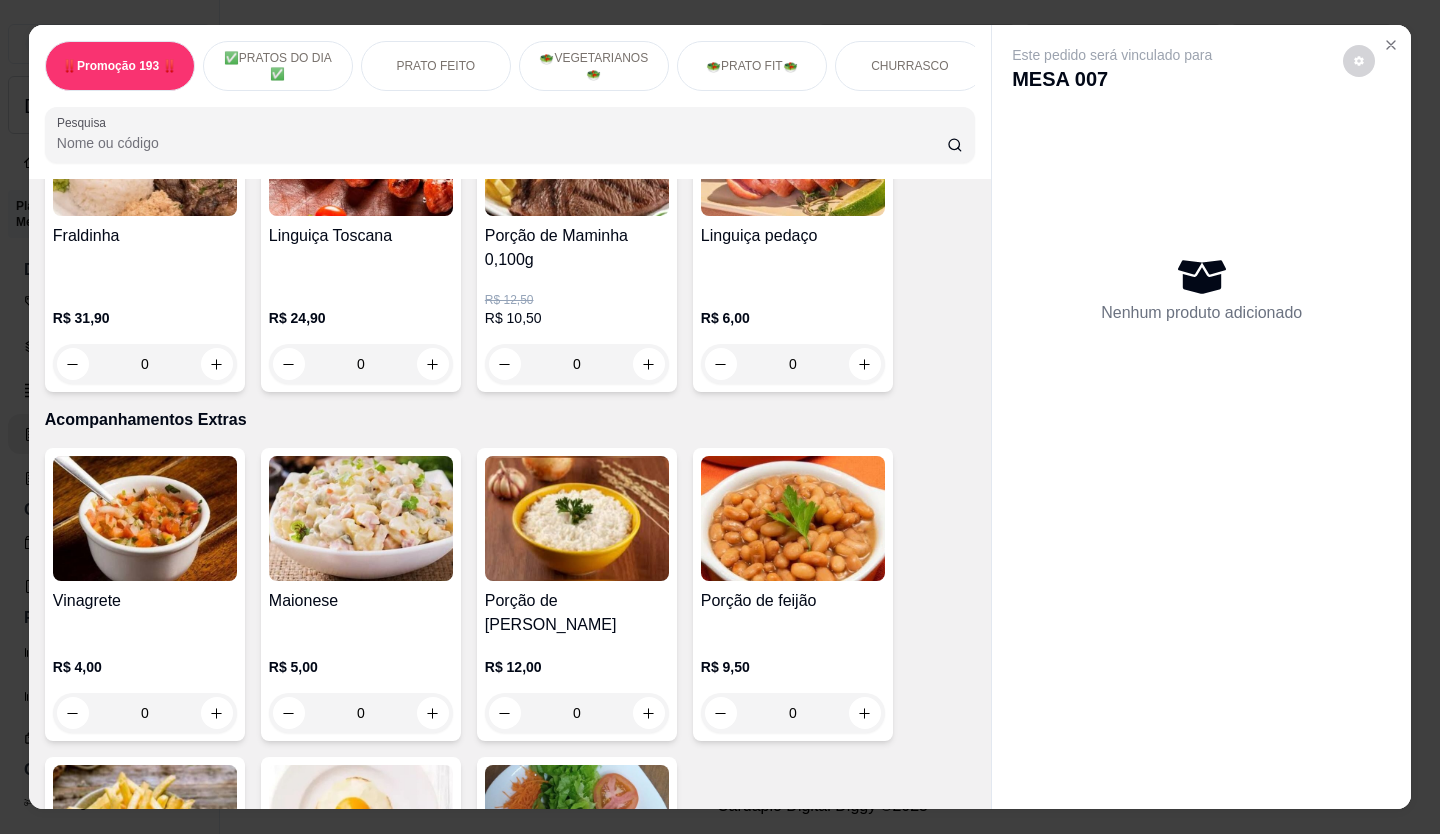 scroll, scrollTop: 3200, scrollLeft: 0, axis: vertical 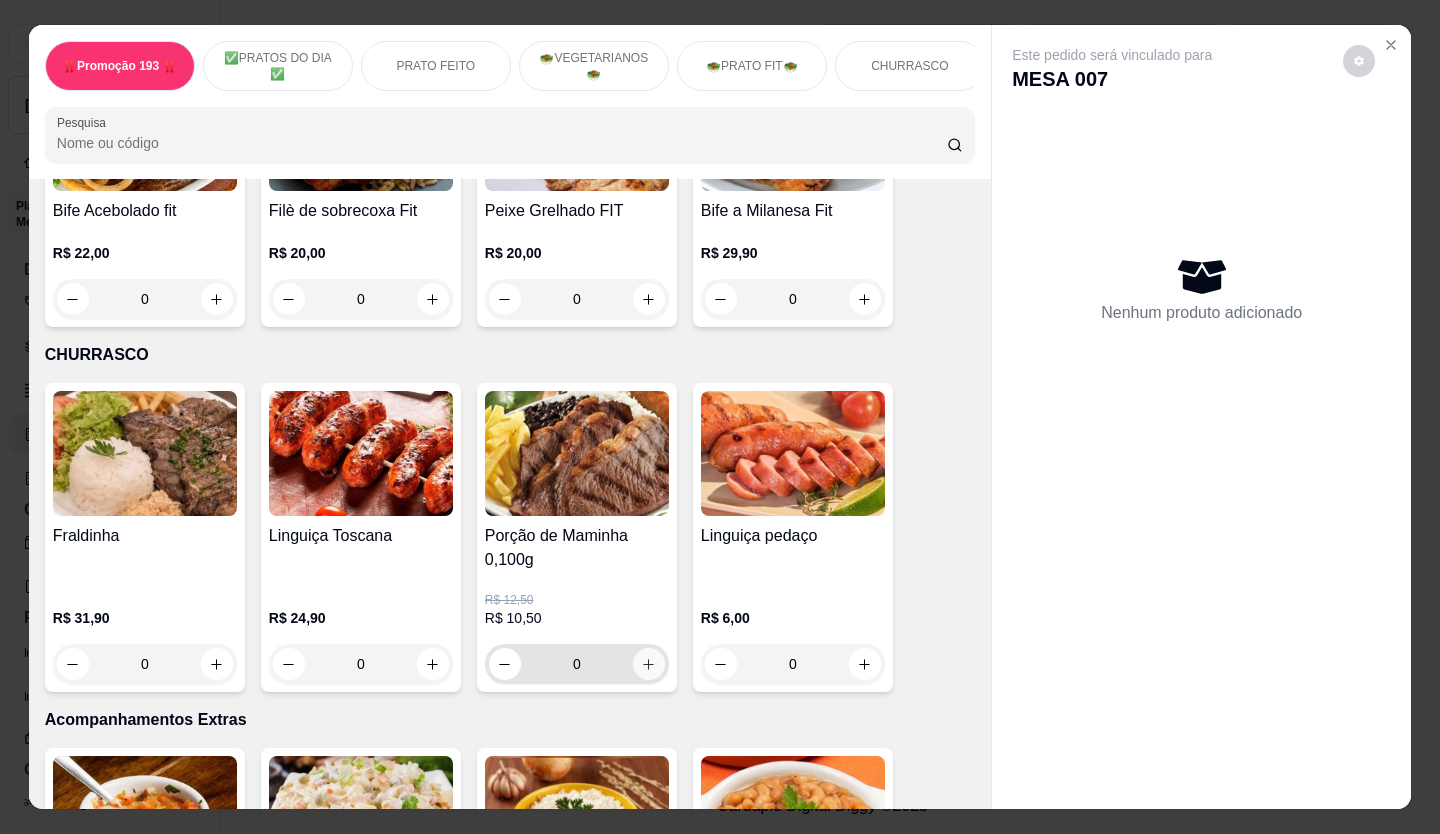 click 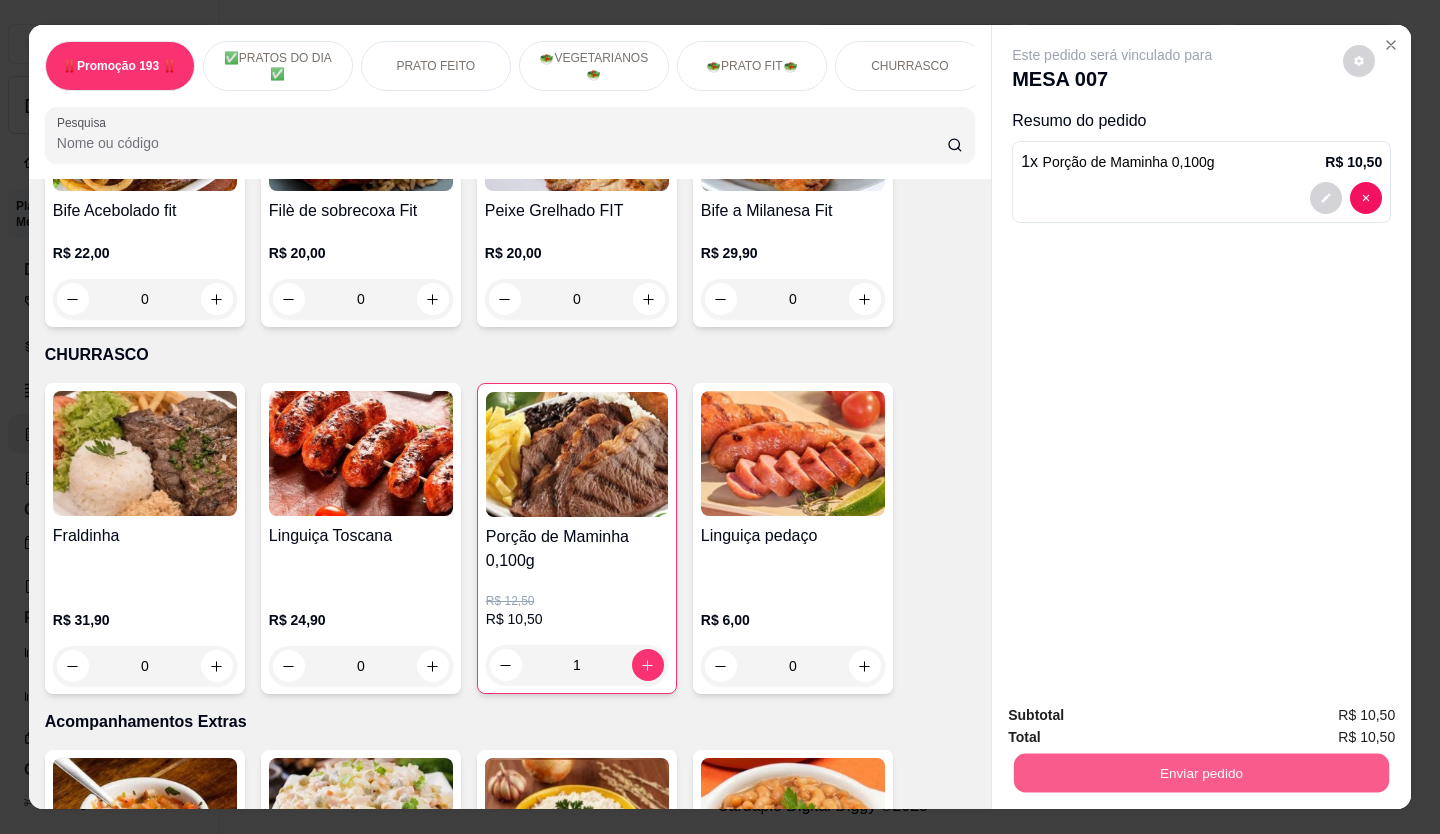click on "Enviar pedido" at bounding box center (1201, 773) 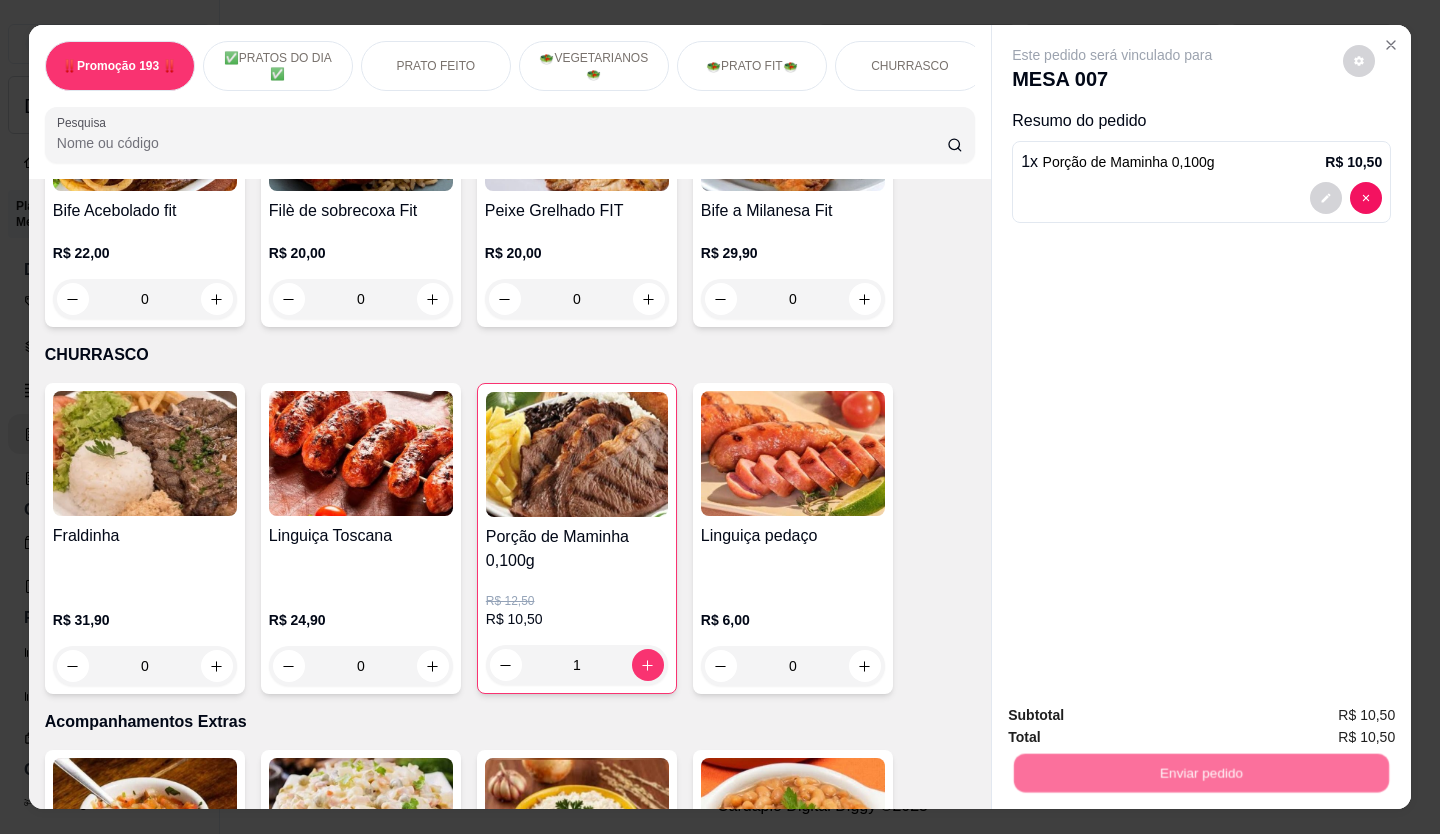 click on "Não registrar e enviar pedido" at bounding box center (1135, 716) 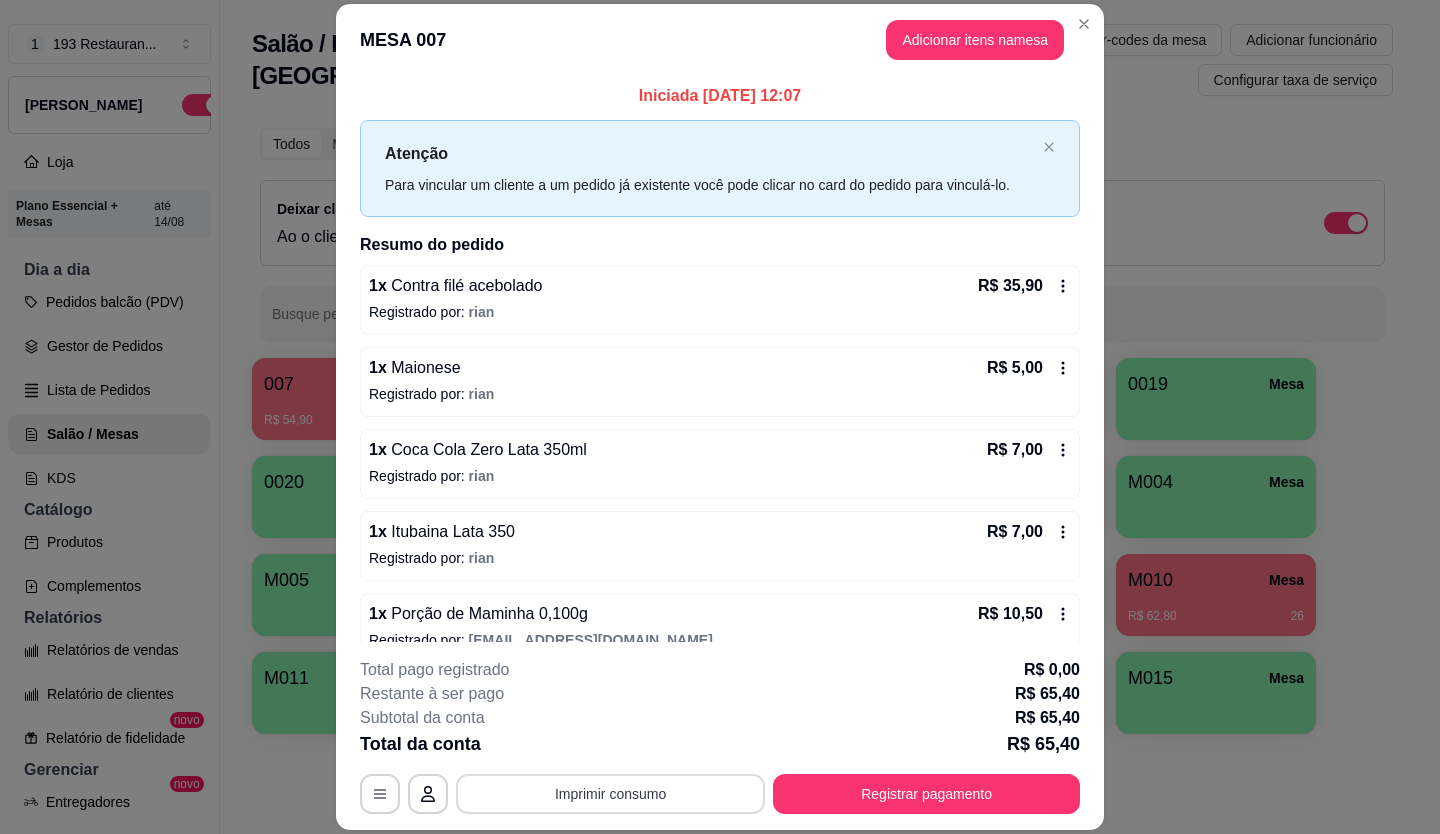 click on "Imprimir consumo" at bounding box center (610, 794) 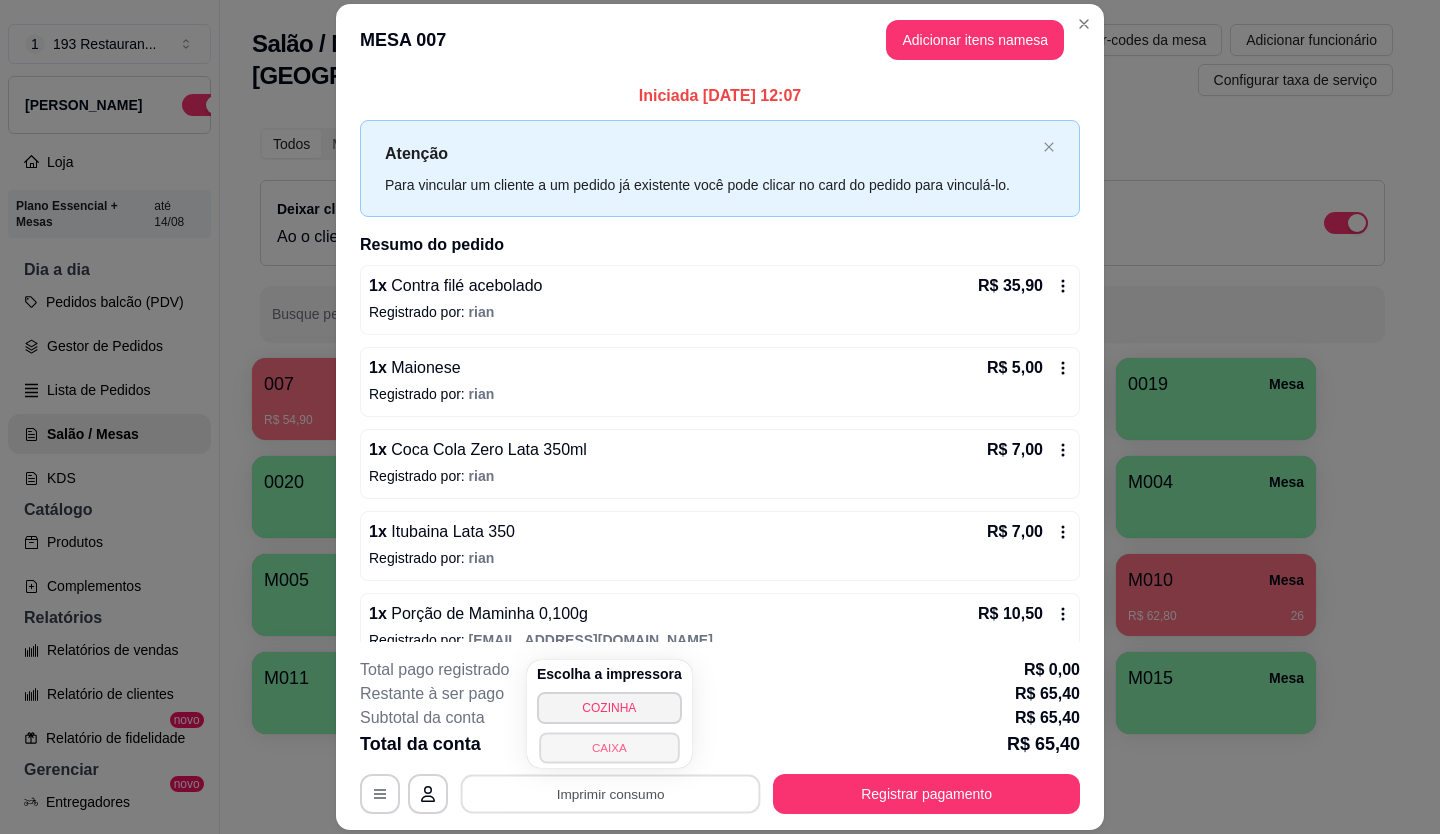 click on "CAIXA" at bounding box center (609, 747) 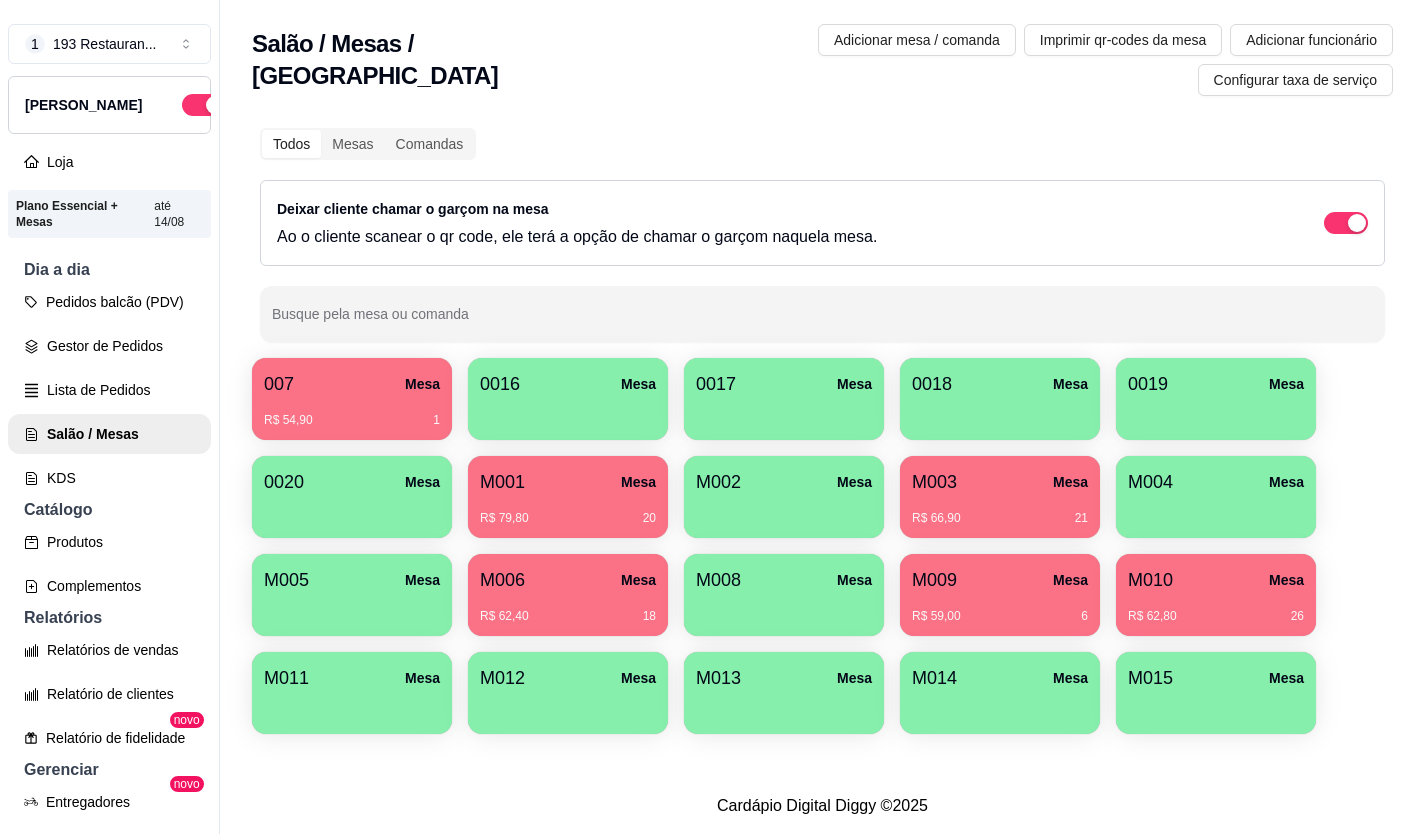 click on "R$ 54,90 1" at bounding box center [352, 420] 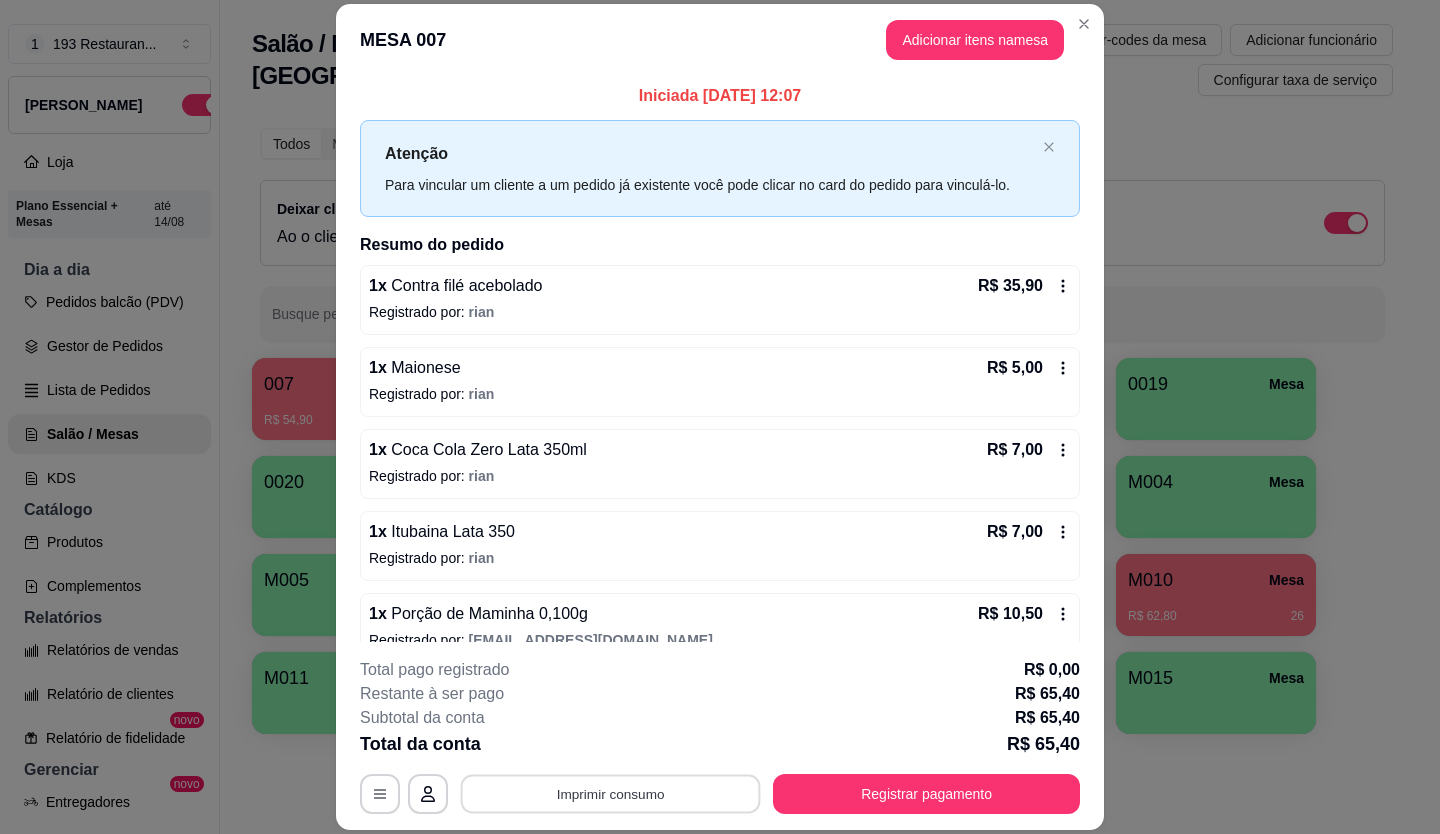 click on "Imprimir consumo" at bounding box center [611, 793] 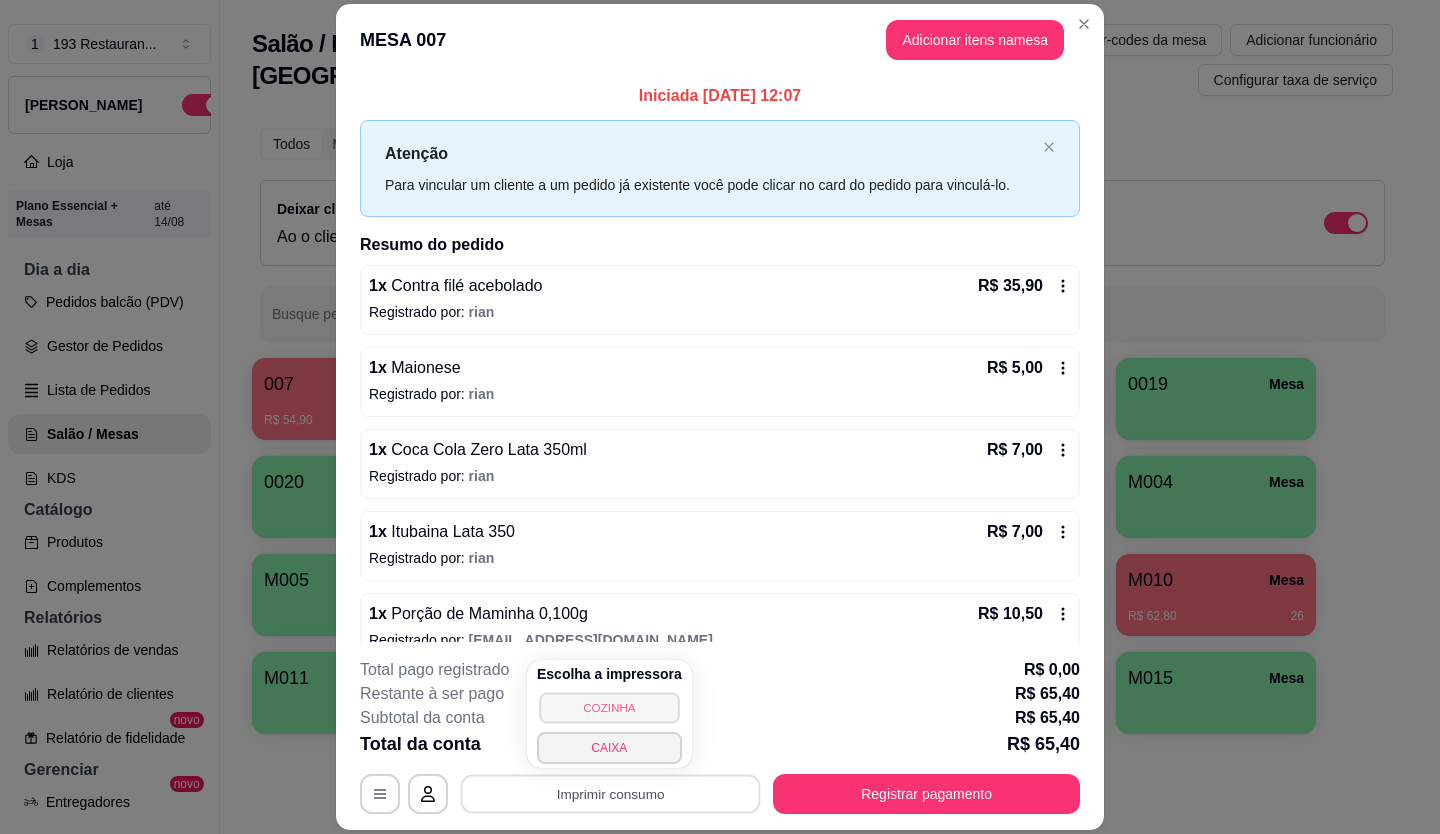 click on "COZINHA" at bounding box center [609, 707] 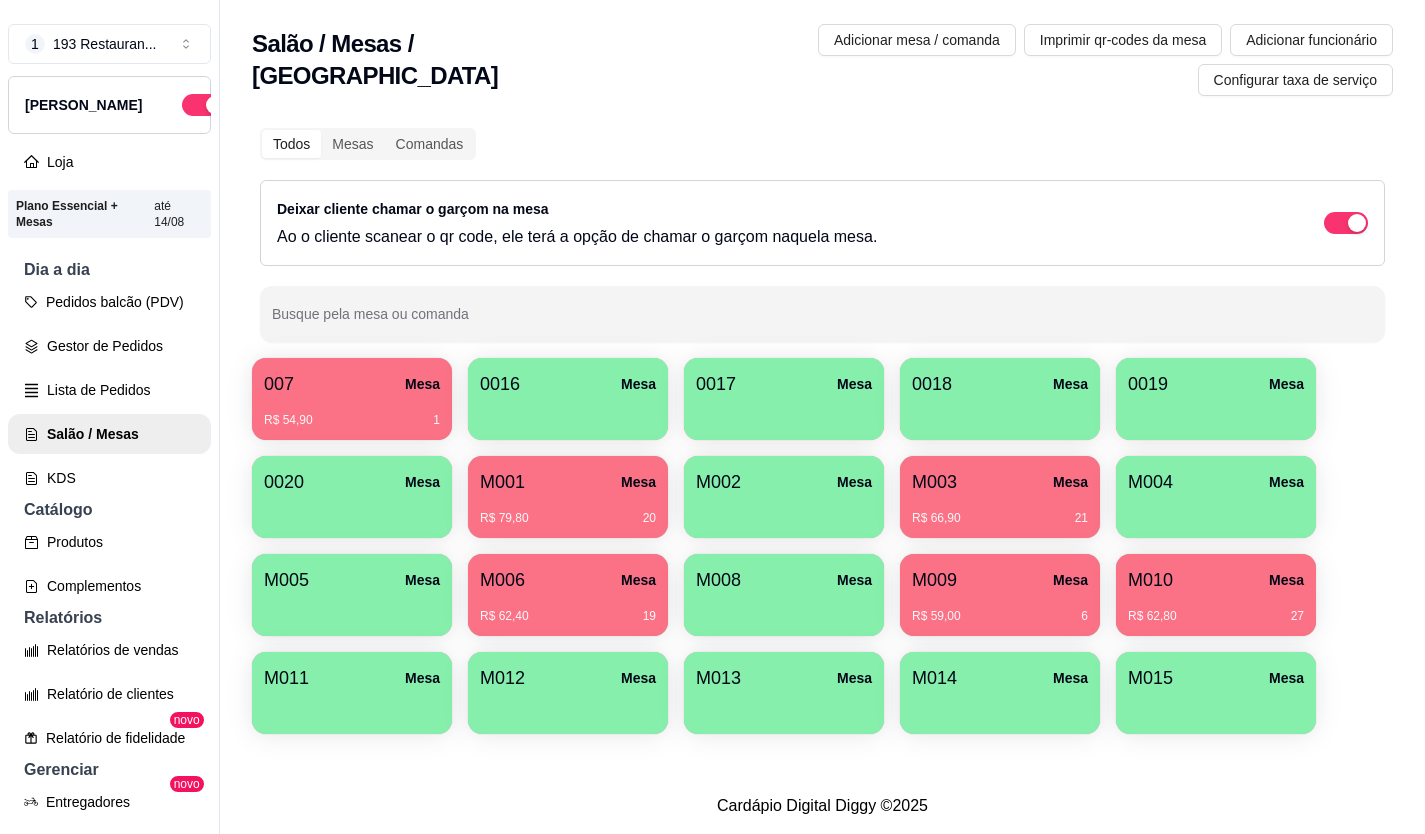 click at bounding box center [352, 609] 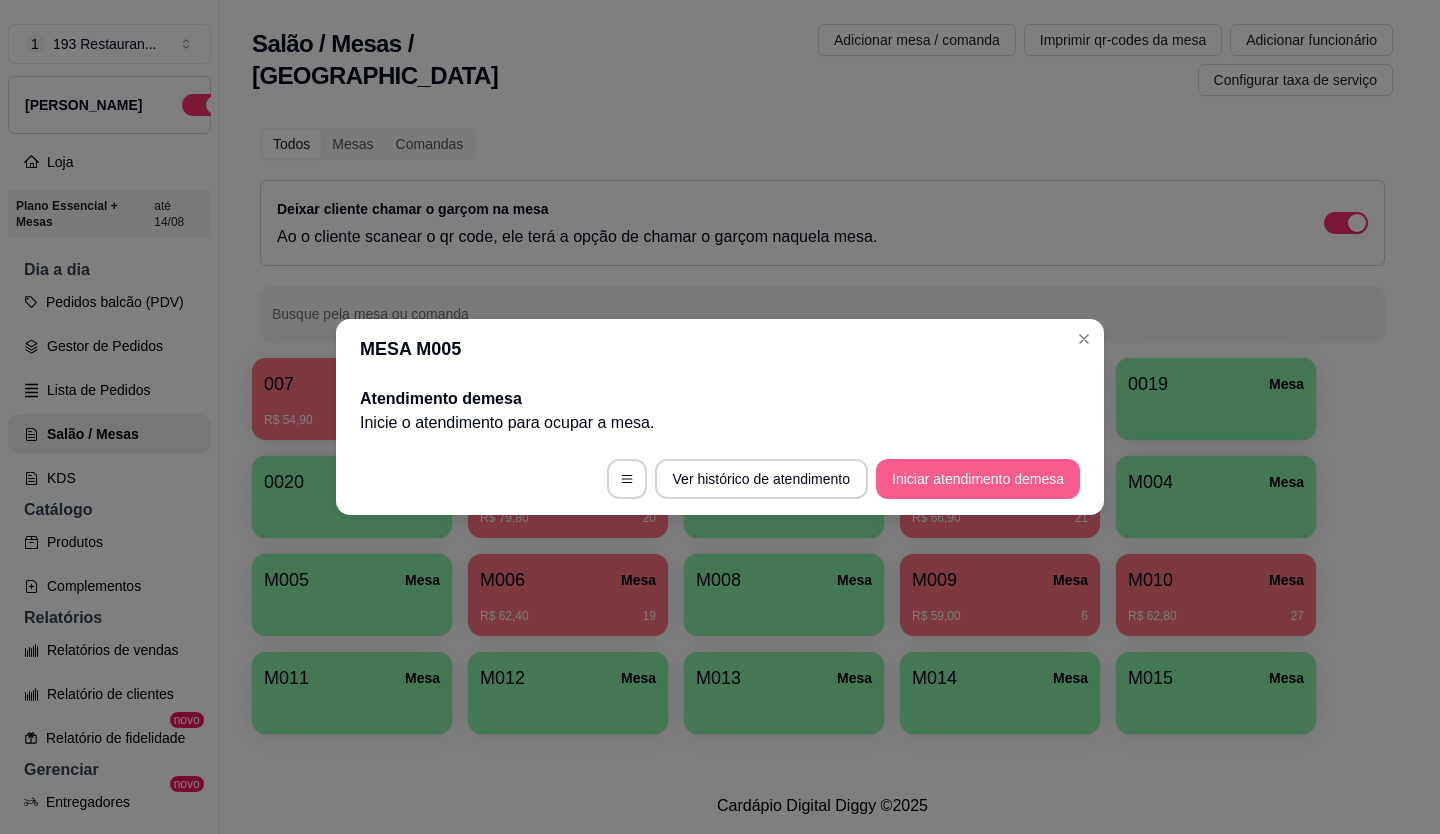 click on "Iniciar atendimento de  mesa" at bounding box center (978, 479) 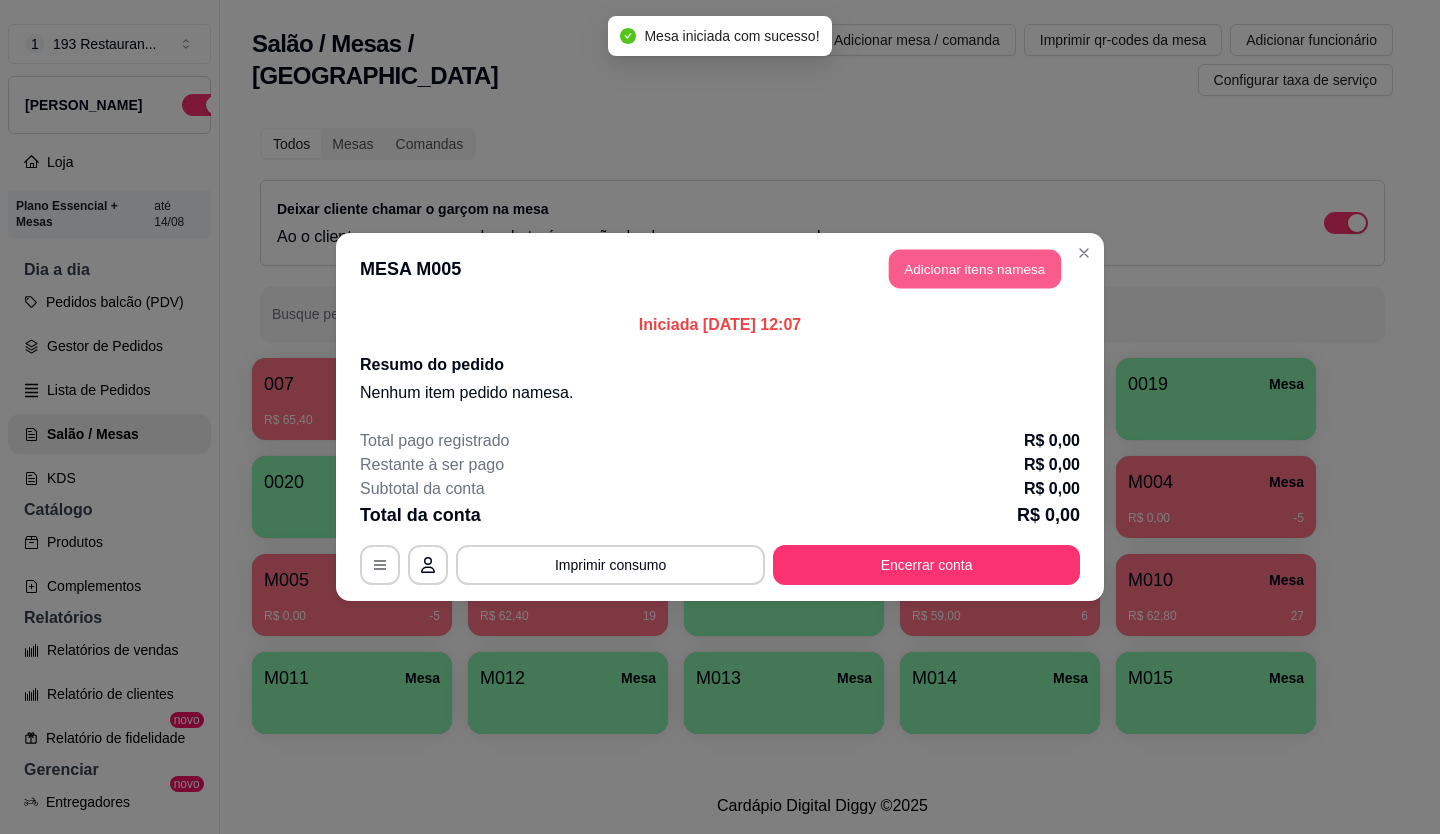 click on "Adicionar itens na  mesa" at bounding box center [975, 269] 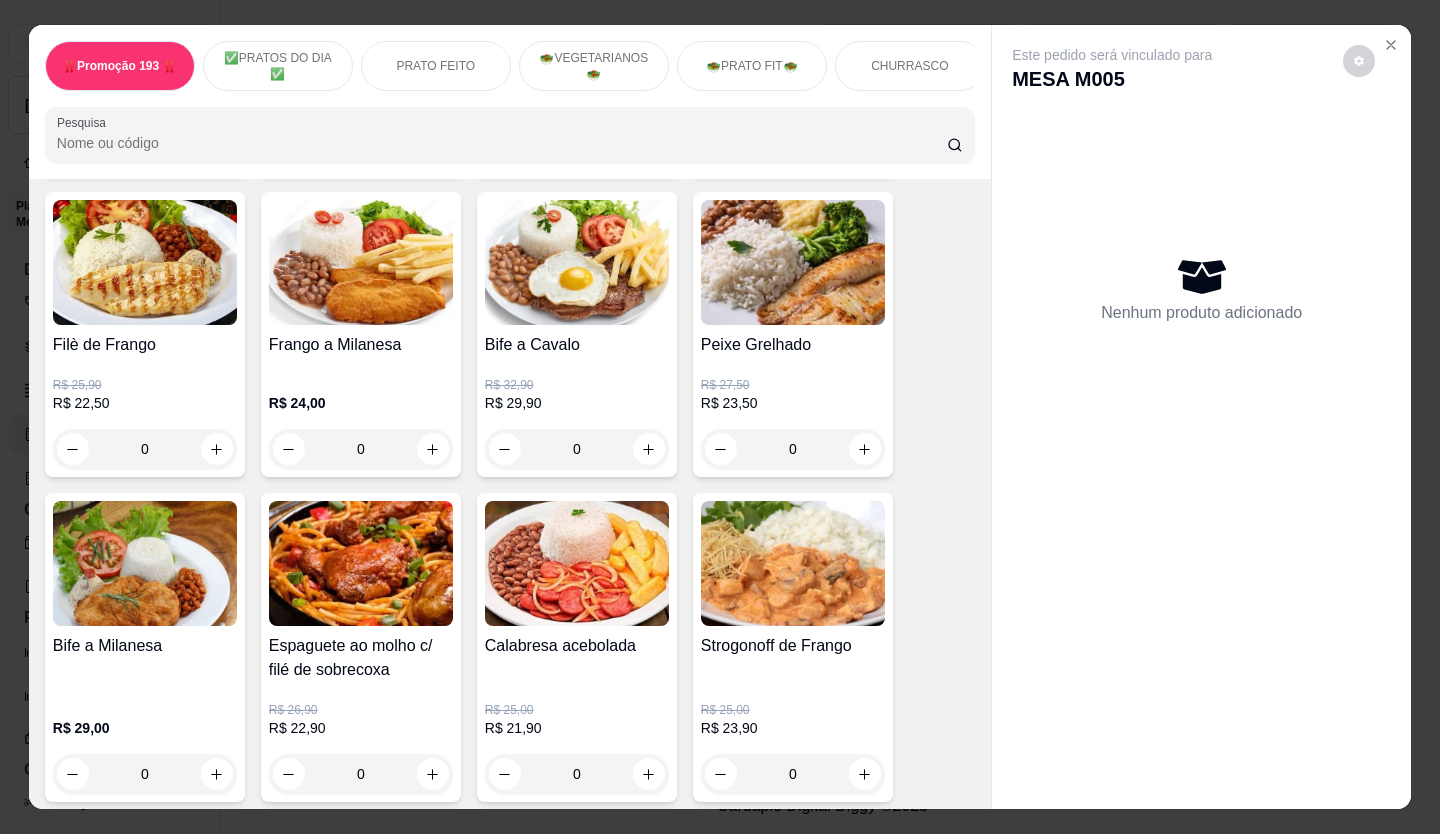 scroll, scrollTop: 1100, scrollLeft: 0, axis: vertical 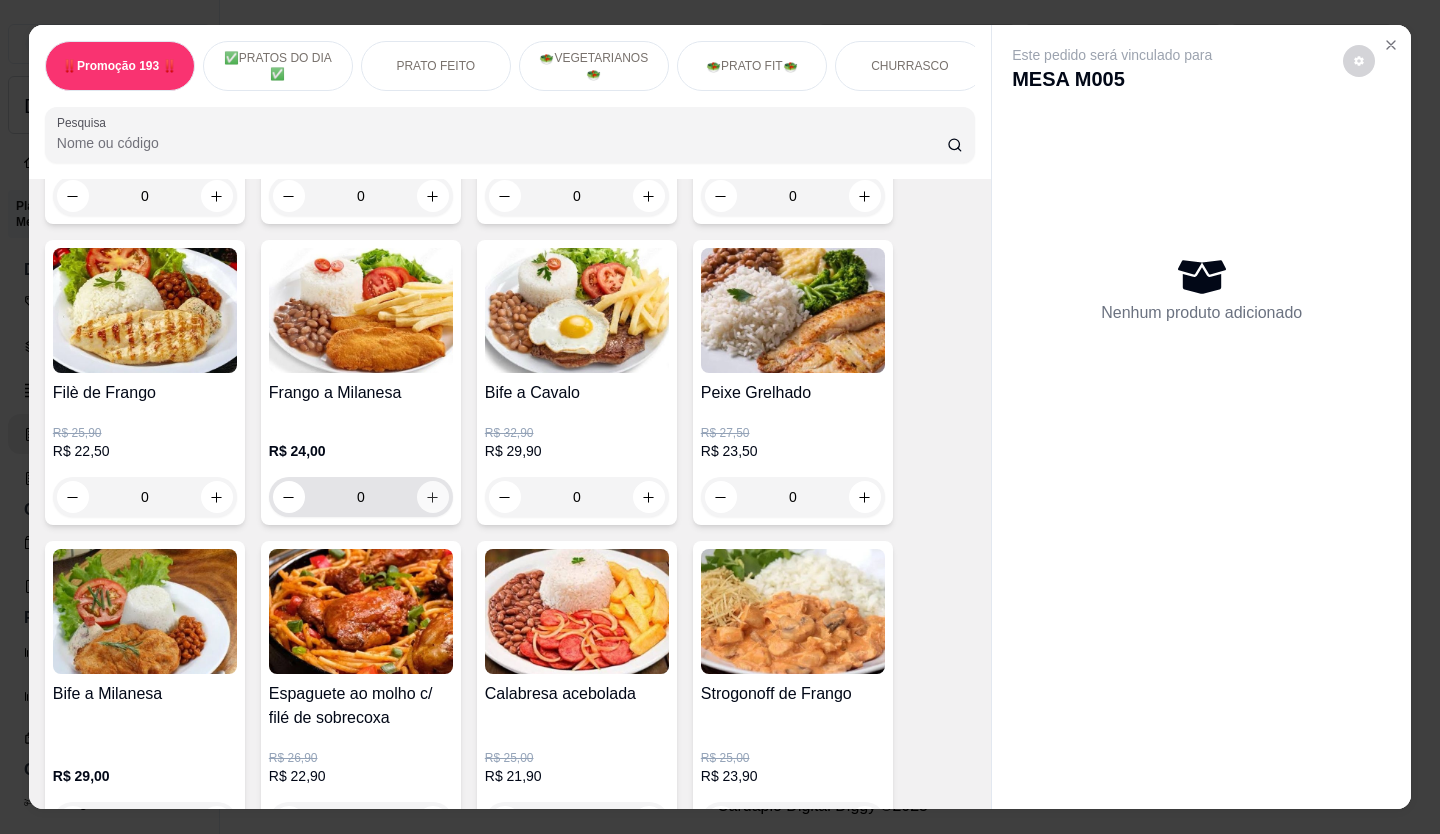 click at bounding box center (433, 497) 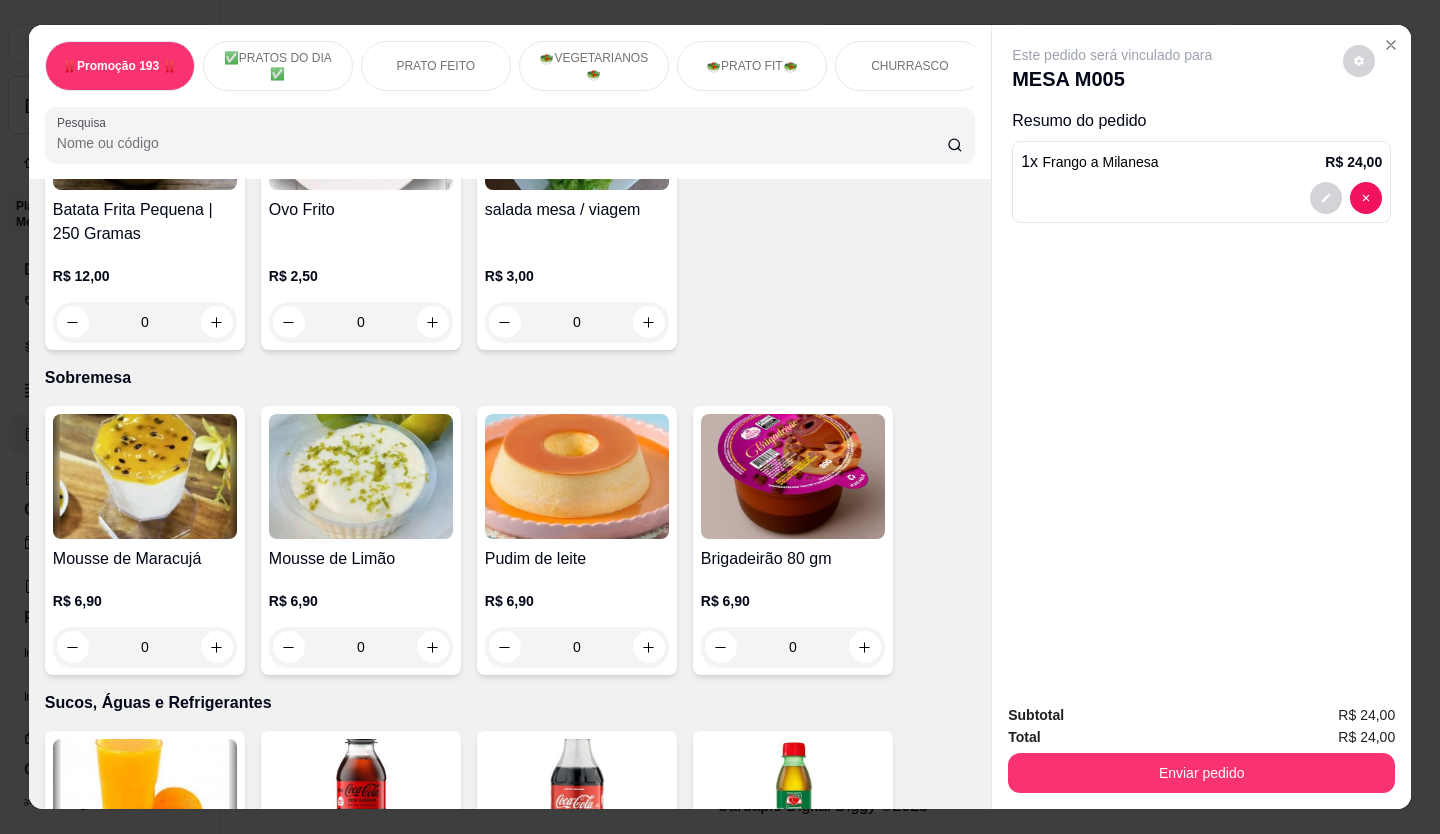 scroll, scrollTop: 5000, scrollLeft: 0, axis: vertical 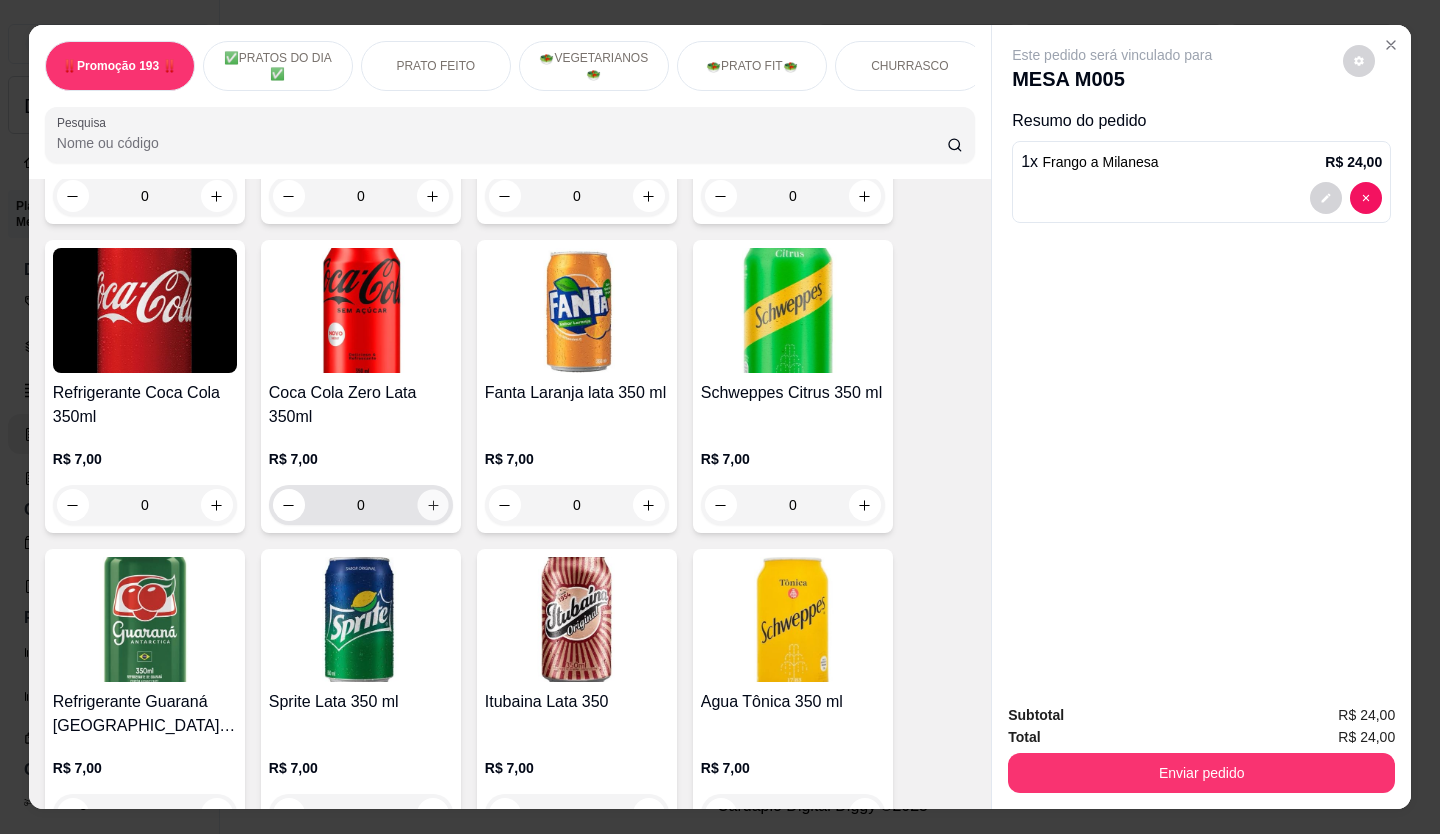 click at bounding box center (432, 505) 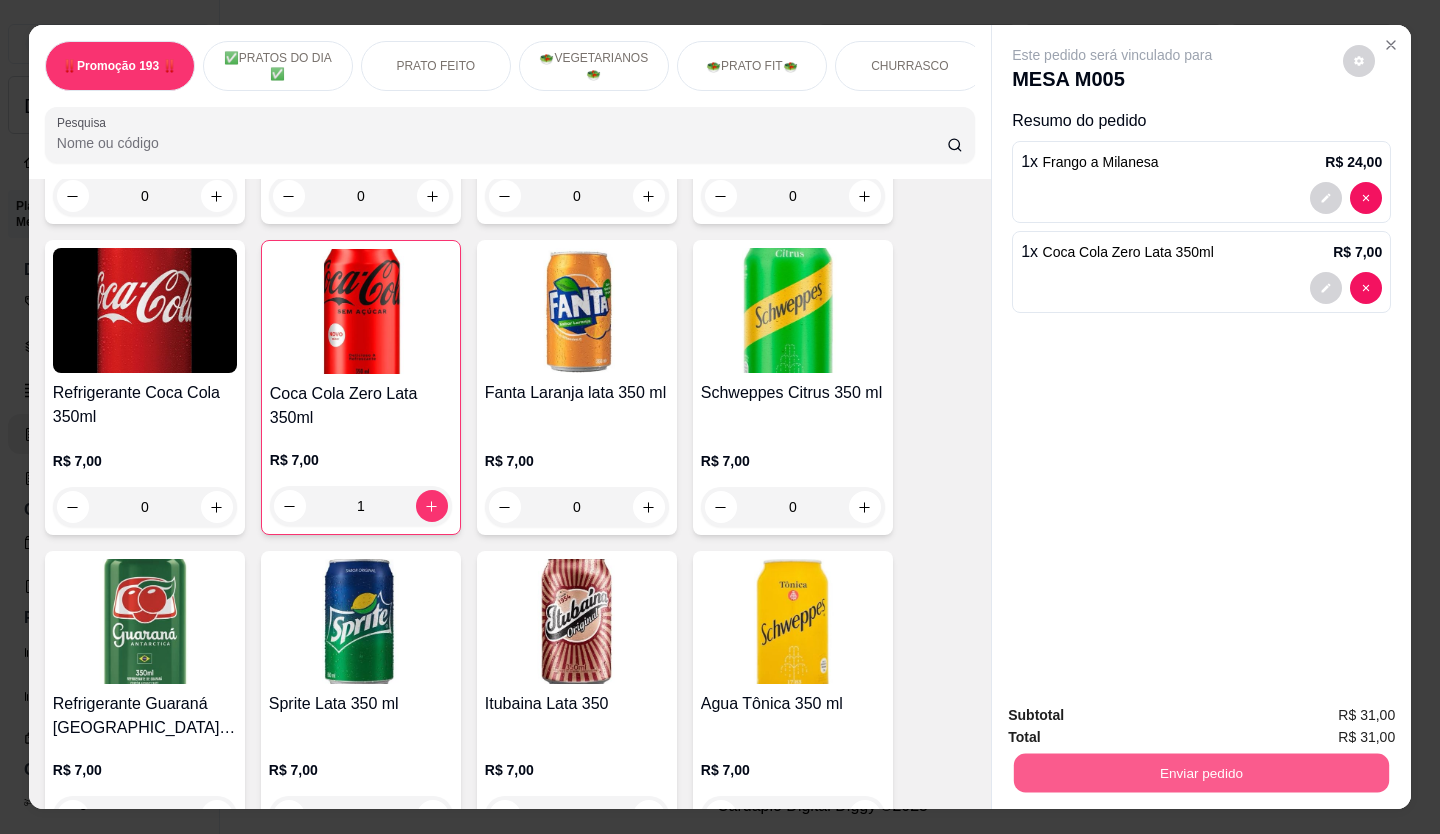 click on "Enviar pedido" at bounding box center (1201, 773) 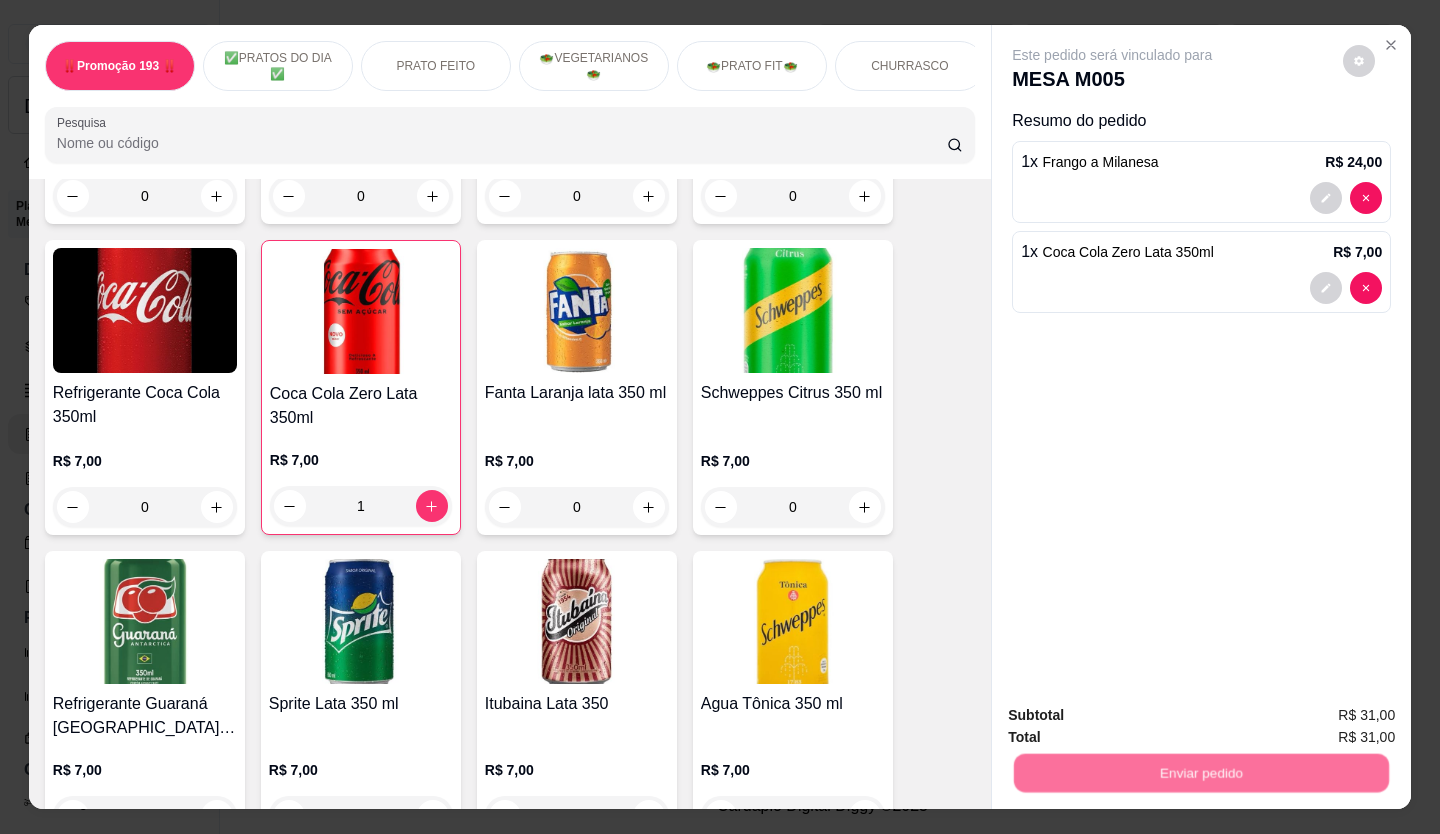 click on "Não registrar e enviar pedido" at bounding box center [1135, 716] 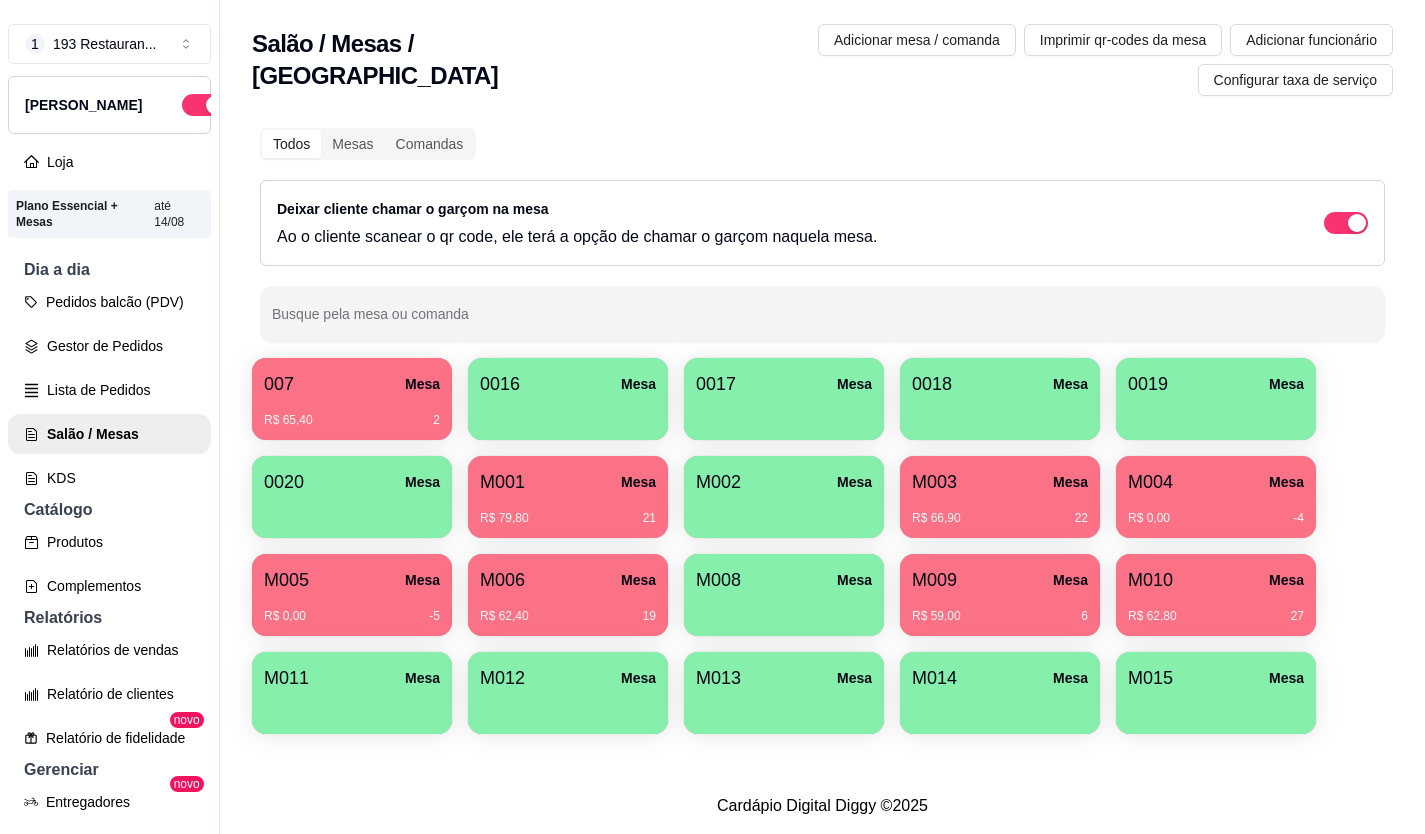 click at bounding box center [568, 707] 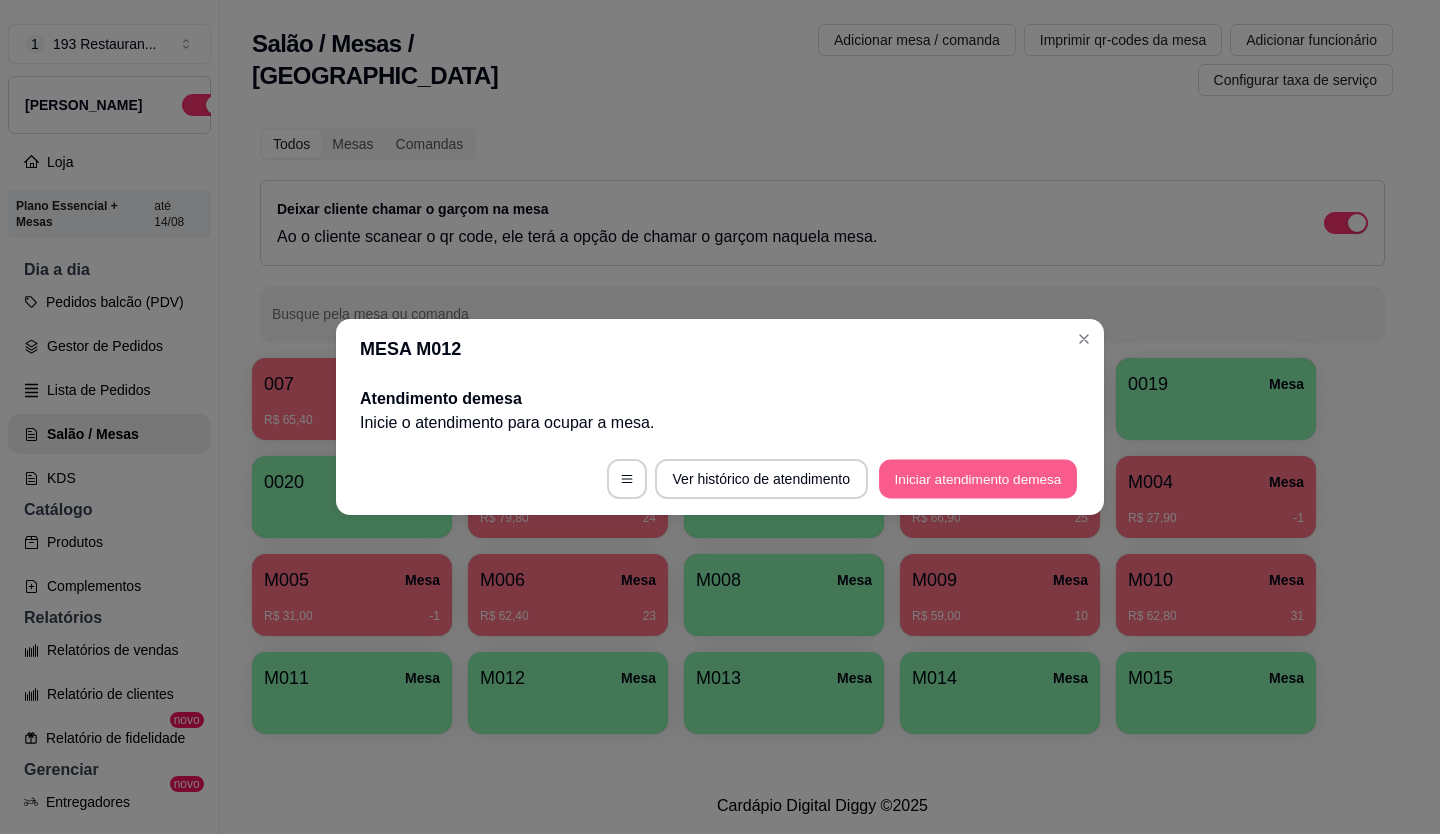 click on "Iniciar atendimento de  mesa" at bounding box center [978, 479] 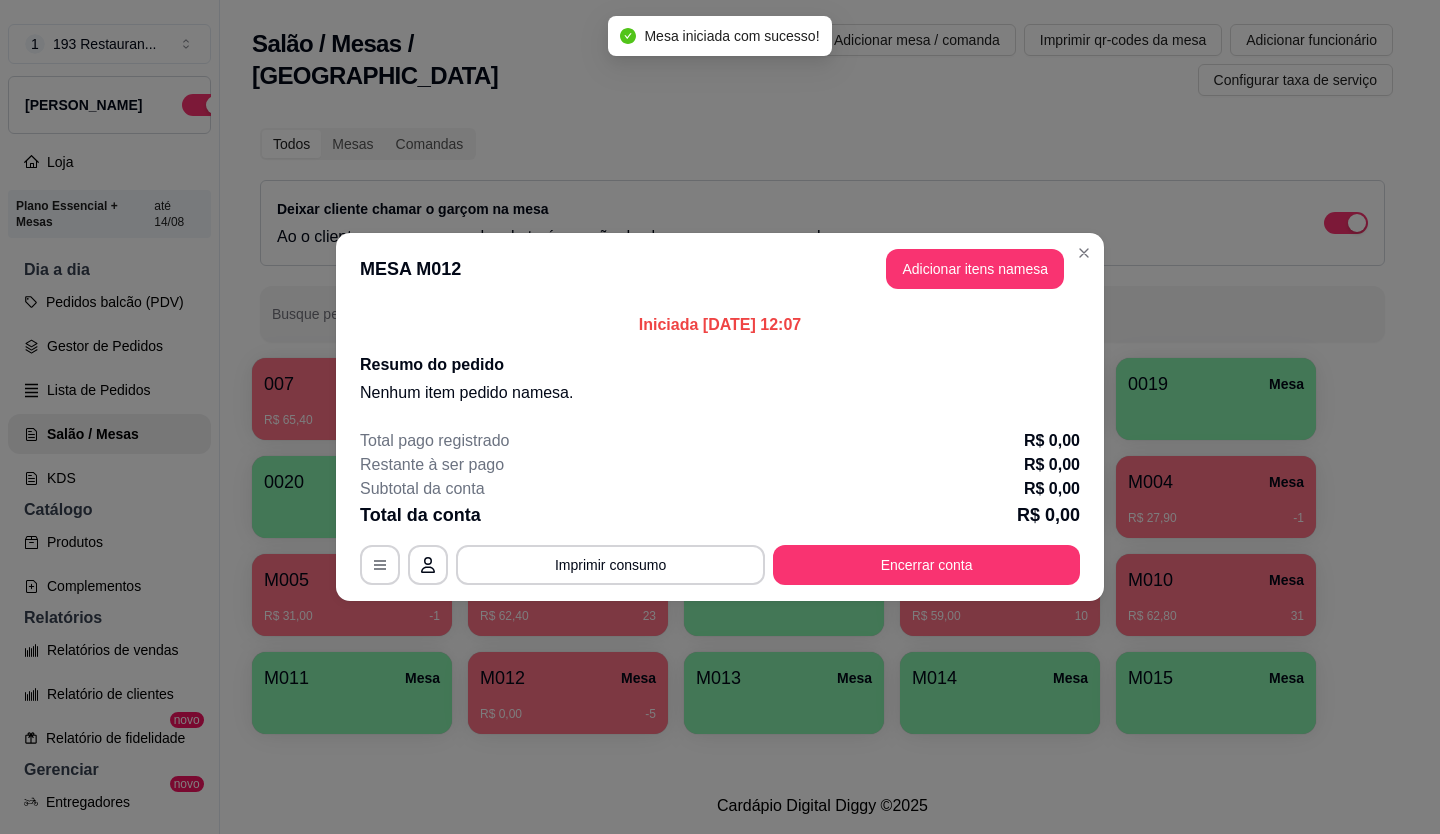click on "Adicionar itens na  mesa" at bounding box center [975, 269] 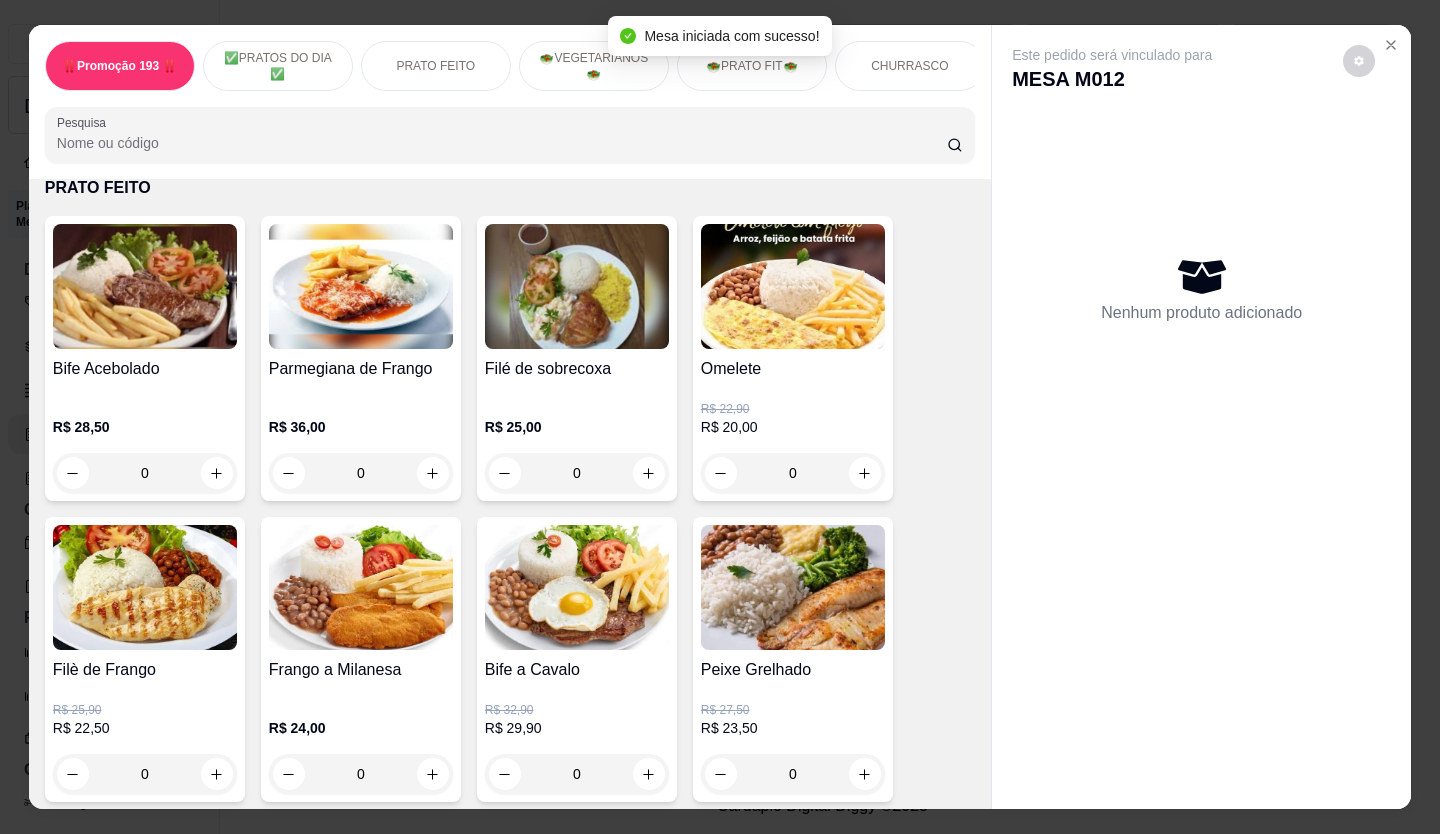 scroll, scrollTop: 800, scrollLeft: 0, axis: vertical 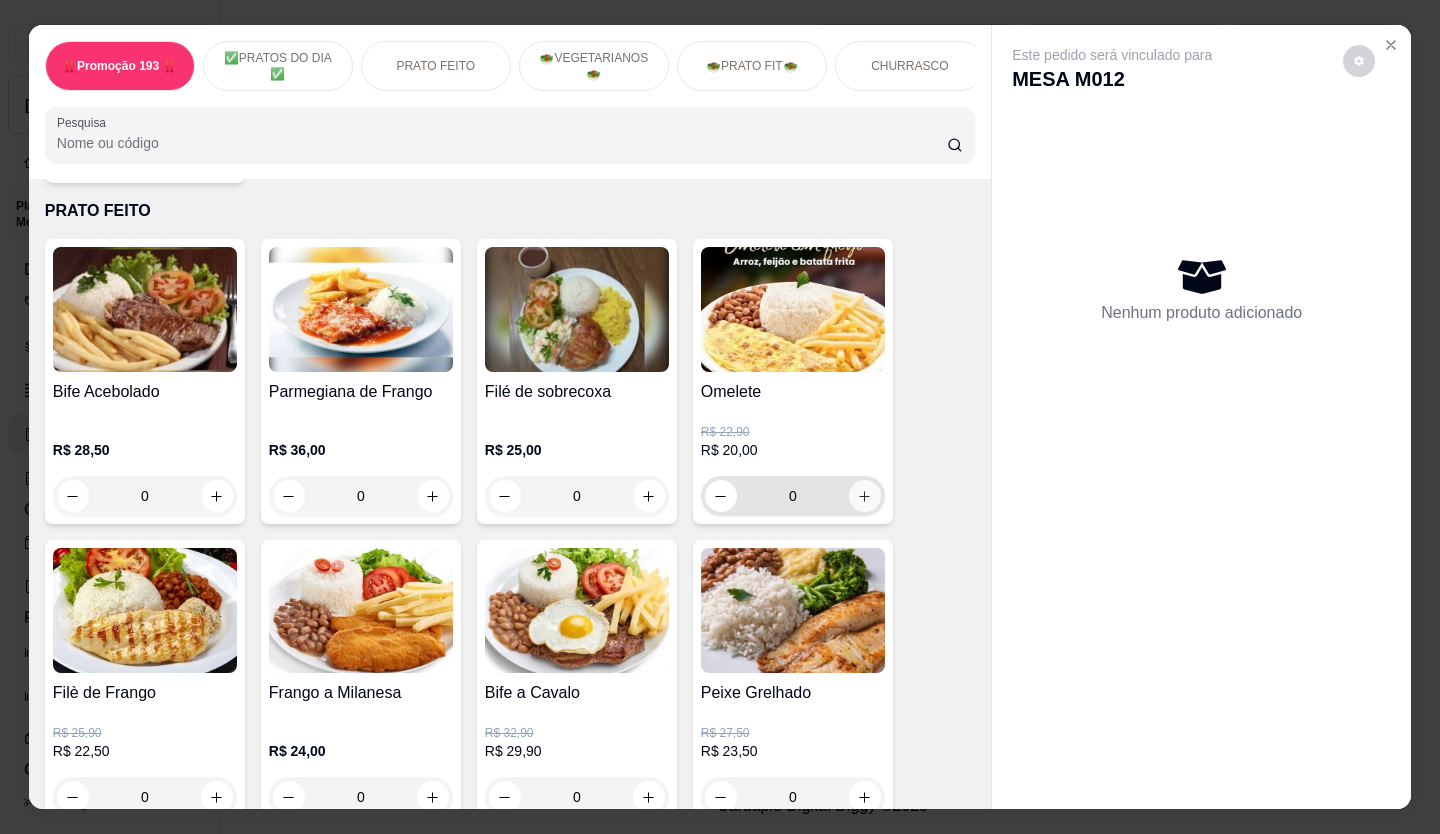 click at bounding box center [865, 496] 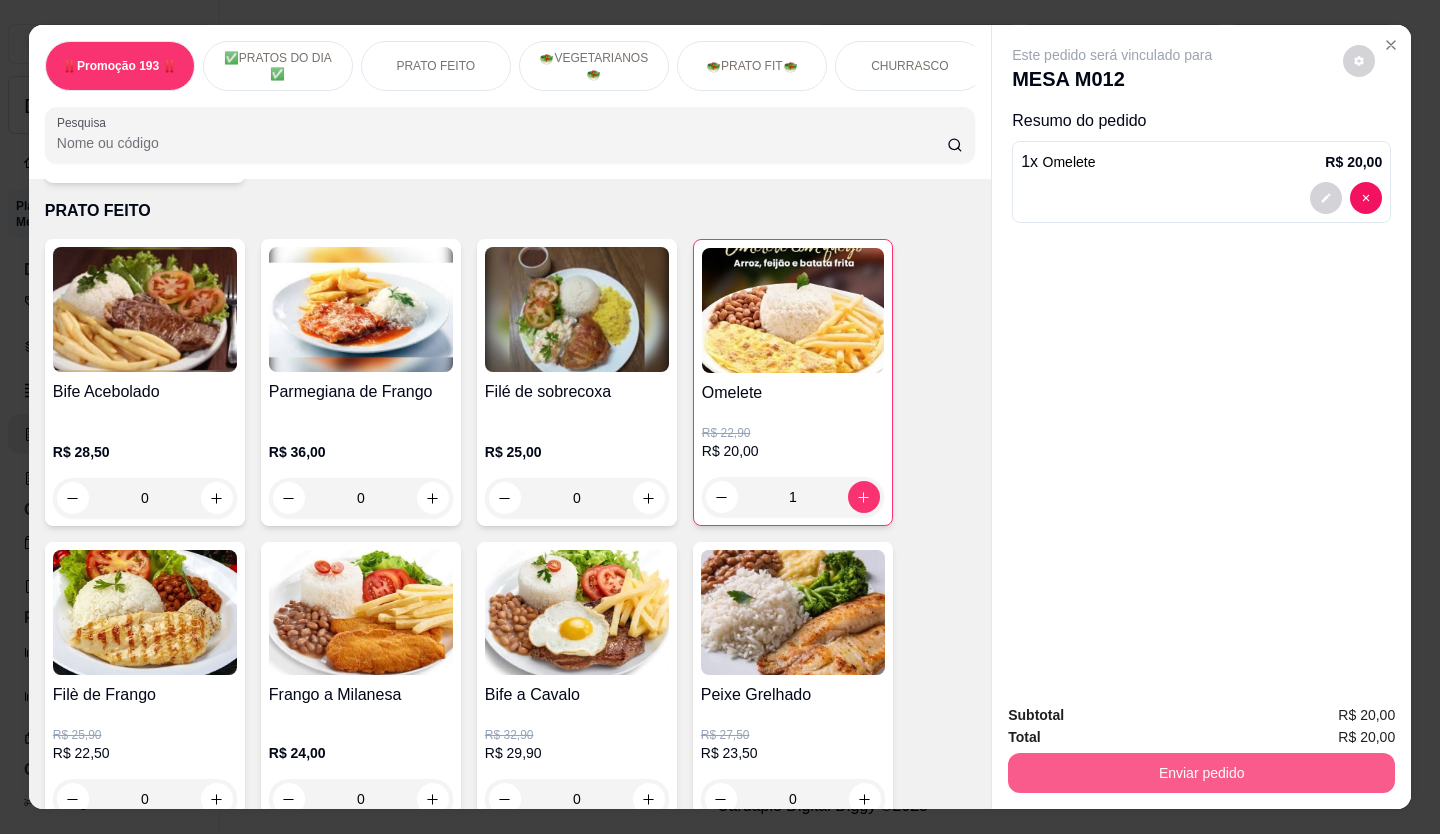 click on "Enviar pedido" at bounding box center [1201, 773] 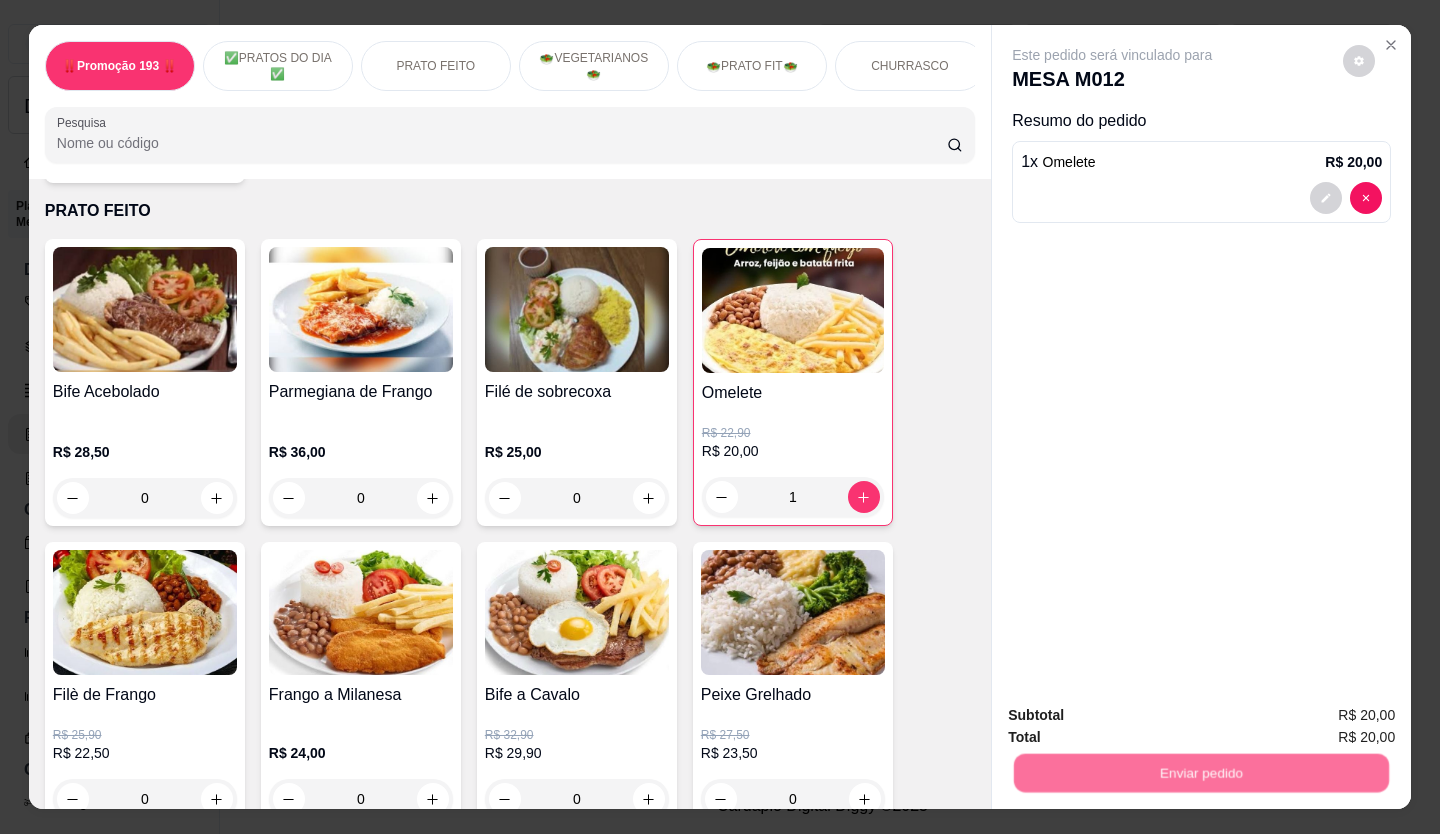 click on "Não registrar e enviar pedido" at bounding box center [1136, 715] 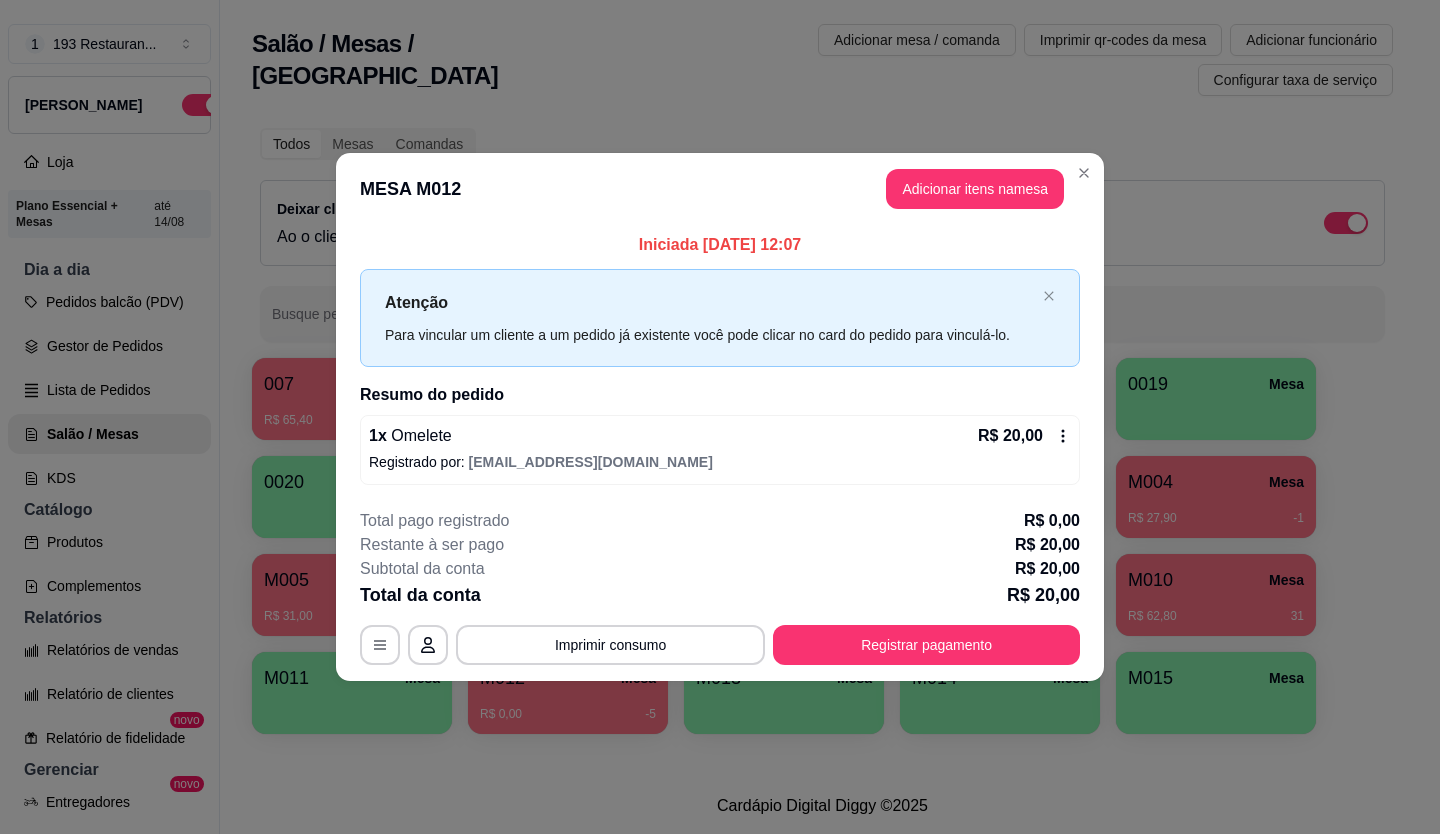click on "MESA M012 Adicionar itens na  mesa" at bounding box center (720, 189) 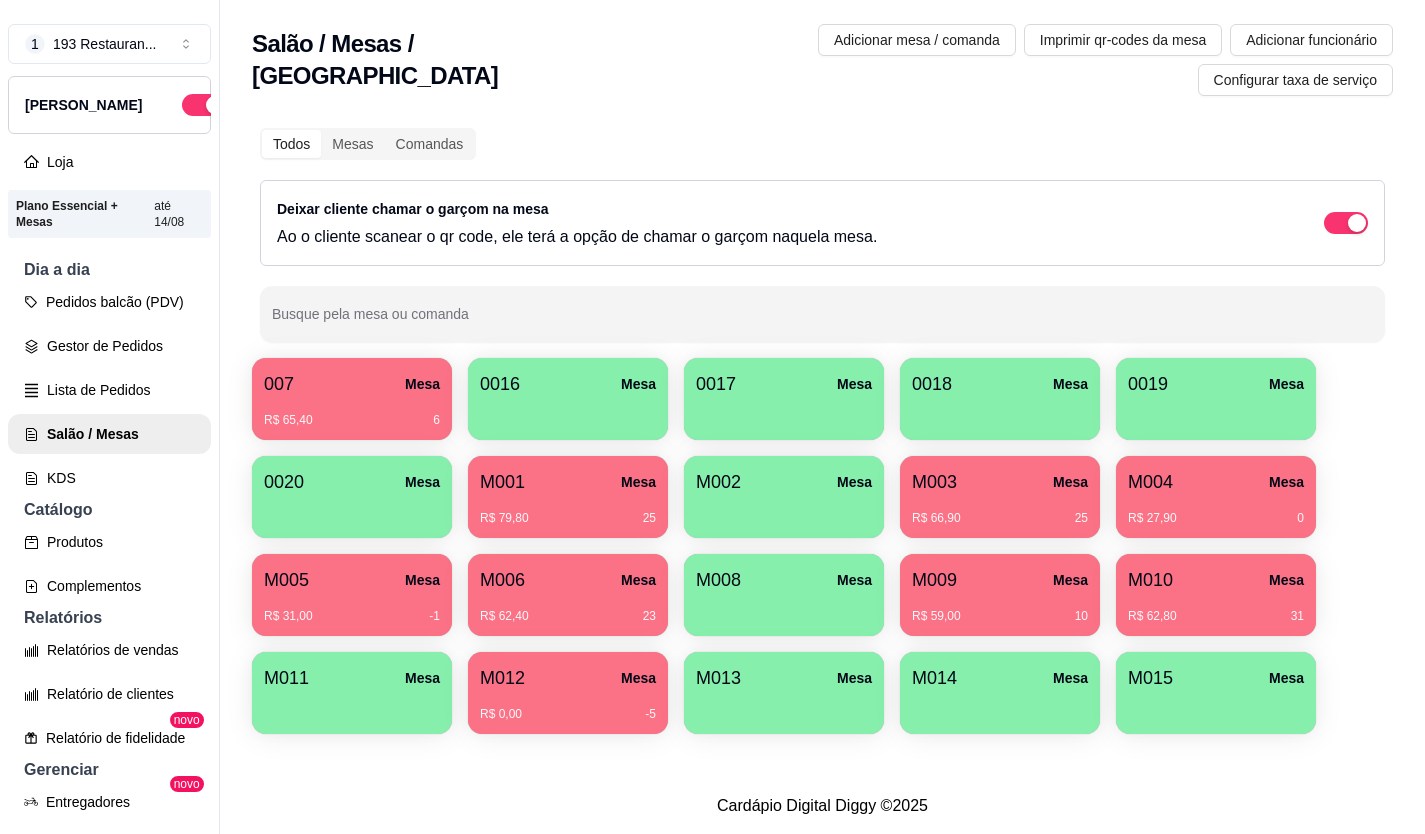 click on "M010 Mesa" at bounding box center (1216, 580) 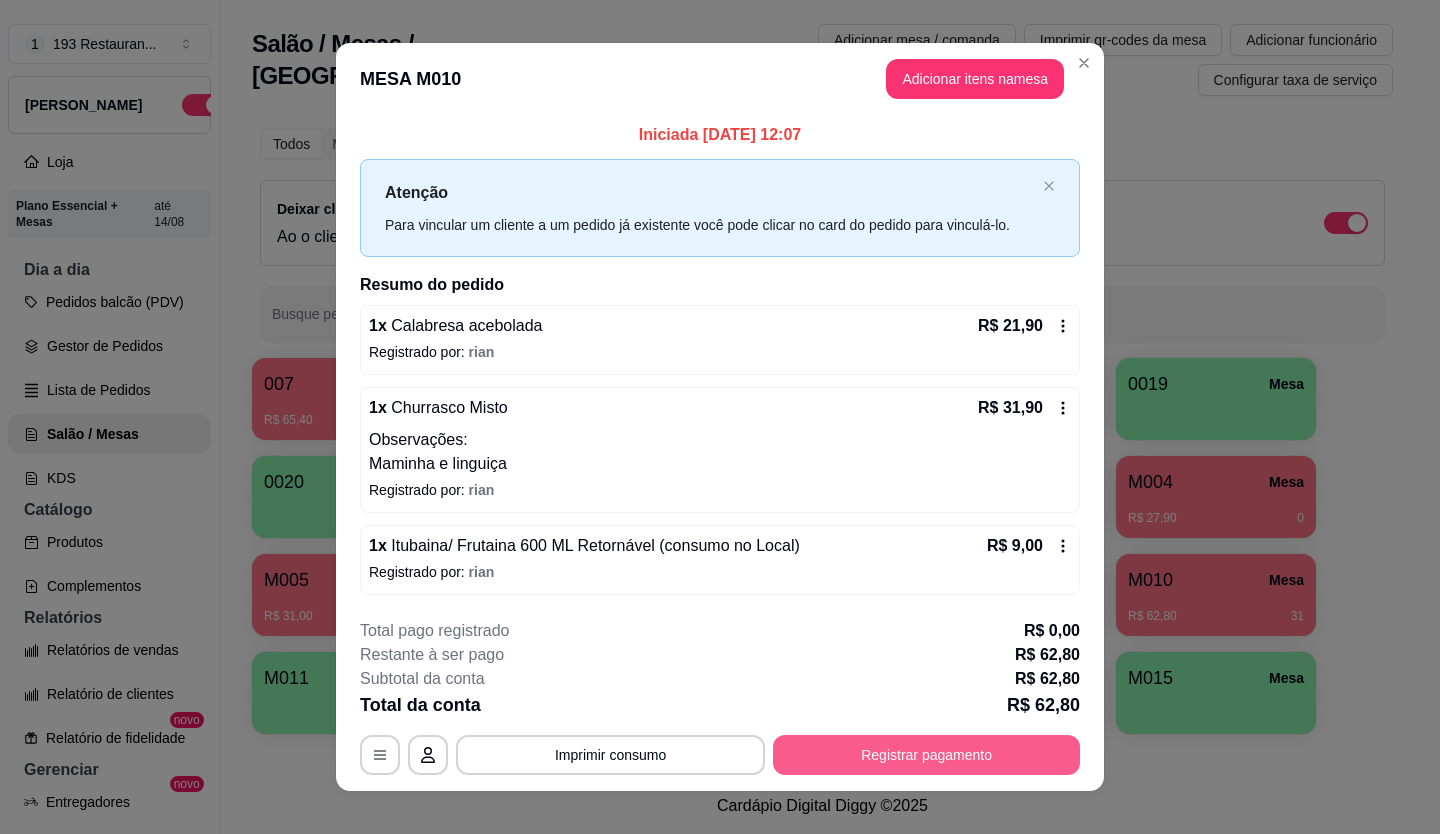 click on "Registrar pagamento" at bounding box center (926, 755) 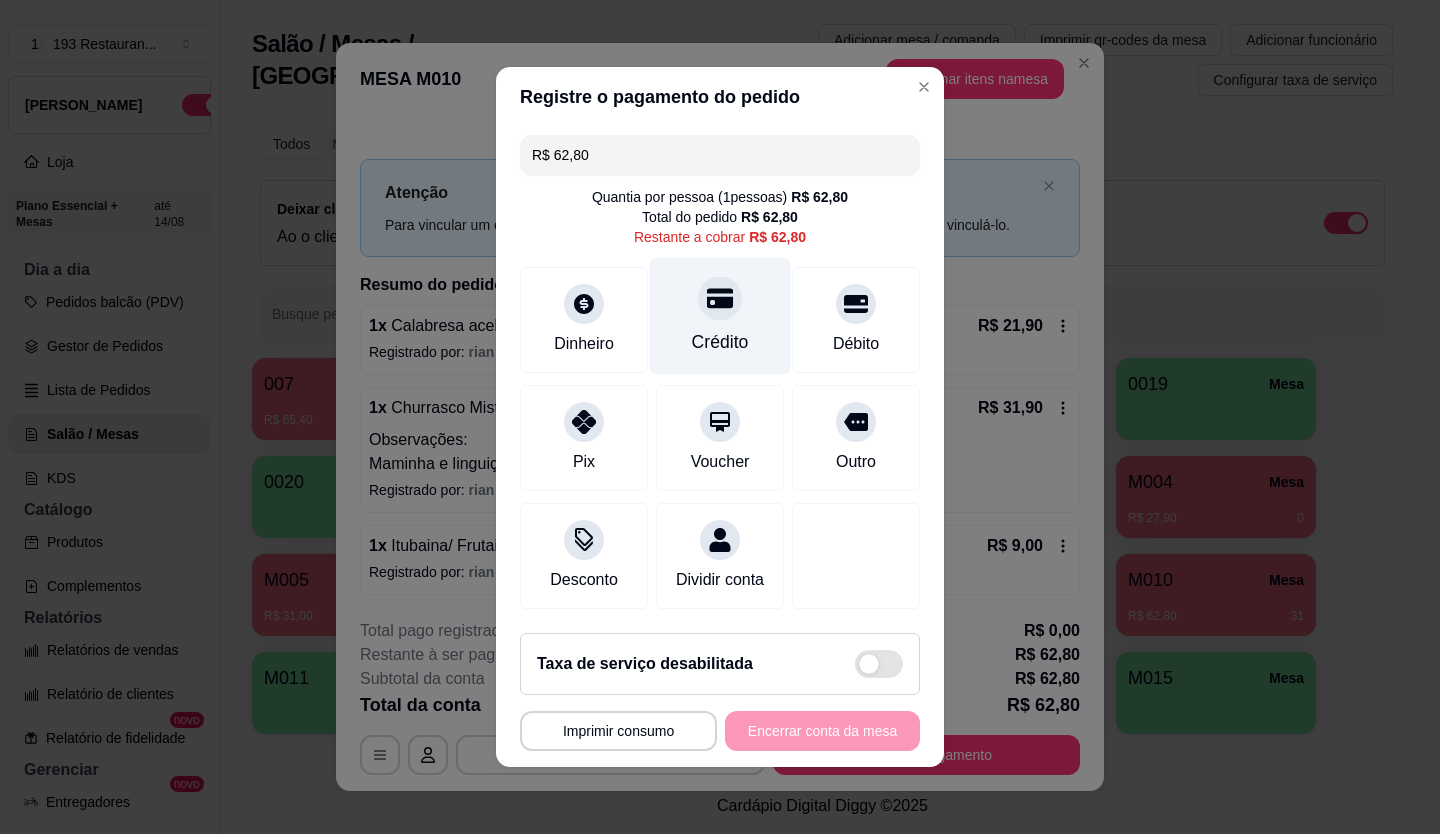 click on "Crédito" at bounding box center [720, 316] 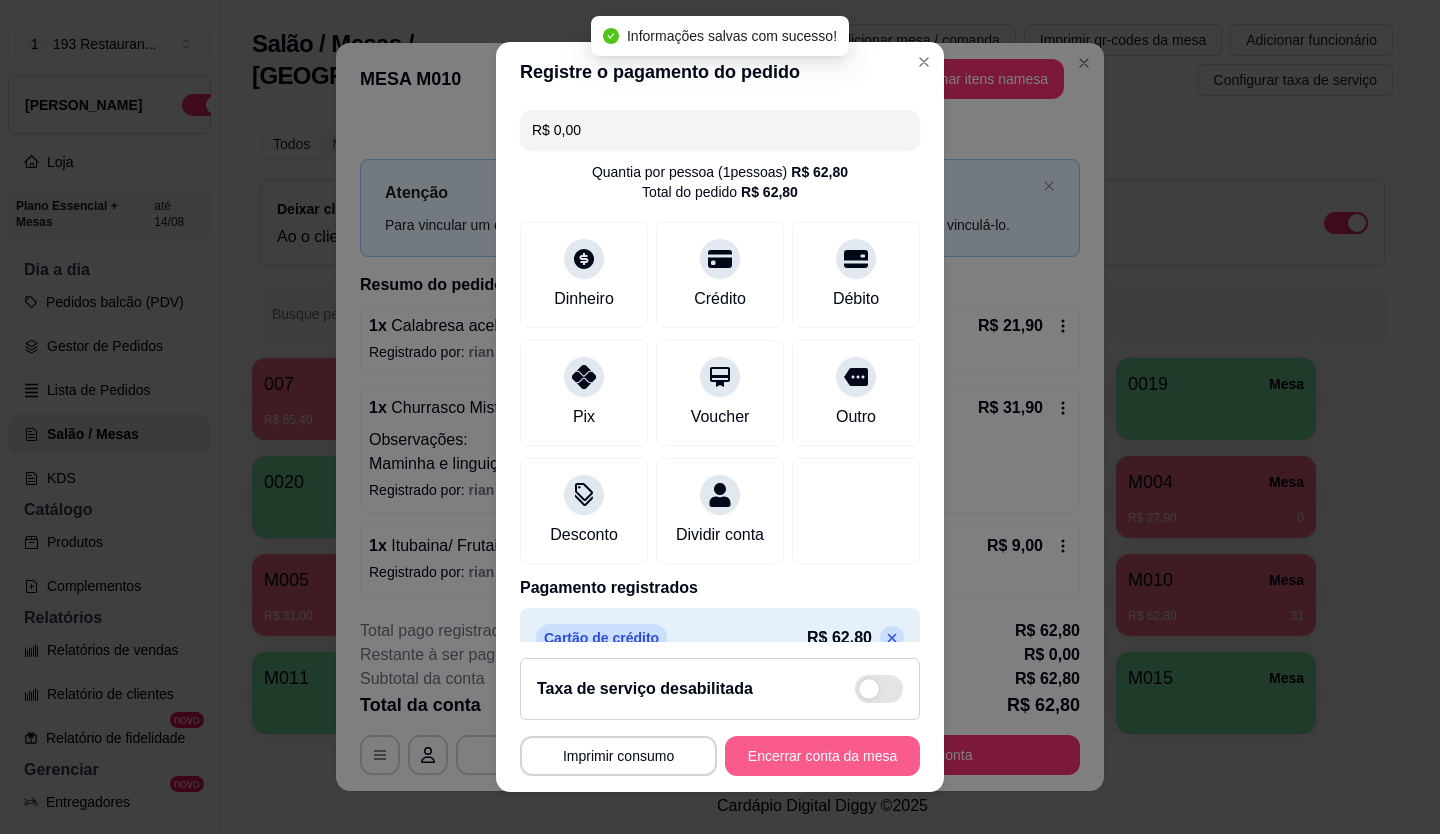 type on "R$ 0,00" 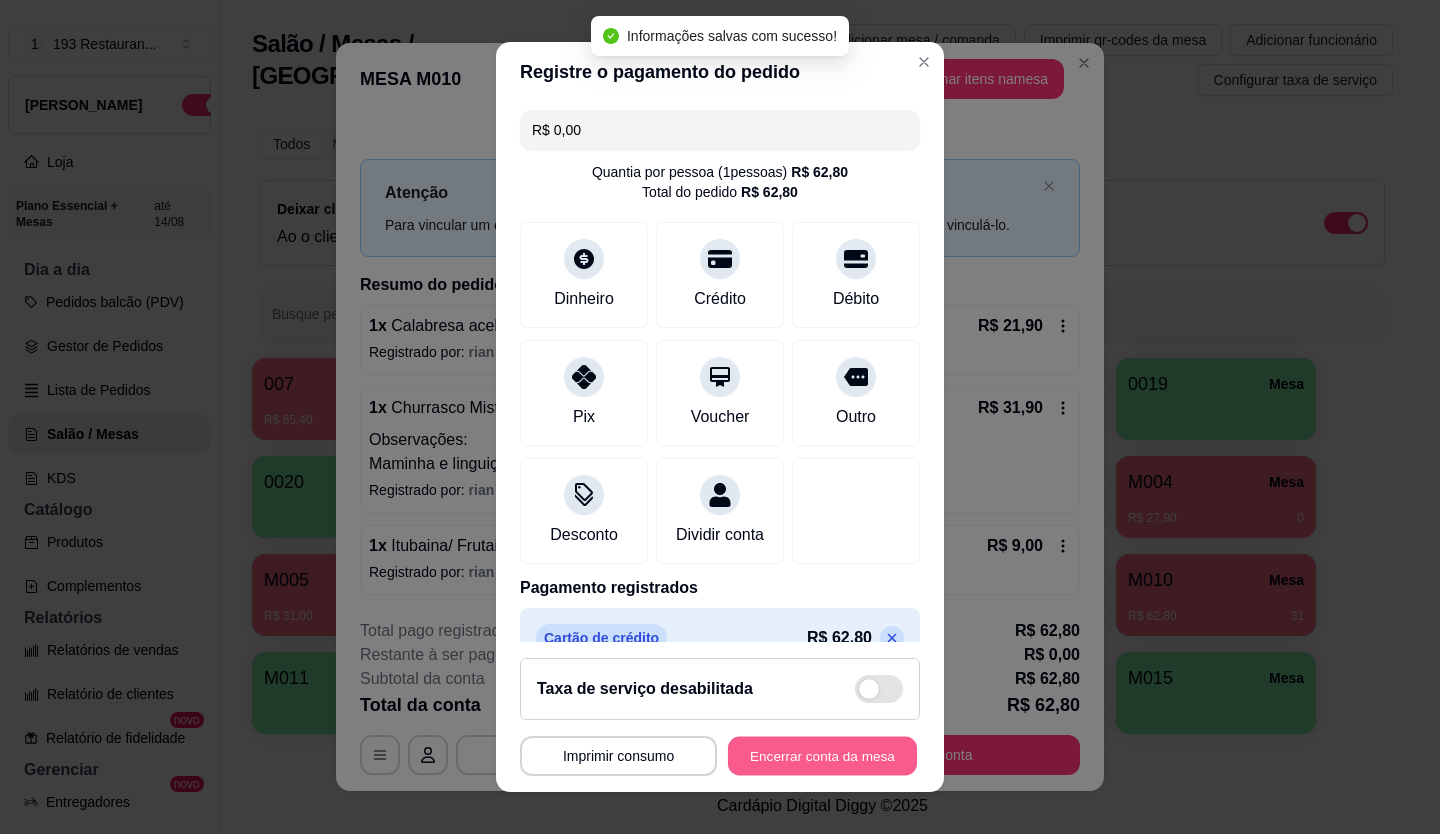 click on "Encerrar conta da mesa" at bounding box center (822, 756) 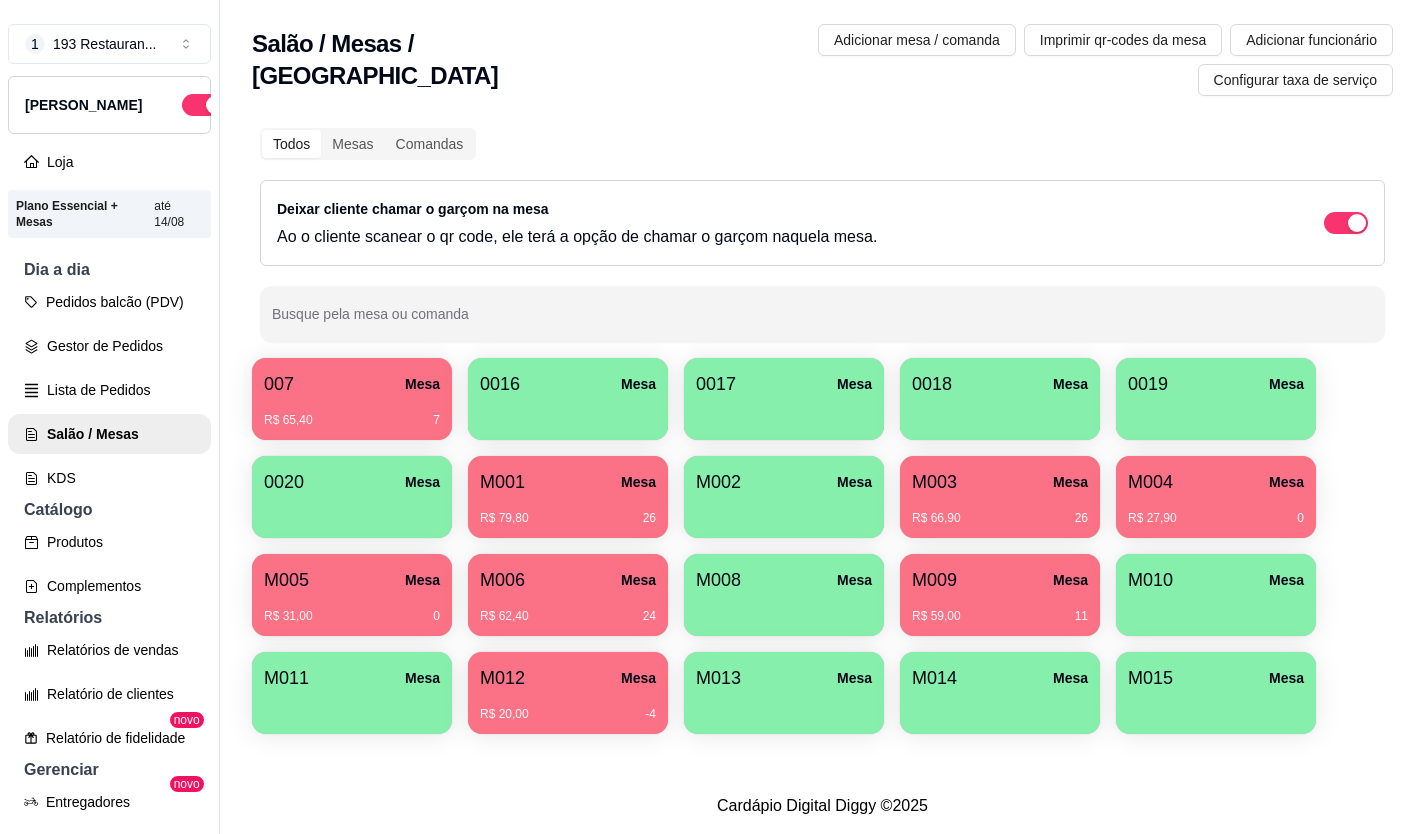 click on "M005 Mesa" at bounding box center (352, 580) 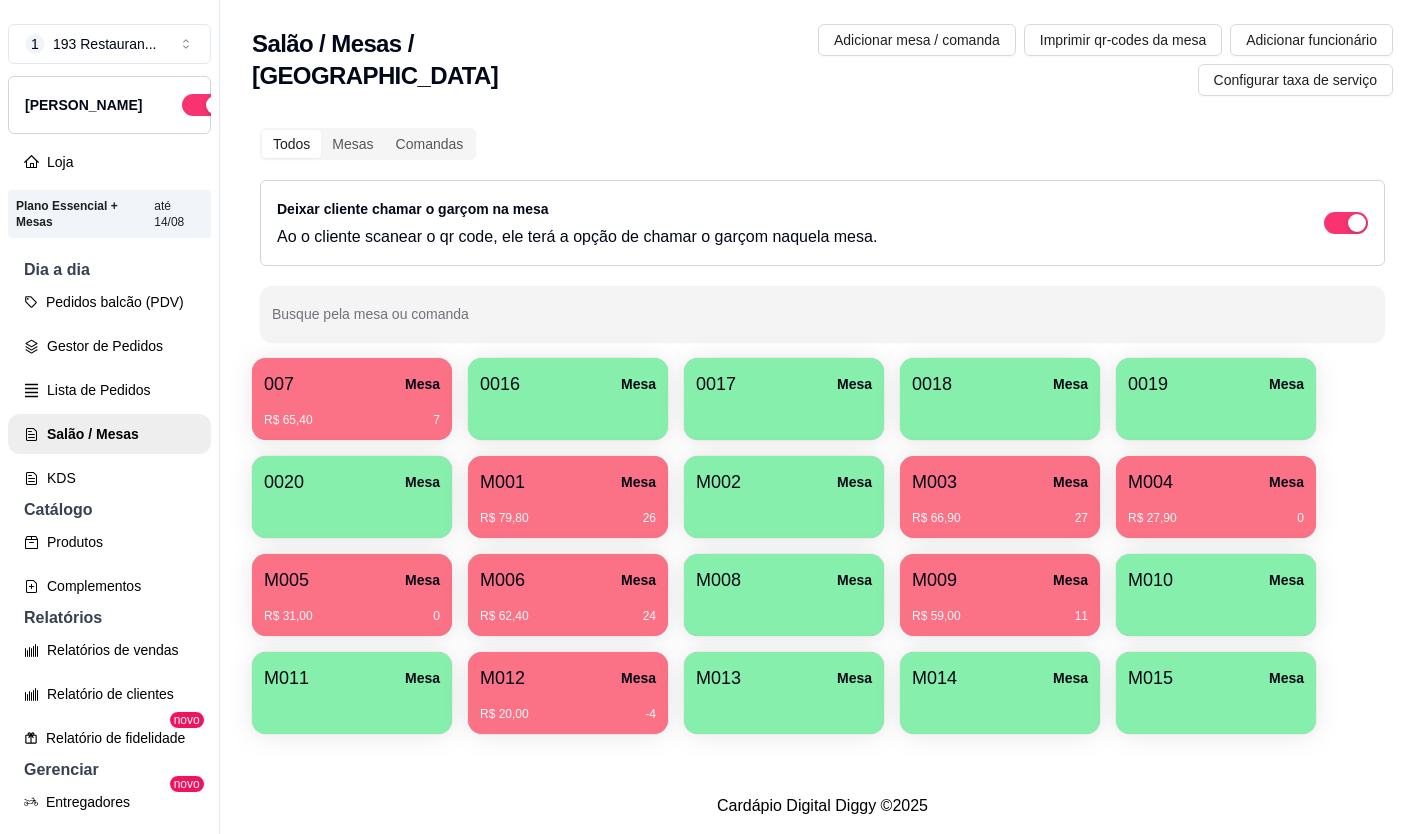 click on "M006 Mesa" at bounding box center (568, 580) 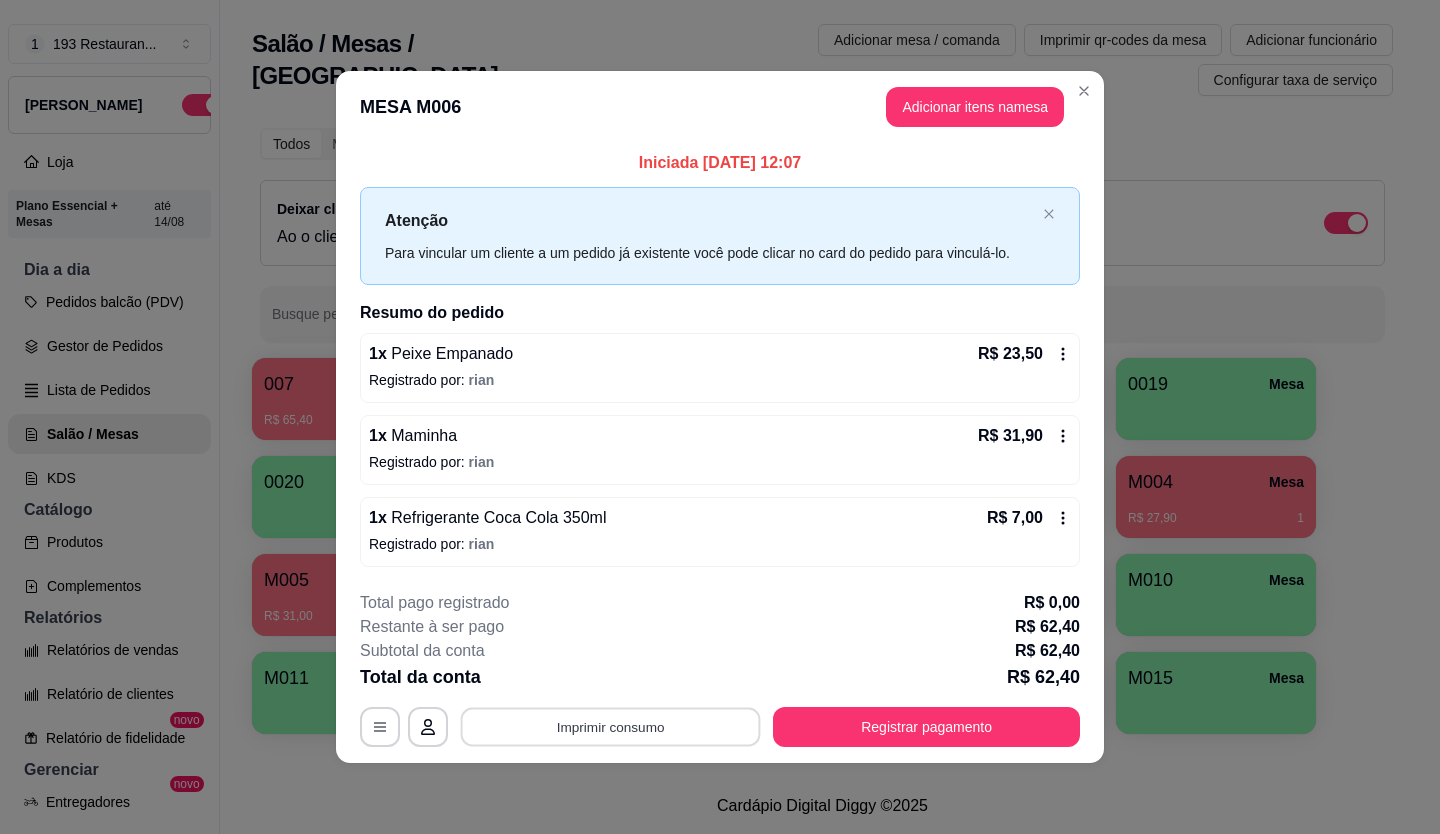 click on "Imprimir consumo" at bounding box center (611, 726) 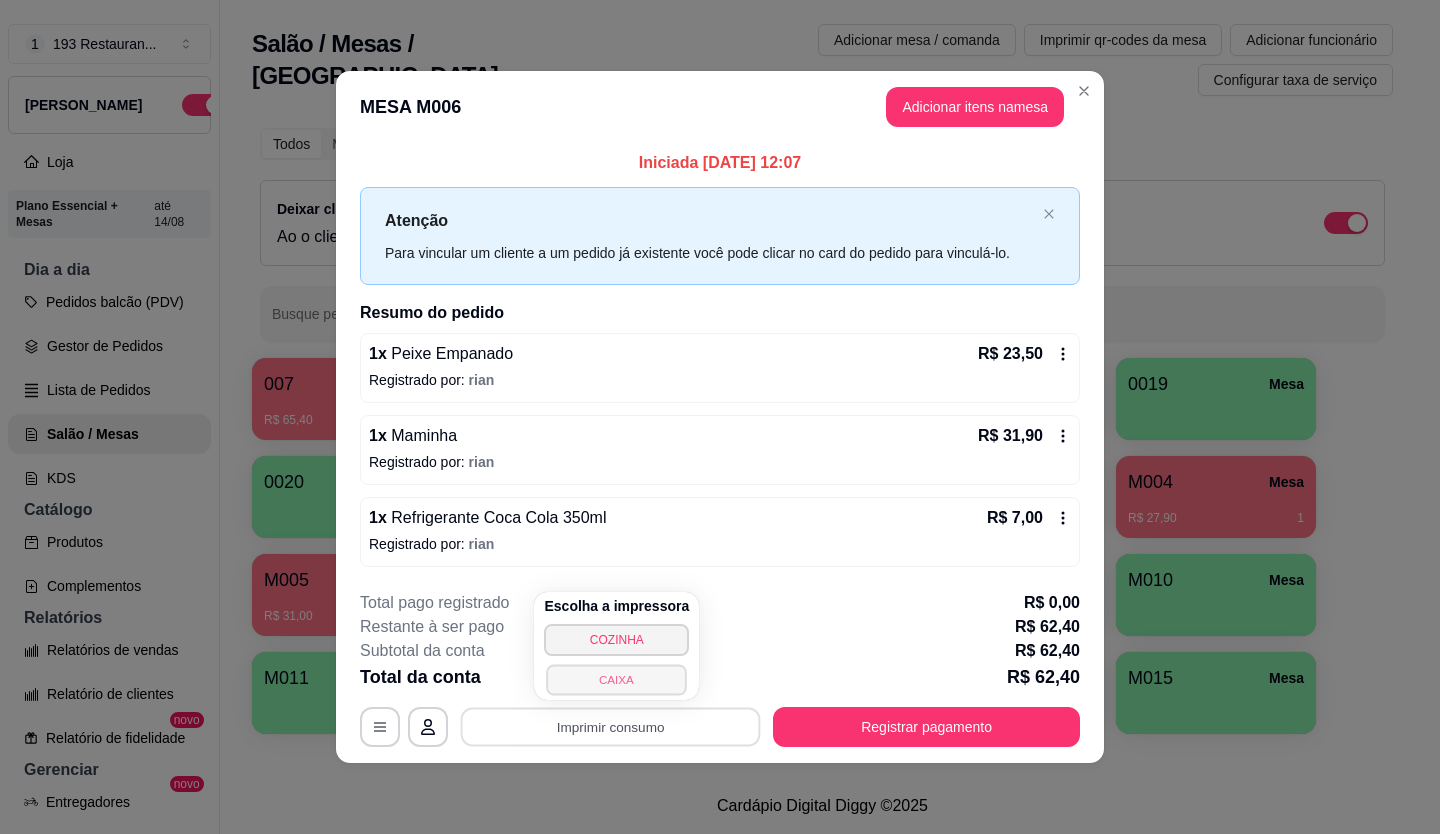 click on "CAIXA" at bounding box center (617, 679) 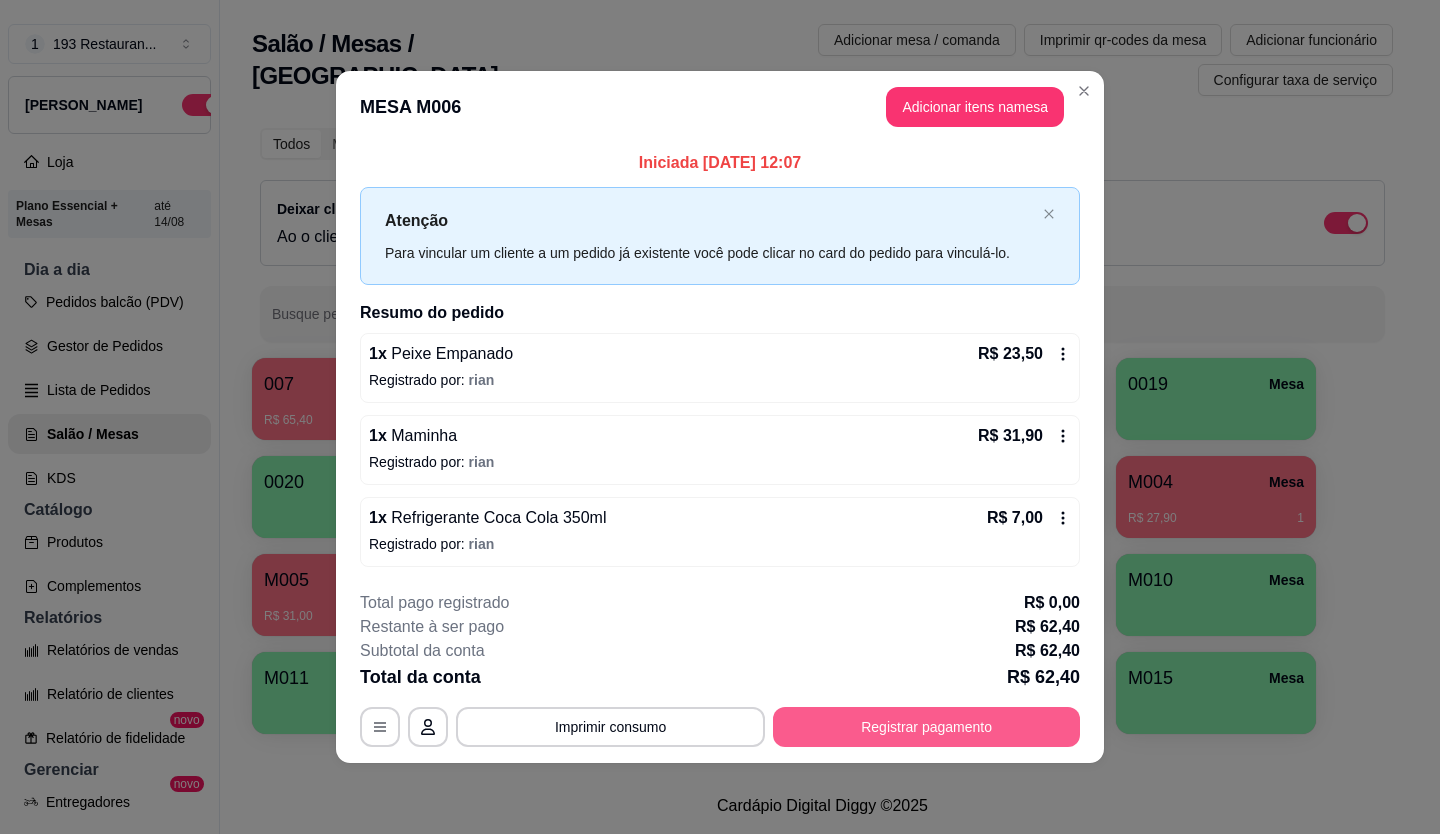 click on "Registrar pagamento" at bounding box center [926, 727] 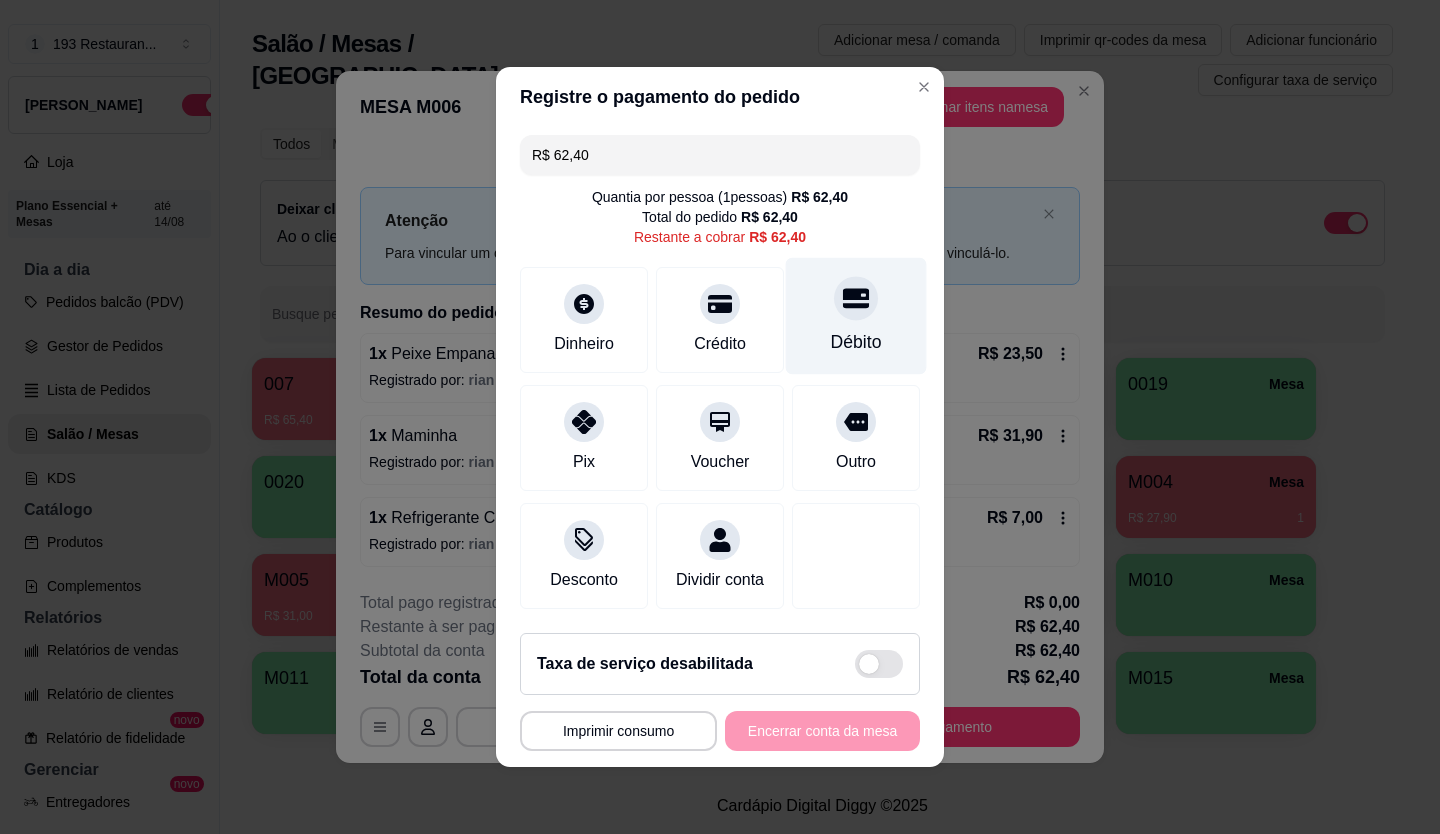 click 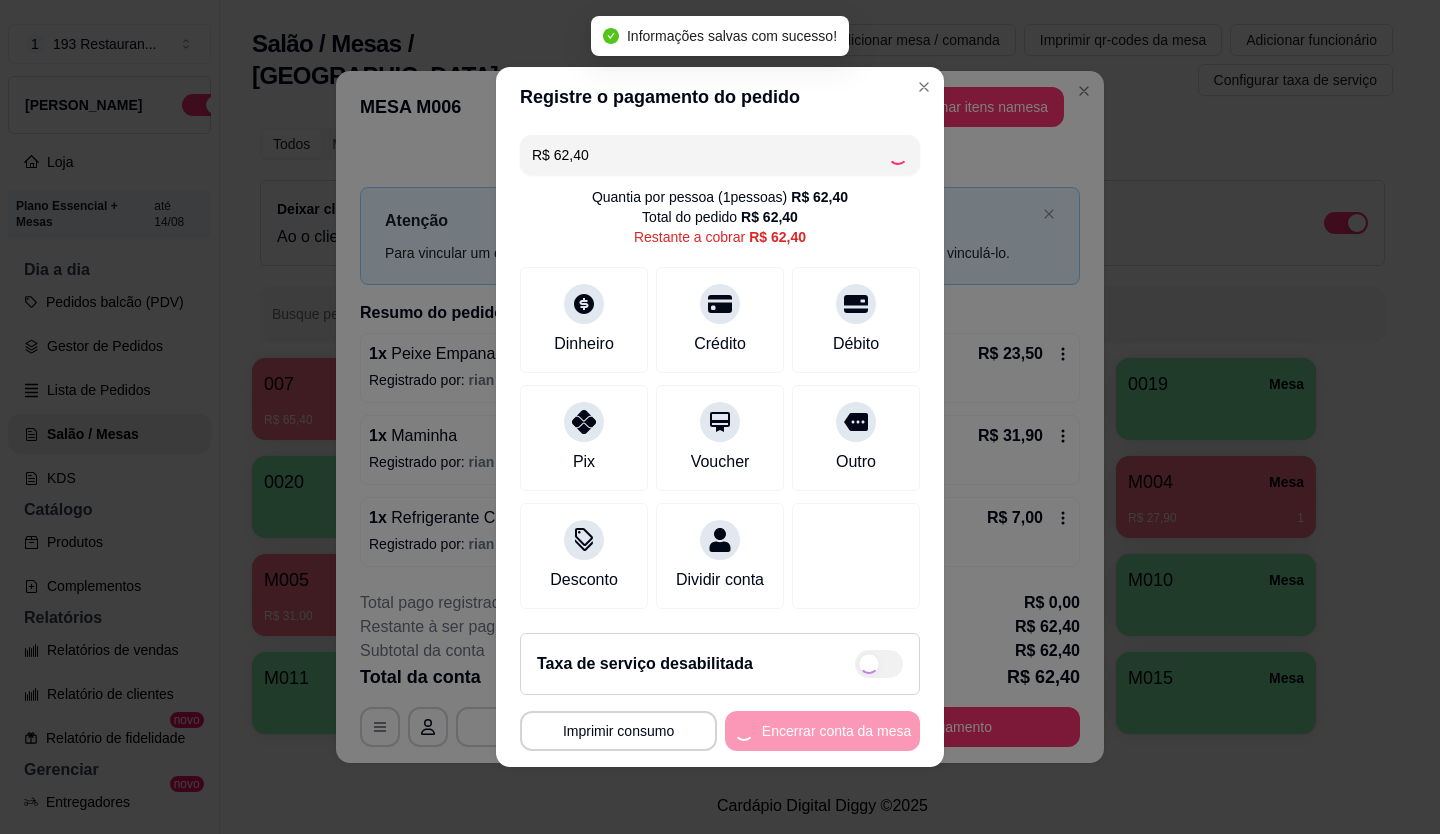 type on "R$ 0,00" 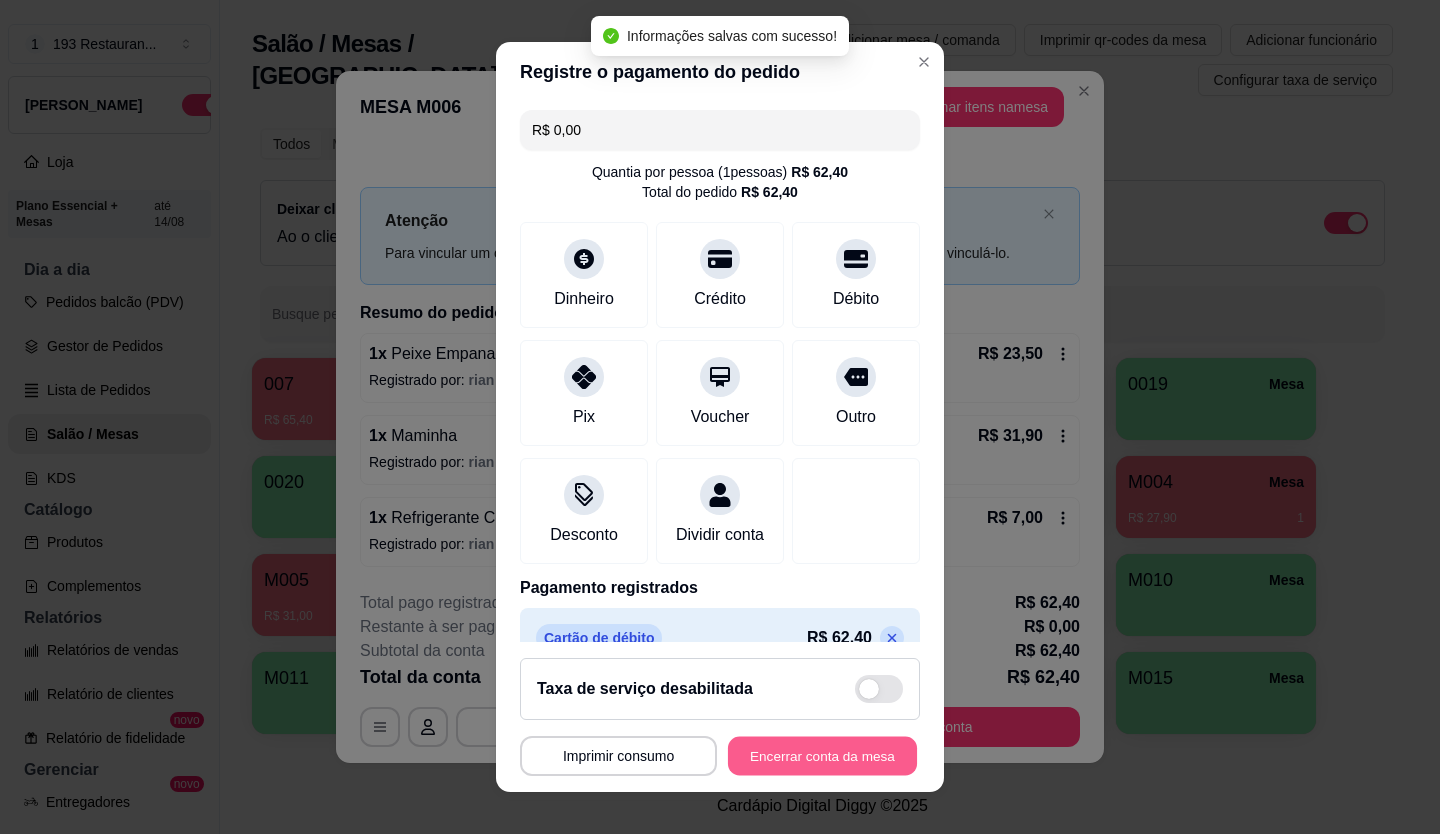 click on "Encerrar conta da mesa" at bounding box center [822, 756] 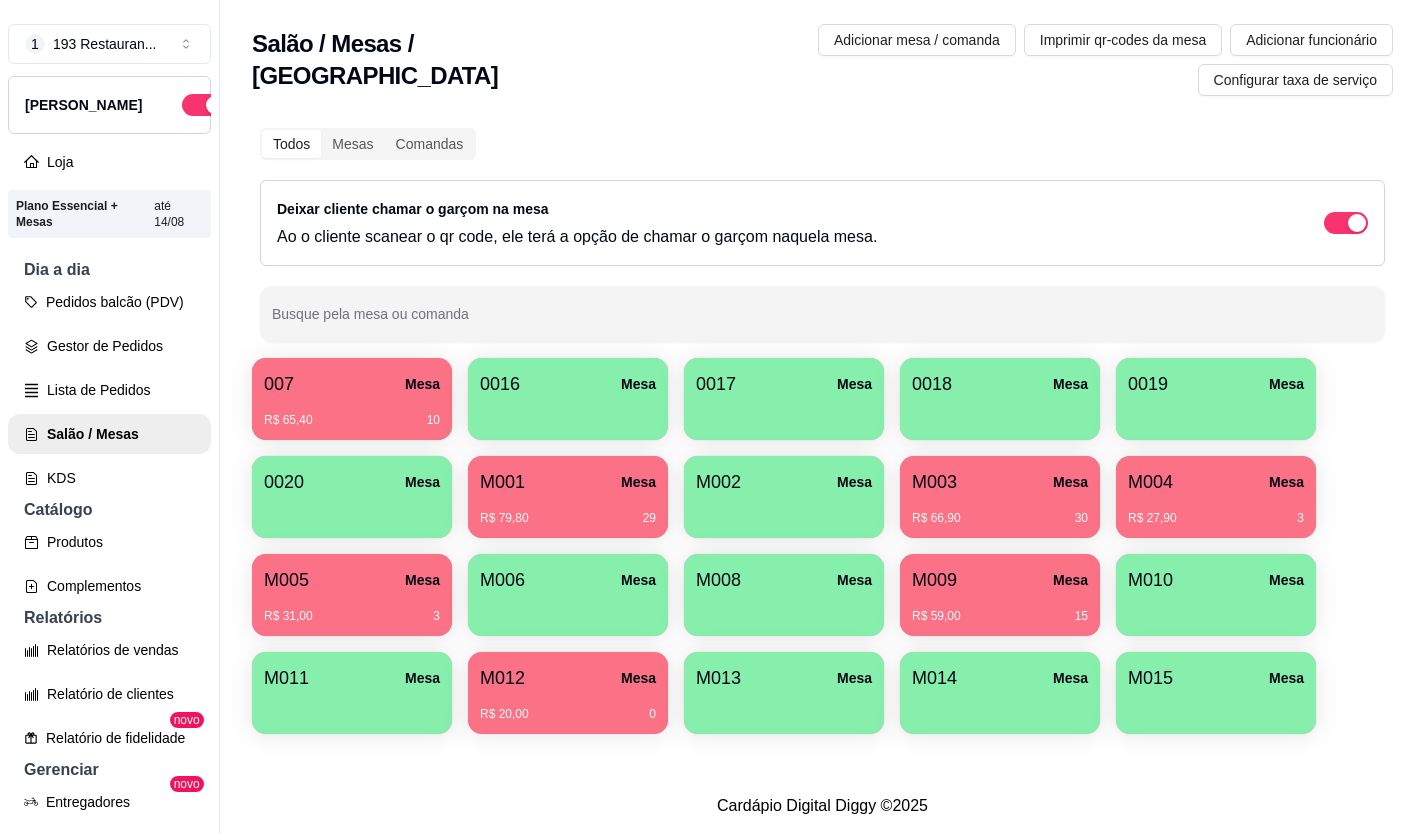 click on "30" at bounding box center (1081, 518) 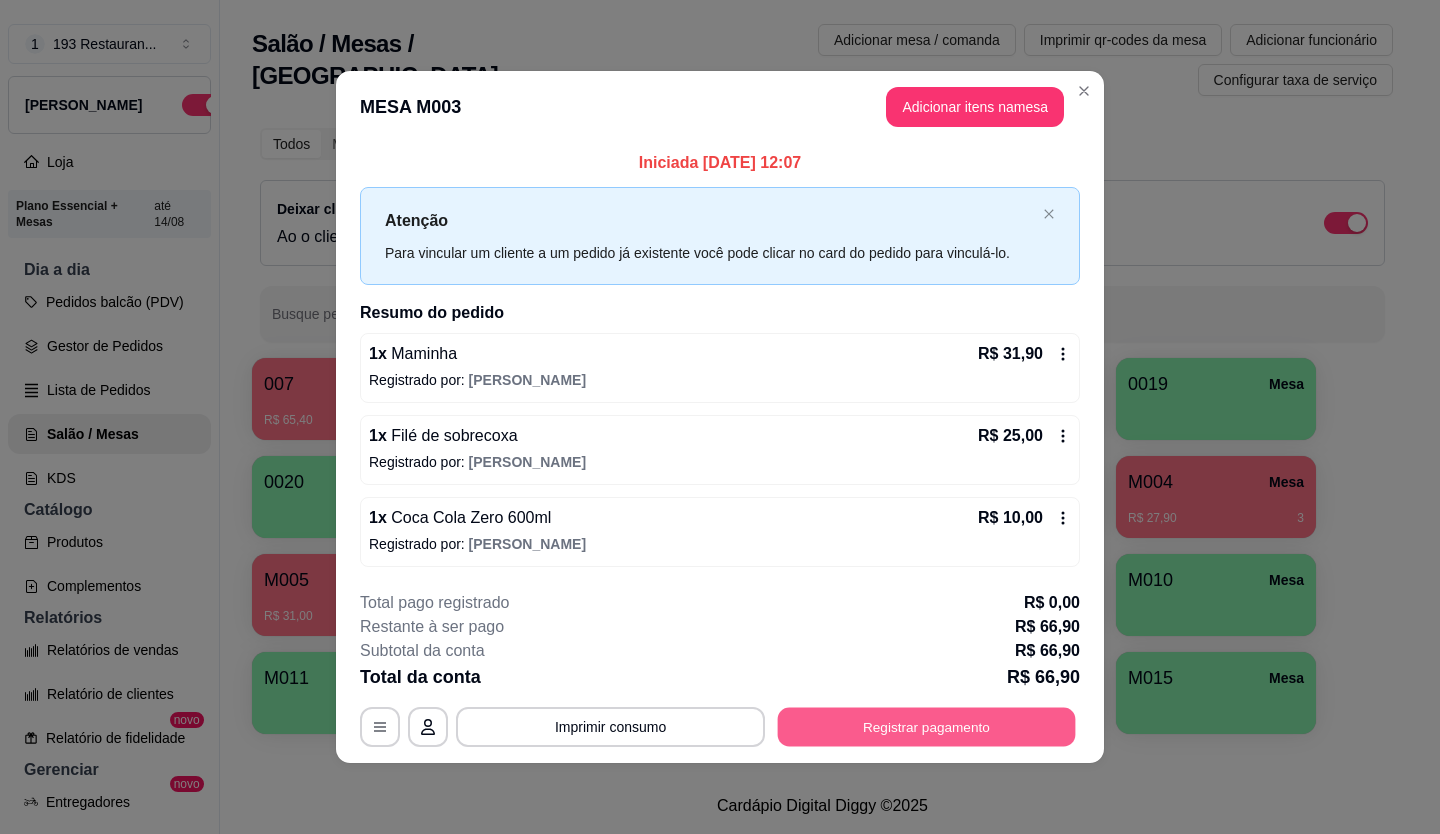 click on "Registrar pagamento" at bounding box center [927, 726] 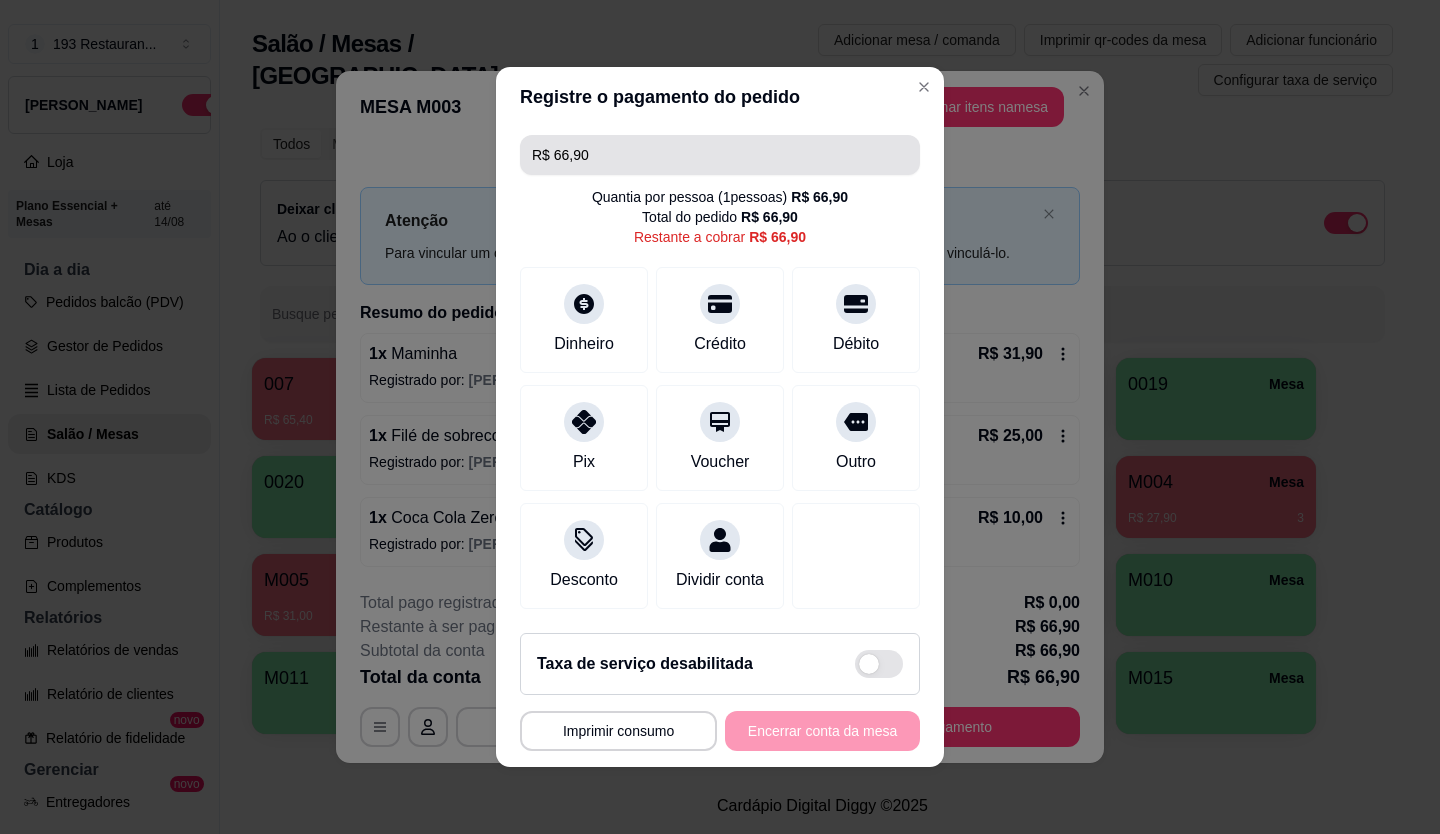 click on "R$ 66,90" at bounding box center [720, 155] 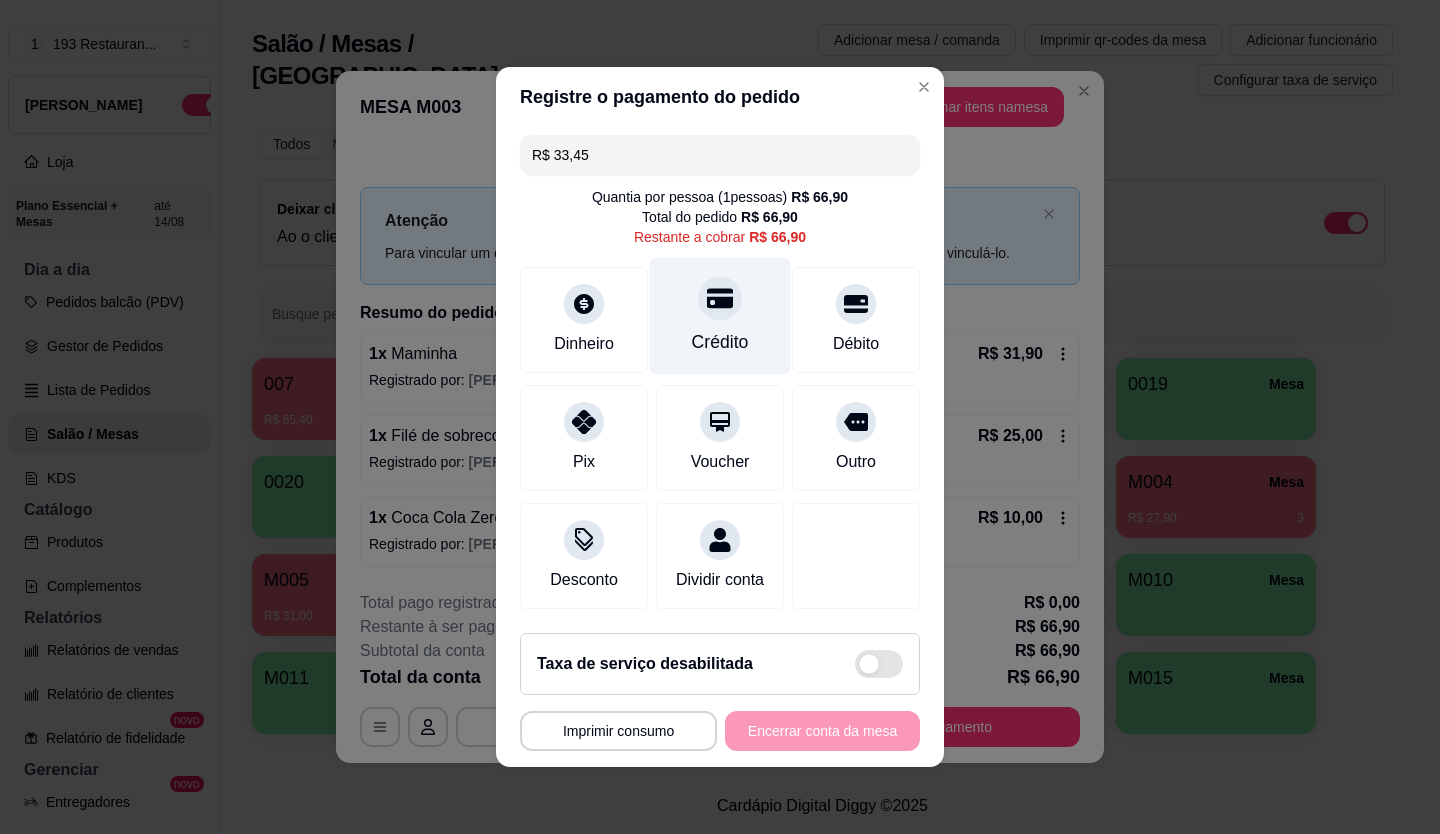 click on "Crédito" at bounding box center [720, 316] 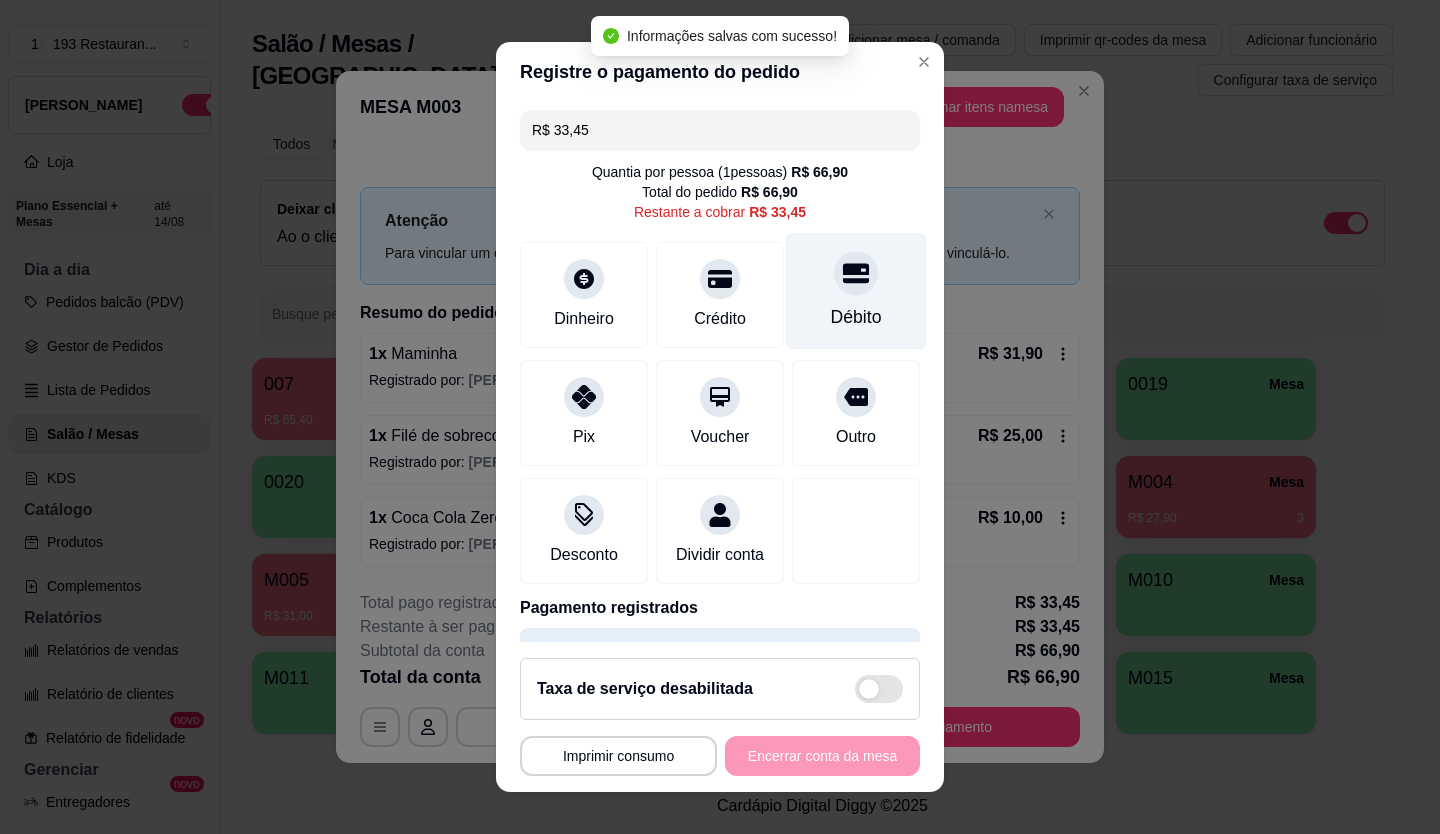 click at bounding box center [856, 273] 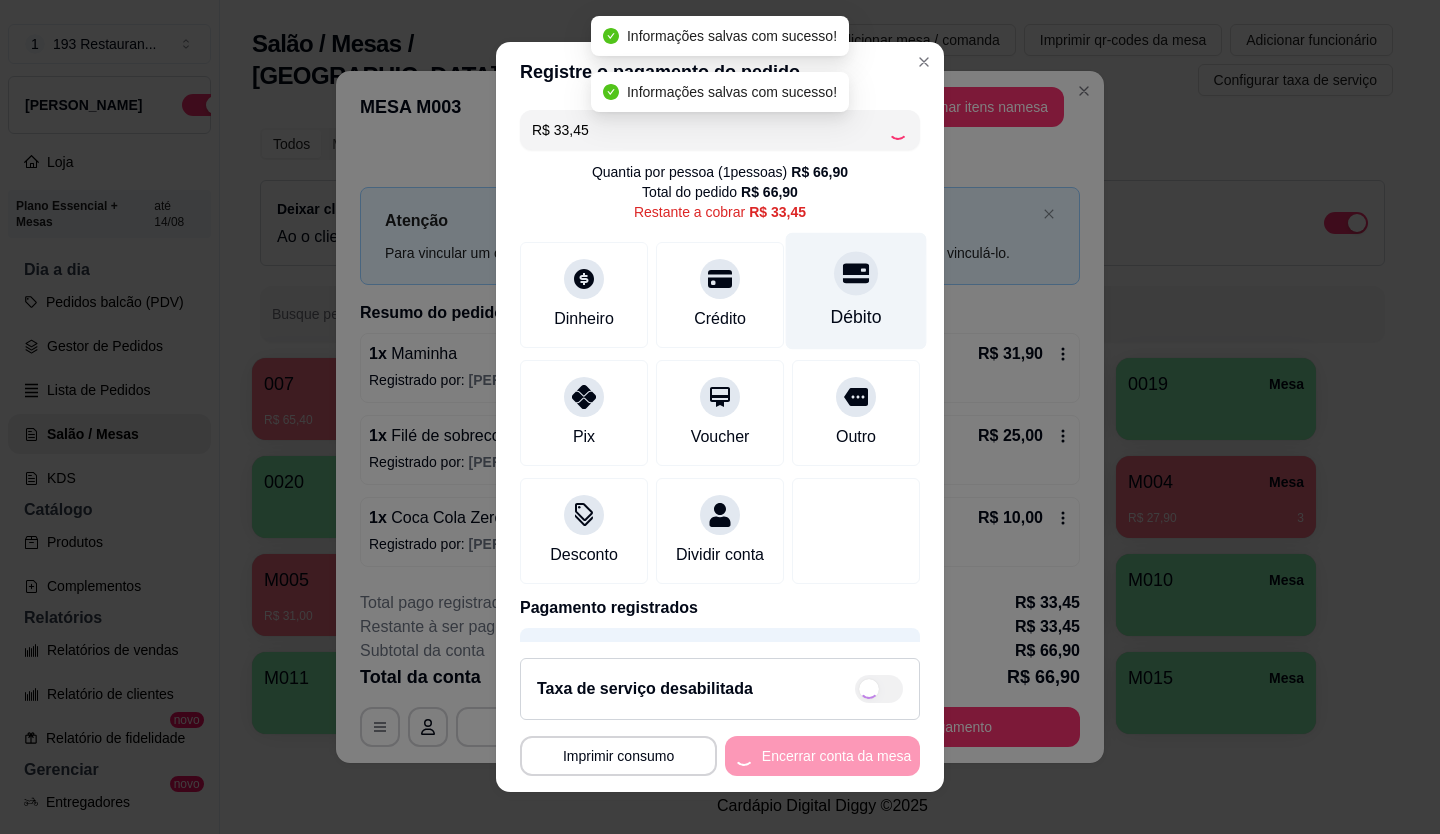 type on "R$ 0,00" 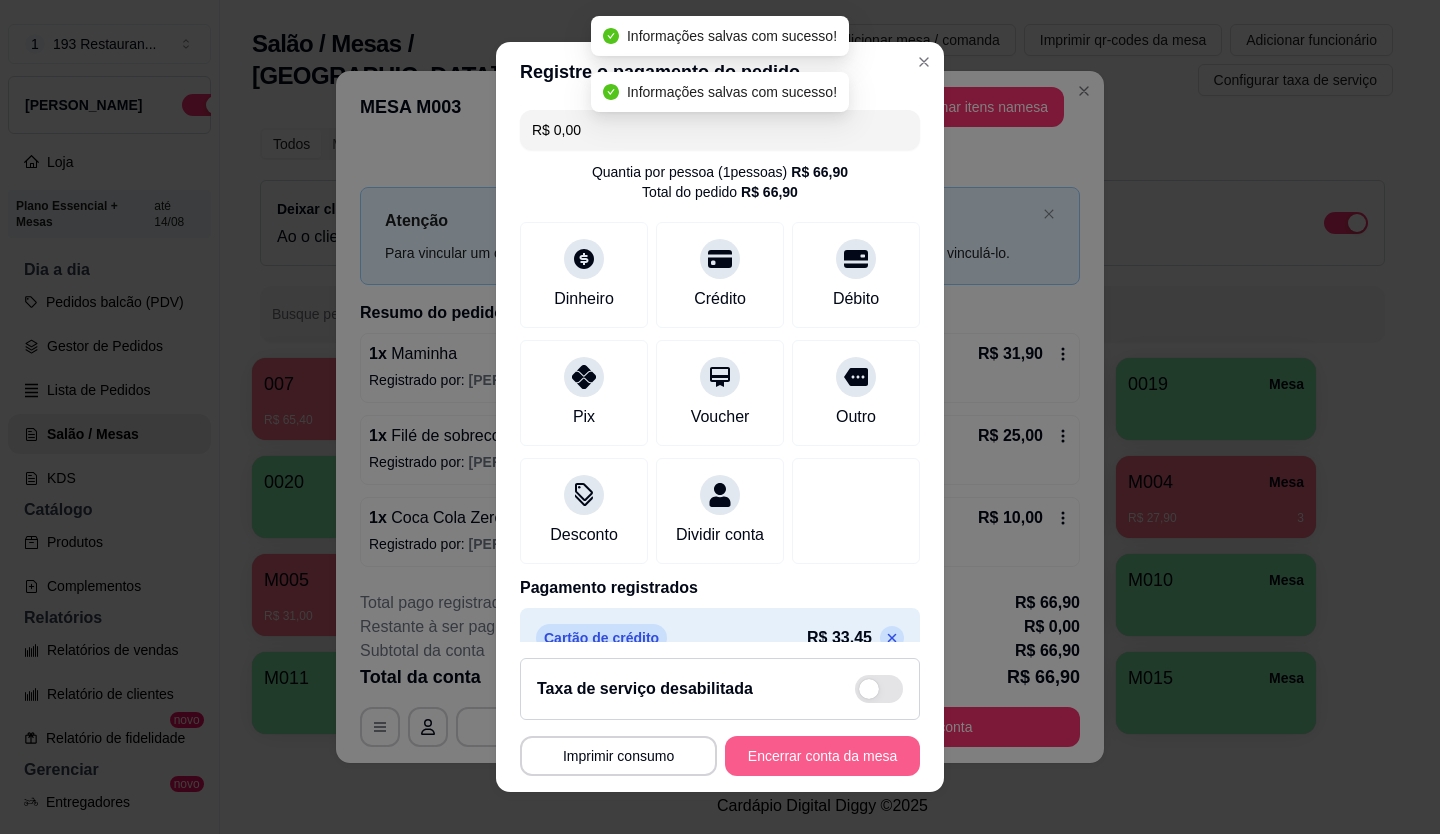 click on "Encerrar conta da mesa" at bounding box center [822, 756] 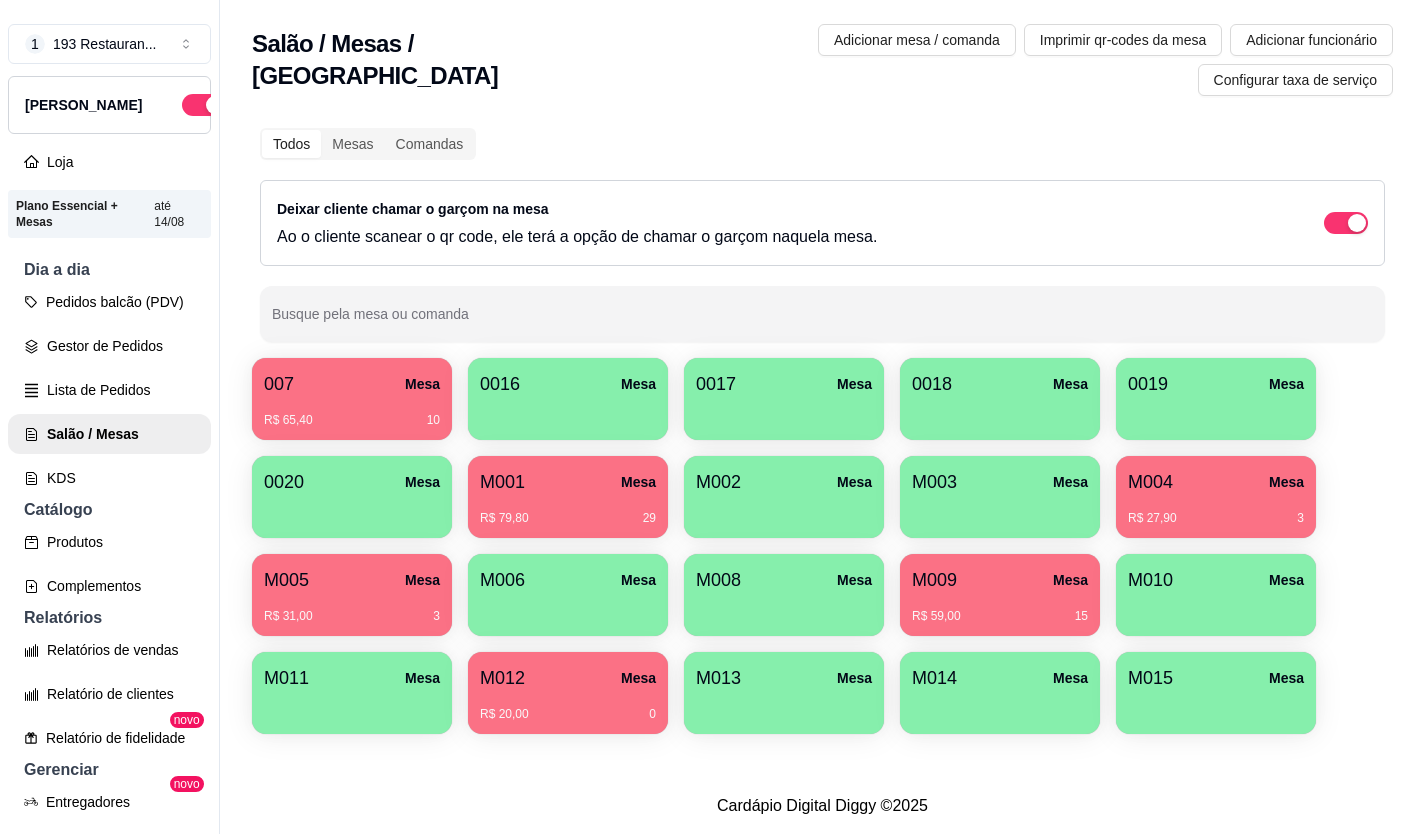 click on "007 Mesa R$ 65,40 10 0016 Mesa 0017 Mesa 0018 Mesa 0019 [GEOGRAPHIC_DATA]$ 79,80 29 M002 [GEOGRAPHIC_DATA]$ 27,90 3 M005 Mesa R$ 31,00 3 M006 Mesa M008 Mesa M009 Mesa R$ 59,00 15 M010 Mesa M011 [GEOGRAPHIC_DATA]$ 20,00 0 M013 Mesa M014 Mesa M015 [GEOGRAPHIC_DATA]" at bounding box center (822, 546) 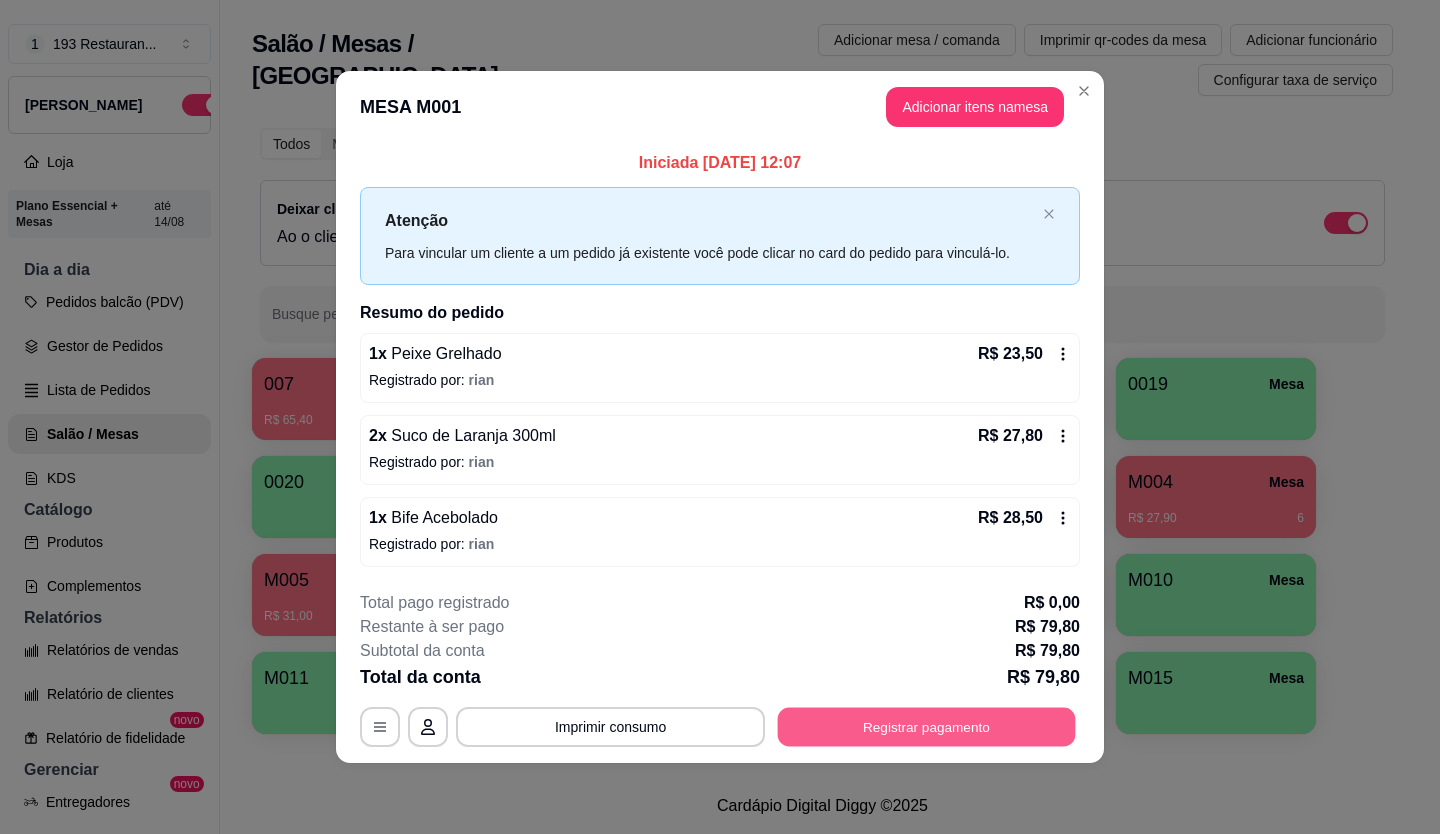 click on "Registrar pagamento" at bounding box center [927, 726] 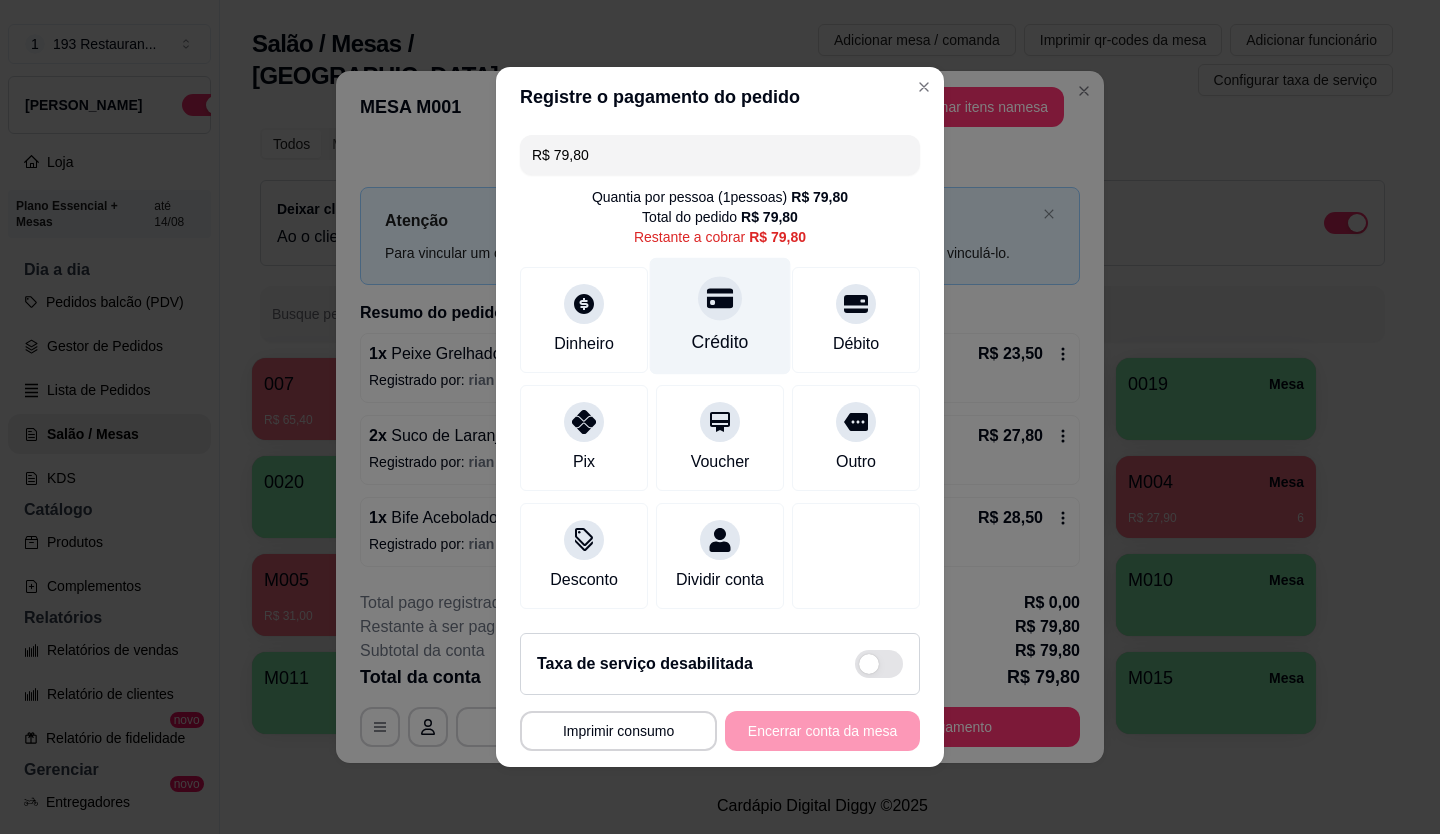 click 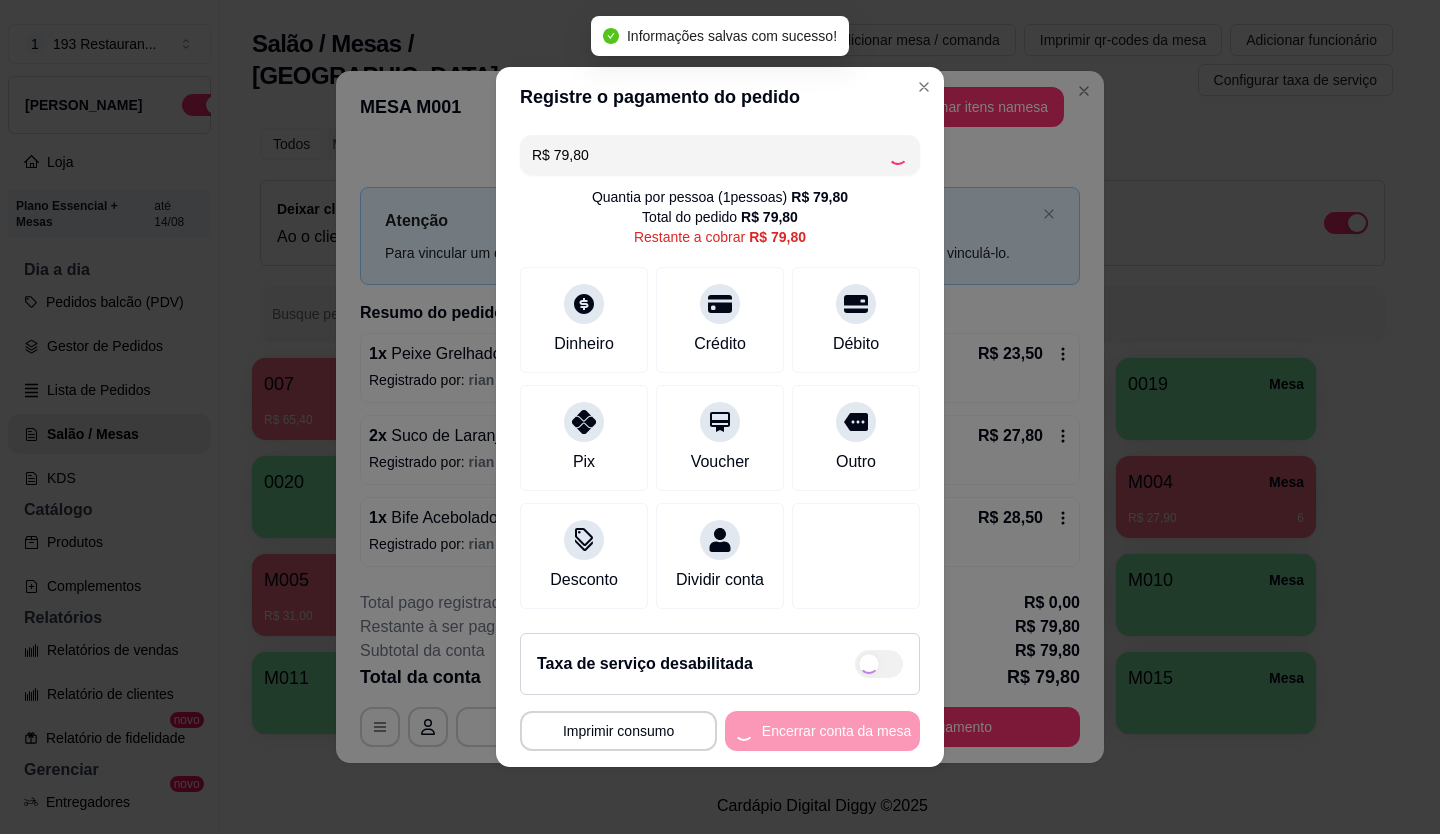type on "R$ 0,00" 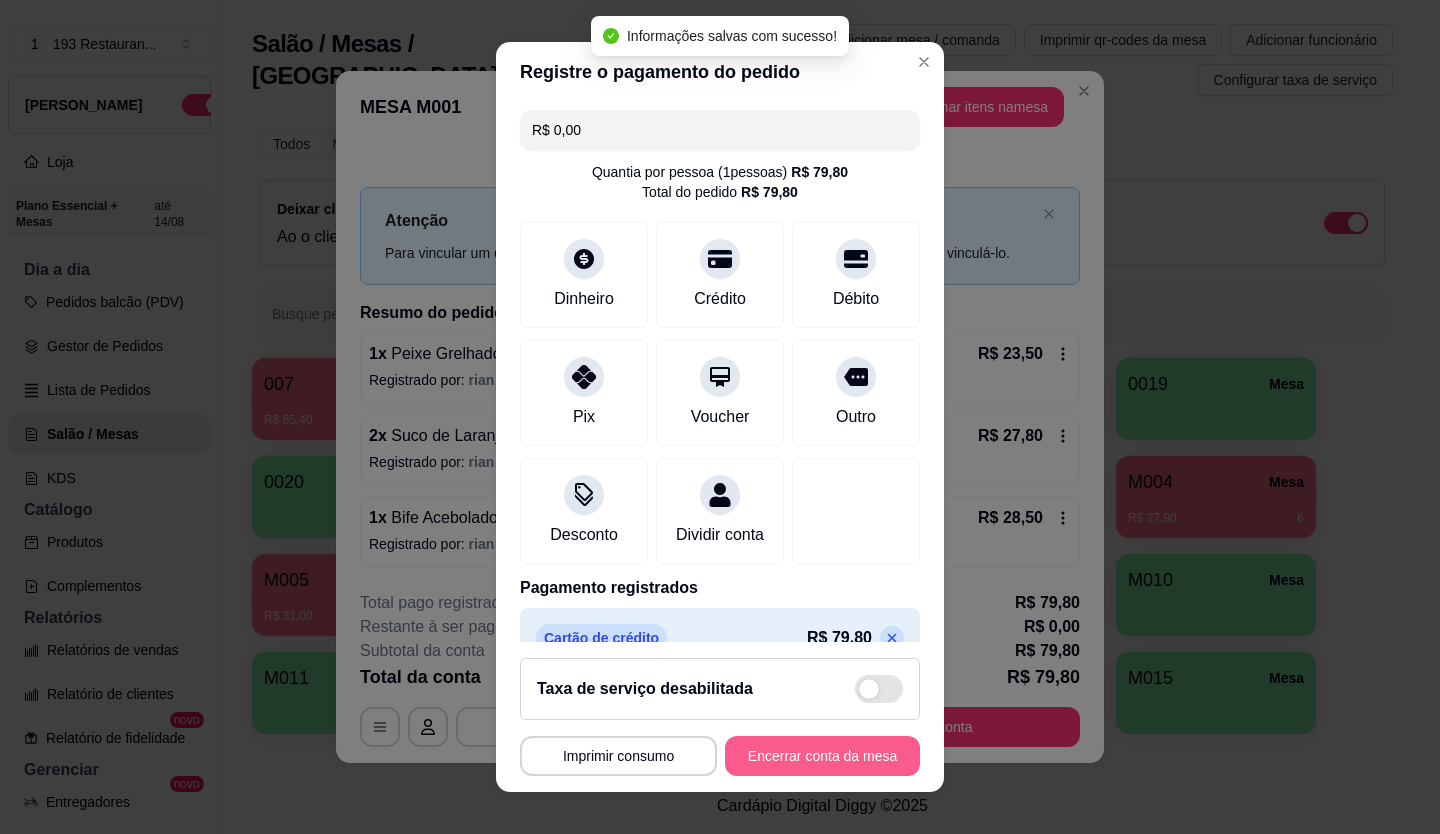 click on "Encerrar conta da mesa" at bounding box center [822, 756] 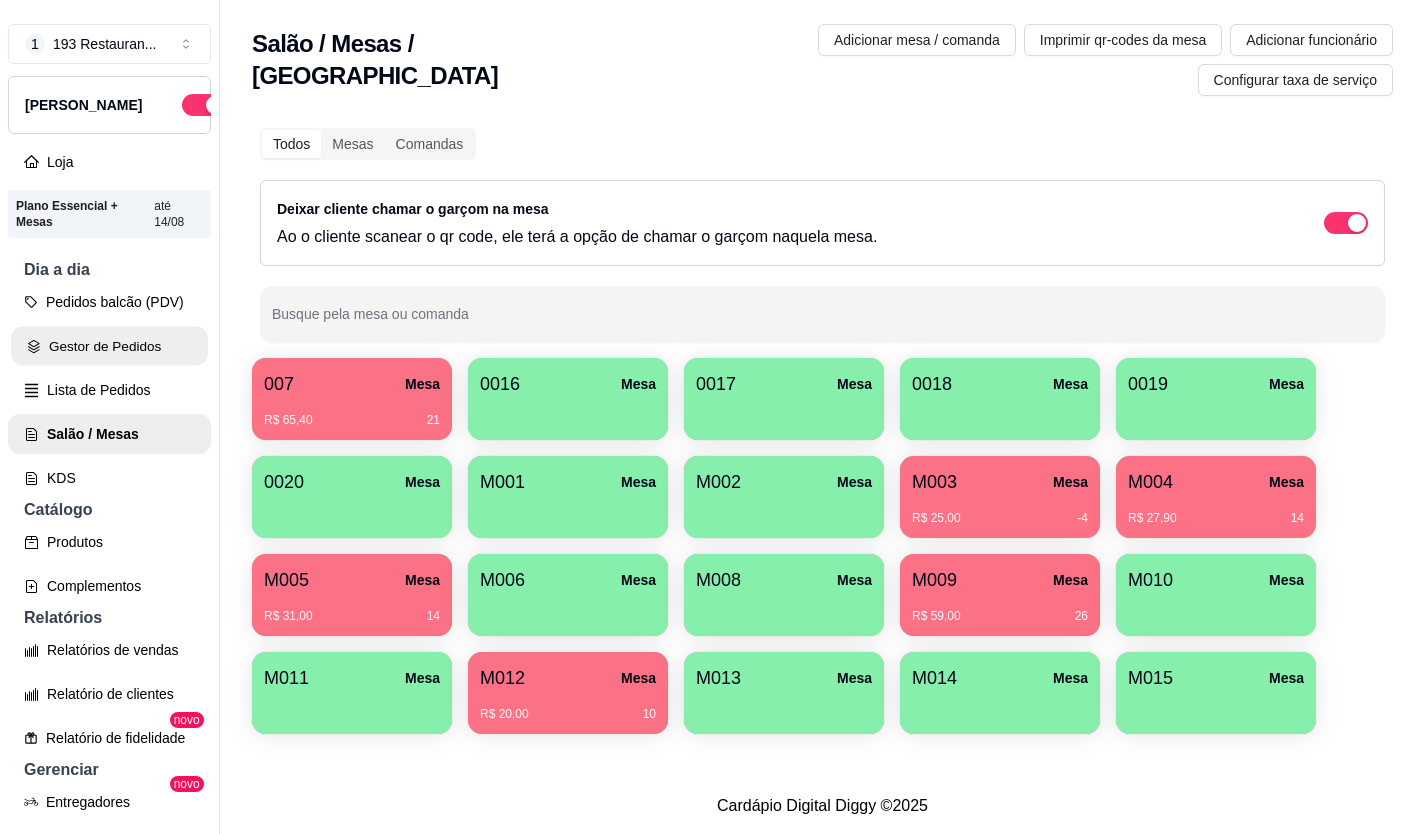 click on "Gestor de Pedidos" at bounding box center (109, 346) 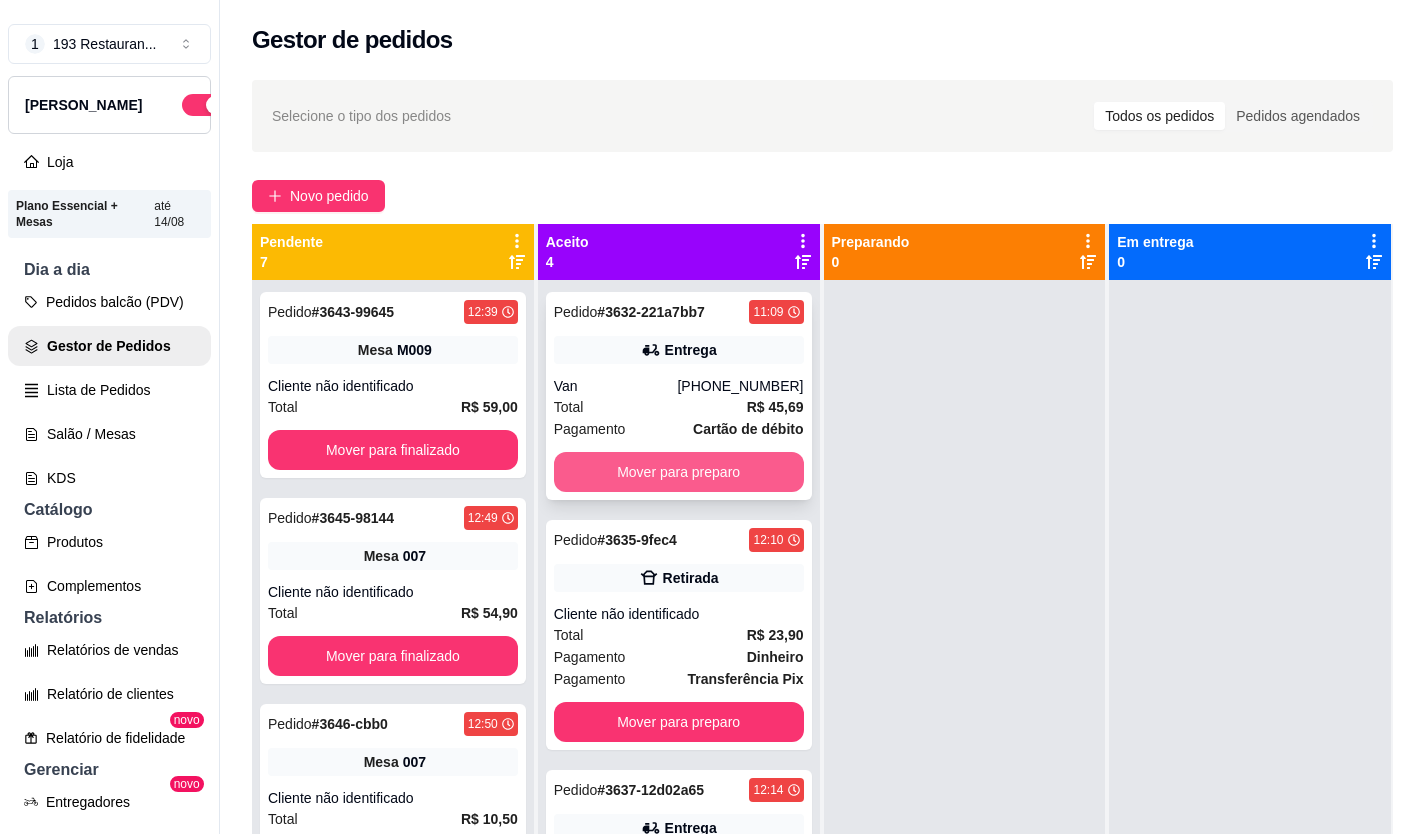 click on "Mover para preparo" at bounding box center [679, 472] 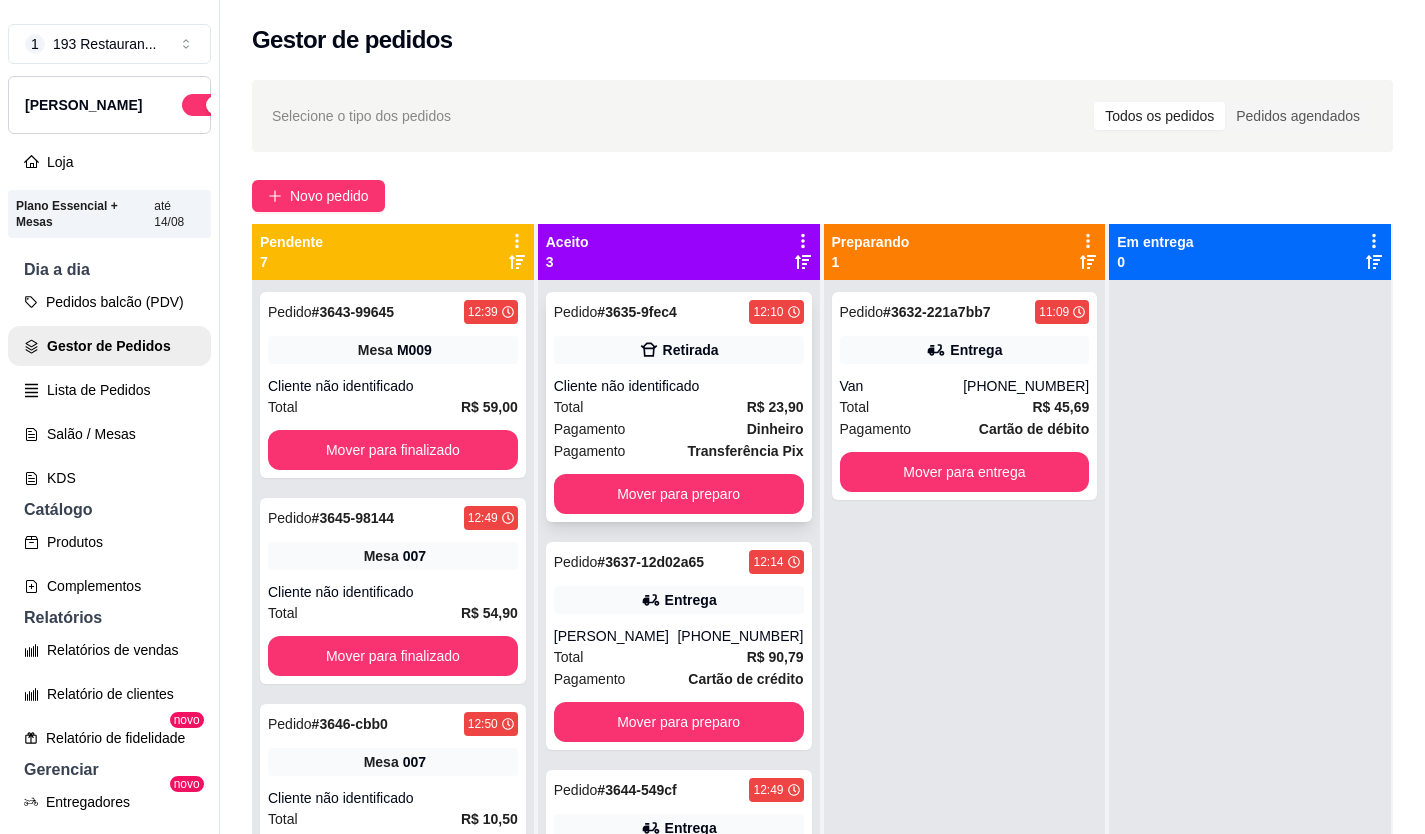 click on "Pedido  # 3635-9fec4 12:10 Retirada Cliente não identificado Total R$ 23,90 Pagamento Dinheiro Pagamento Transferência Pix Mover para preparo" at bounding box center (679, 407) 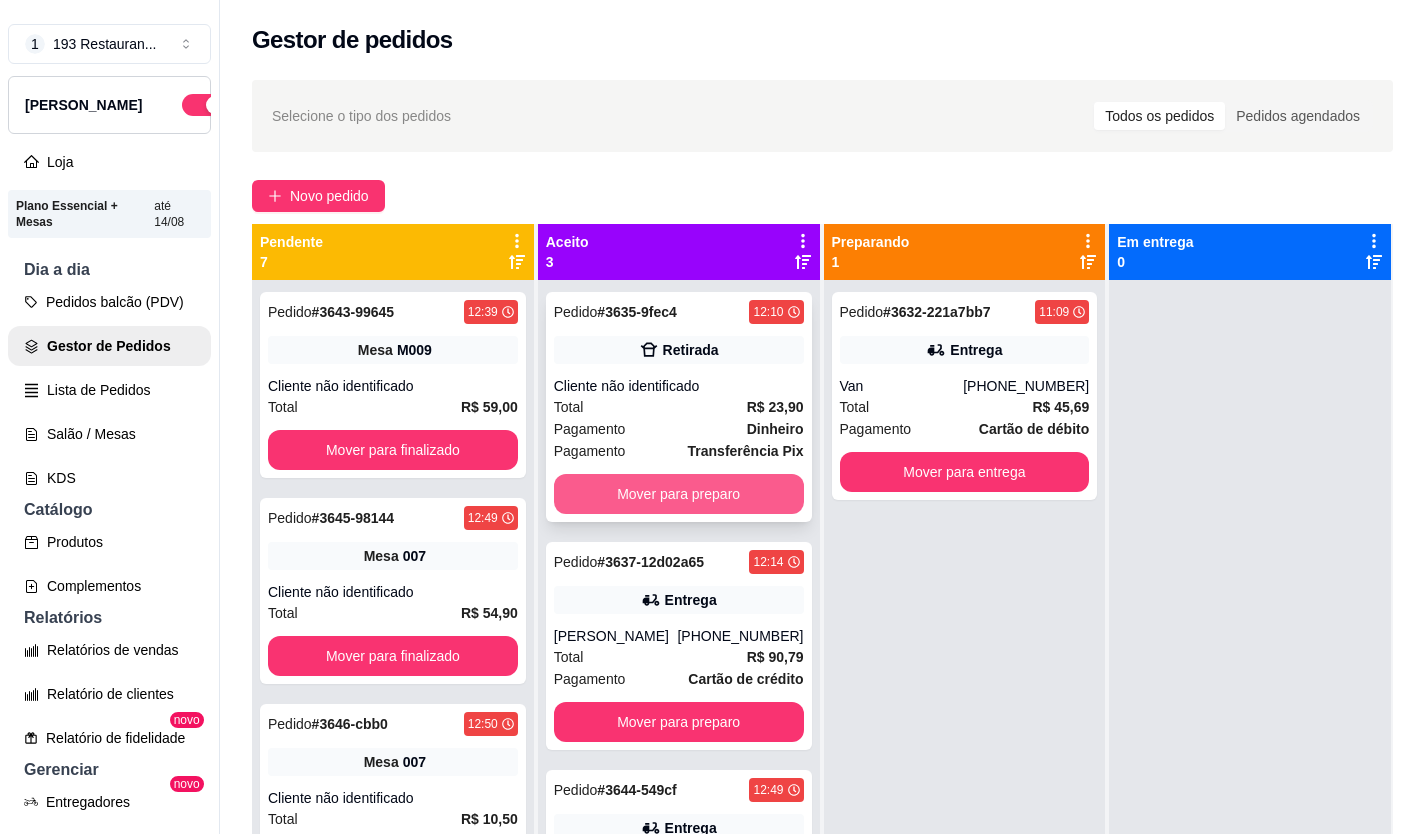 click on "Mover para preparo" at bounding box center [679, 494] 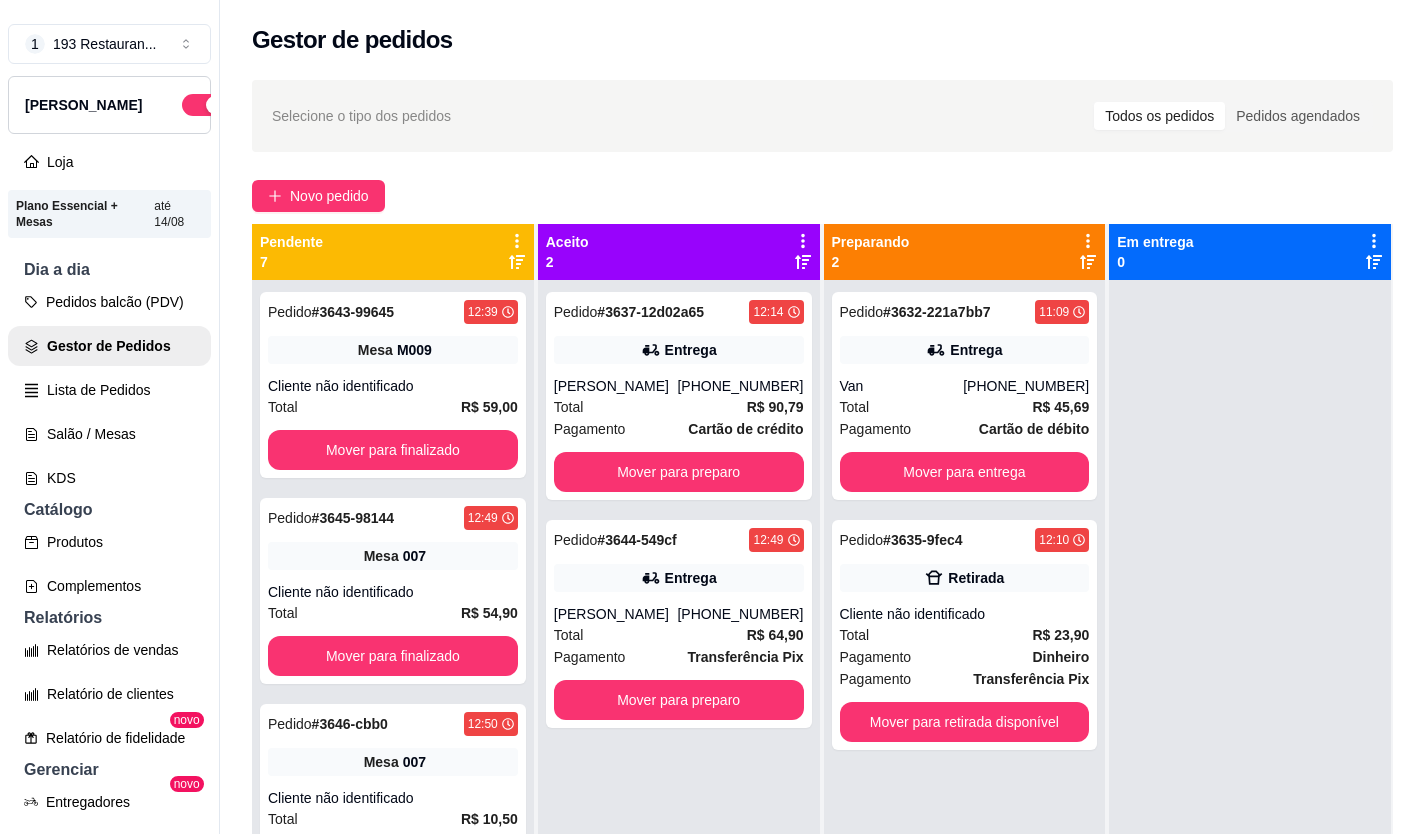 click on "Pedido  # 3637-12d02a65 12:14 Entrega [PERSON_NAME] [PHONE_NUMBER] Total R$ 90,79 Pagamento Cartão de crédito Mover para preparo" at bounding box center (679, 396) 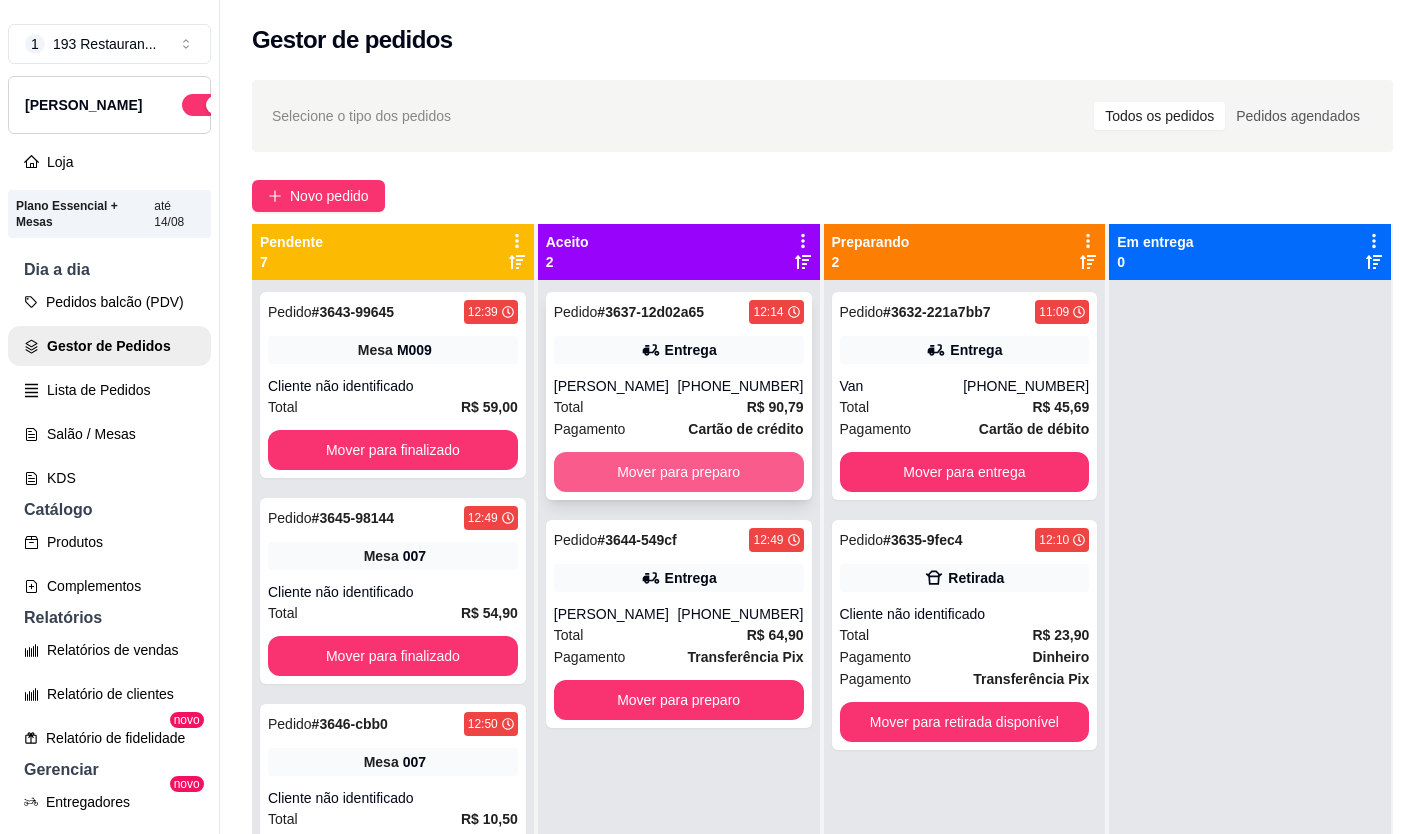 click on "Mover para preparo" at bounding box center [679, 472] 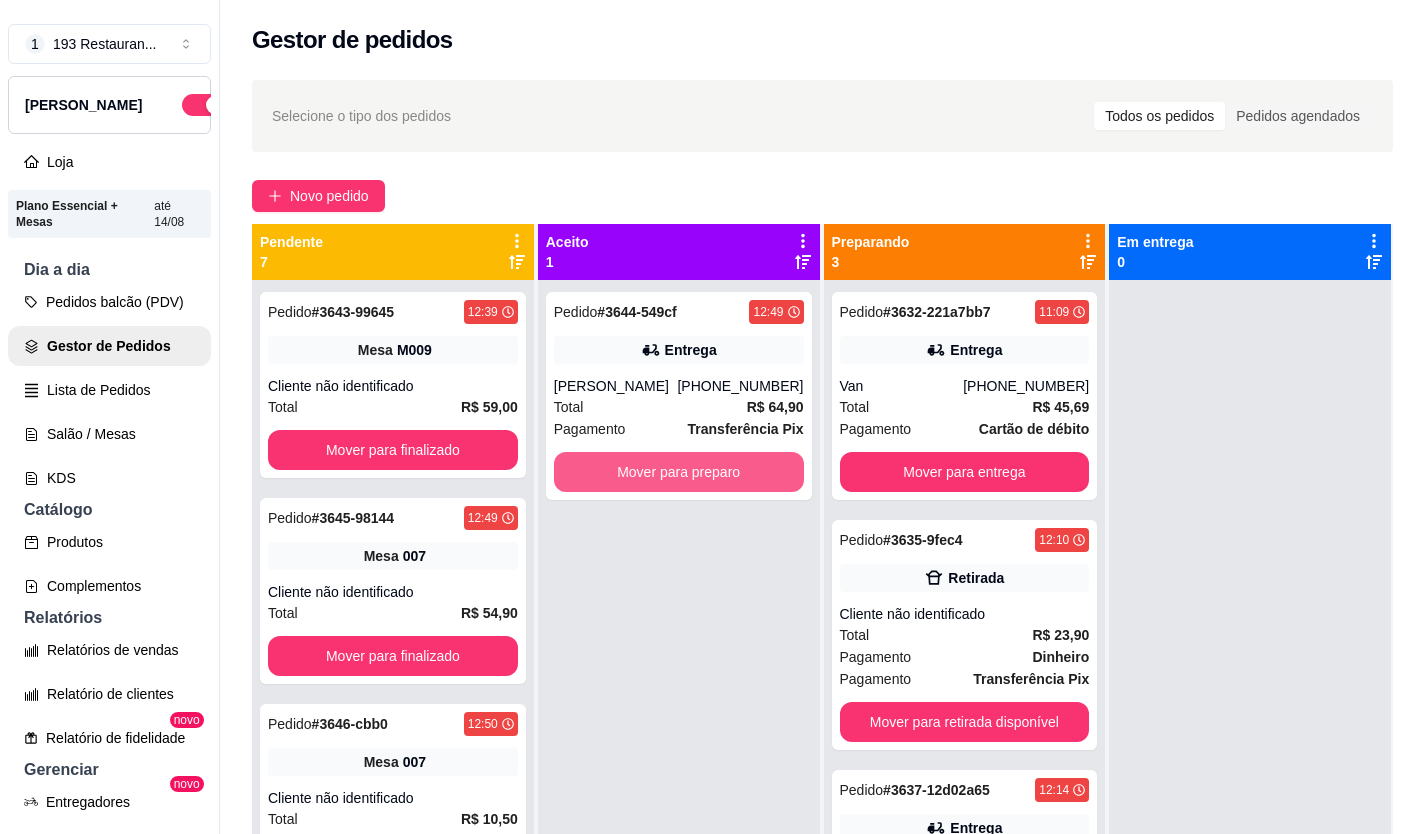 click on "Mover para preparo" at bounding box center (679, 472) 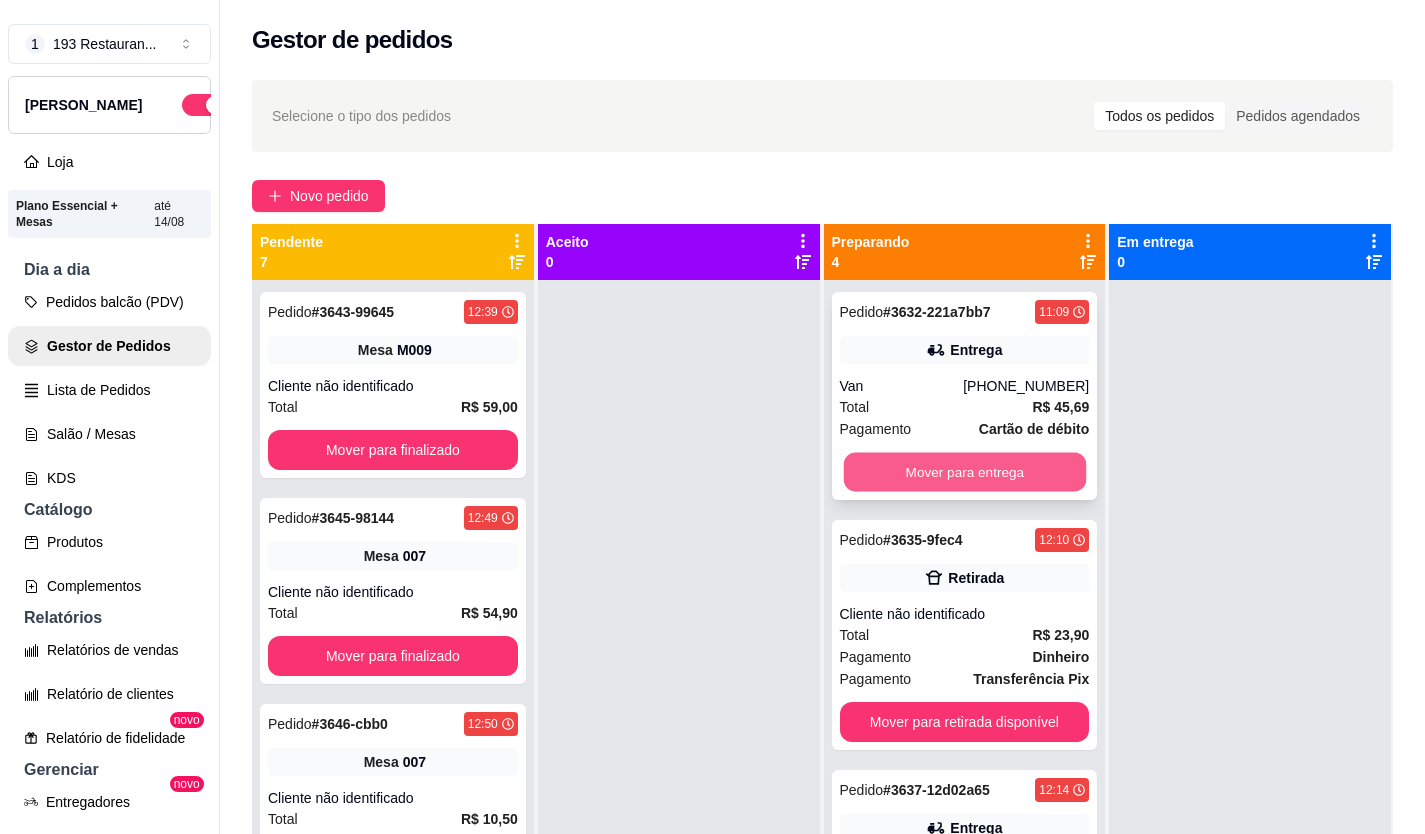 click on "Mover para entrega" at bounding box center [964, 472] 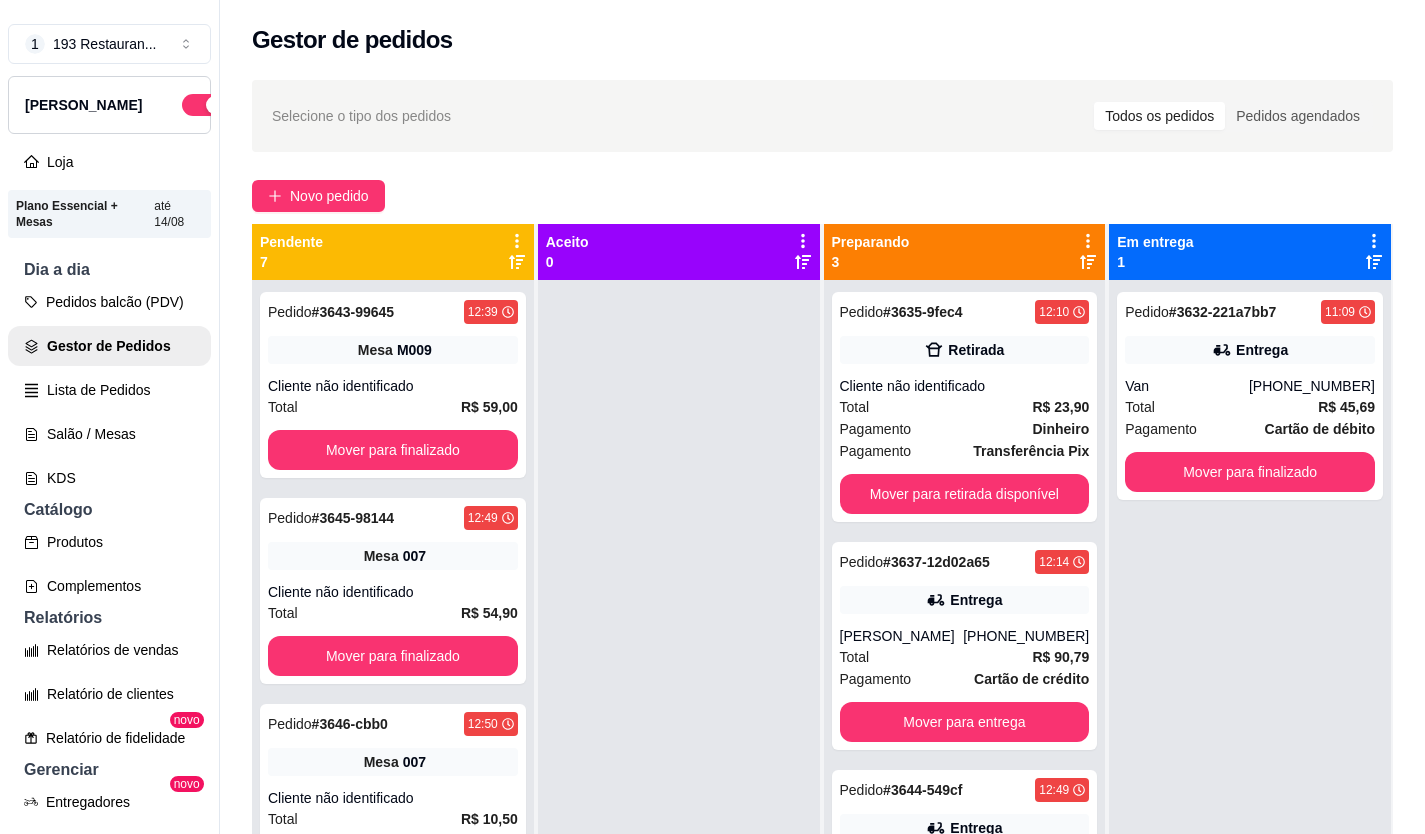 click on "Pedido  # 3635-9fec4 12:10 Retirada Cliente não identificado Total R$ 23,90 Pagamento Dinheiro Pagamento Transferência Pix Mover para retirada disponível" at bounding box center (965, 407) 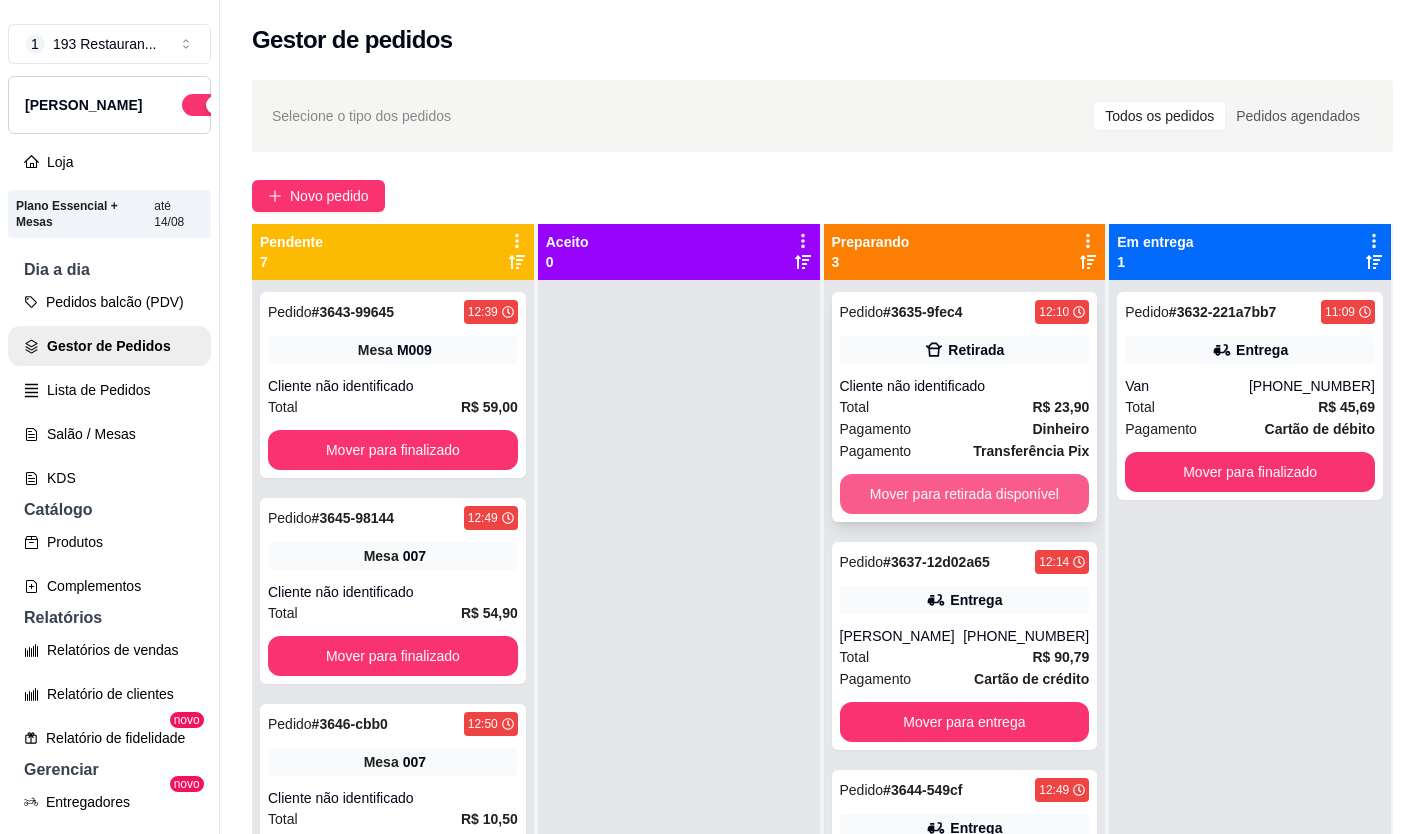click on "Mover para retirada disponível" at bounding box center (965, 494) 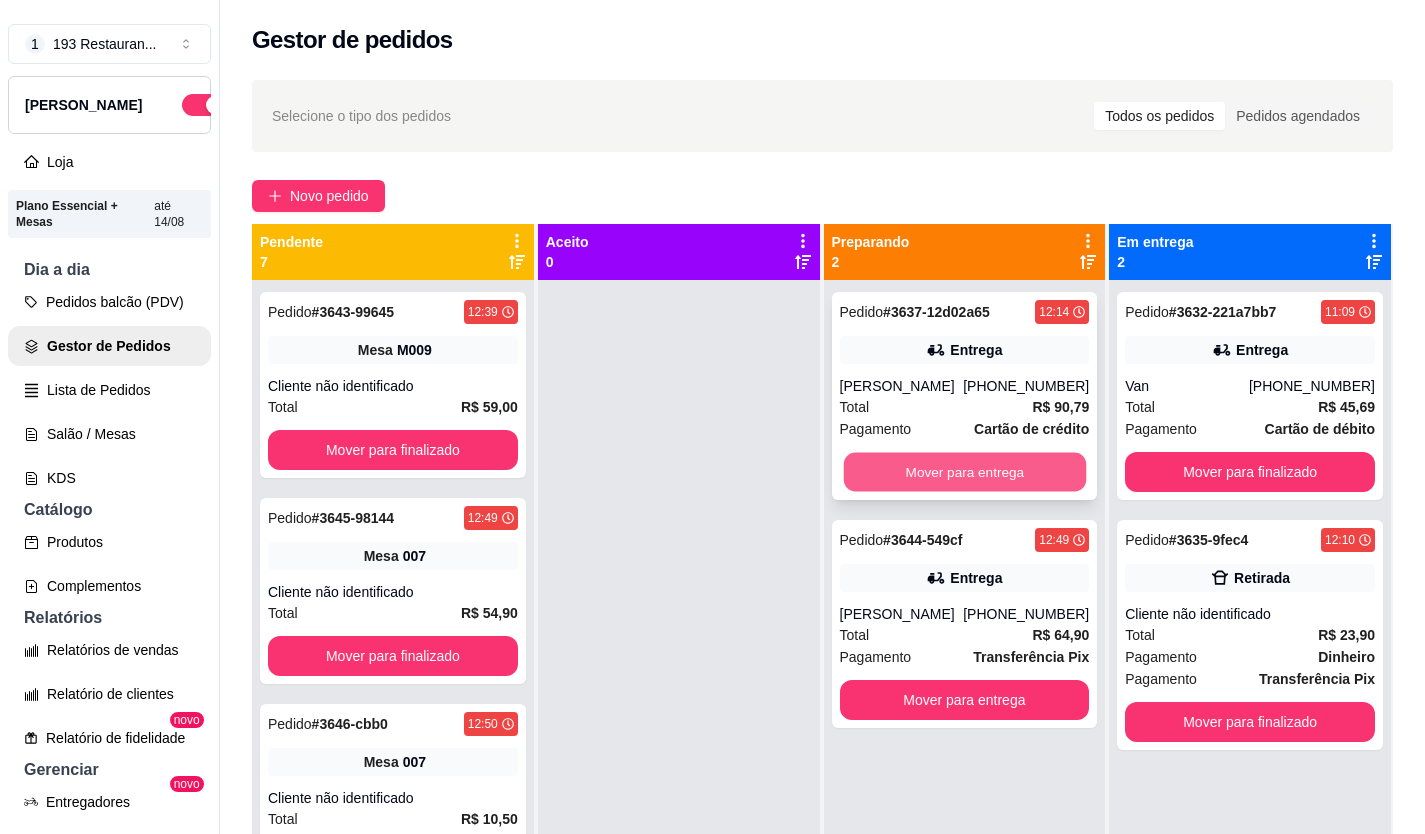 click on "Mover para entrega" at bounding box center [964, 472] 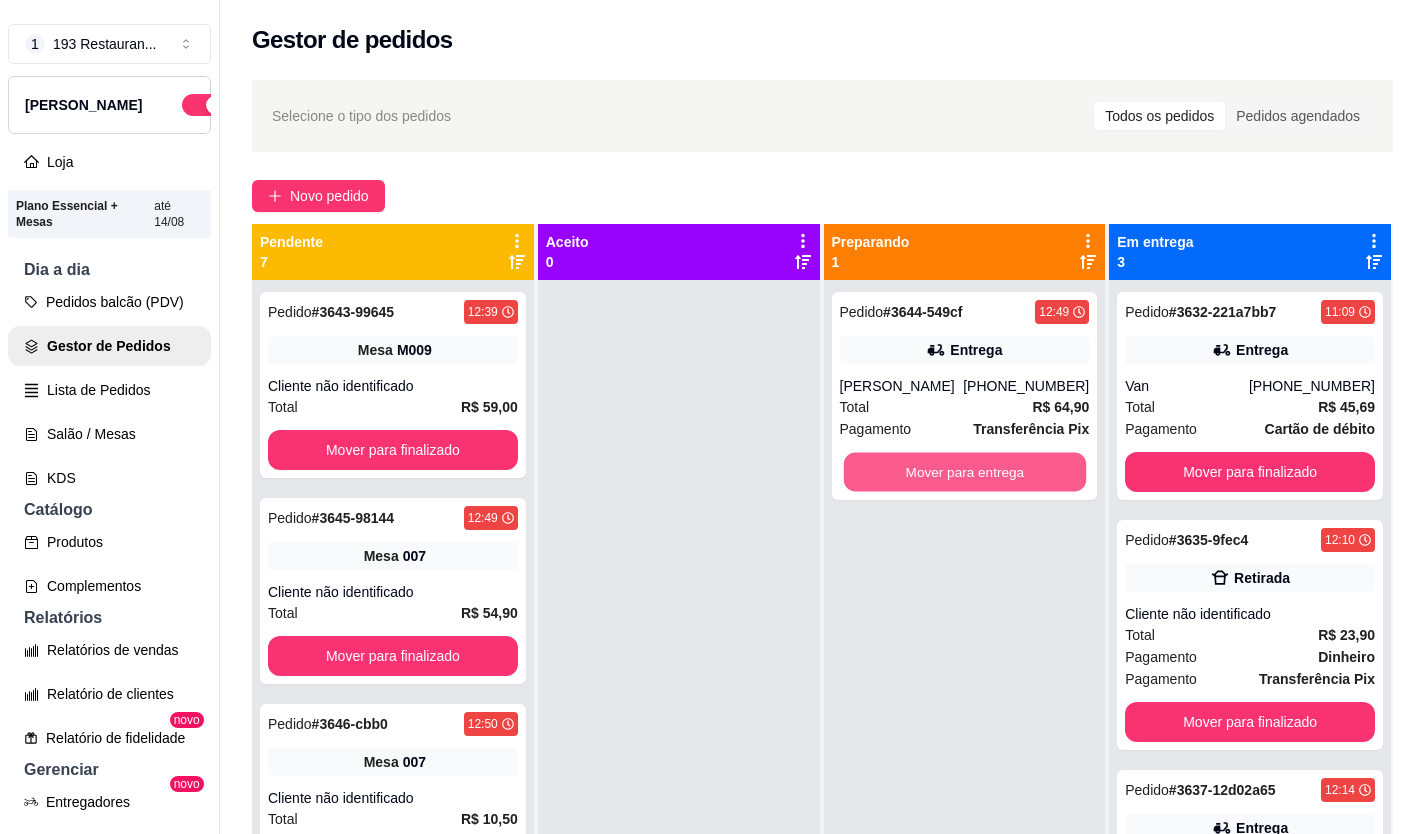click on "Mover para entrega" at bounding box center [964, 472] 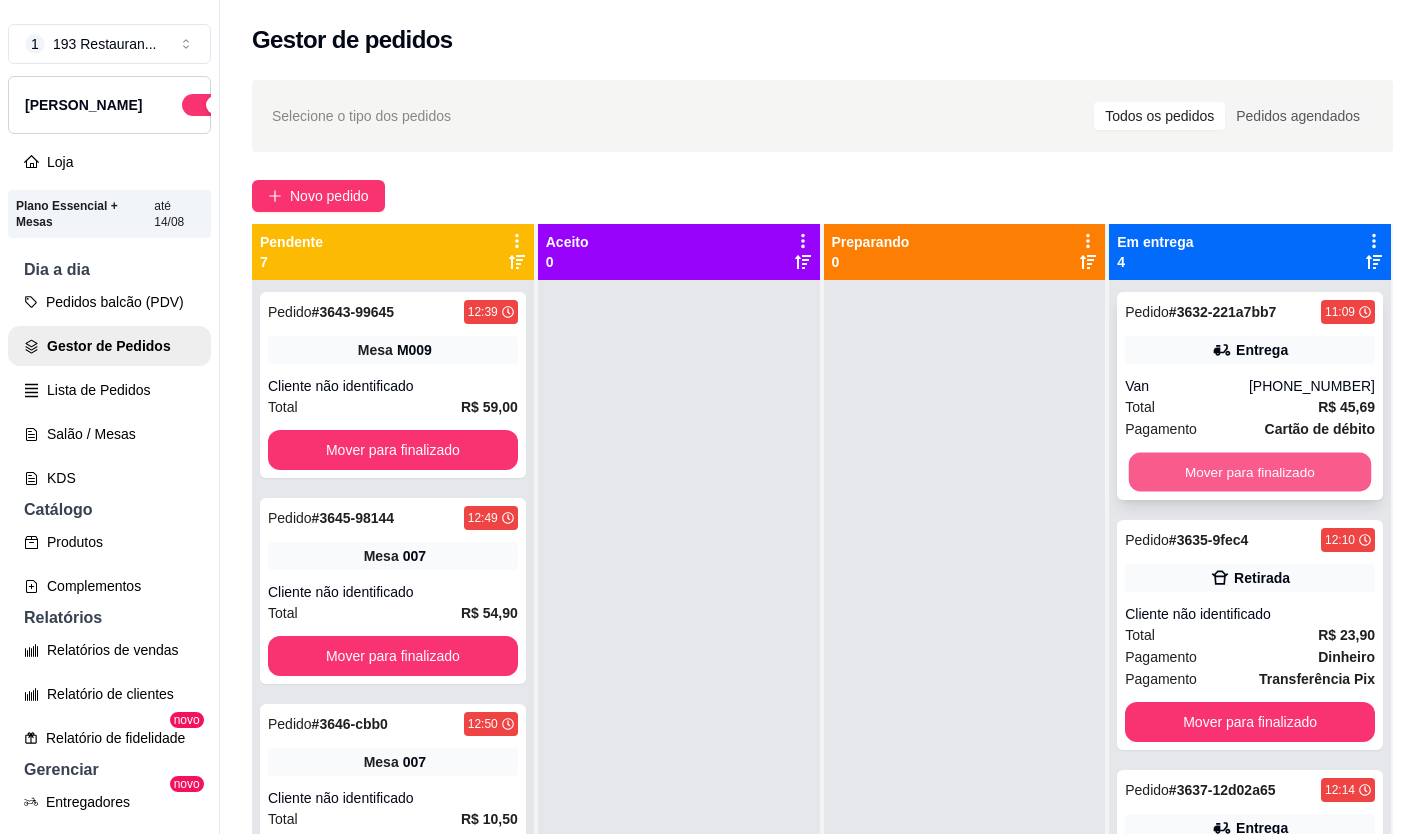click on "Mover para finalizado" at bounding box center [1250, 472] 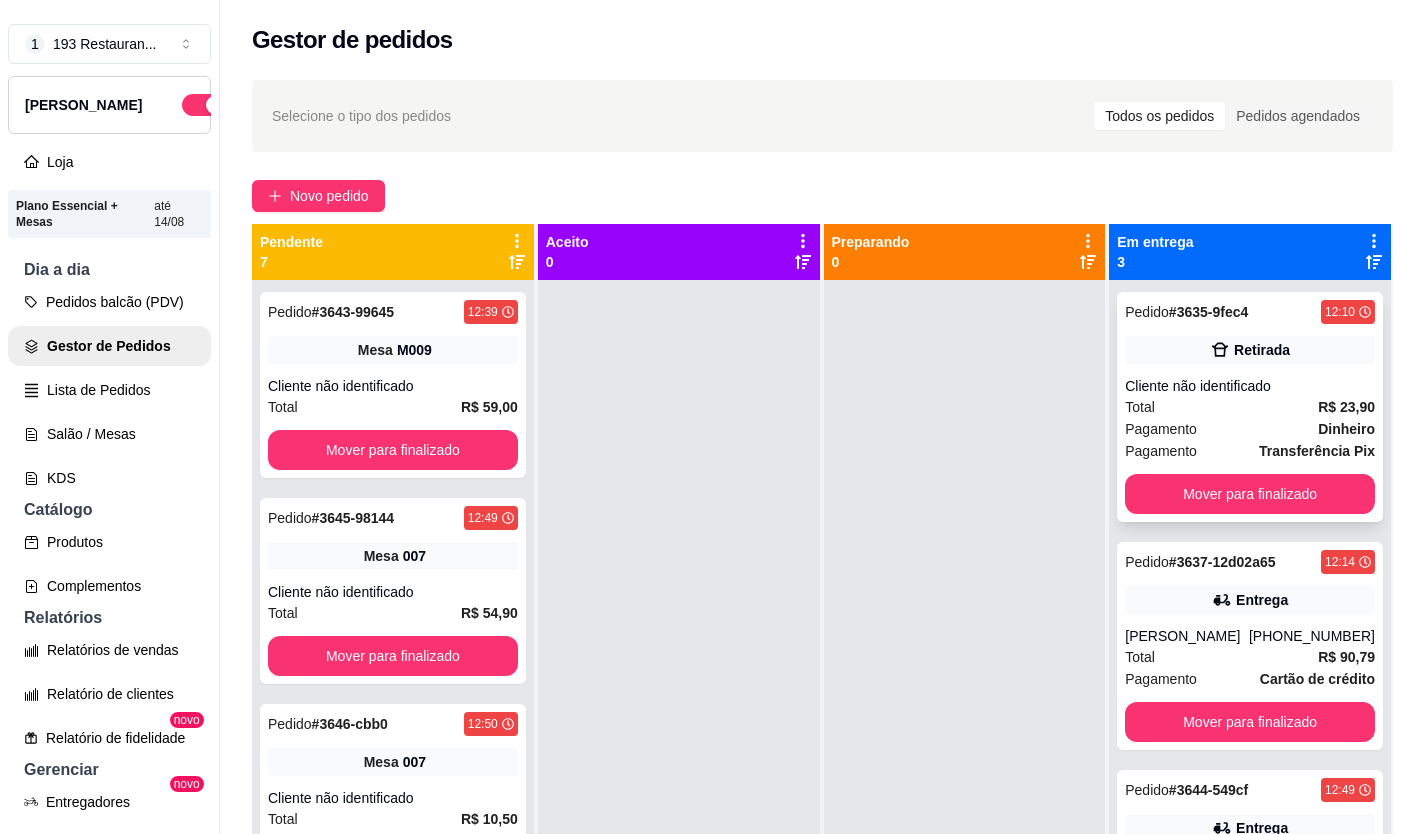 click on "Pedido  # 3635-9fec4 12:10 Retirada Cliente não identificado Total R$ 23,90 Pagamento Dinheiro Pagamento Transferência Pix Mover para finalizado" at bounding box center (1250, 407) 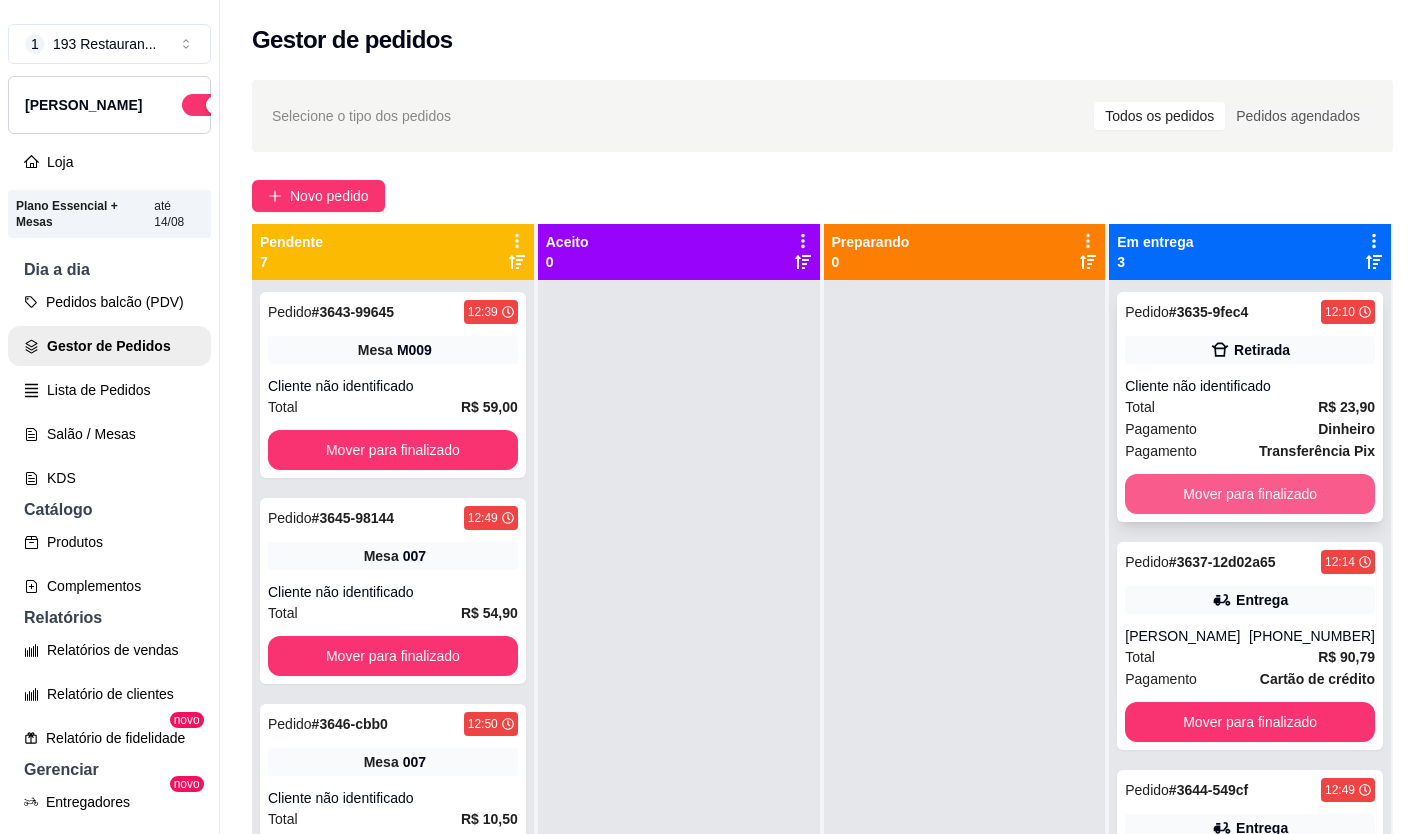 click on "Mover para finalizado" at bounding box center (1250, 494) 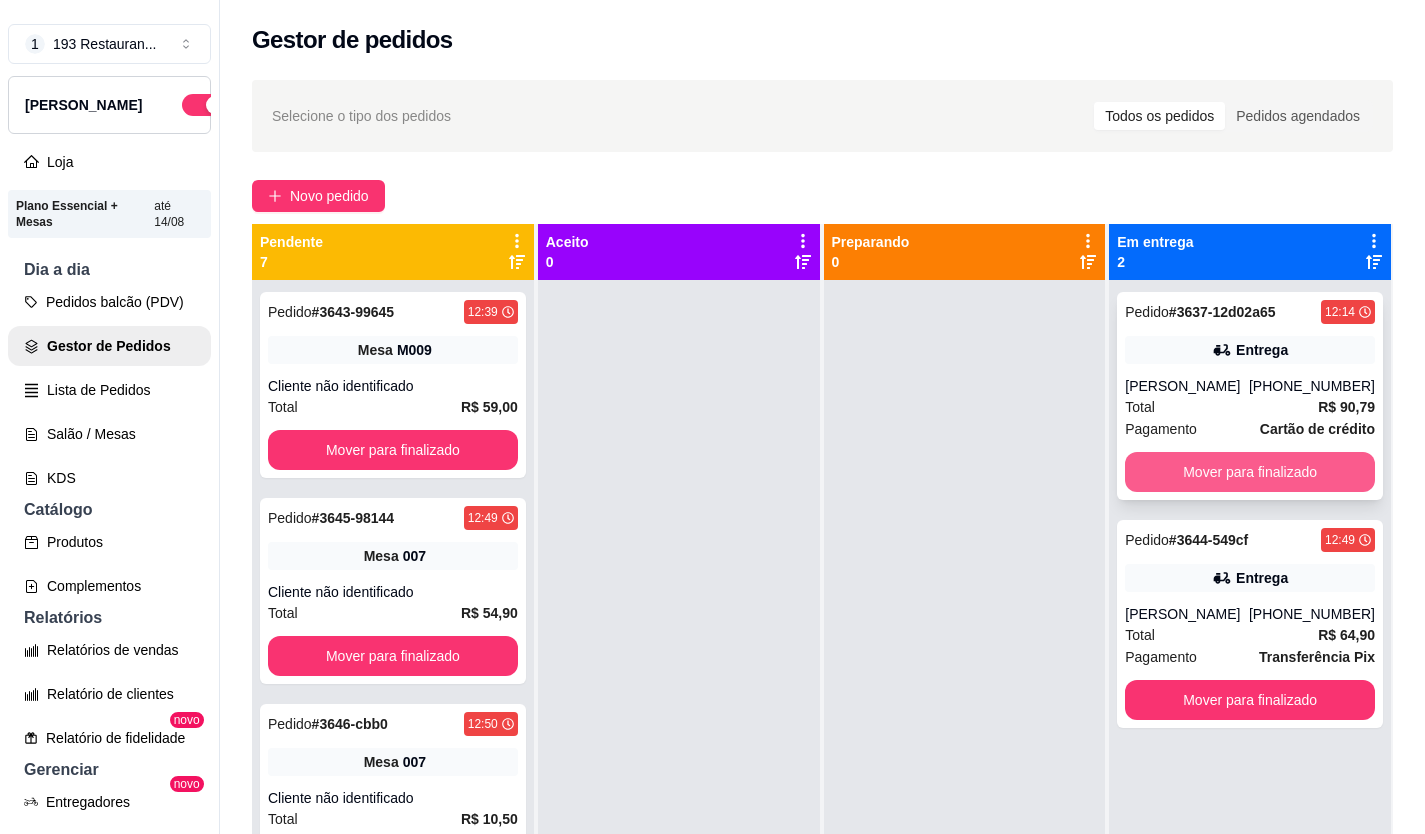 click on "Mover para finalizado" at bounding box center (1250, 472) 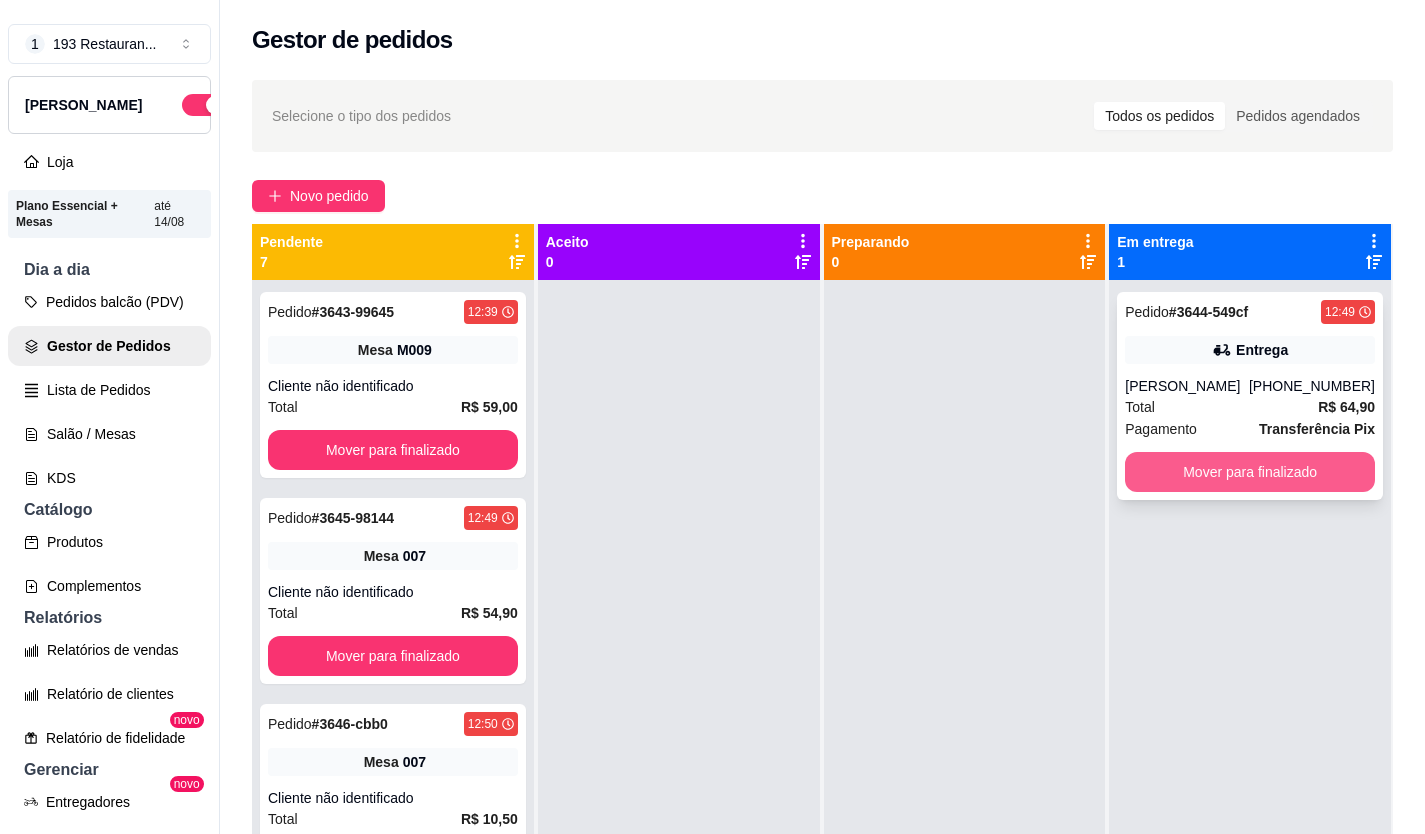 click on "Mover para finalizado" at bounding box center (1250, 472) 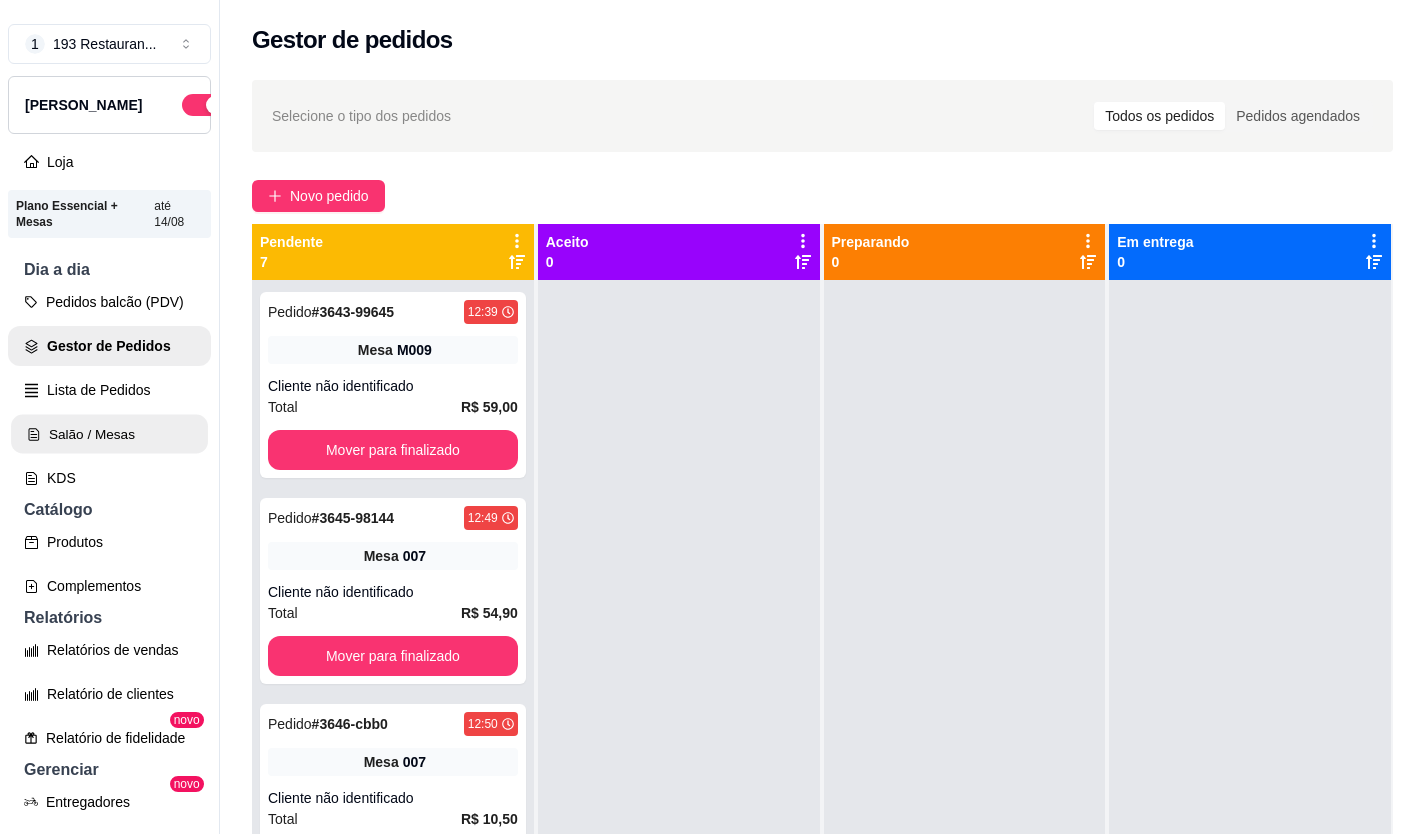 click on "Salão / Mesas" at bounding box center [109, 434] 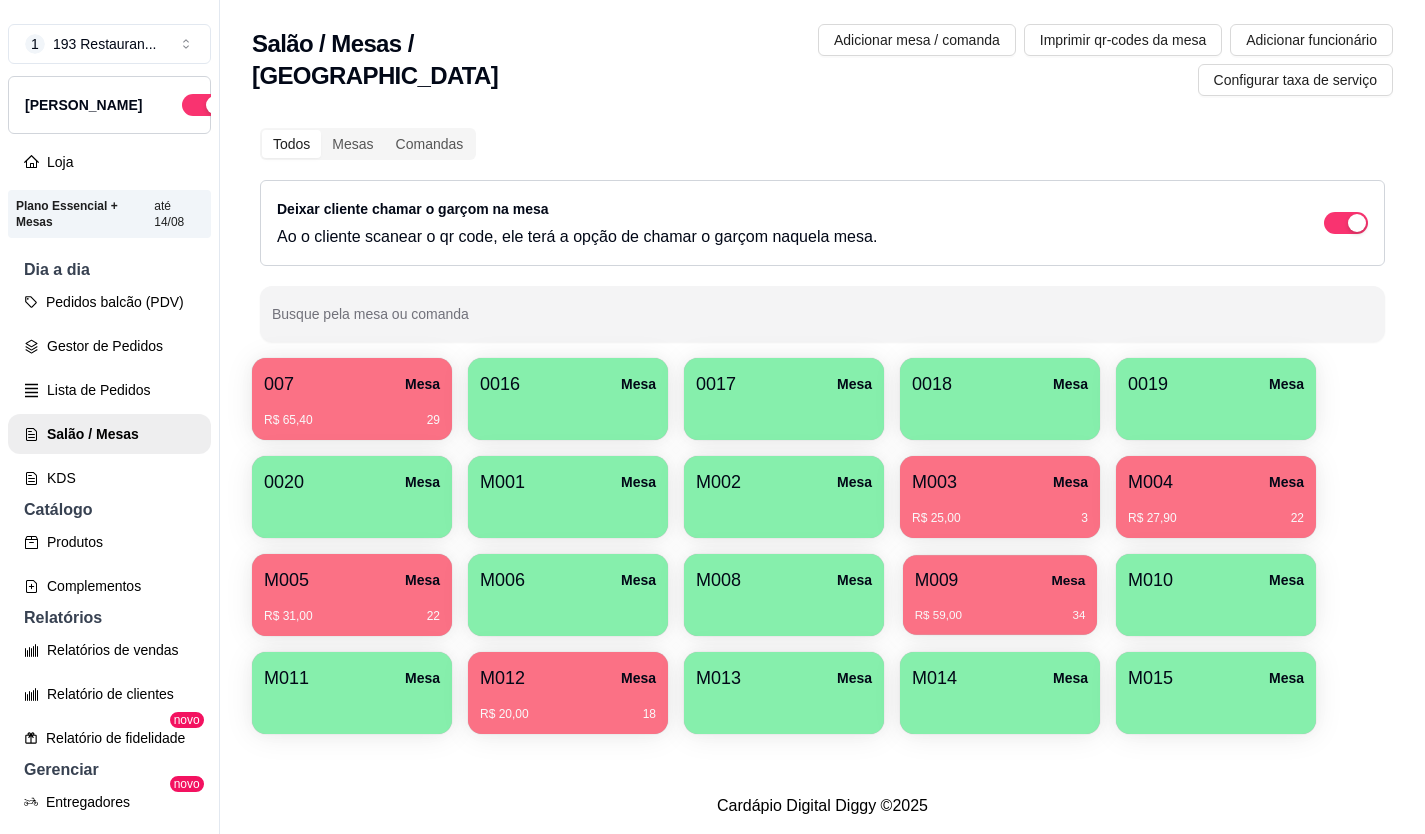 click on "R$ 59,00 34" at bounding box center (1000, 608) 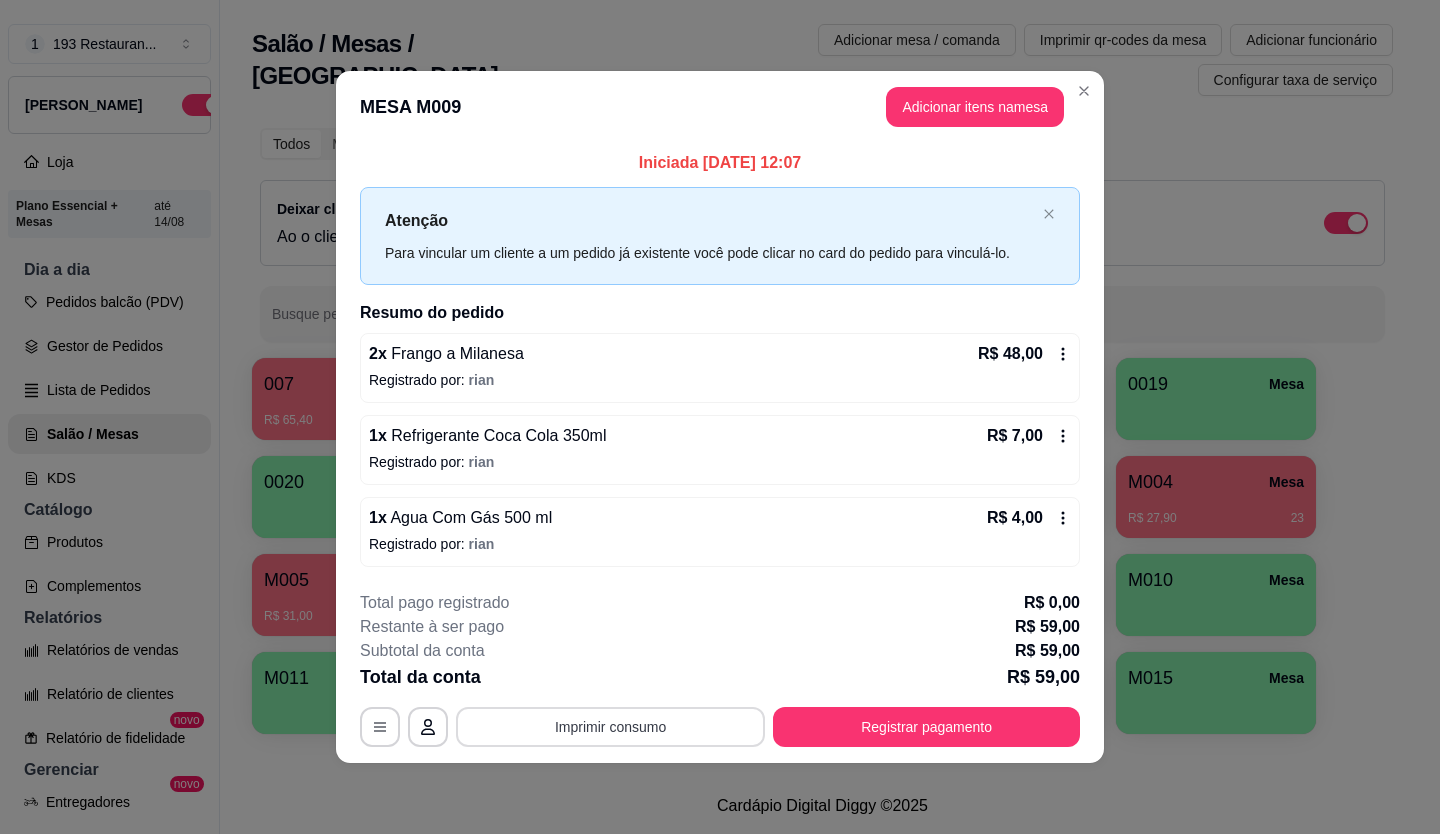 click on "Imprimir consumo" at bounding box center (610, 727) 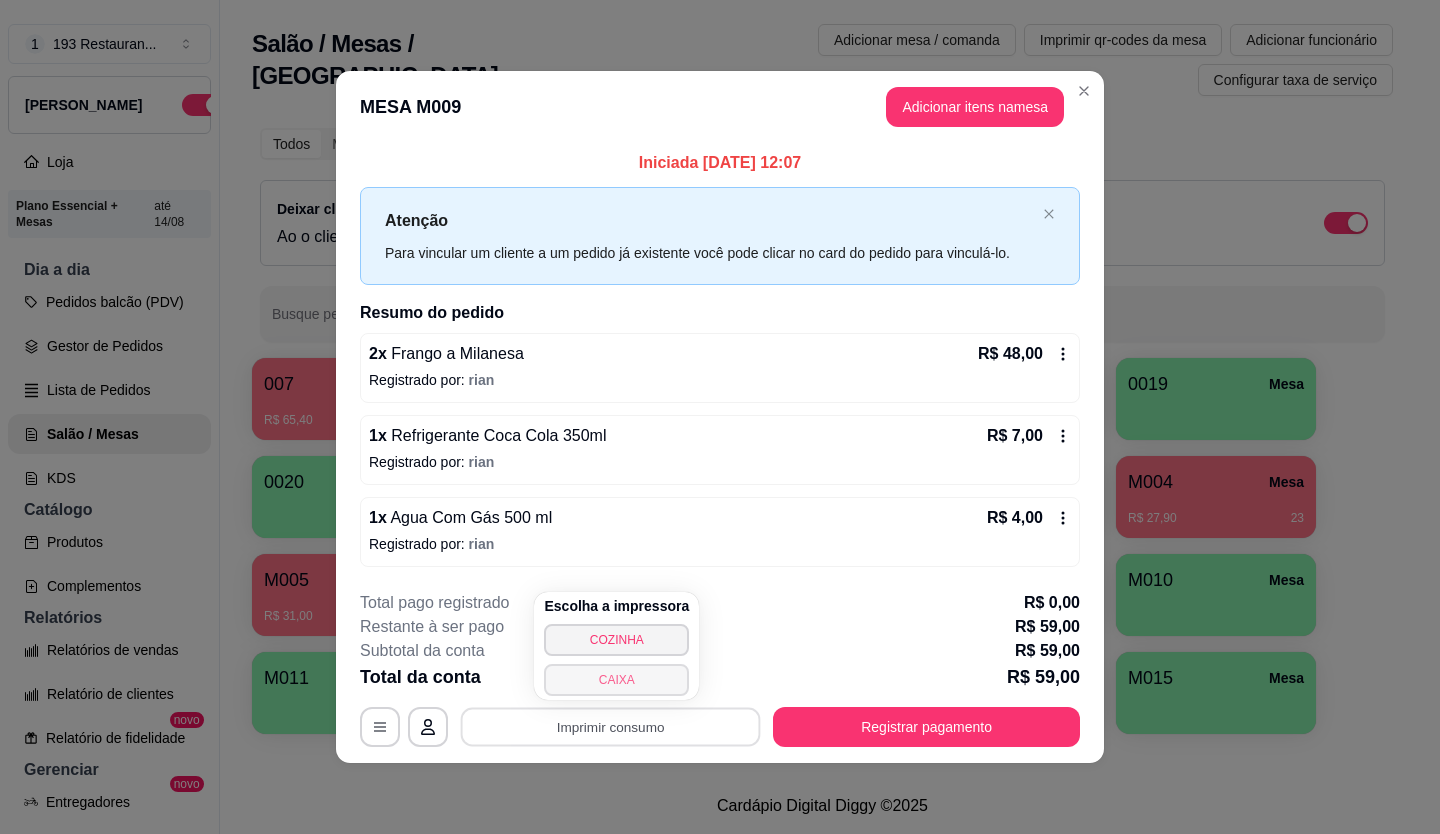 click on "CAIXA" at bounding box center (616, 680) 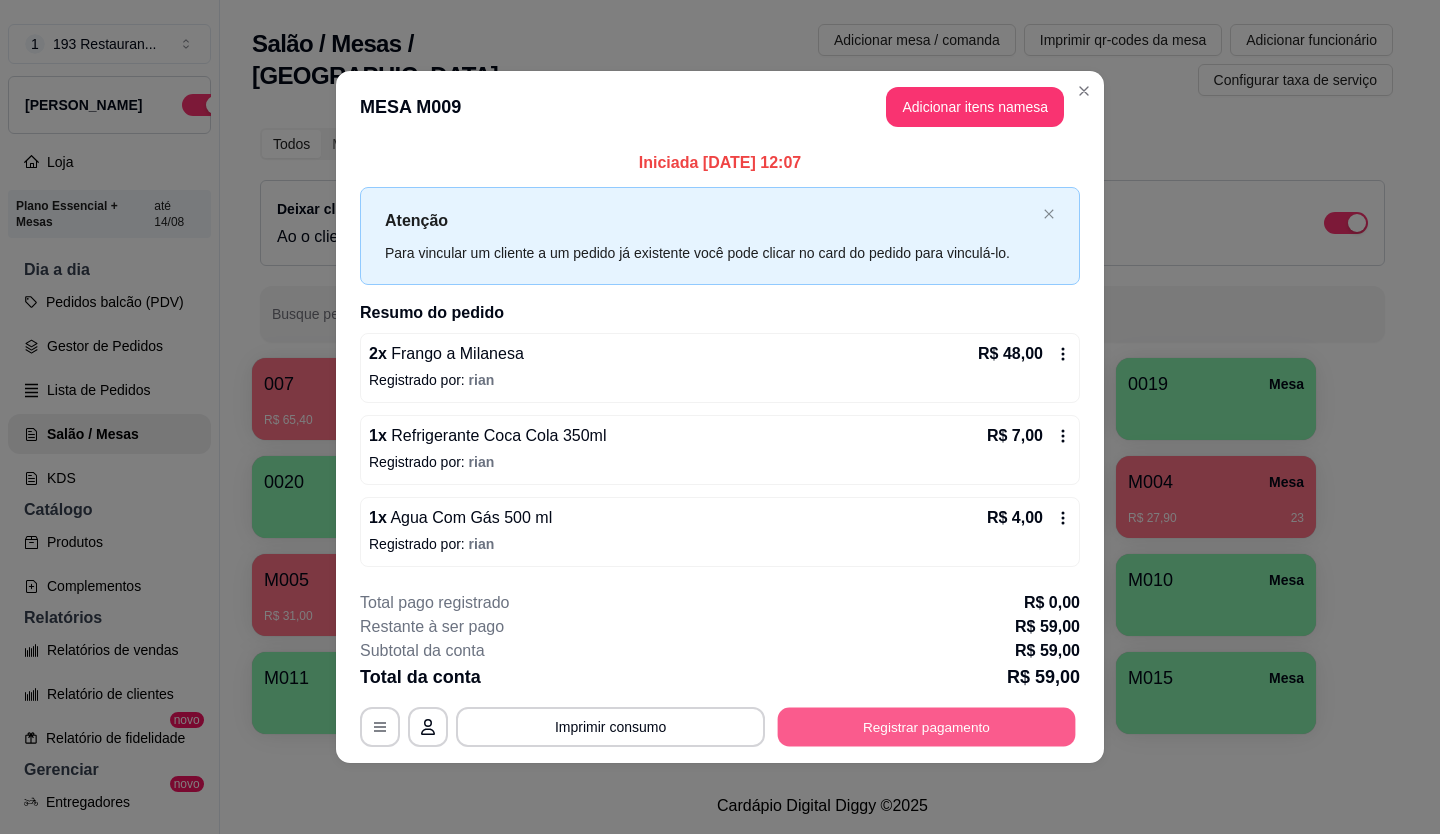click on "Registrar pagamento" at bounding box center (927, 726) 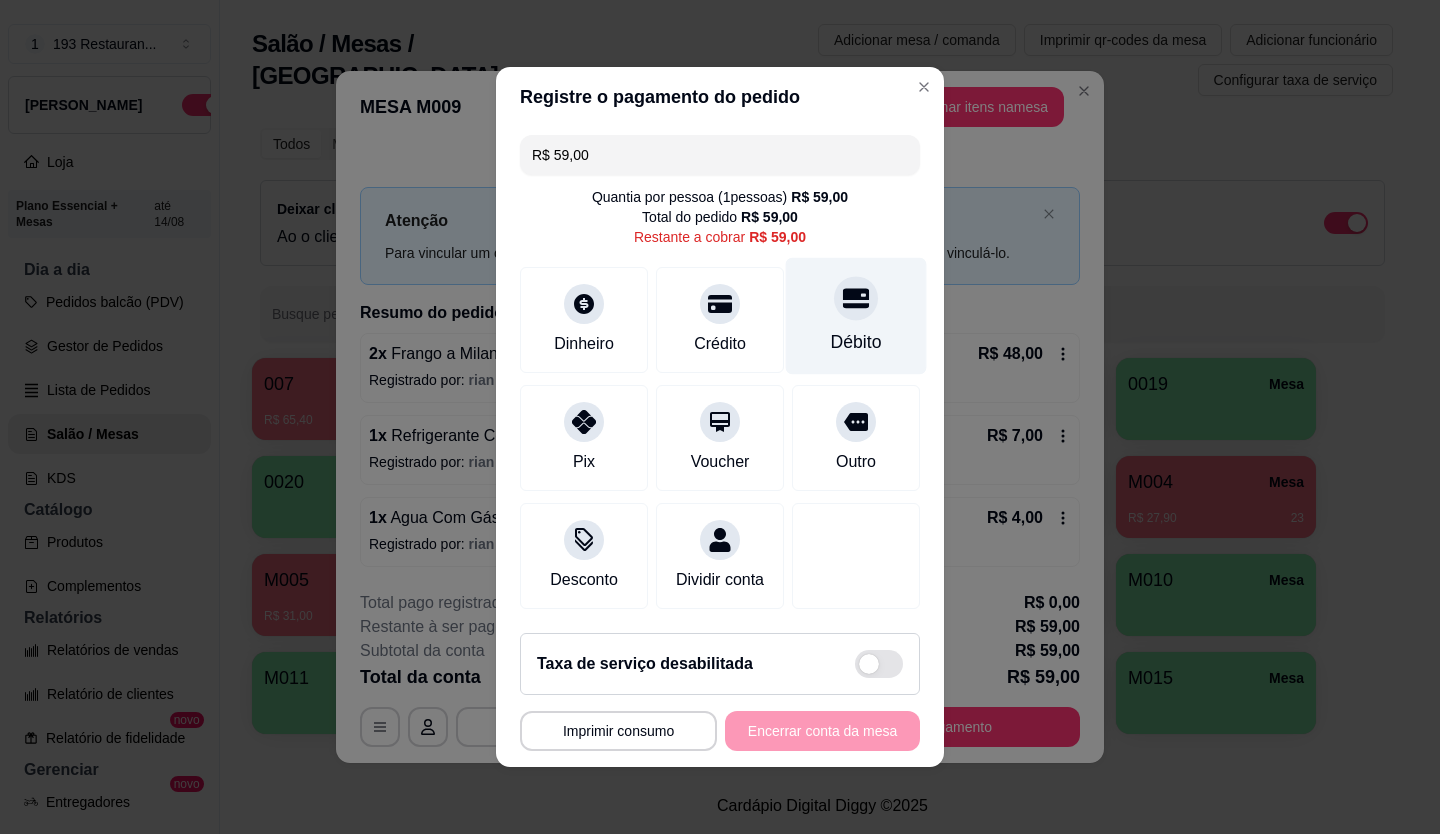 click 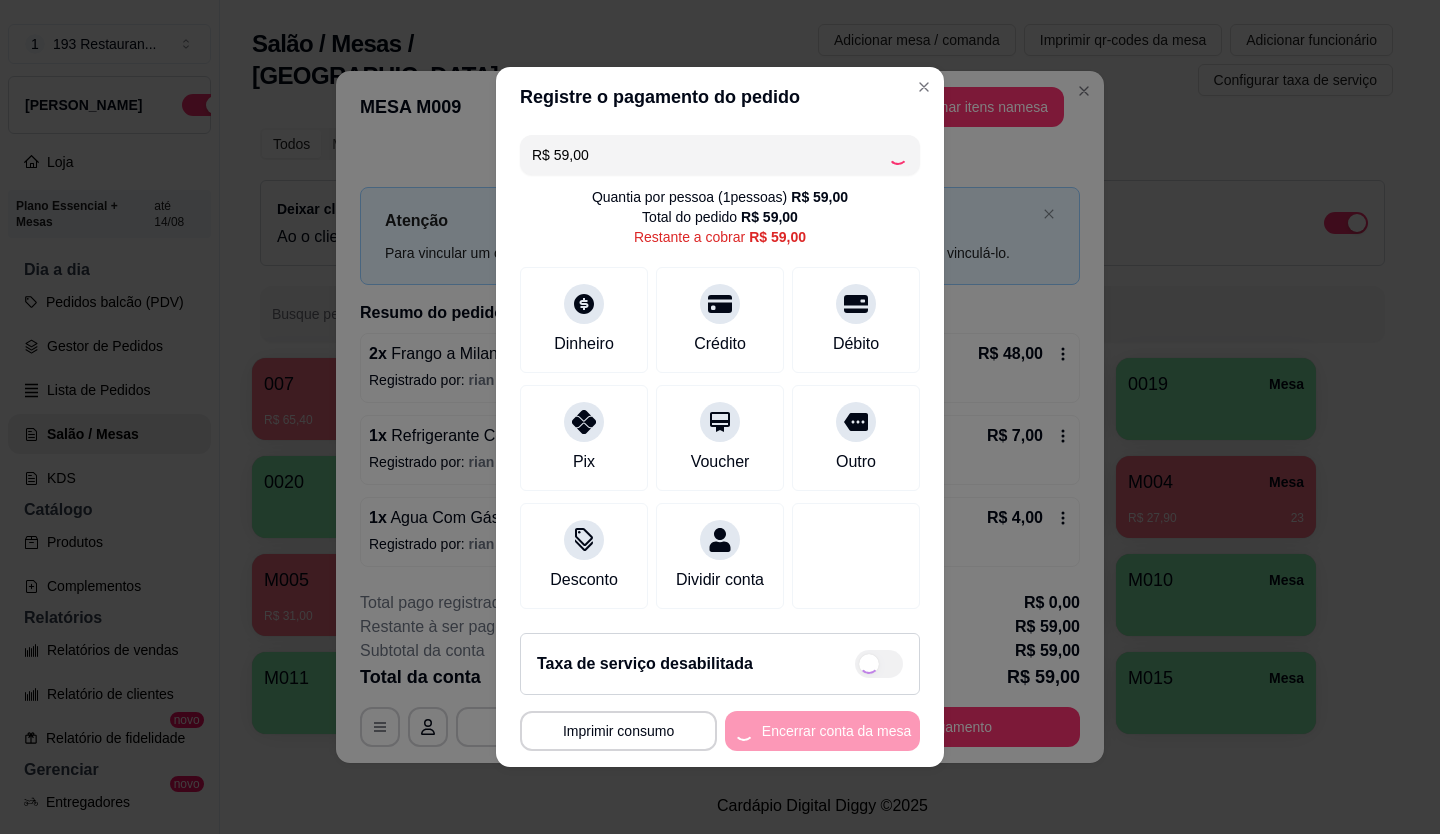 type on "R$ 0,00" 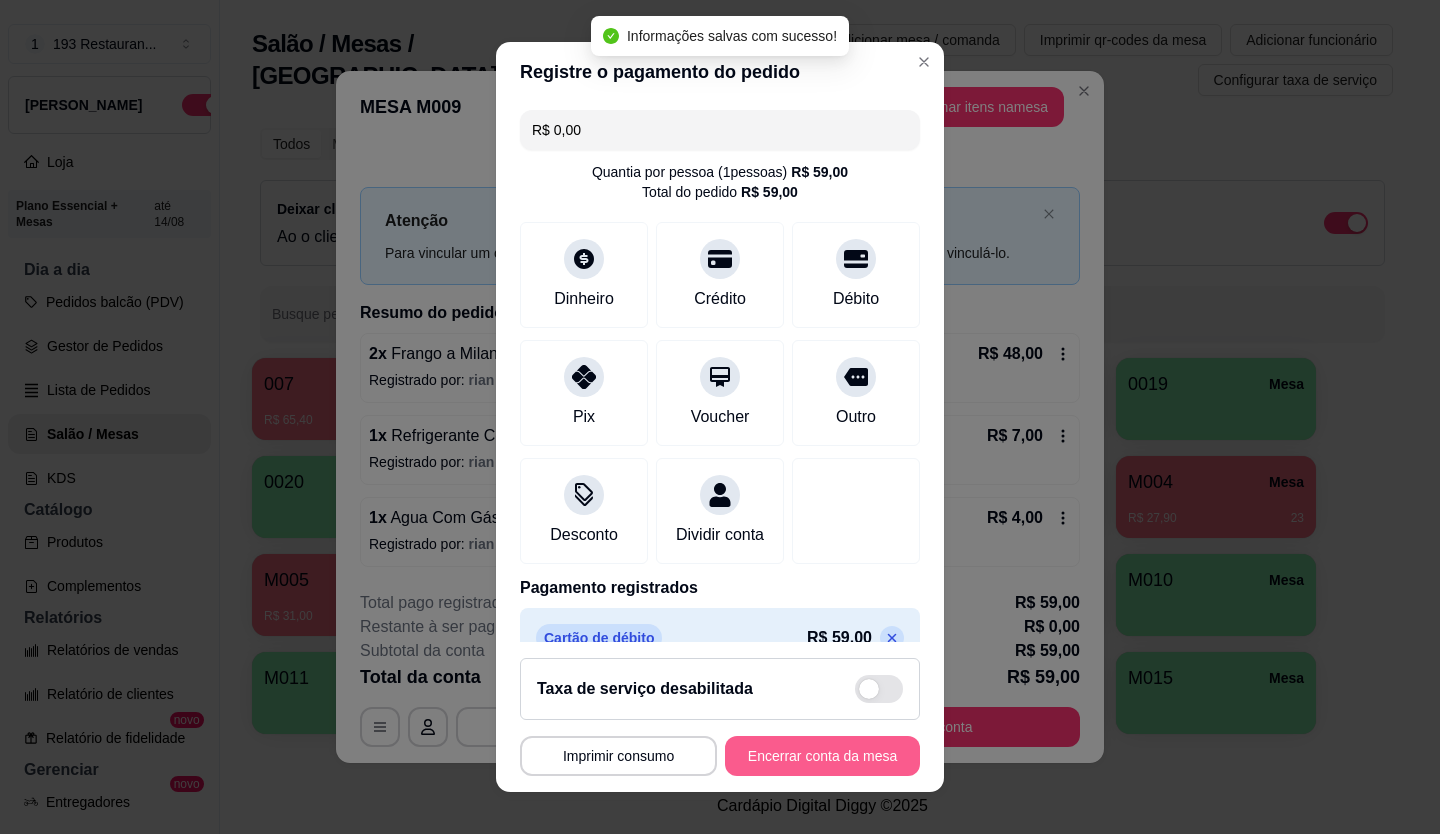 click on "Encerrar conta da mesa" at bounding box center (822, 756) 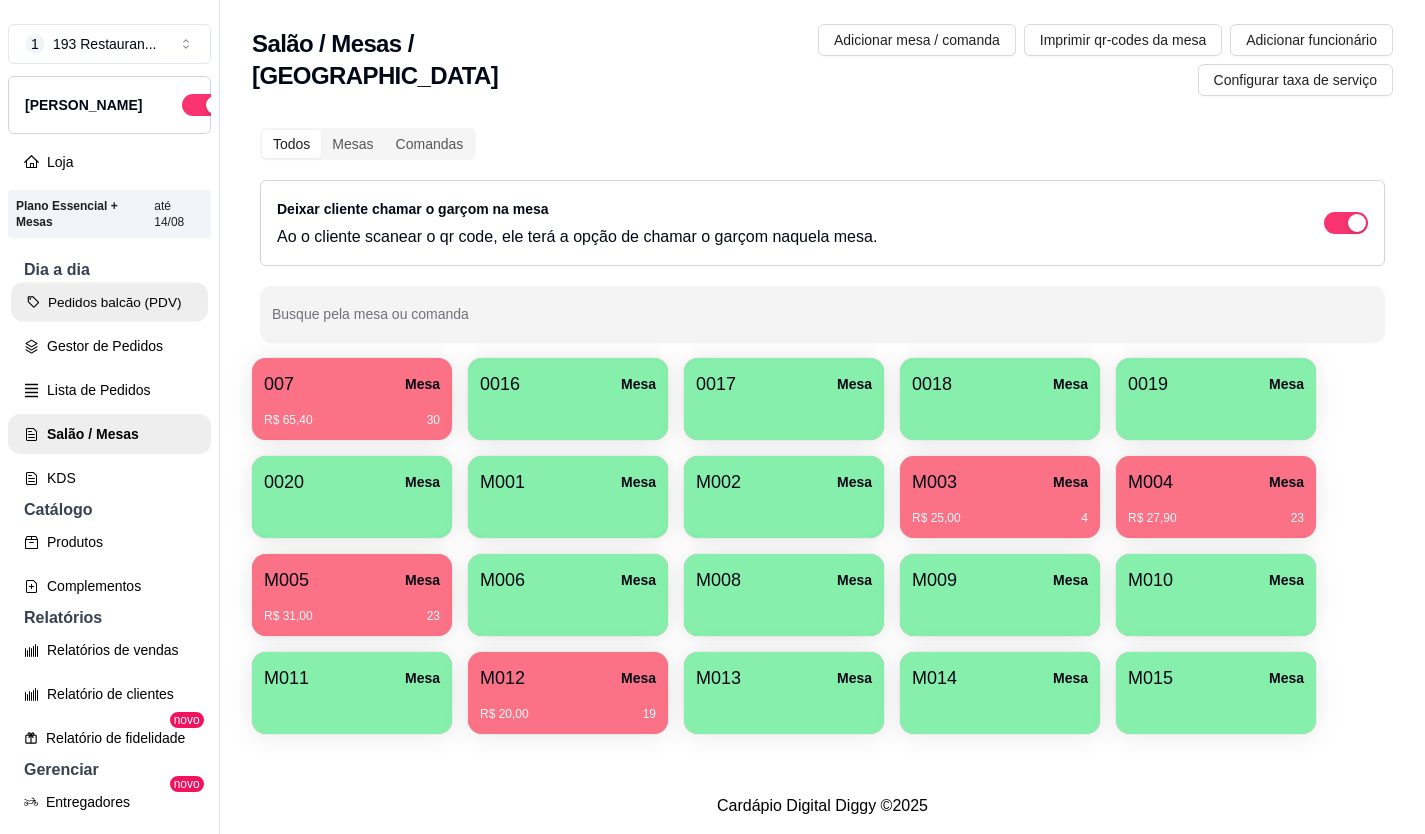click on "Pedidos balcão (PDV)" at bounding box center (109, 302) 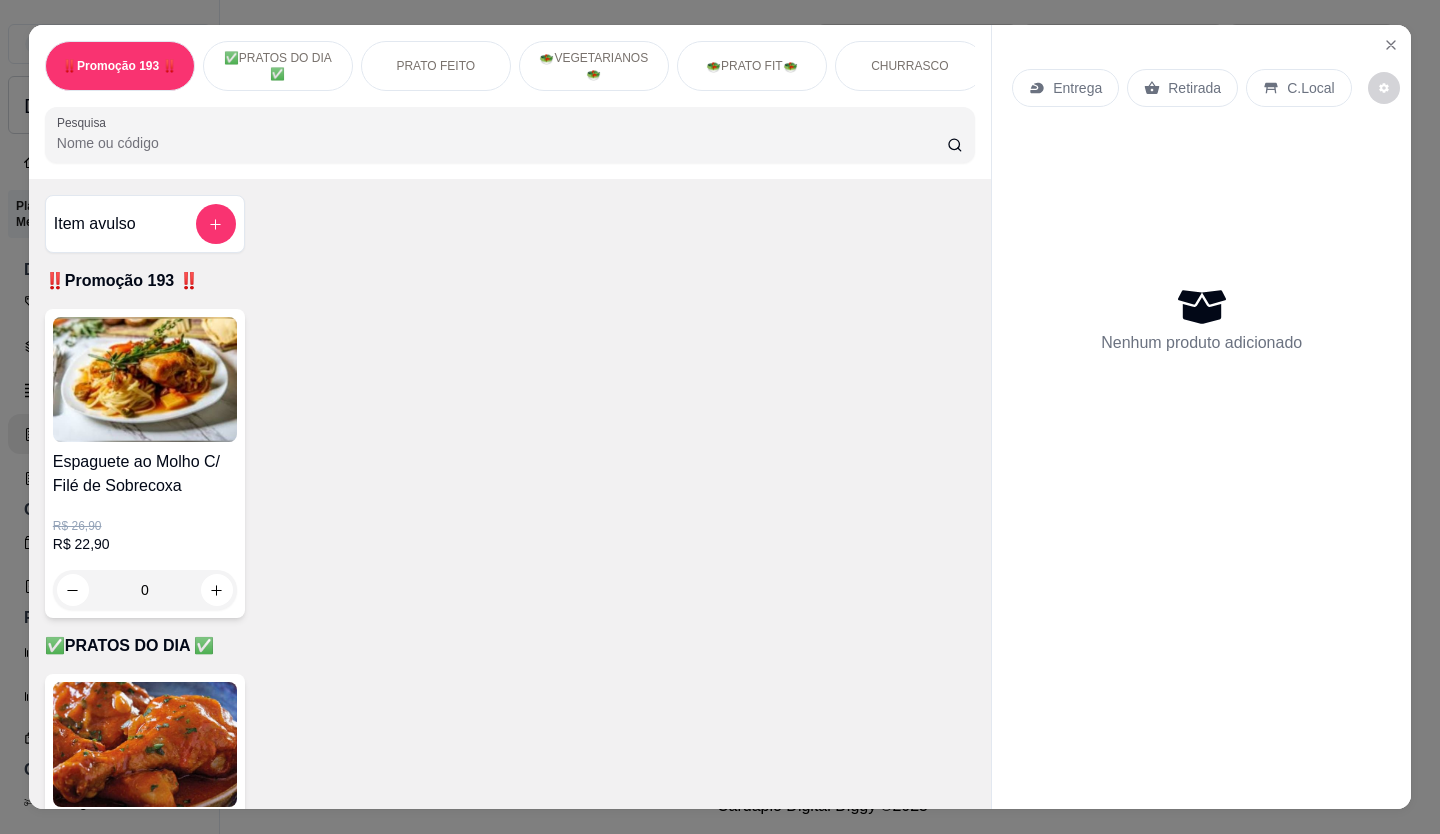 click on "Retirada" at bounding box center [1194, 88] 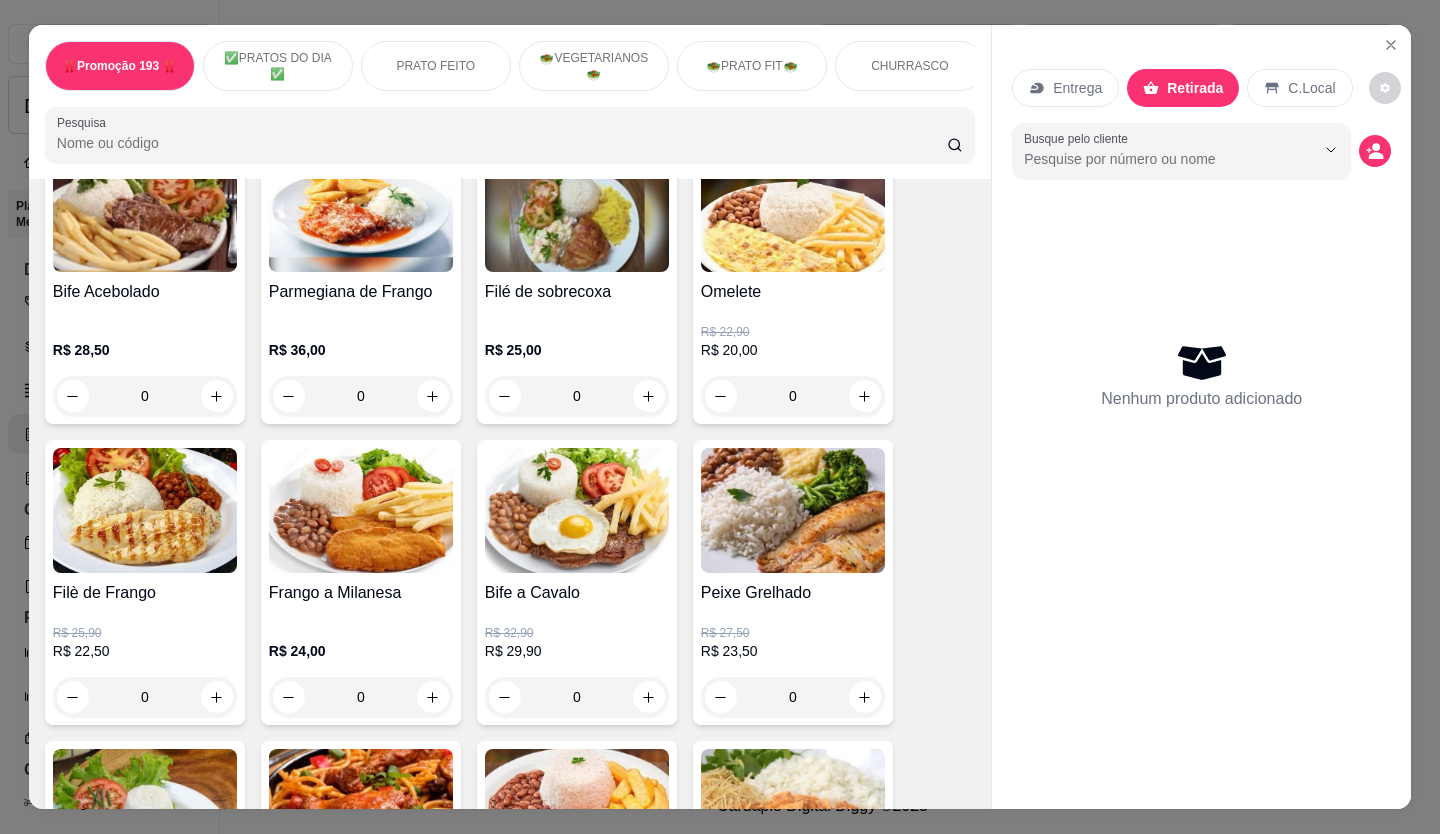 scroll, scrollTop: 1100, scrollLeft: 0, axis: vertical 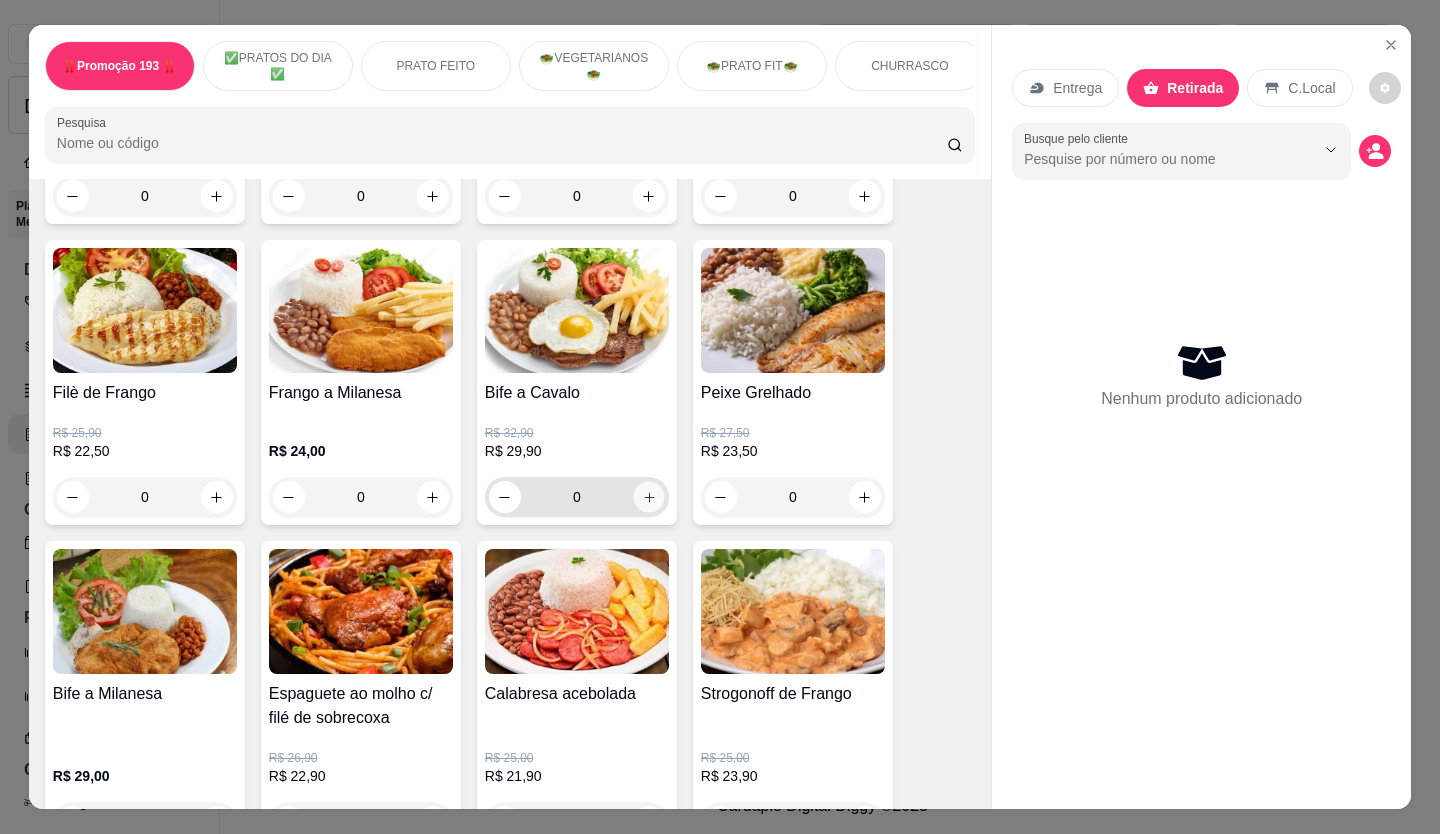 click at bounding box center (648, 497) 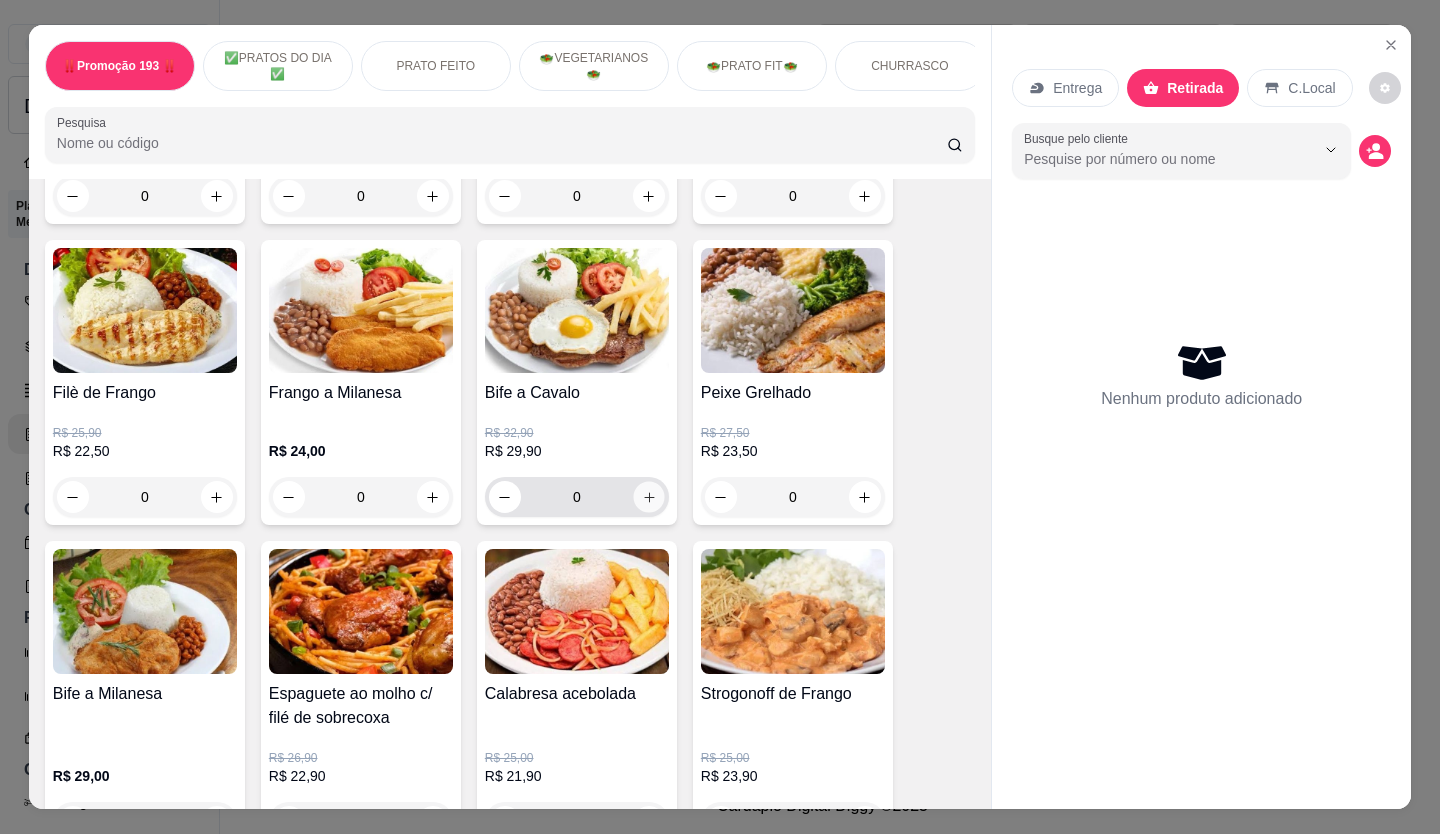 type on "1" 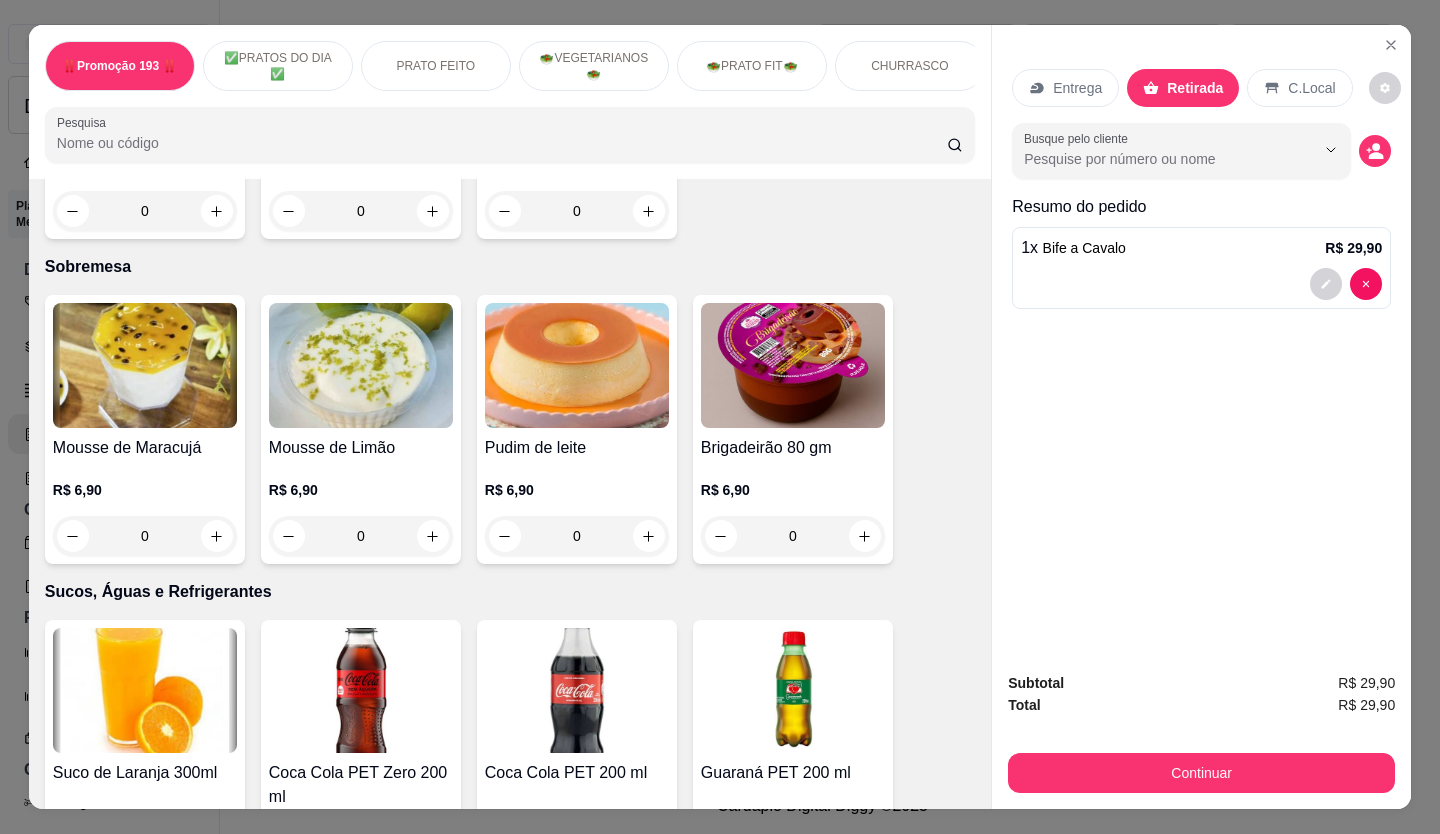 scroll, scrollTop: 3900, scrollLeft: 0, axis: vertical 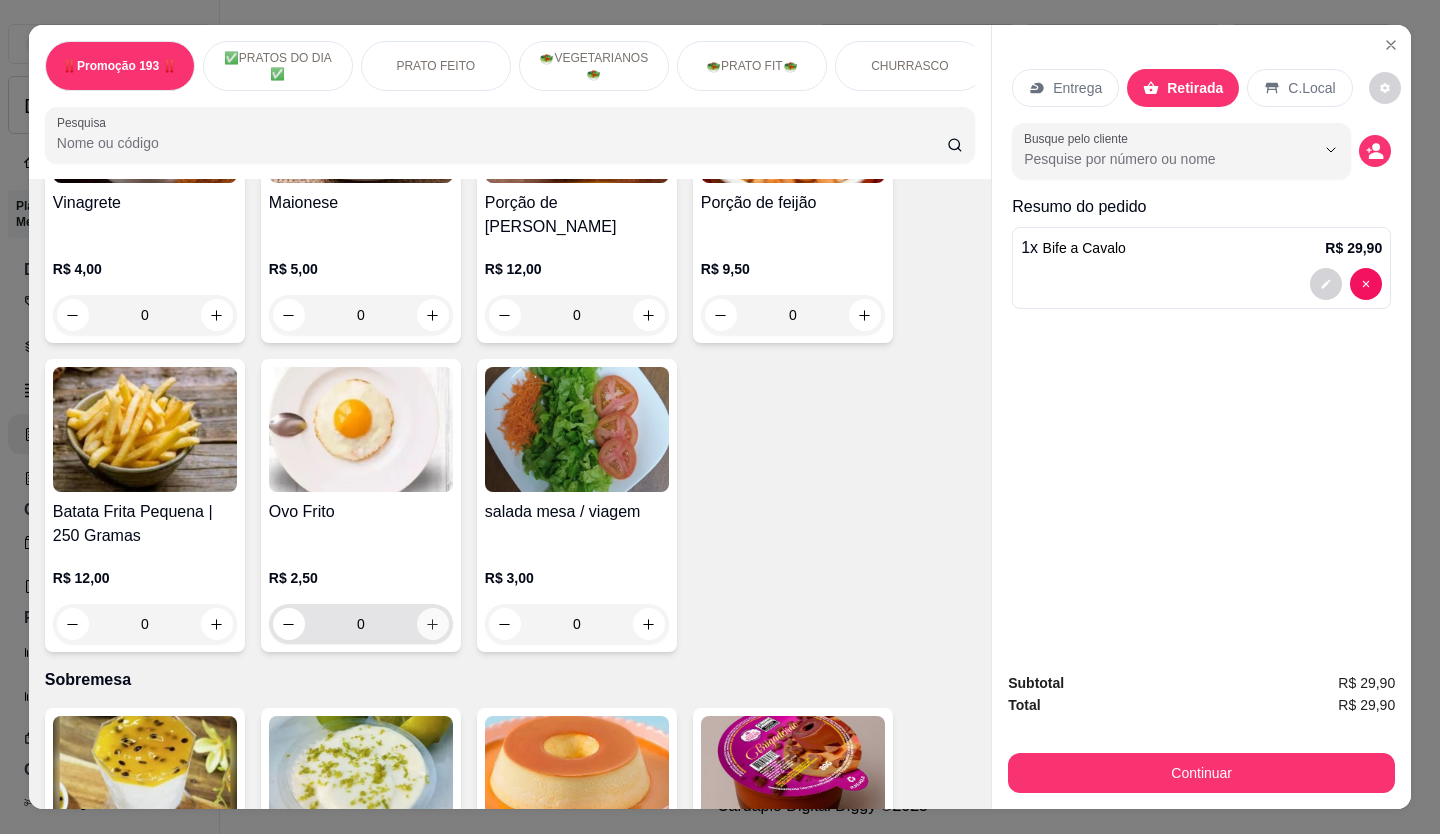 click 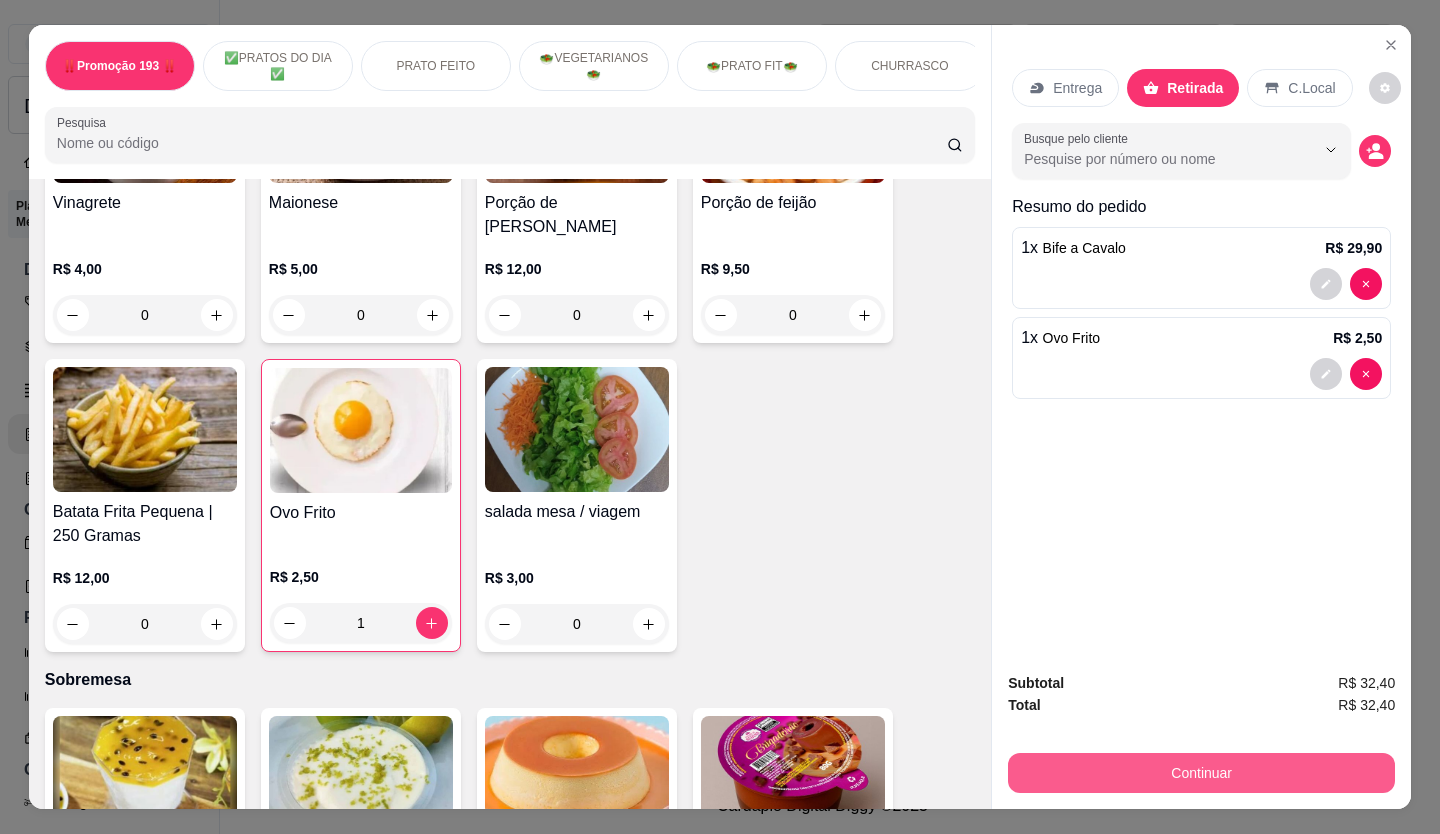 click on "Continuar" at bounding box center (1201, 773) 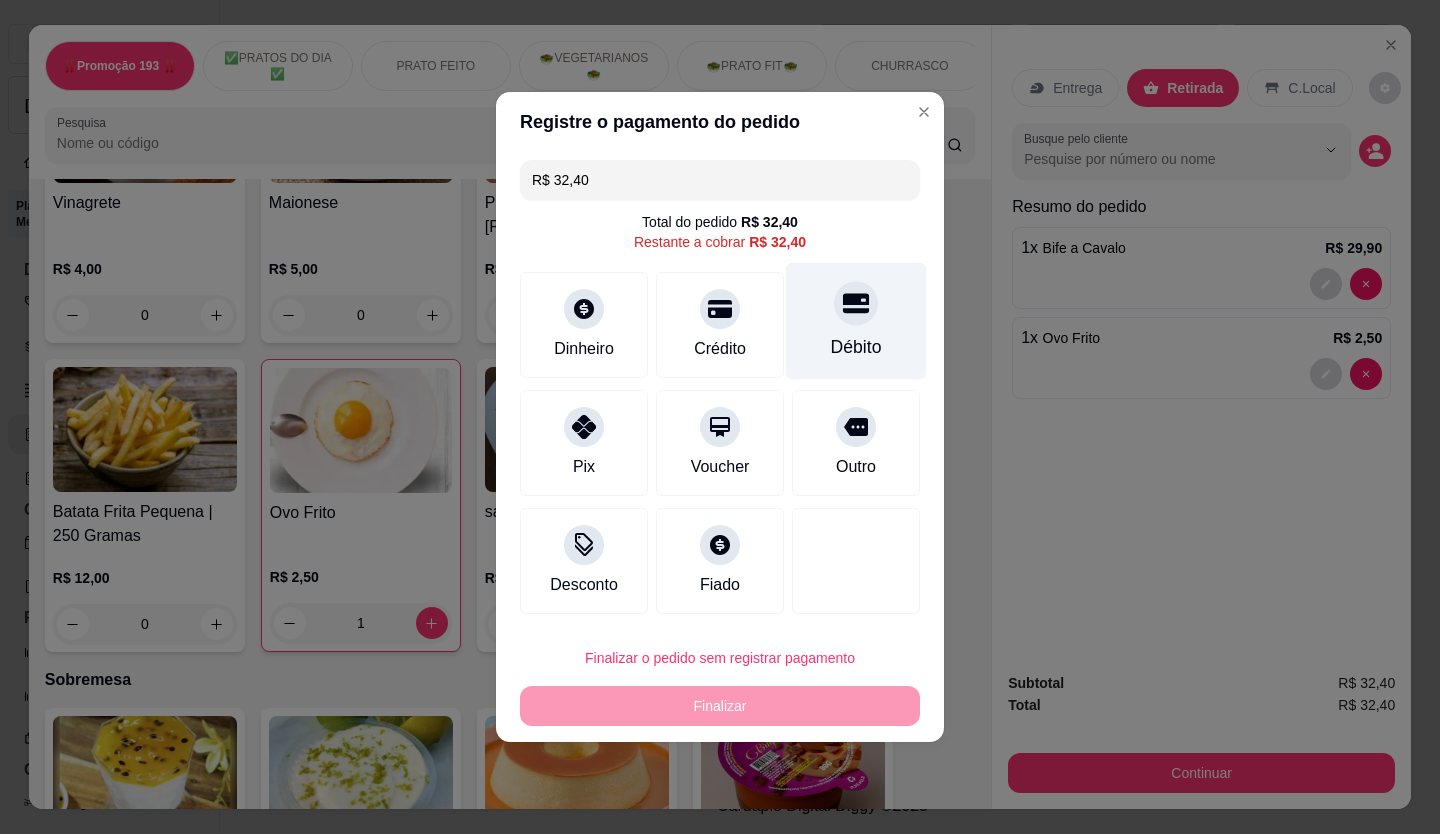 click on "Débito" at bounding box center [856, 321] 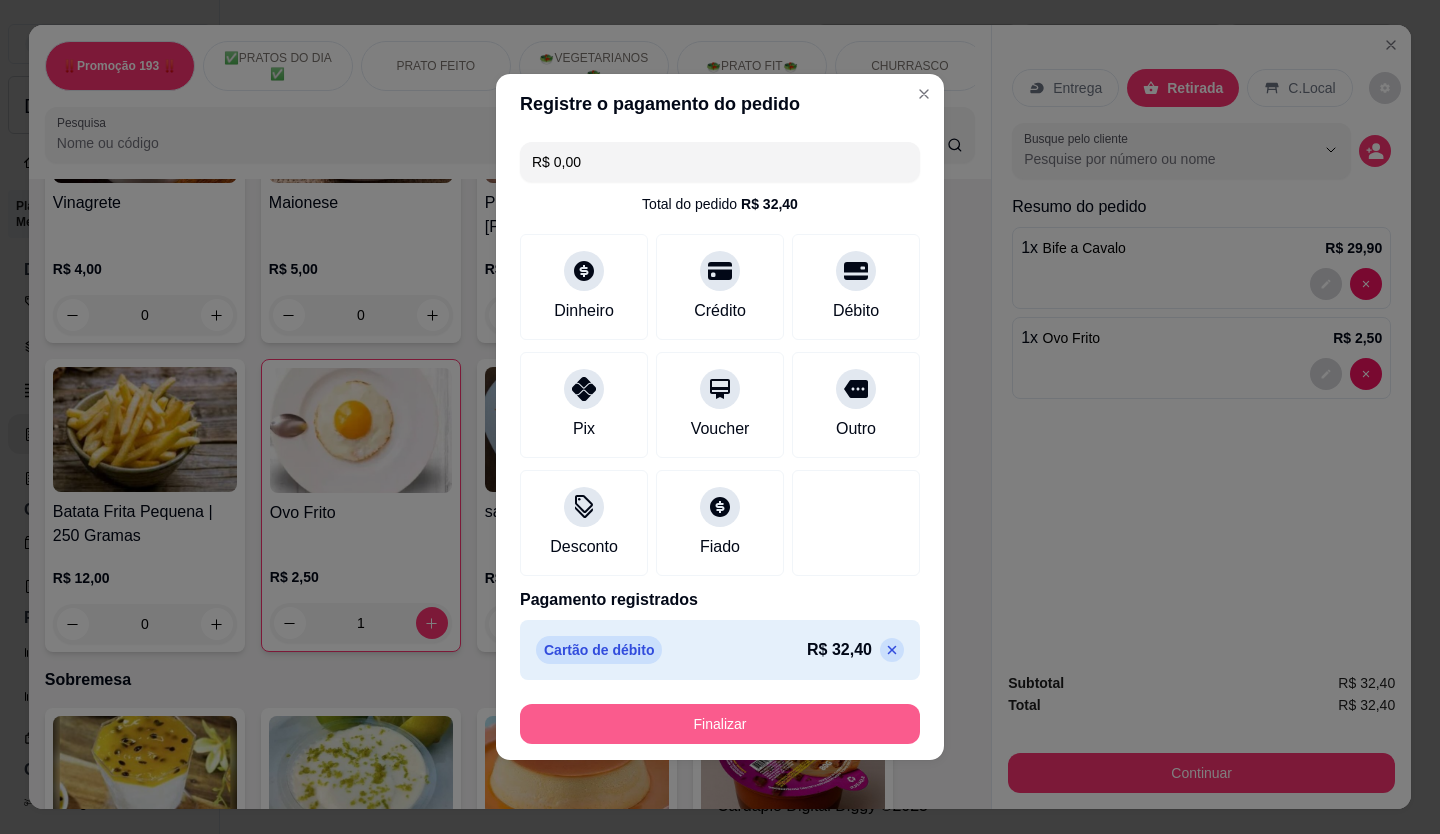 click on "Finalizar" at bounding box center [720, 724] 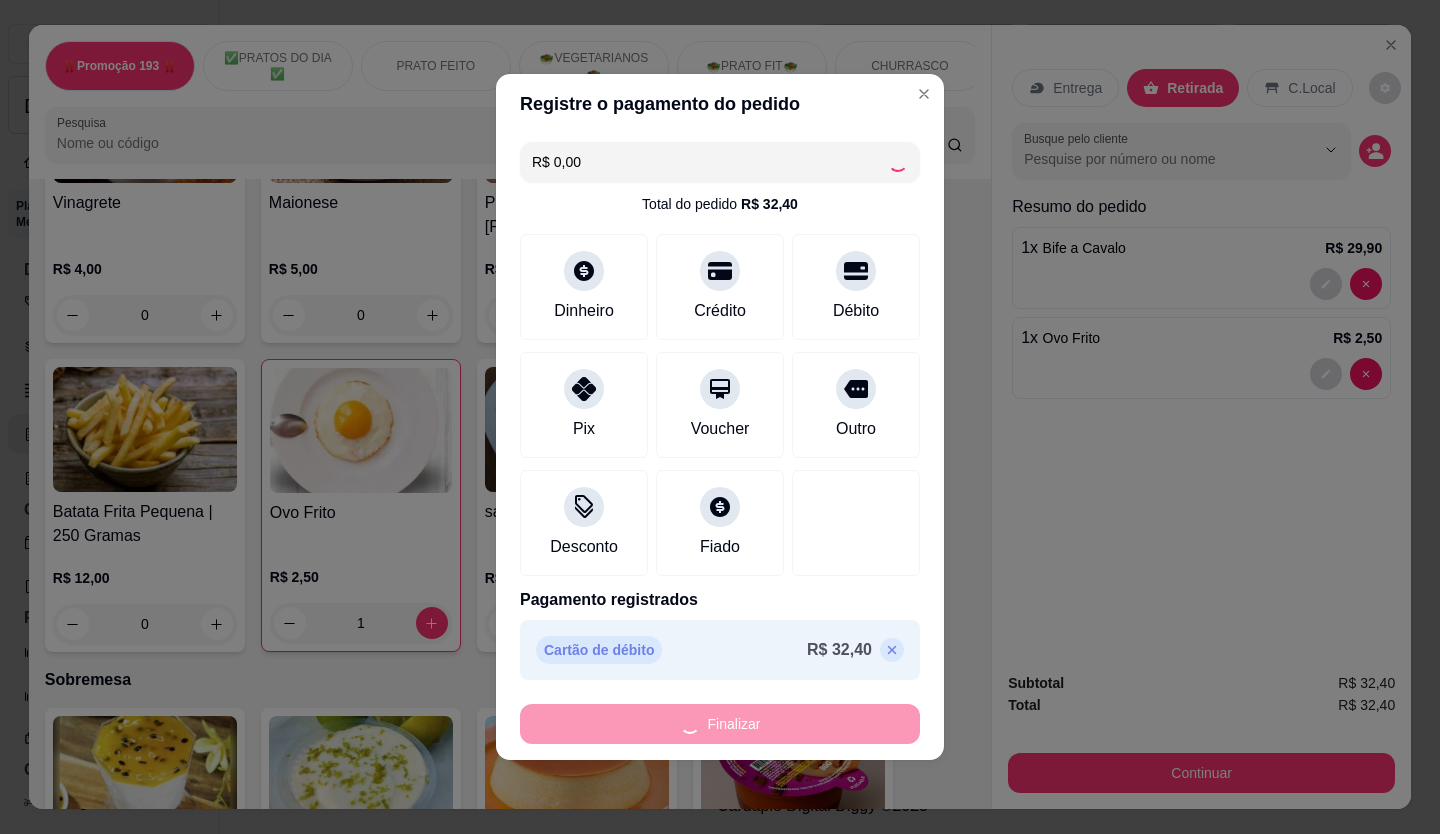 type on "0" 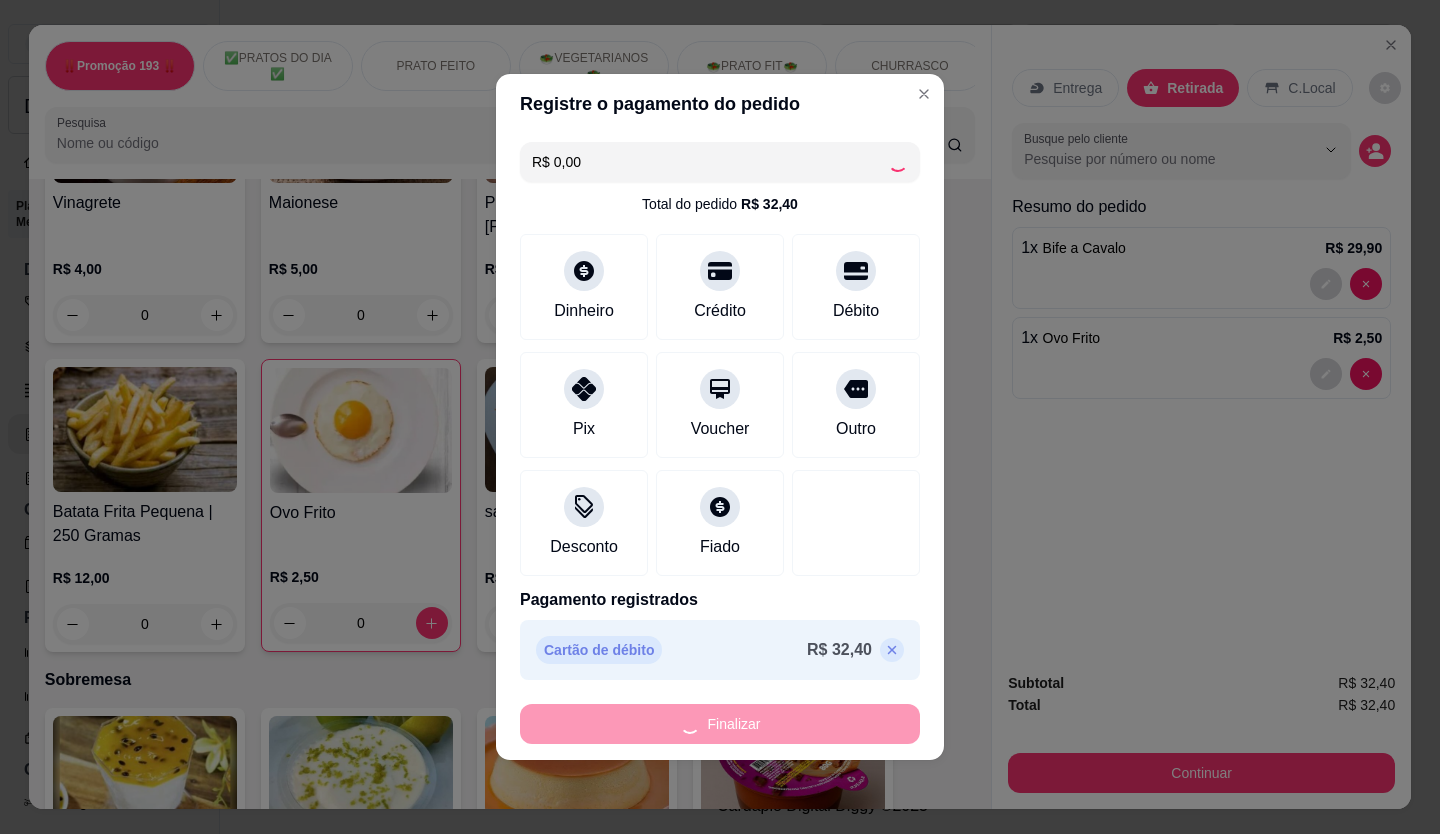 type on "-R$ 32,40" 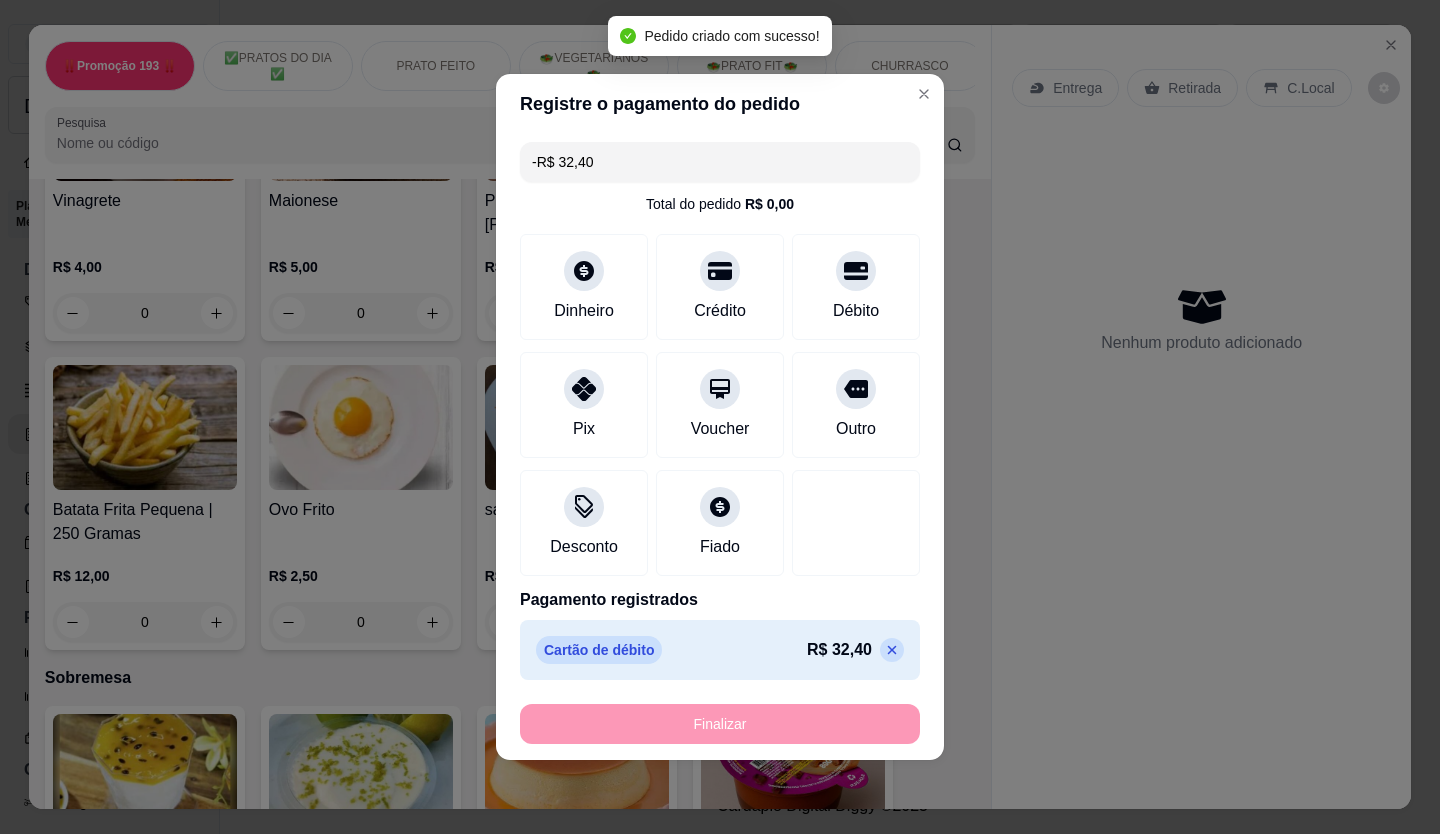 scroll, scrollTop: 3898, scrollLeft: 0, axis: vertical 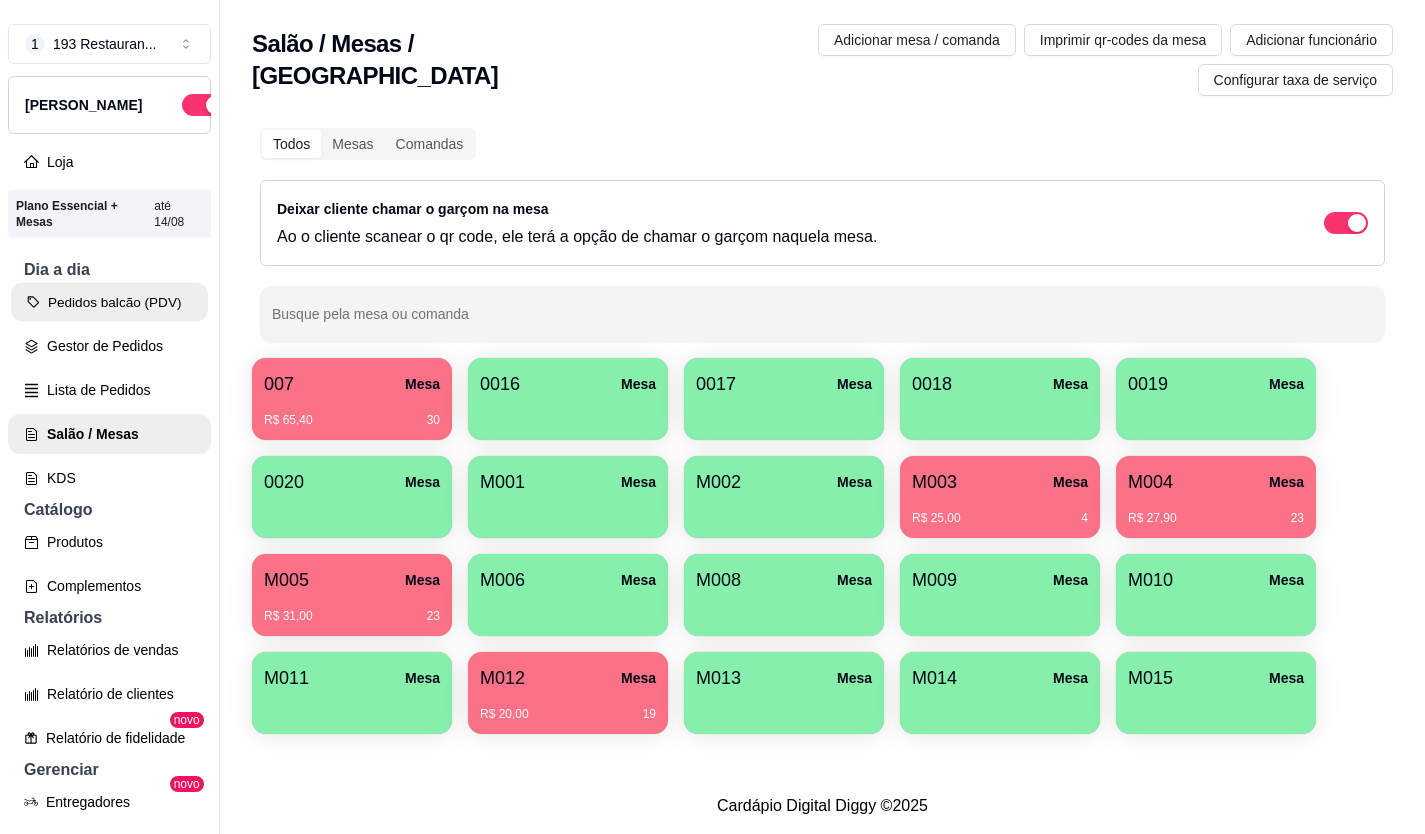 click on "Pedidos balcão (PDV)" at bounding box center [109, 302] 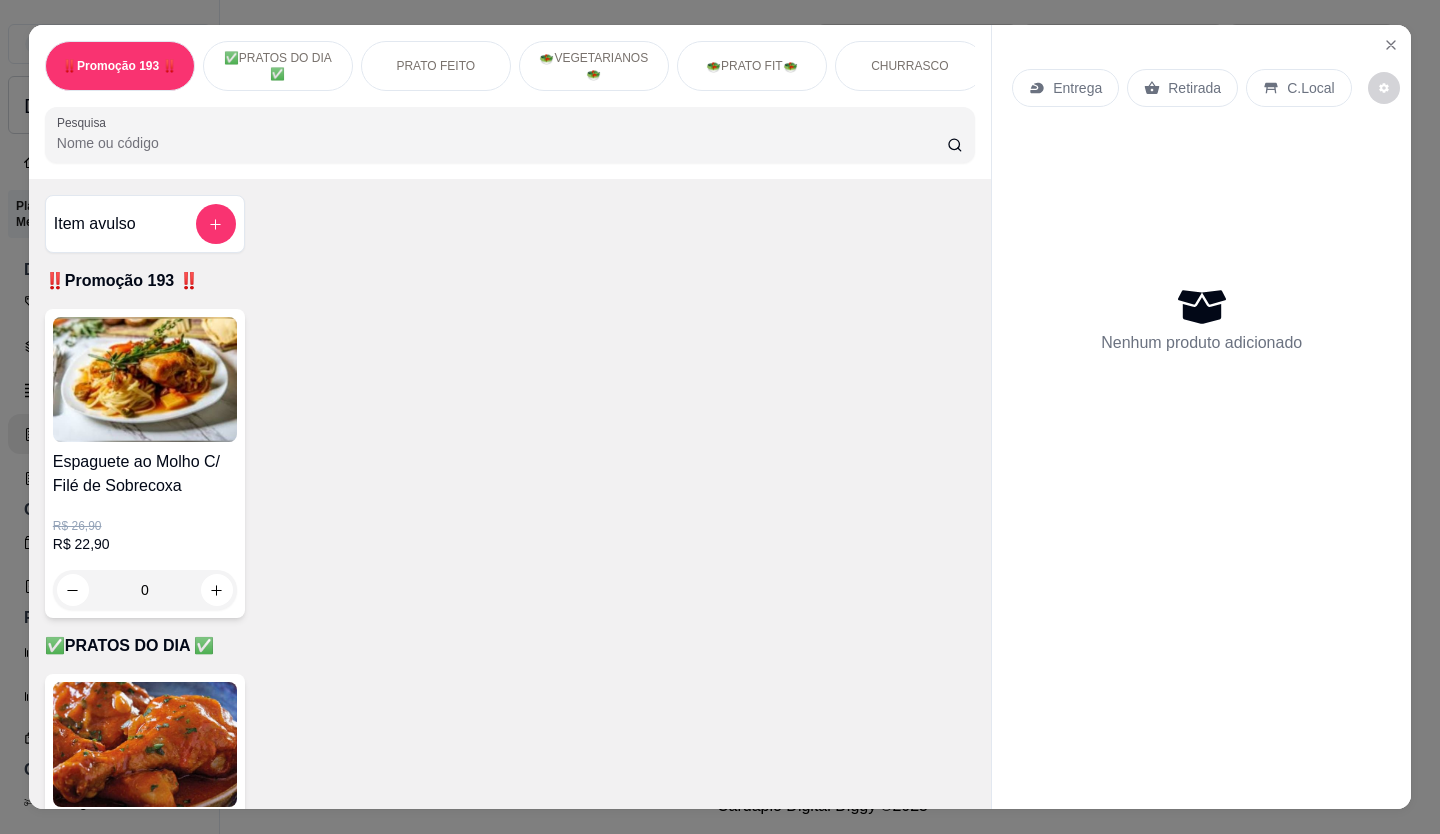 click on "Retirada" at bounding box center [1194, 88] 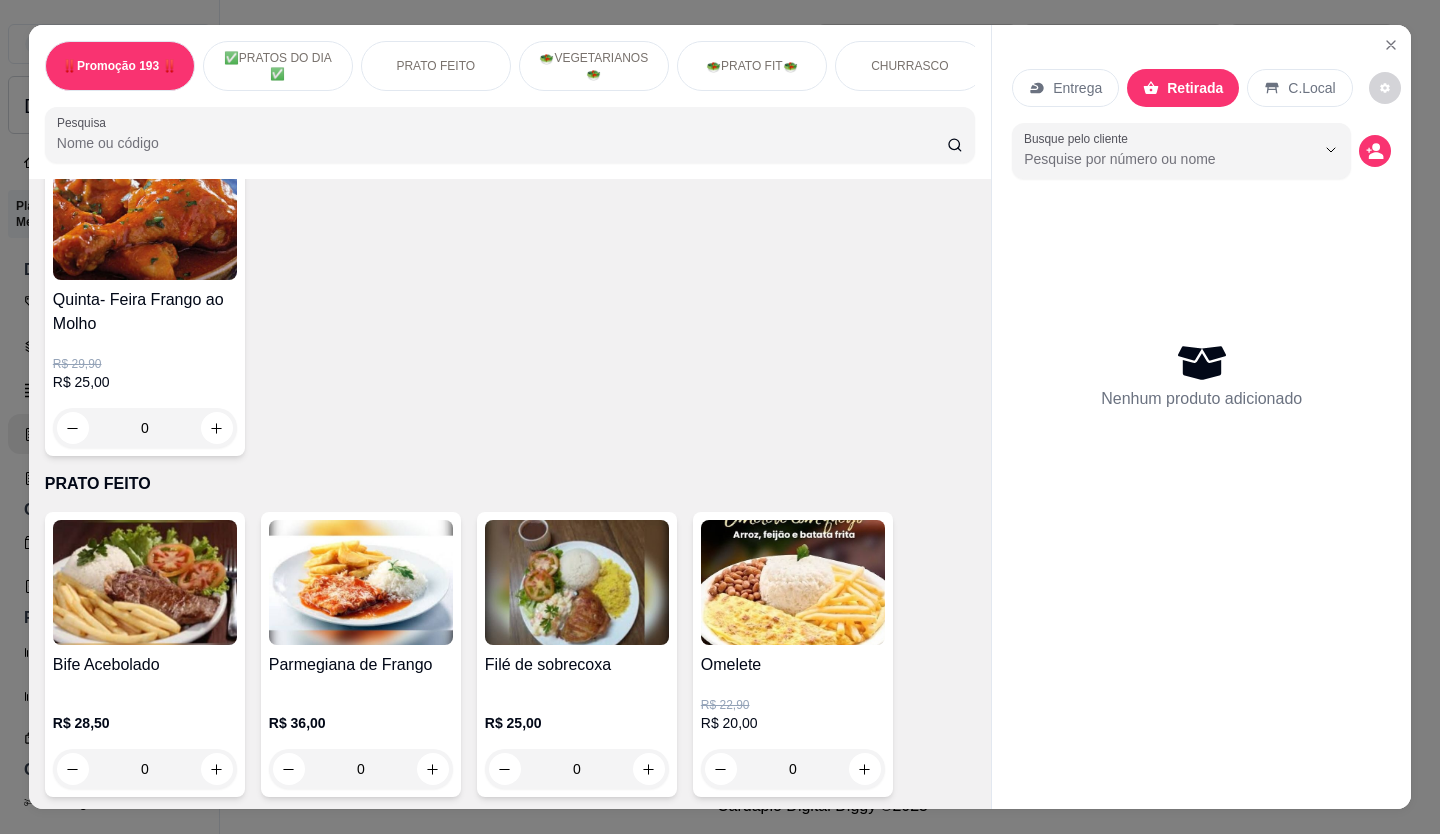 scroll, scrollTop: 600, scrollLeft: 0, axis: vertical 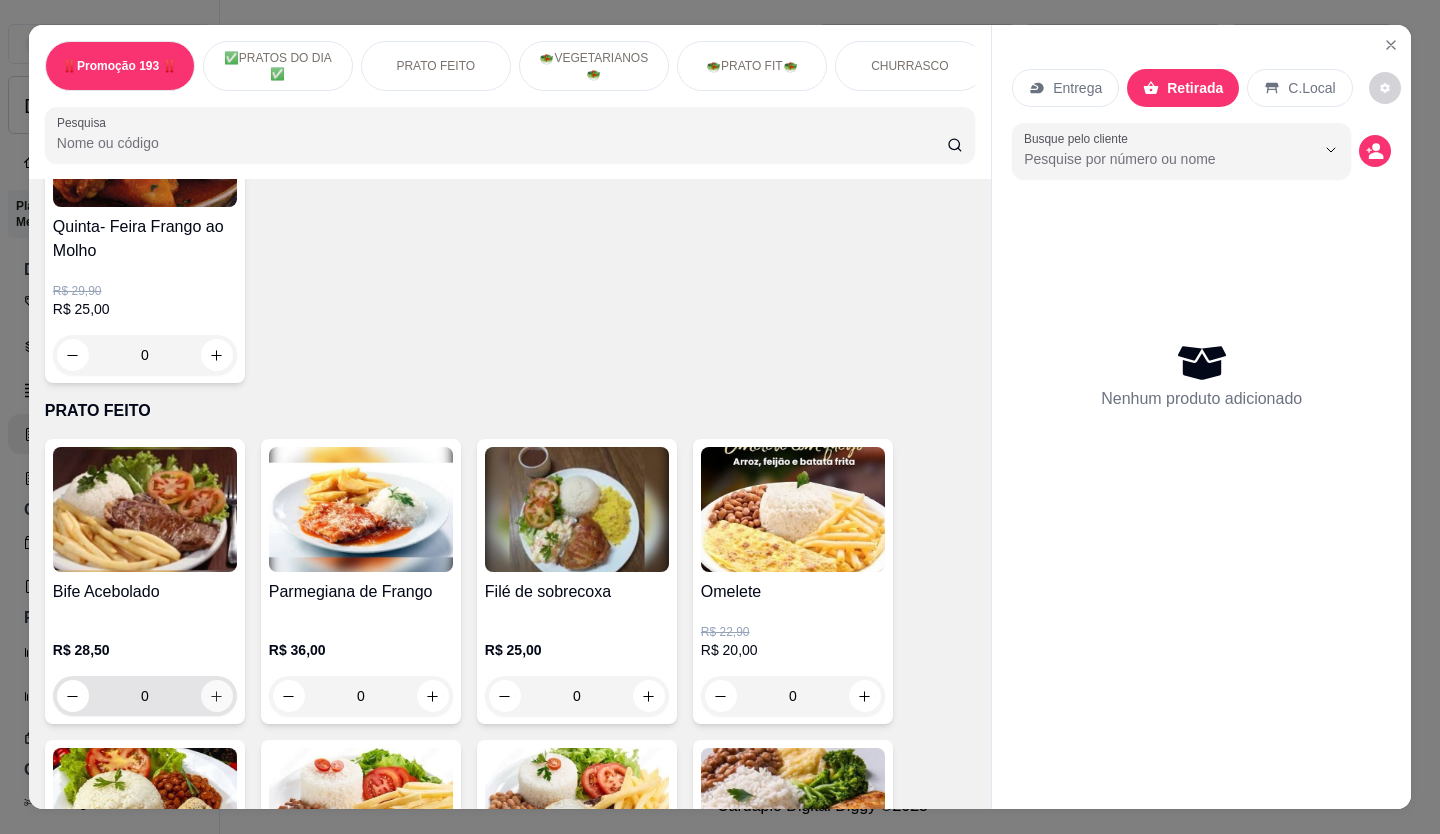 click at bounding box center (217, 696) 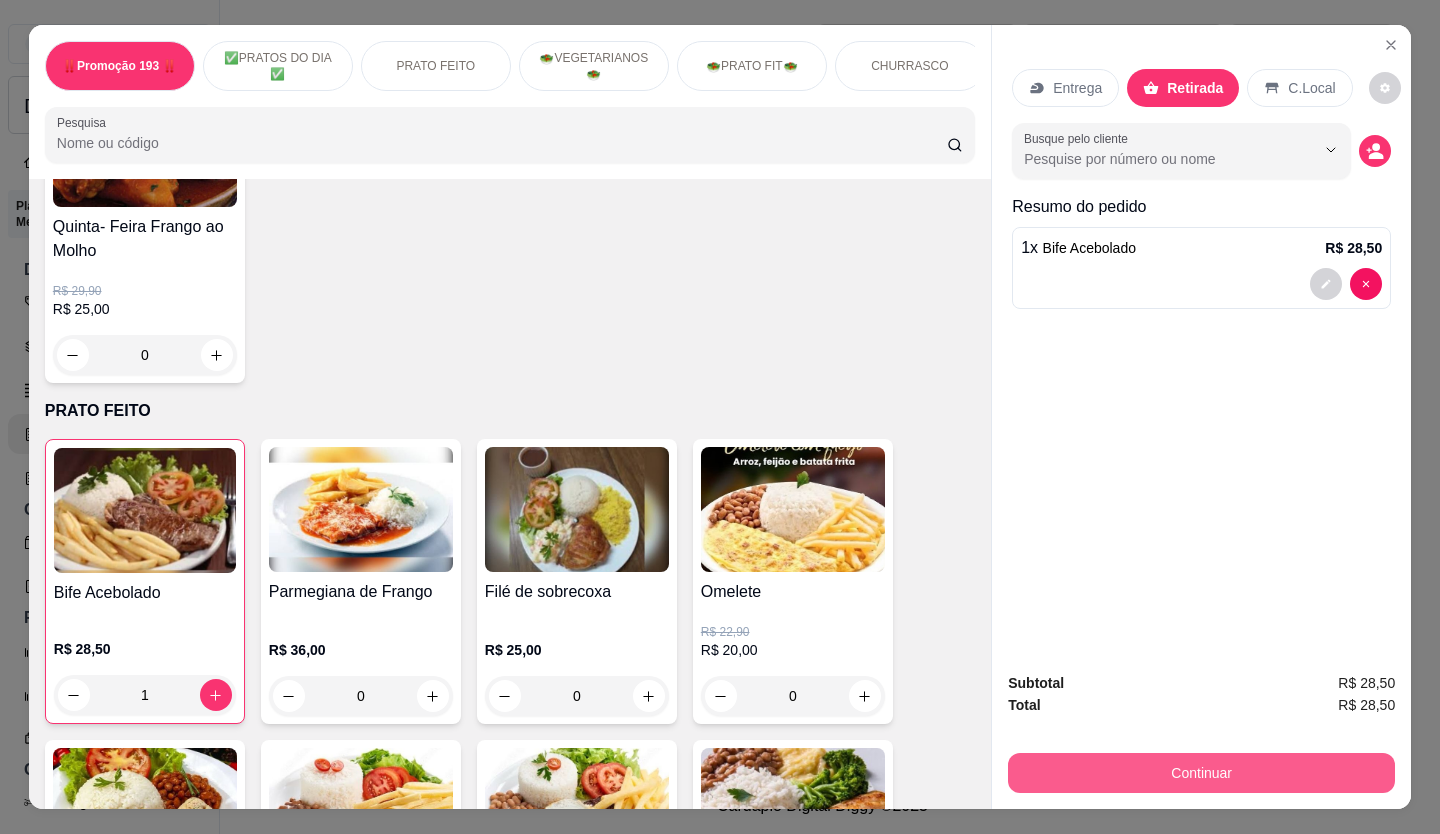 click on "Continuar" at bounding box center [1201, 773] 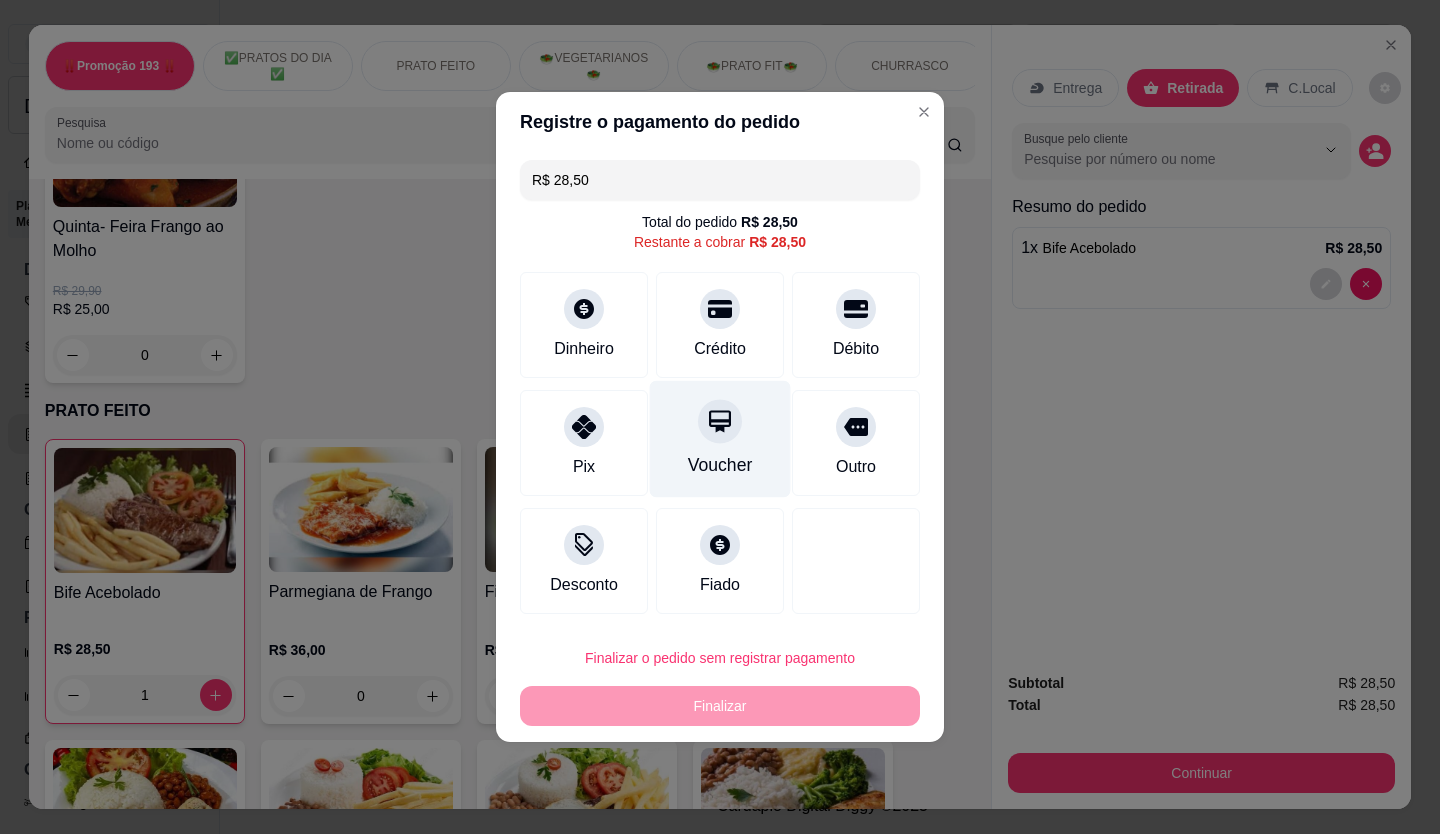 click on "Voucher" at bounding box center (720, 439) 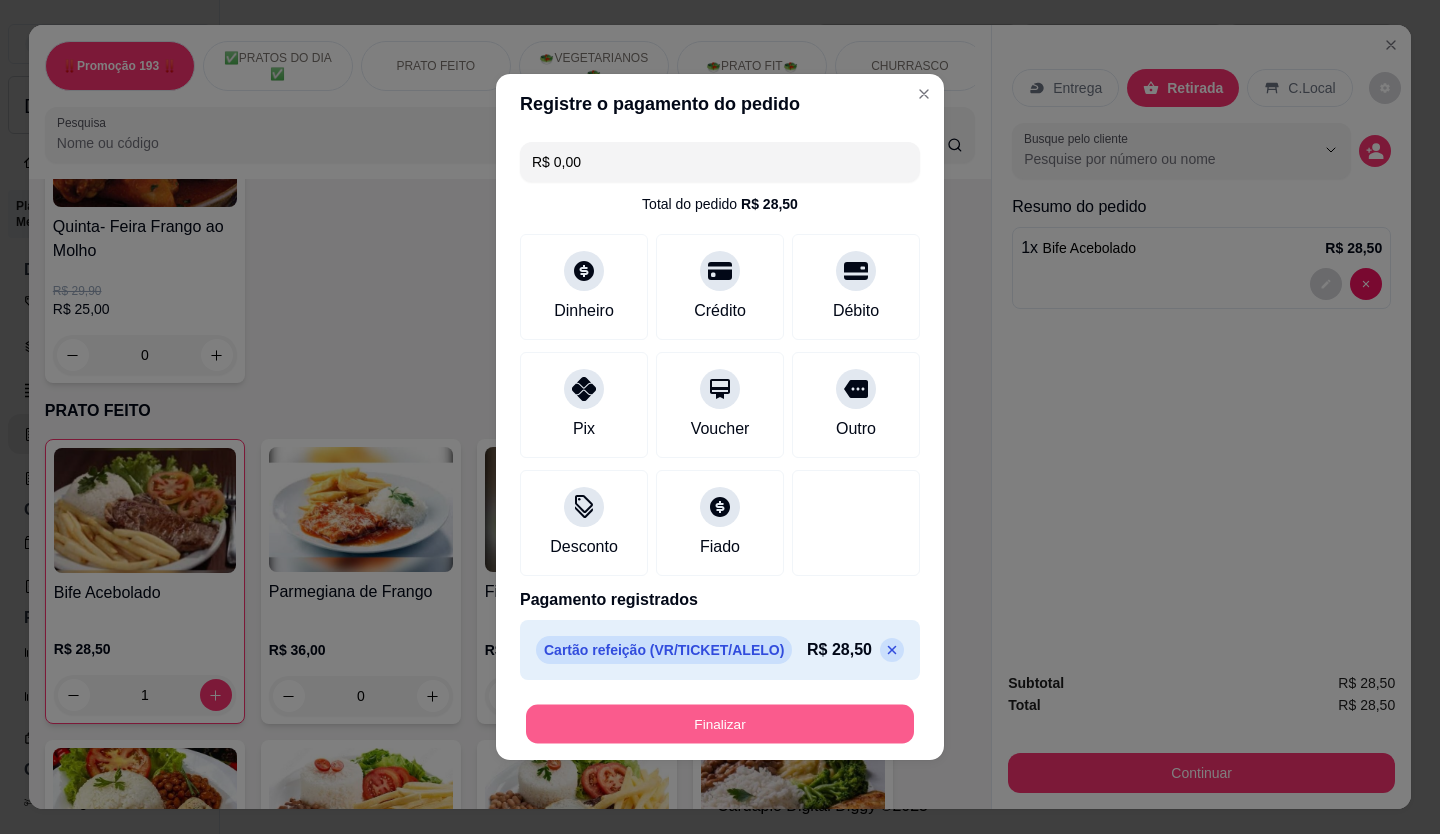 click on "Finalizar" at bounding box center (720, 724) 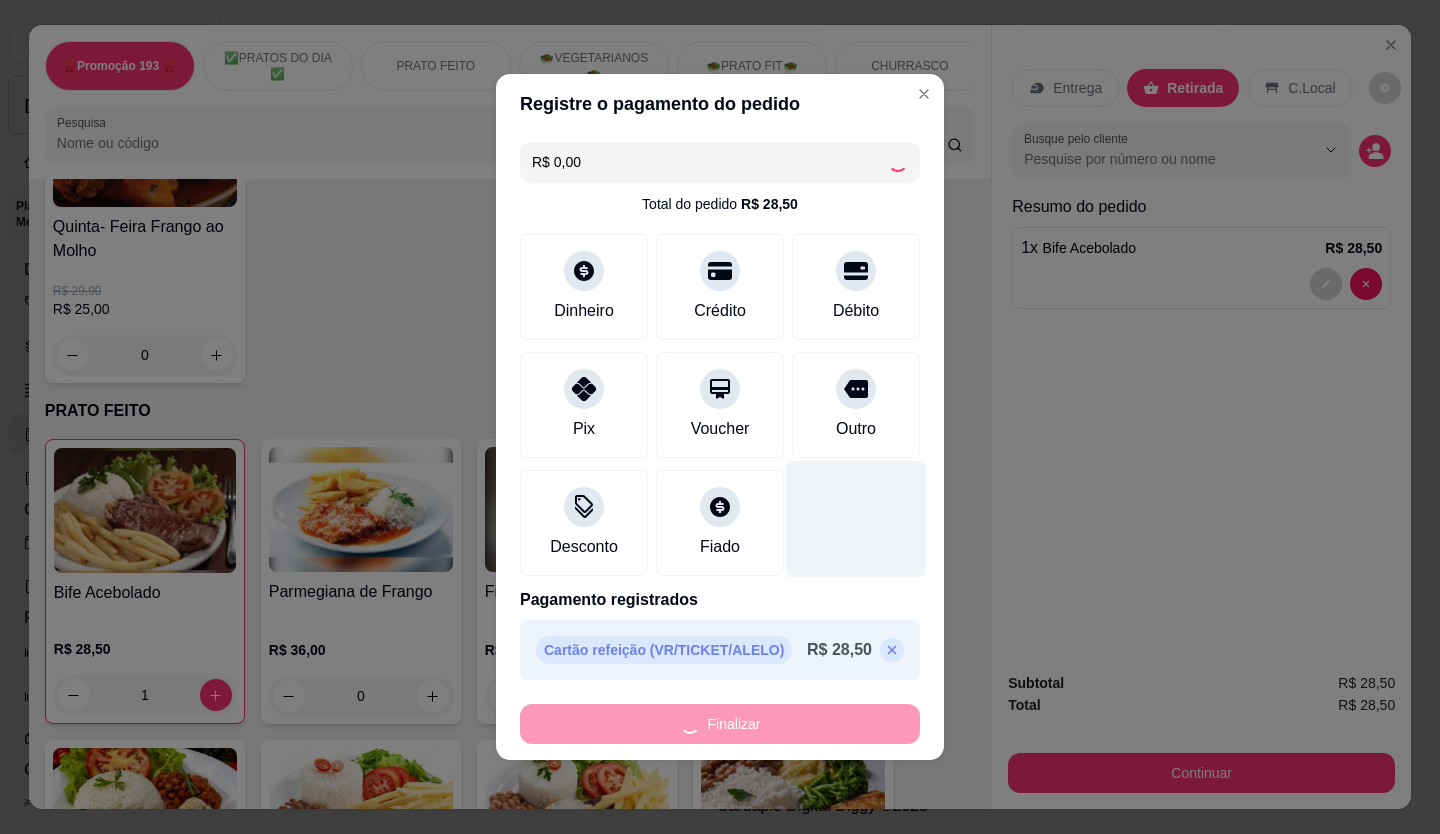 type on "0" 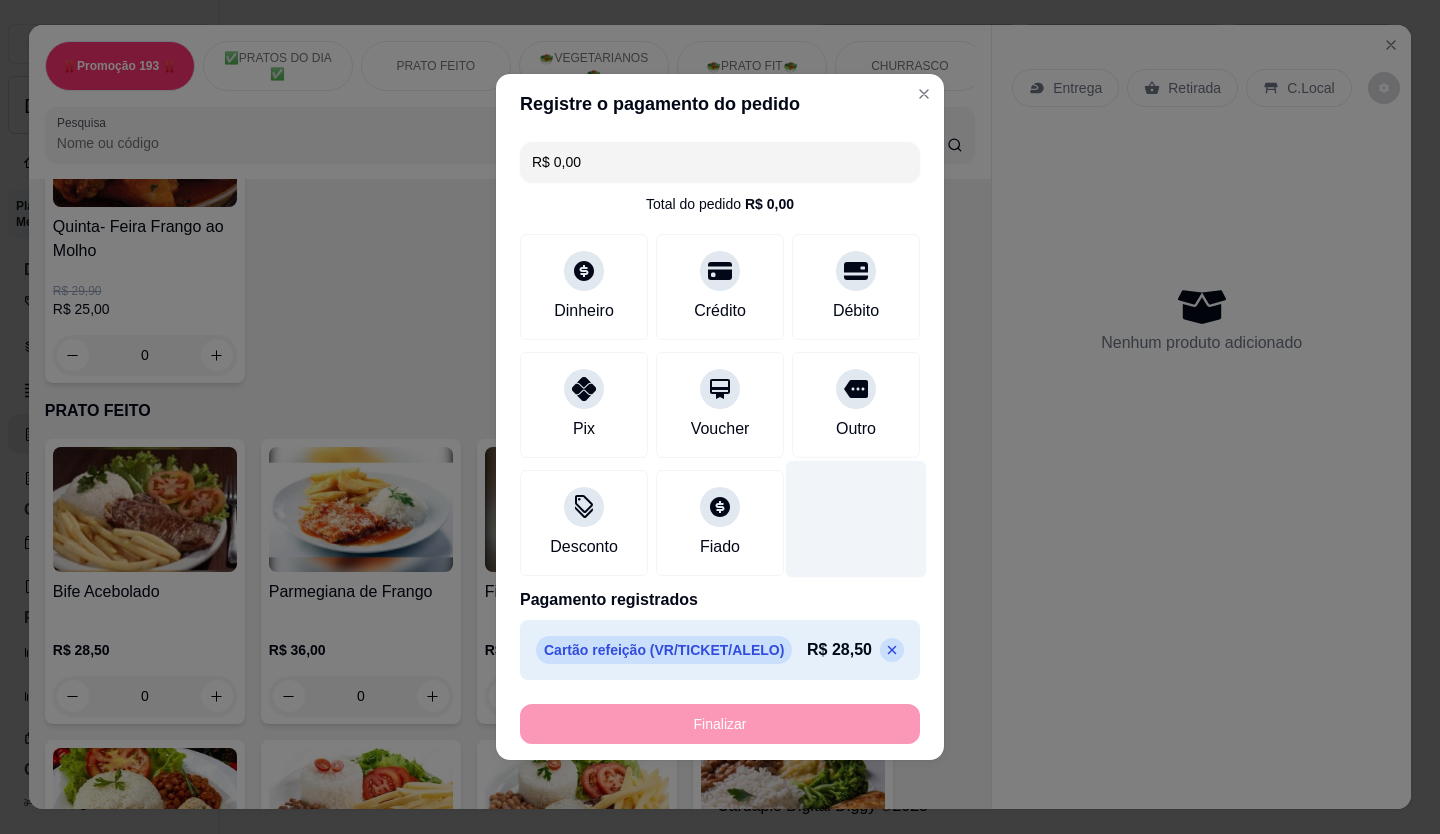 type on "-R$ 28,50" 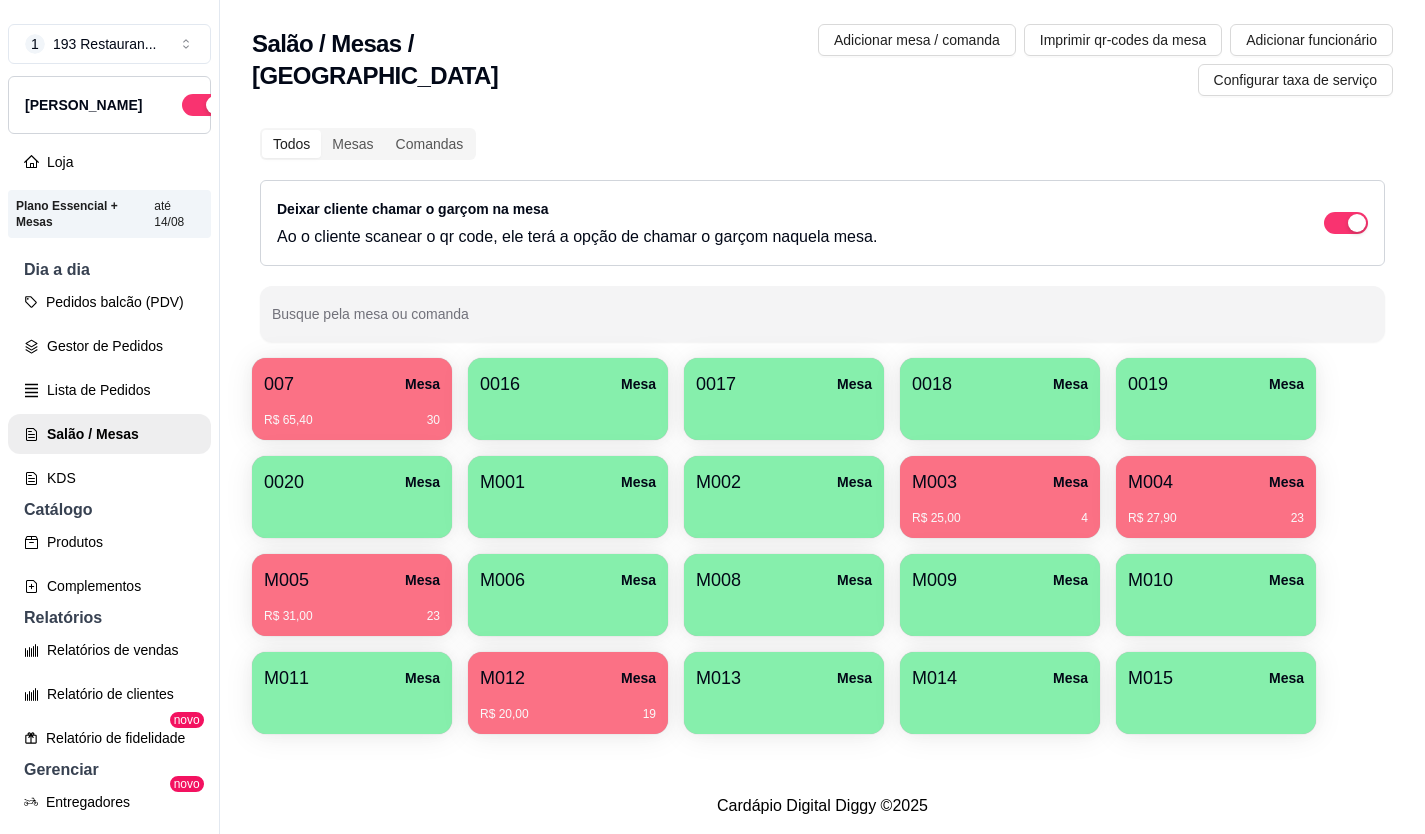 click on "R$ 20,00" at bounding box center (504, 714) 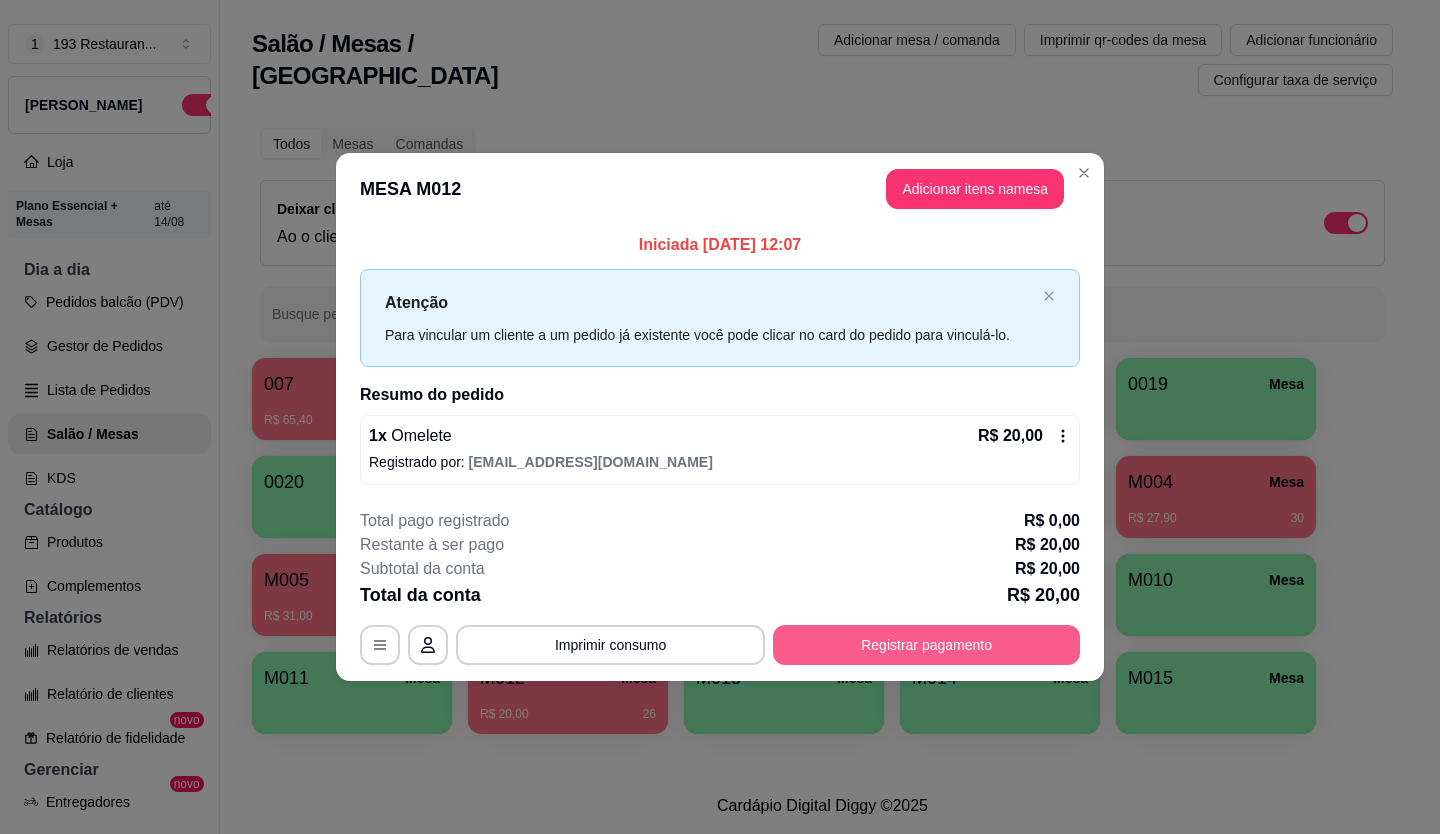 click on "Registrar pagamento" at bounding box center (926, 645) 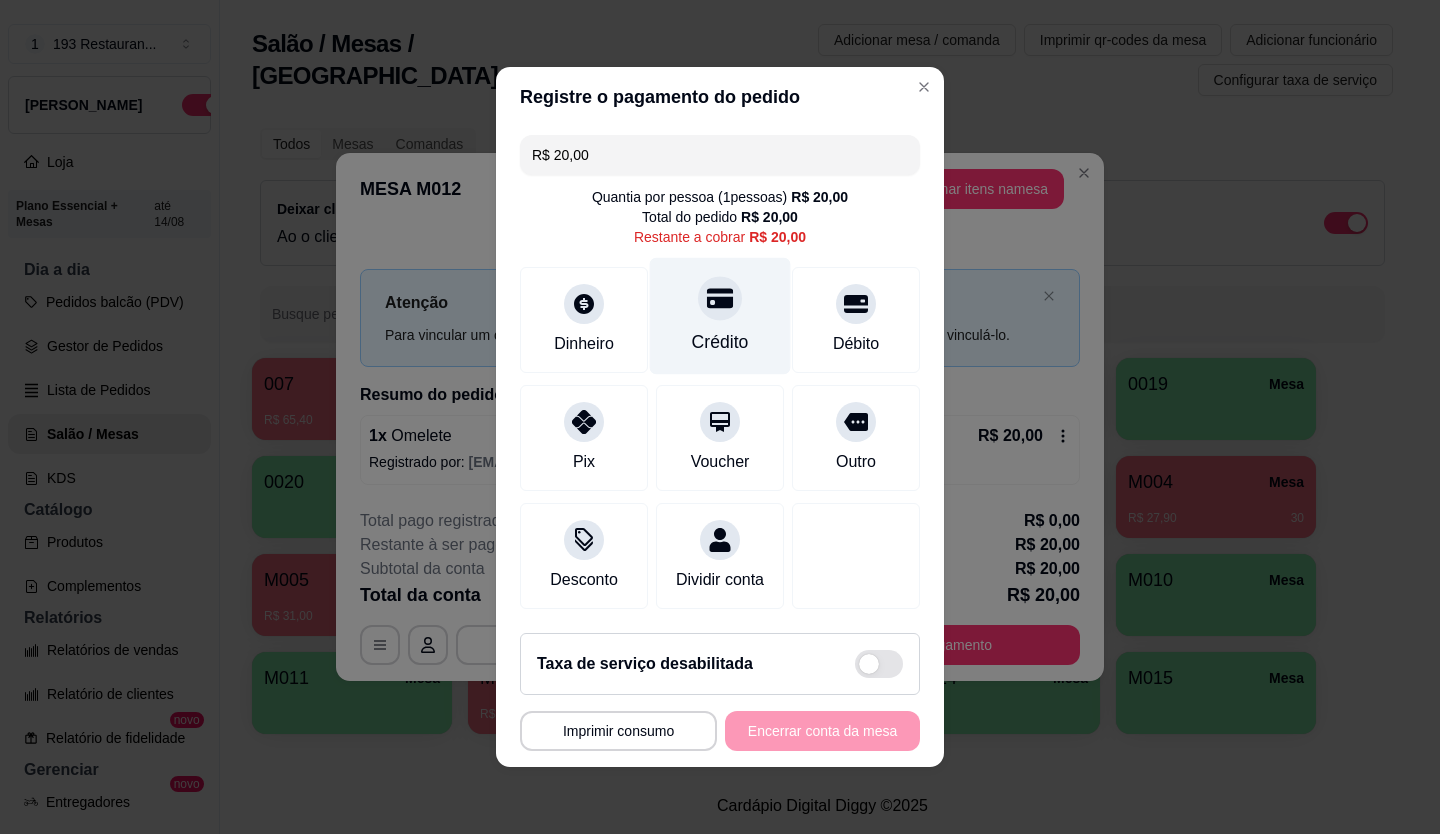 click at bounding box center [720, 298] 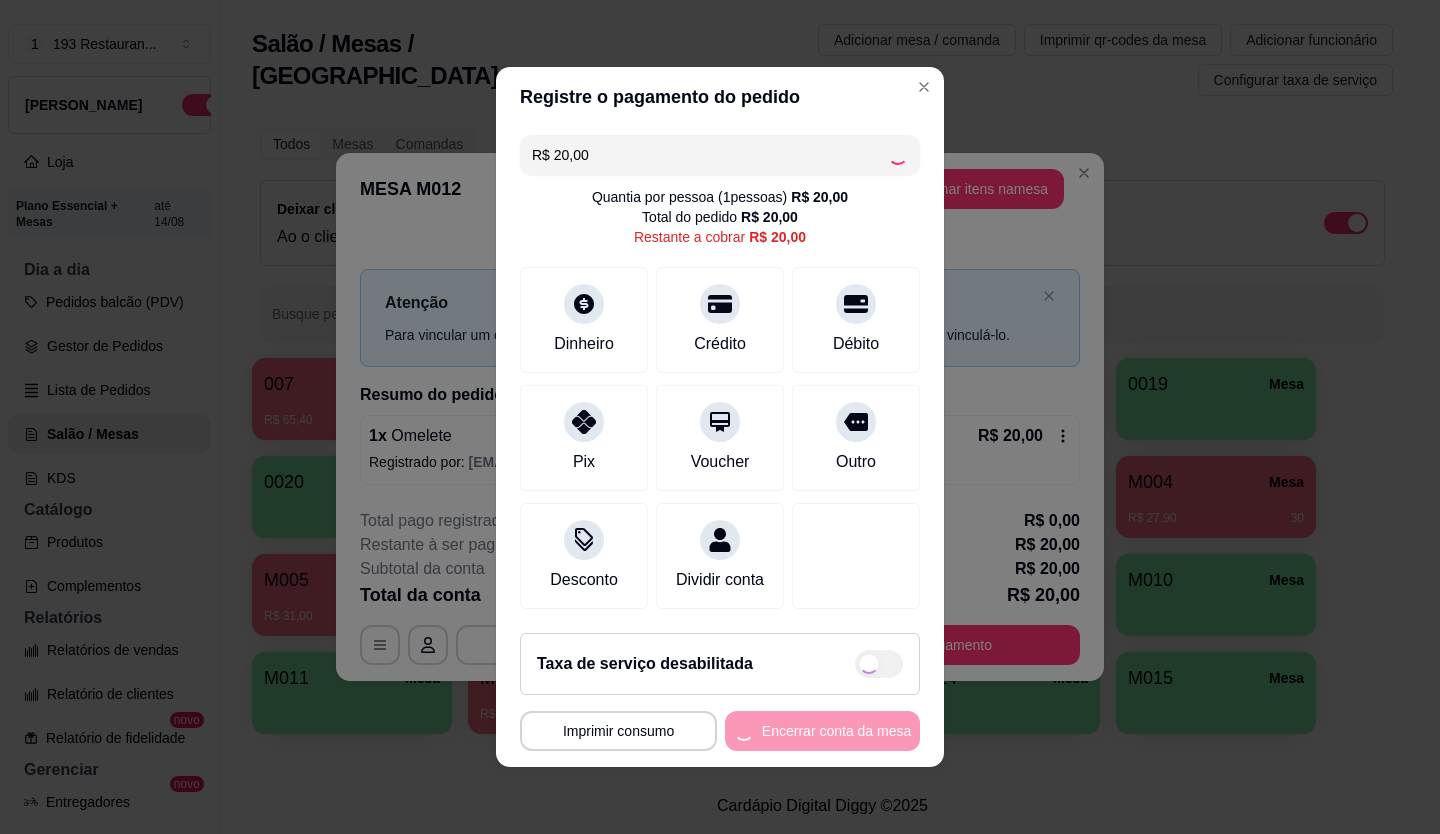 type on "R$ 0,00" 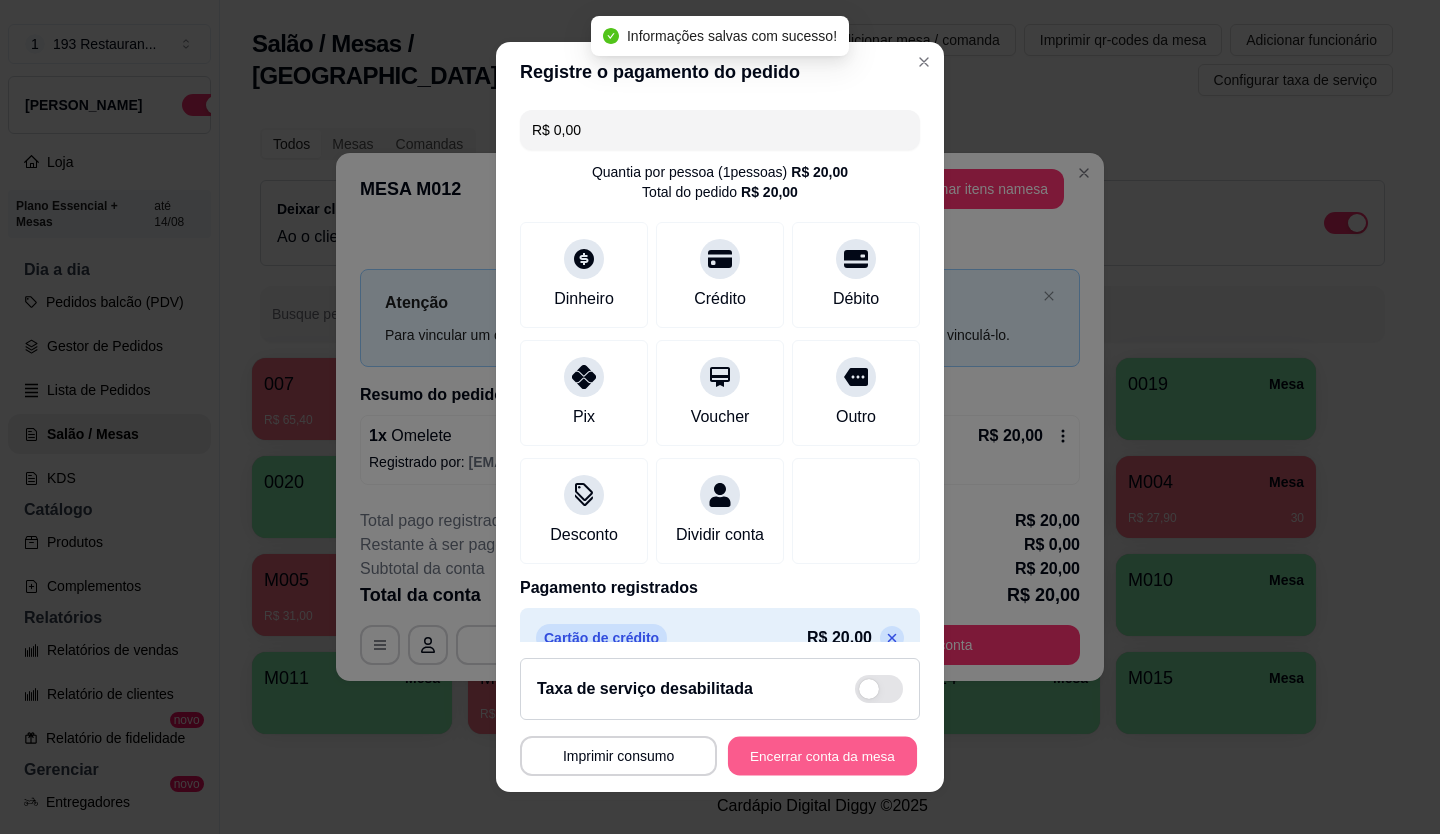 click on "Encerrar conta da mesa" at bounding box center (822, 756) 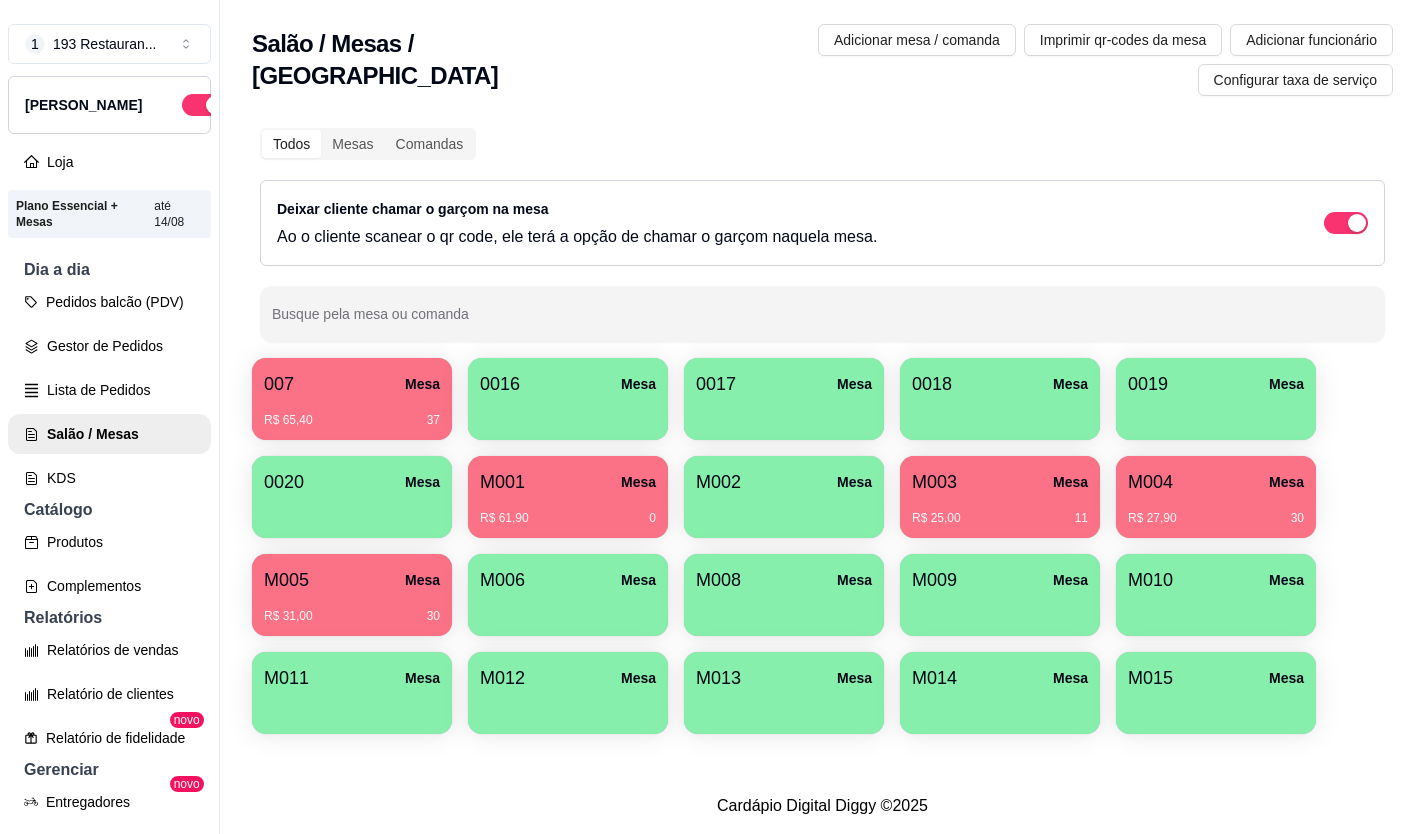 click on "R$ 27,90 30" at bounding box center [1216, 511] 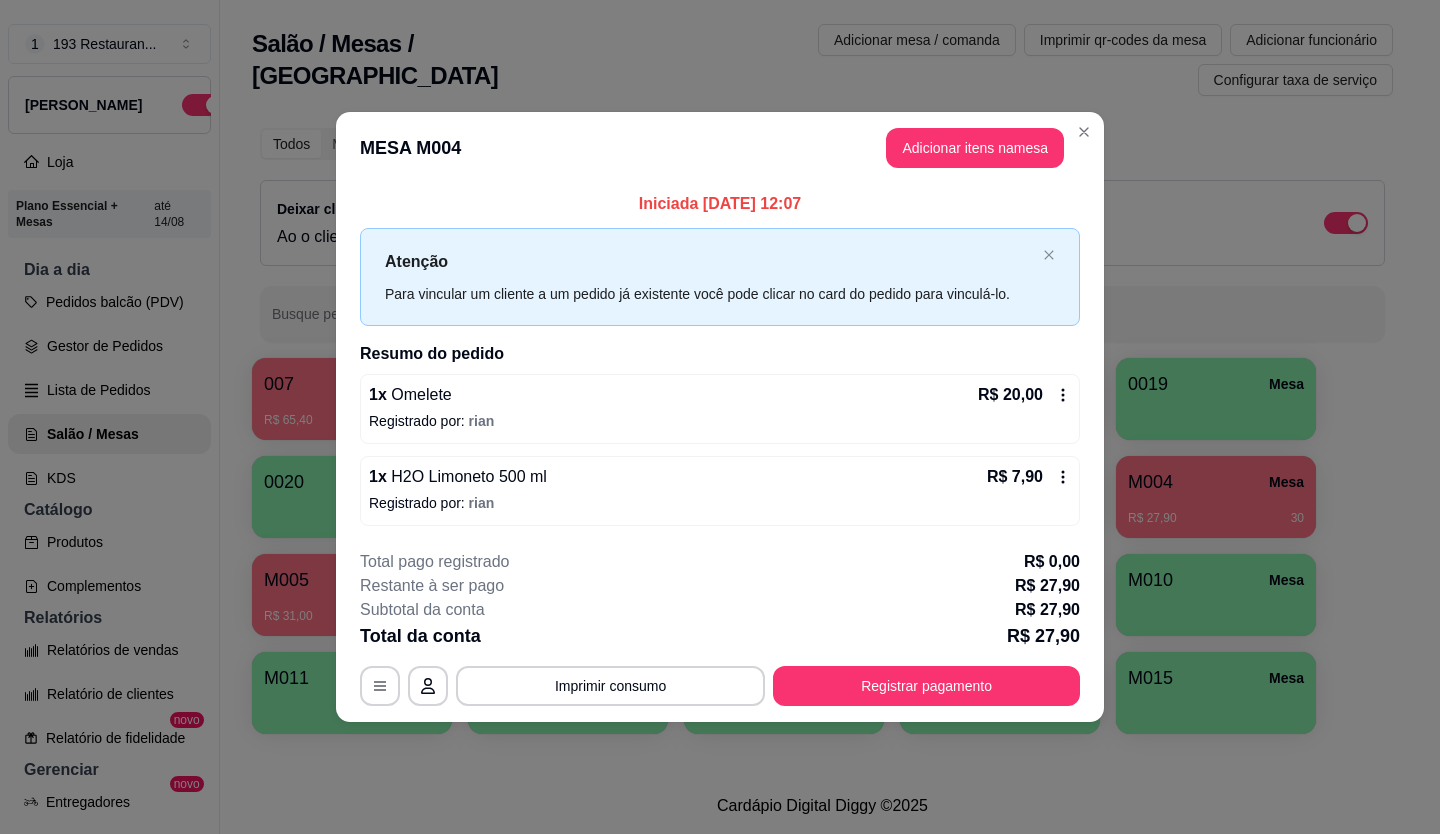 click on "MESA M004 Adicionar itens na  mesa" at bounding box center [720, 148] 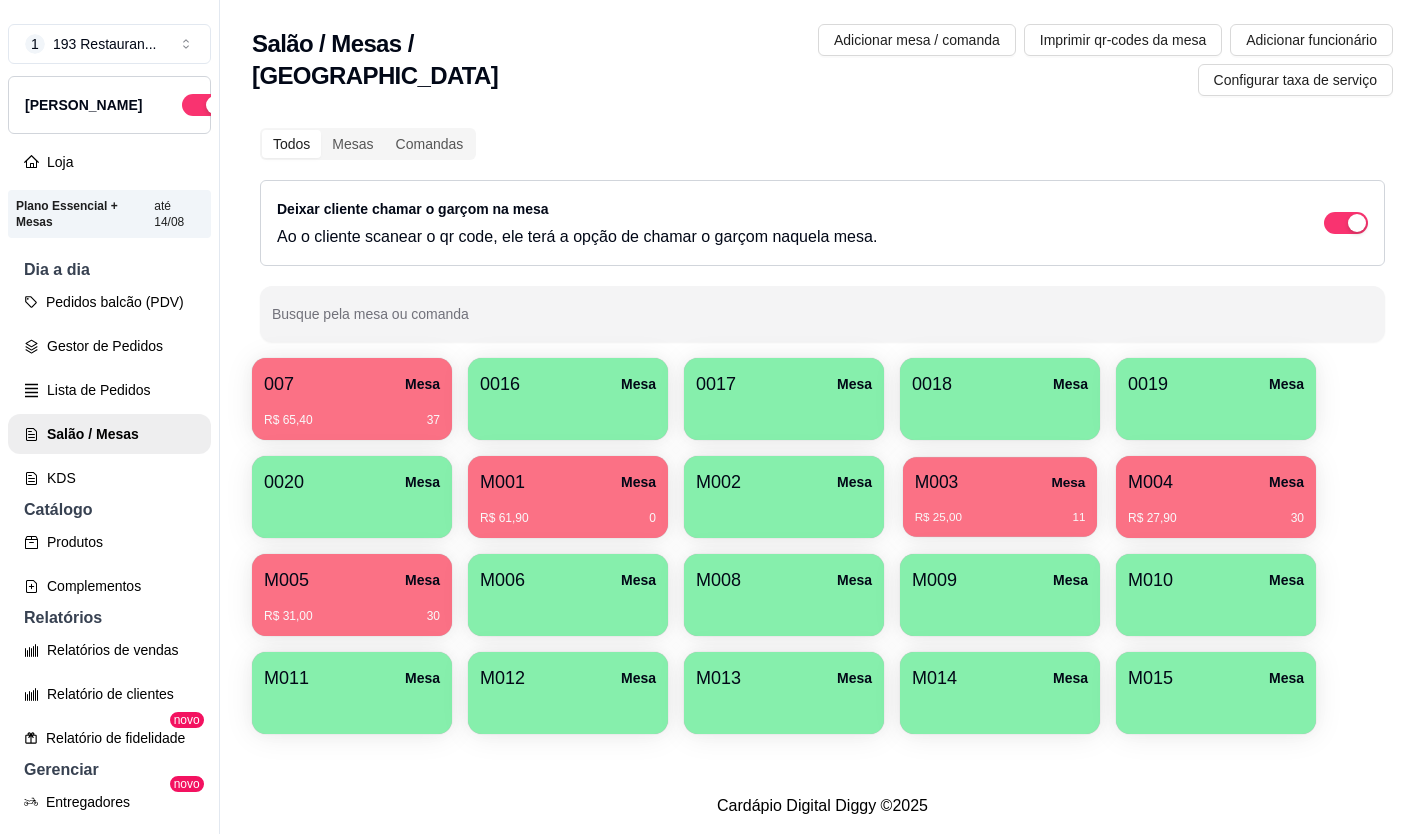 click on "M003 Mesa" at bounding box center [1000, 482] 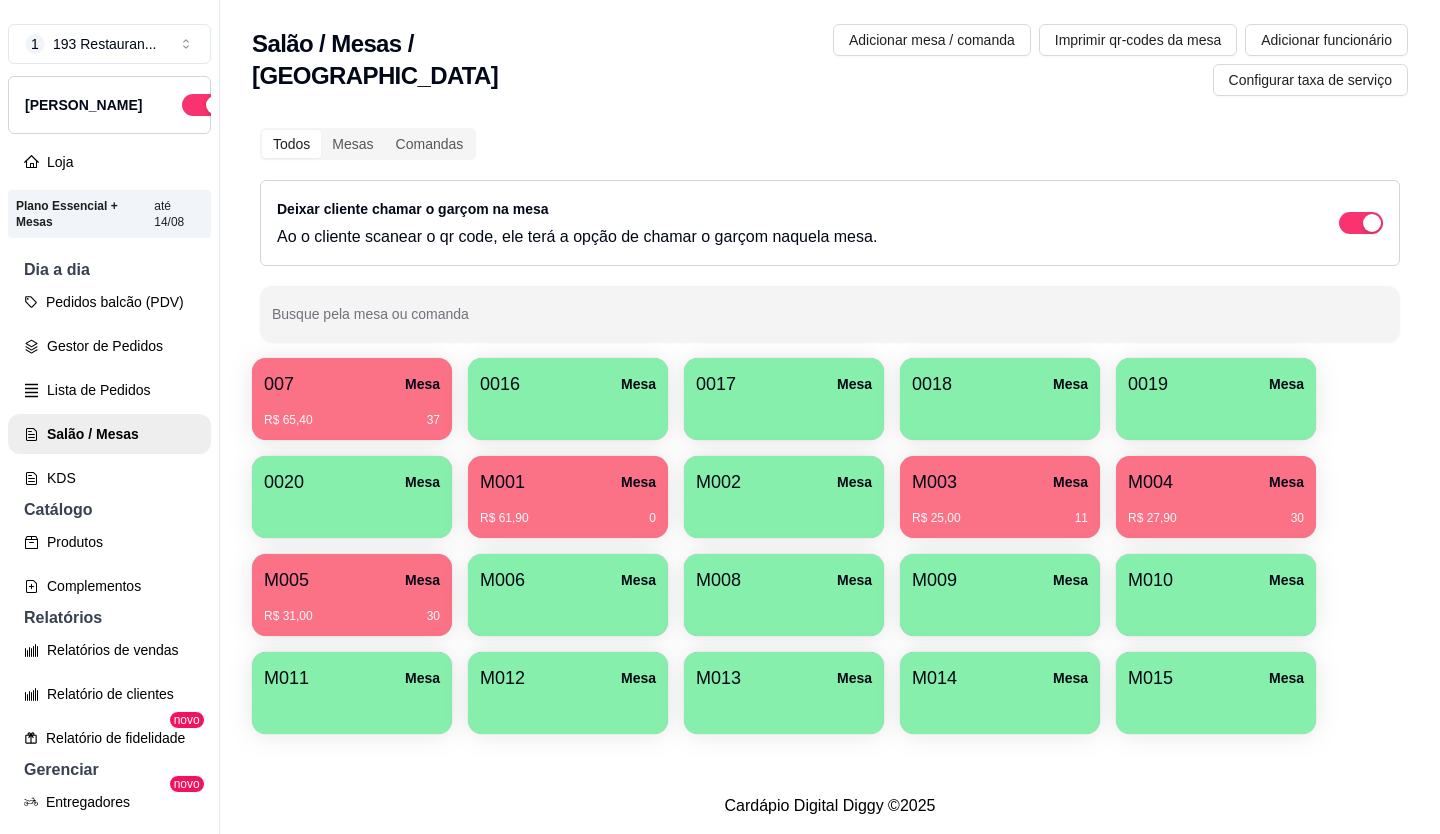 click on "M004 Mesa" at bounding box center [1216, 482] 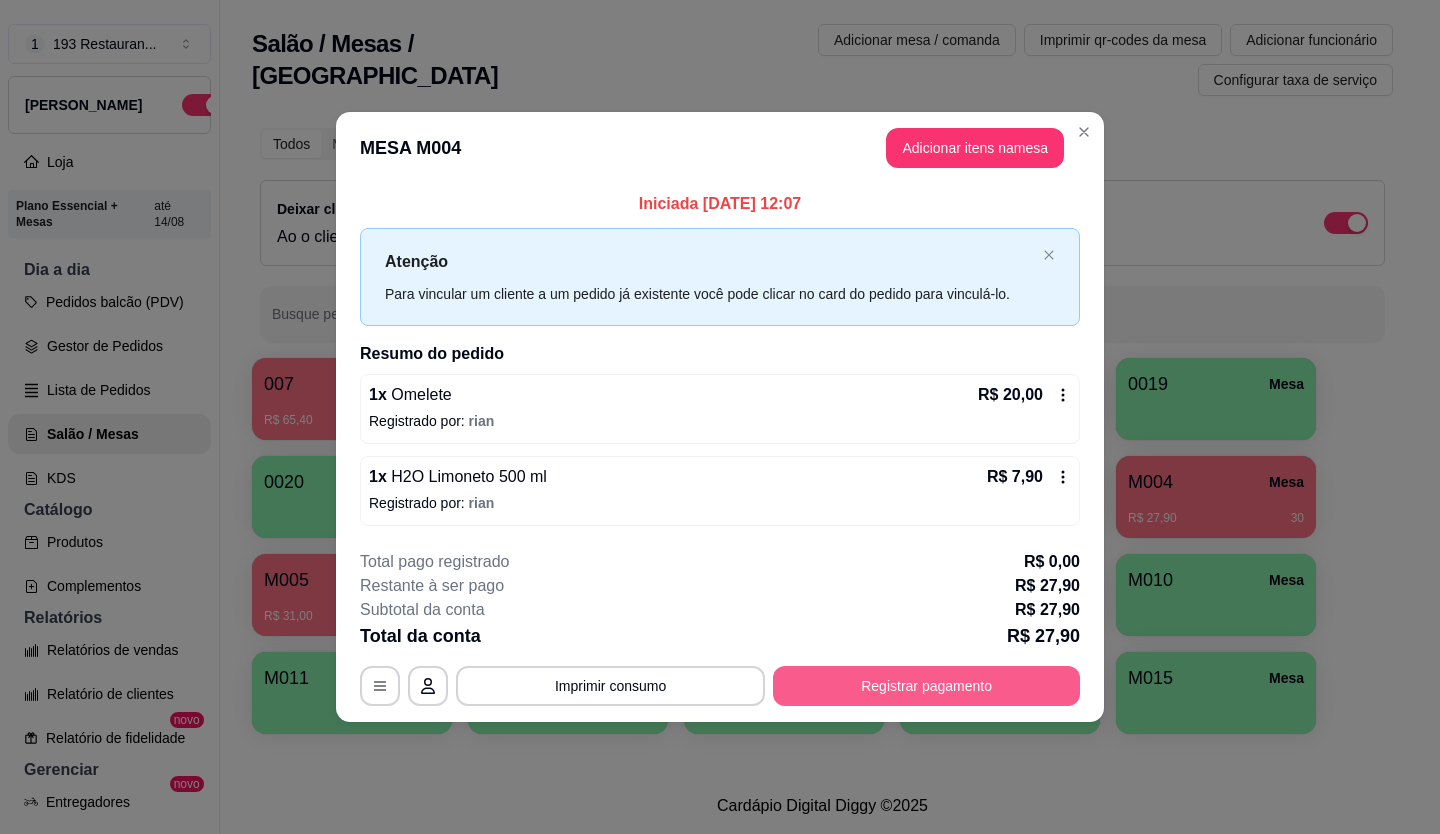 click on "Registrar pagamento" at bounding box center (926, 686) 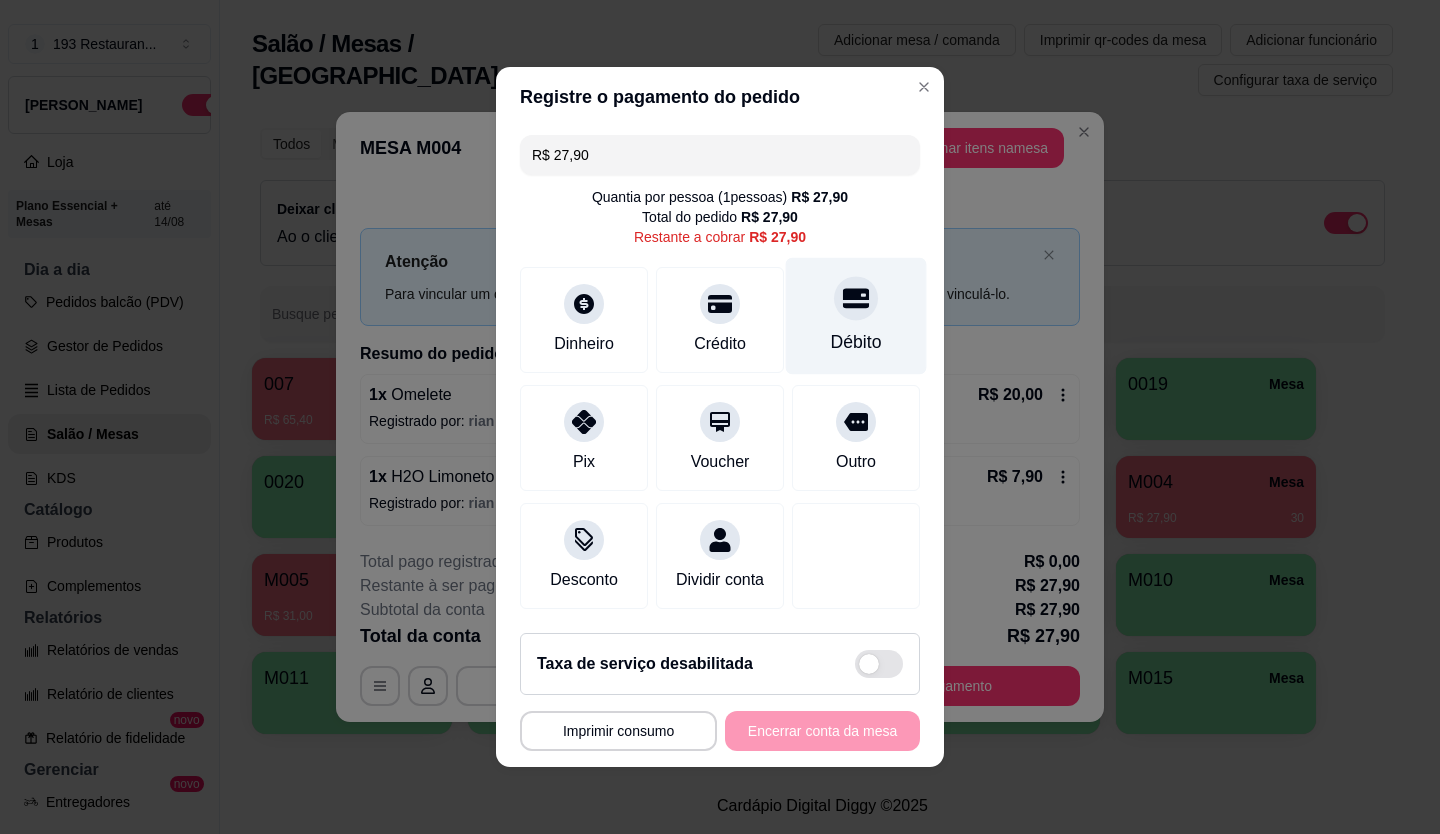 click at bounding box center [856, 298] 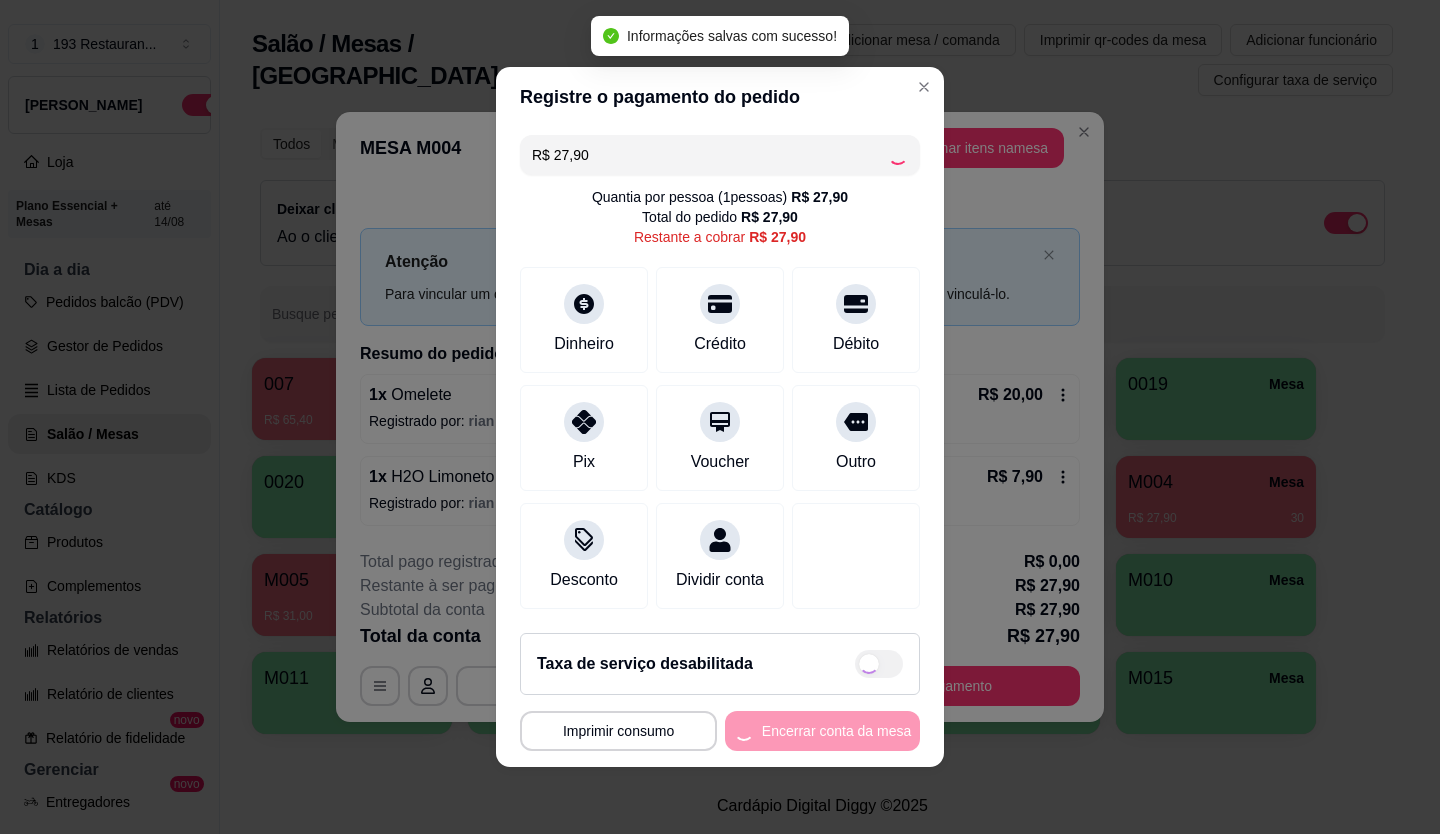 type on "R$ 0,00" 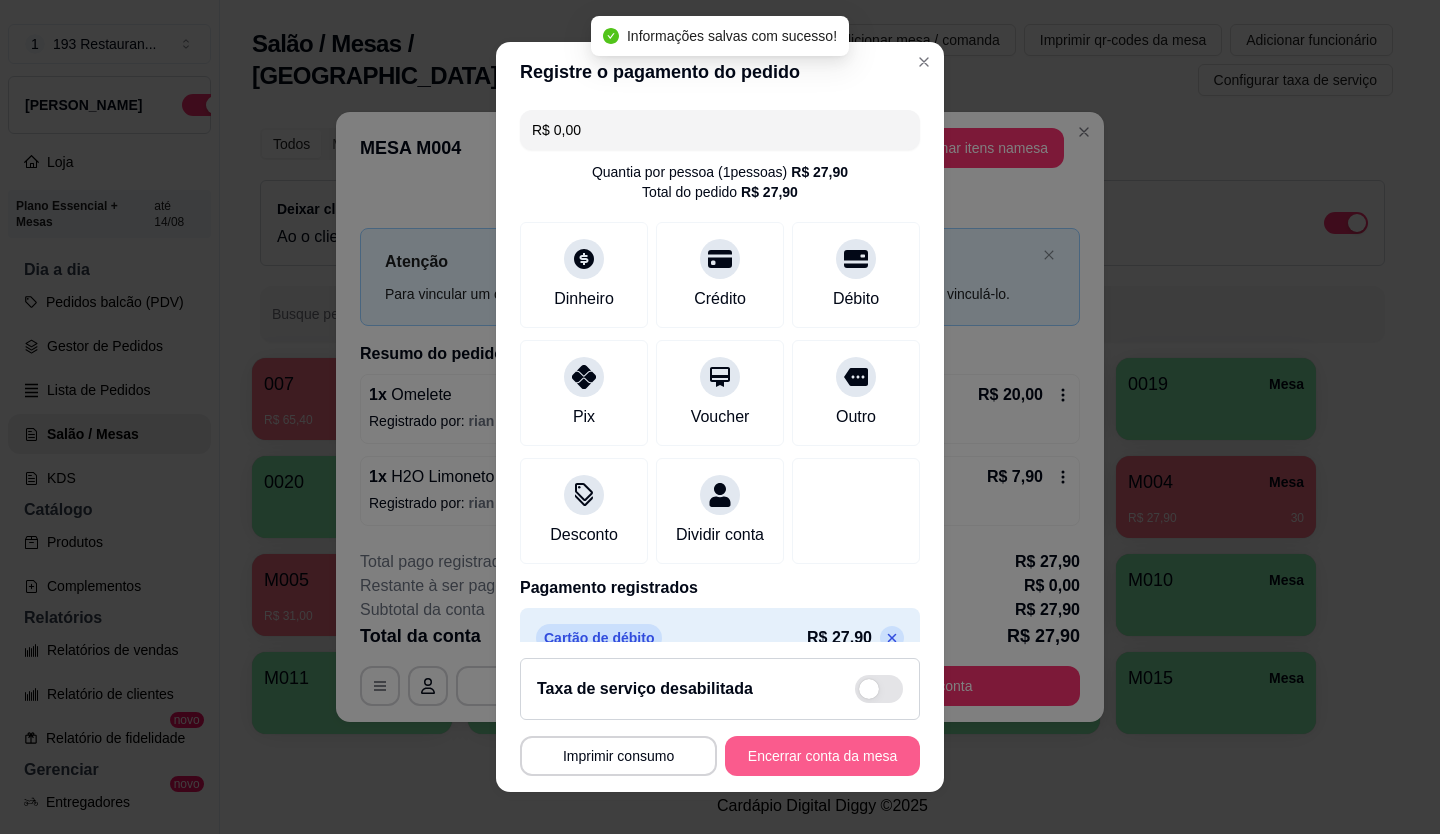 click on "Encerrar conta da mesa" at bounding box center [822, 756] 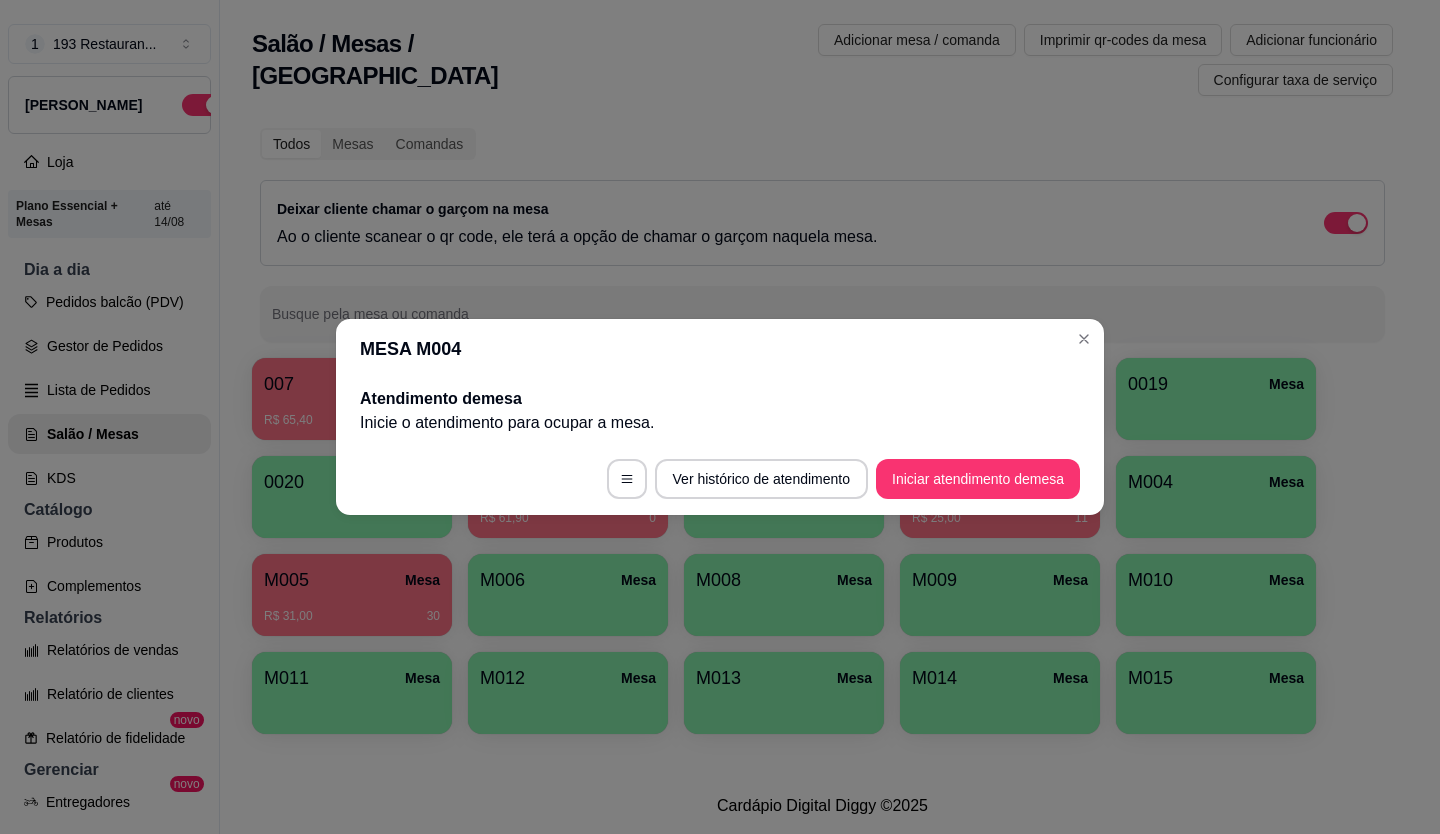 click on "MESA M004" at bounding box center (720, 349) 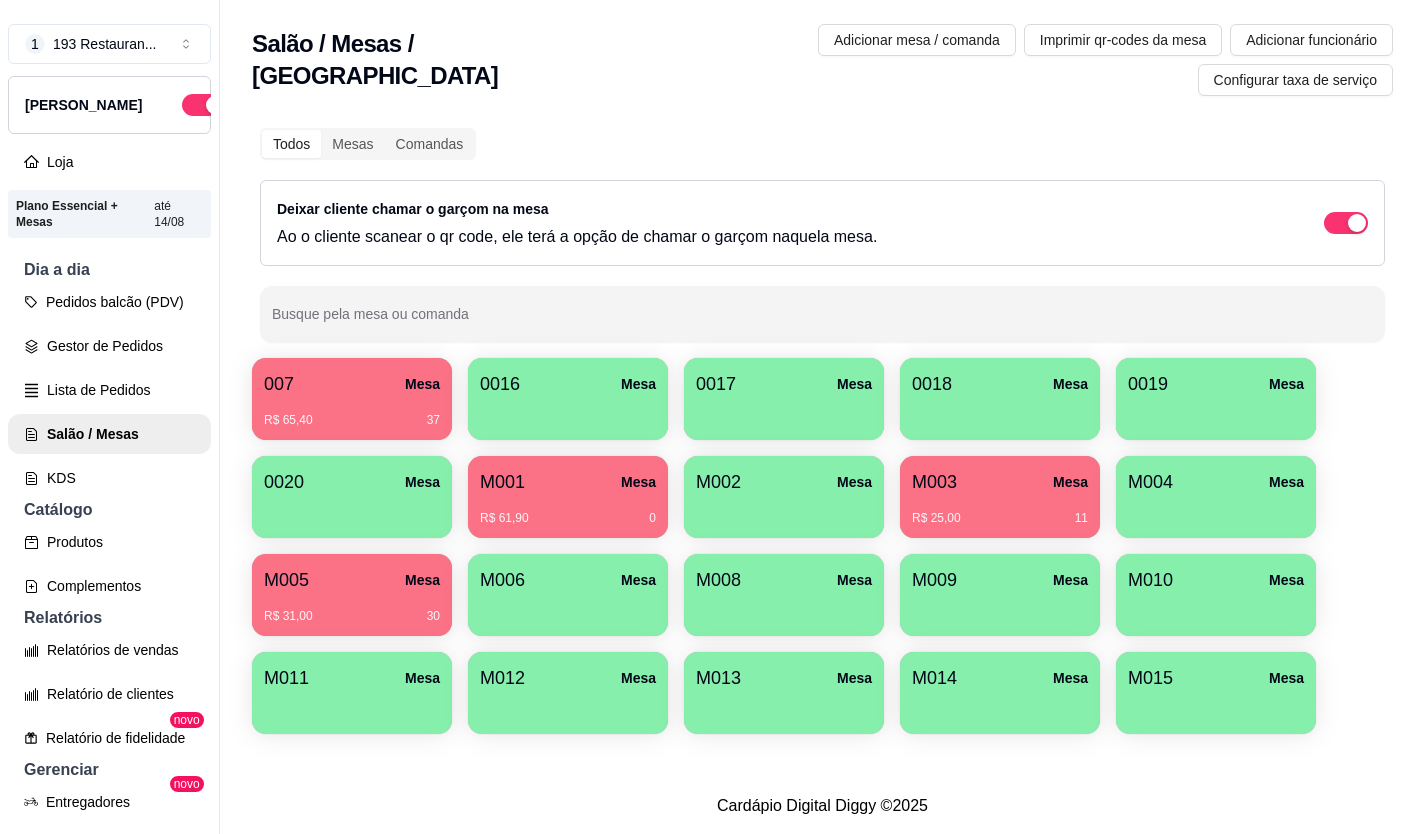 click on "Mesa" at bounding box center (422, 580) 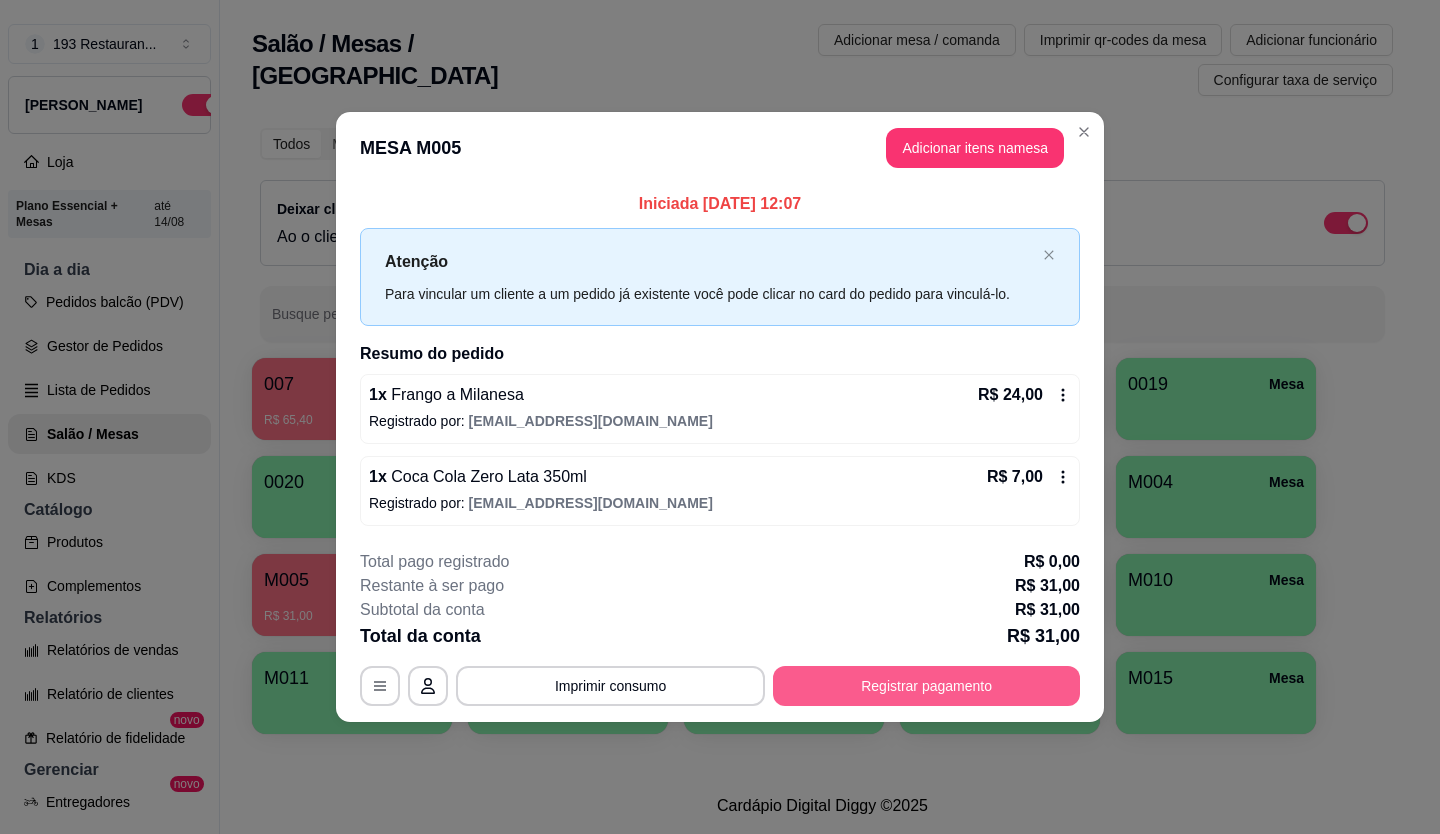 click on "Registrar pagamento" at bounding box center (926, 686) 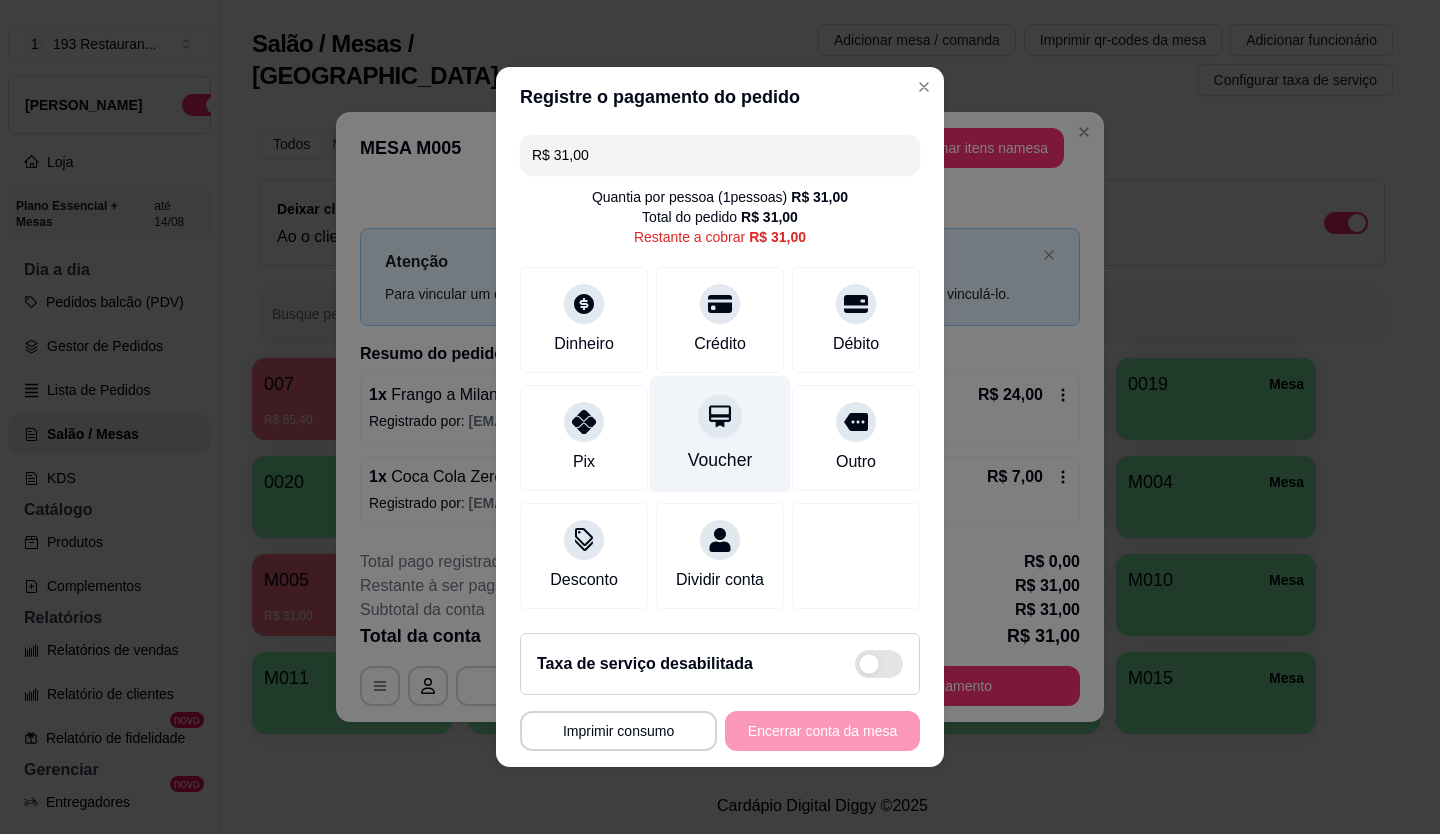 click on "Voucher" at bounding box center (720, 434) 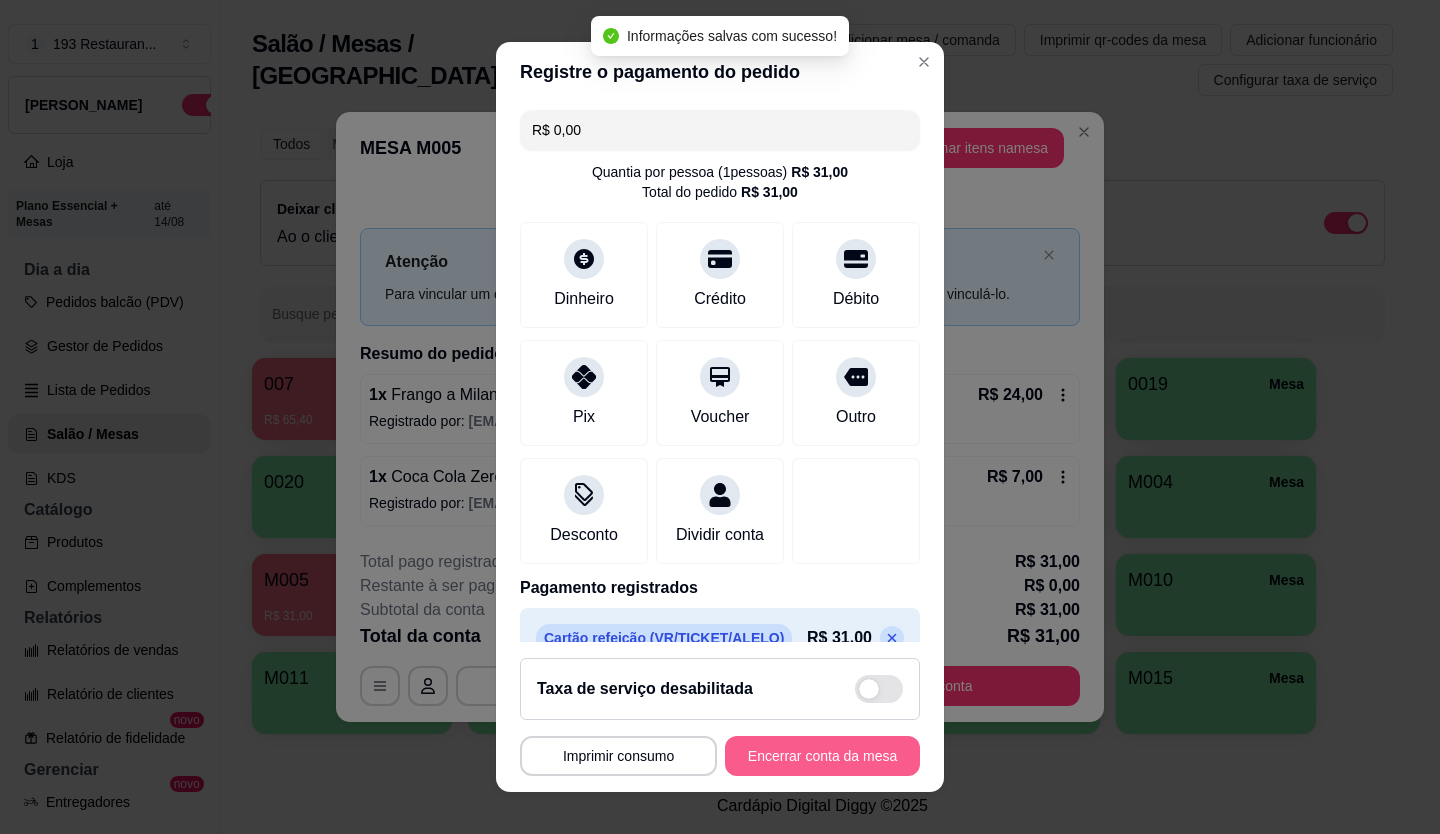 type on "R$ 0,00" 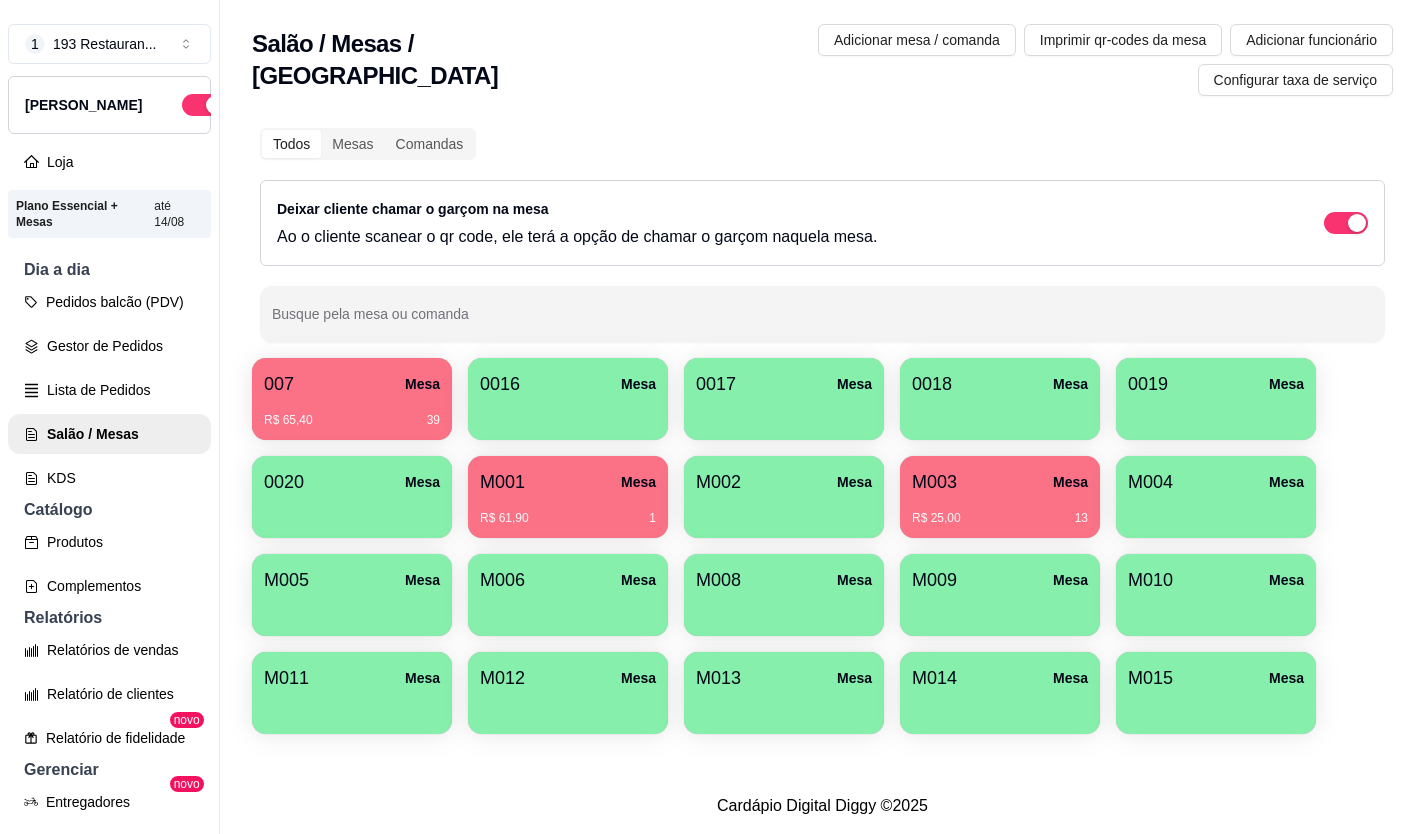 click at bounding box center [568, 707] 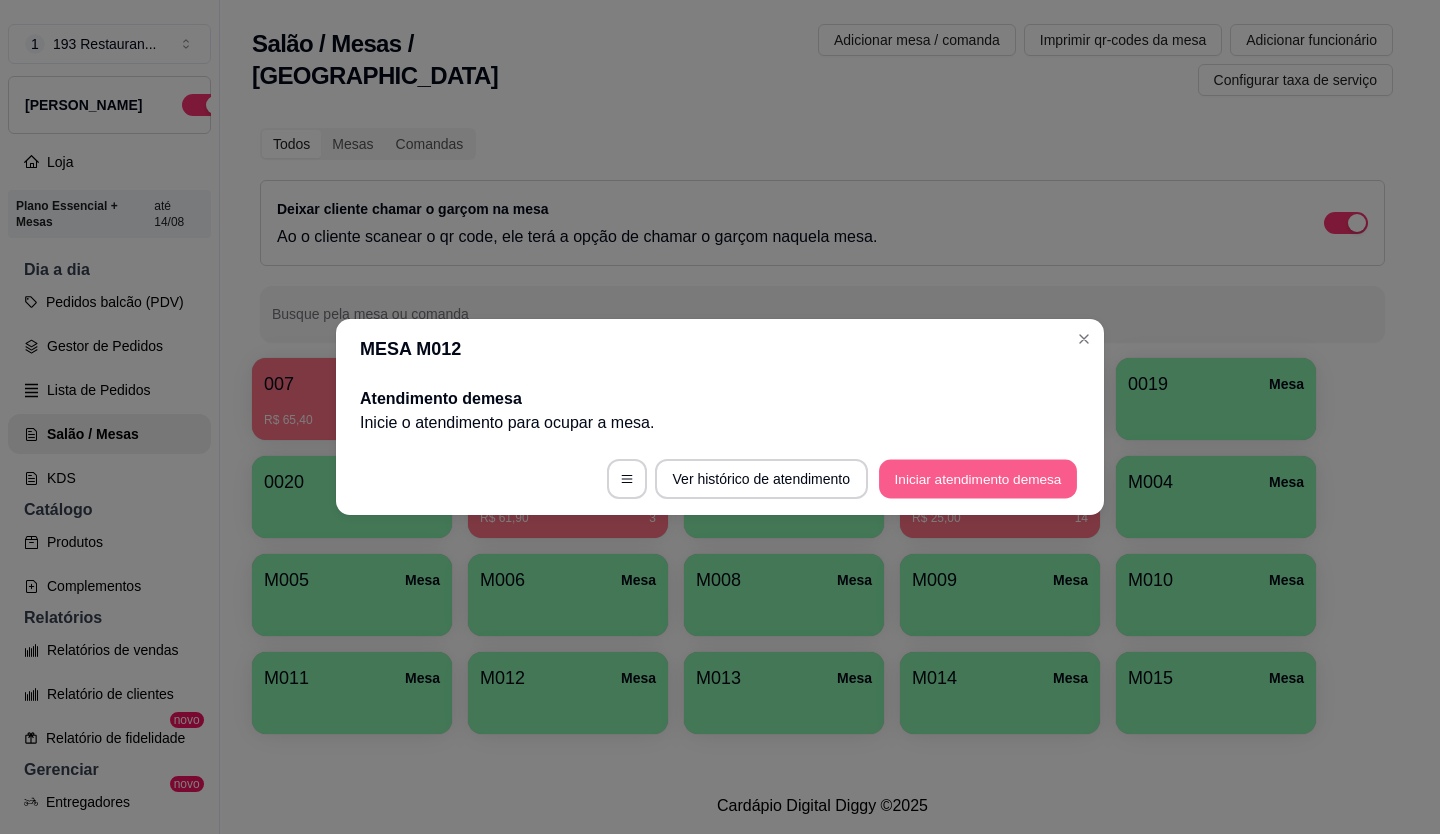 click on "Iniciar atendimento de  mesa" at bounding box center (978, 479) 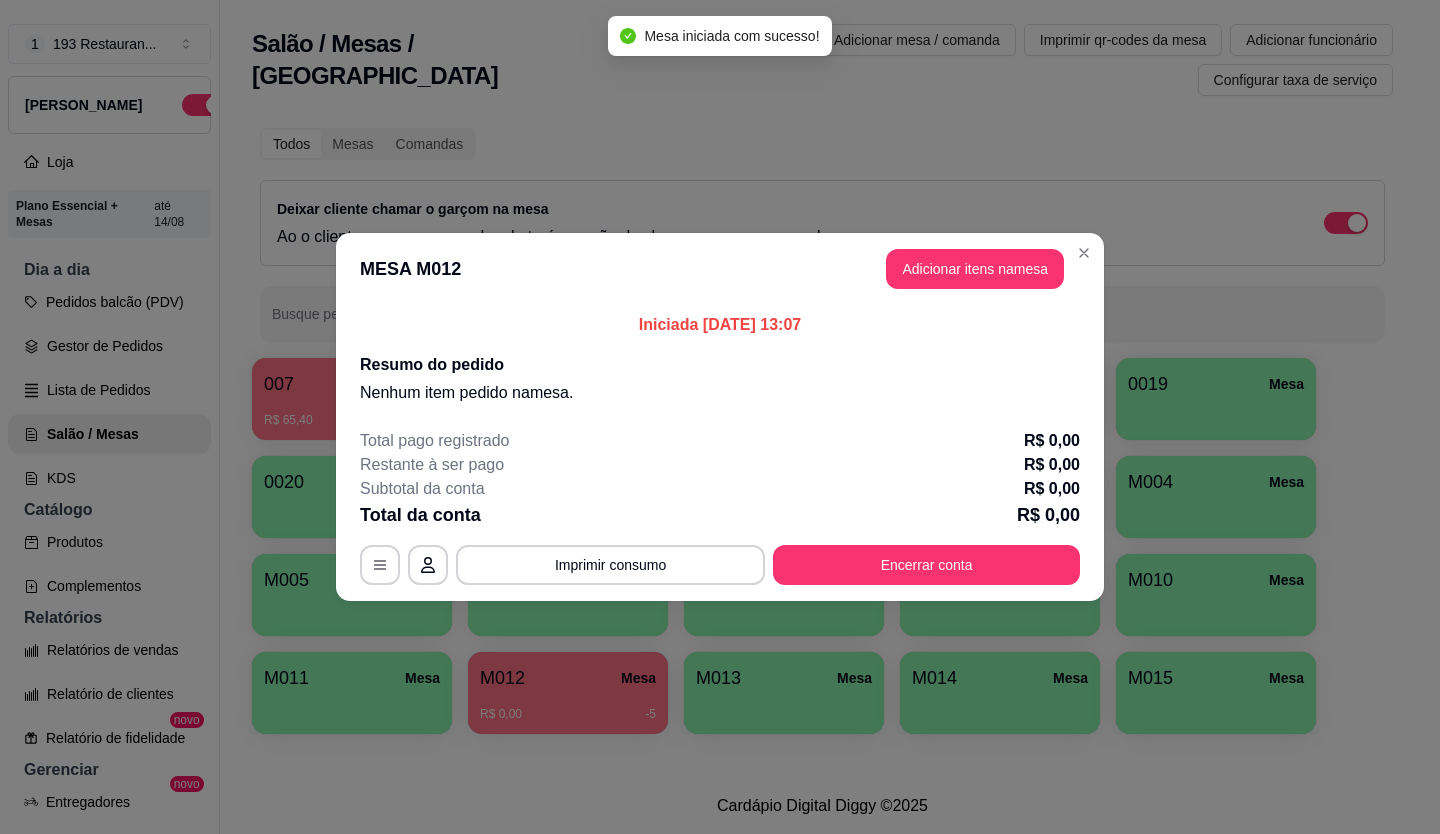 click on "Adicionar itens na  mesa" at bounding box center [975, 269] 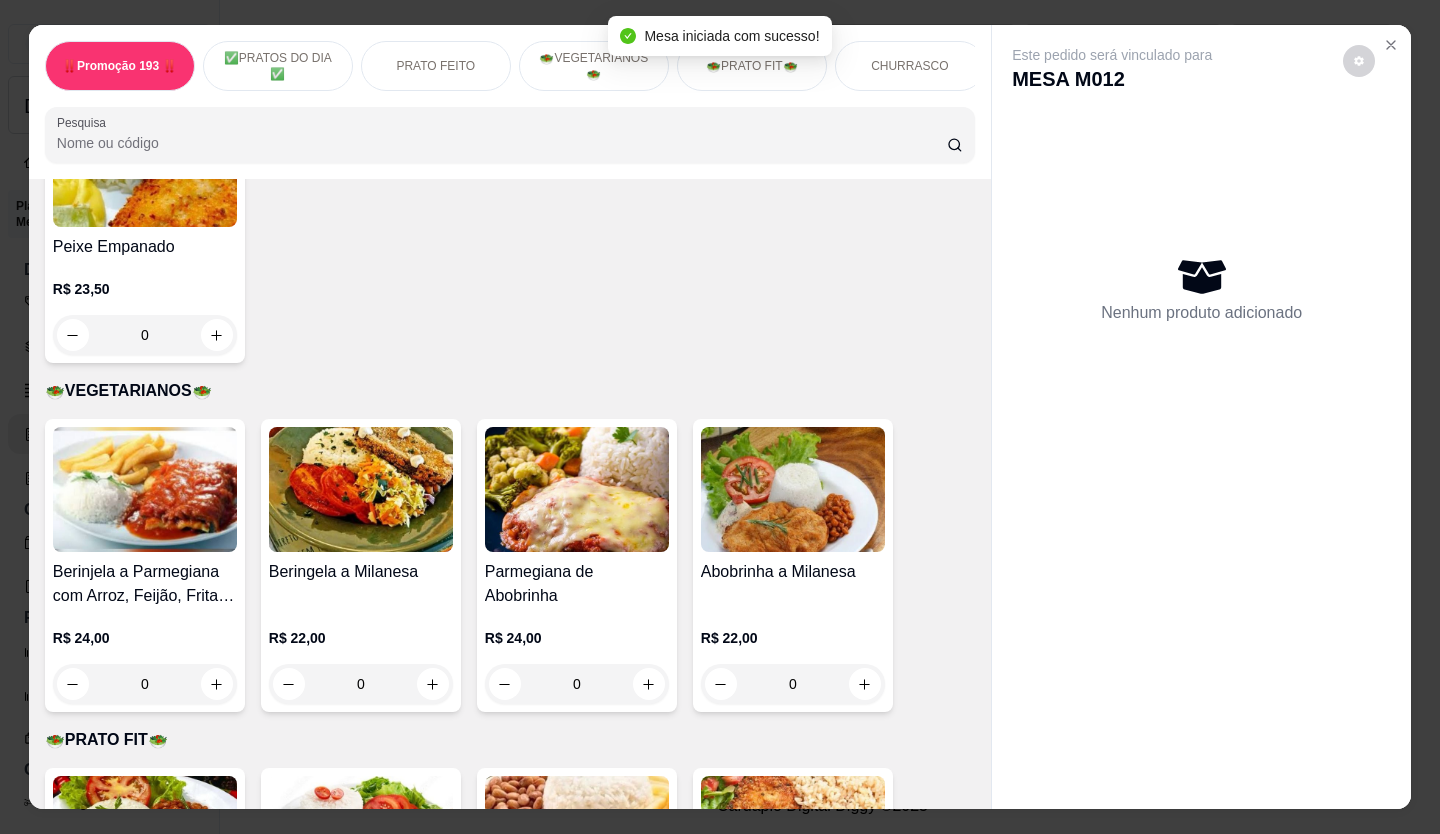 scroll, scrollTop: 2400, scrollLeft: 0, axis: vertical 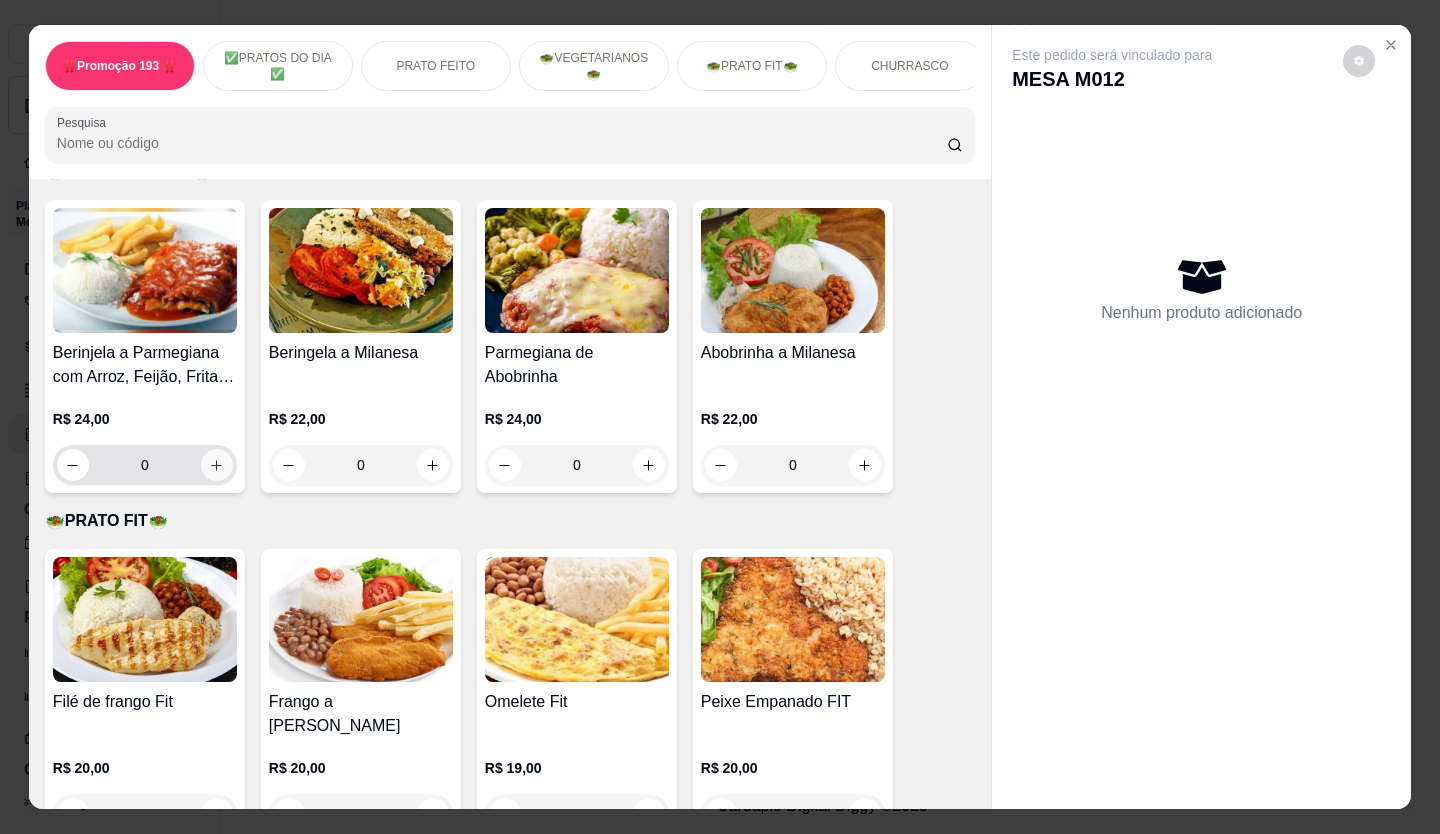 click at bounding box center (217, 465) 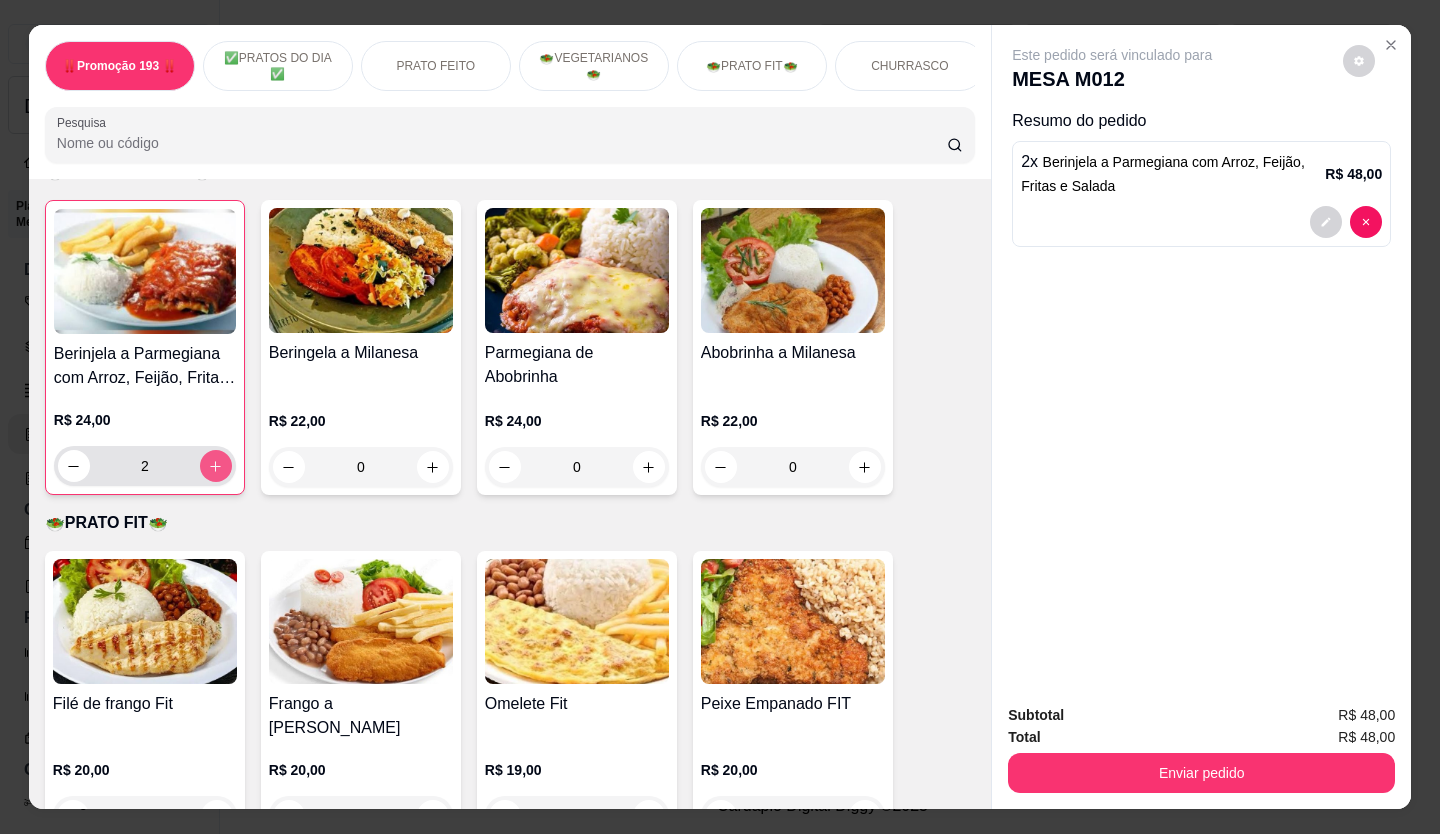 type on "2" 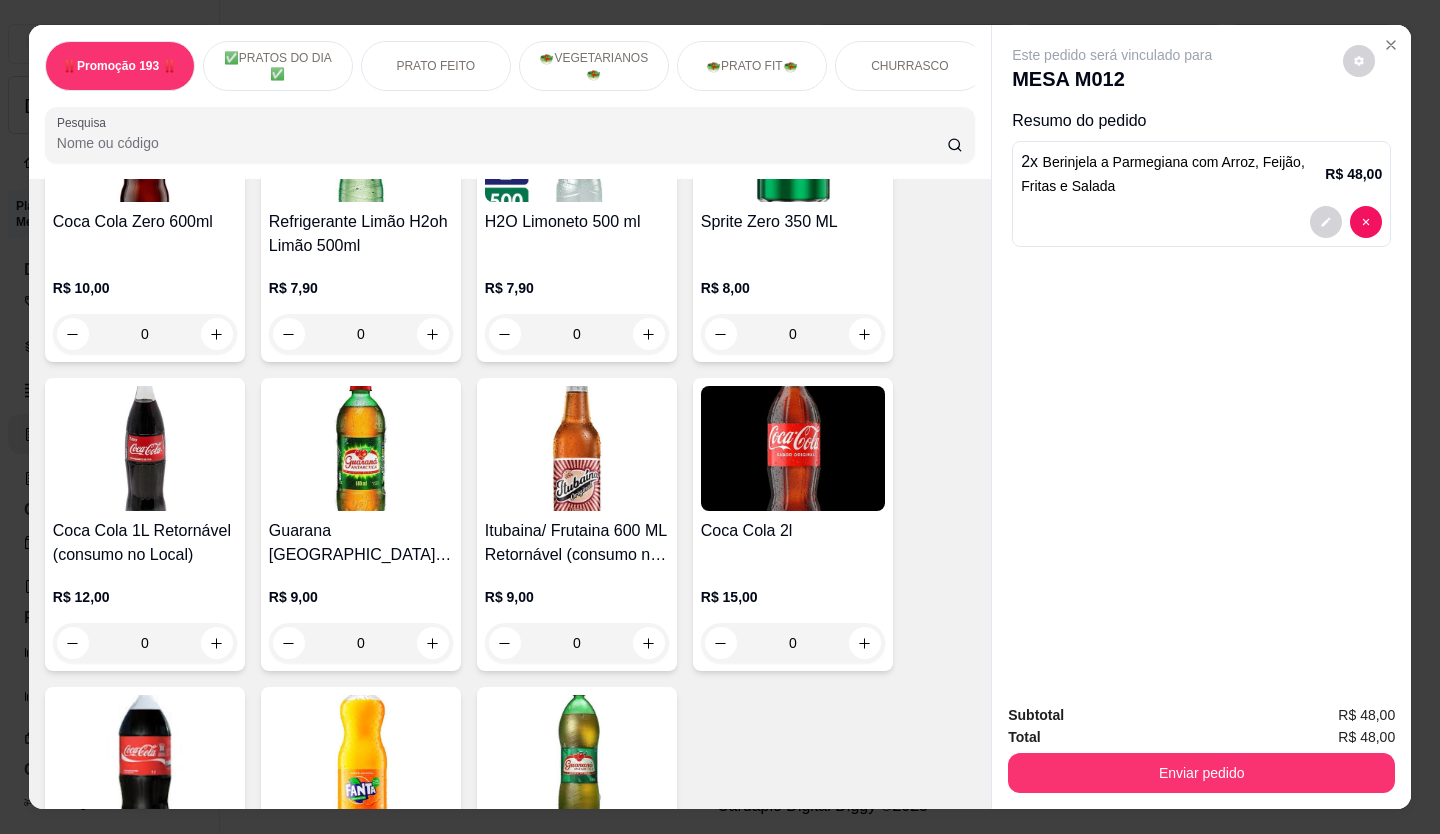 scroll, scrollTop: 5700, scrollLeft: 0, axis: vertical 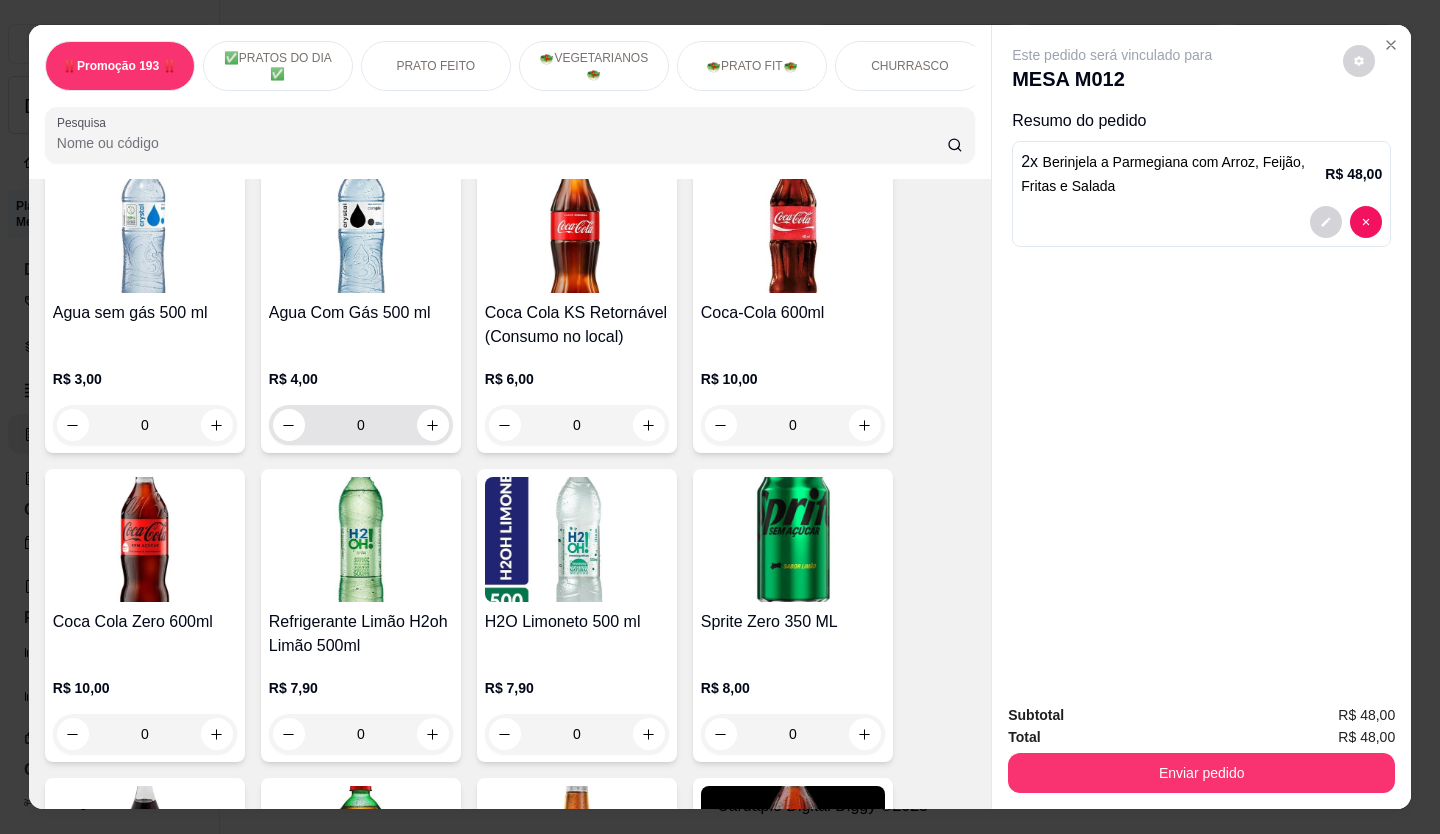 click 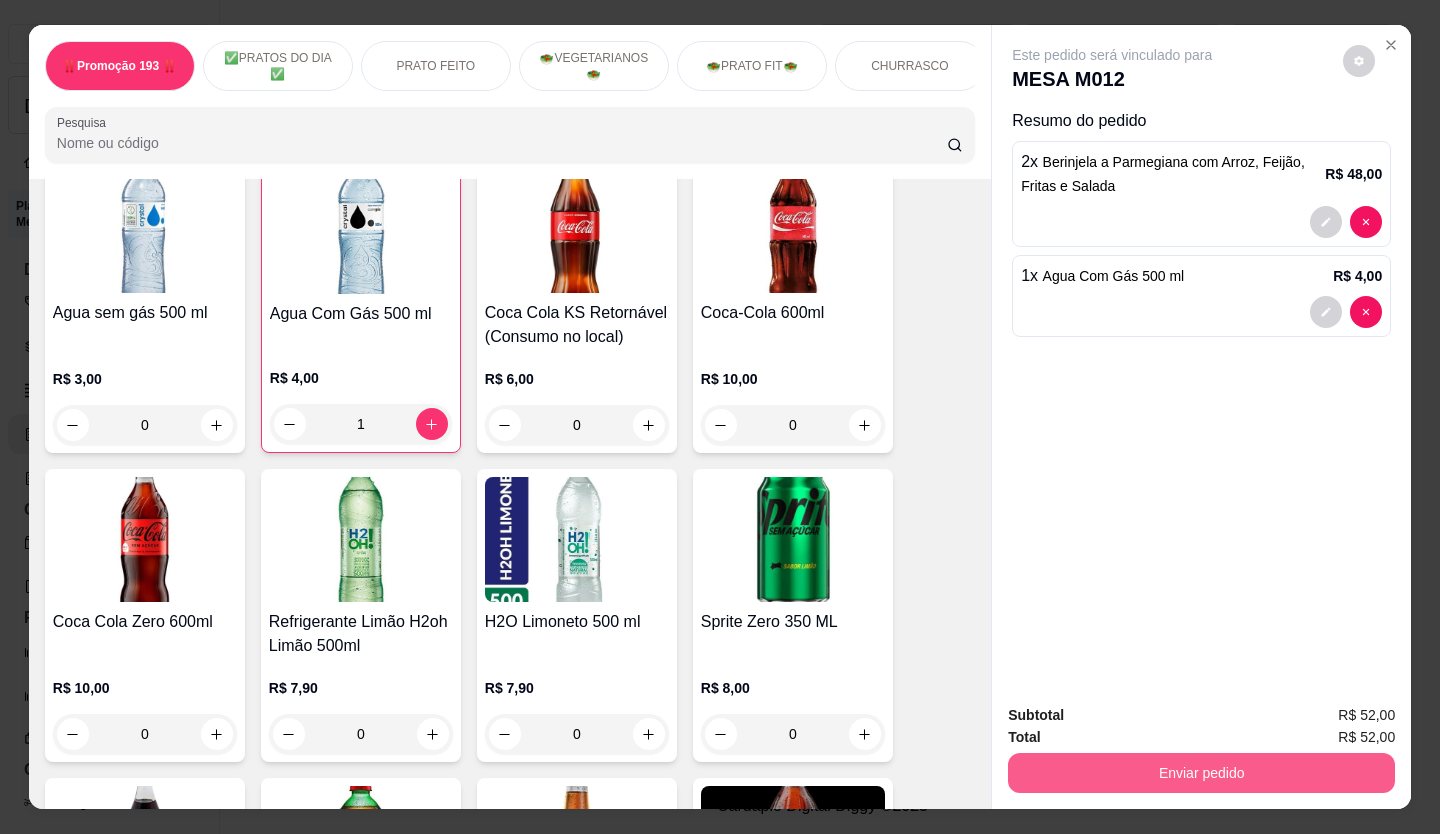 click on "Enviar pedido" at bounding box center (1201, 773) 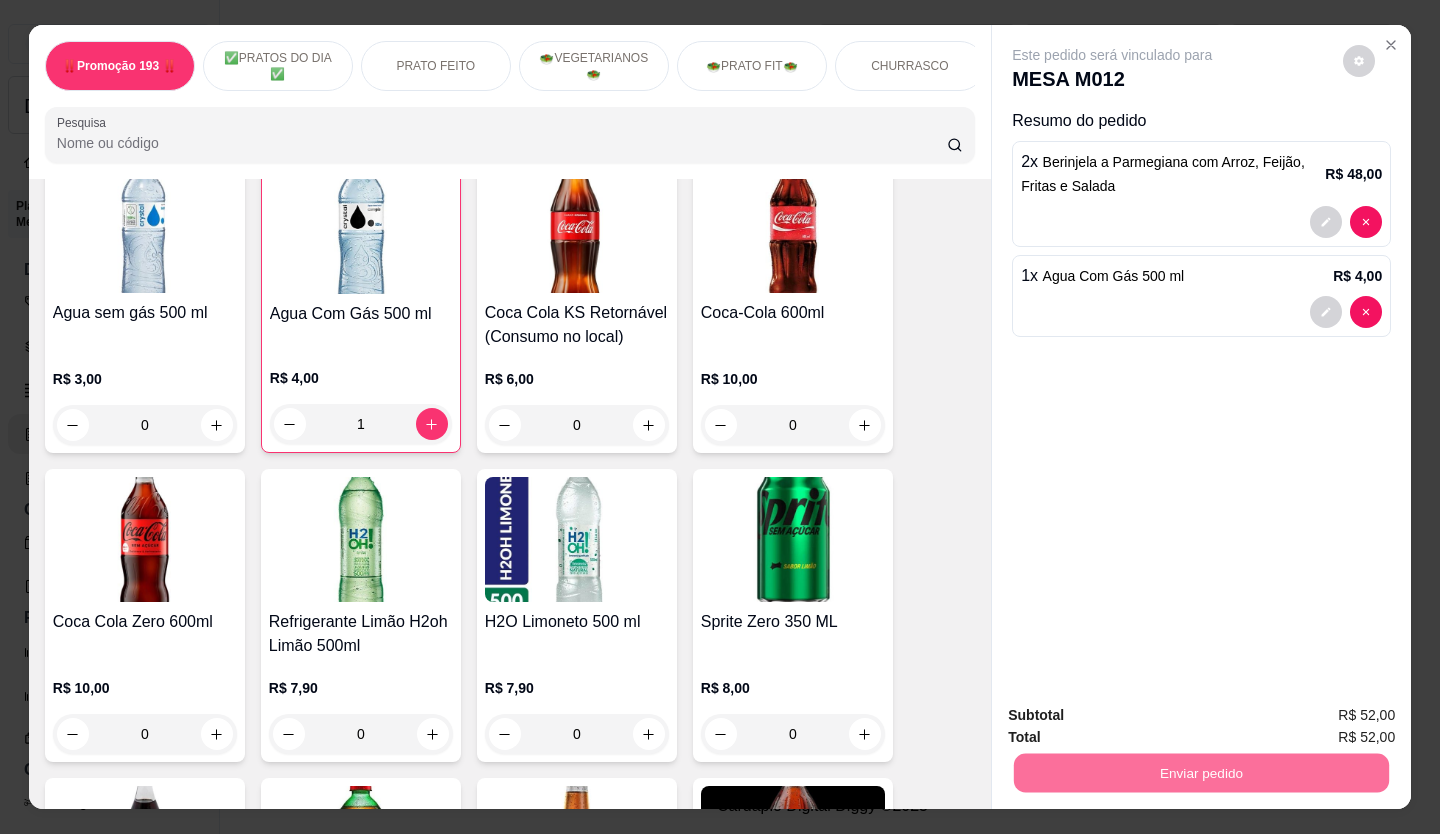 click on "Não registrar e enviar pedido" at bounding box center (1135, 716) 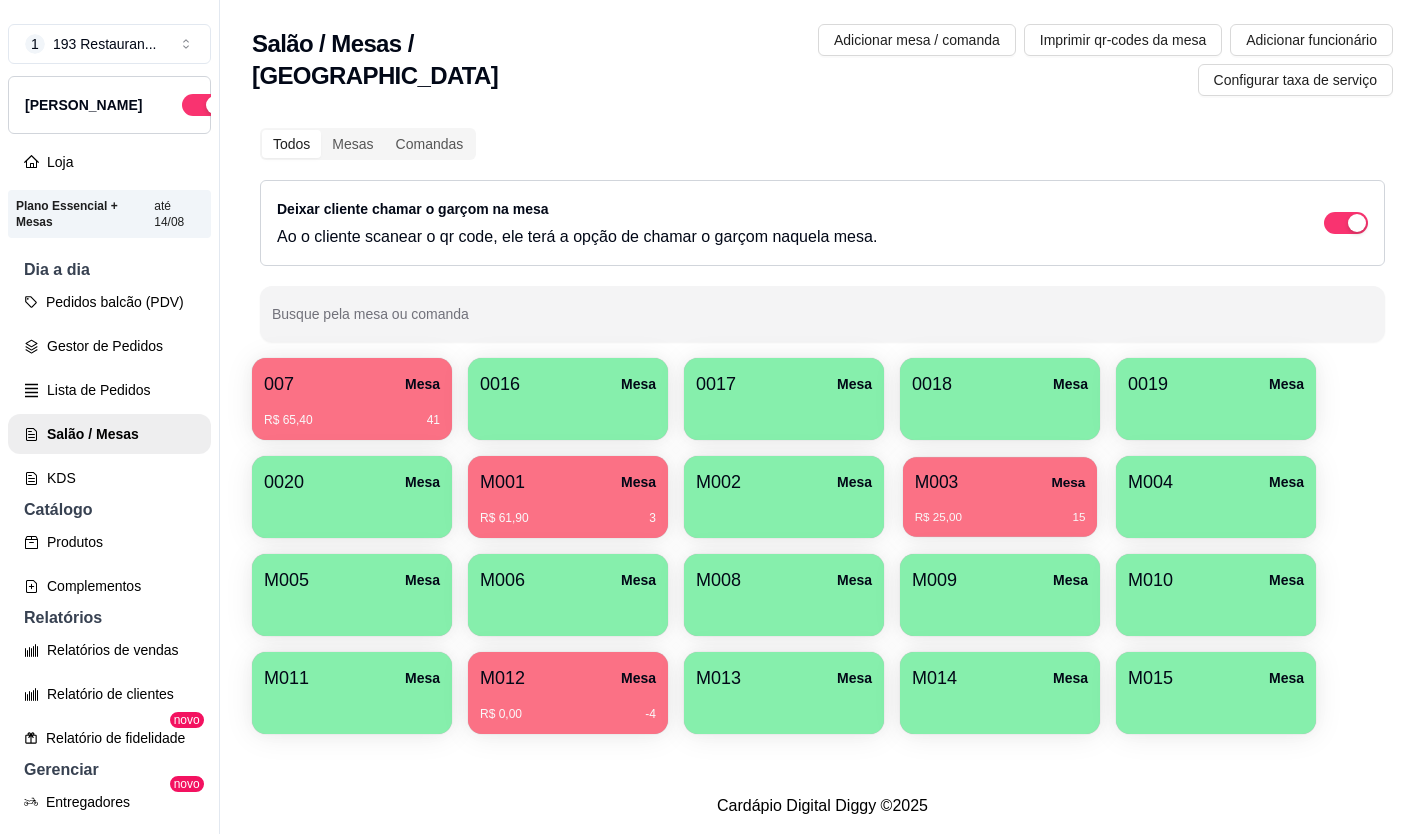 click on "M003 Mesa R$ 25,00 15" at bounding box center (1000, 497) 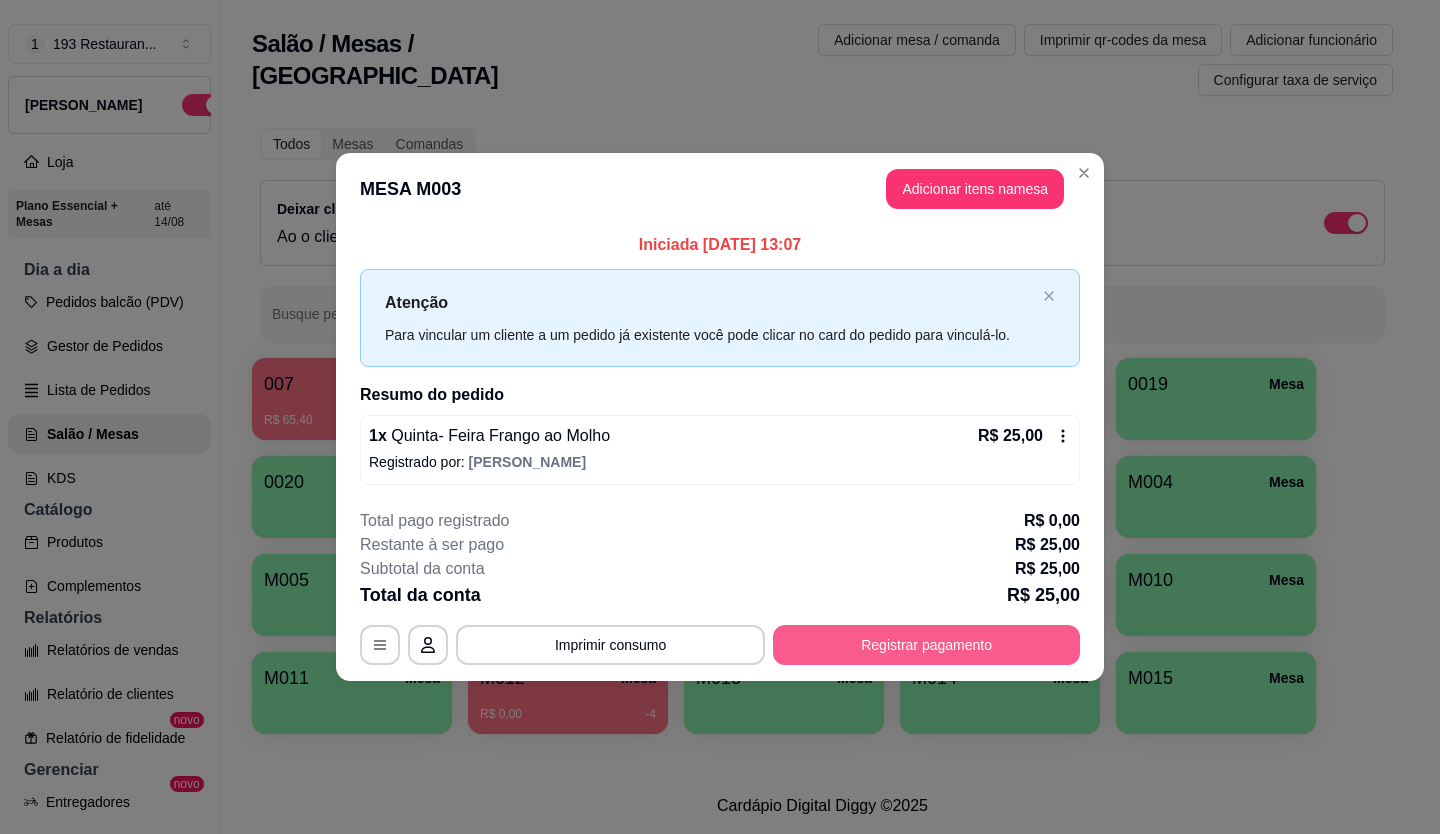 click on "Registrar pagamento" at bounding box center (926, 645) 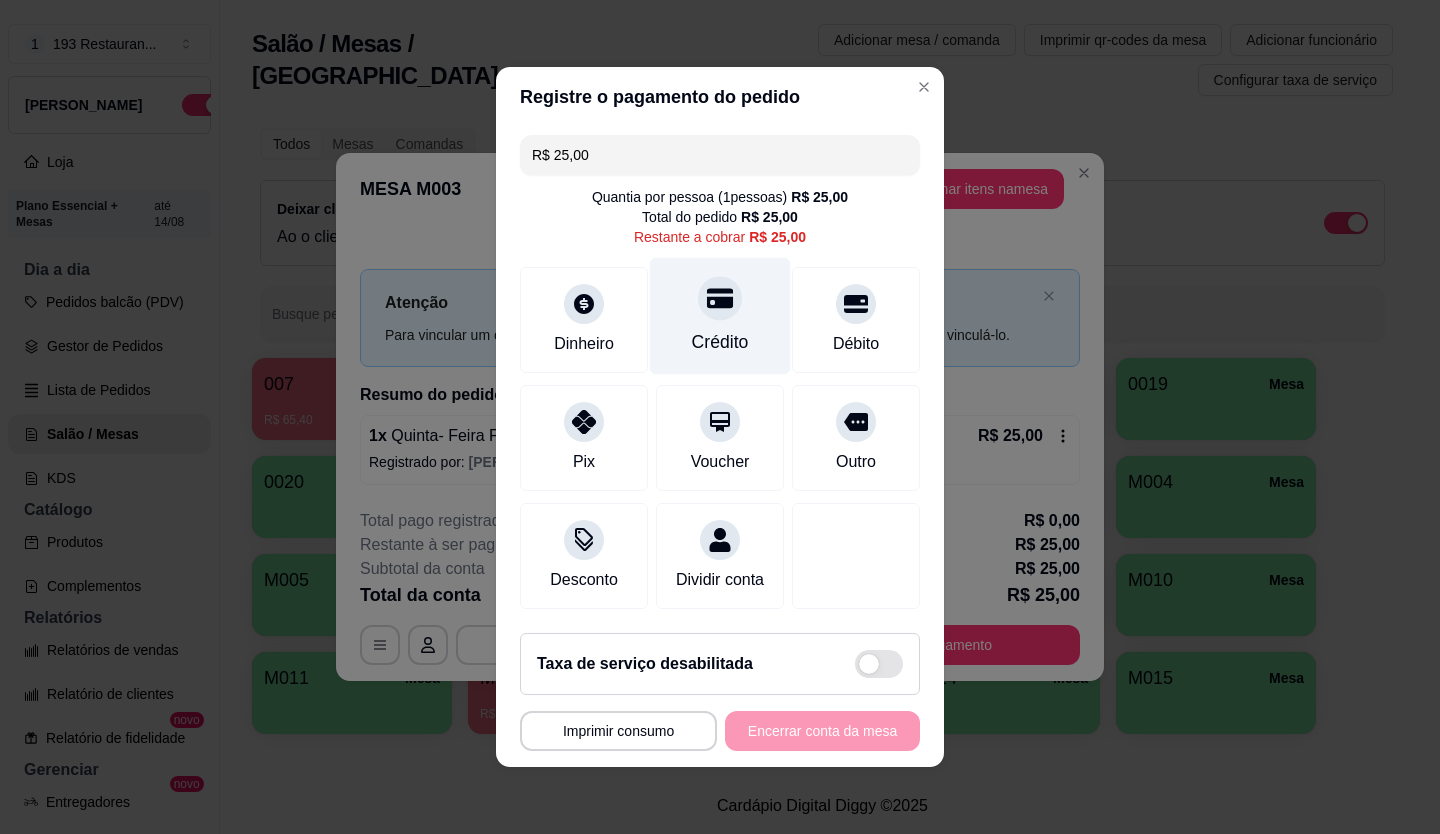 click on "Crédito" at bounding box center (720, 316) 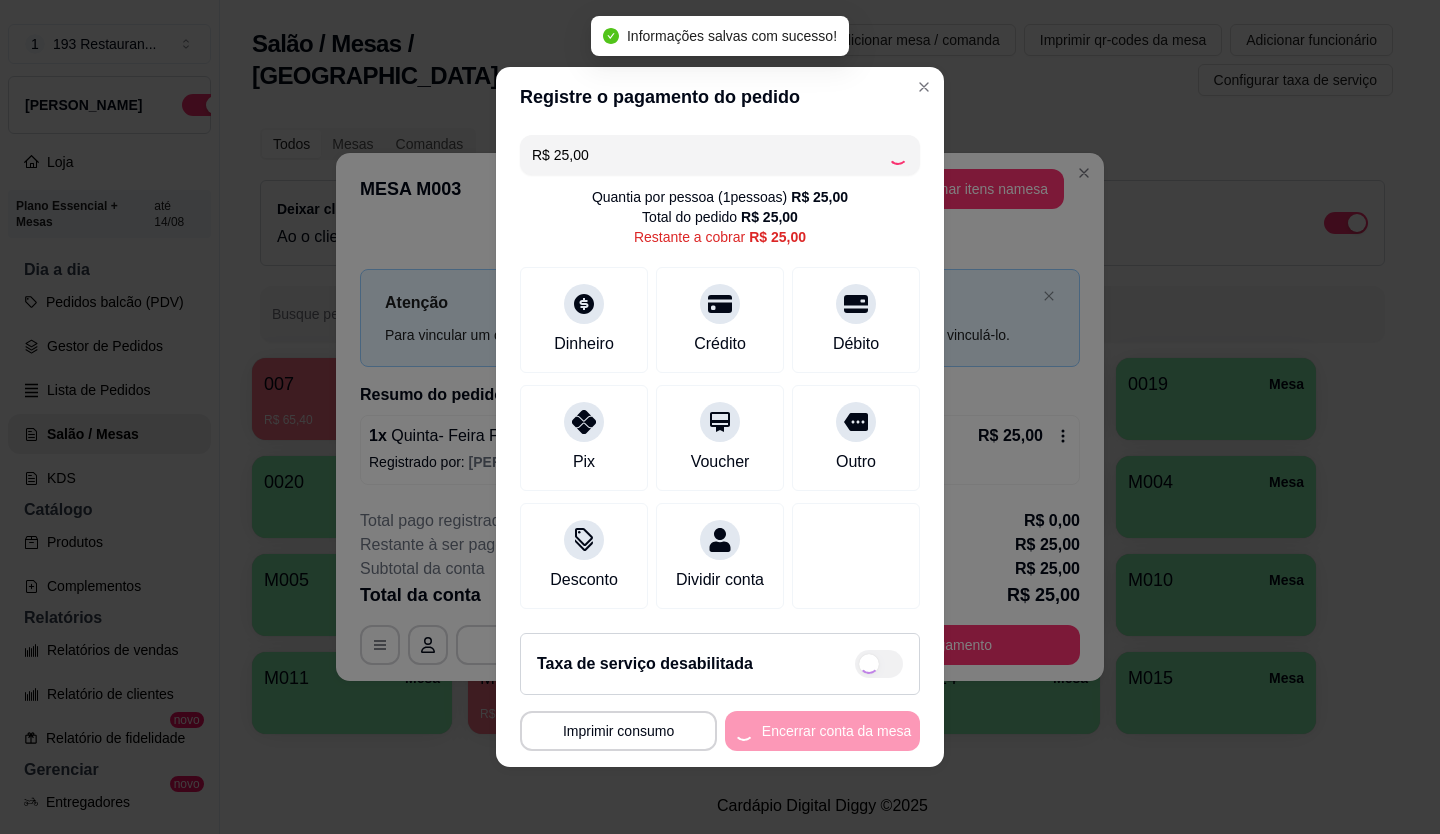 type on "R$ 0,00" 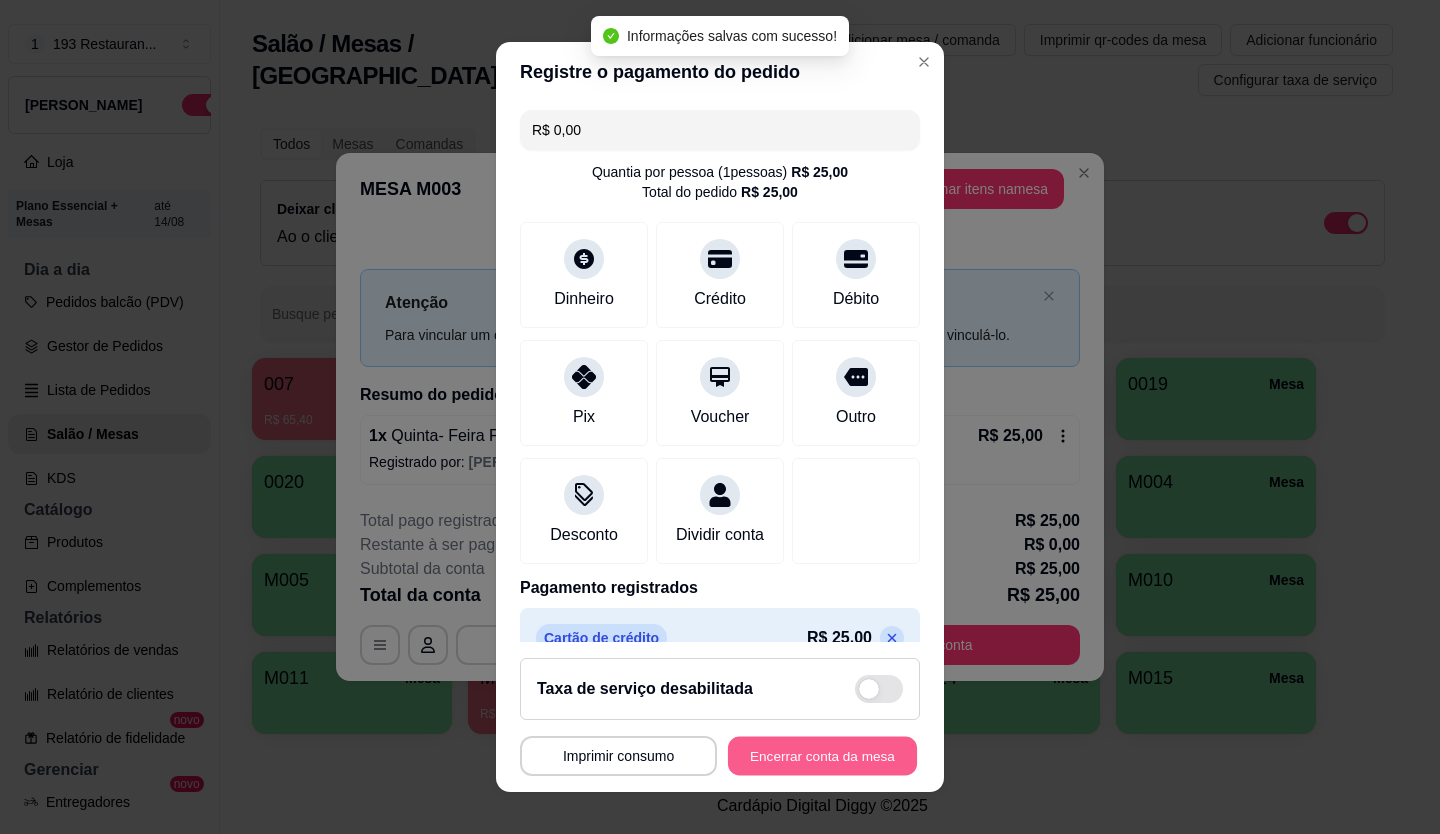 click on "Encerrar conta da mesa" at bounding box center (822, 756) 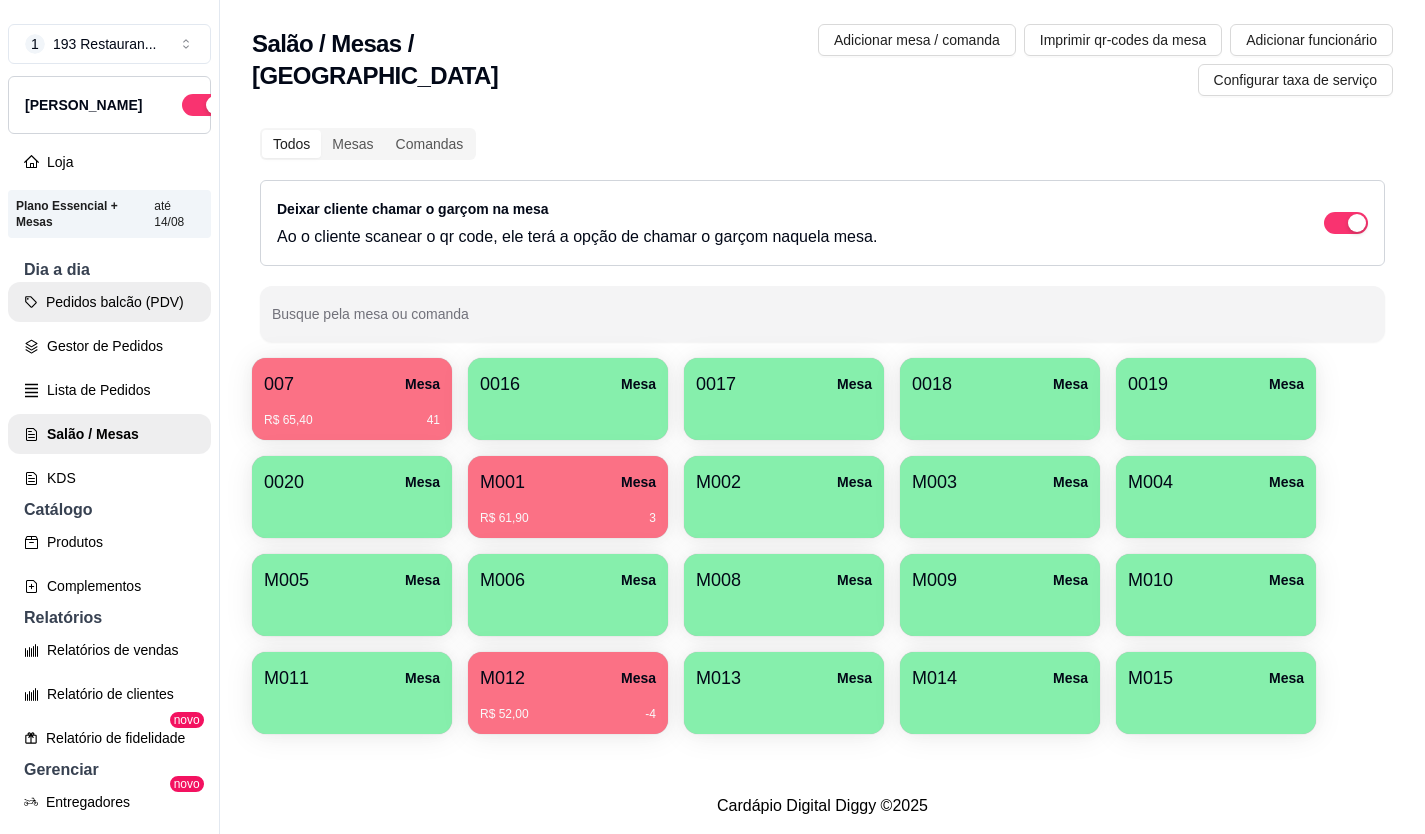 click on "Pedidos balcão (PDV)" at bounding box center [109, 302] 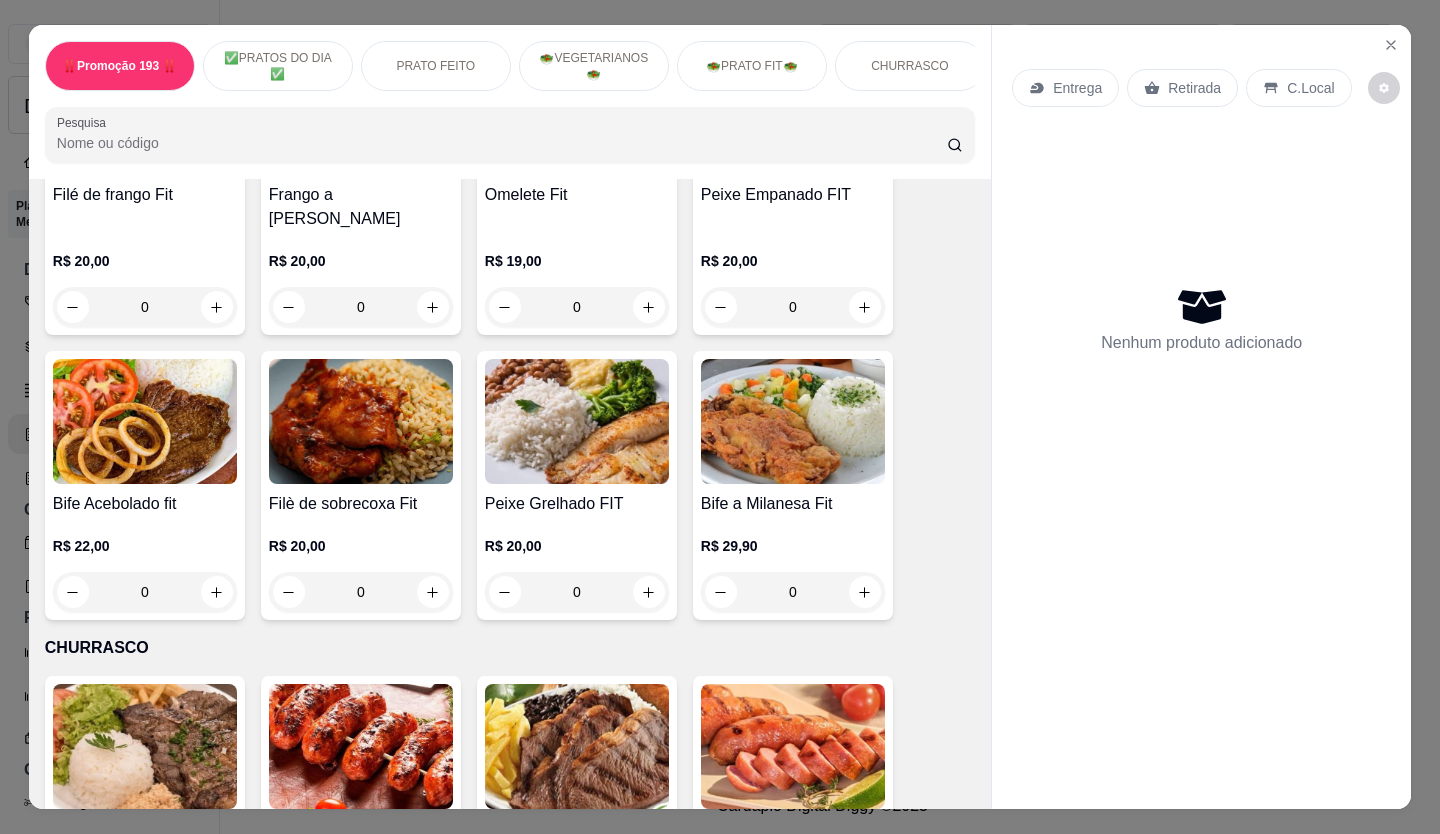scroll, scrollTop: 2900, scrollLeft: 0, axis: vertical 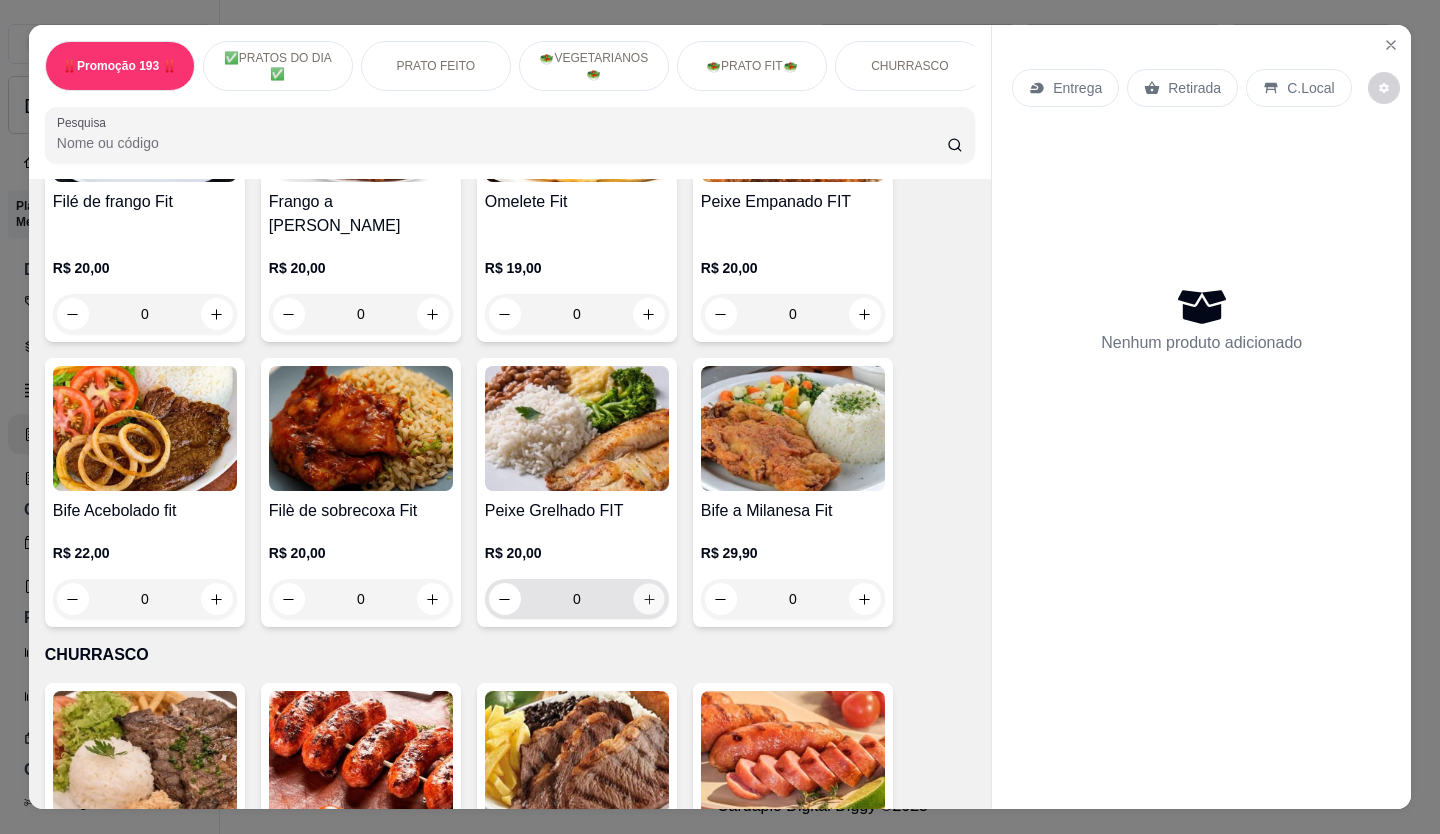 click 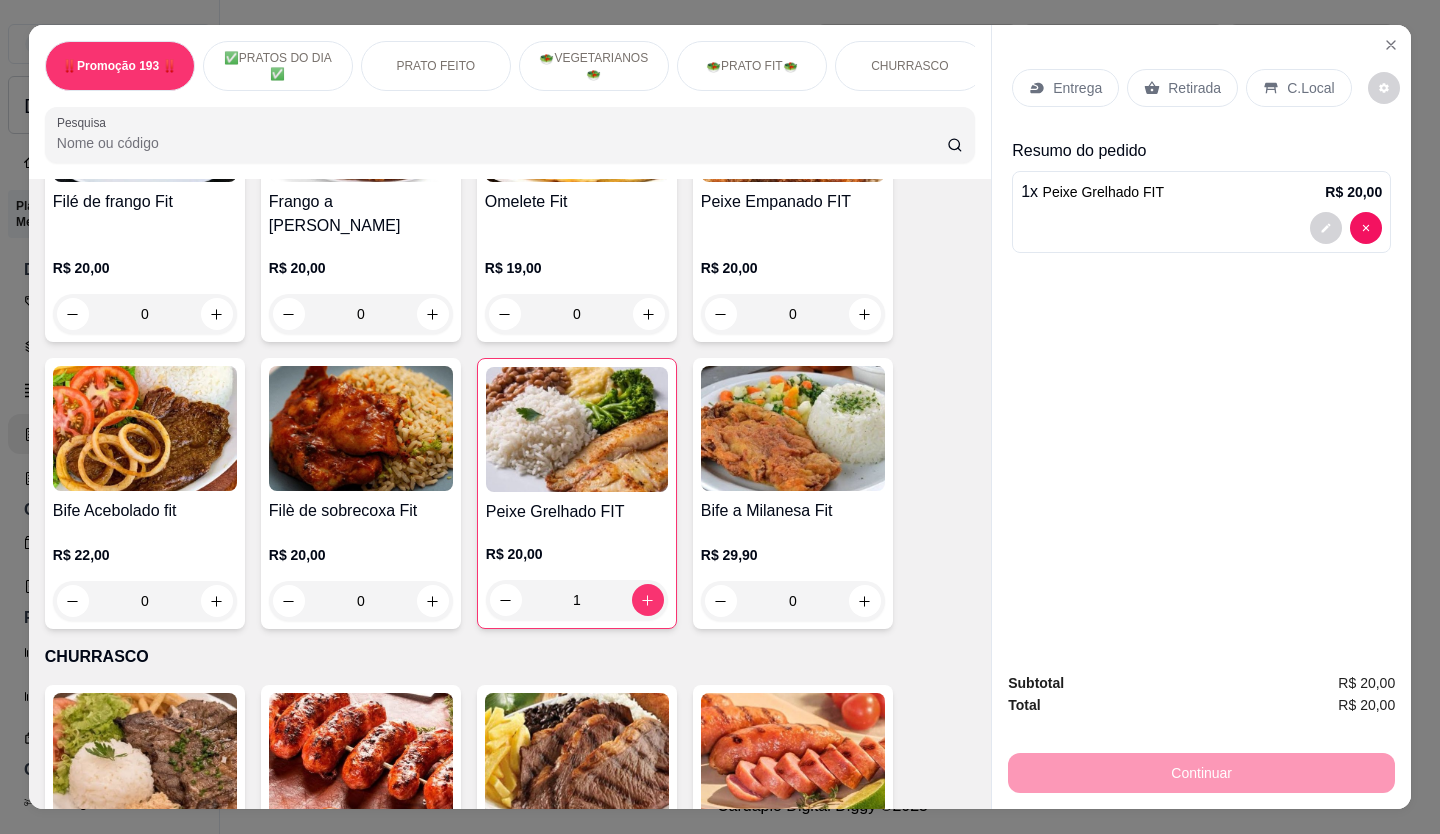 click on "Retirada" at bounding box center (1194, 88) 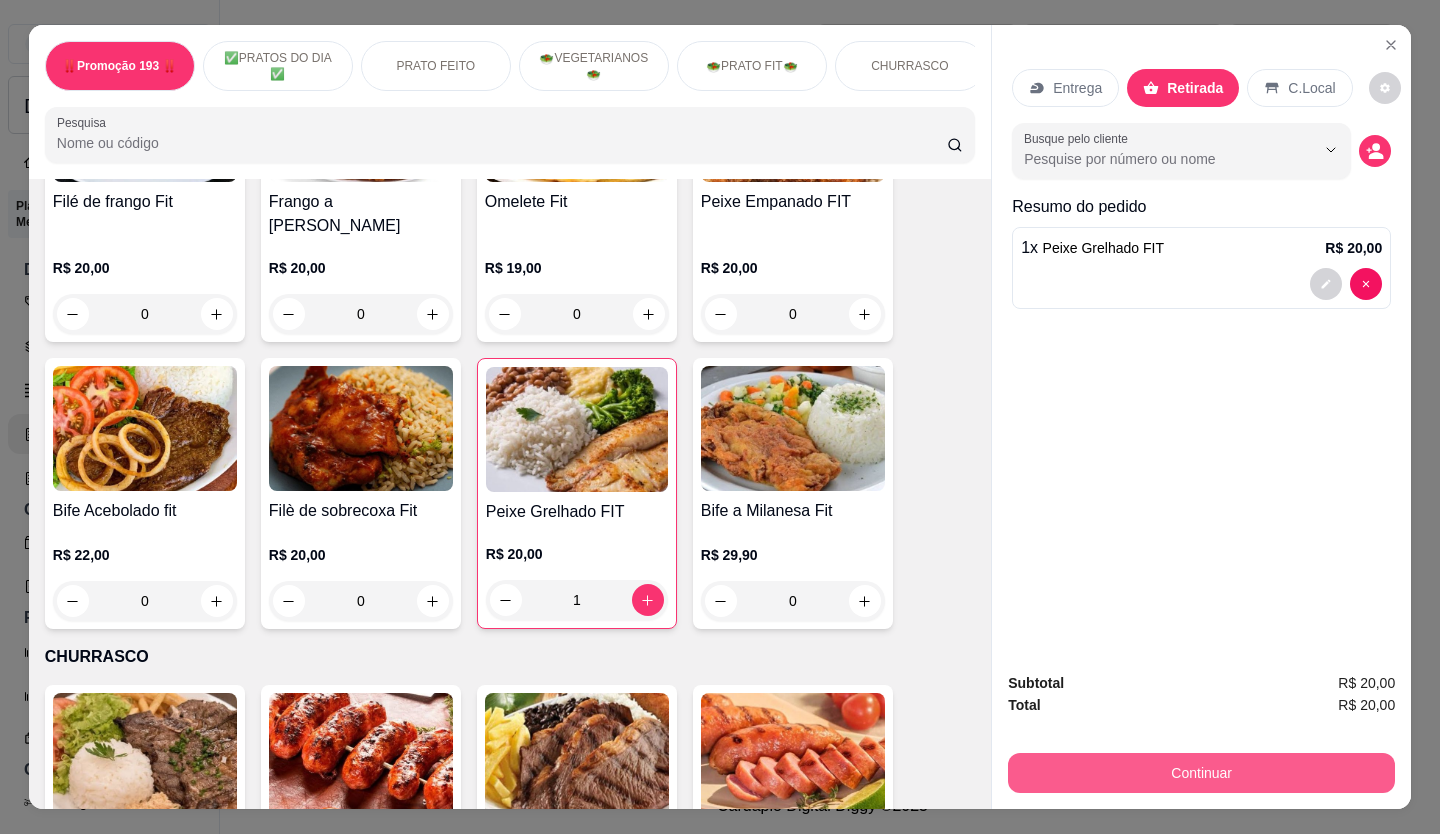 click on "Continuar" at bounding box center (1201, 773) 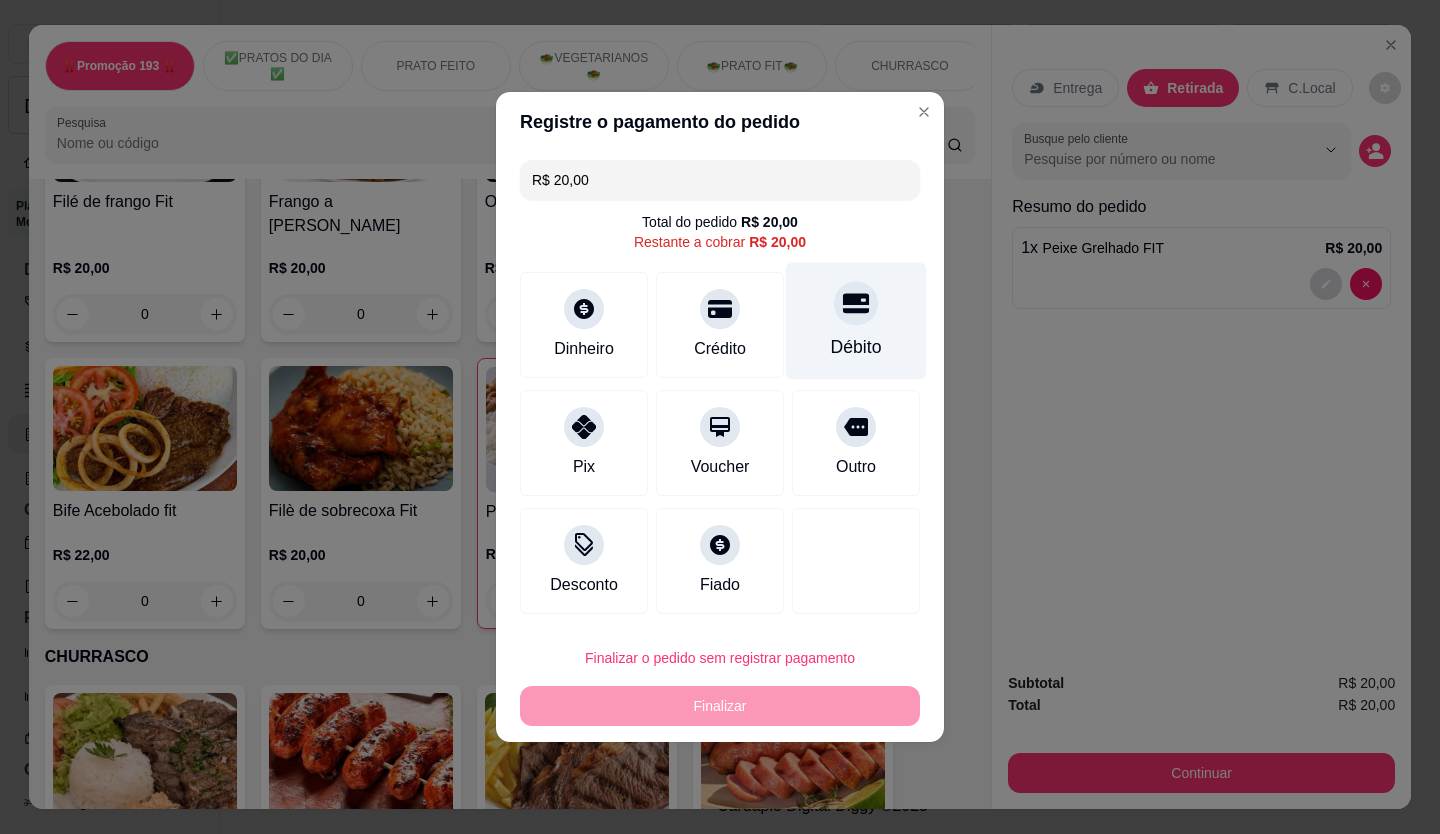click 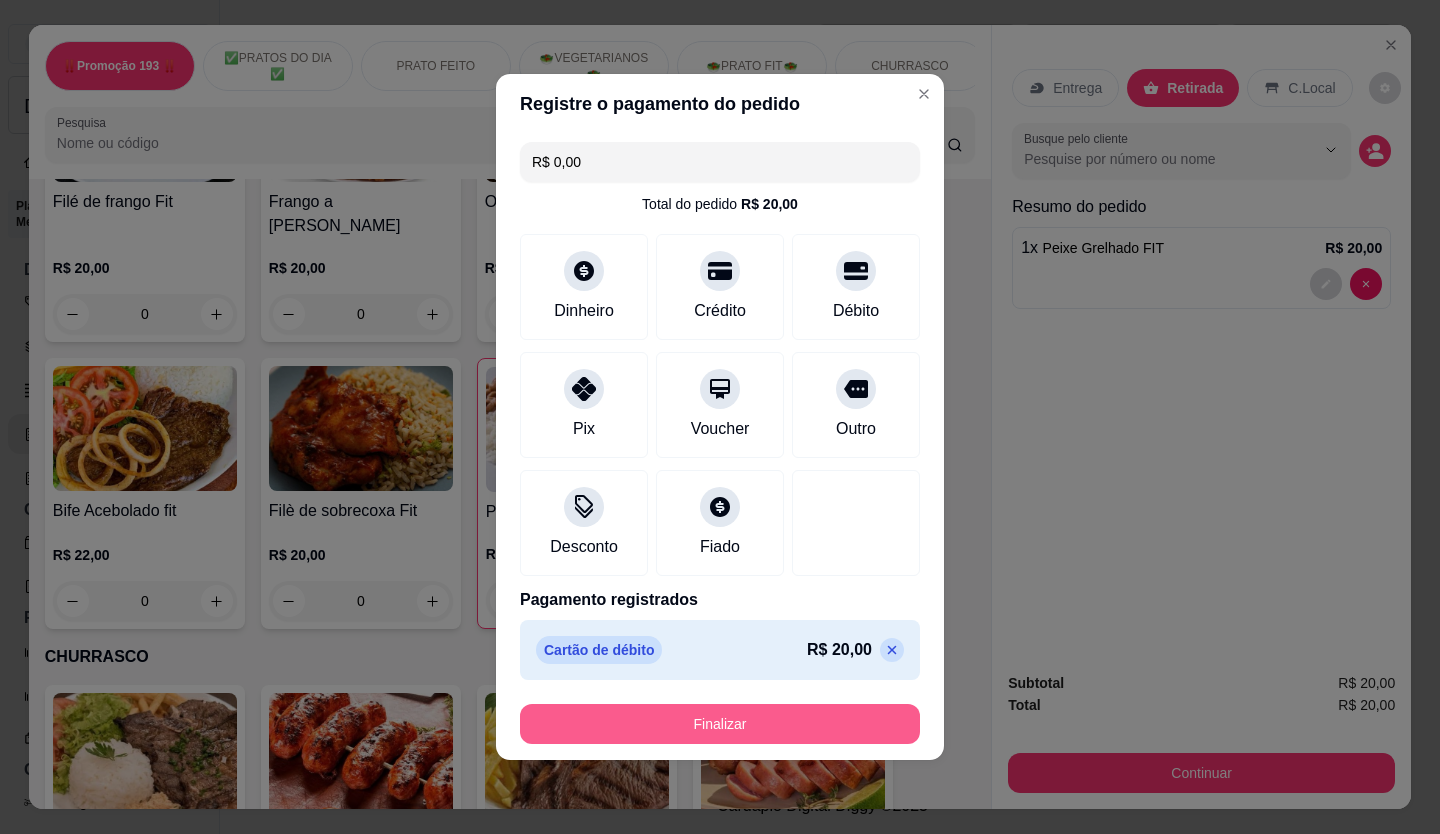 click on "Finalizar" at bounding box center (720, 724) 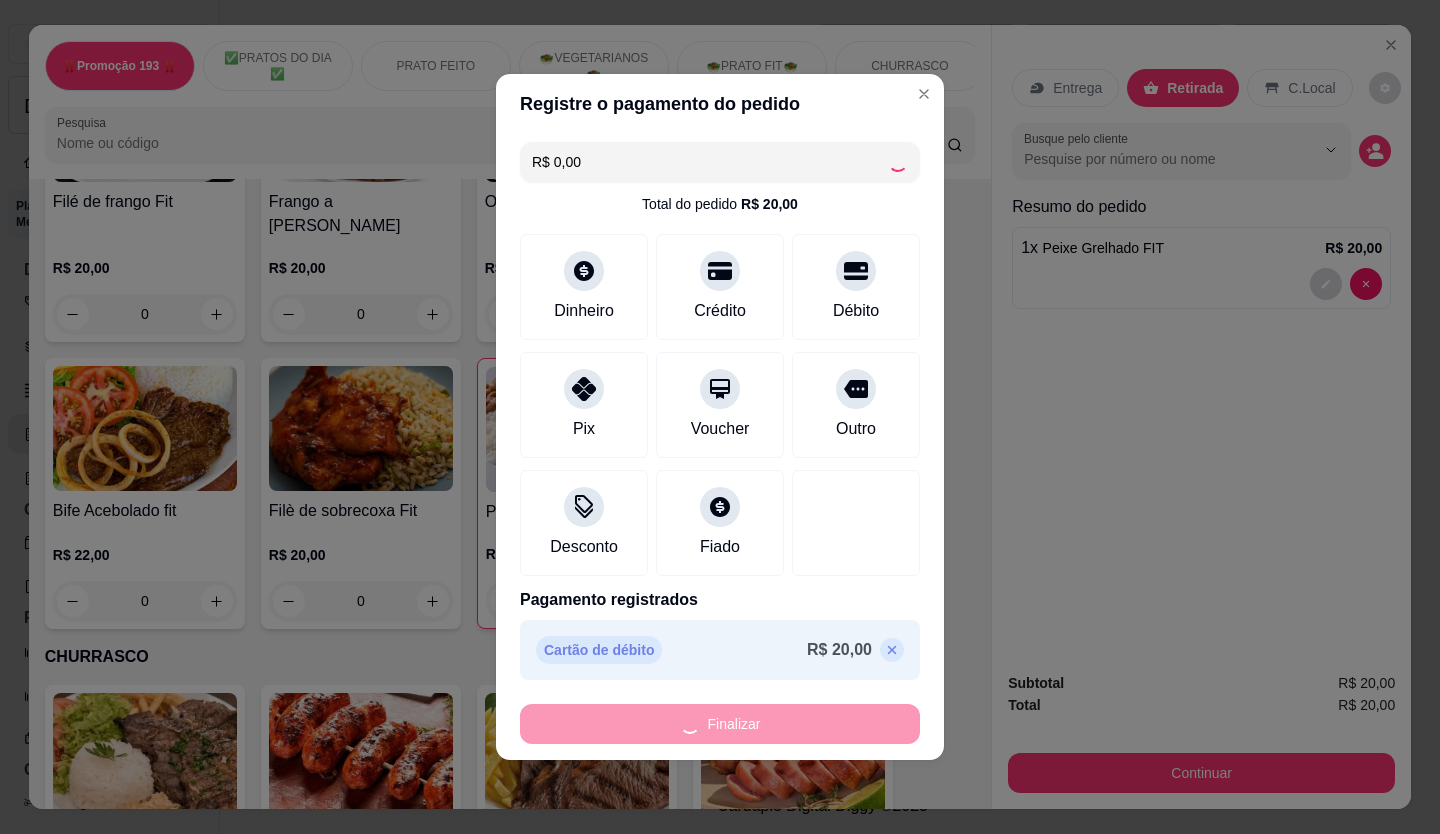 type on "0" 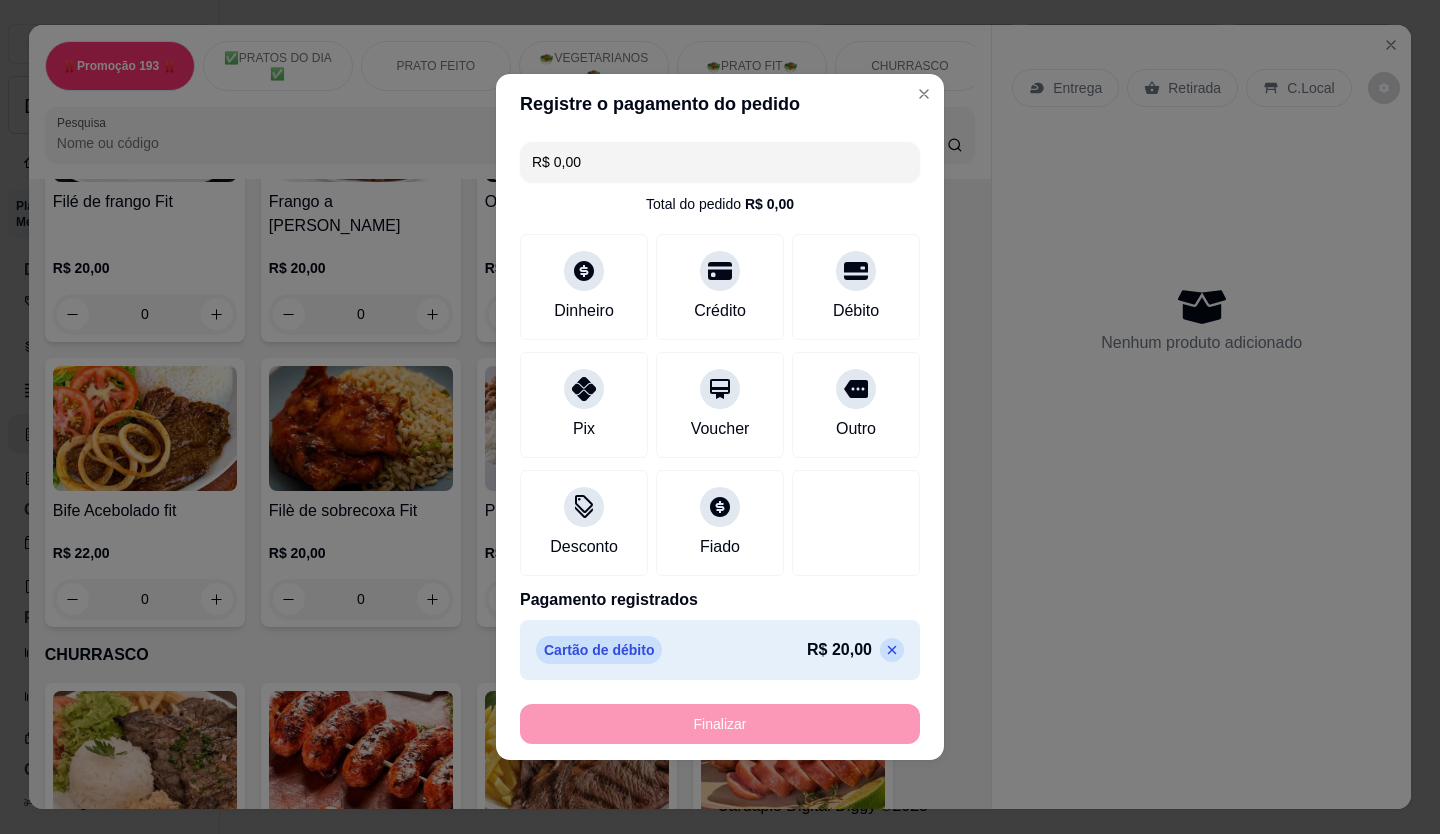 type on "-R$ 20,00" 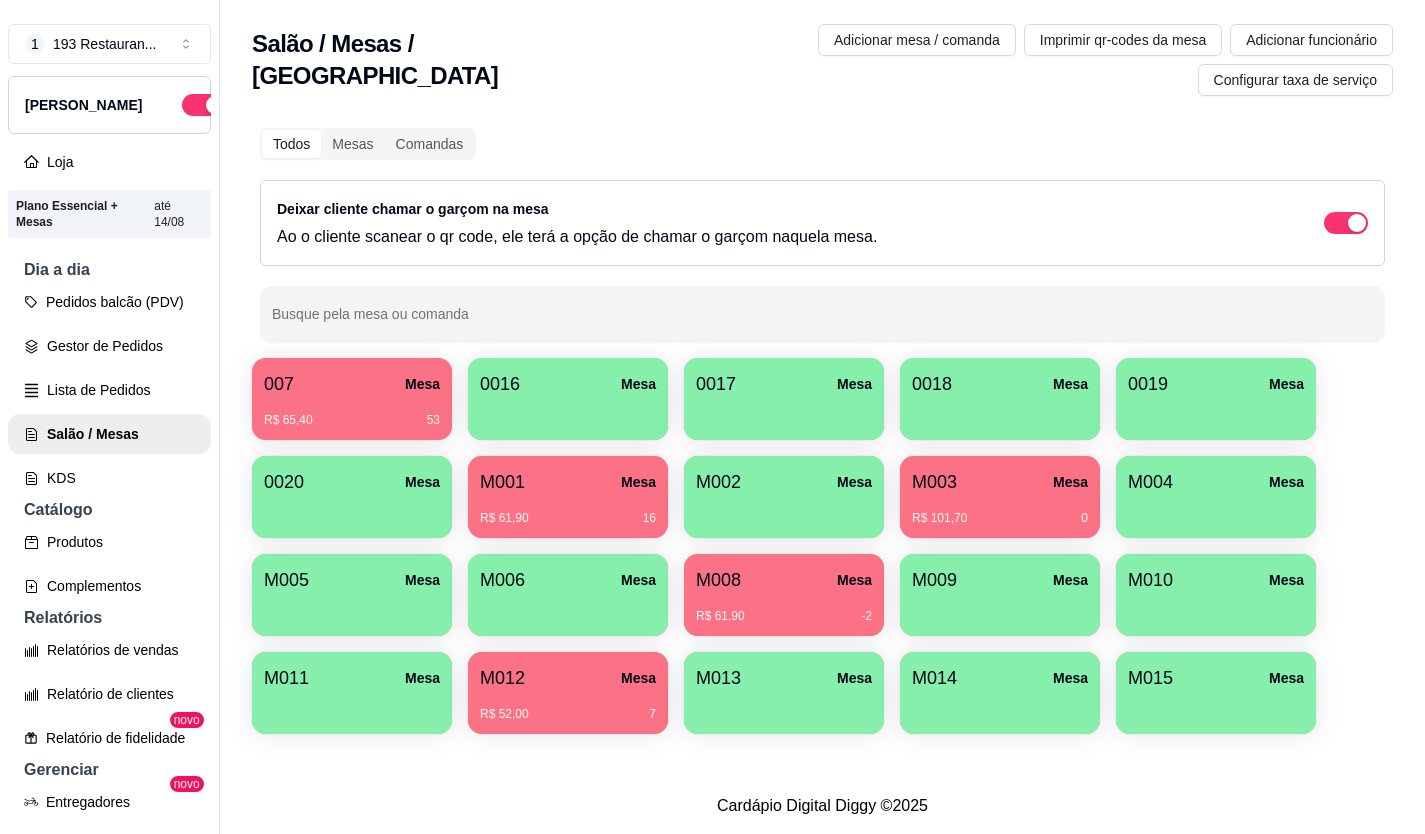 click on "R$ 52,00 7" at bounding box center [568, 707] 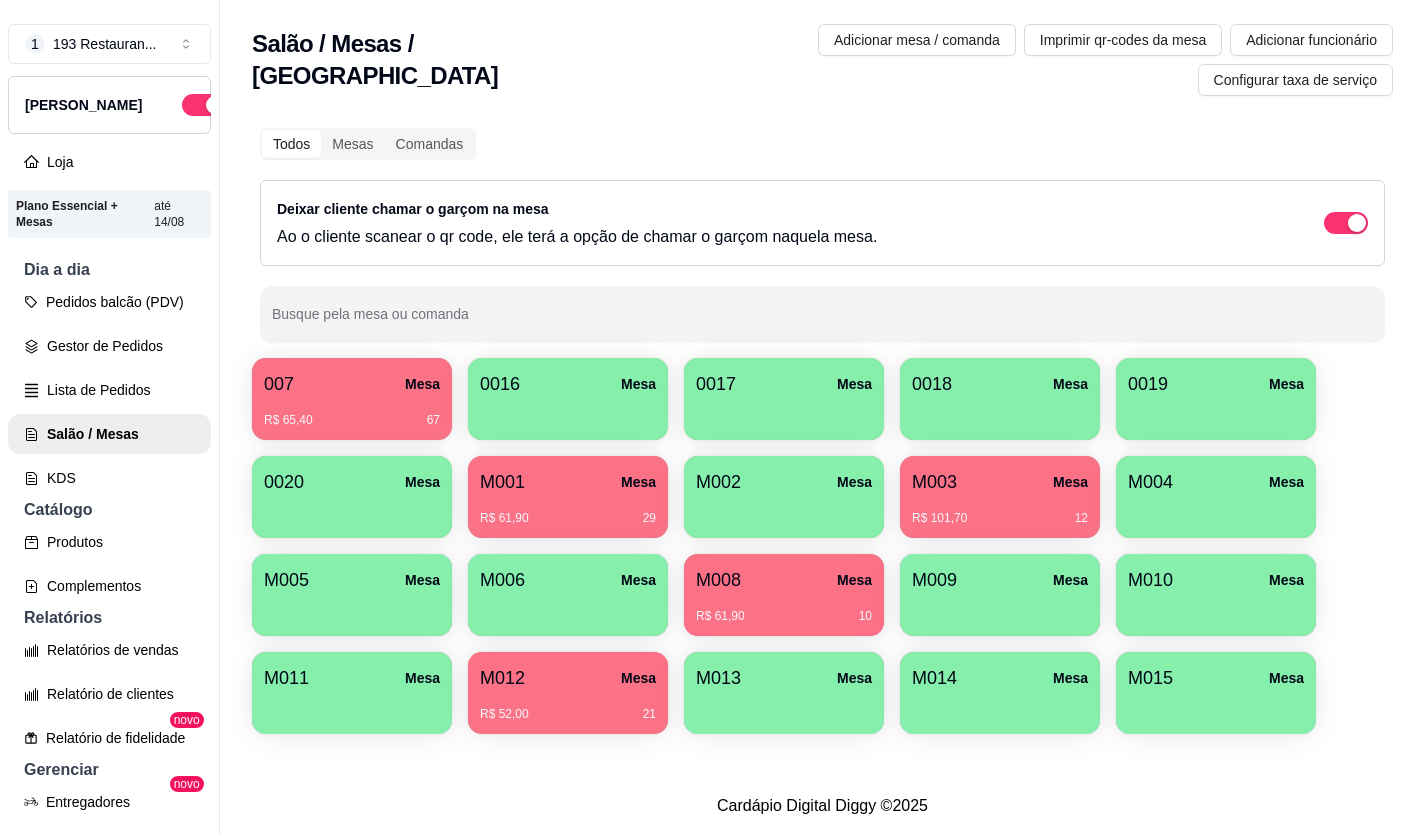 click on "M001 Mesa" at bounding box center [568, 482] 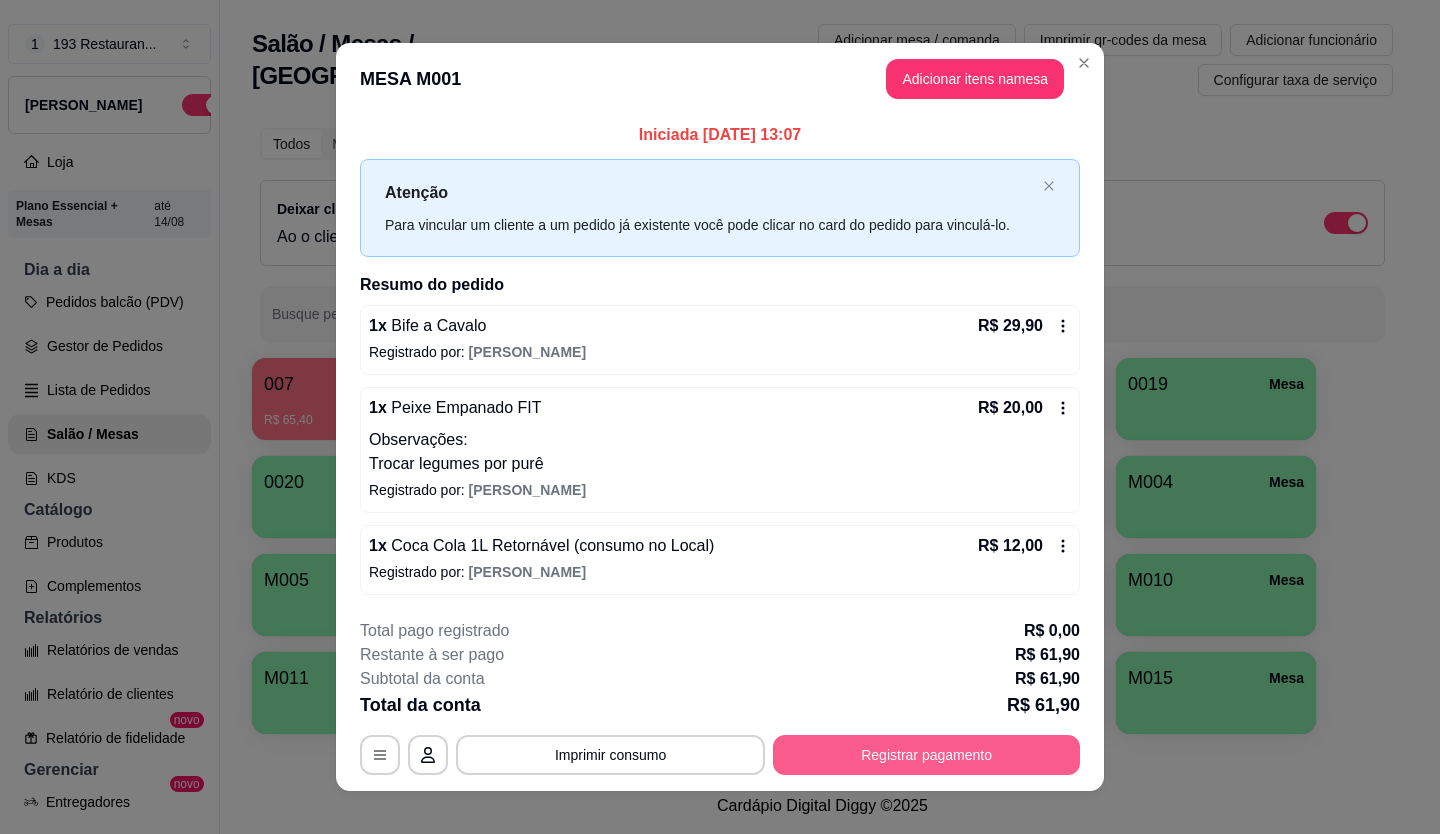 click on "Registrar pagamento" at bounding box center [926, 755] 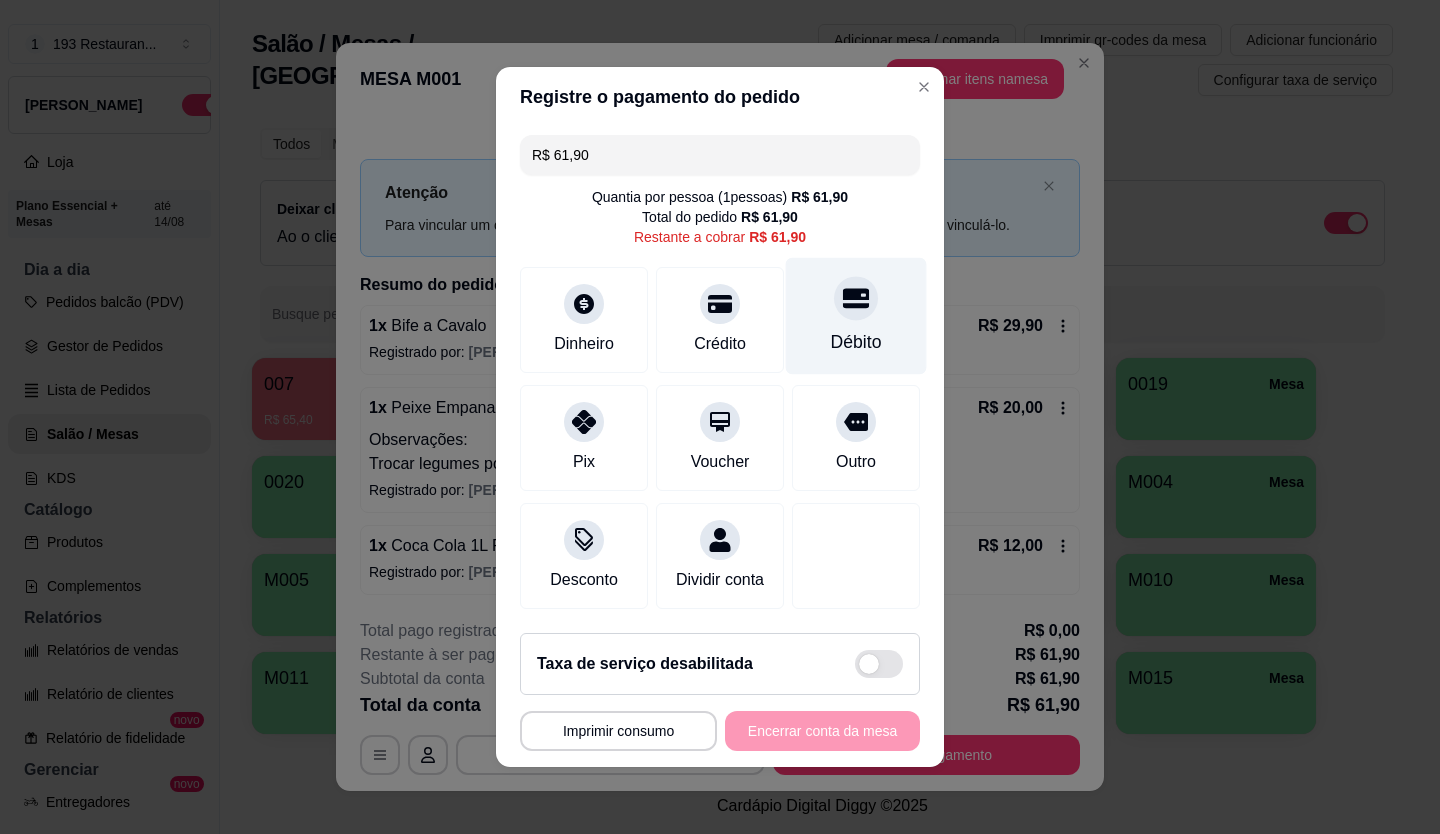 click at bounding box center [856, 298] 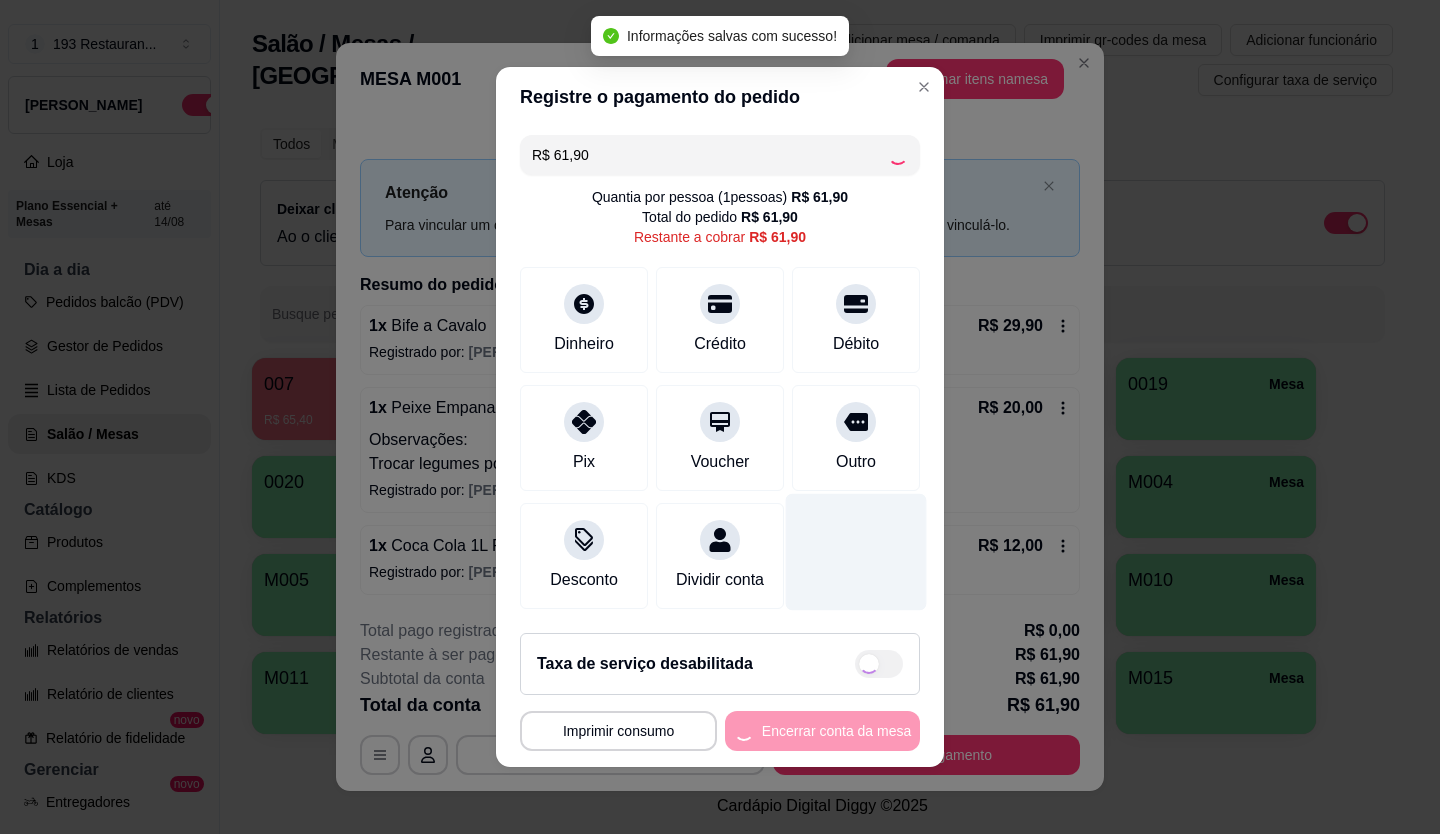 type on "R$ 0,00" 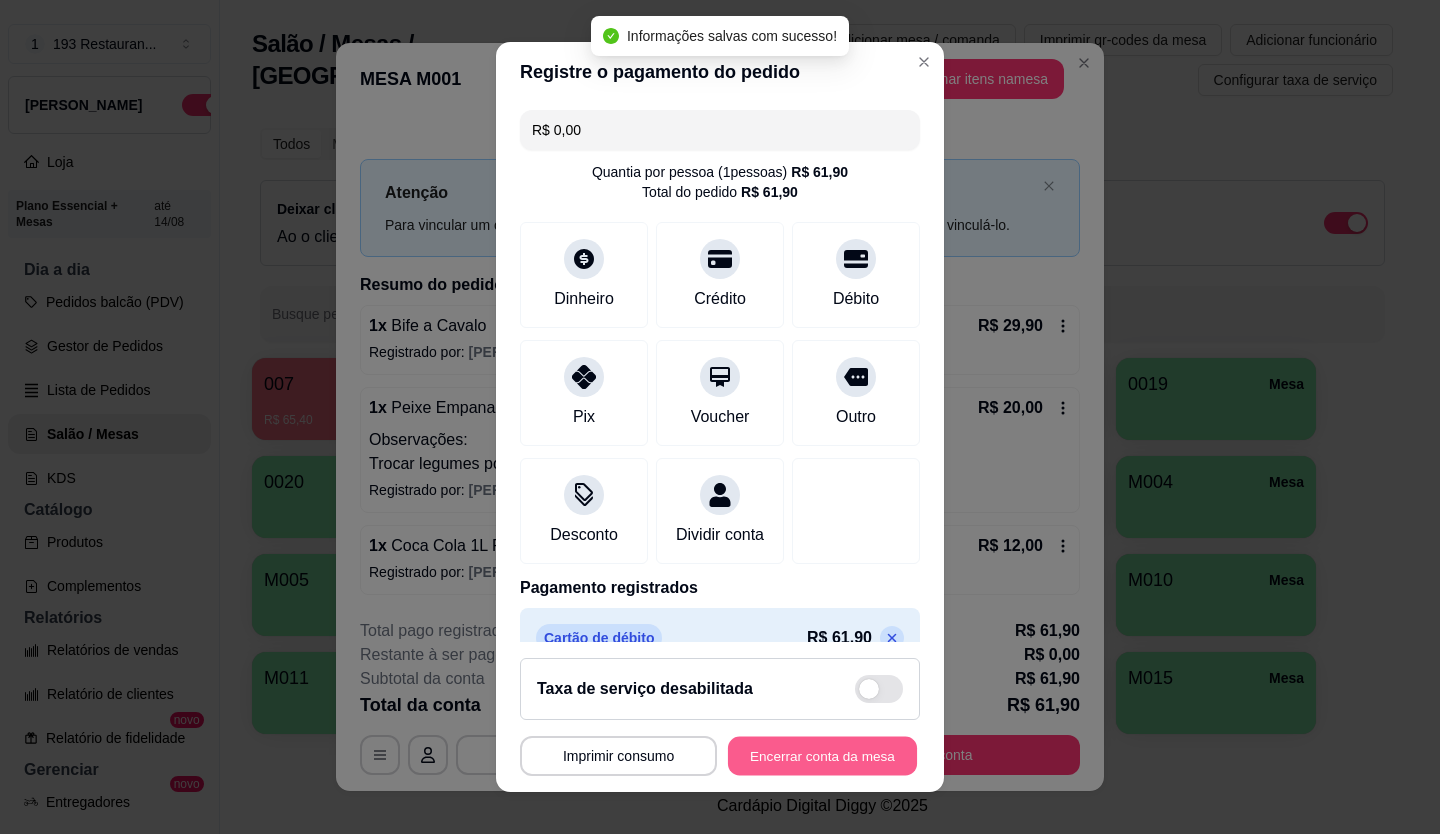 click on "Encerrar conta da mesa" at bounding box center [822, 756] 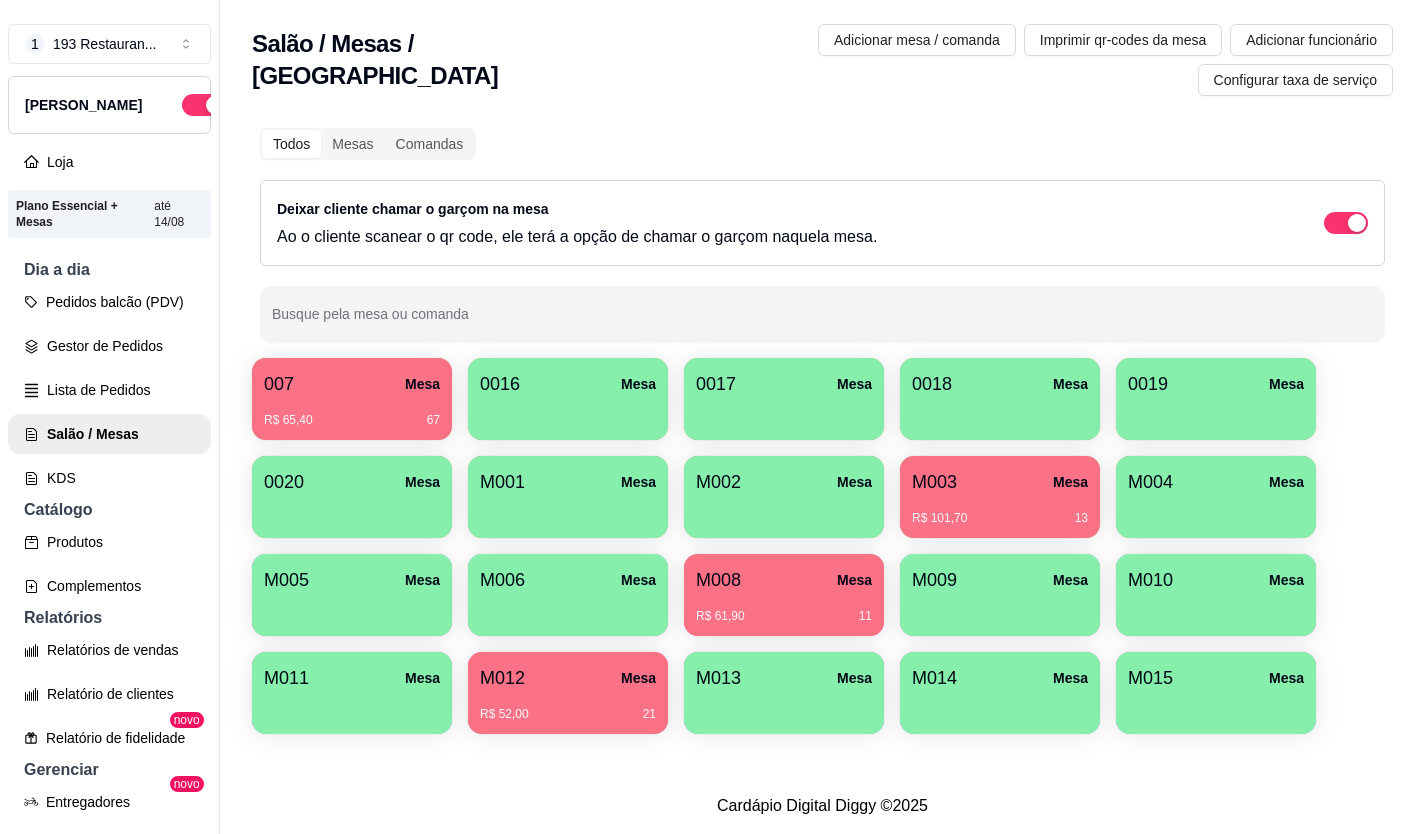click on "M012" at bounding box center [502, 678] 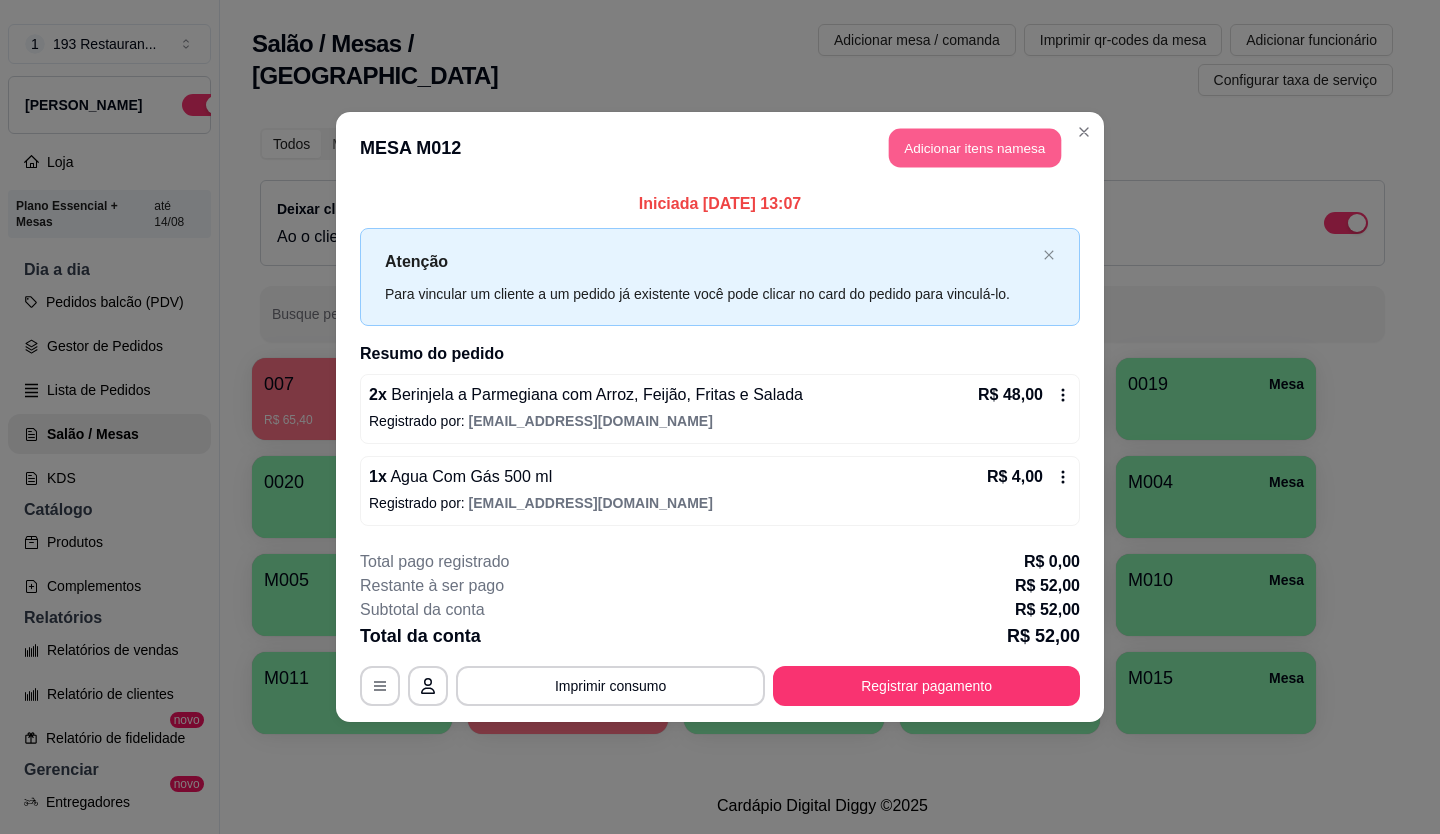click on "Adicionar itens na  mesa" at bounding box center (975, 148) 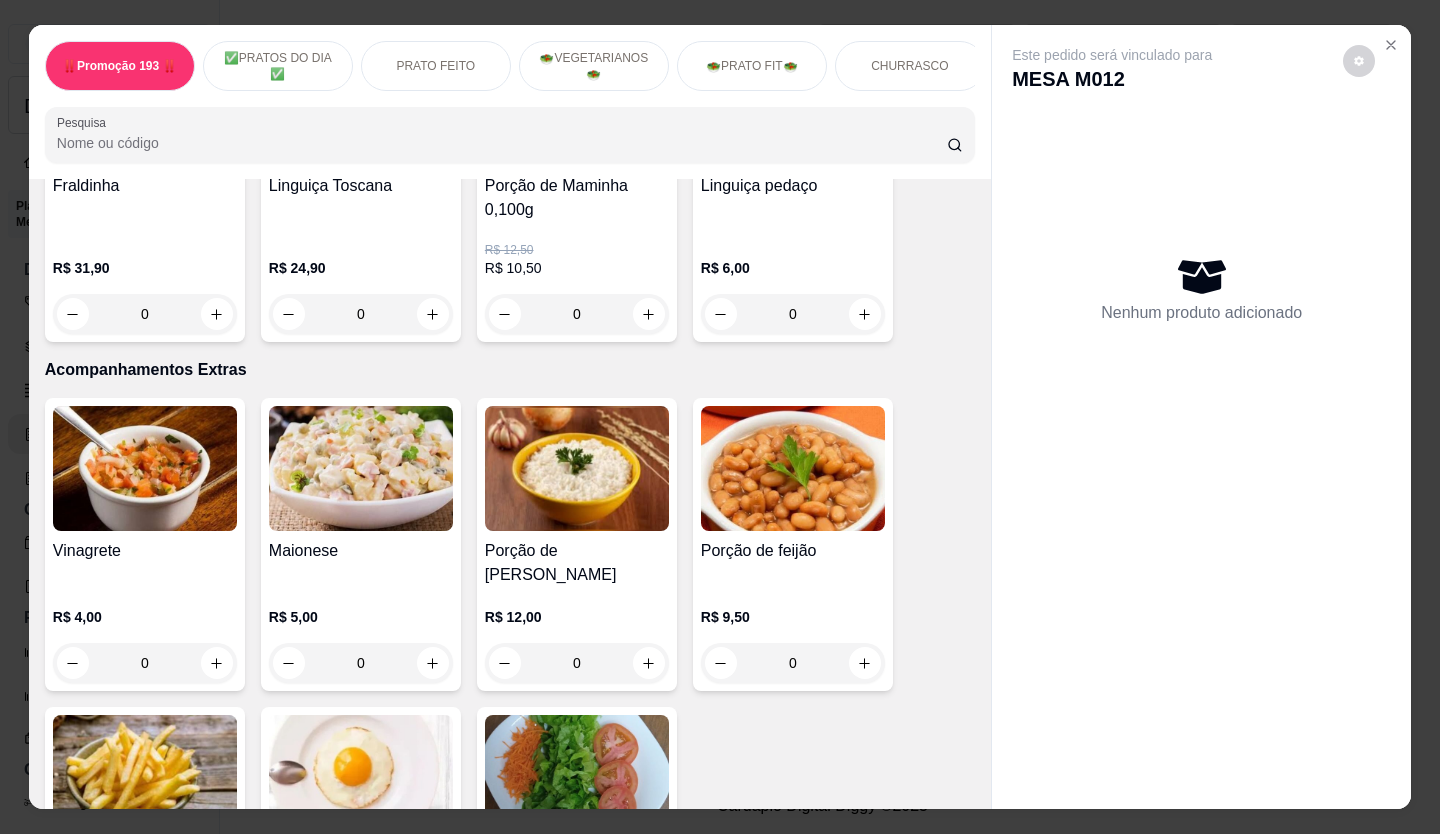 scroll, scrollTop: 3300, scrollLeft: 0, axis: vertical 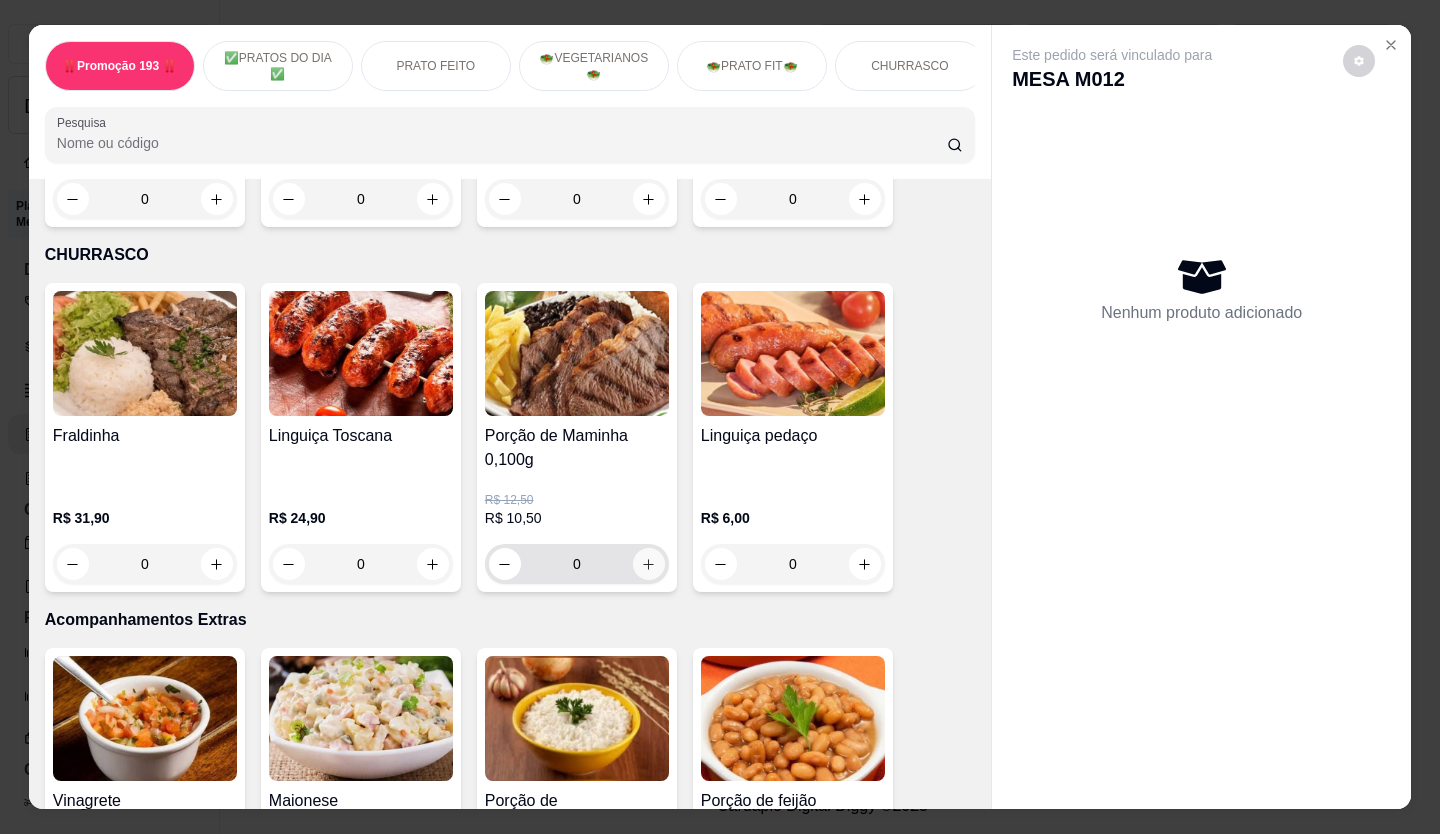 click 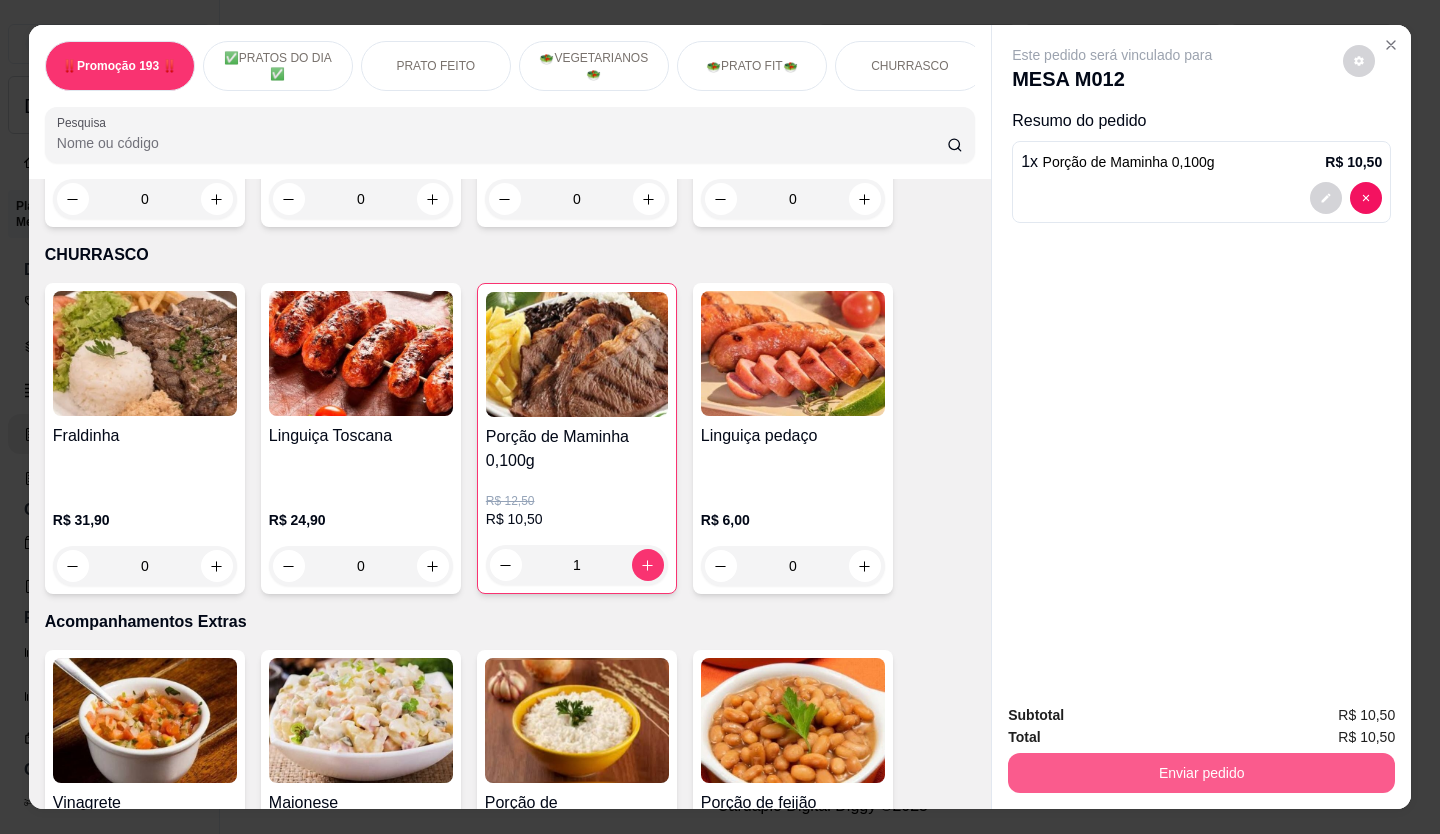 click on "Enviar pedido" at bounding box center (1201, 773) 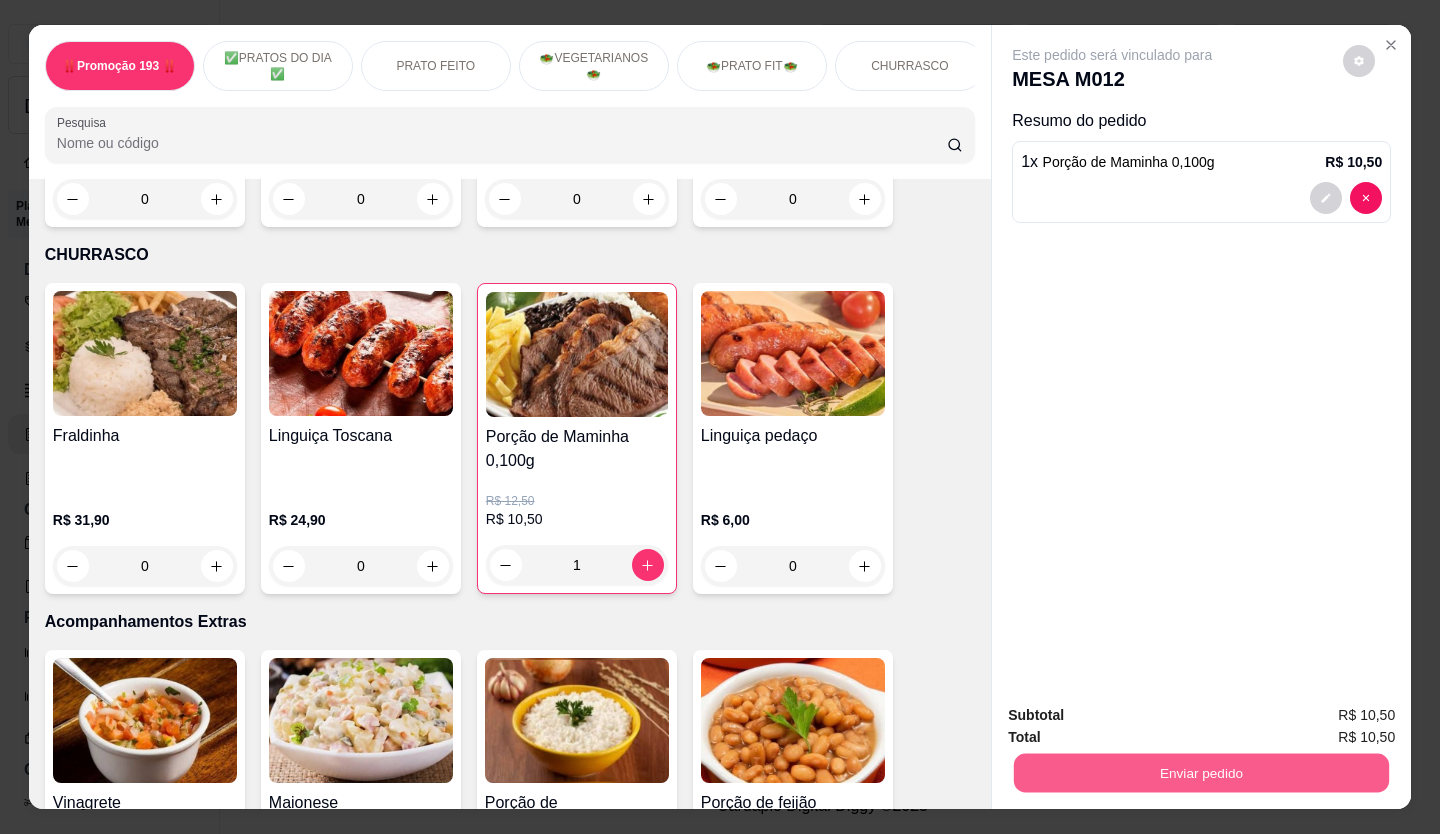 click on "Enviar pedido" at bounding box center [1201, 773] 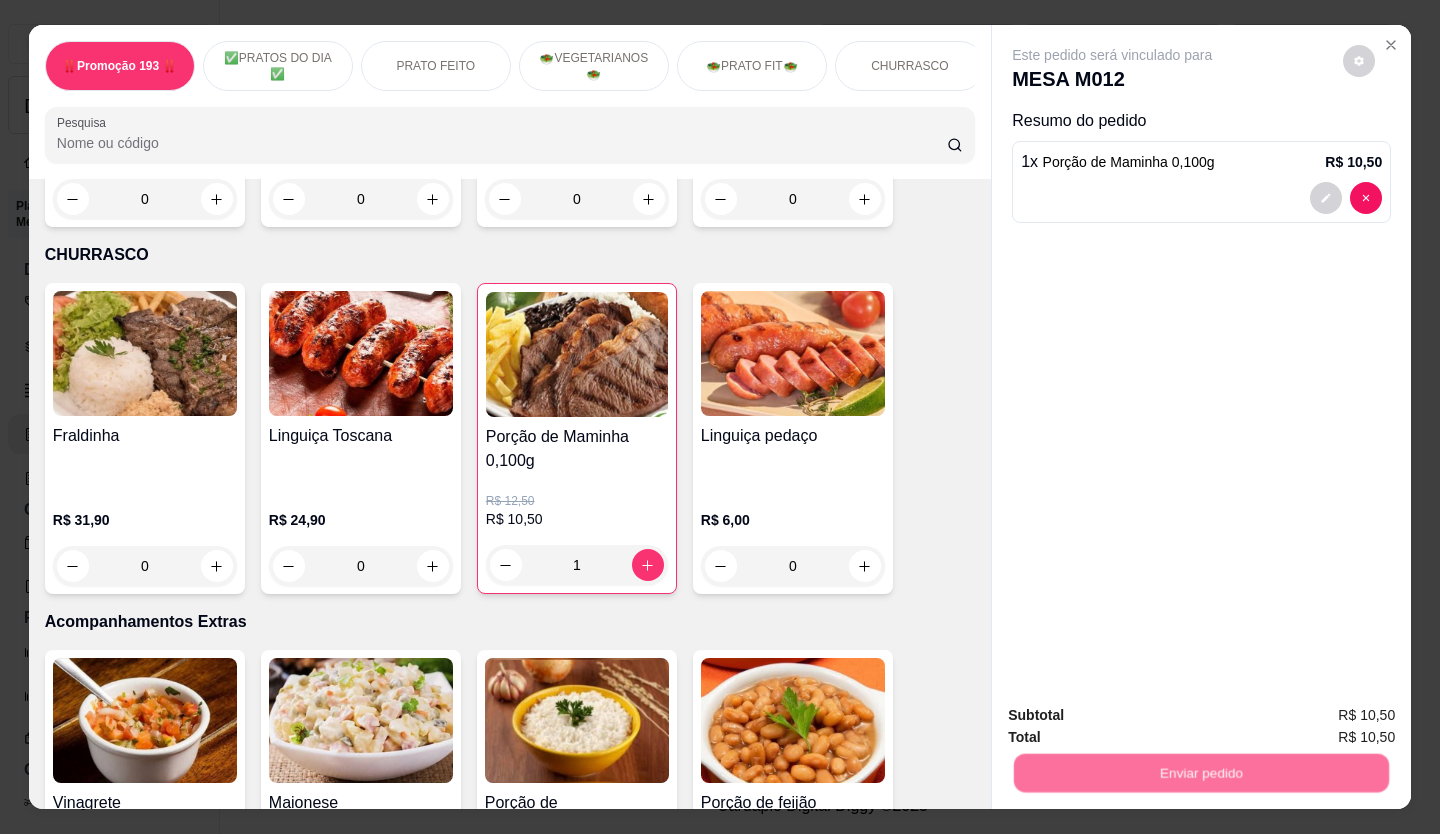 click on "Não registrar e enviar pedido" at bounding box center (1135, 716) 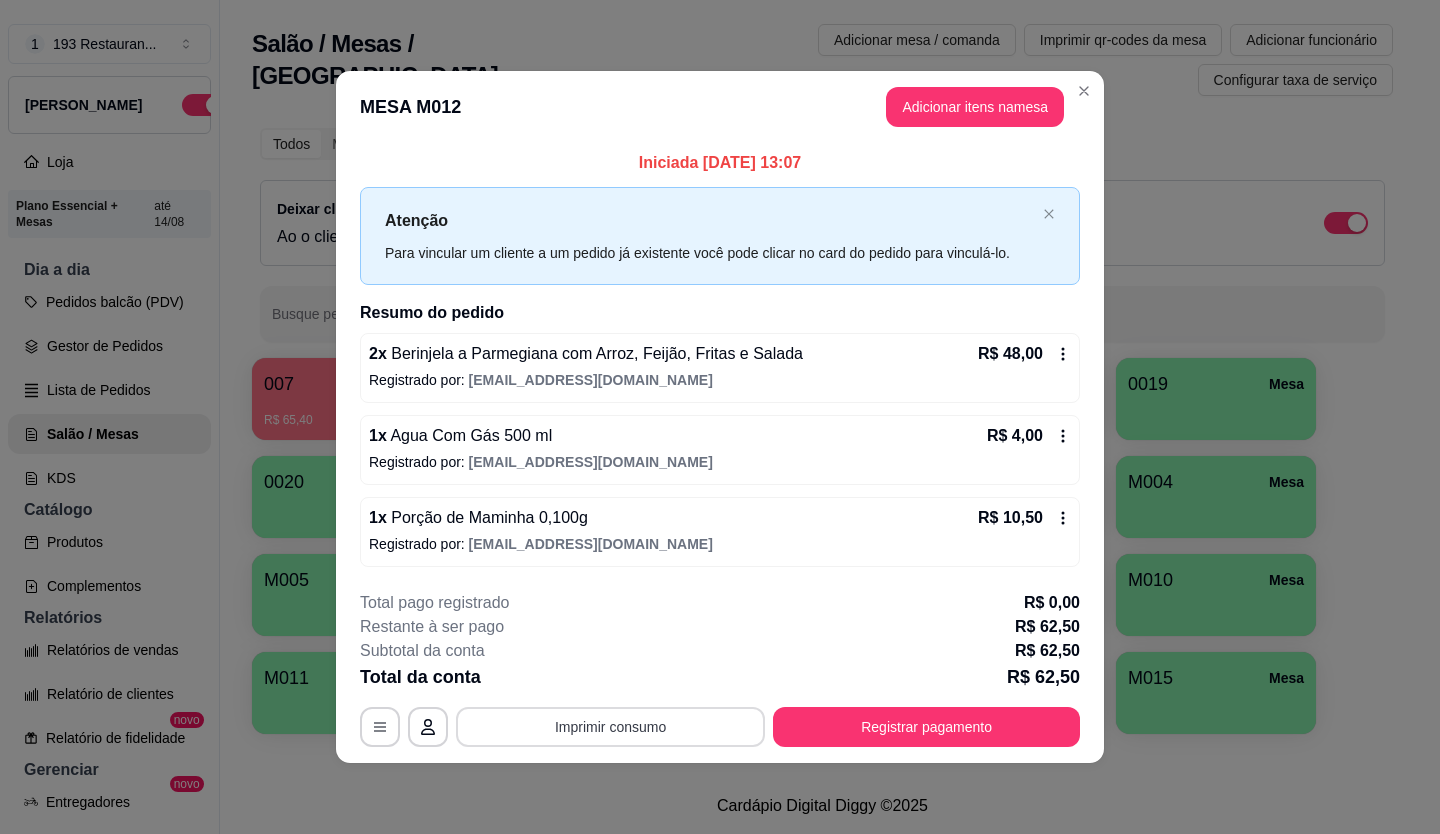 click on "Imprimir consumo" at bounding box center (610, 727) 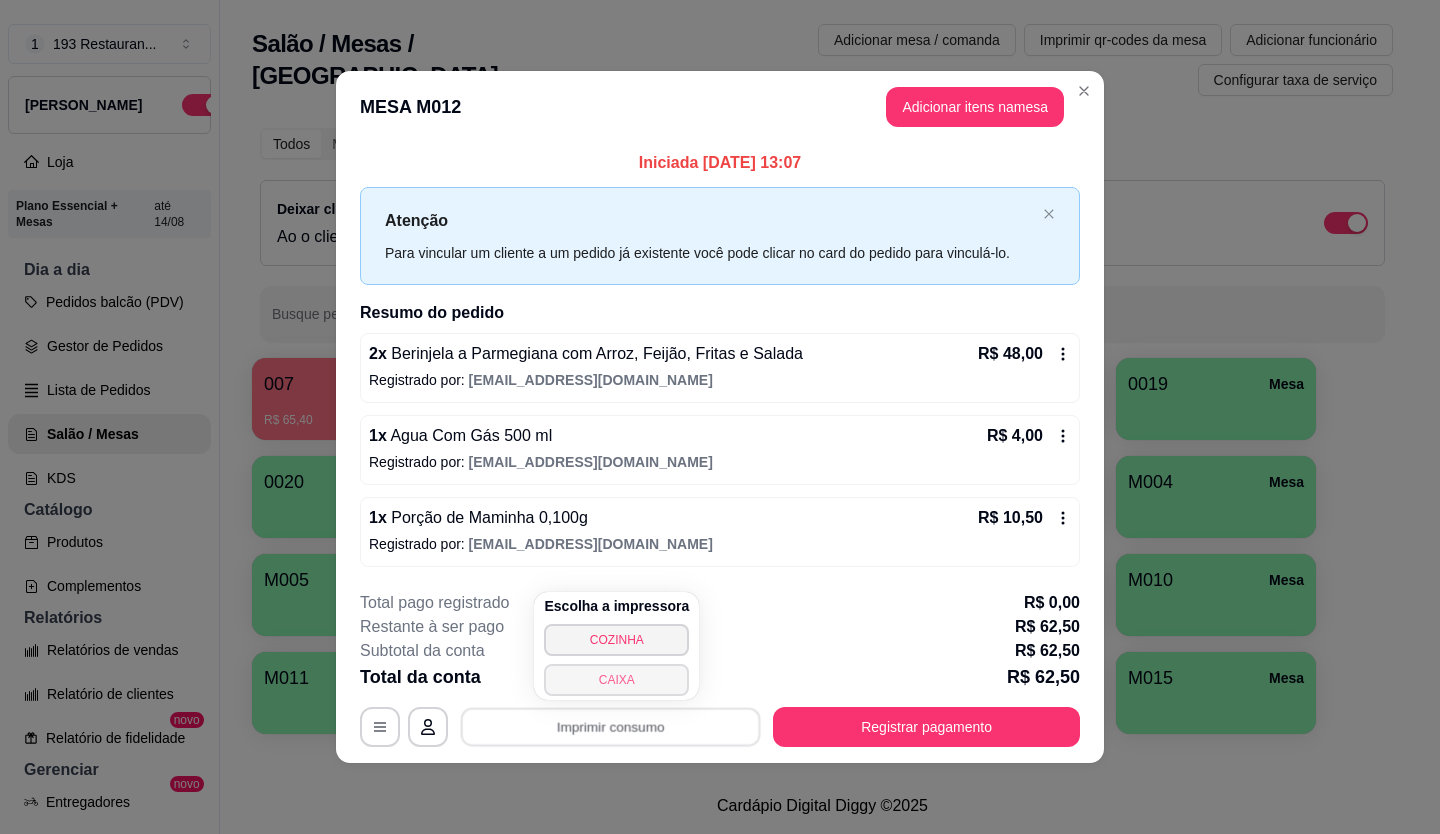 click on "CAIXA" at bounding box center [616, 680] 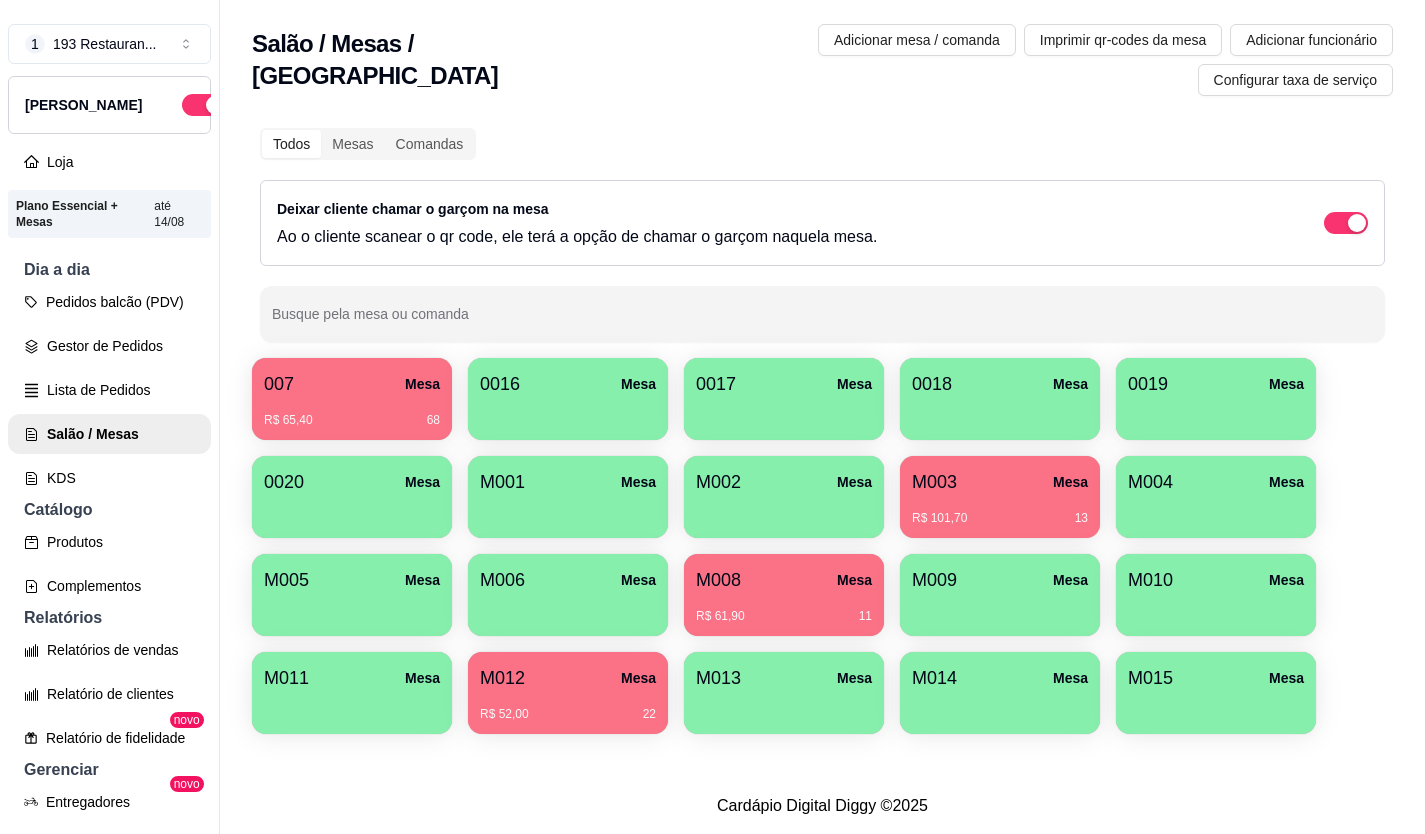click on "M008 Mesa" at bounding box center (784, 580) 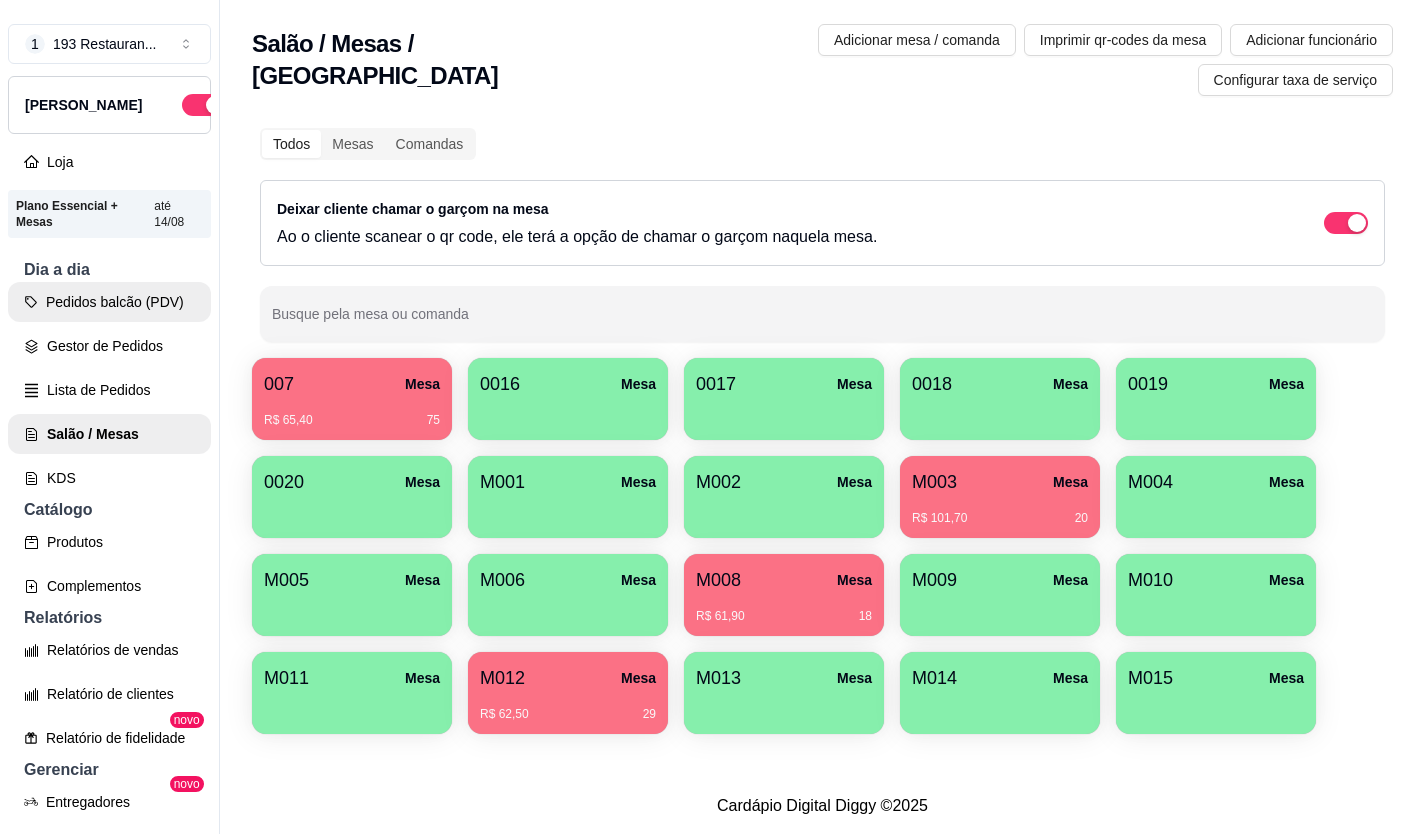 click on "Pedidos balcão (PDV)" at bounding box center [109, 302] 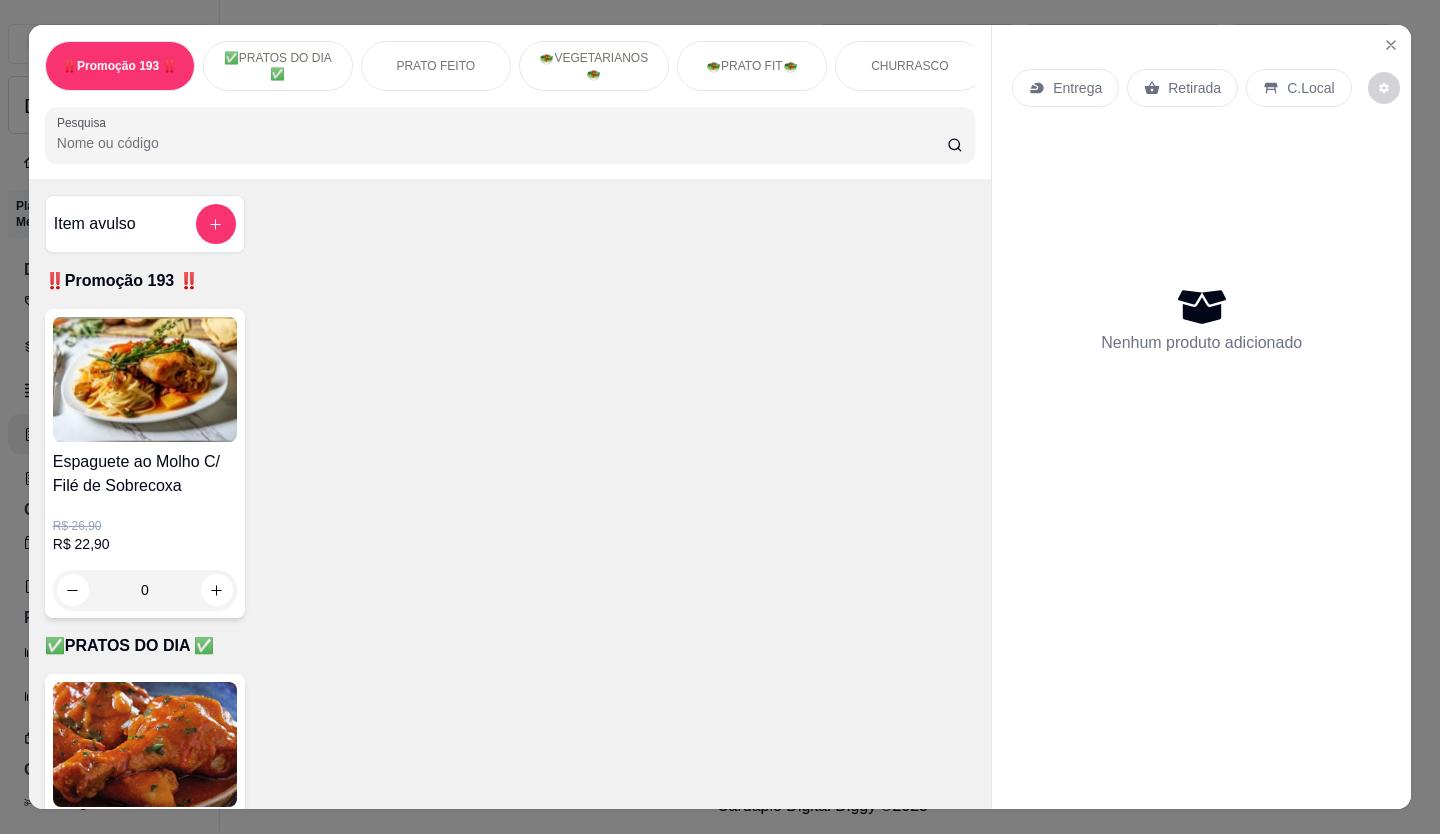 click on "Retirada" at bounding box center [1194, 88] 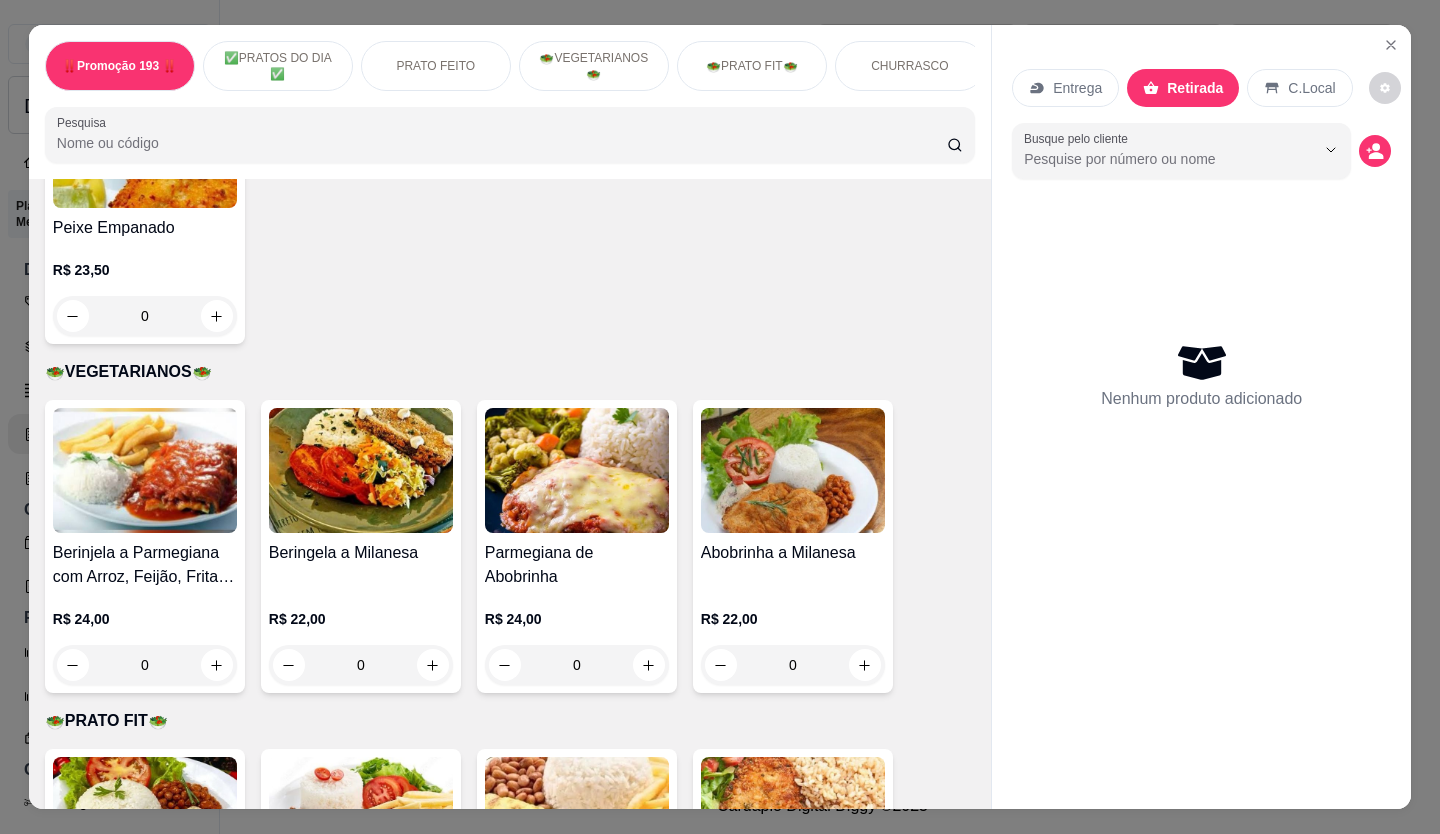 scroll, scrollTop: 1800, scrollLeft: 0, axis: vertical 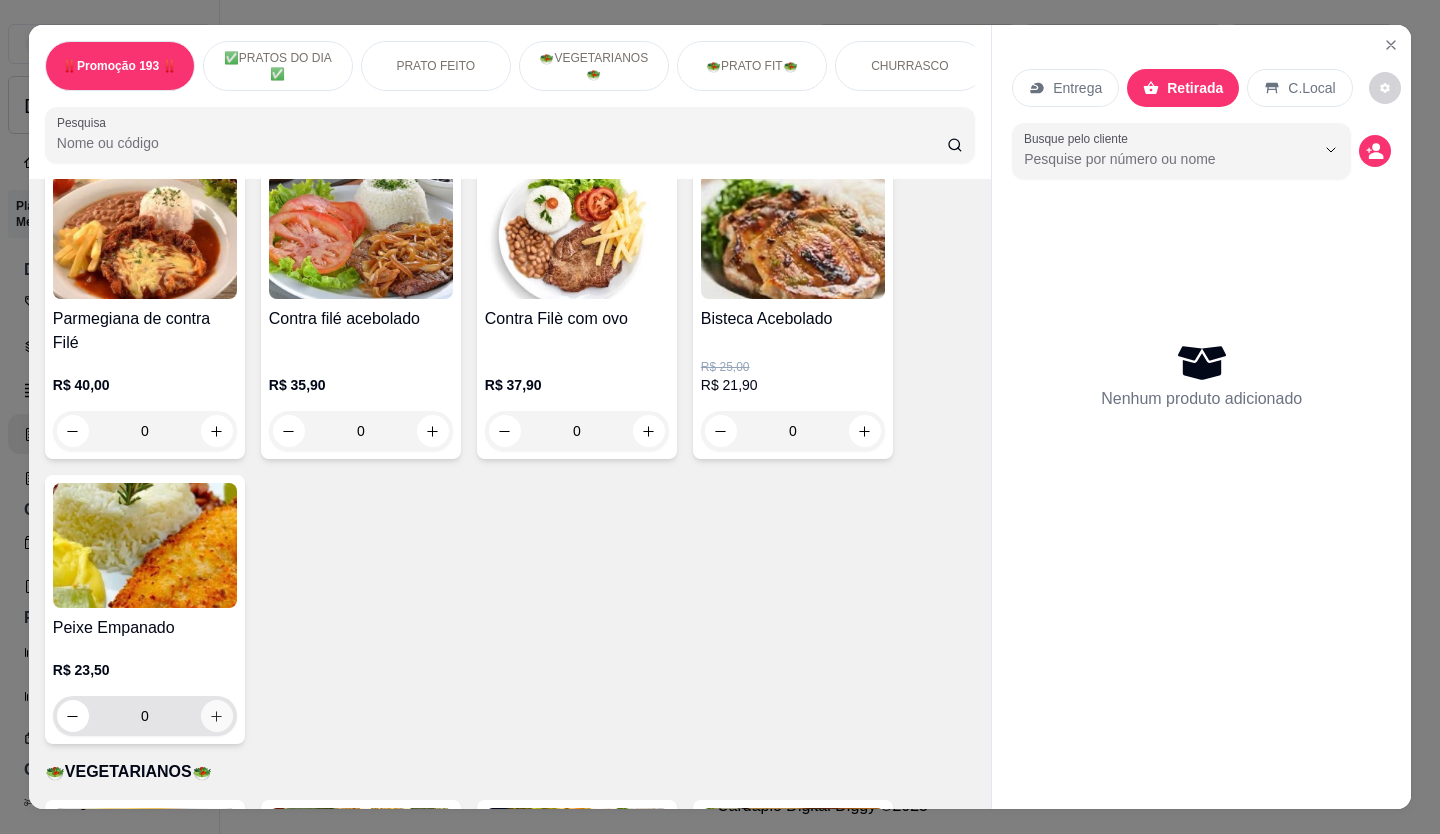click 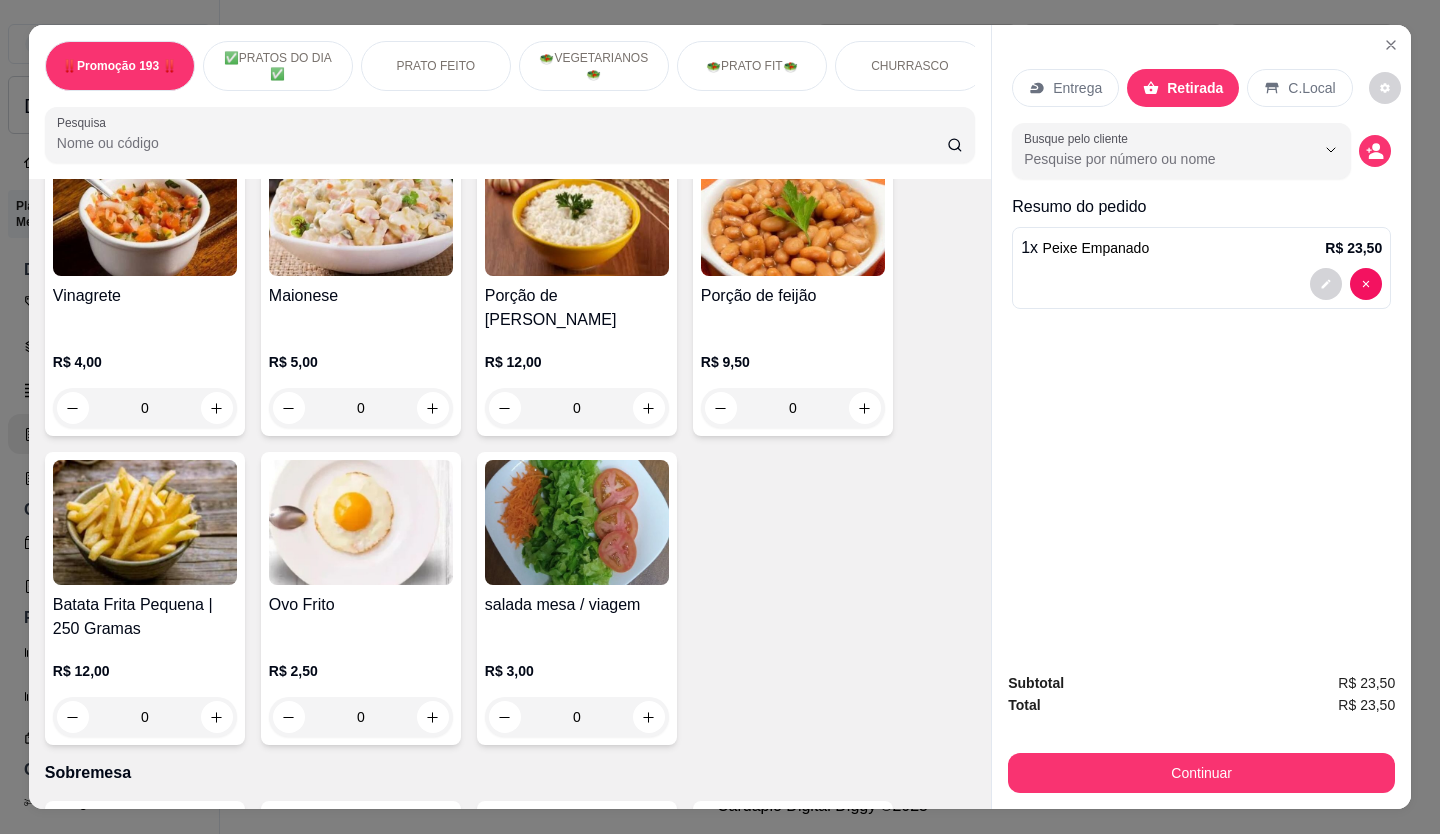 scroll, scrollTop: 3600, scrollLeft: 0, axis: vertical 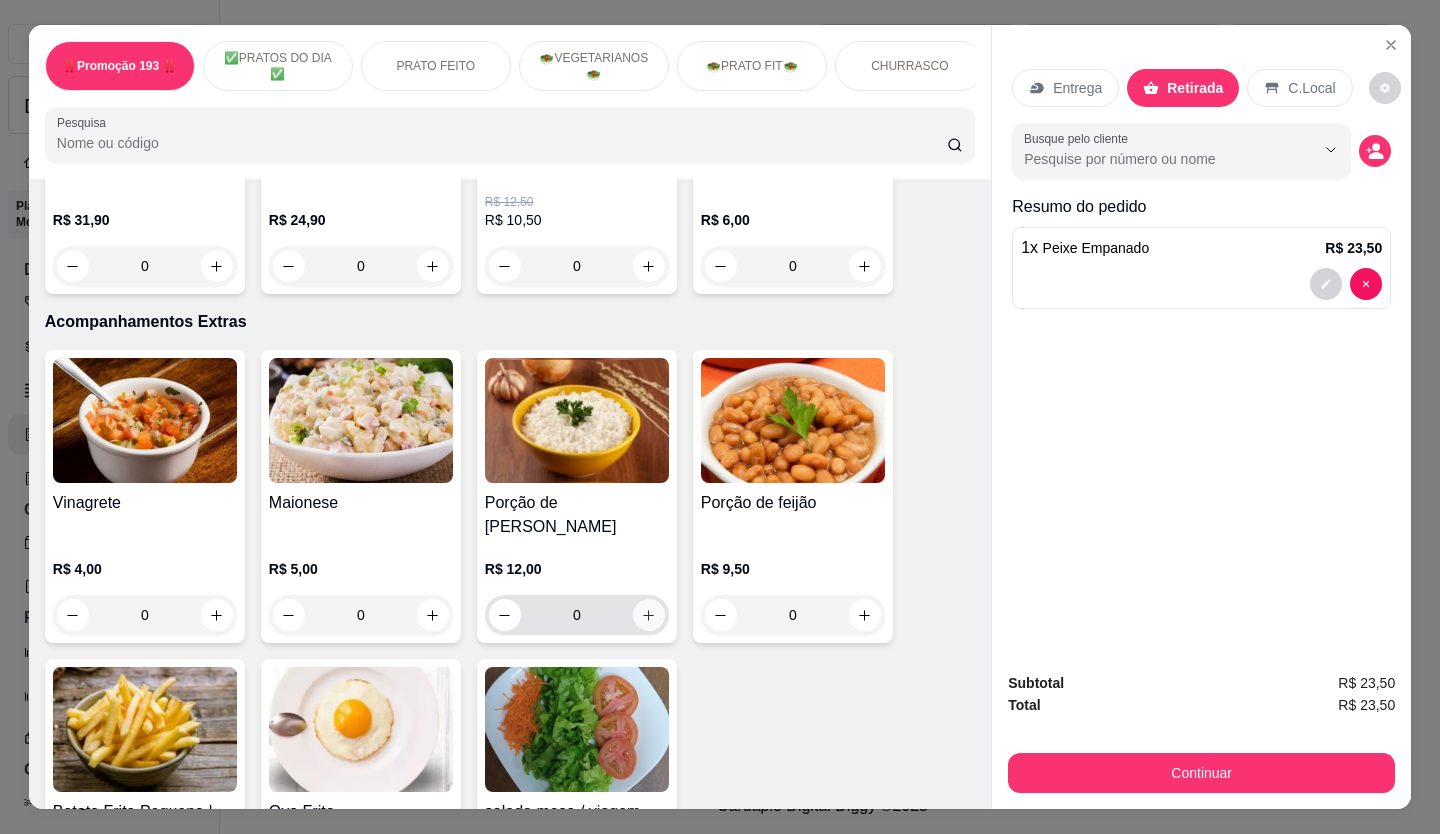 click 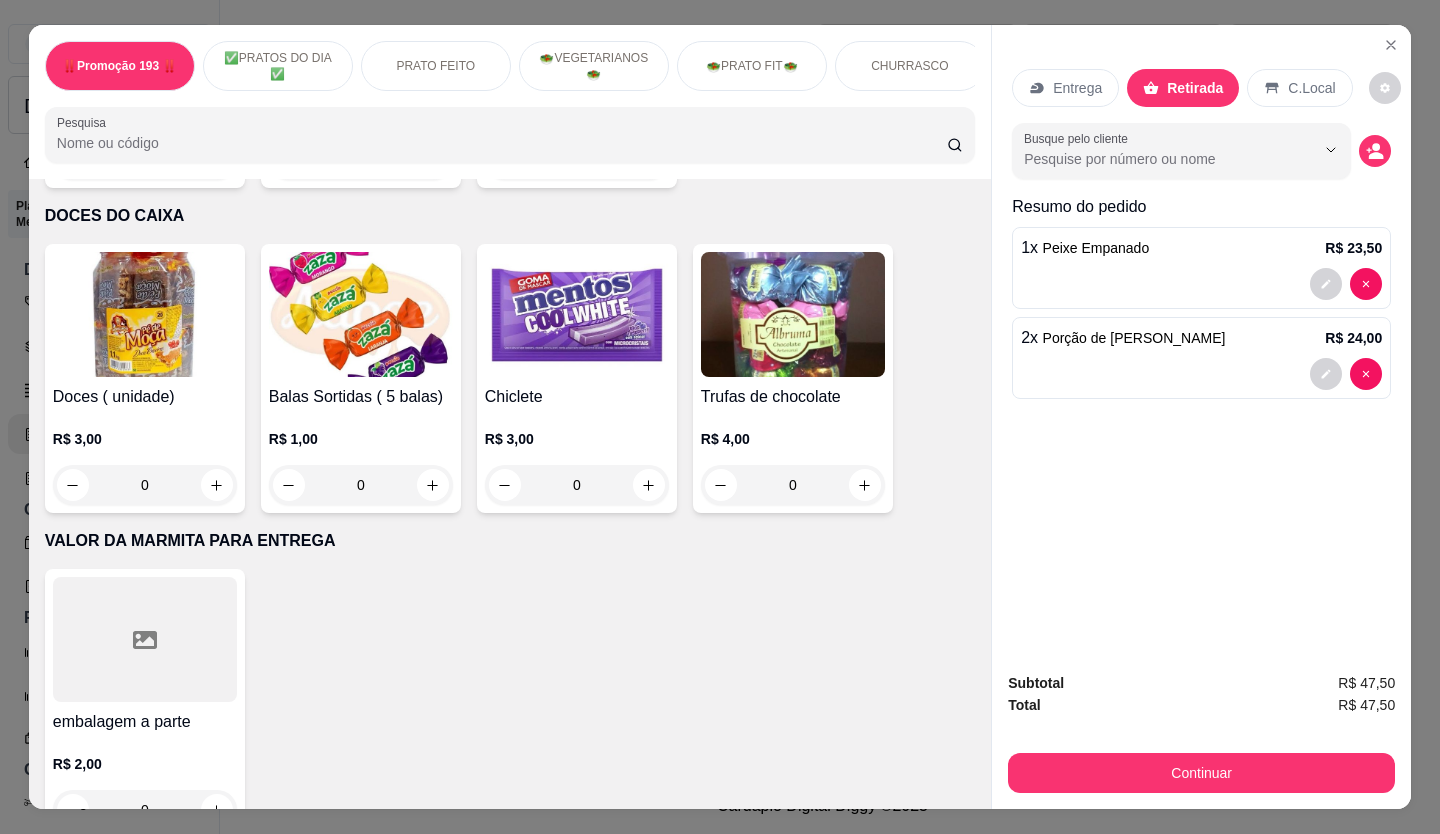 scroll, scrollTop: 7769, scrollLeft: 0, axis: vertical 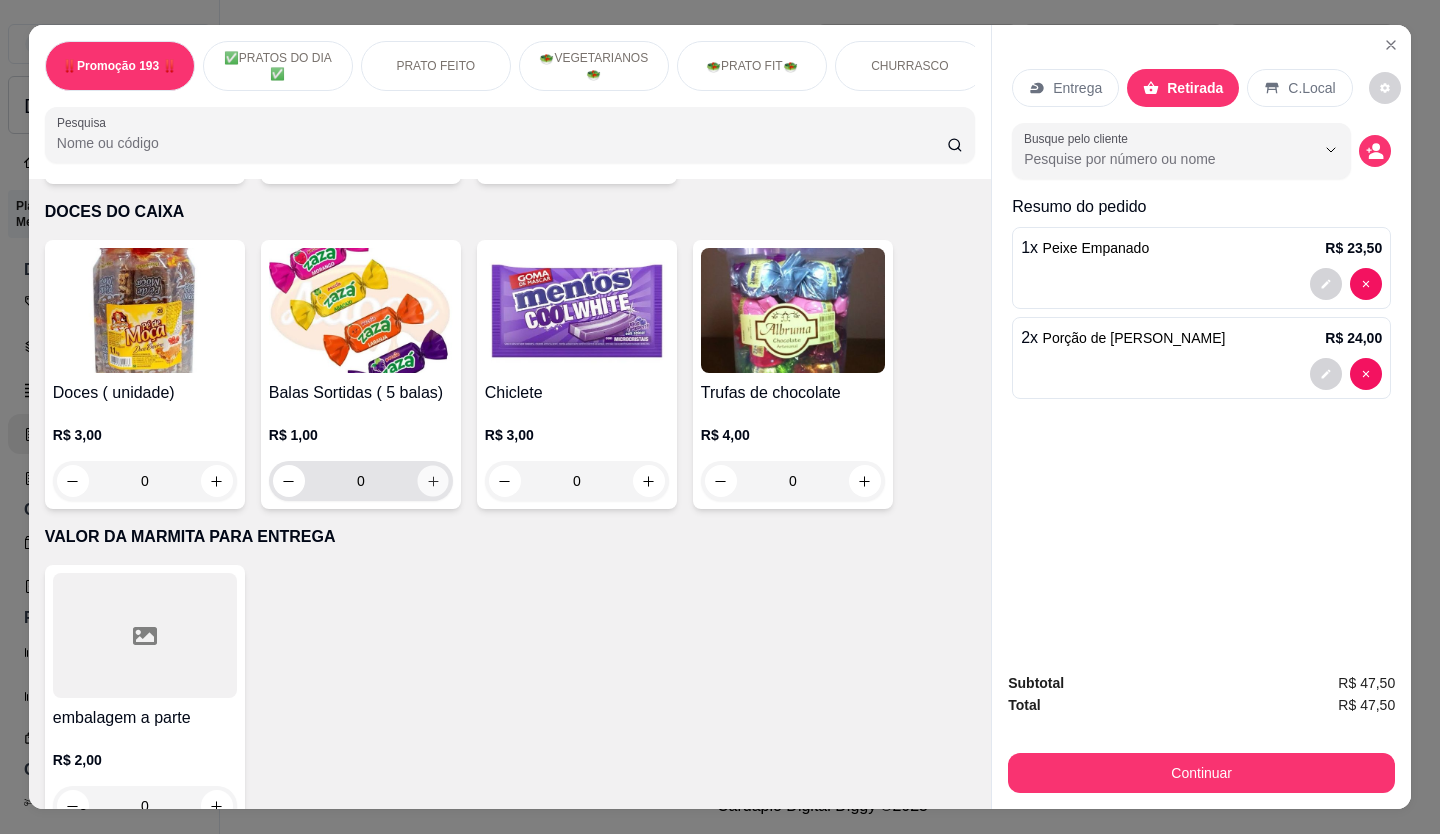 click 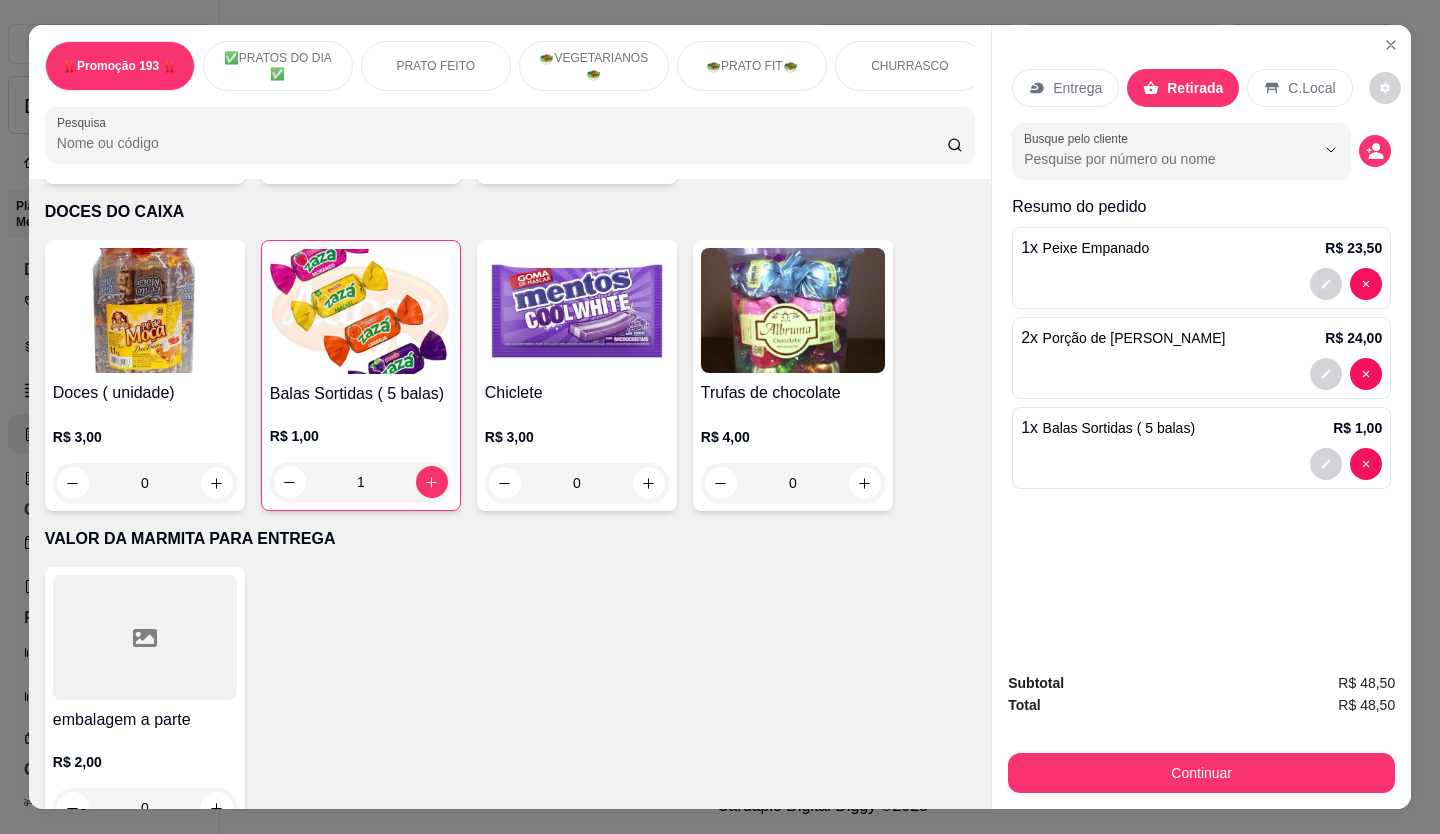 click at bounding box center [432, 482] 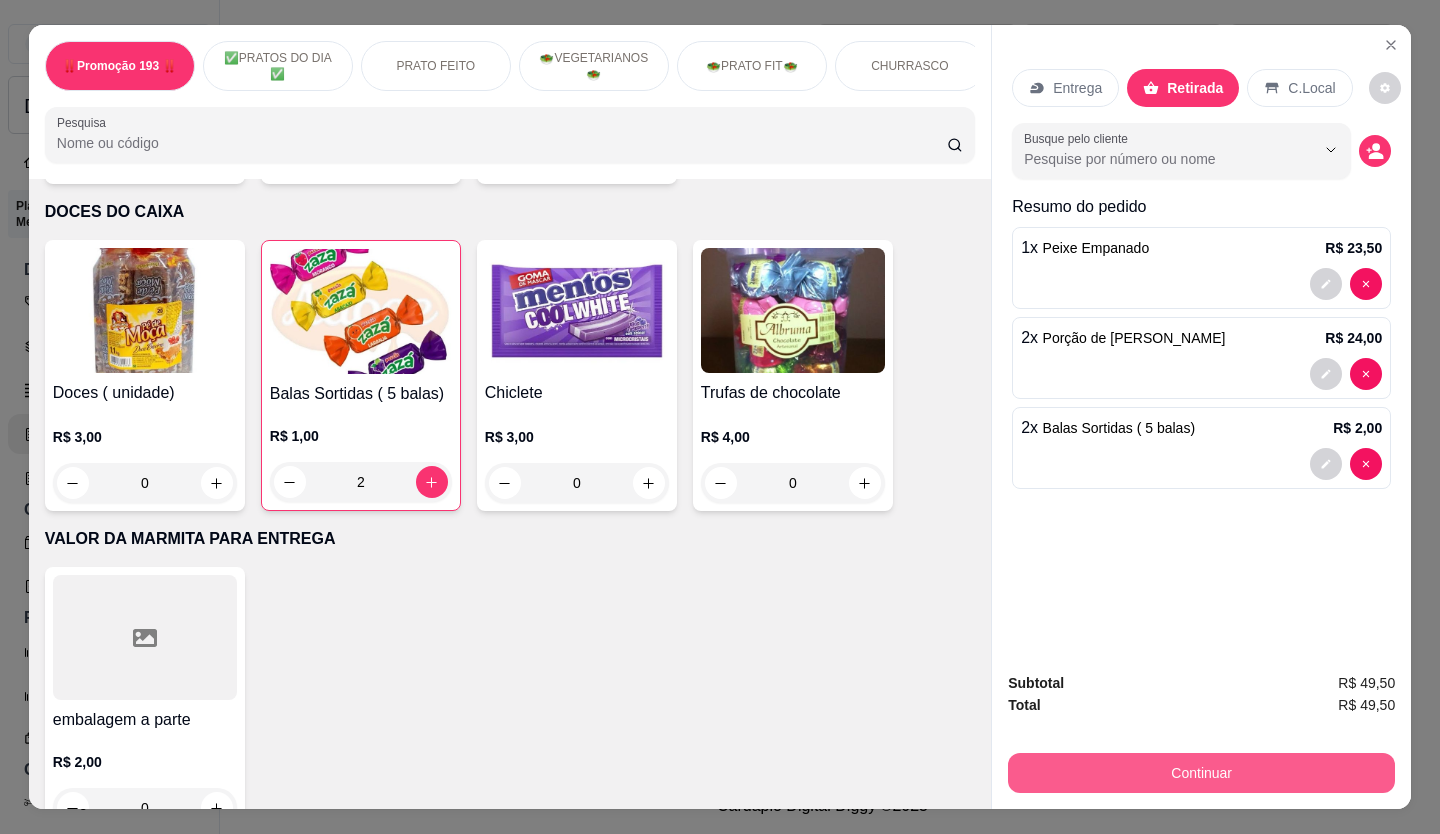 click on "Continuar" at bounding box center (1201, 773) 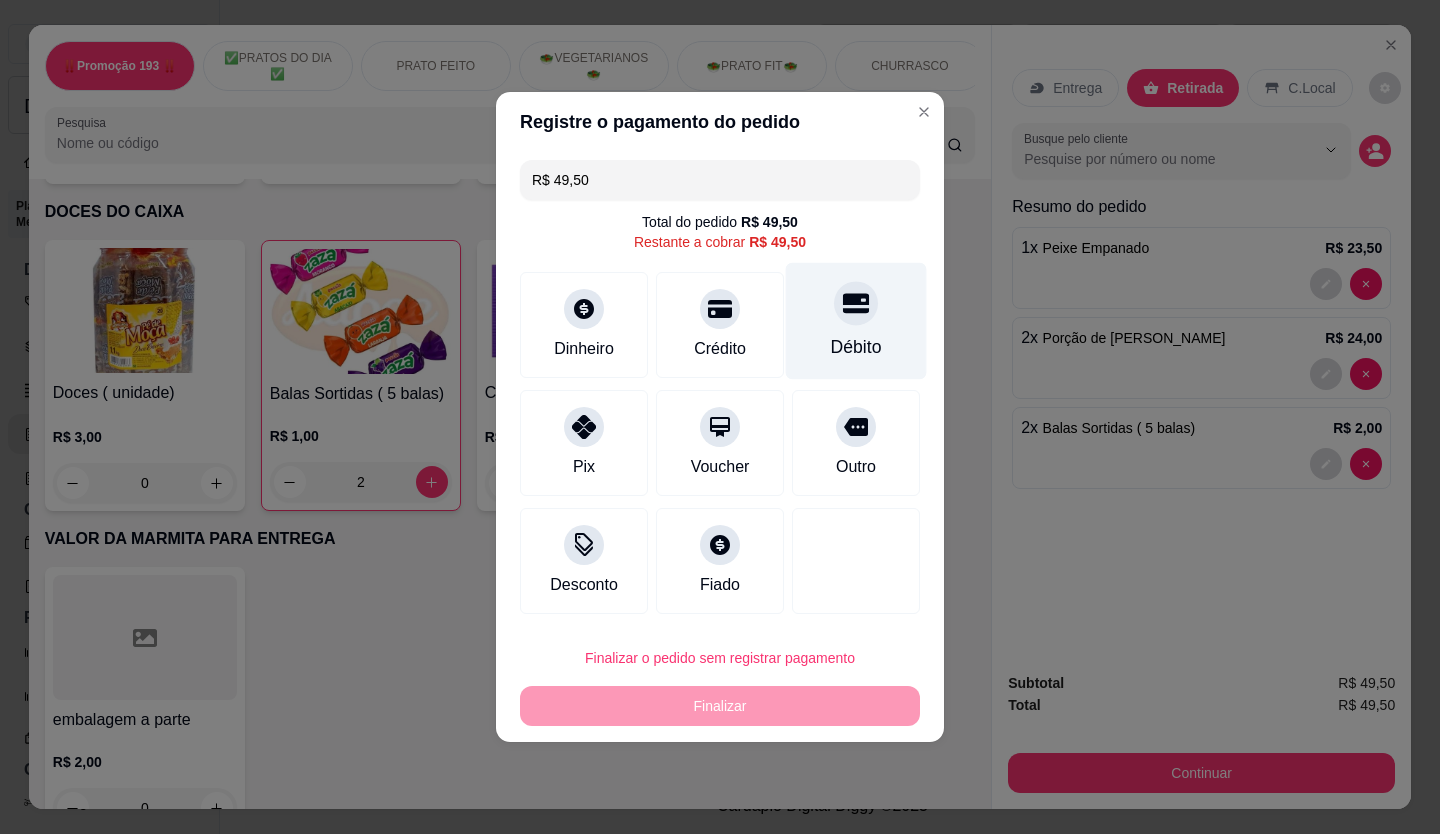 click 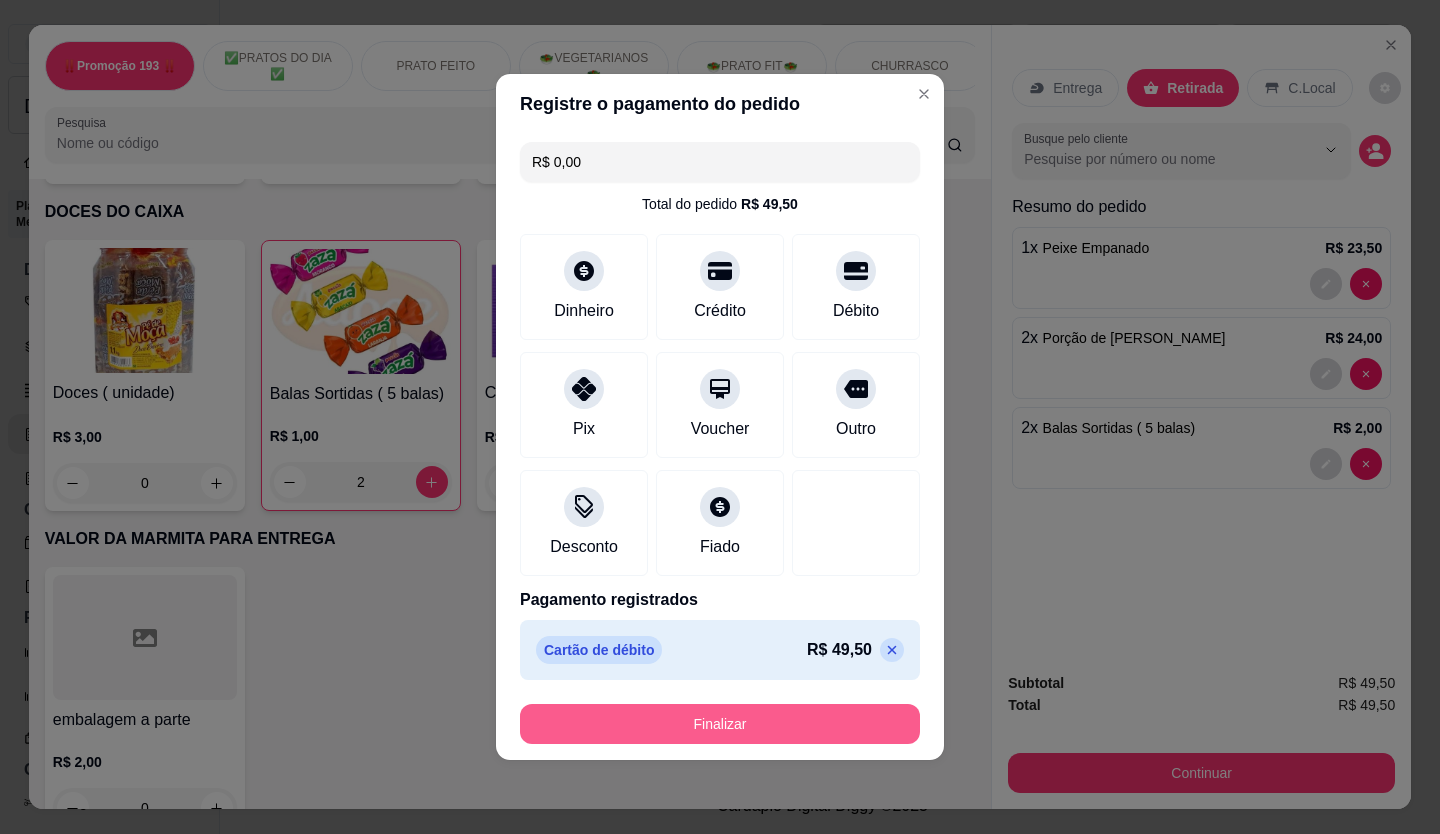 click on "Finalizar" at bounding box center [720, 724] 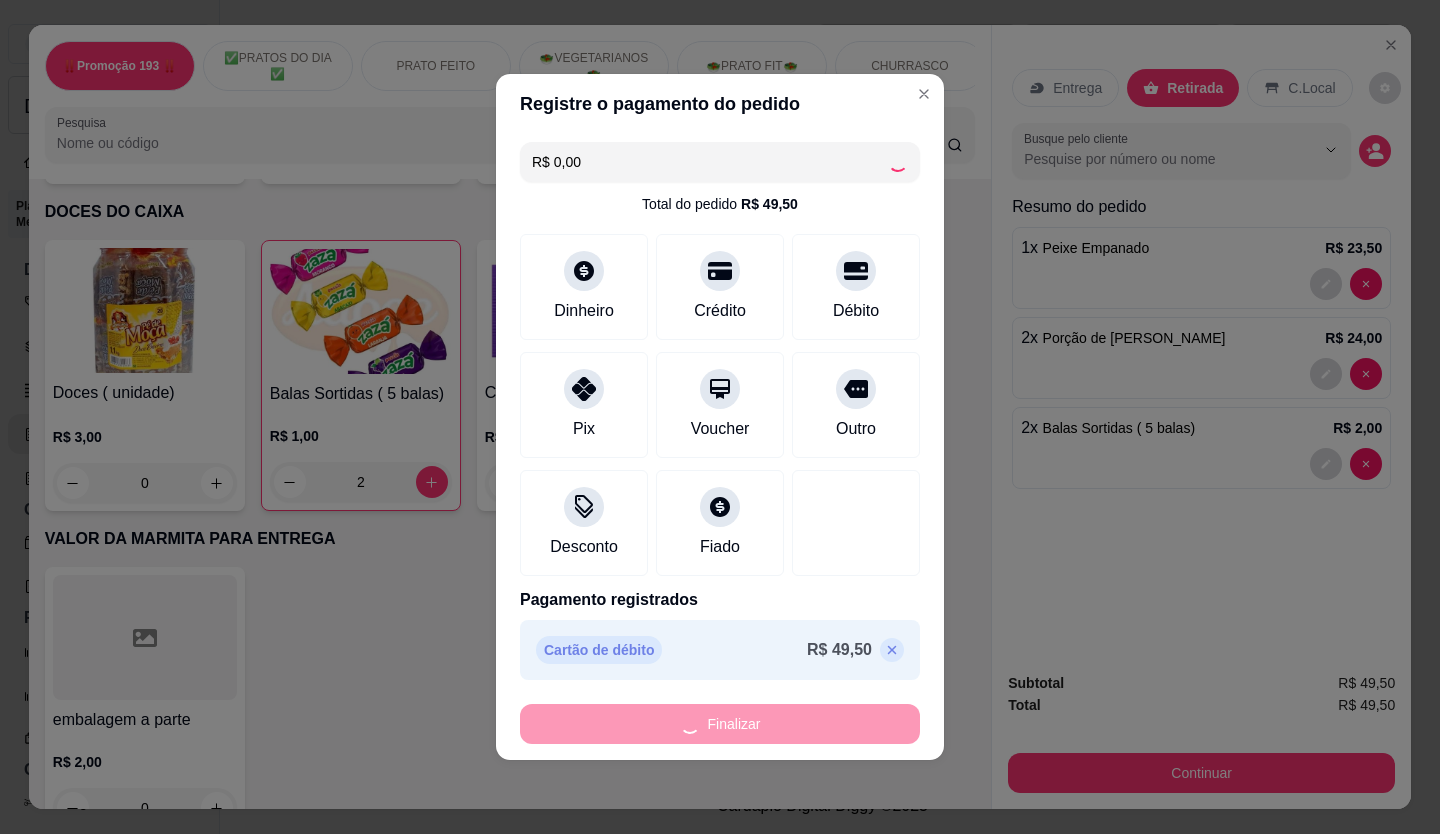 type on "0" 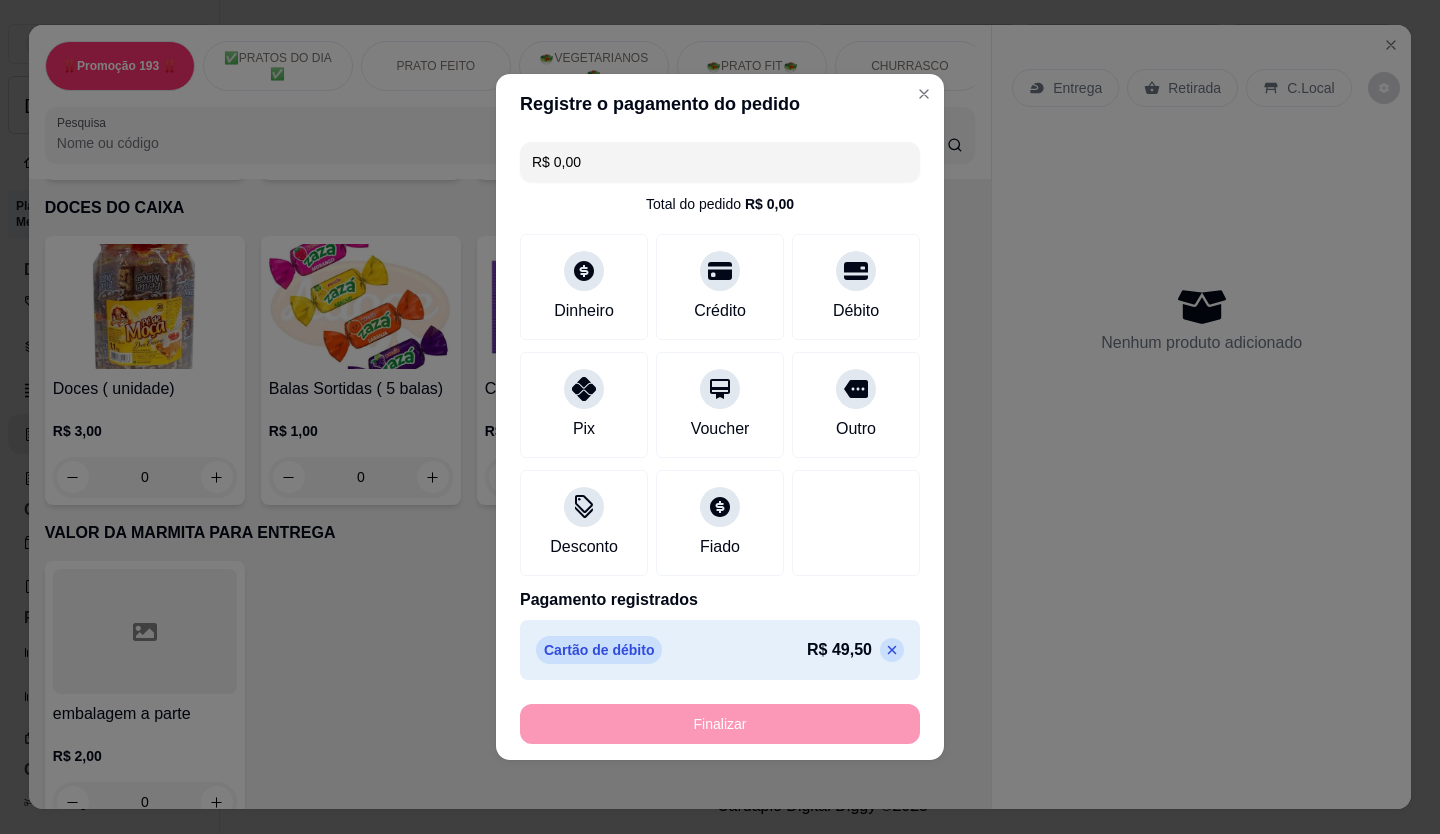 type on "-R$ 49,50" 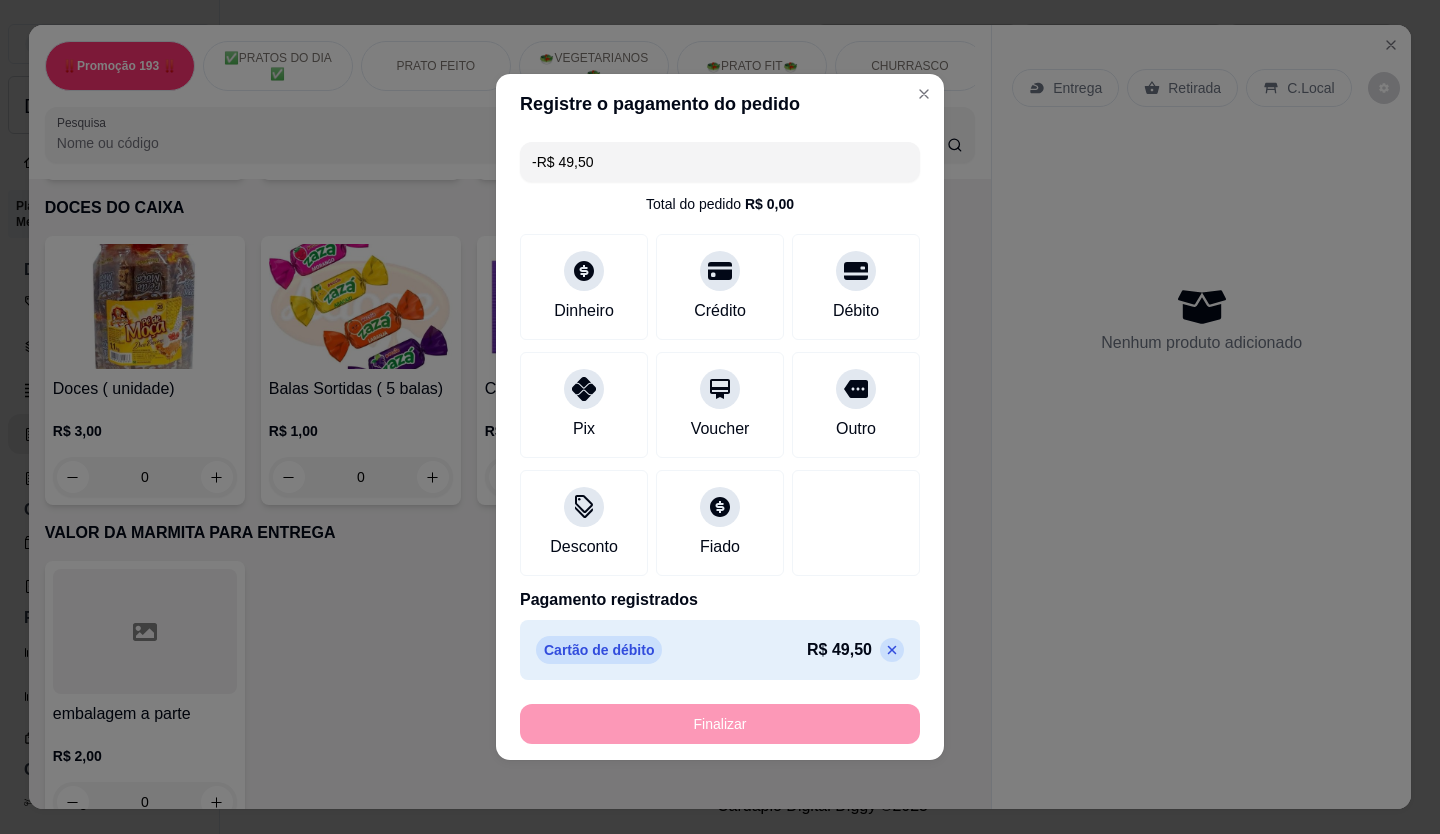 scroll, scrollTop: 7765, scrollLeft: 0, axis: vertical 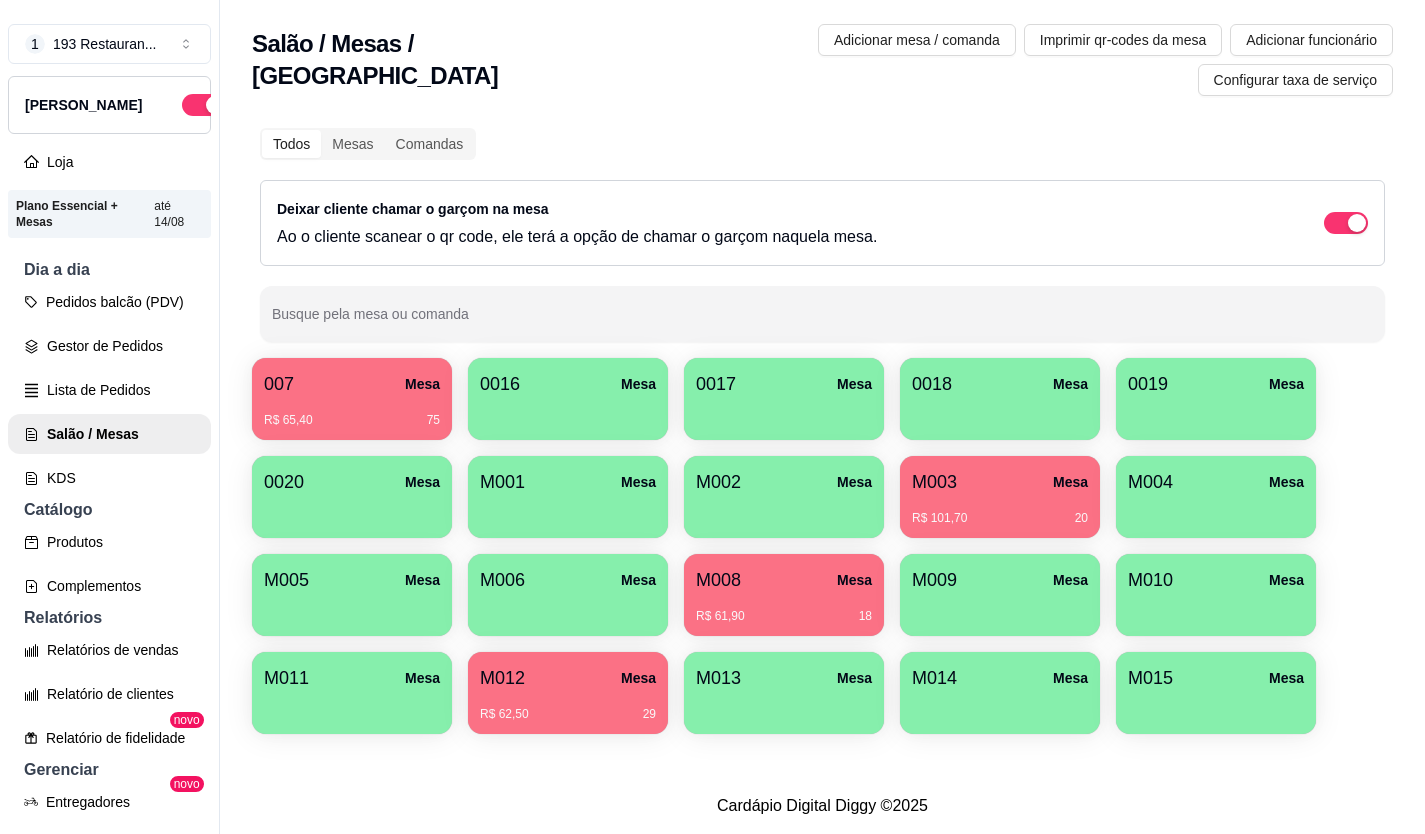 click on "R$ 61,90 18" at bounding box center (784, 616) 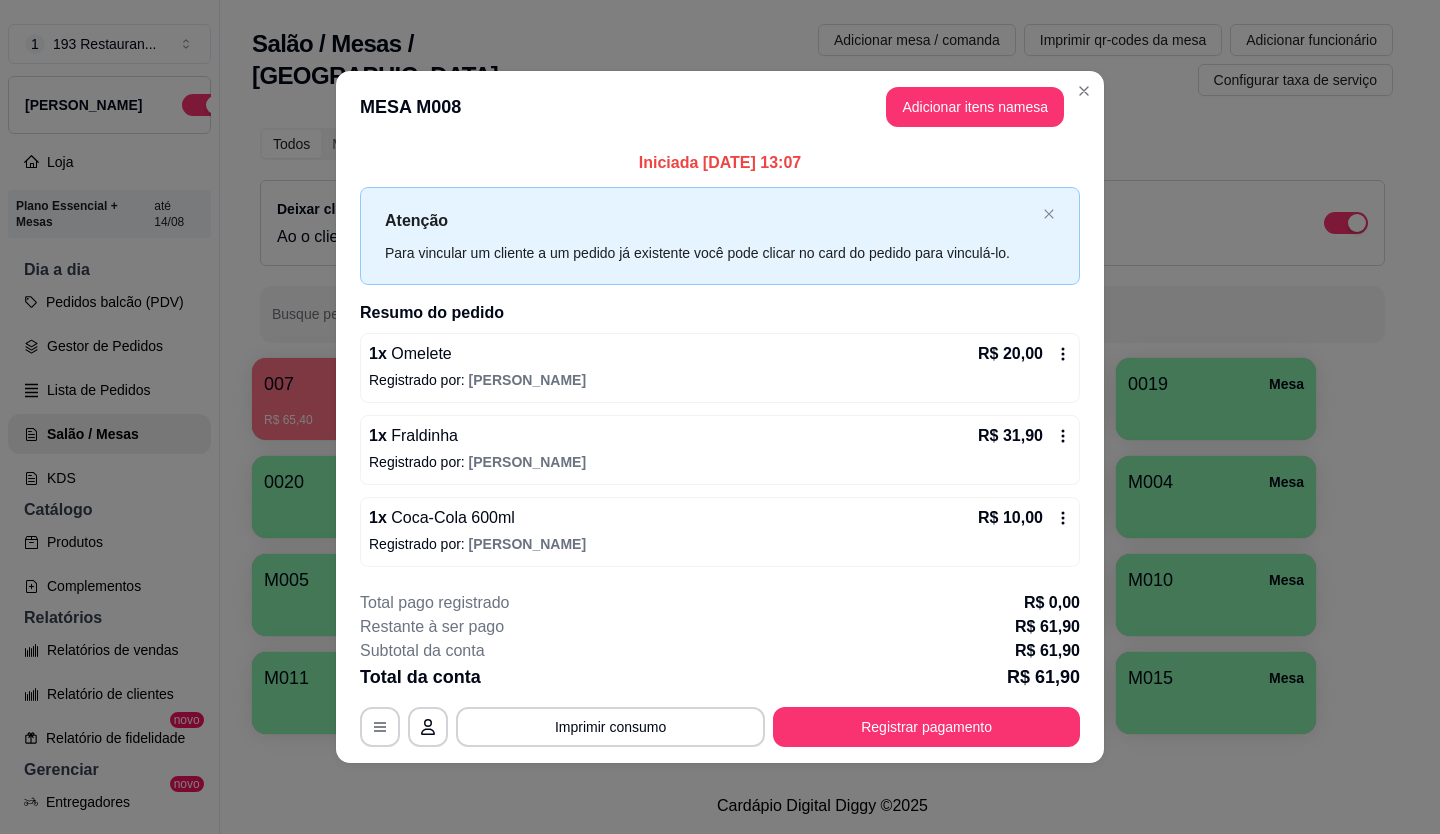 click on "Adicionar itens na  mesa" at bounding box center (975, 107) 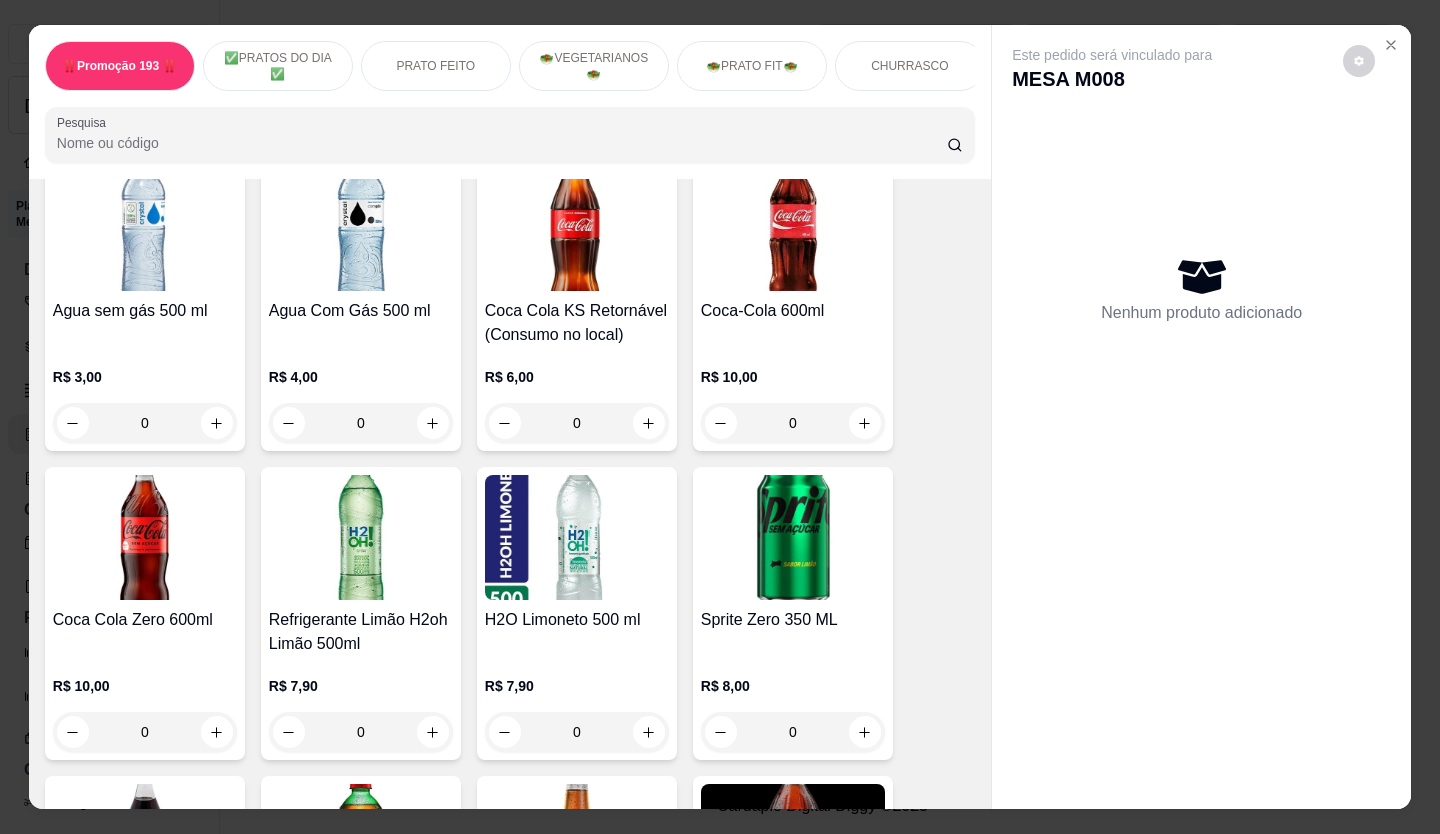 scroll, scrollTop: 5500, scrollLeft: 0, axis: vertical 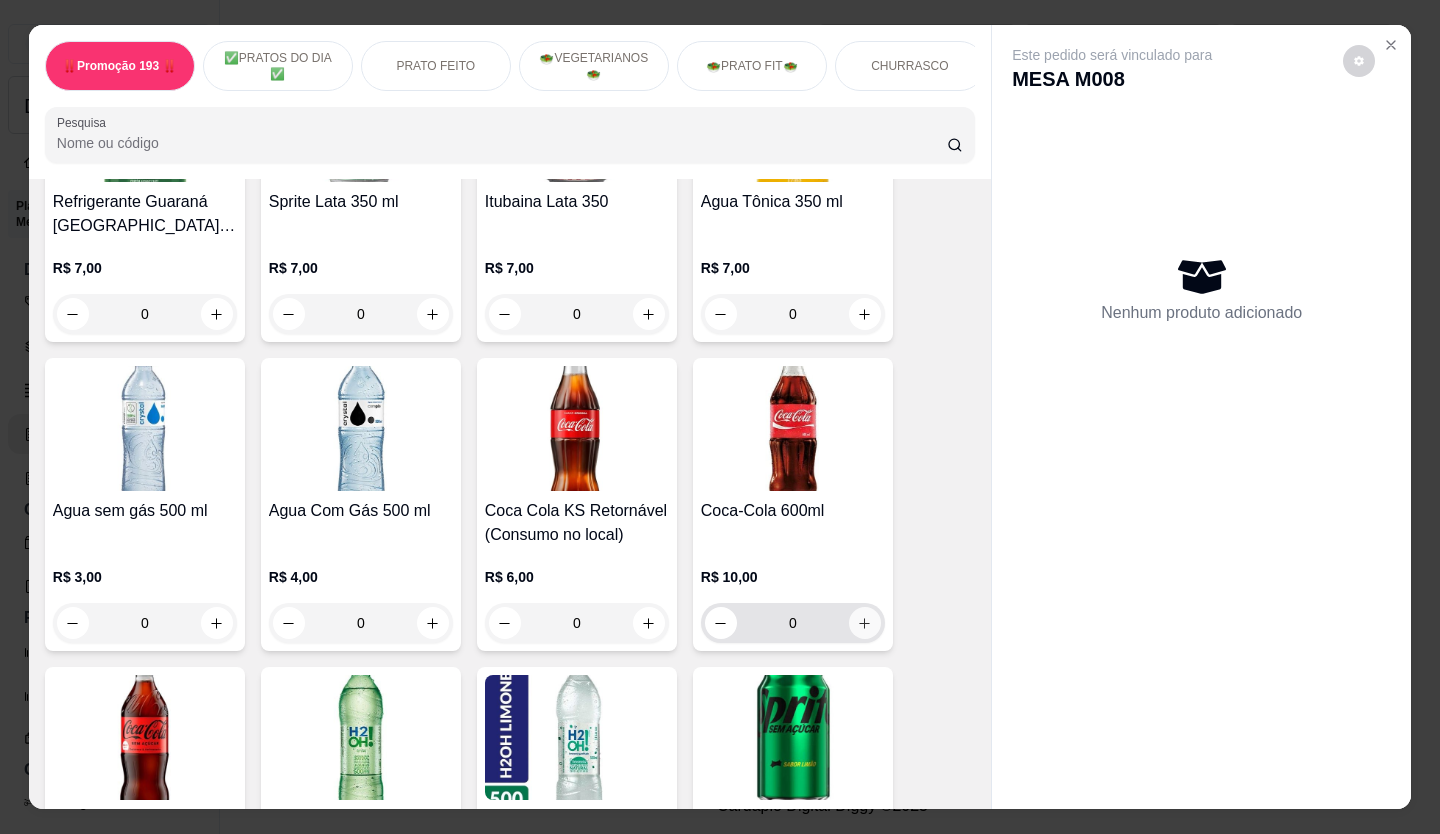 click 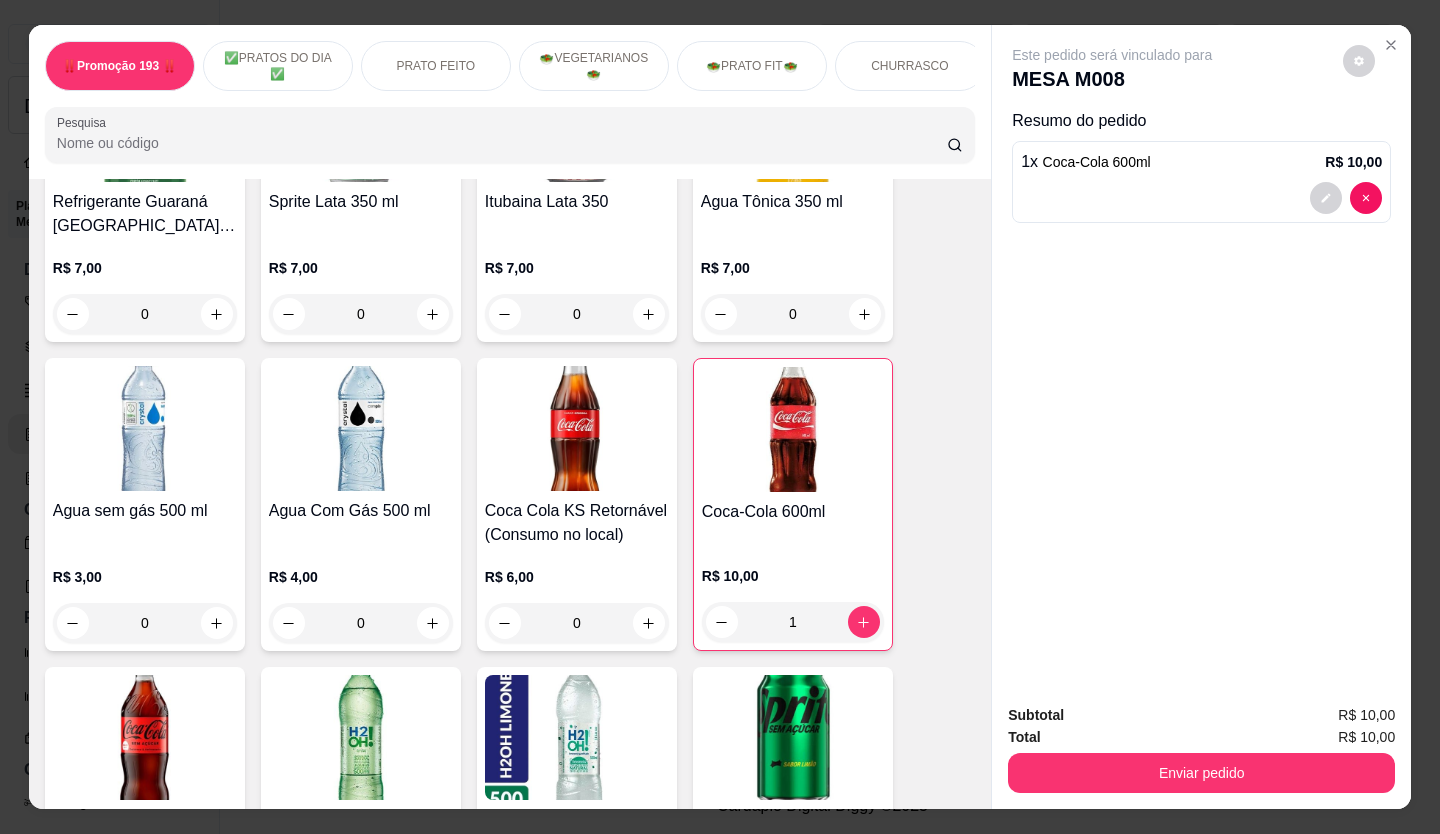 click on "Enviar pedido" at bounding box center [1201, 773] 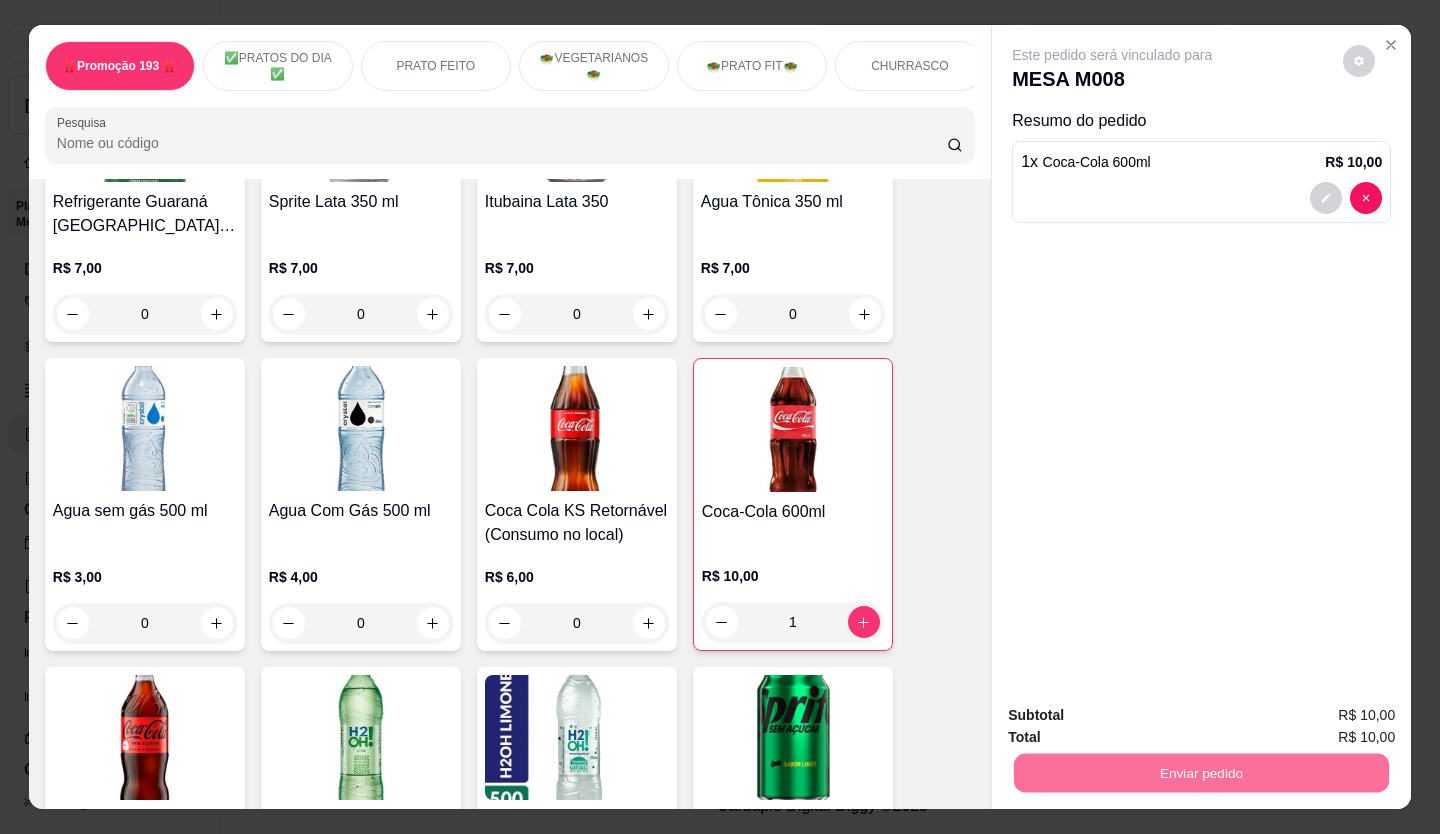 click on "Não registrar e enviar pedido" at bounding box center [1135, 716] 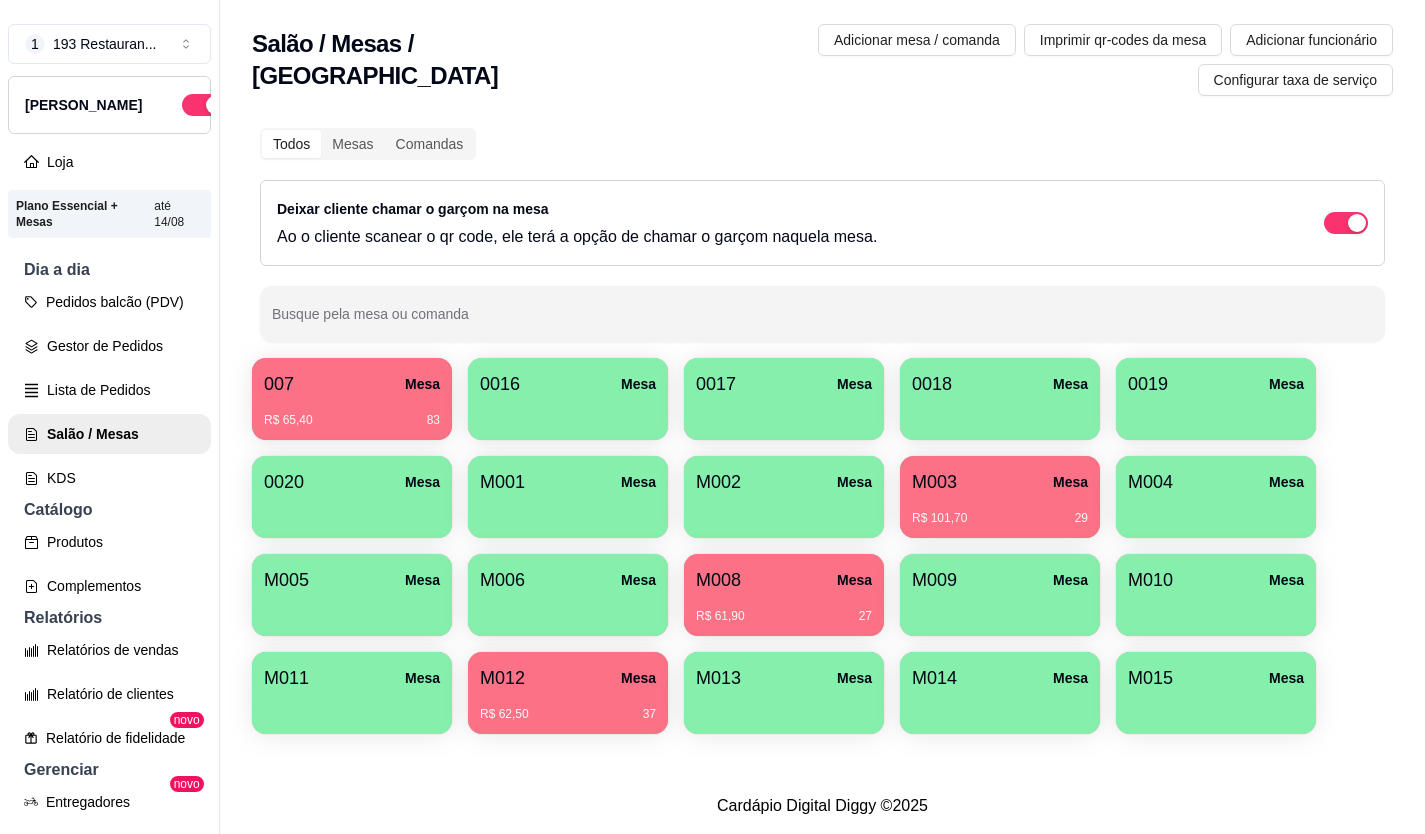 click on "Todos Mesas Comandas Deixar cliente chamar o garçom na mesa Ao o cliente scanear o qr code, ele terá a opção de chamar o garçom naquela mesa. Busque pela mesa ou comanda
007 Mesa R$ 65,40 83 0016 Mesa 0017 Mesa 0018 [GEOGRAPHIC_DATA]$ 101,70 29 M004 [GEOGRAPHIC_DATA] [GEOGRAPHIC_DATA] M008 [GEOGRAPHIC_DATA]$ 61,90 27 M009 Mesa M010 Mesa M011 [GEOGRAPHIC_DATA]$ 62,50 37 [GEOGRAPHIC_DATA] M014 [GEOGRAPHIC_DATA] [GEOGRAPHIC_DATA]" at bounding box center [822, 433] 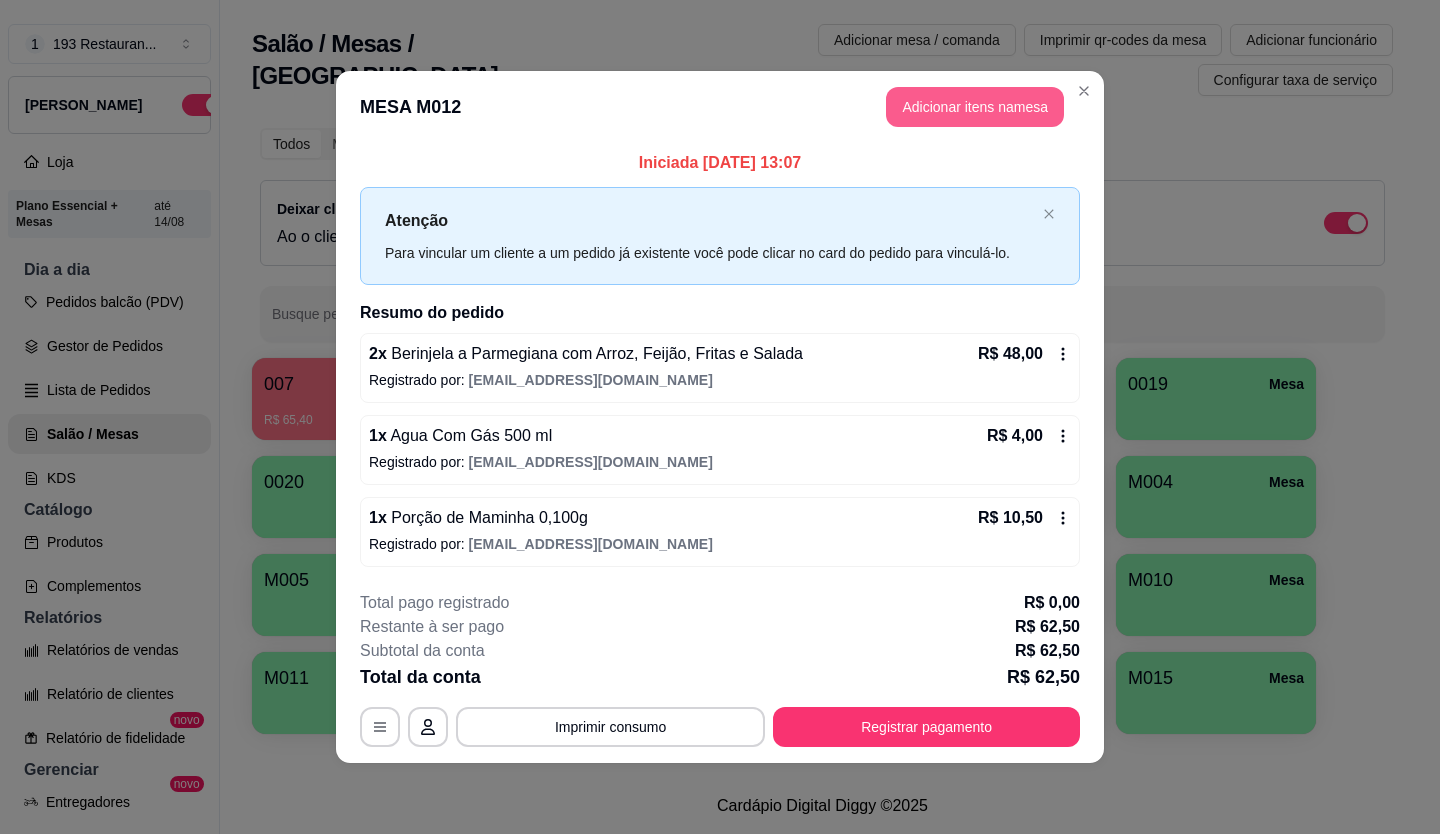 click on "Adicionar itens na  mesa" at bounding box center (975, 107) 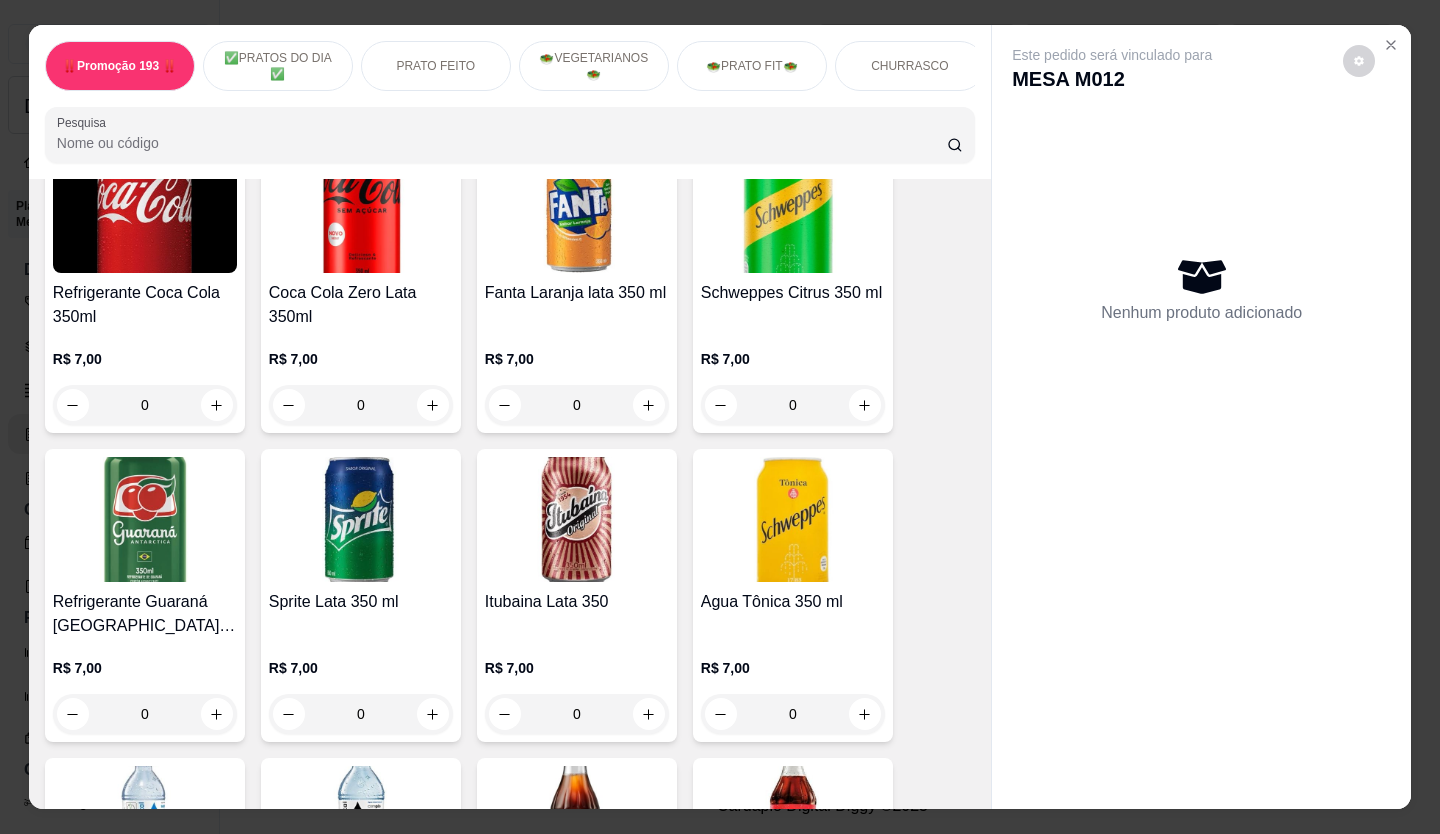 scroll, scrollTop: 4700, scrollLeft: 0, axis: vertical 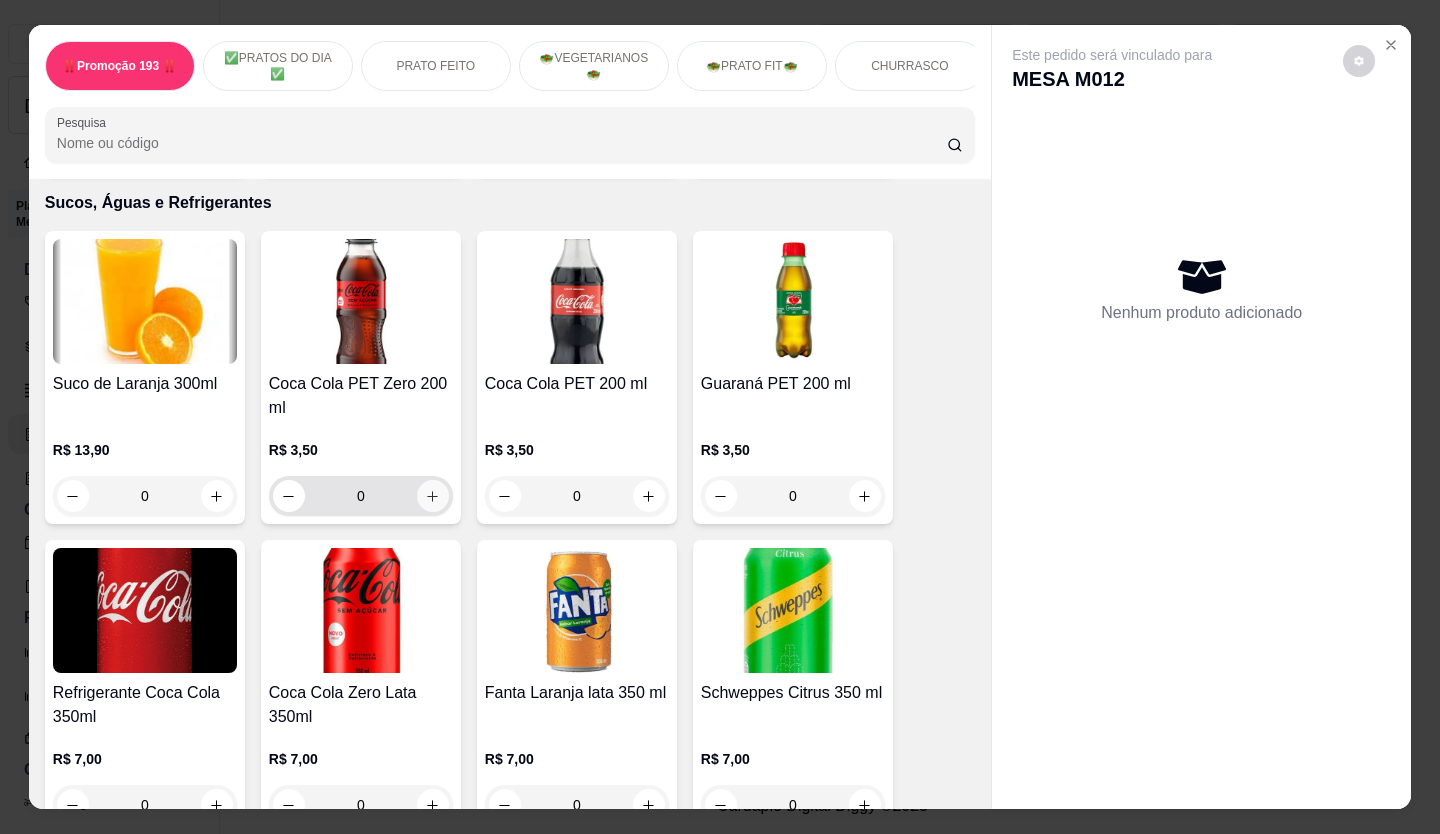 click 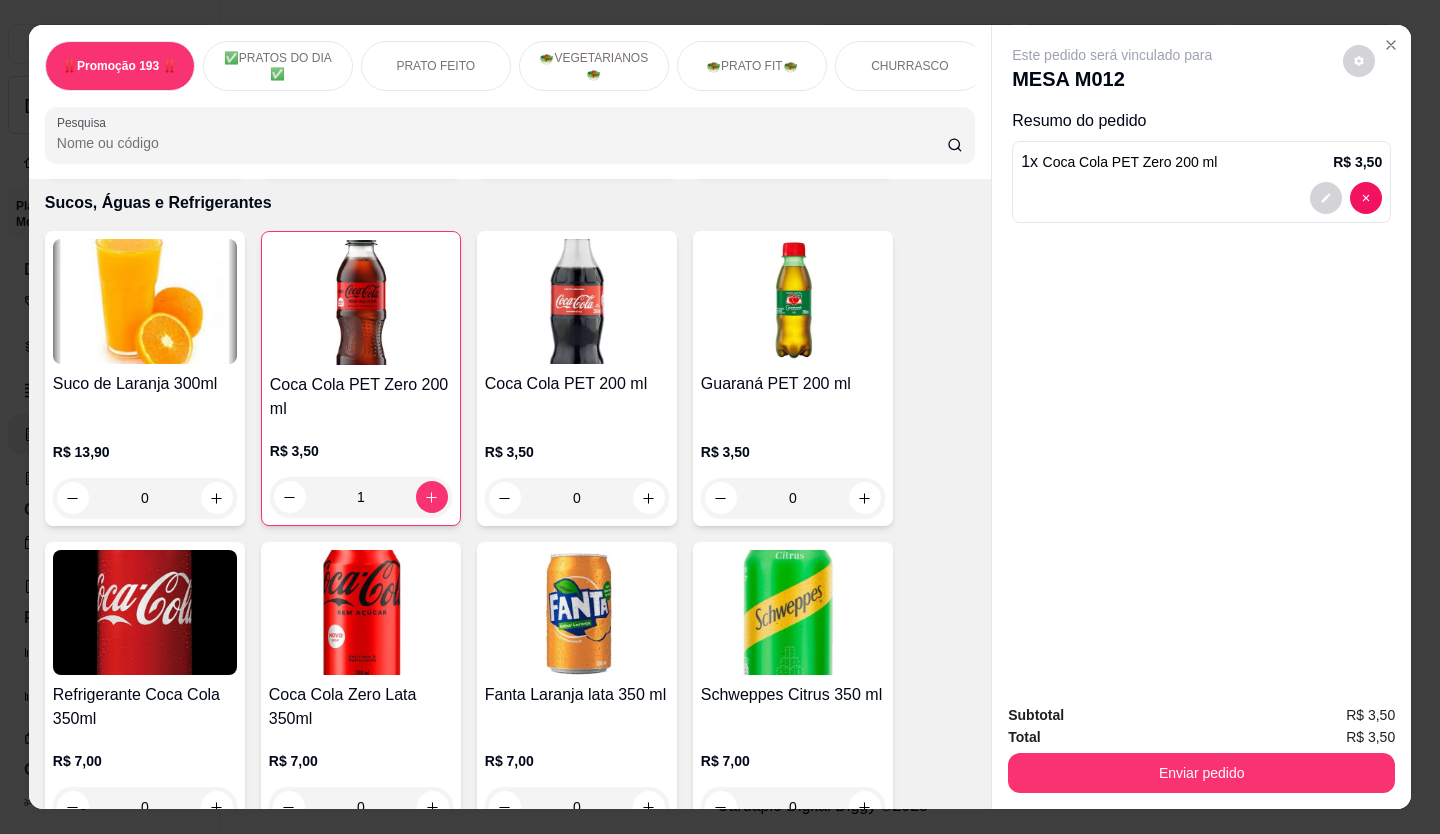 click on "Enviar pedido" at bounding box center (1201, 773) 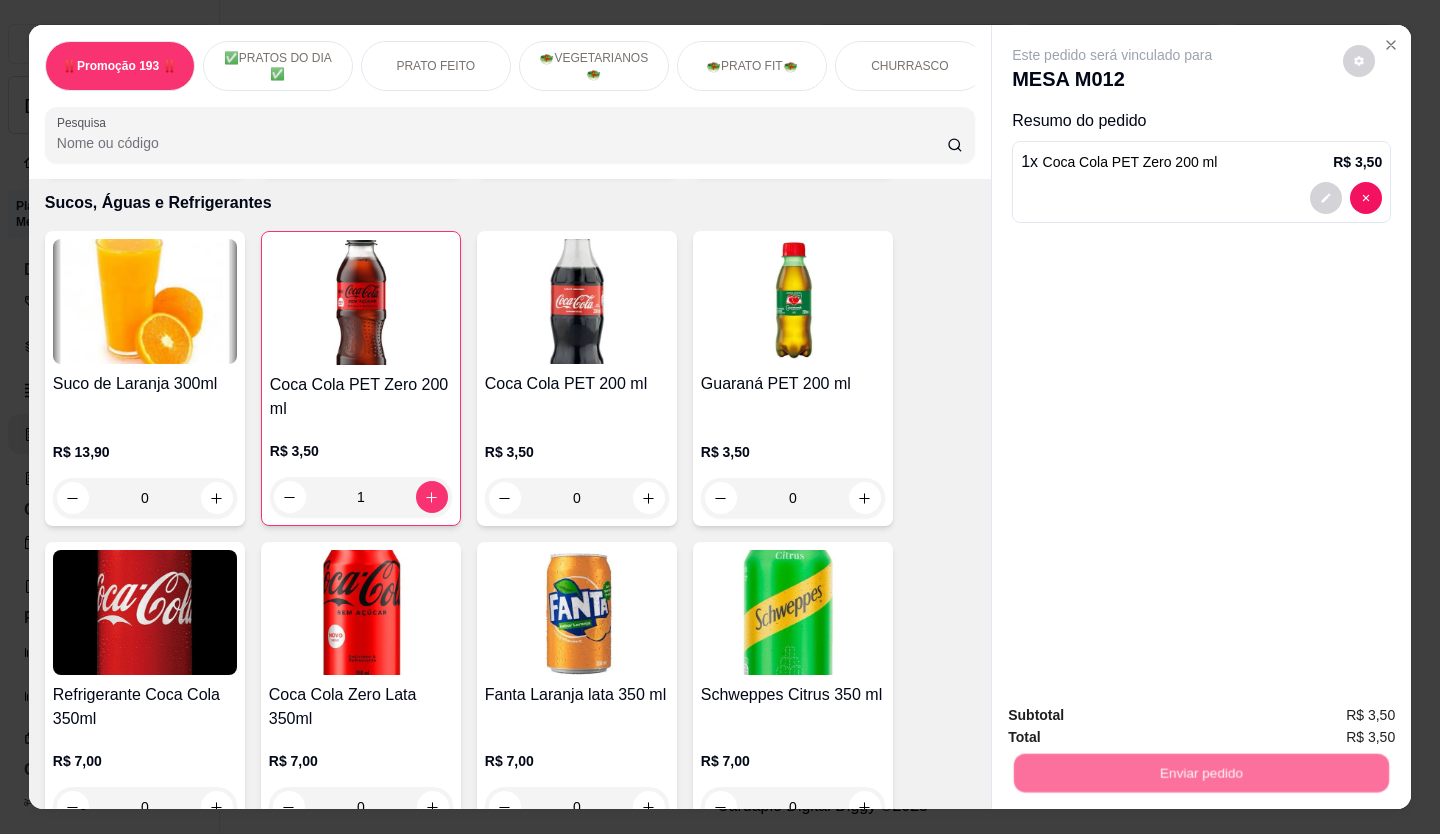 click on "Não registrar e enviar pedido" at bounding box center (1136, 715) 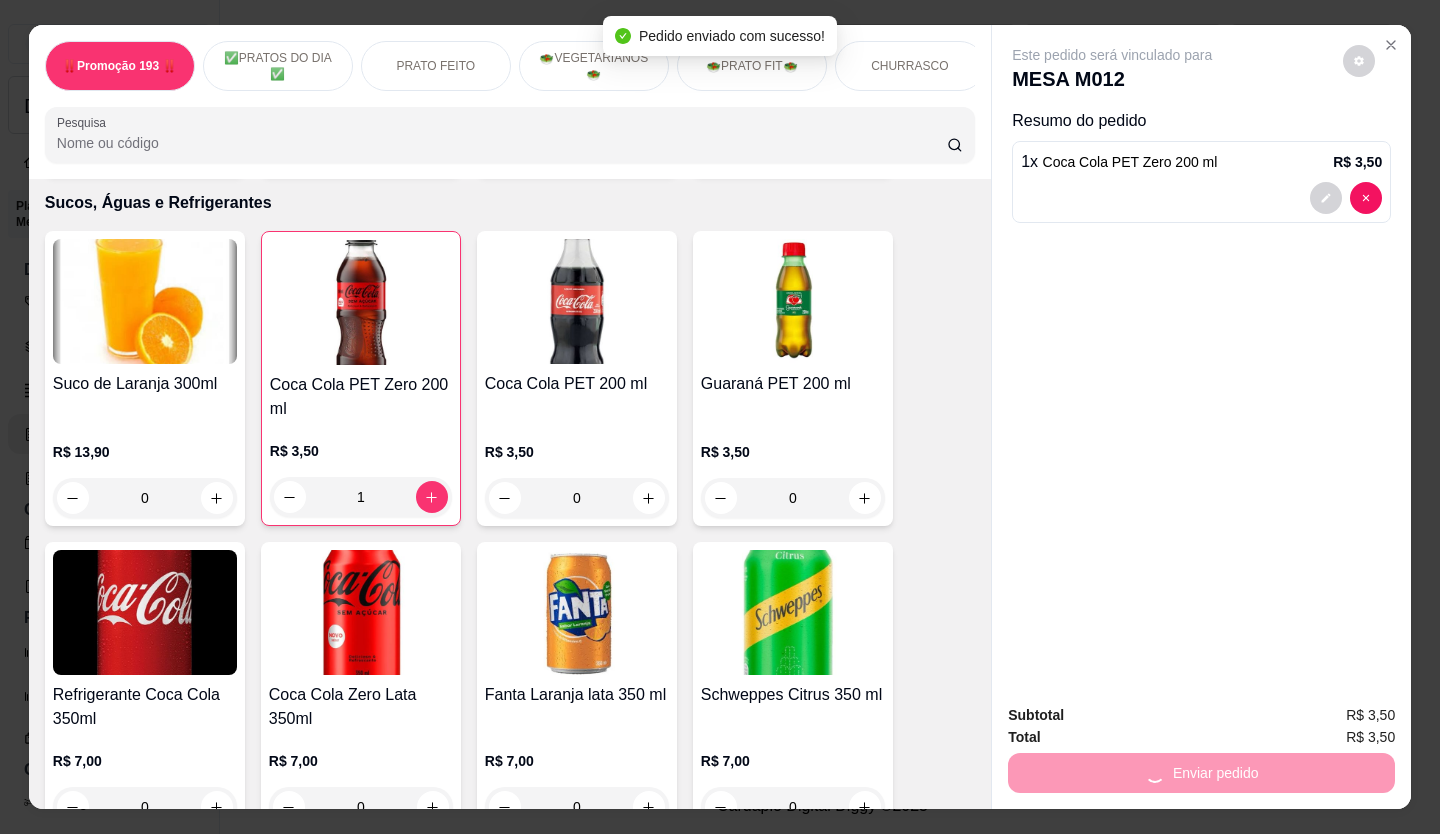click on "Total R$ 3,50" at bounding box center (1201, 737) 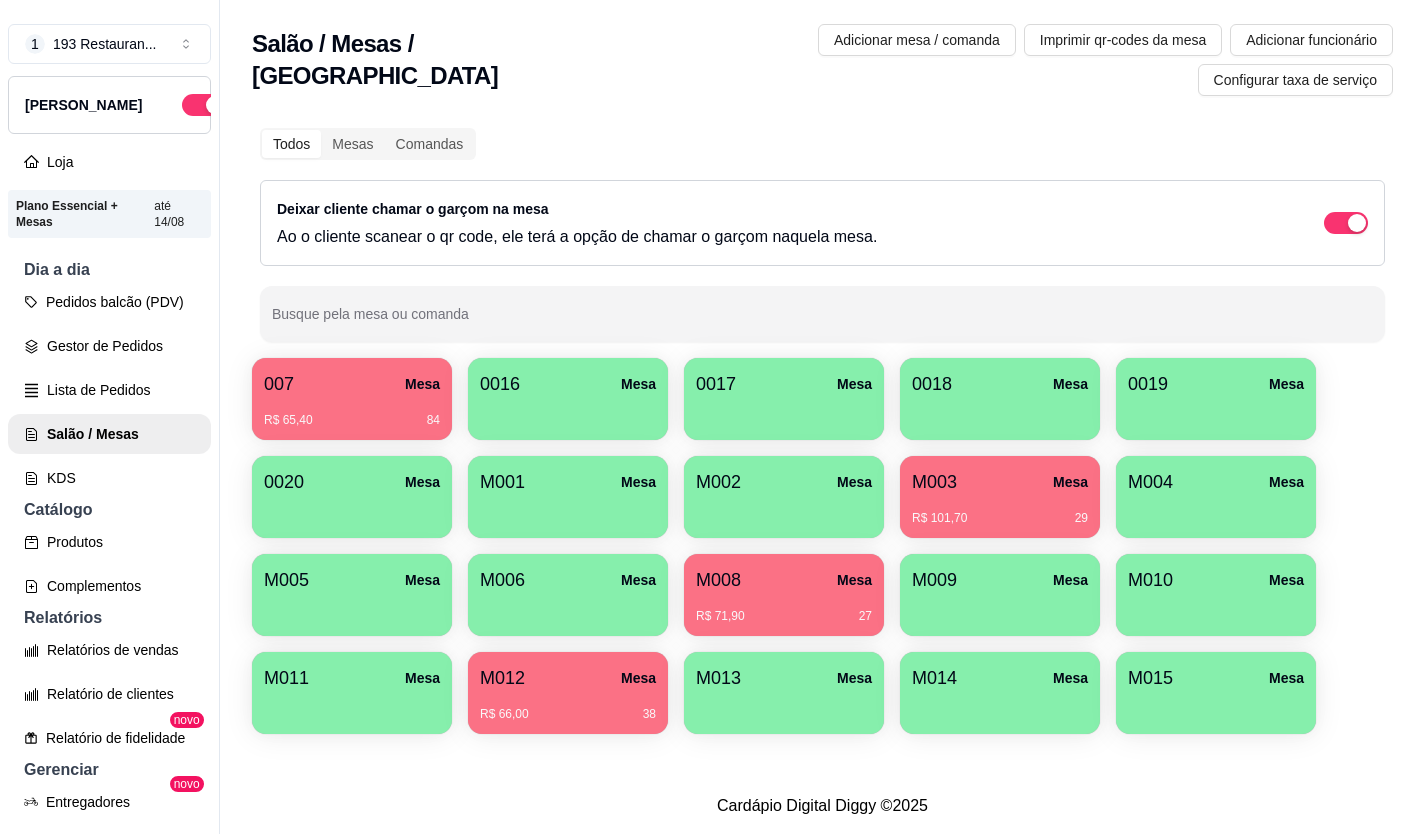 click on "M012 Mesa R$ 66,00 38" at bounding box center [568, 693] 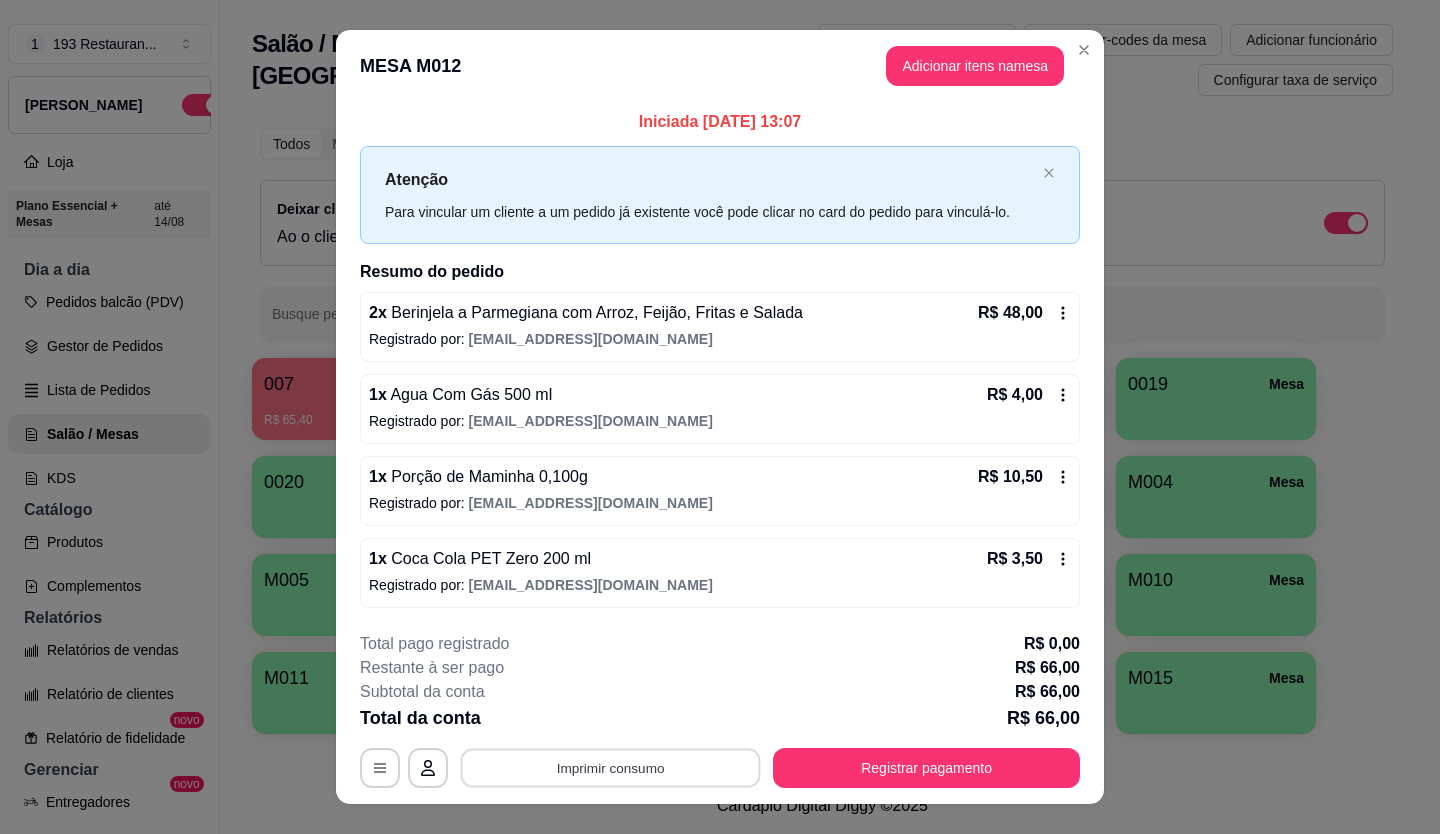 click on "Imprimir consumo" at bounding box center (611, 767) 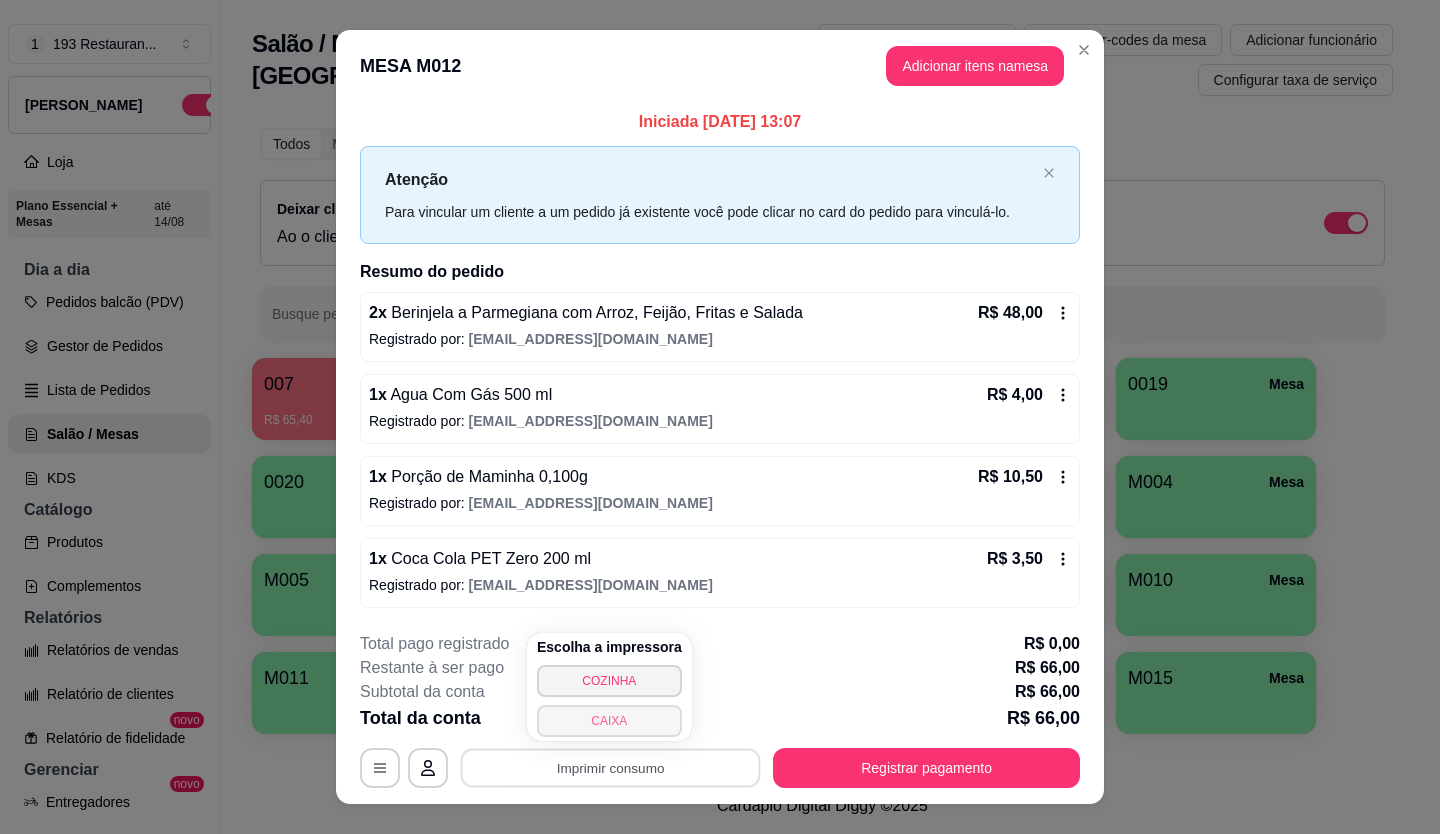 click on "CAIXA" at bounding box center [609, 721] 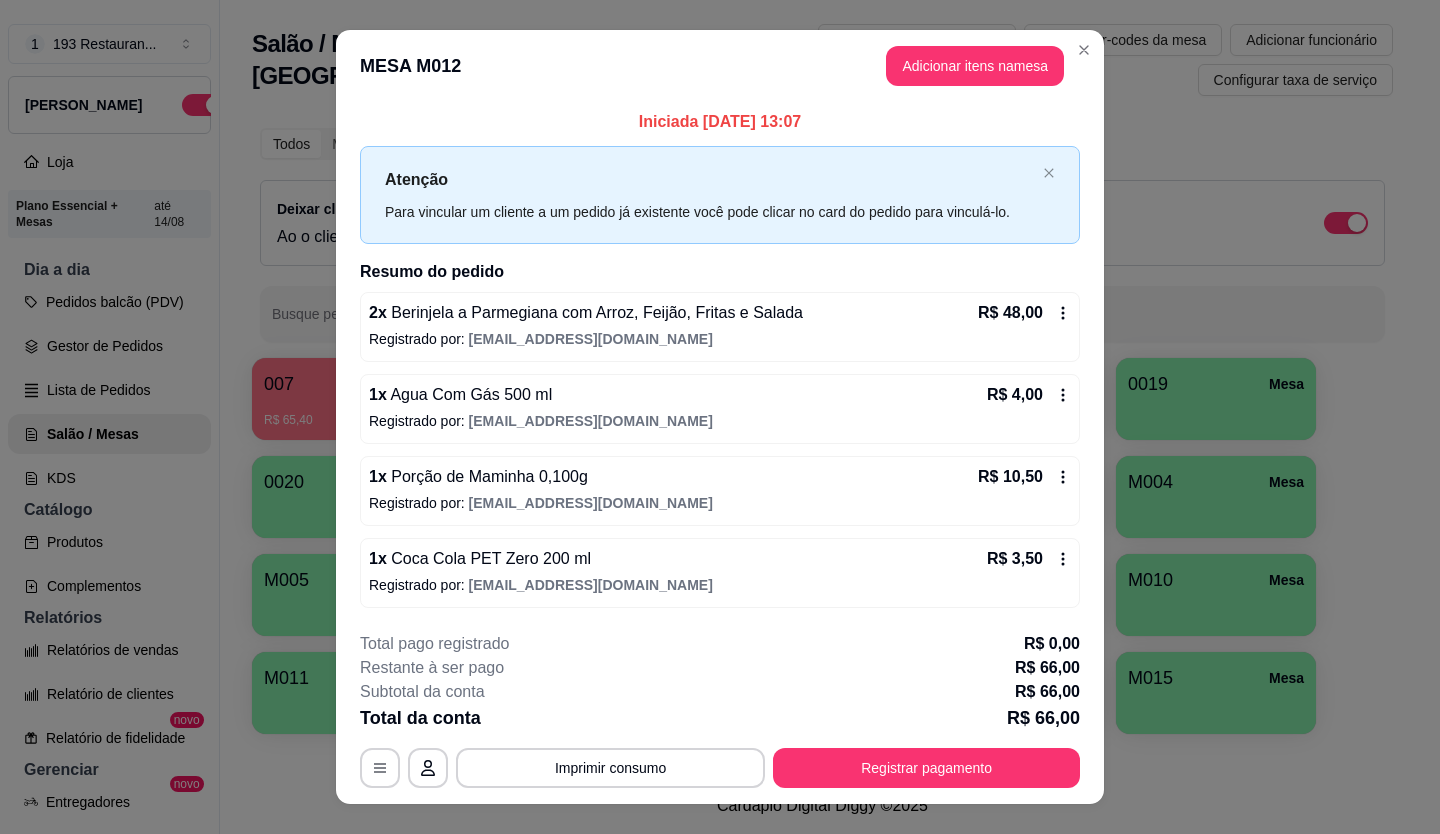 type 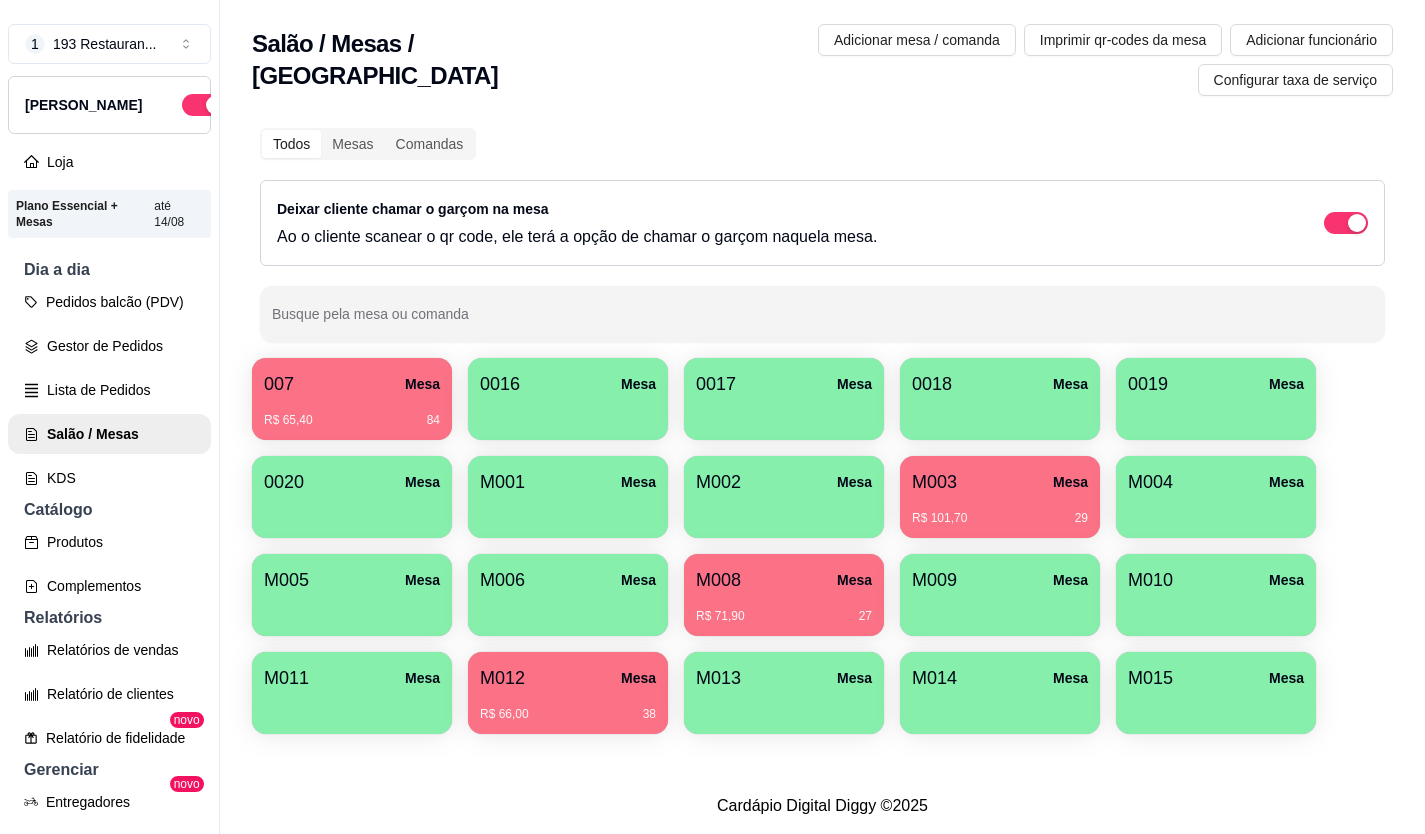 type 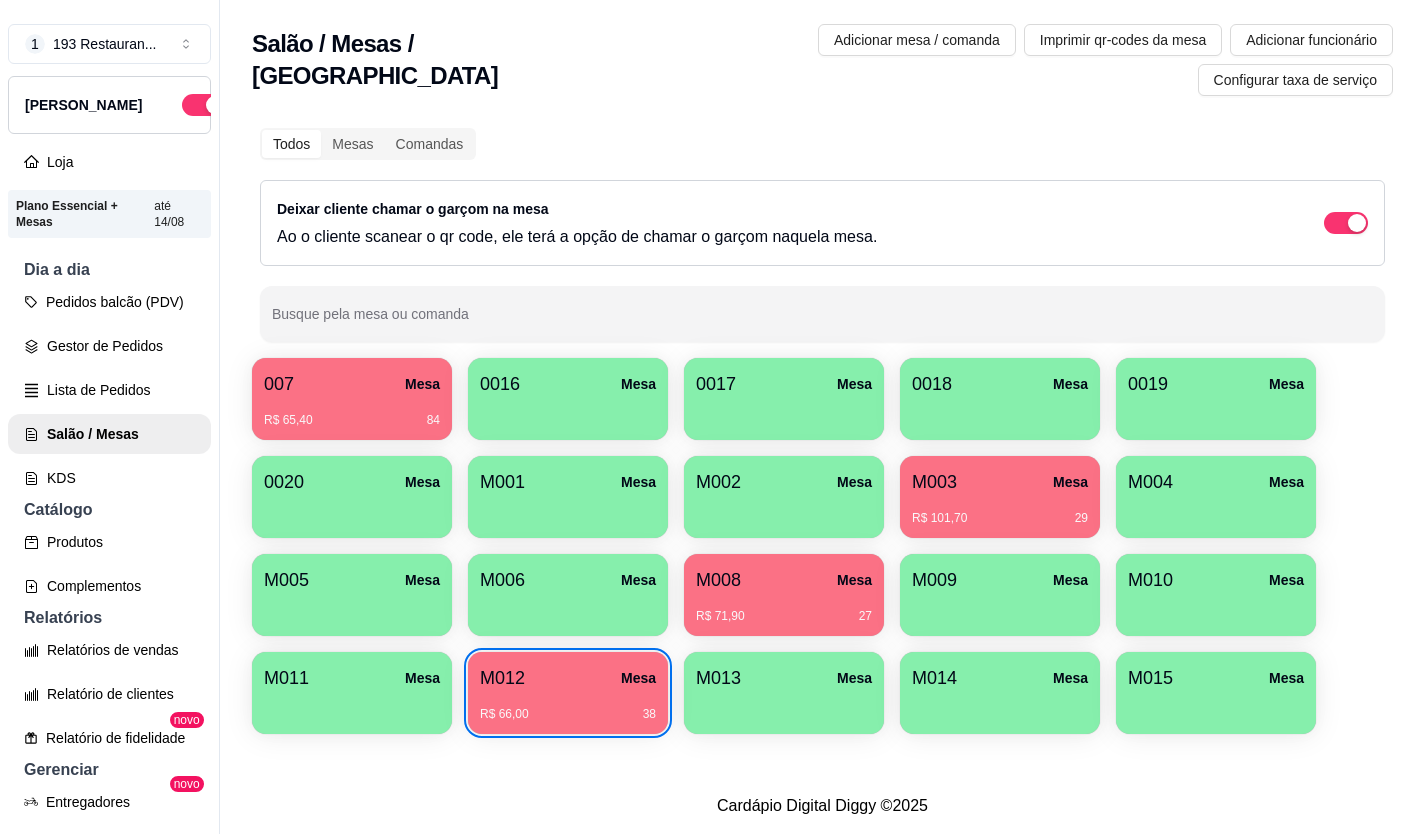 type 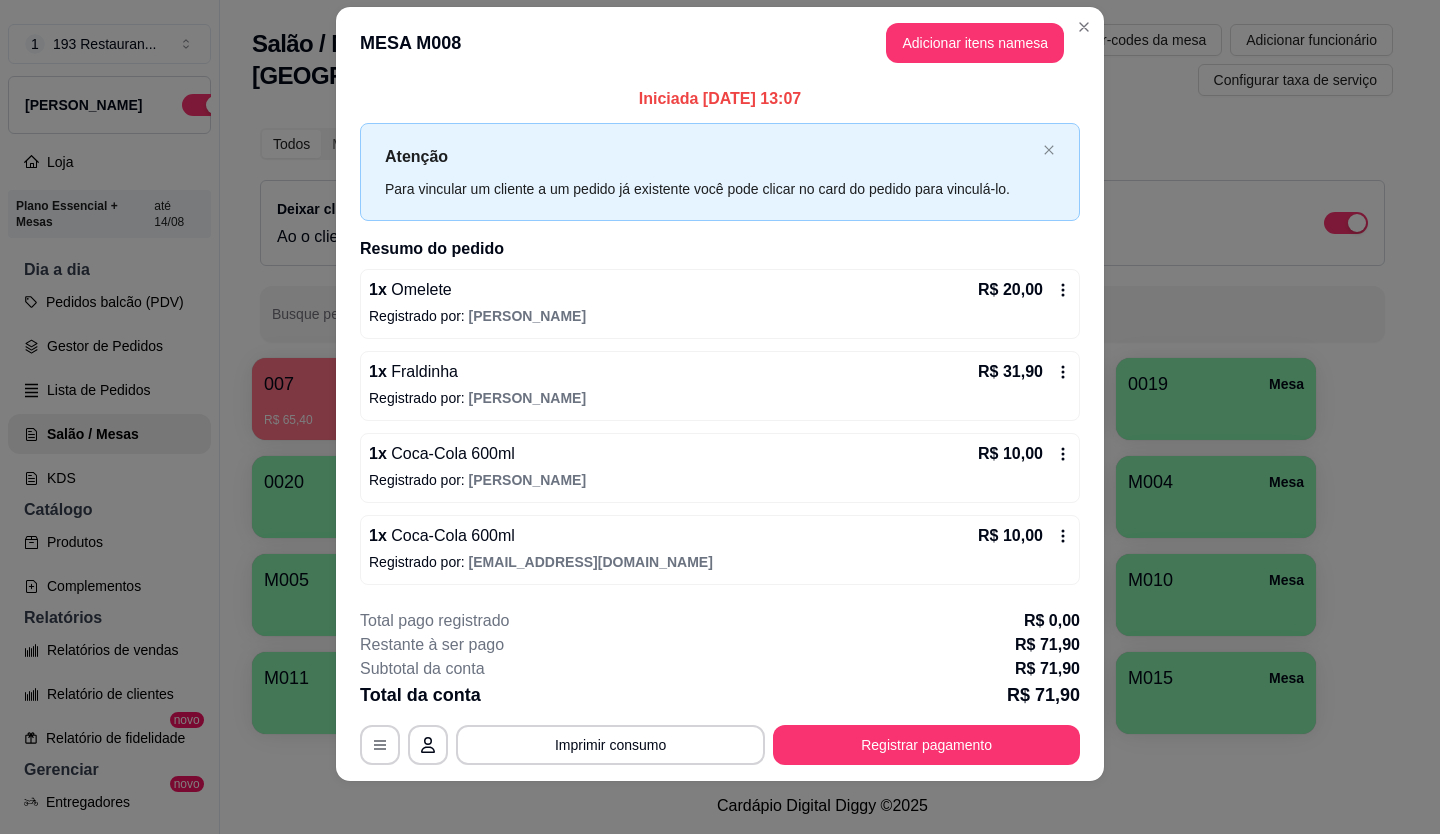 scroll, scrollTop: 34, scrollLeft: 0, axis: vertical 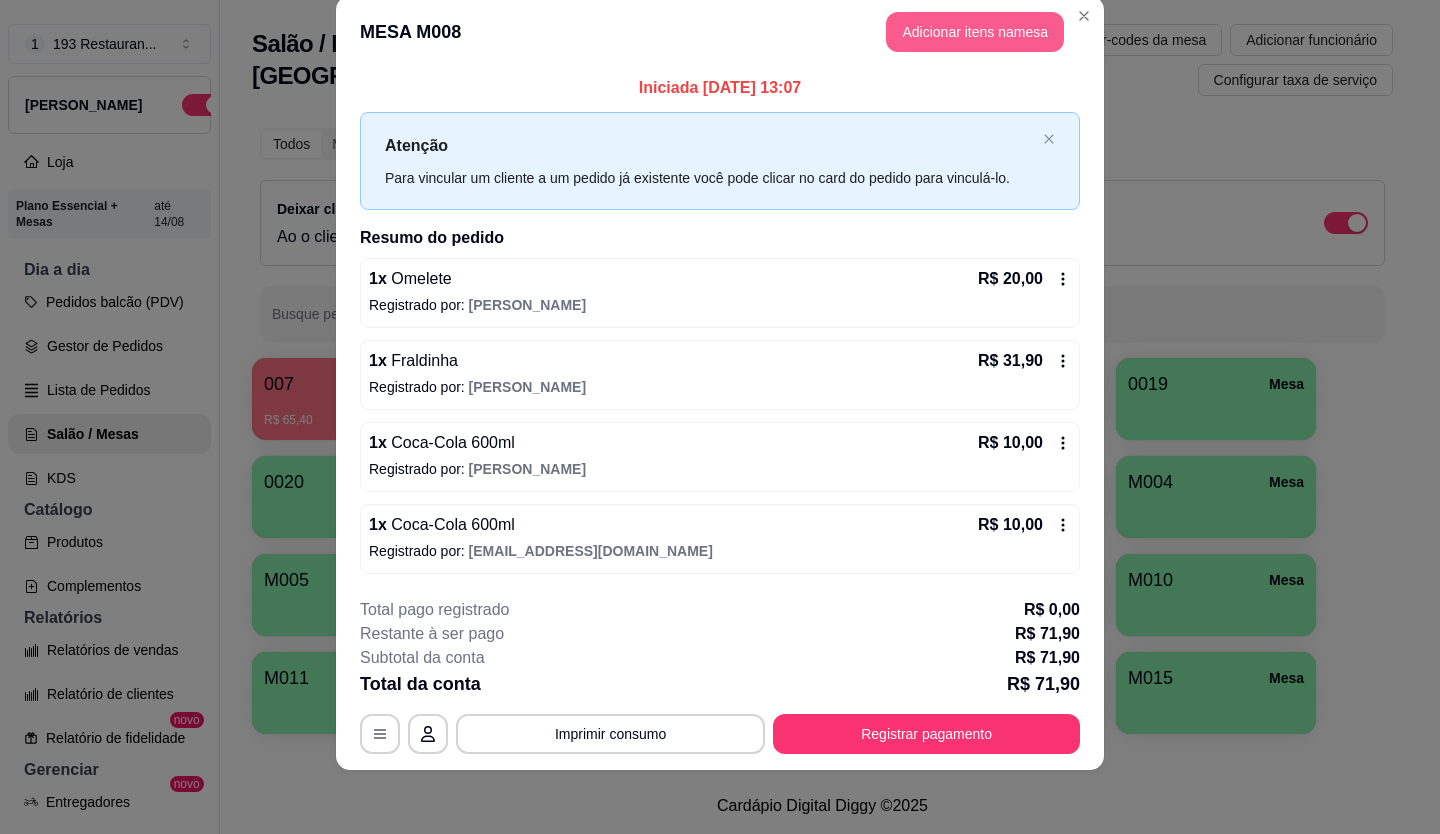 click on "Adicionar itens na  mesa" at bounding box center (975, 32) 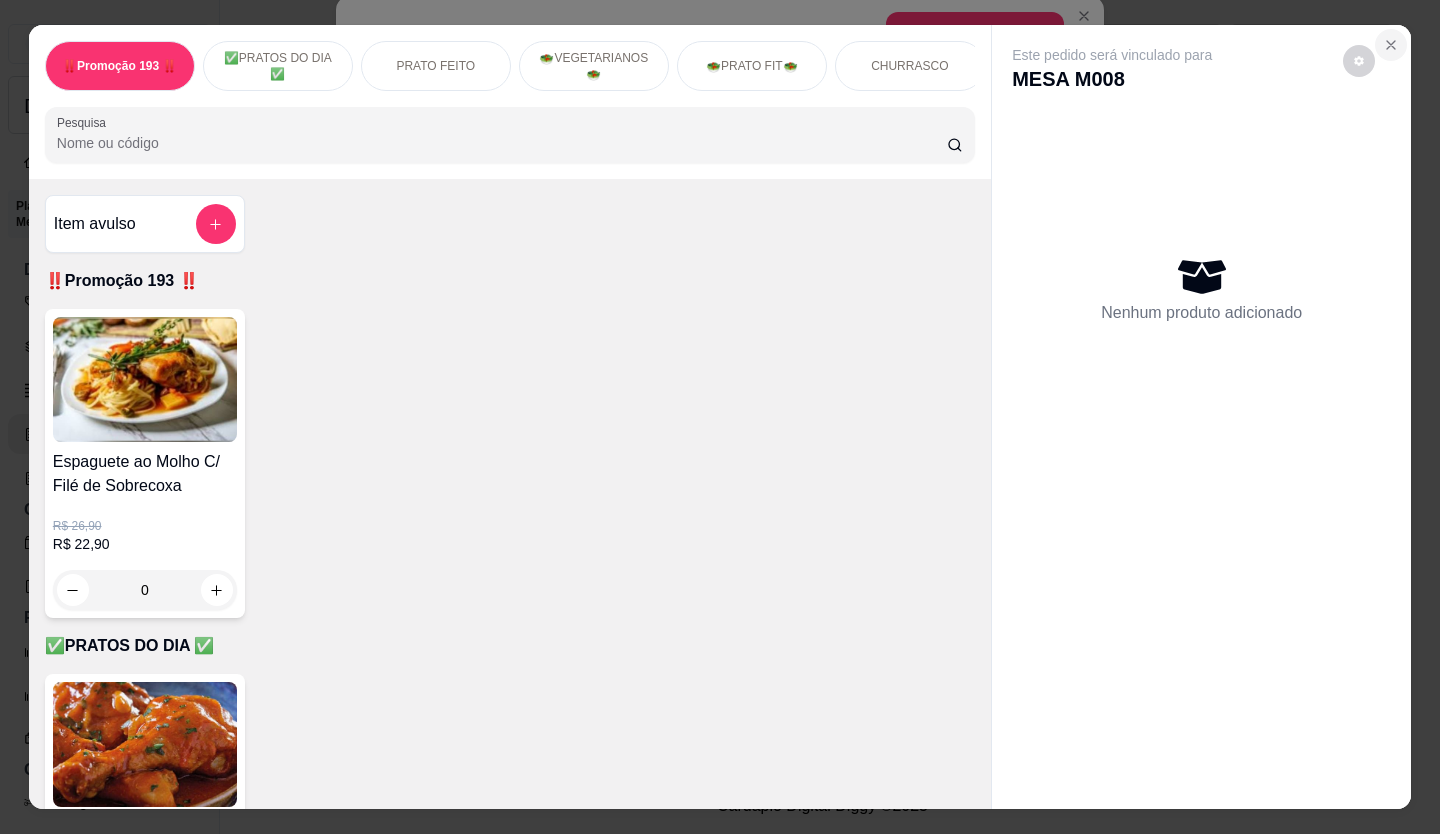 click 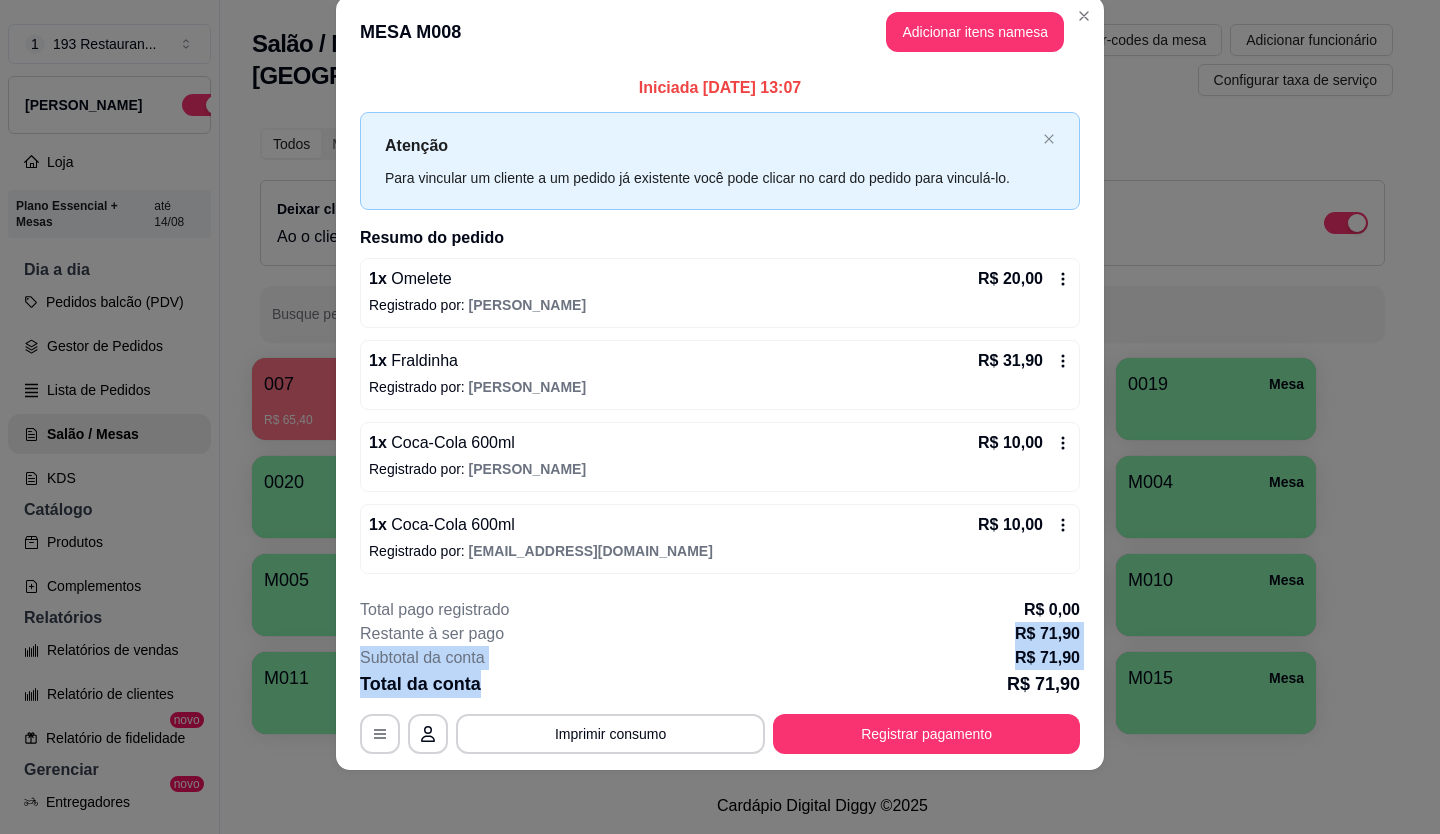 drag, startPoint x: 737, startPoint y: 628, endPoint x: 687, endPoint y: 706, distance: 92.64988 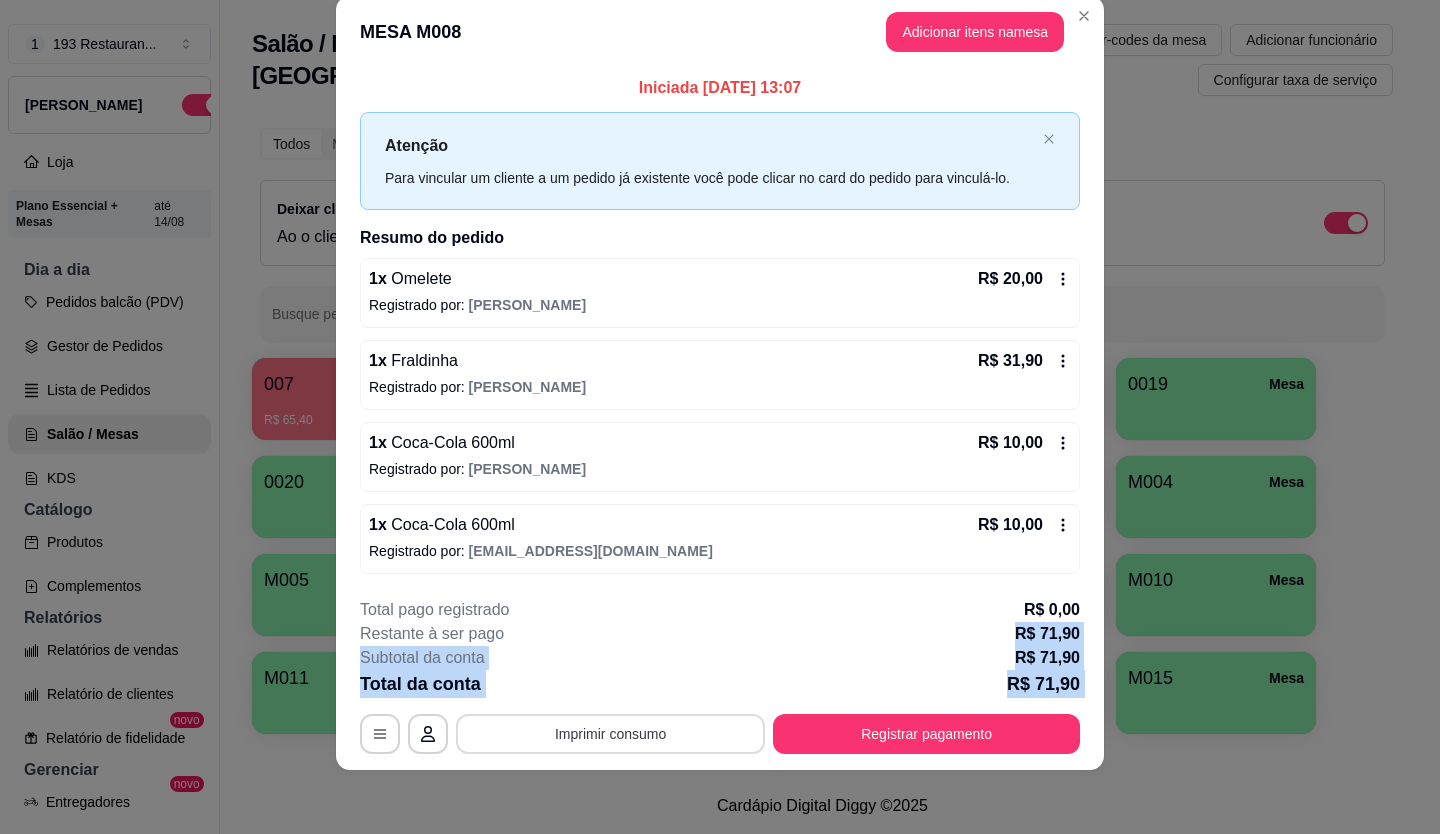 click on "Imprimir consumo" at bounding box center (610, 734) 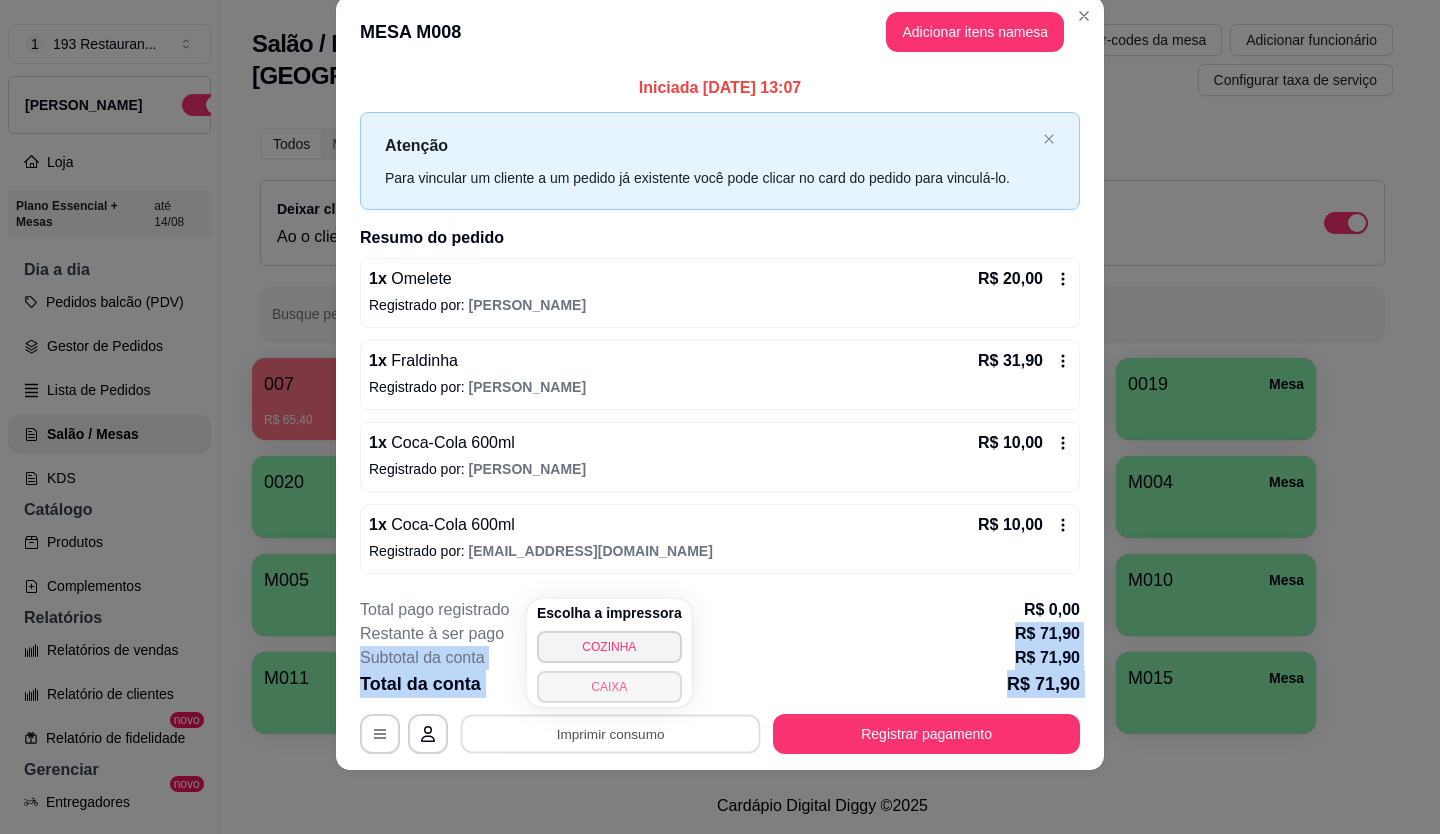 click on "CAIXA" at bounding box center (609, 687) 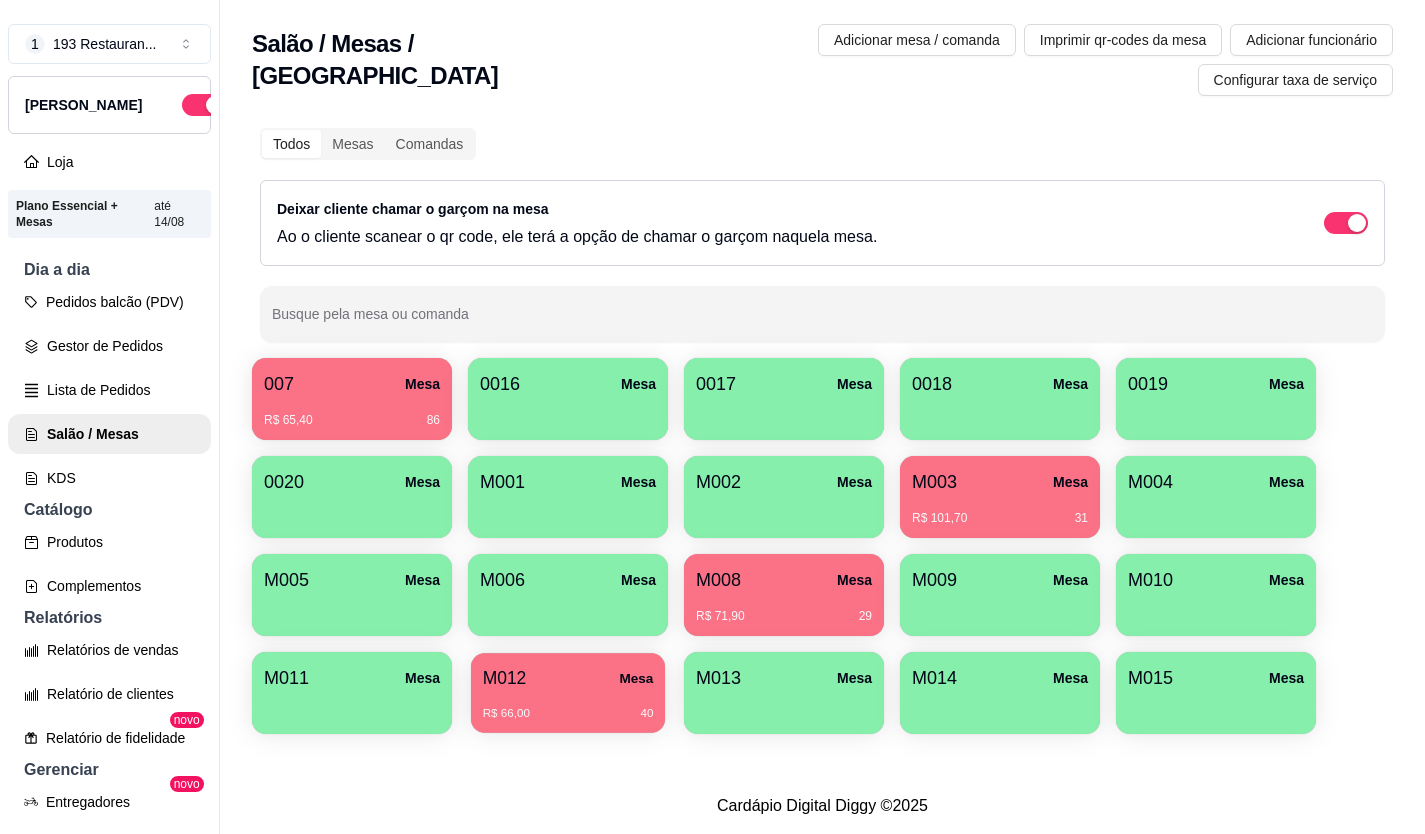 click on "M012 Mesa" at bounding box center [568, 678] 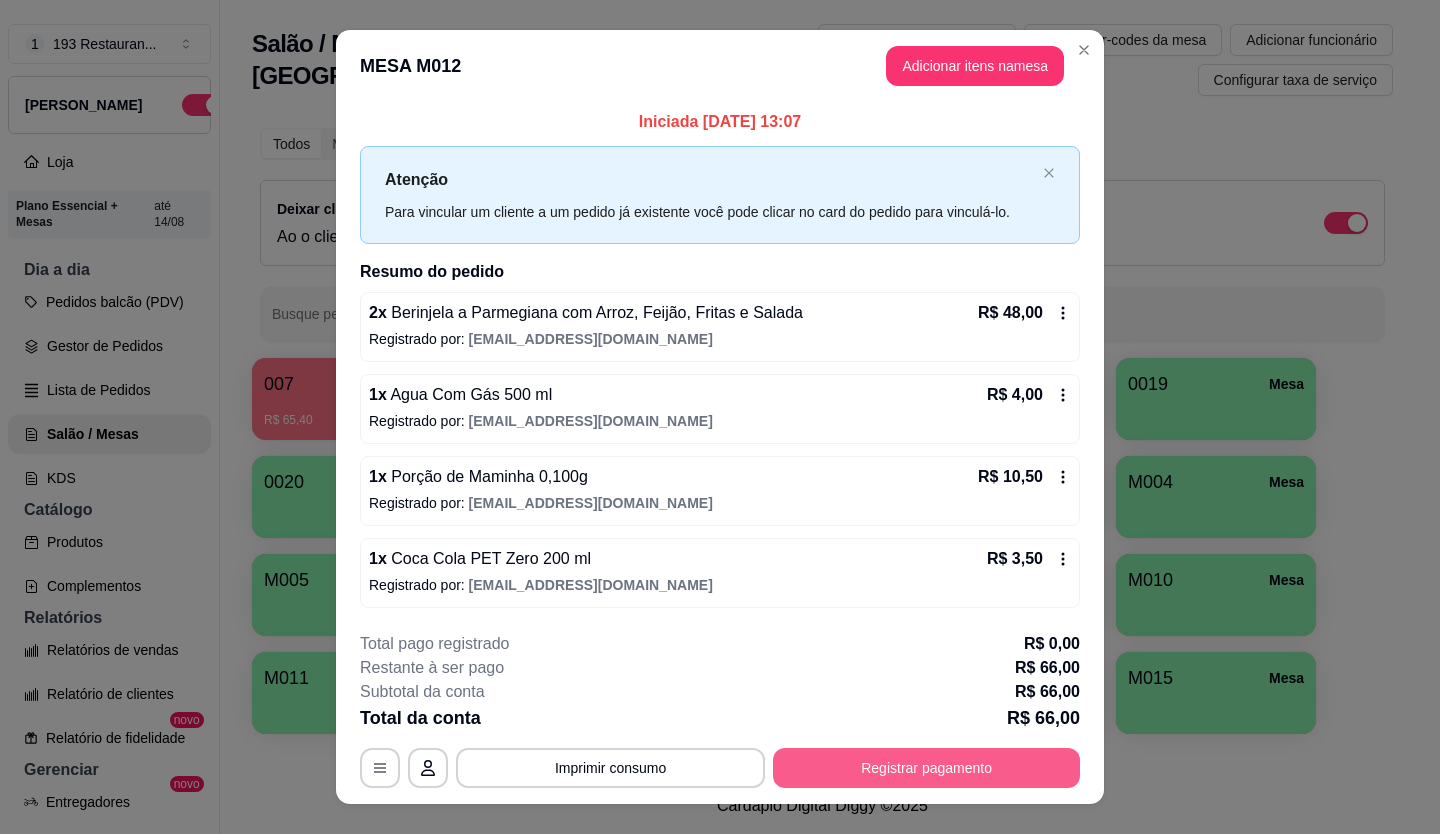 click on "Registrar pagamento" at bounding box center [926, 768] 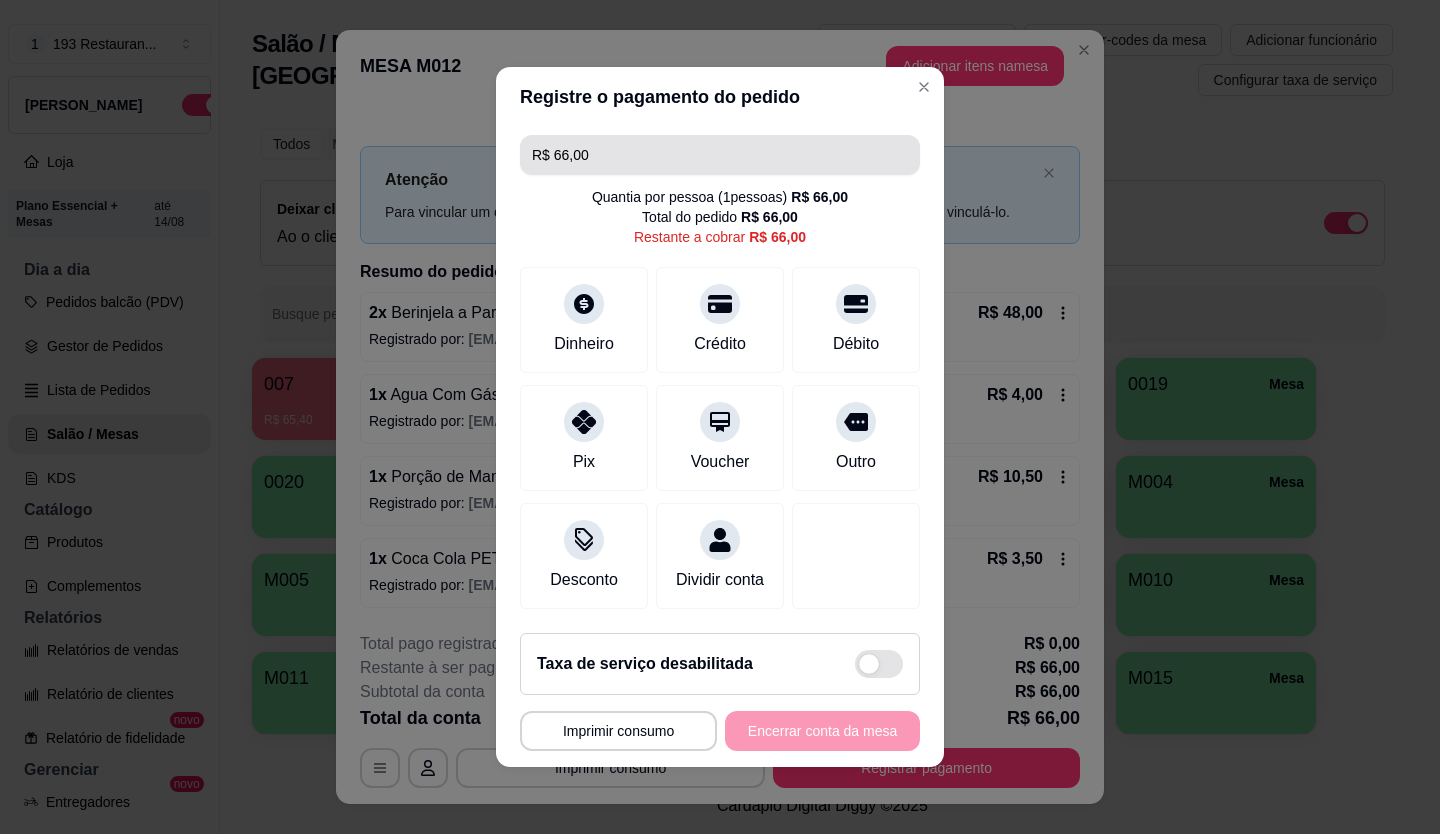 click on "R$ 66,00" at bounding box center [720, 155] 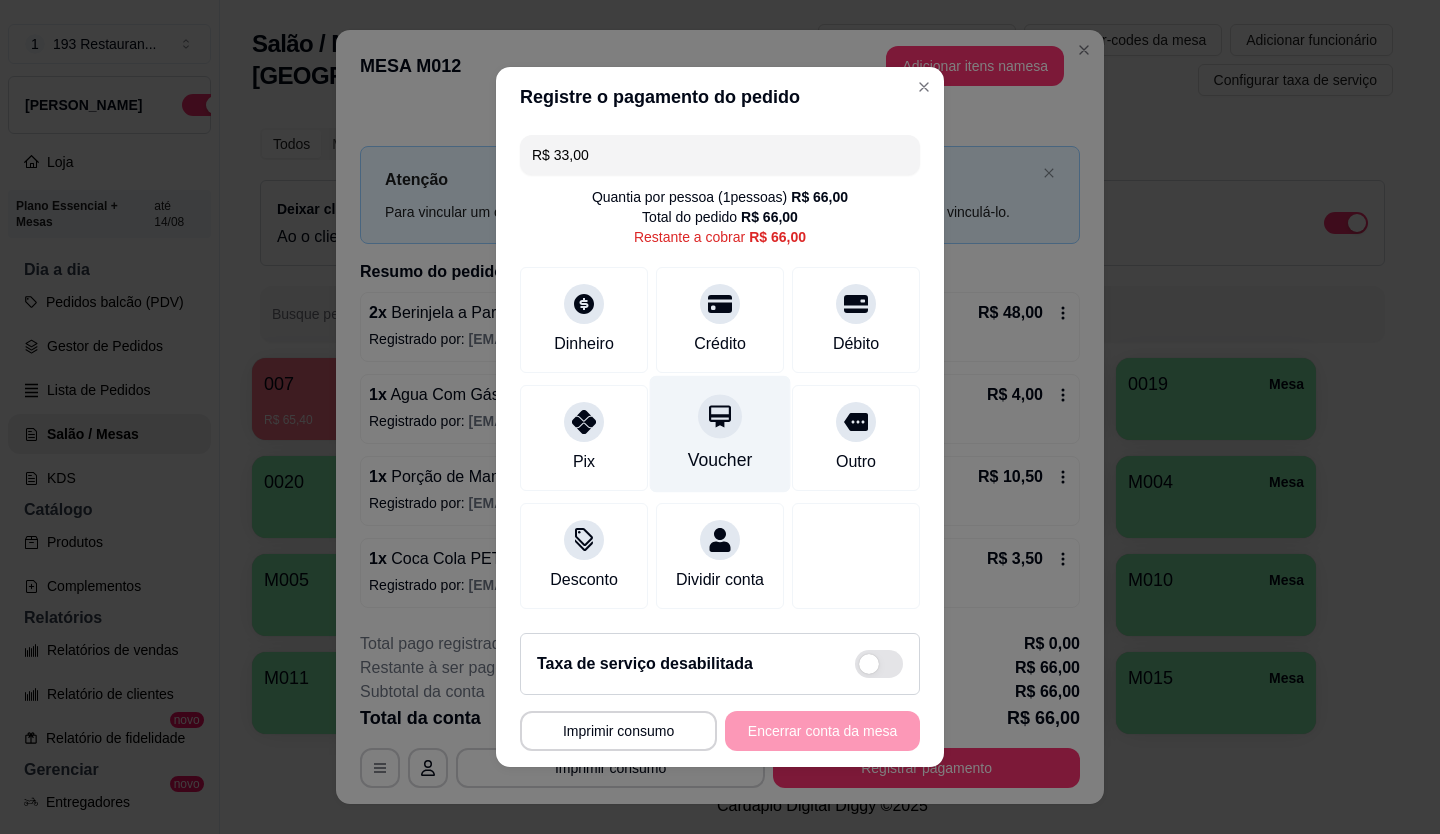 click at bounding box center (720, 416) 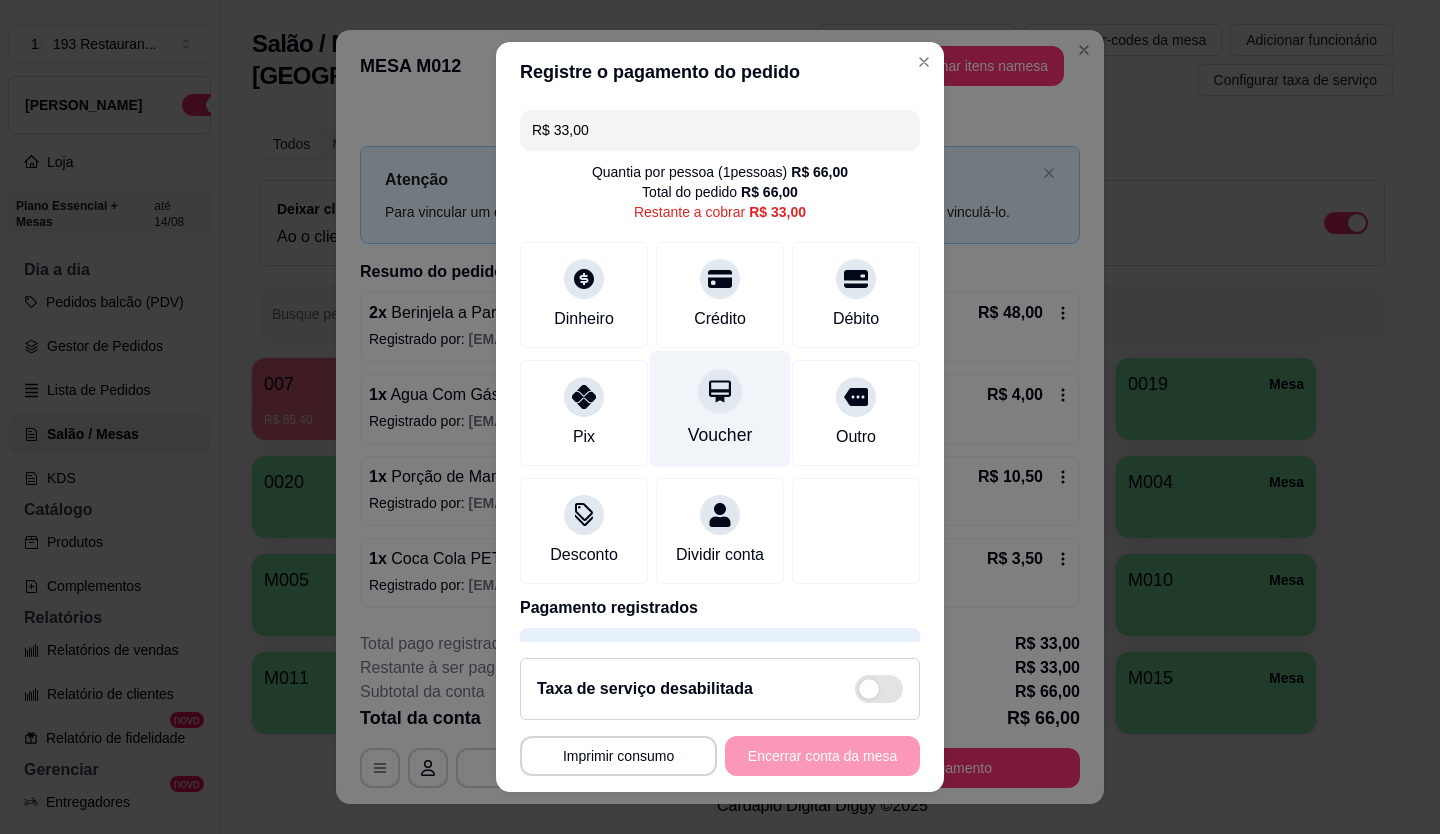 click on "Voucher" at bounding box center (720, 408) 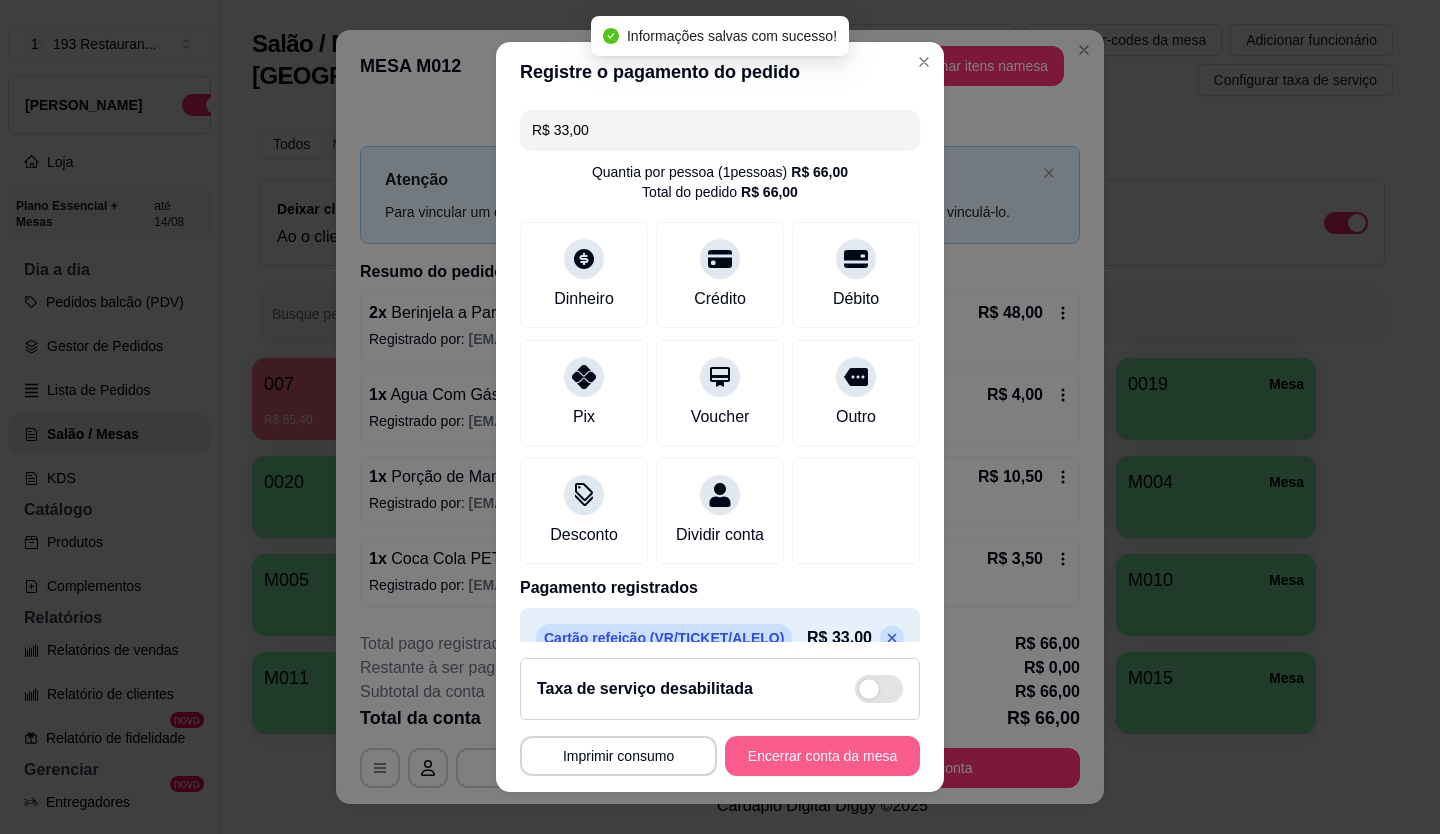 type on "R$ 0,00" 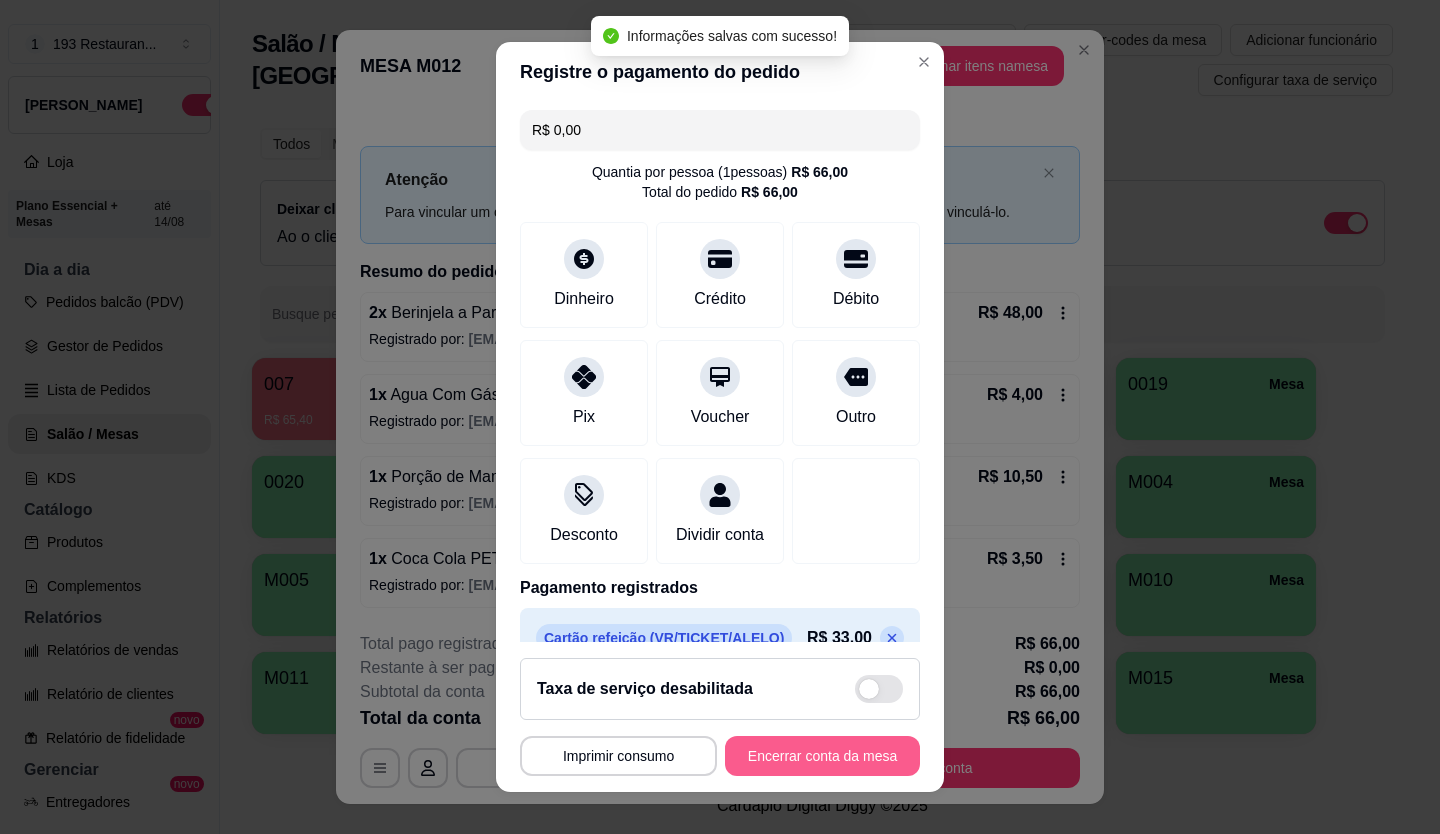 click on "Encerrar conta da mesa" at bounding box center [822, 756] 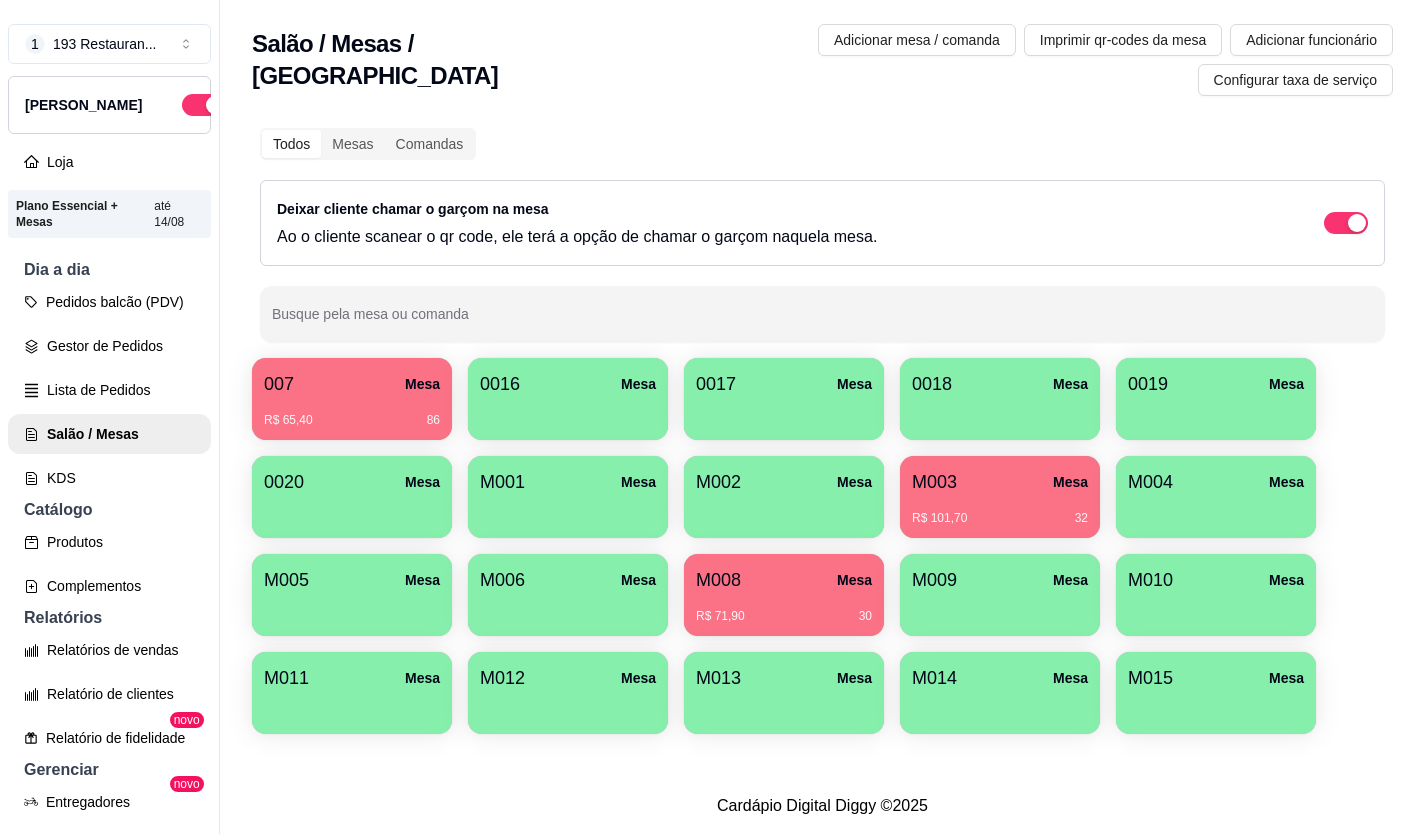 click on "R$ 101,70 32" at bounding box center [1000, 511] 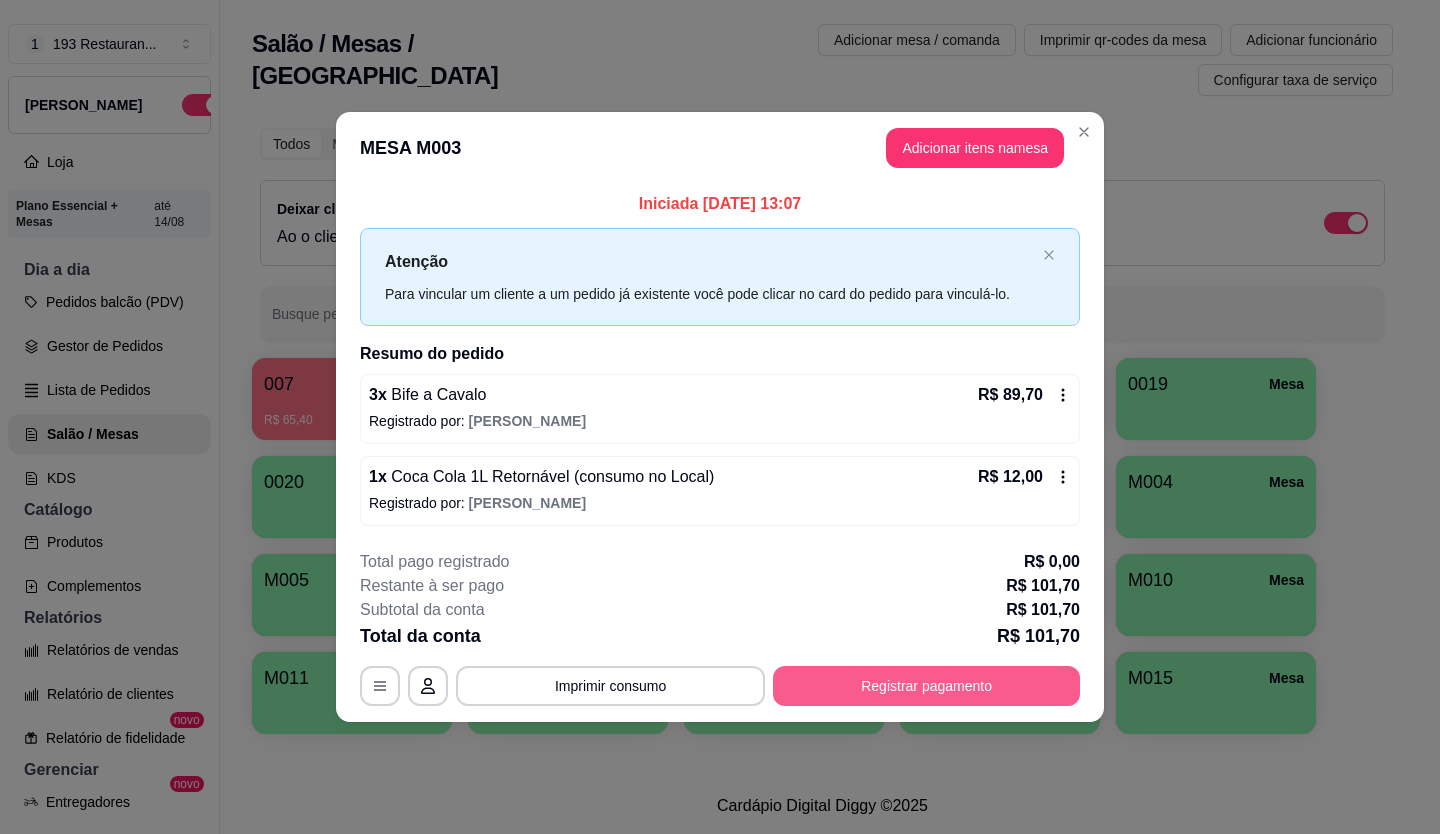 click on "Registrar pagamento" at bounding box center [926, 686] 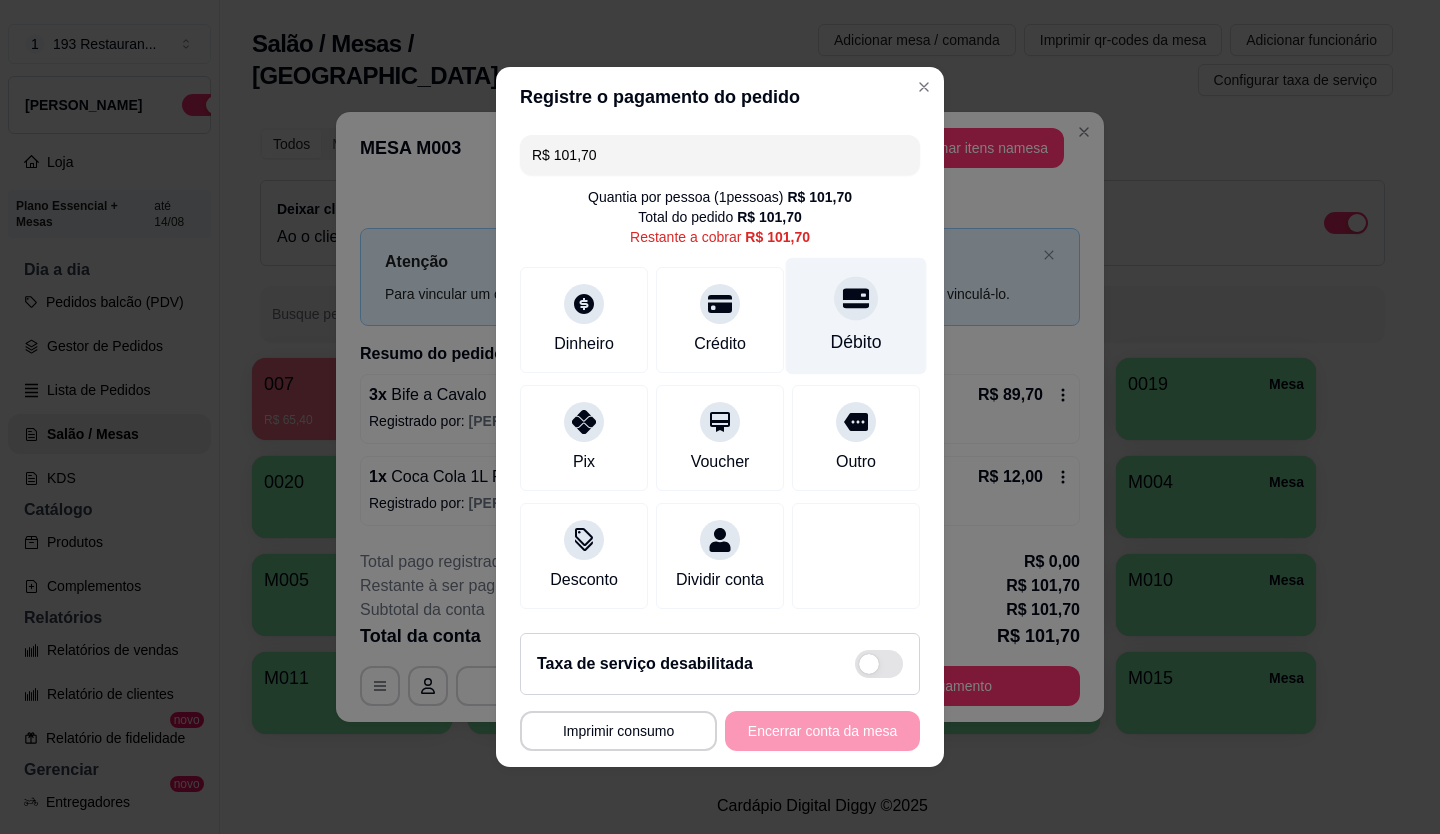 click on "Débito" at bounding box center (856, 316) 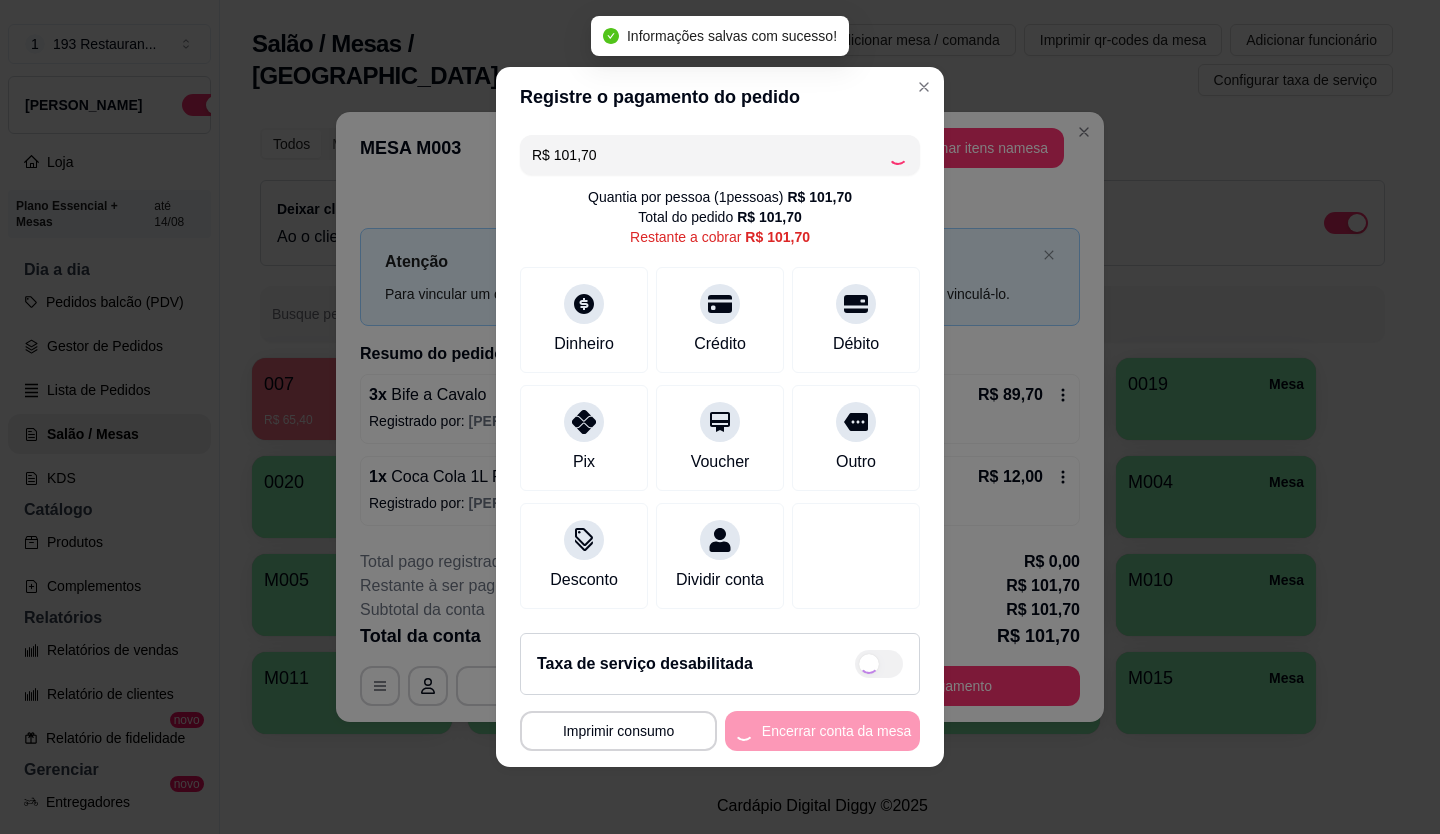 type on "R$ 0,00" 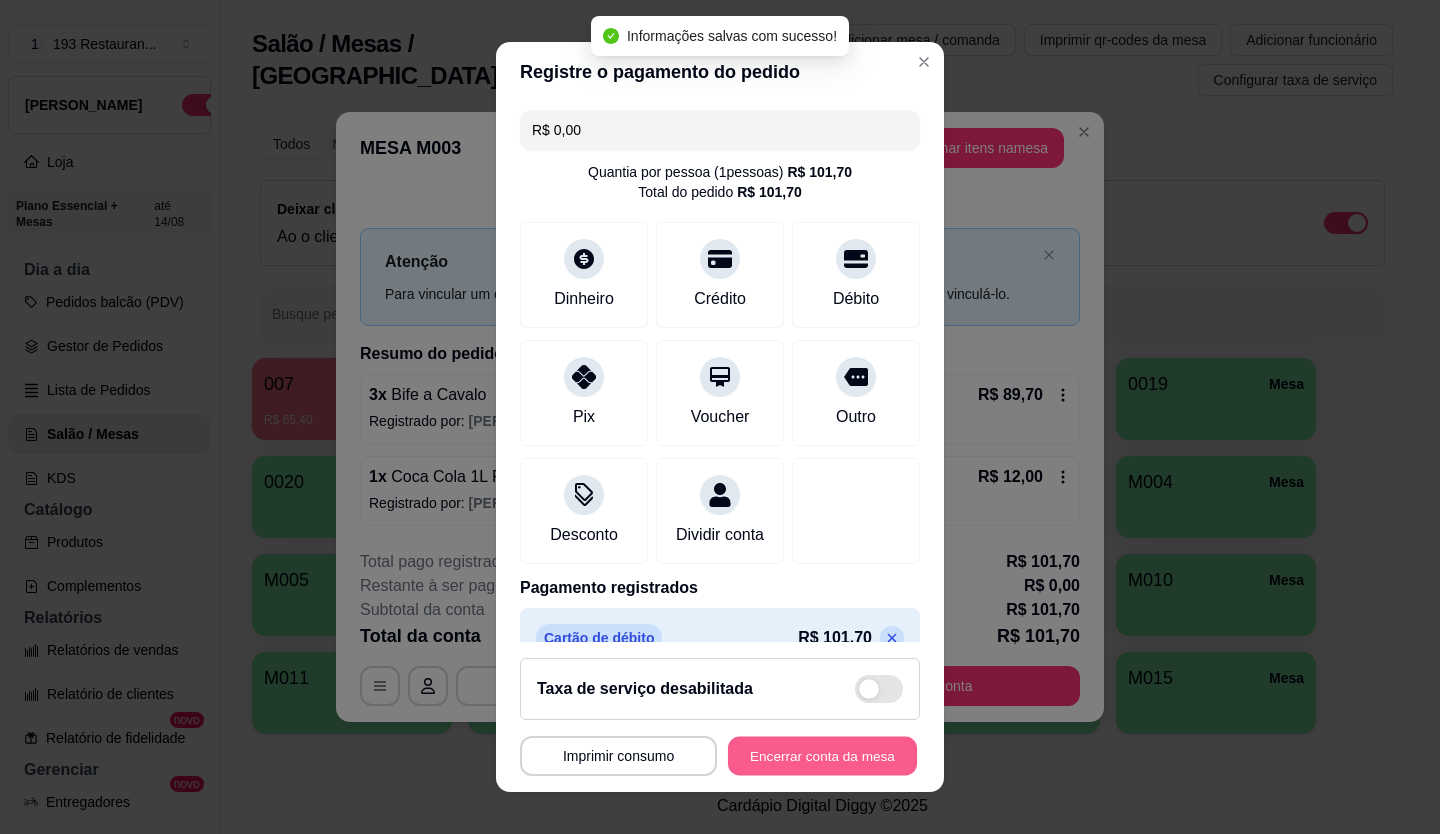 click on "Encerrar conta da mesa" at bounding box center (822, 756) 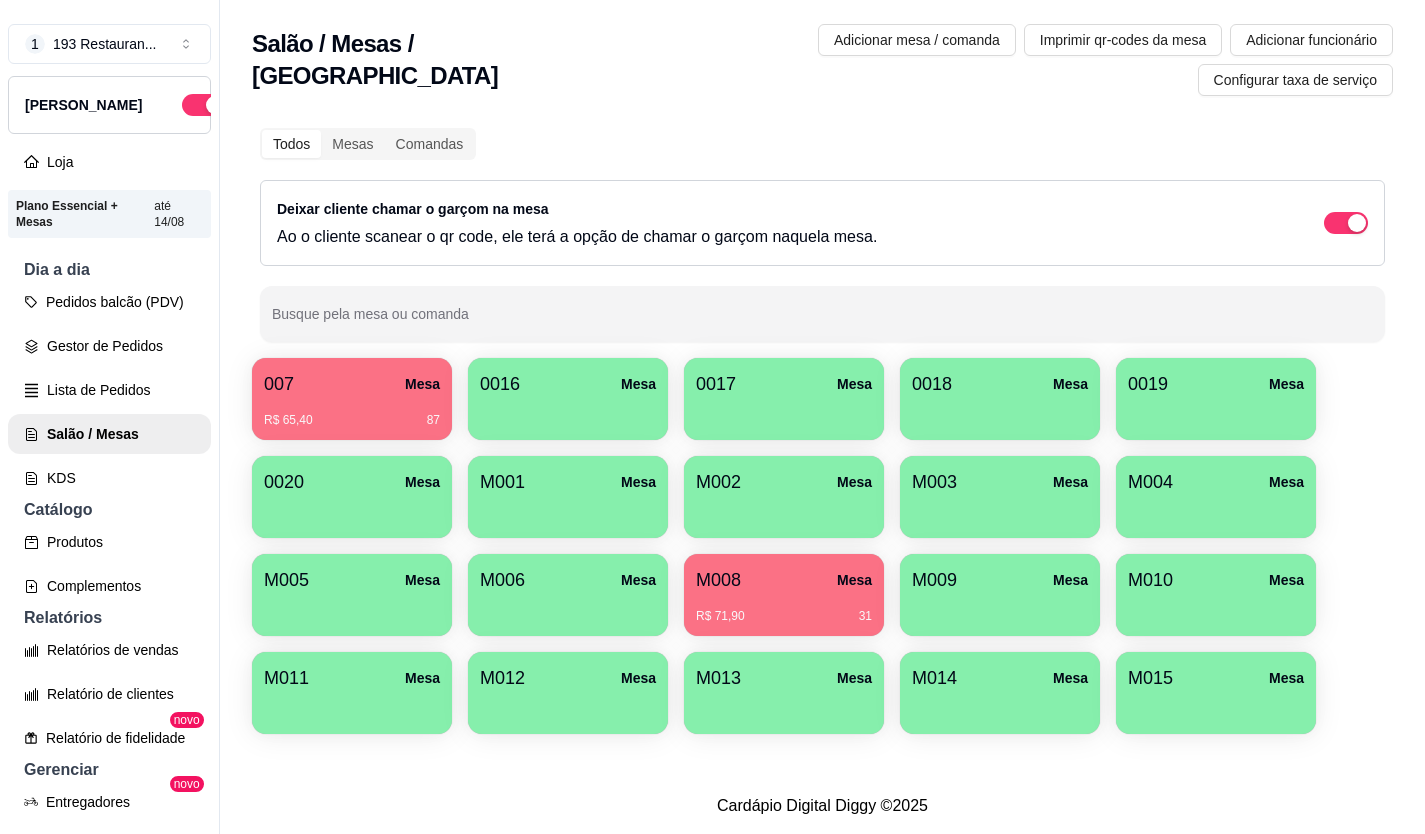 click on "R$ 71,90 31" at bounding box center [784, 609] 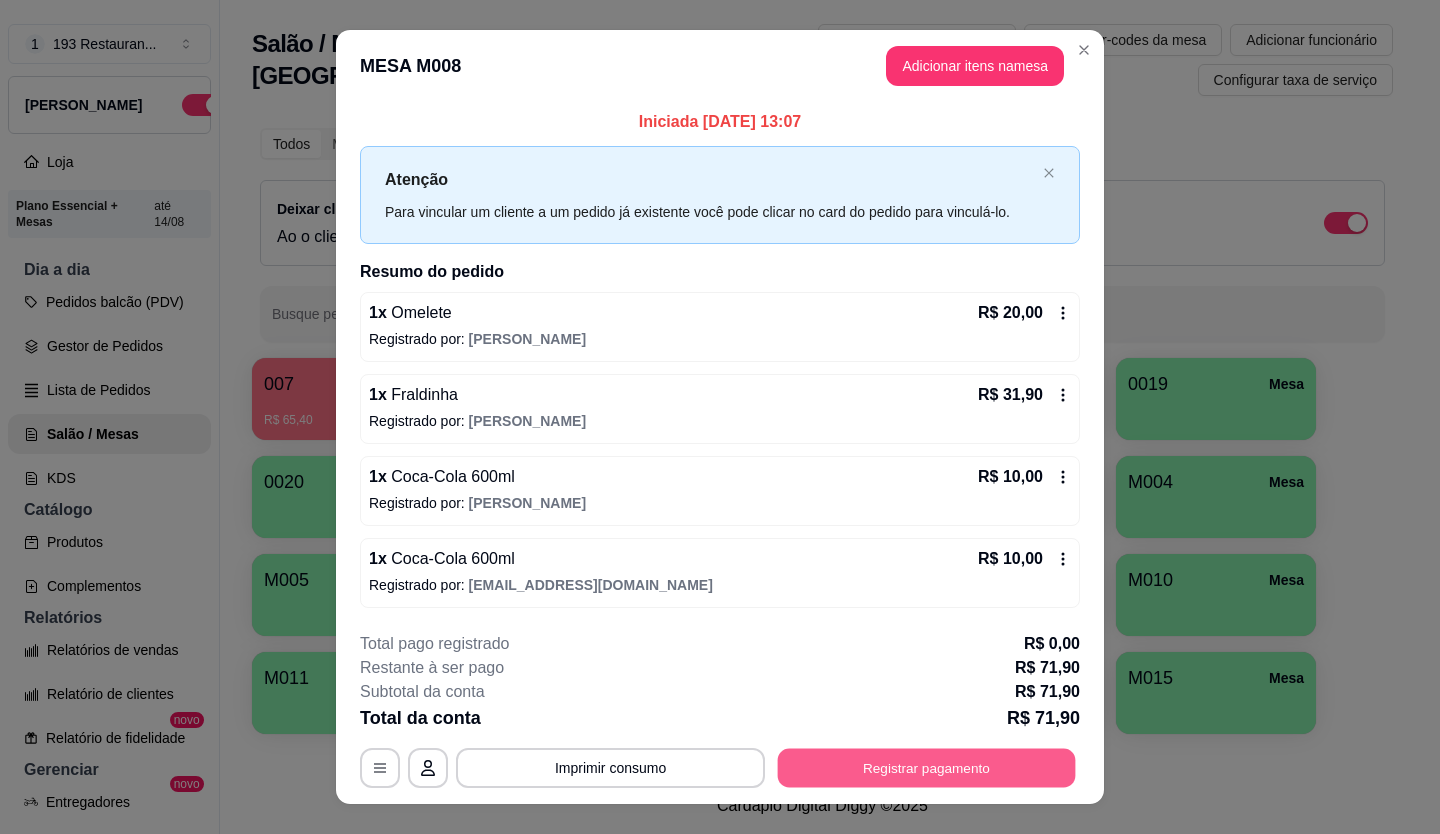 click on "Registrar pagamento" at bounding box center (927, 767) 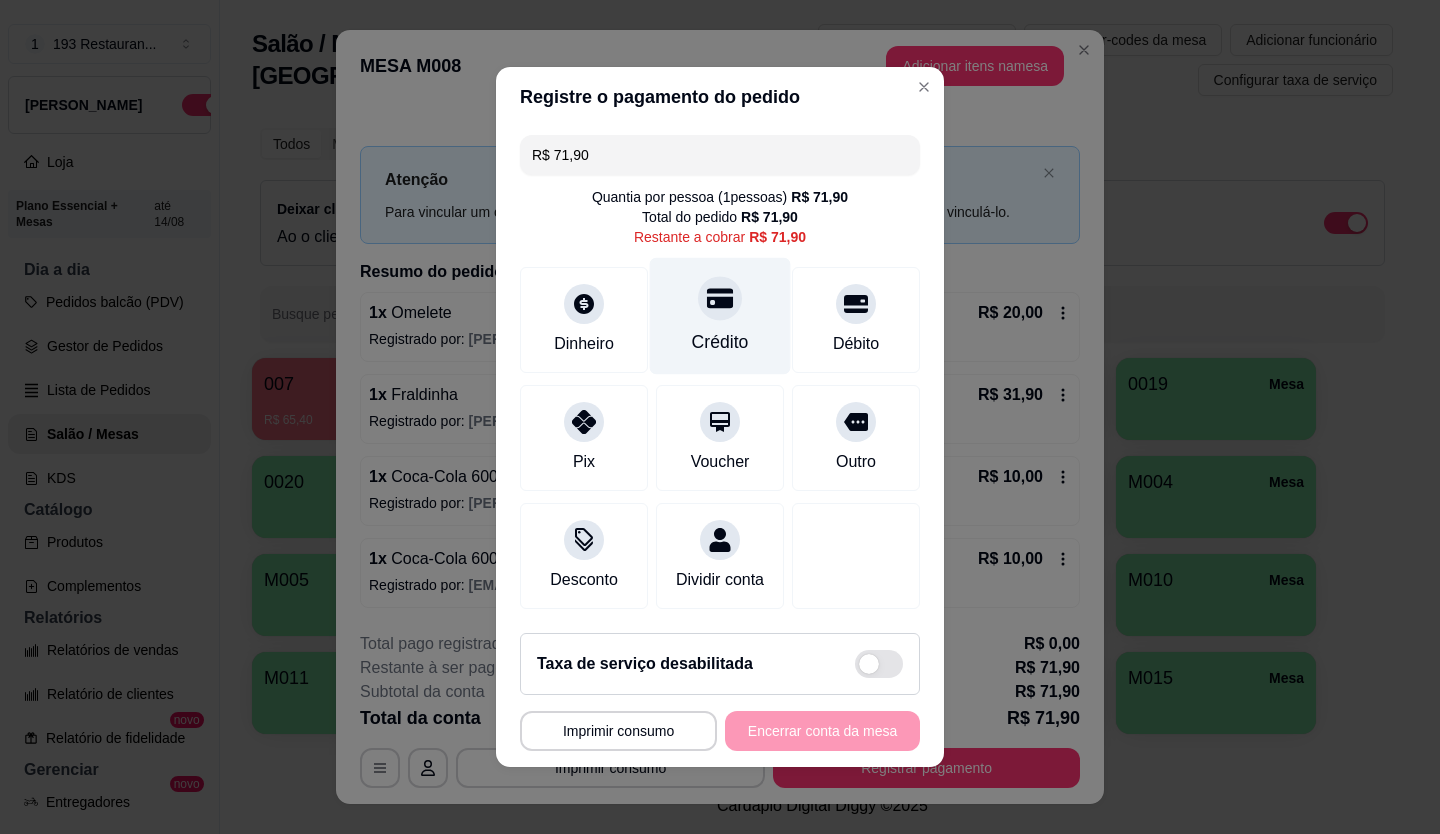 click 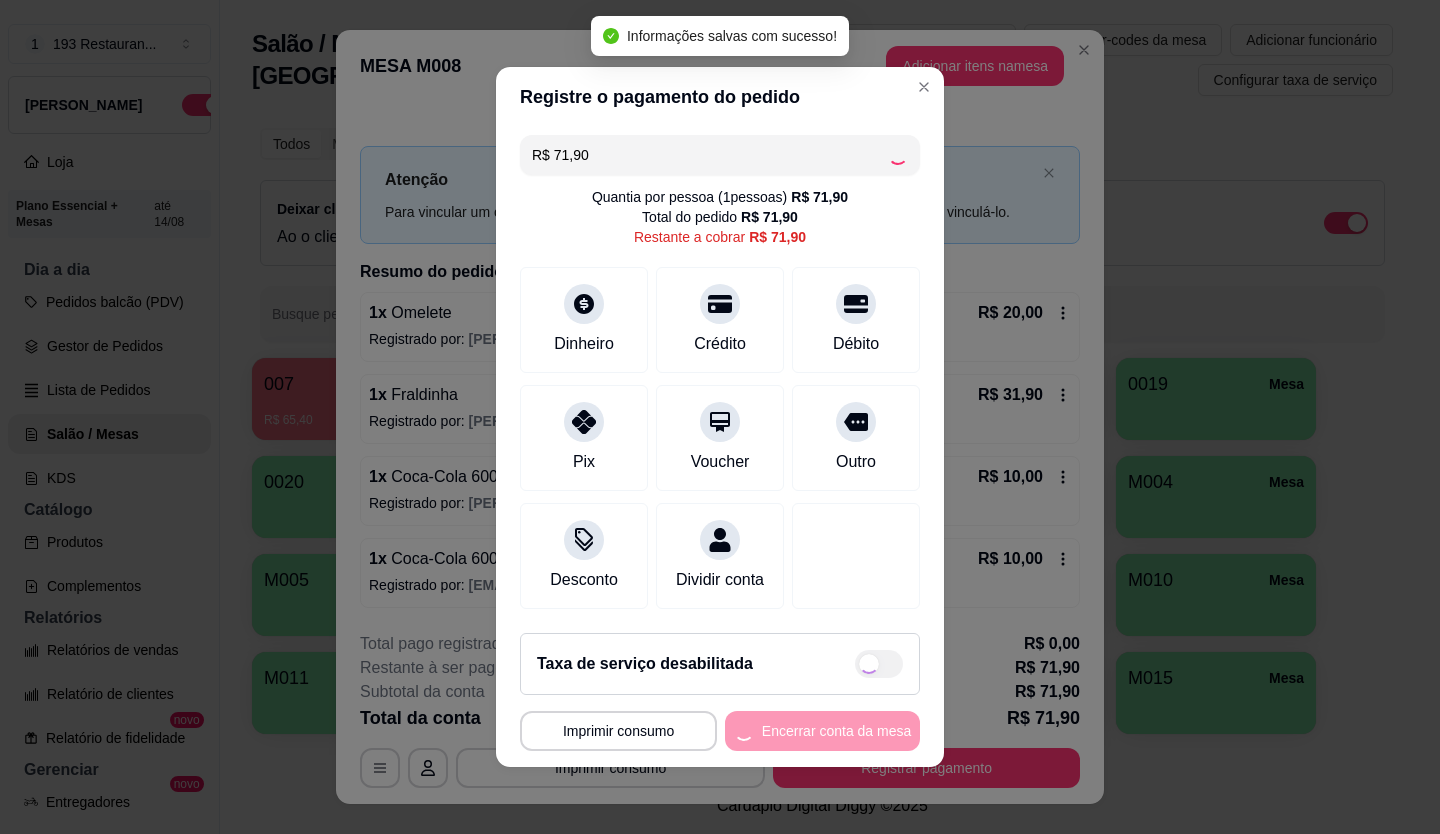 type on "R$ 0,00" 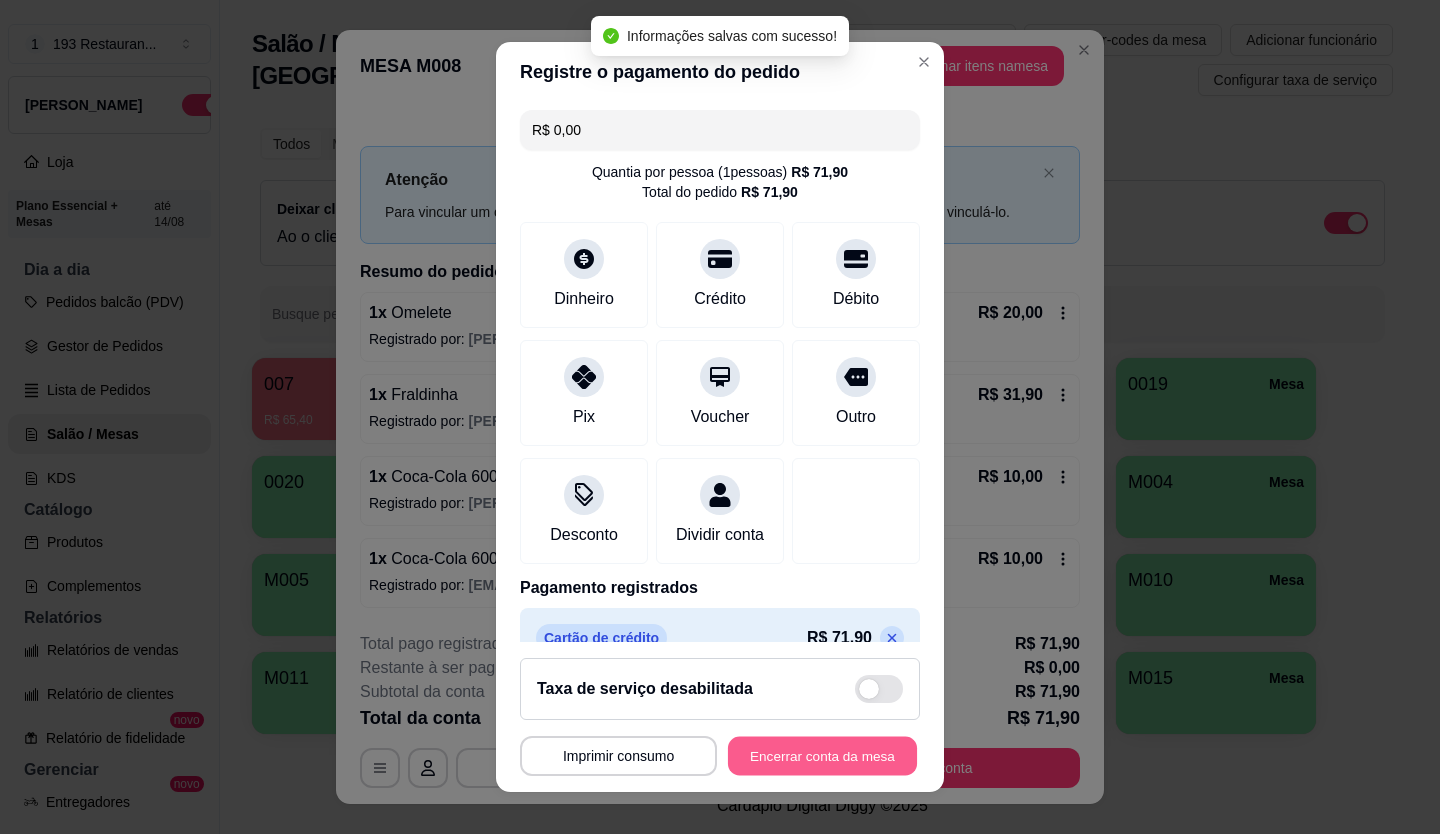 click on "Encerrar conta da mesa" at bounding box center (822, 756) 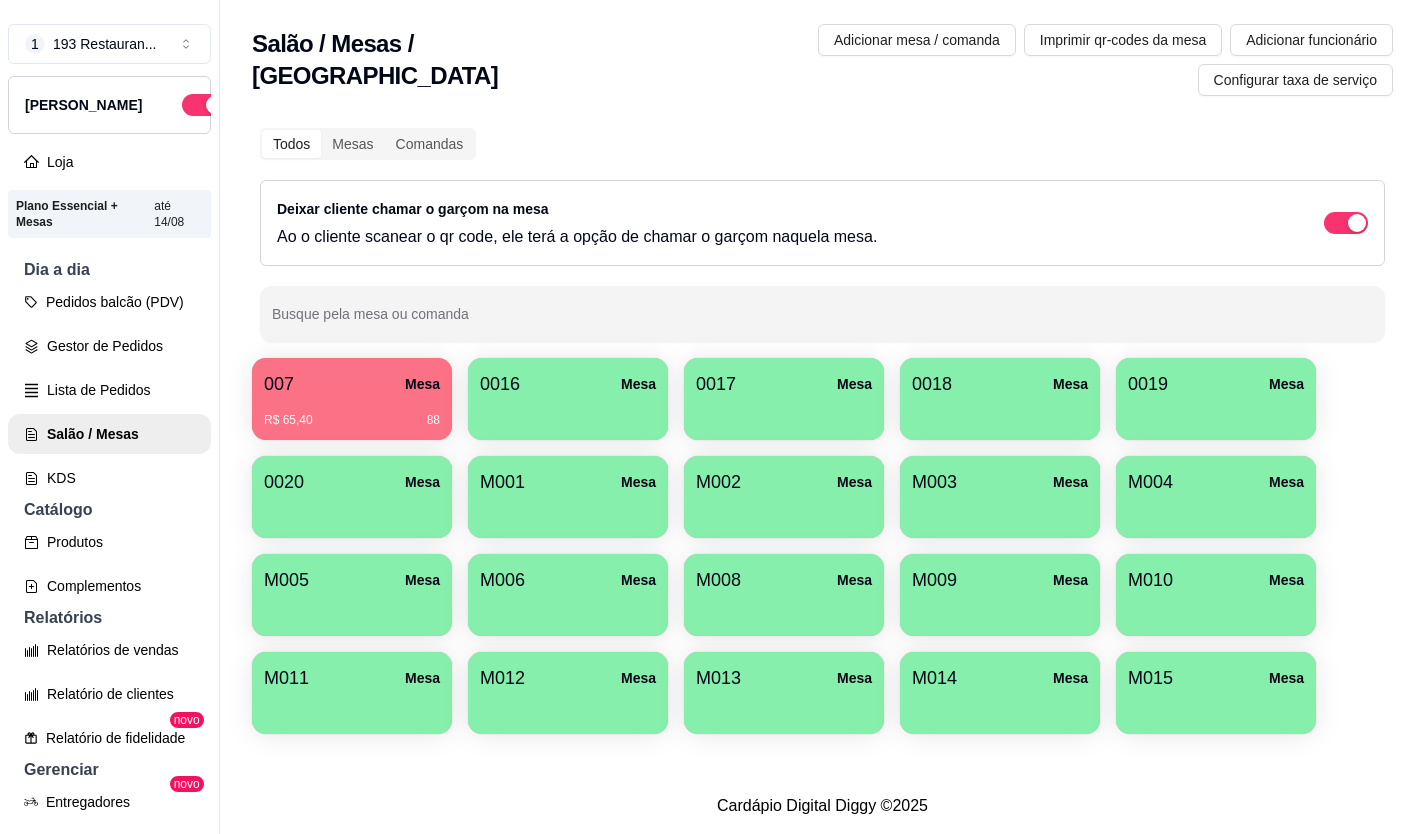 click on "007 Mesa" at bounding box center [352, 384] 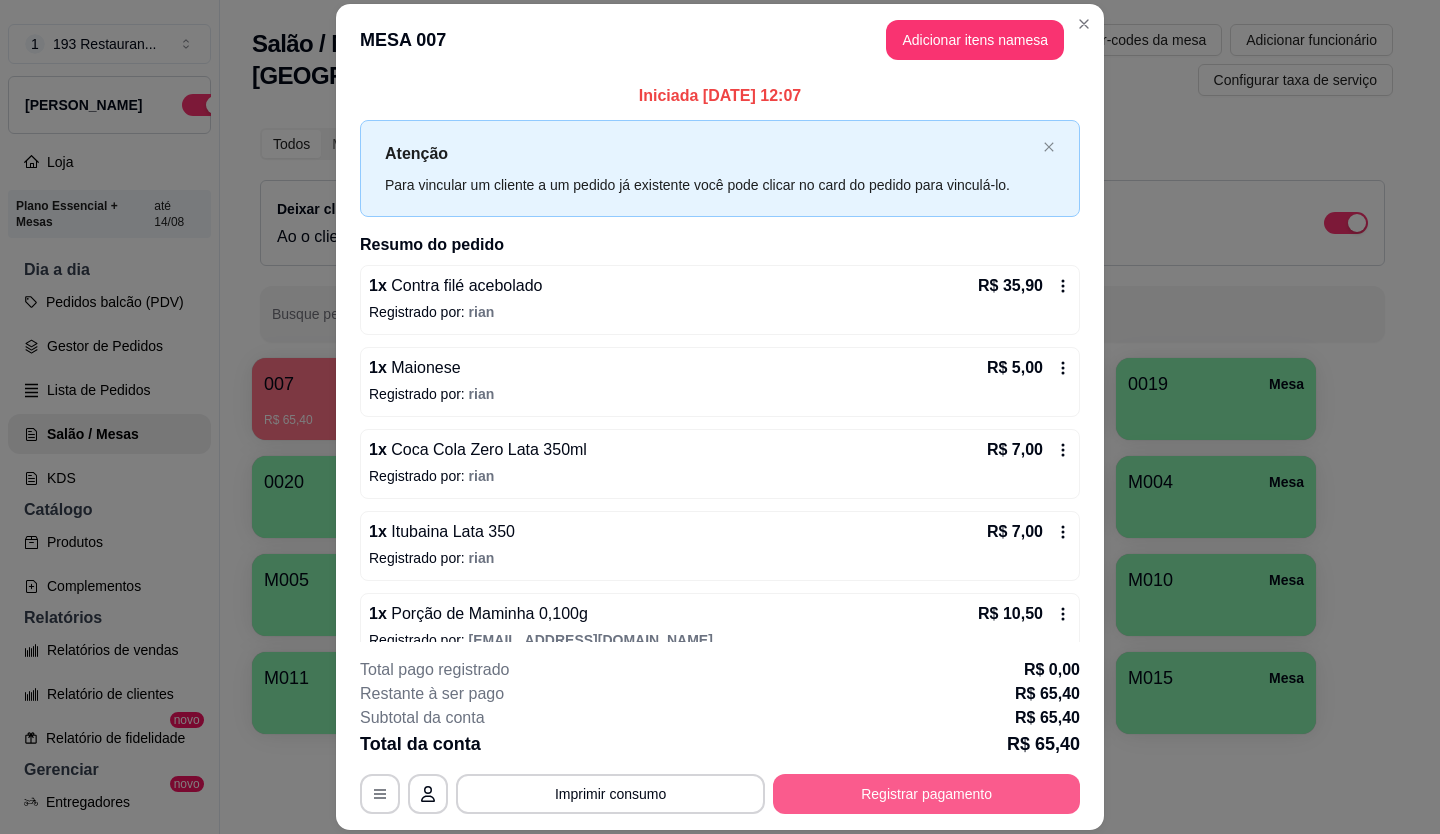 click on "Registrar pagamento" at bounding box center (926, 794) 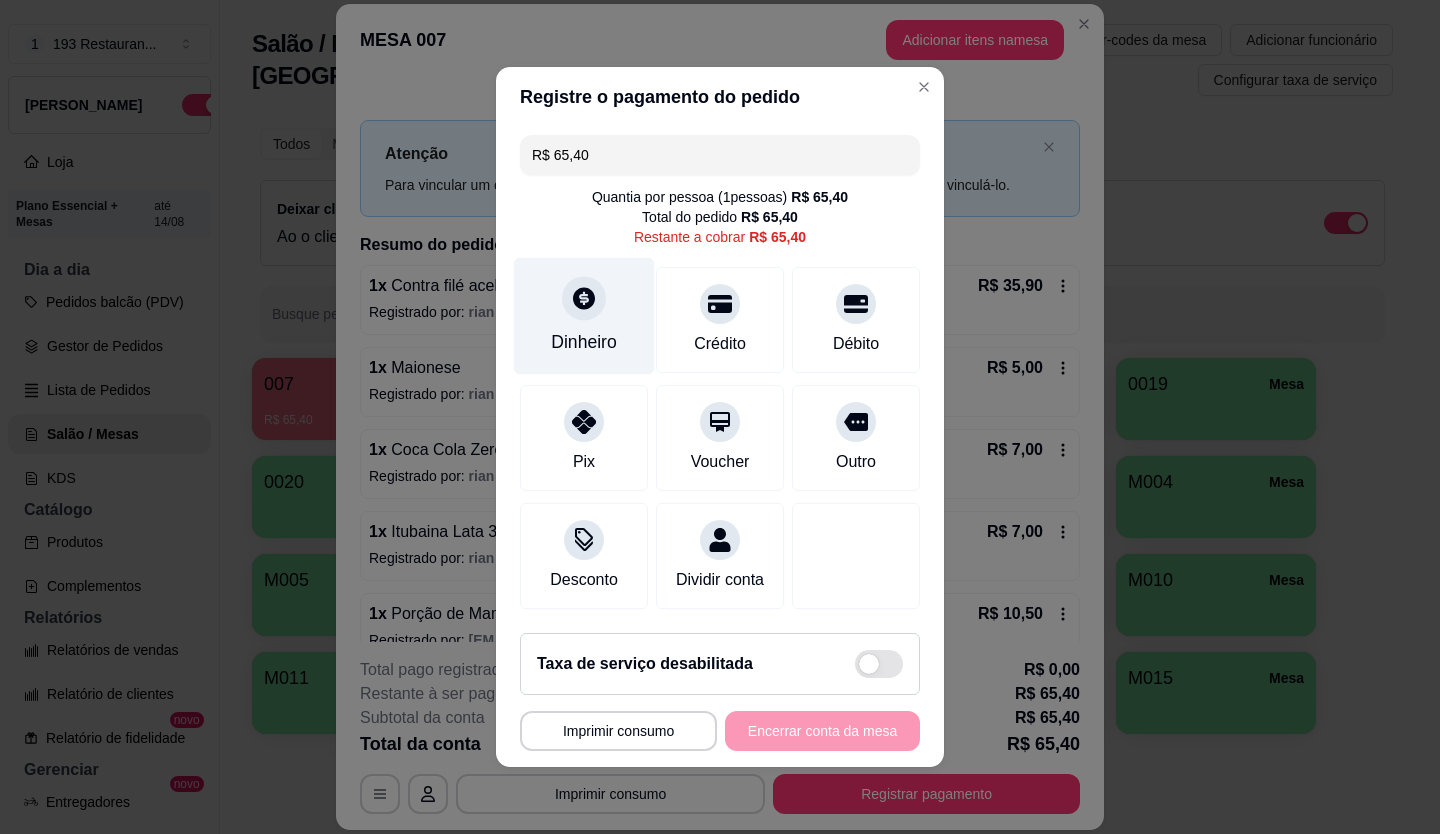 click 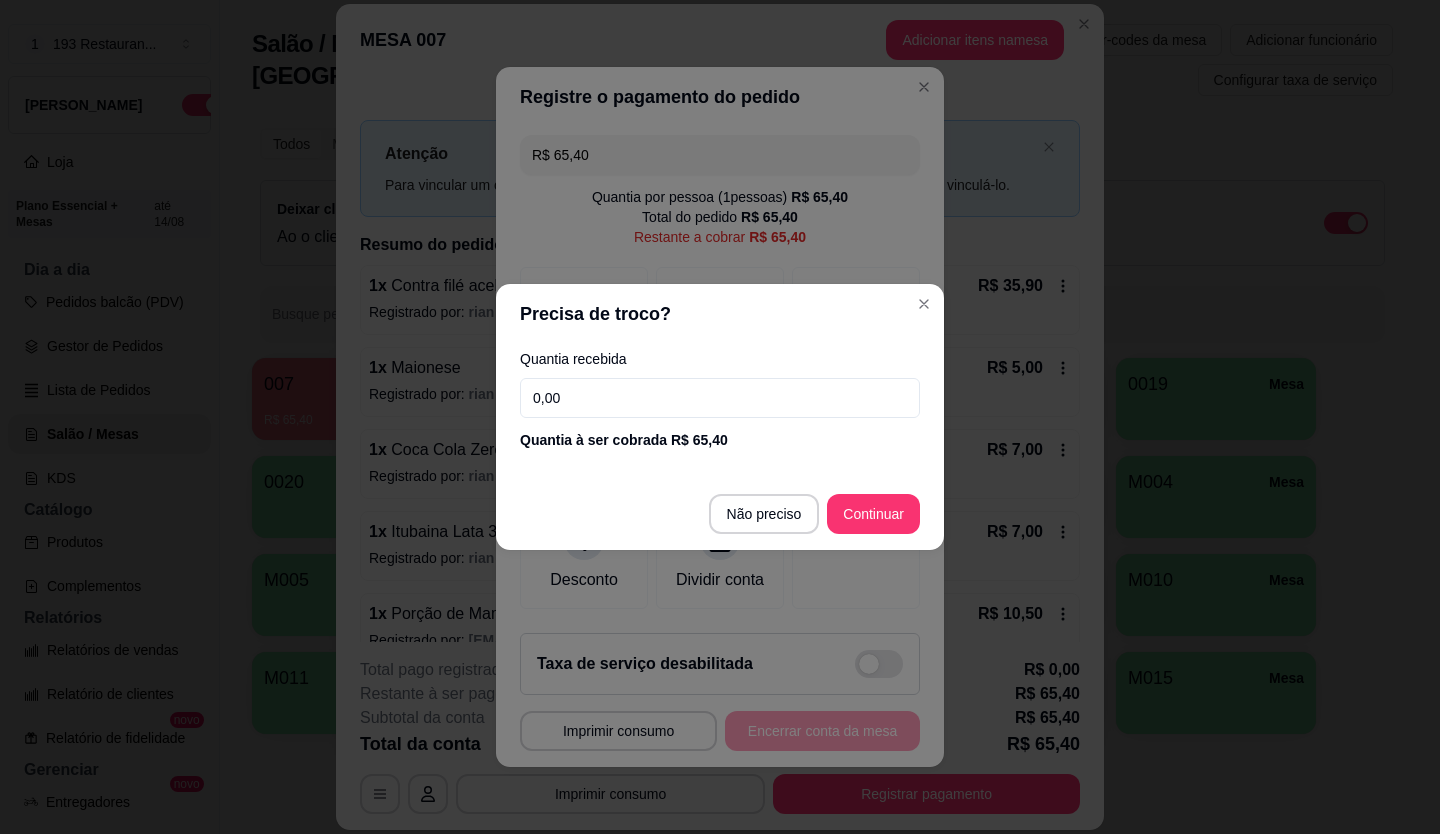 click on "0,00" at bounding box center [720, 398] 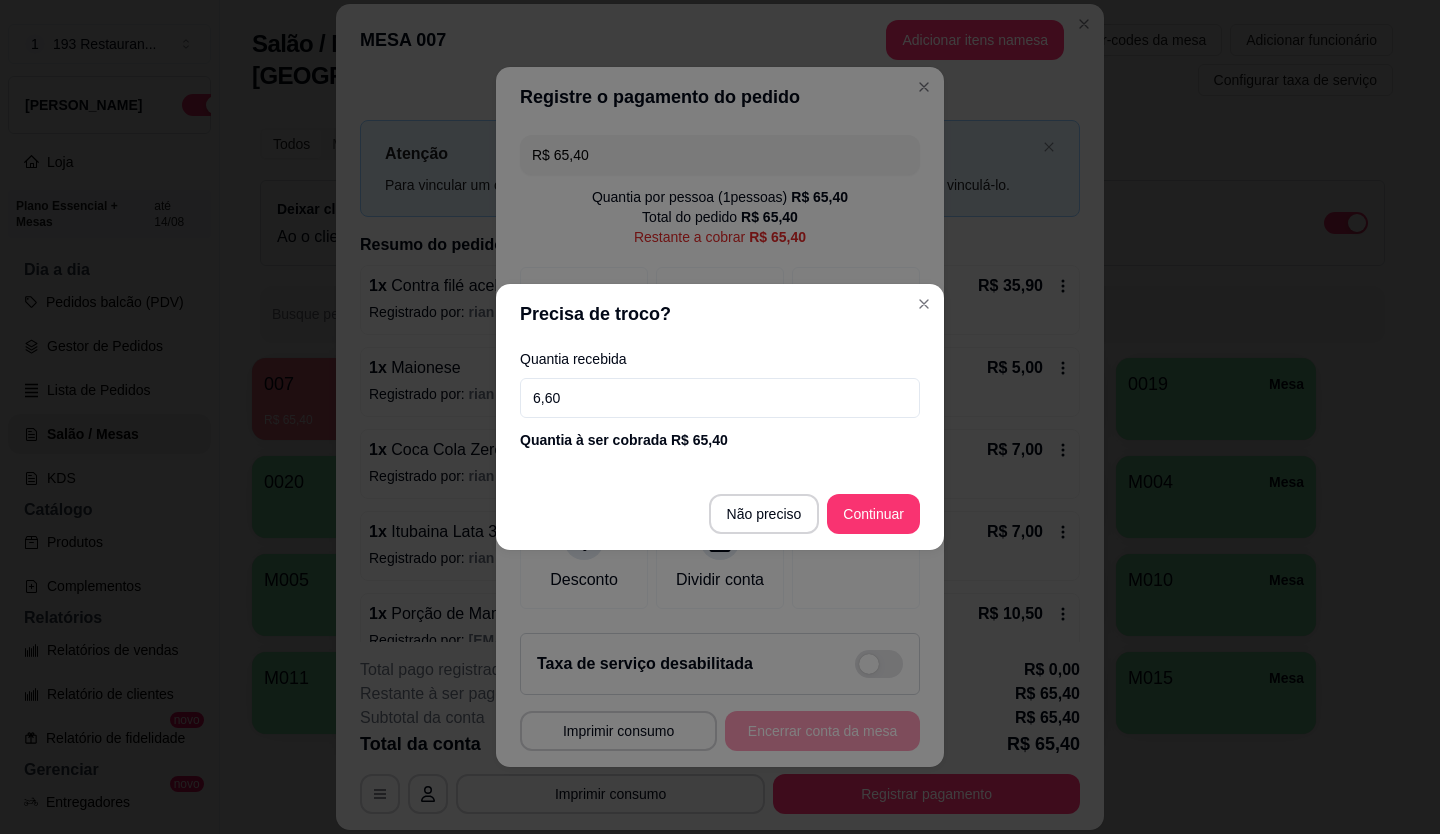 type on "66,00" 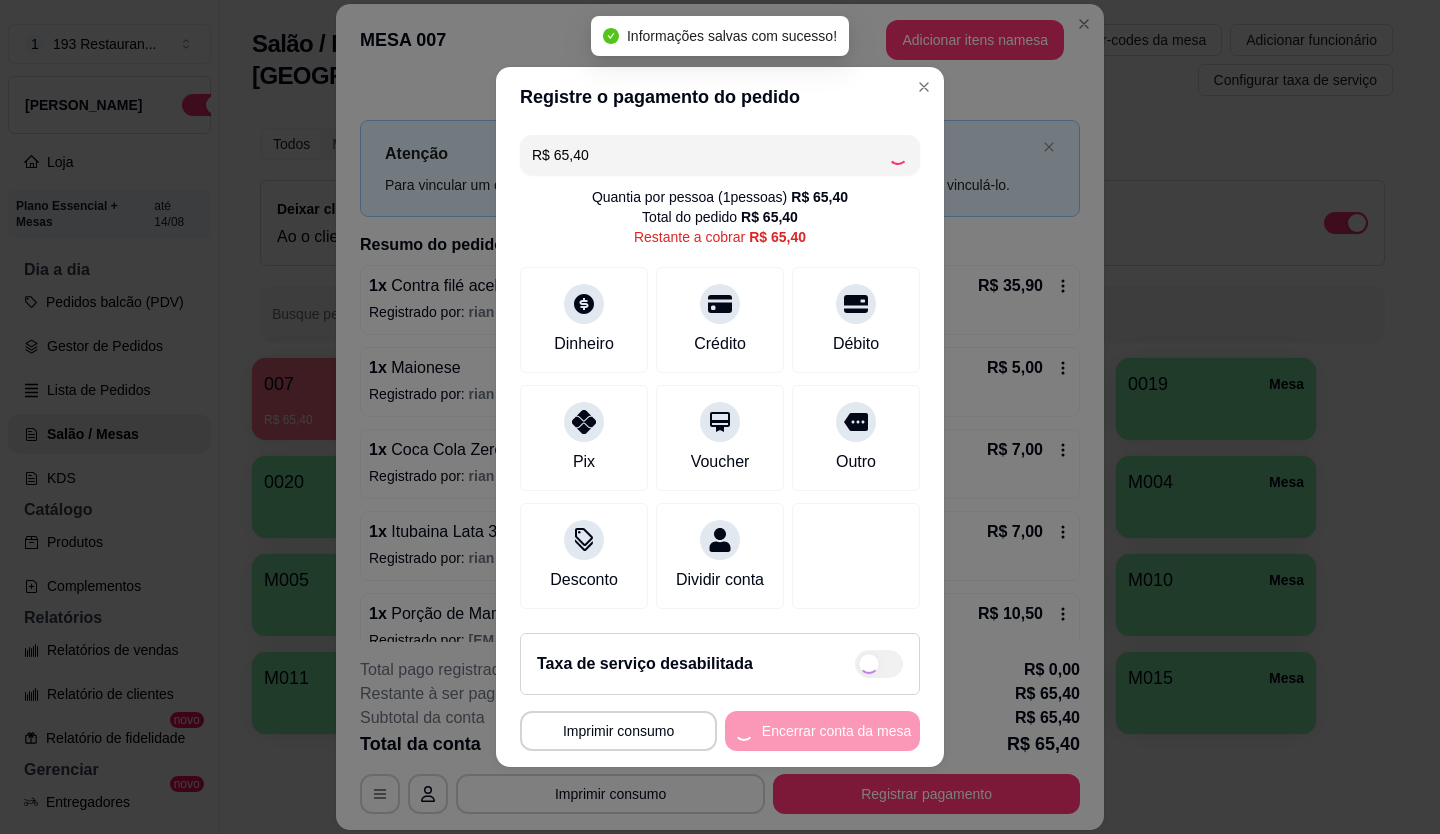 type on "R$ 0,00" 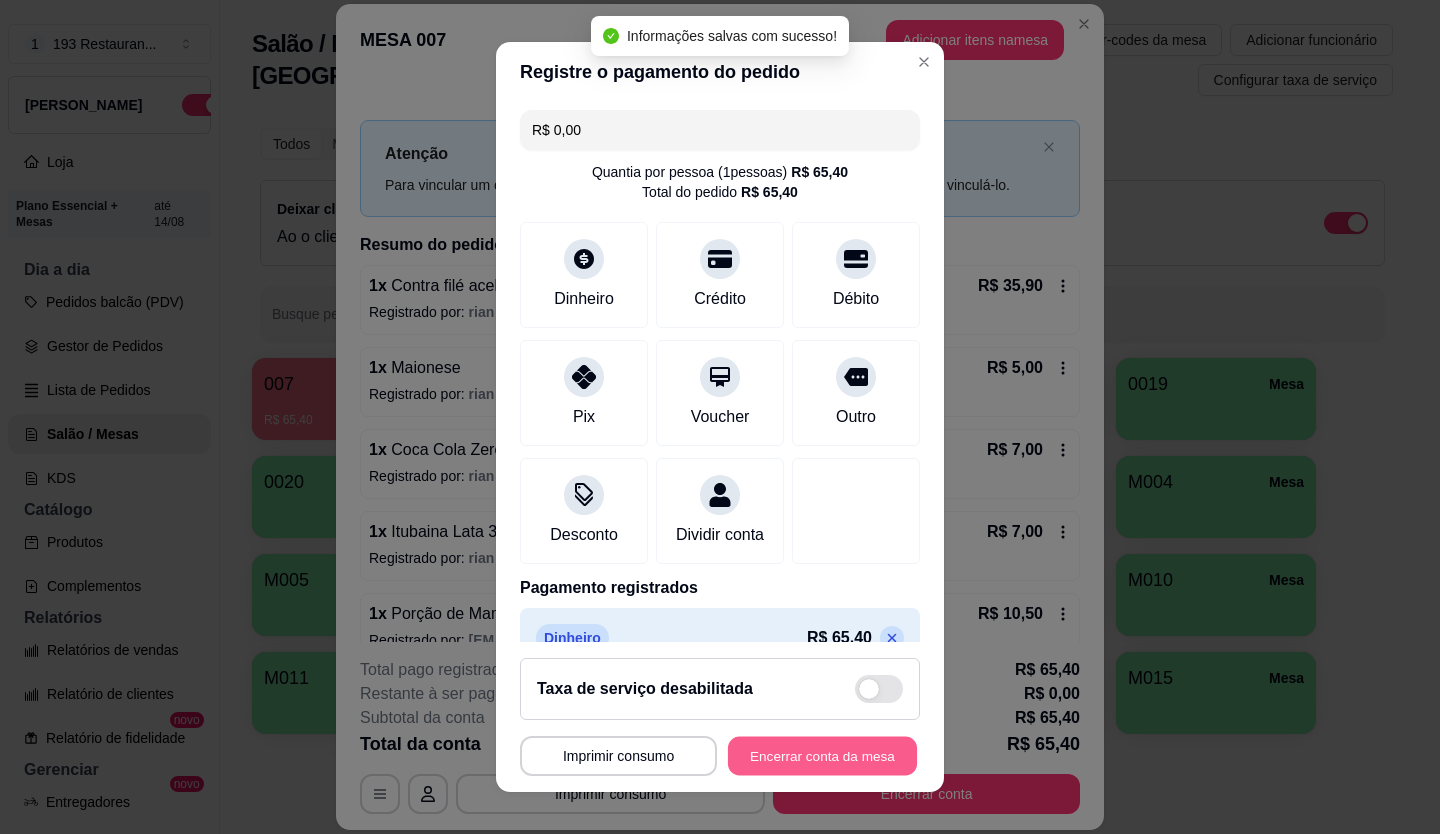click on "Encerrar conta da mesa" at bounding box center (822, 756) 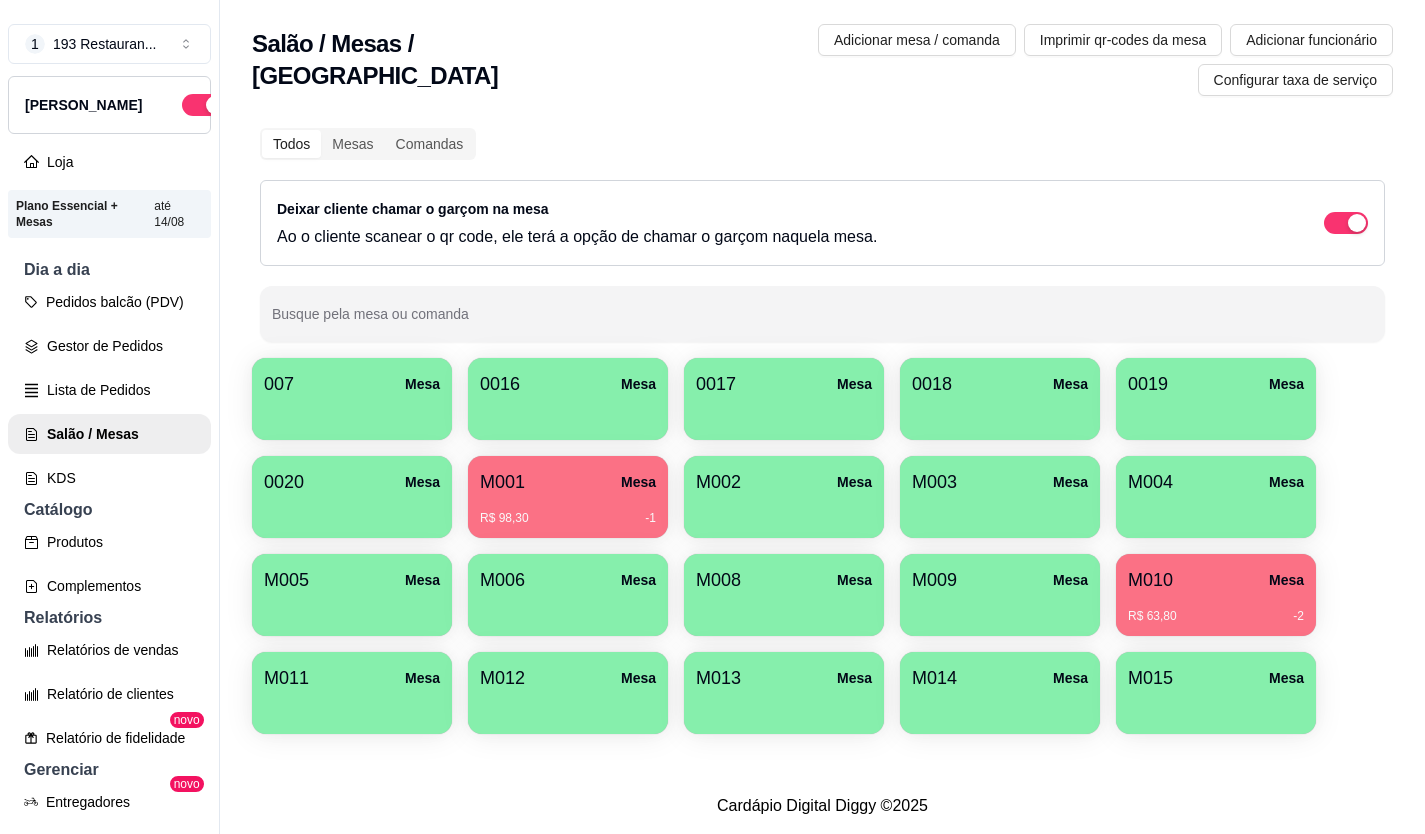click on "R$ 63,80 -2" at bounding box center [1216, 609] 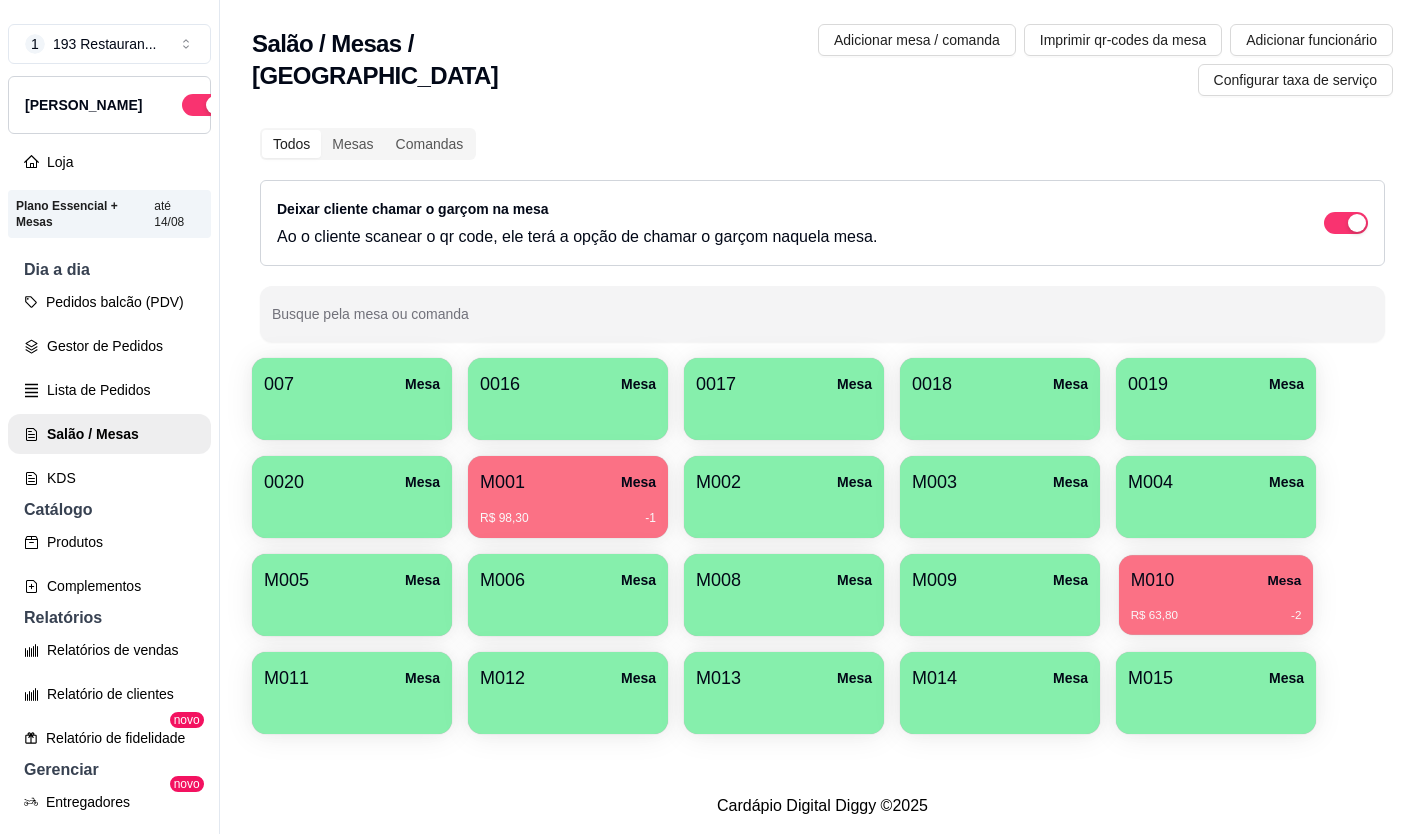 click on "M010 Mesa" at bounding box center (1216, 580) 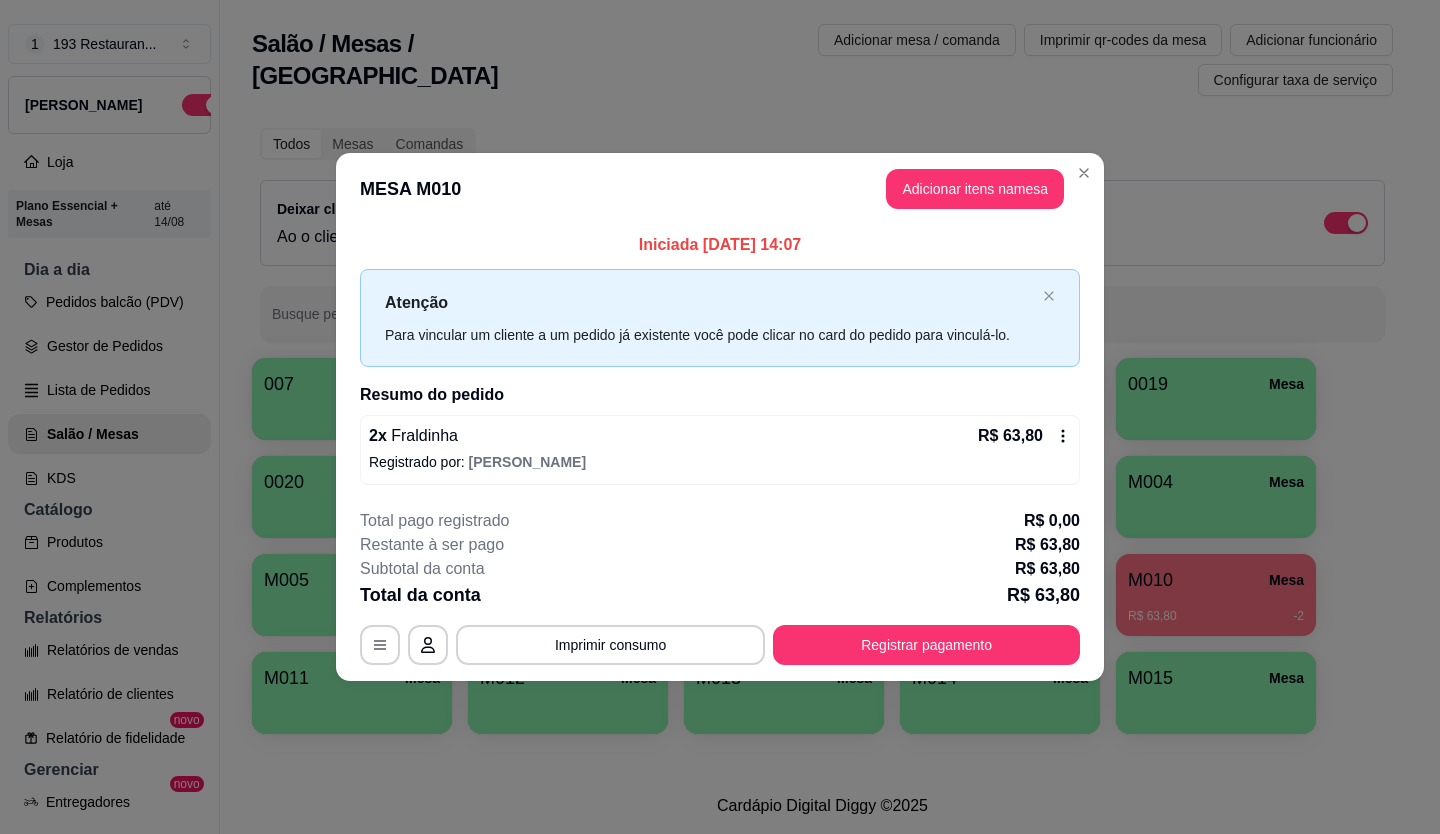 click 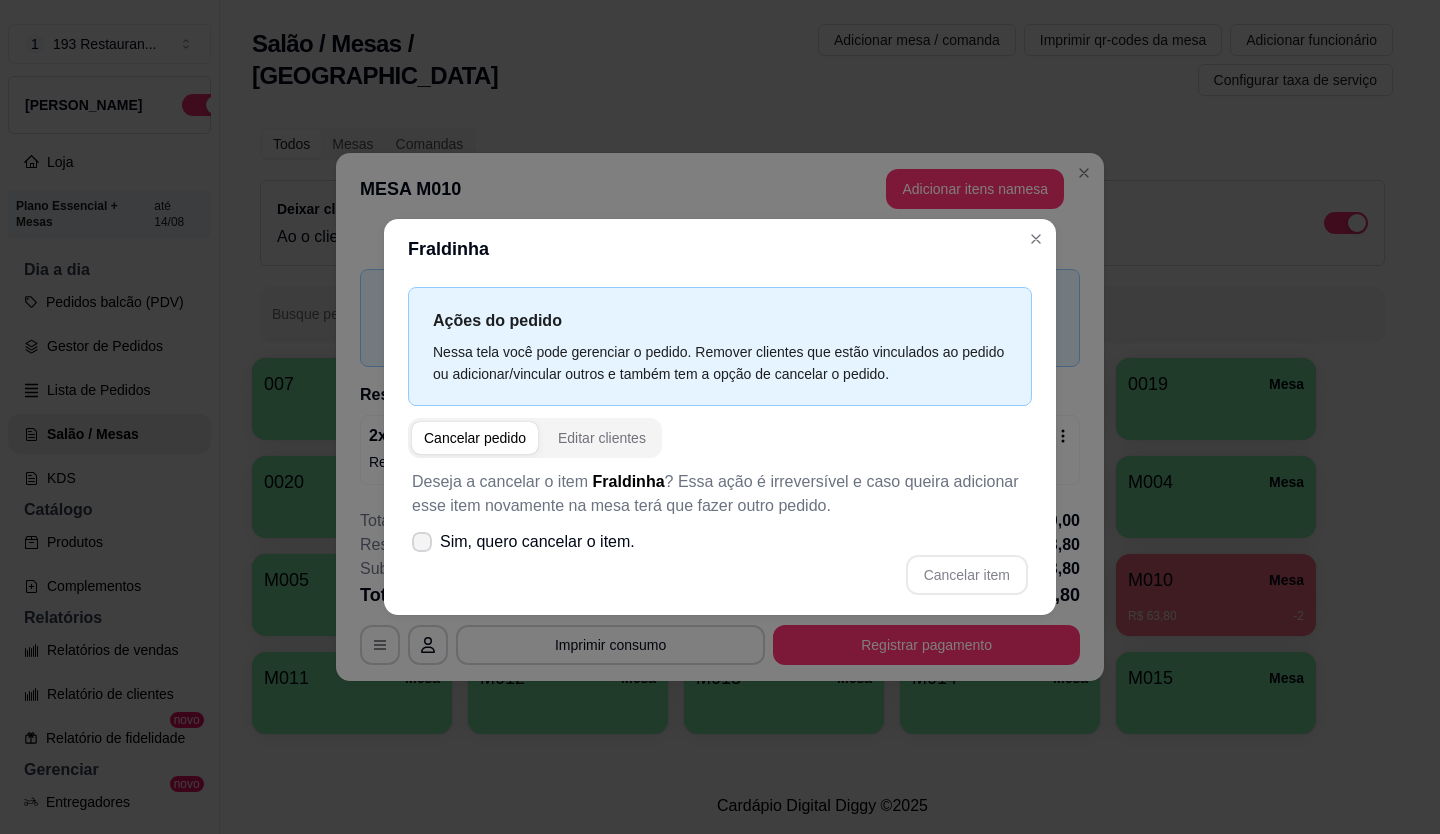 click on "Sim, quero cancelar o item." at bounding box center [537, 542] 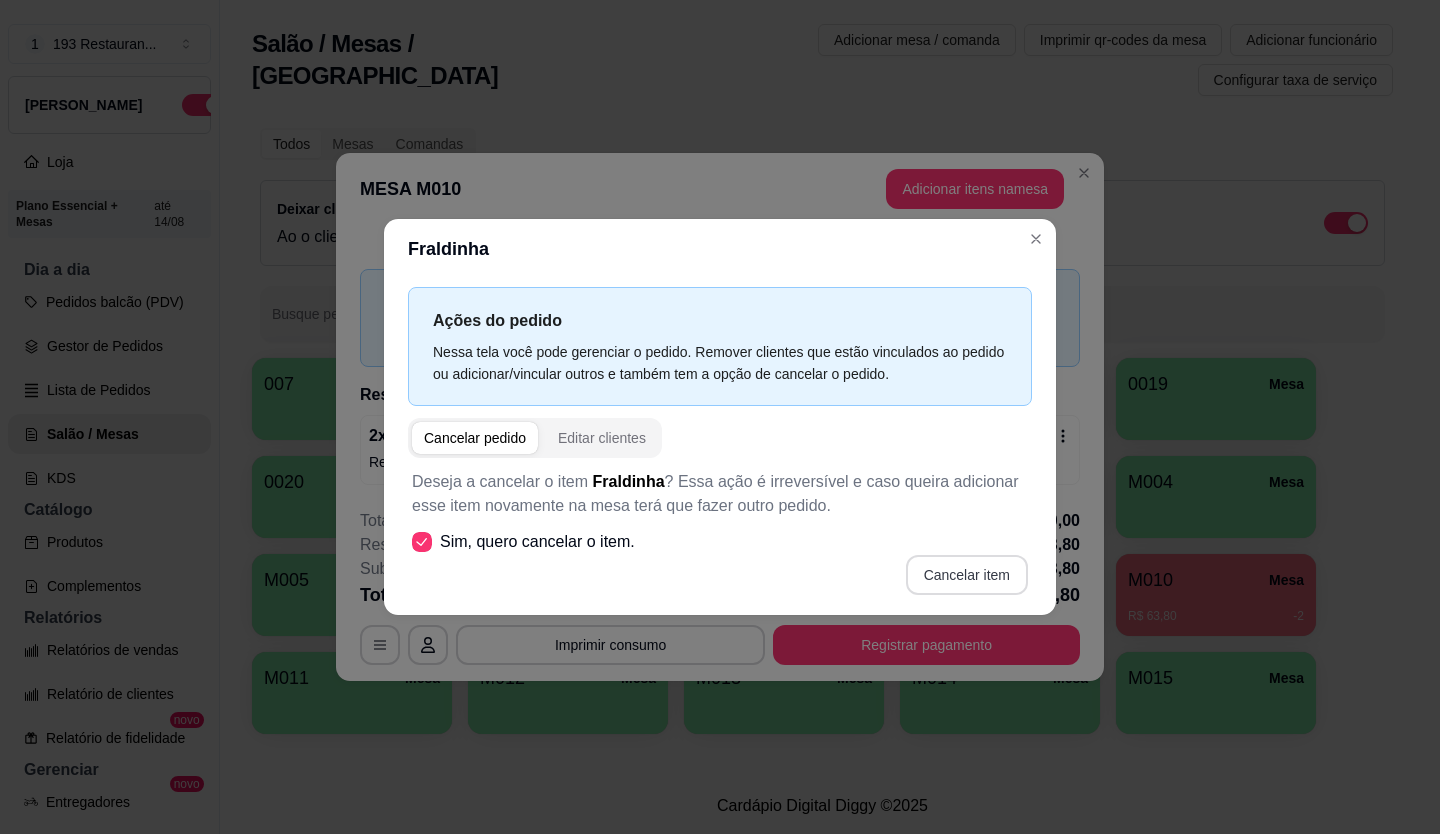 click on "Cancelar item" at bounding box center (967, 575) 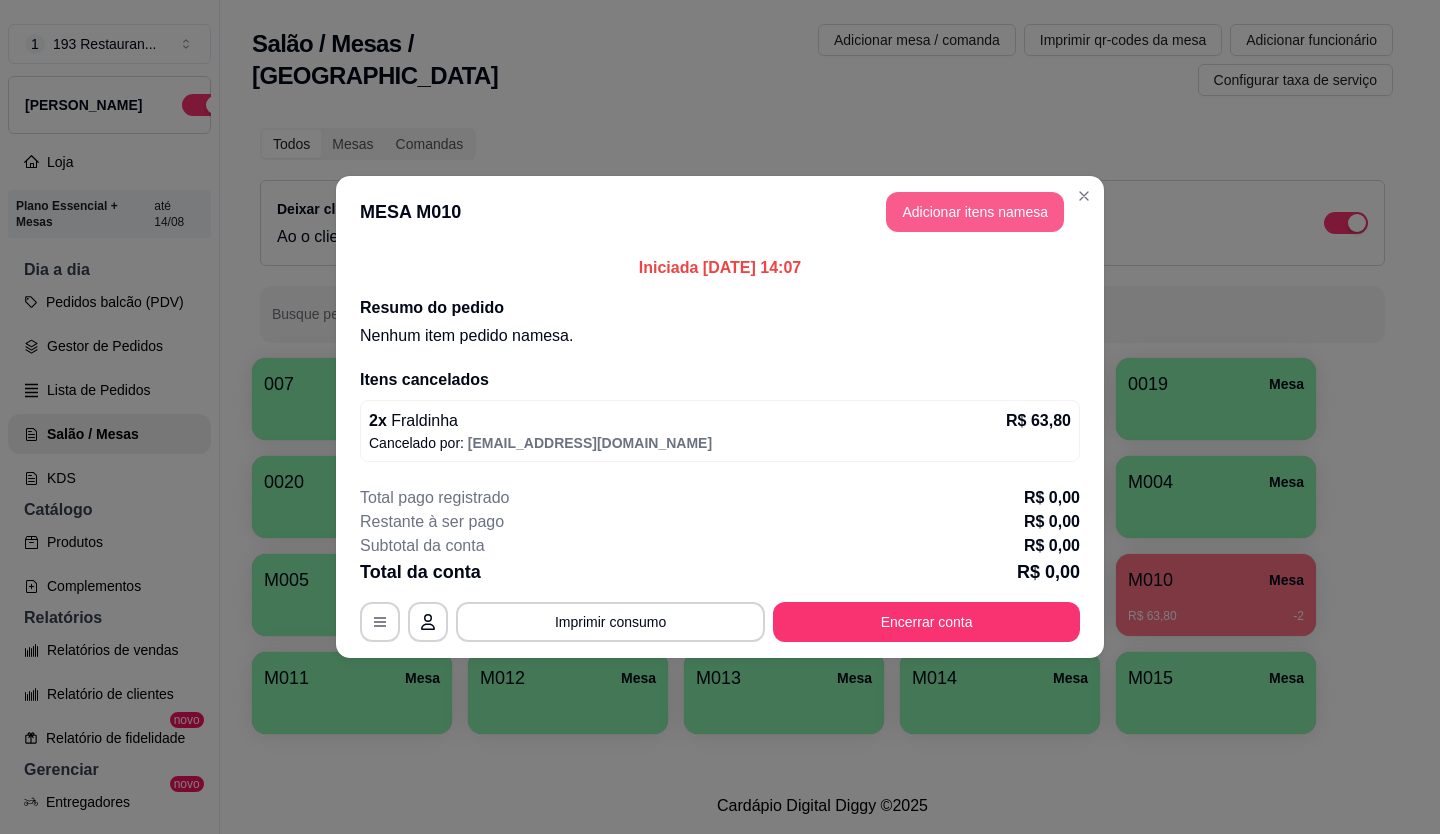 click on "Adicionar itens na  mesa" at bounding box center [975, 212] 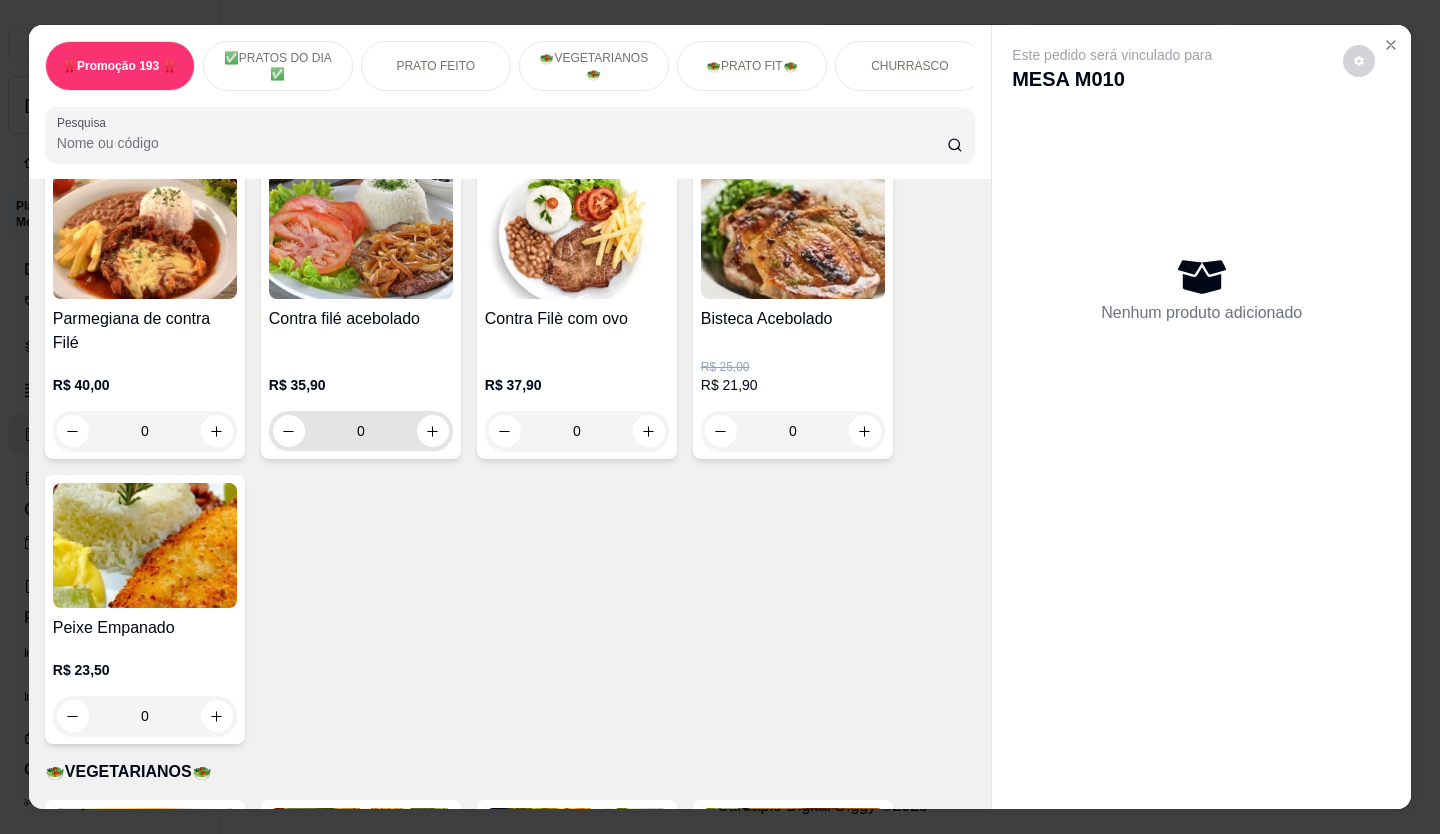 scroll, scrollTop: 1700, scrollLeft: 0, axis: vertical 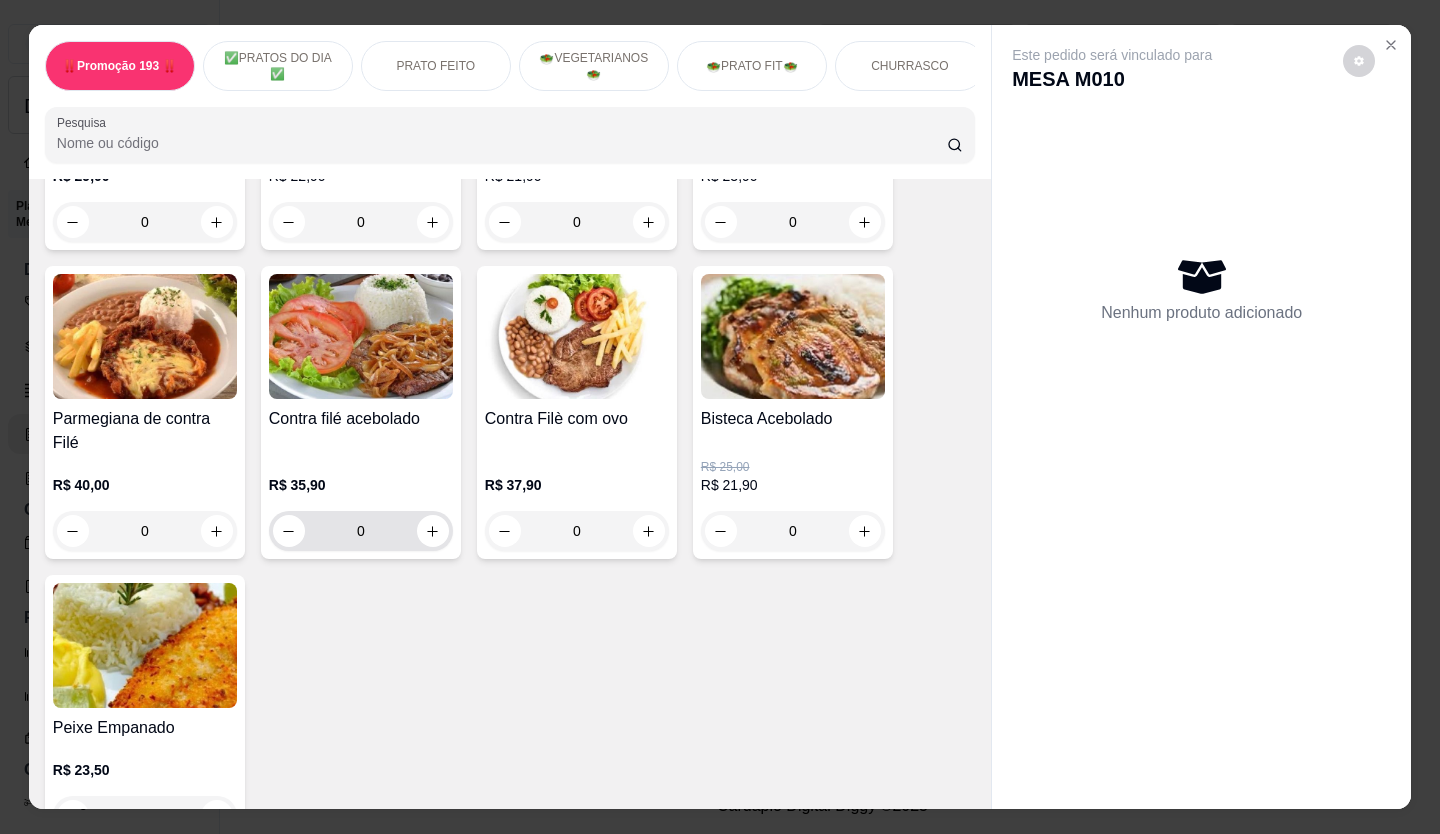 click 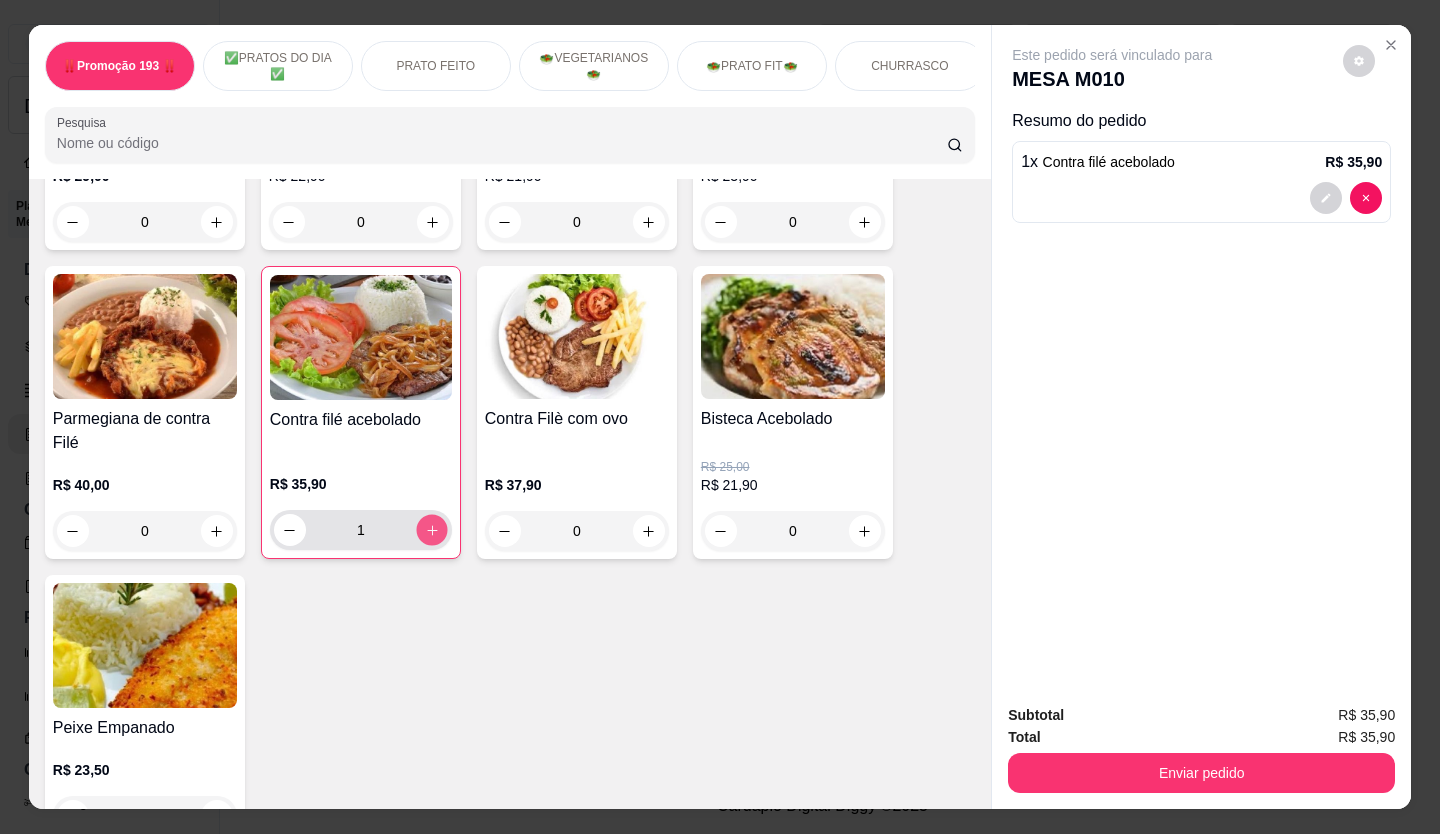 click 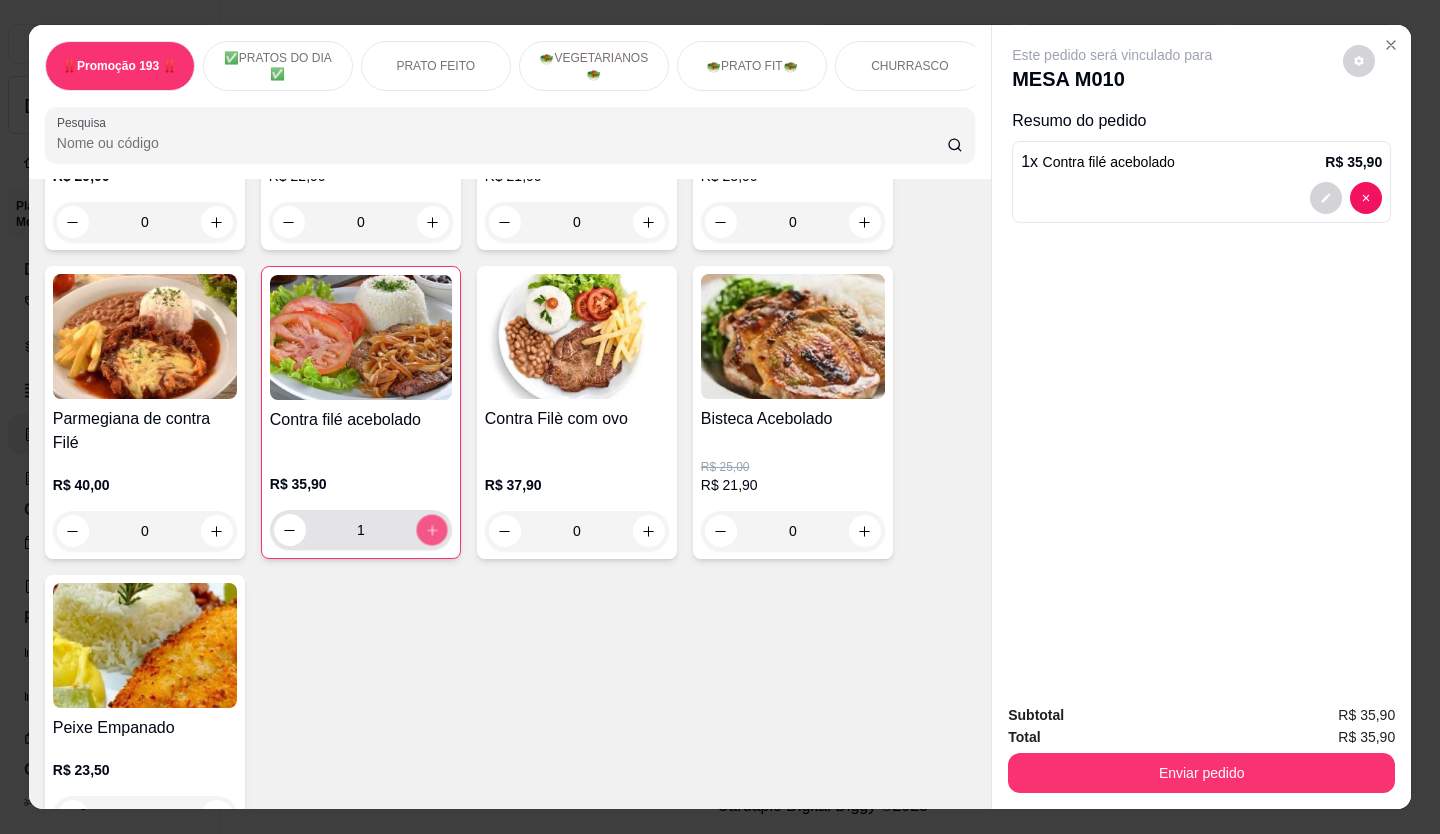 type on "2" 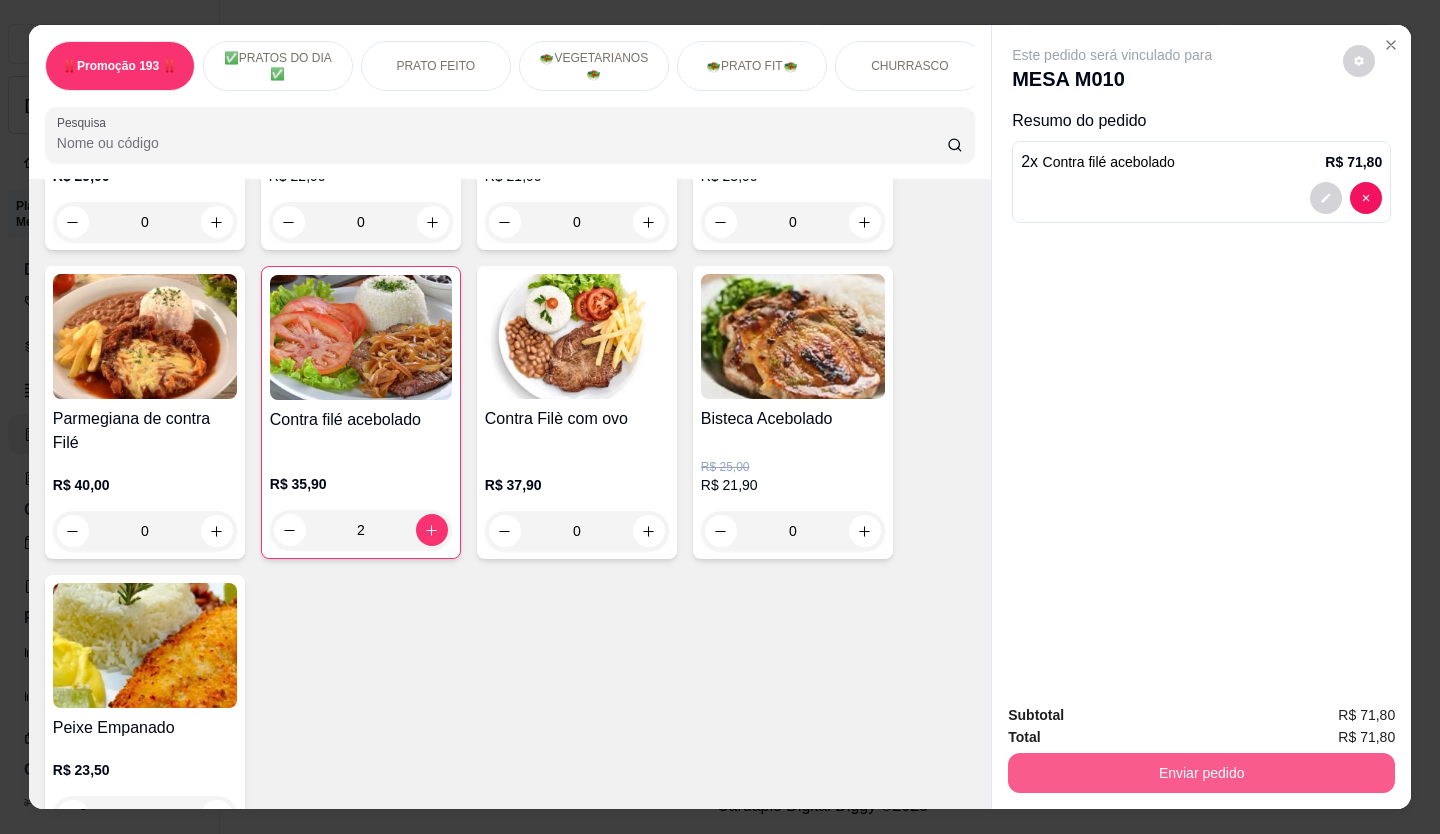 click on "Enviar pedido" at bounding box center (1201, 773) 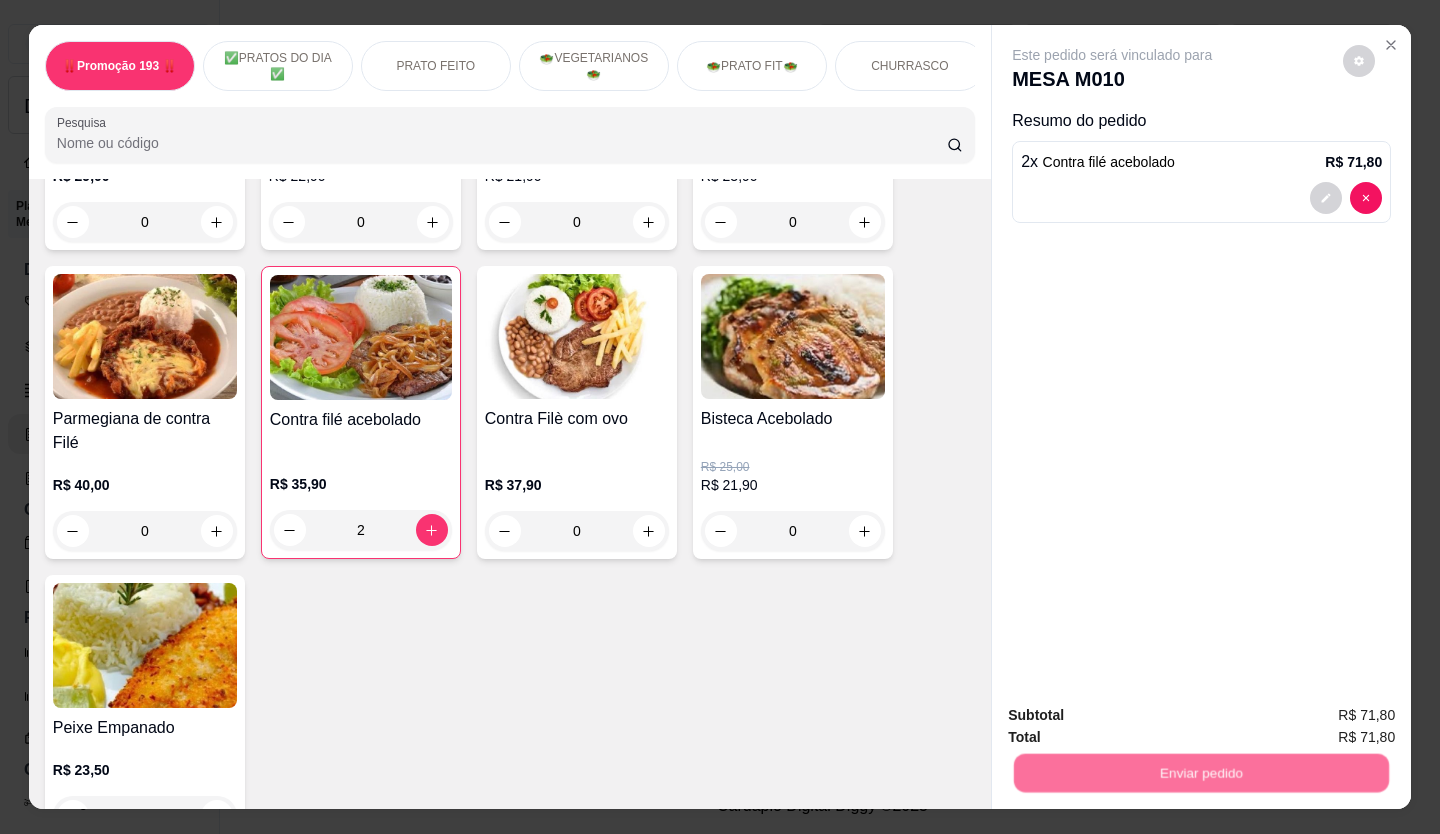 click on "Não registrar e enviar pedido" at bounding box center (1135, 716) 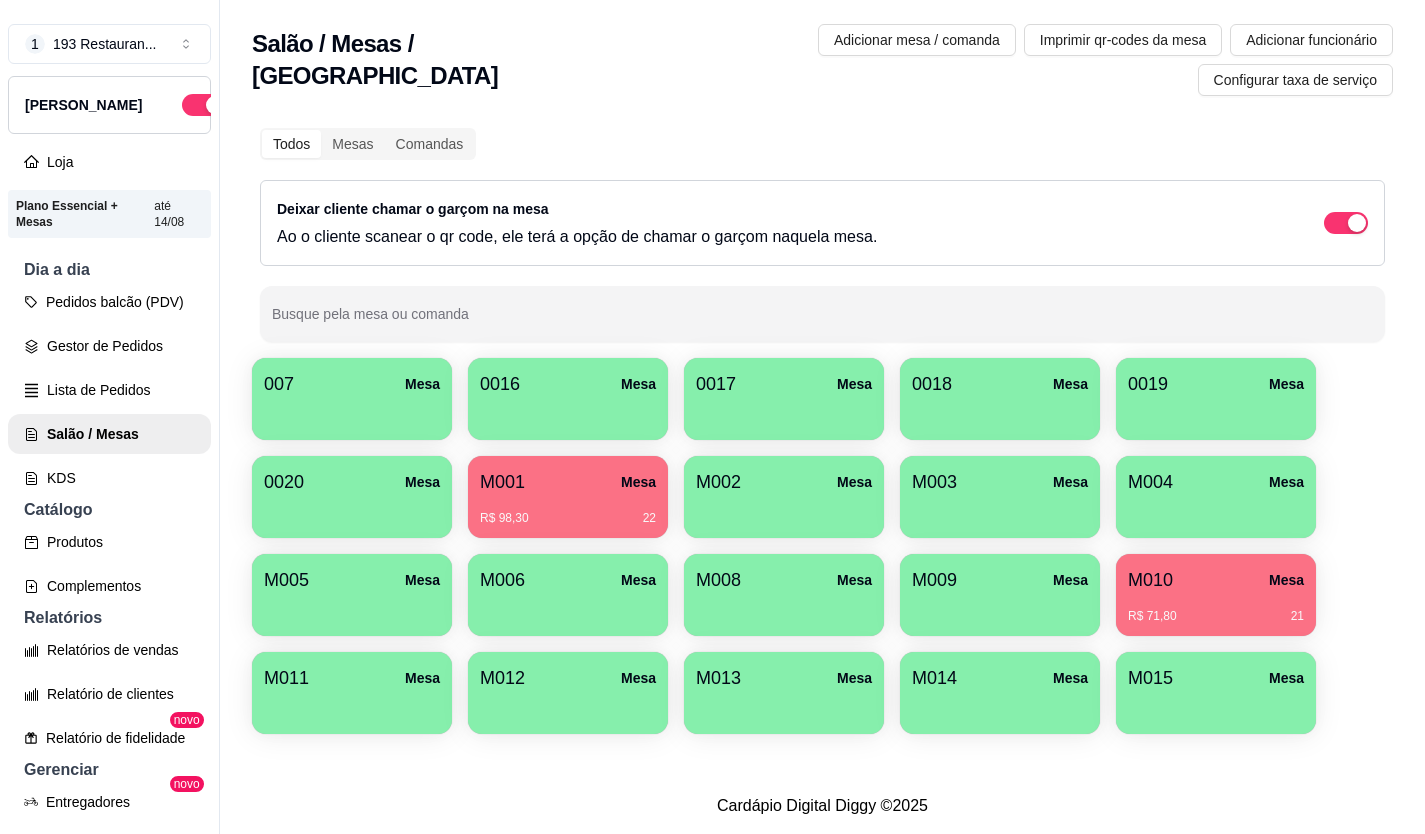 click on "M010 Mesa" at bounding box center (1216, 580) 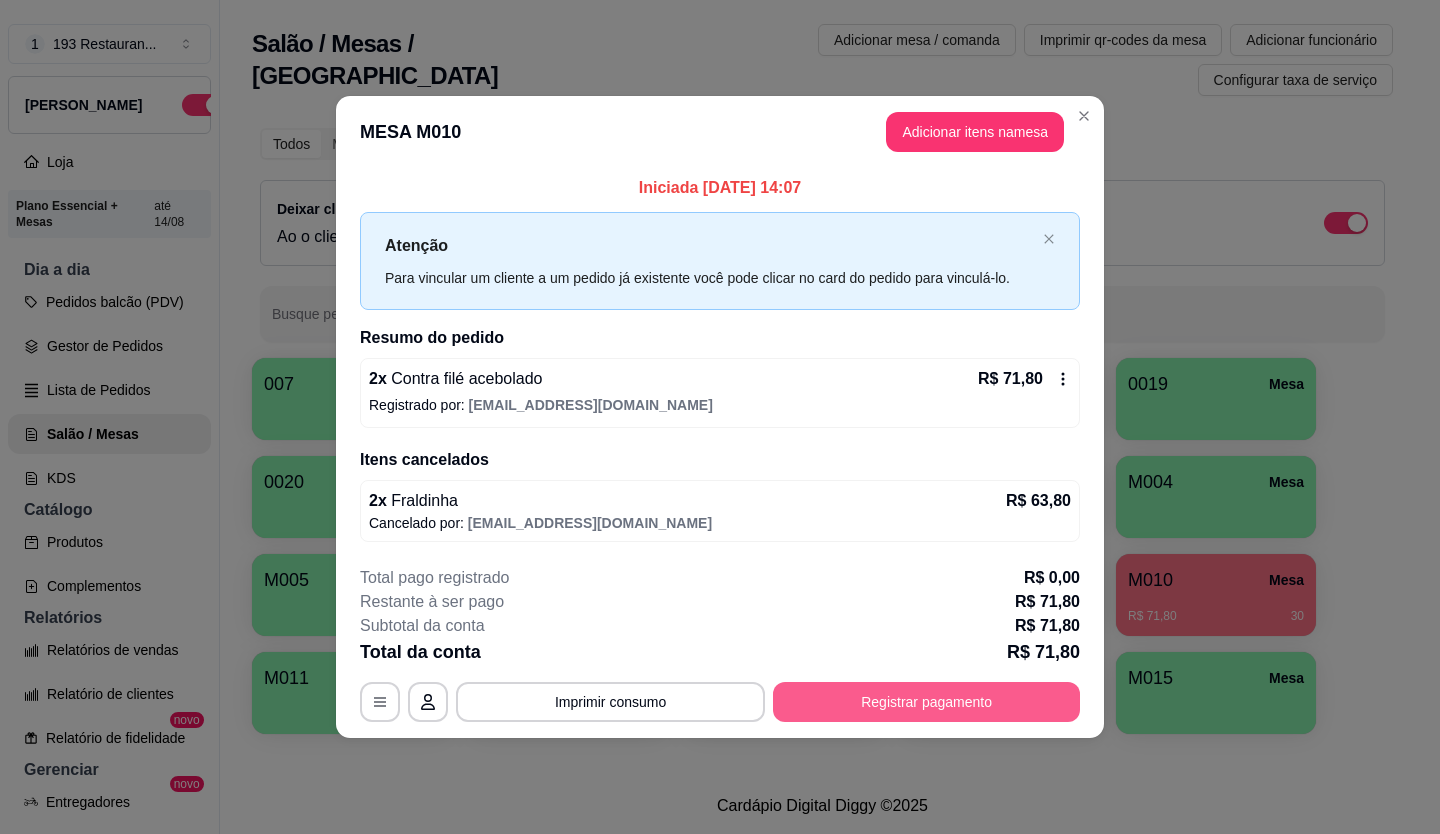 click on "Registrar pagamento" at bounding box center [926, 702] 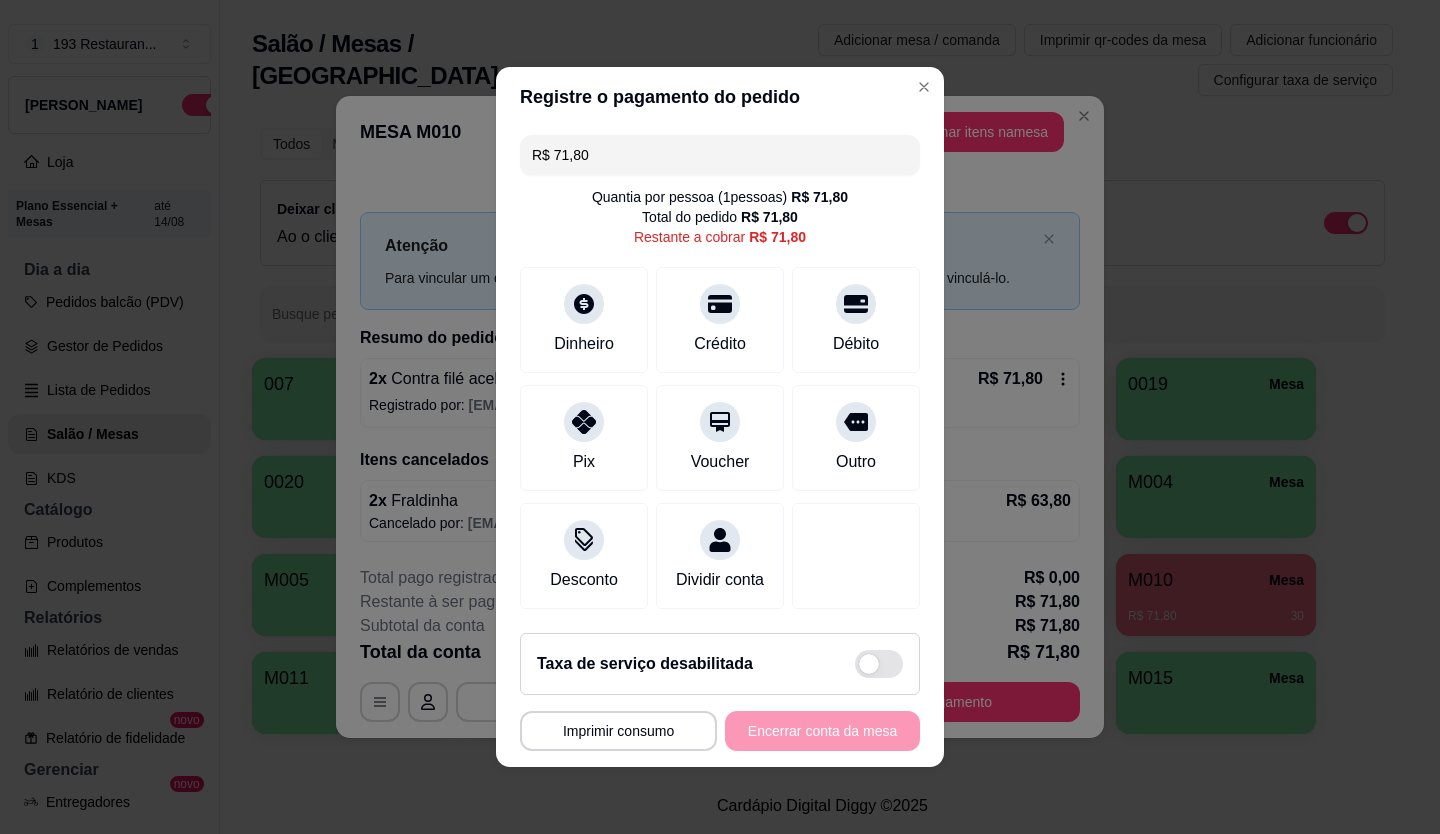 drag, startPoint x: 617, startPoint y: 136, endPoint x: 69, endPoint y: 345, distance: 586.5023 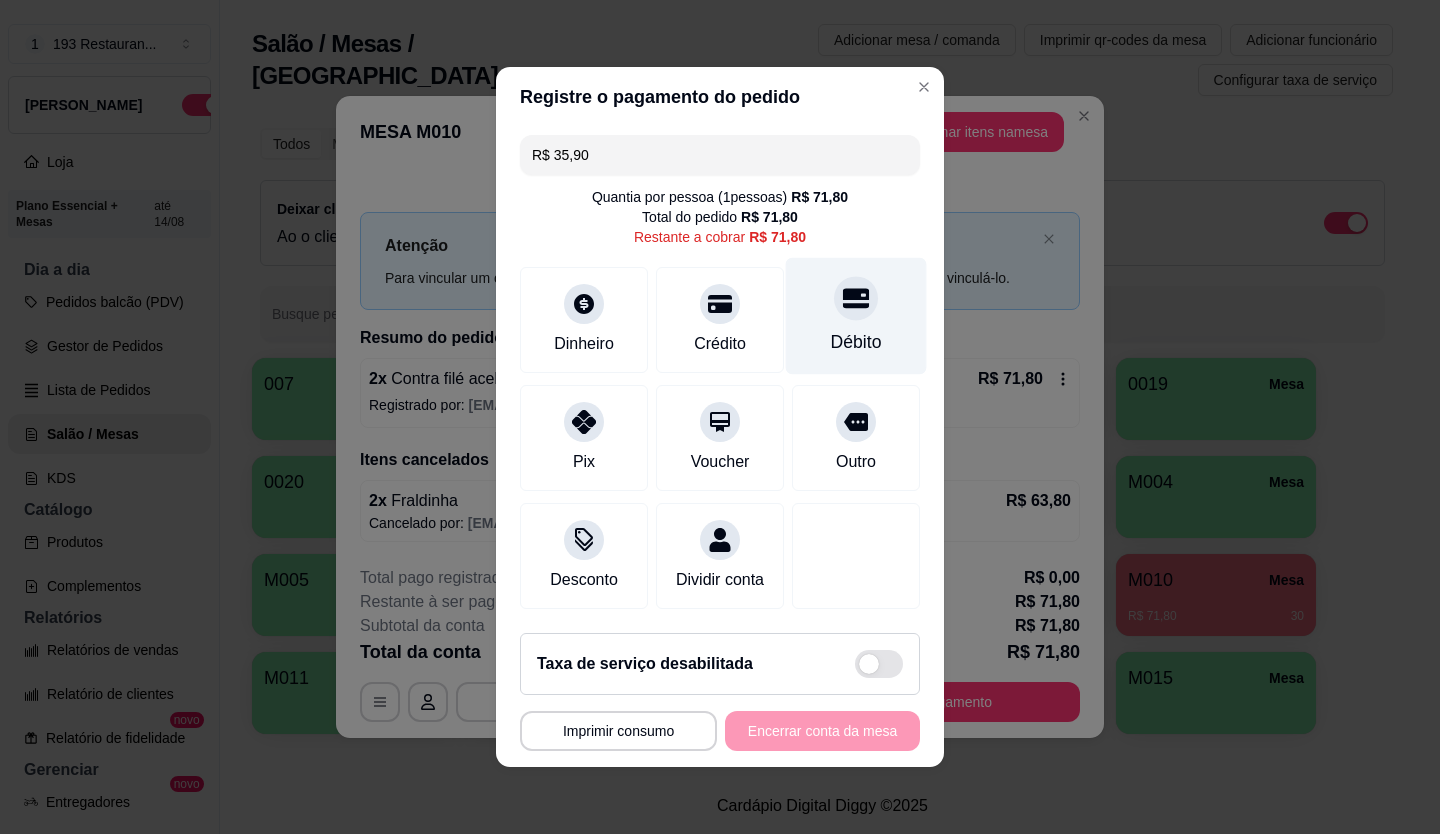 click on "Débito" at bounding box center [856, 316] 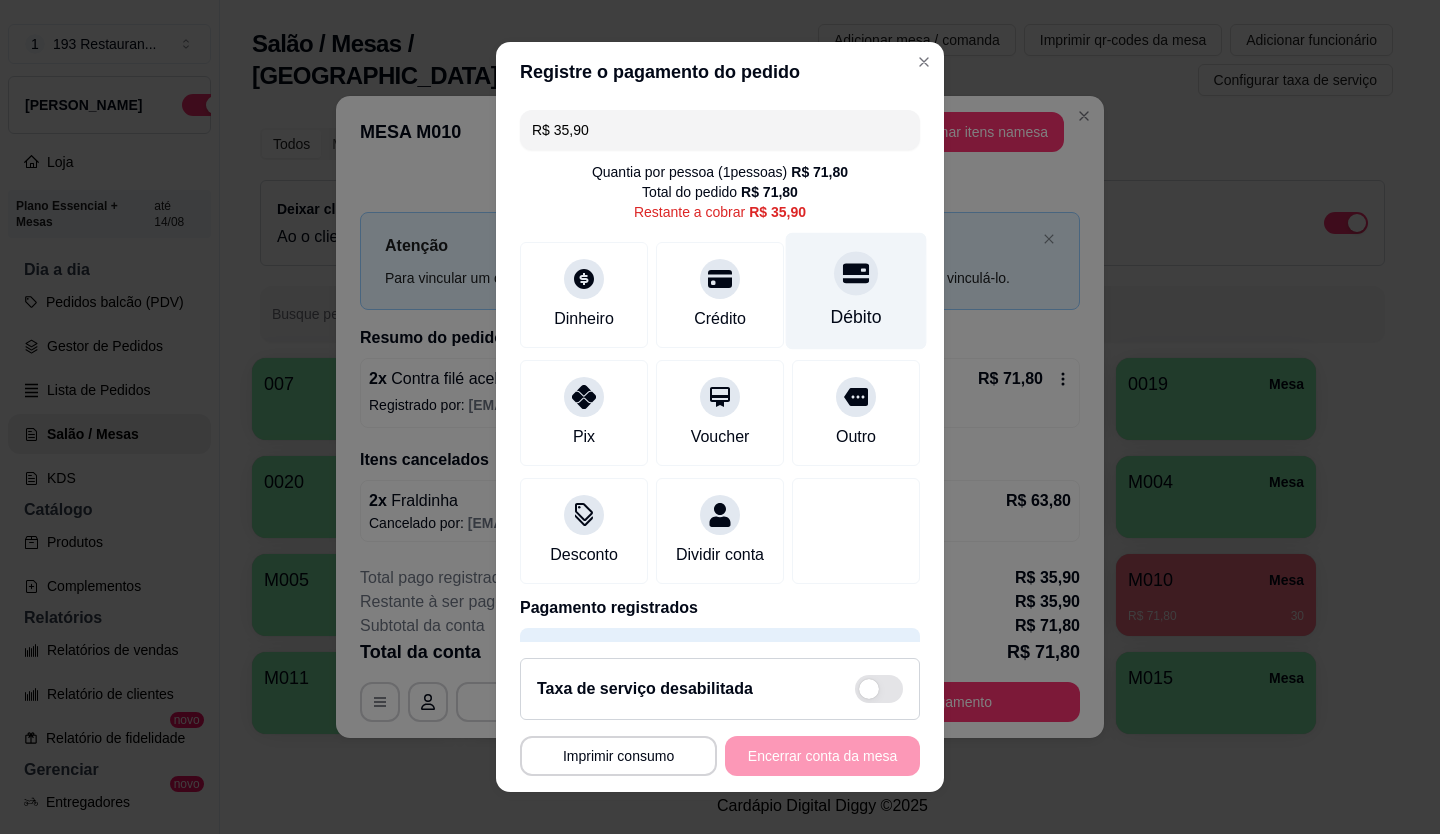 click 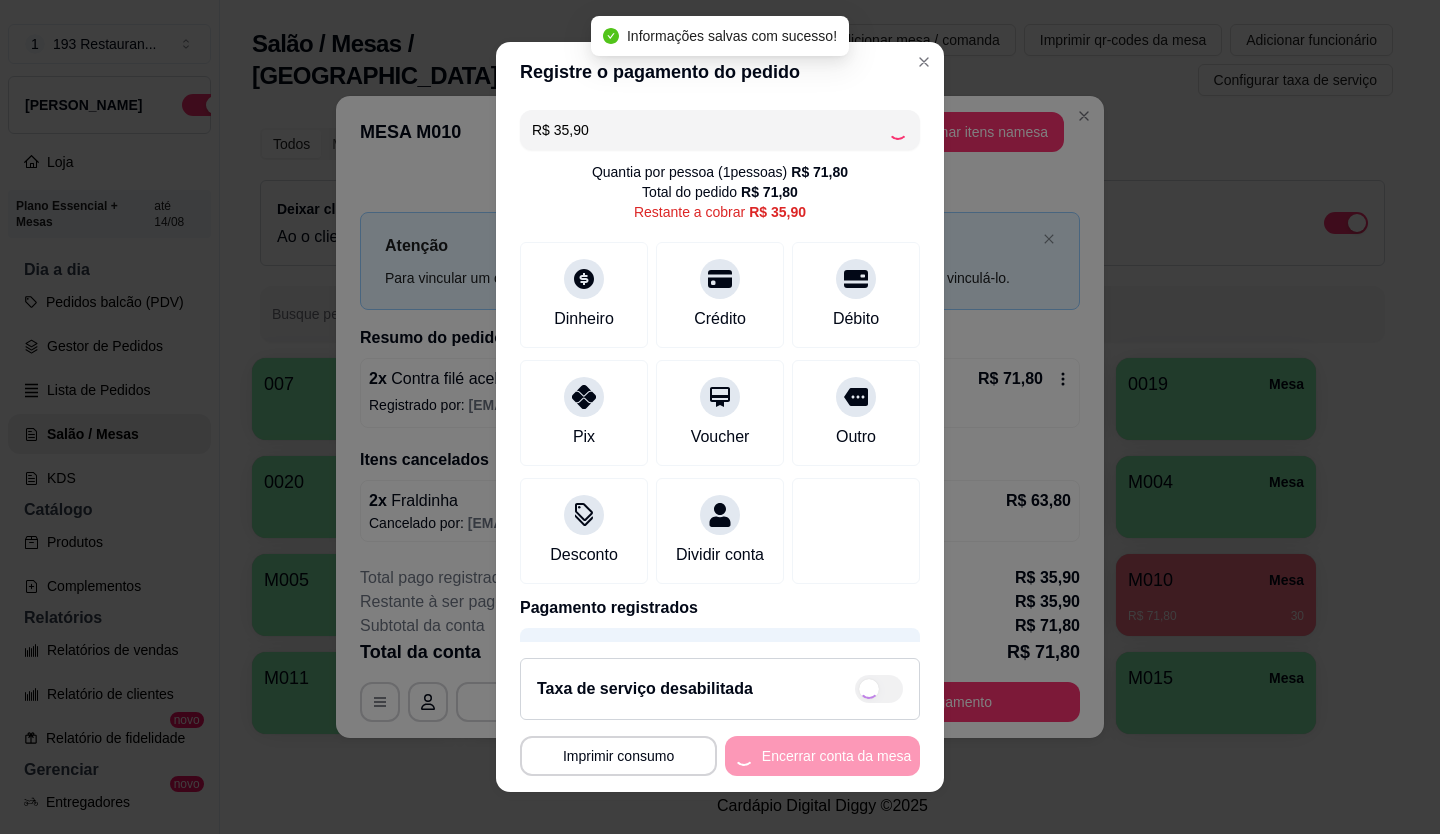 type on "R$ 0,00" 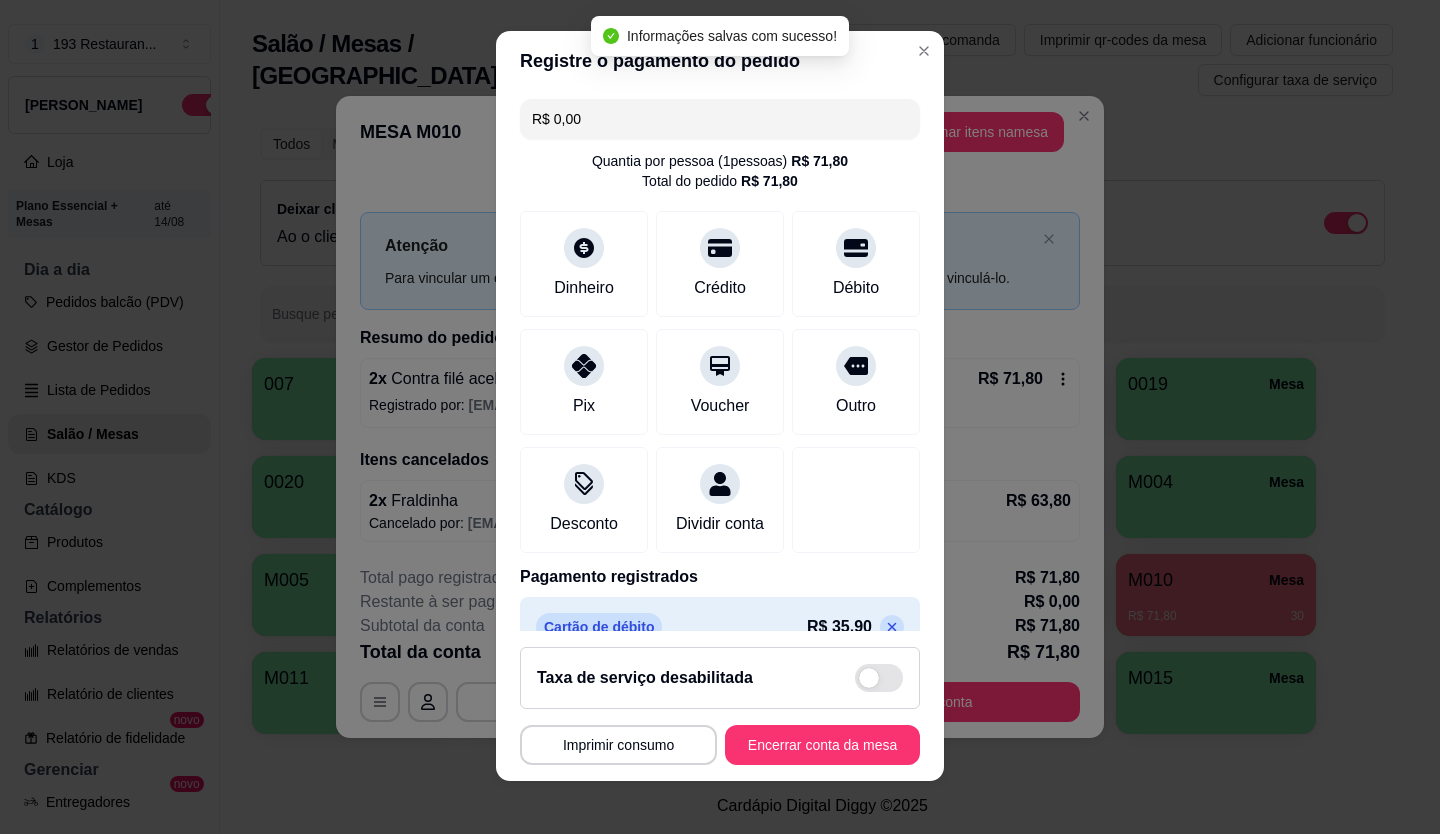 scroll, scrollTop: 22, scrollLeft: 0, axis: vertical 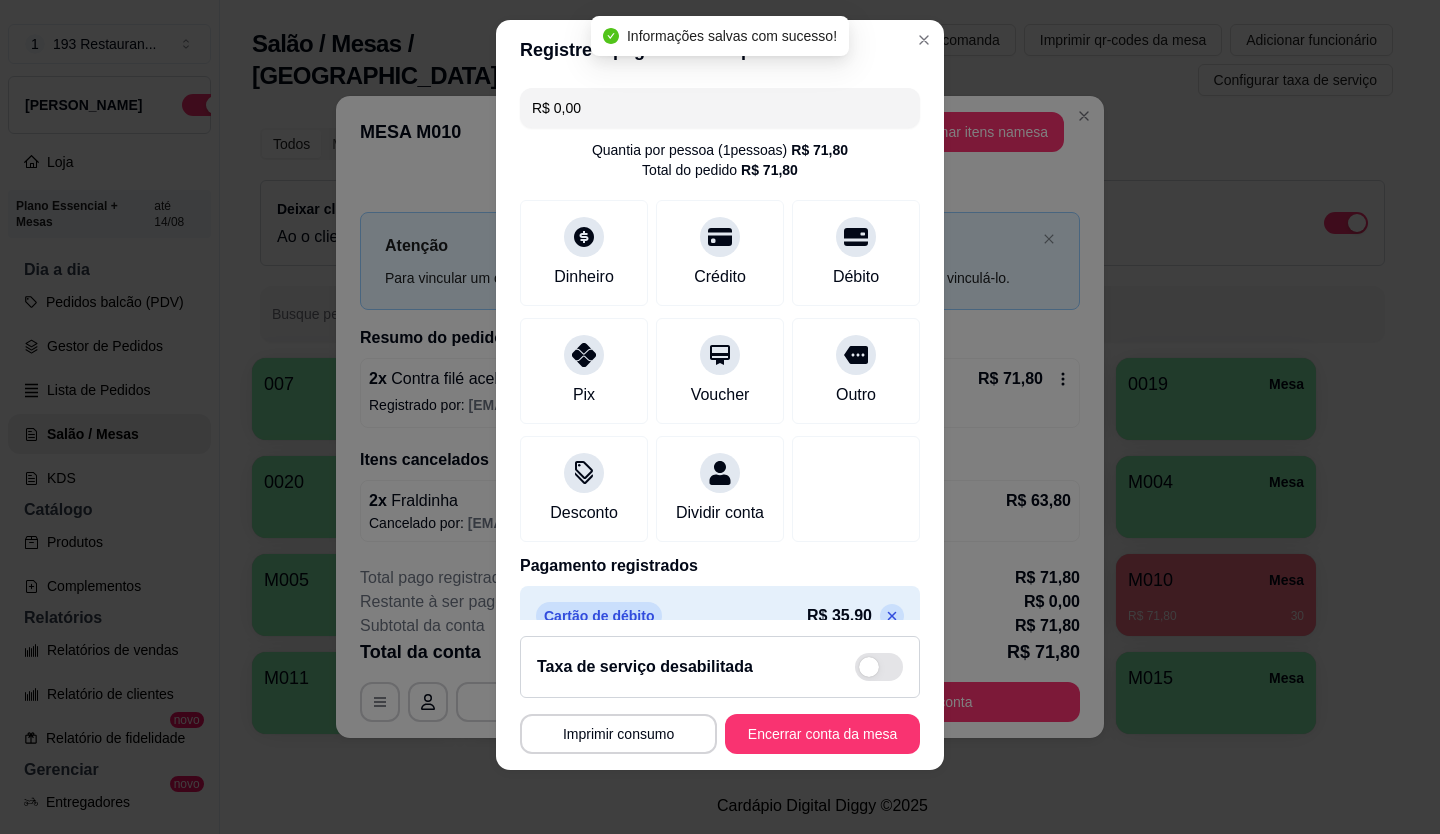 click on "Encerrar conta da mesa" at bounding box center [822, 734] 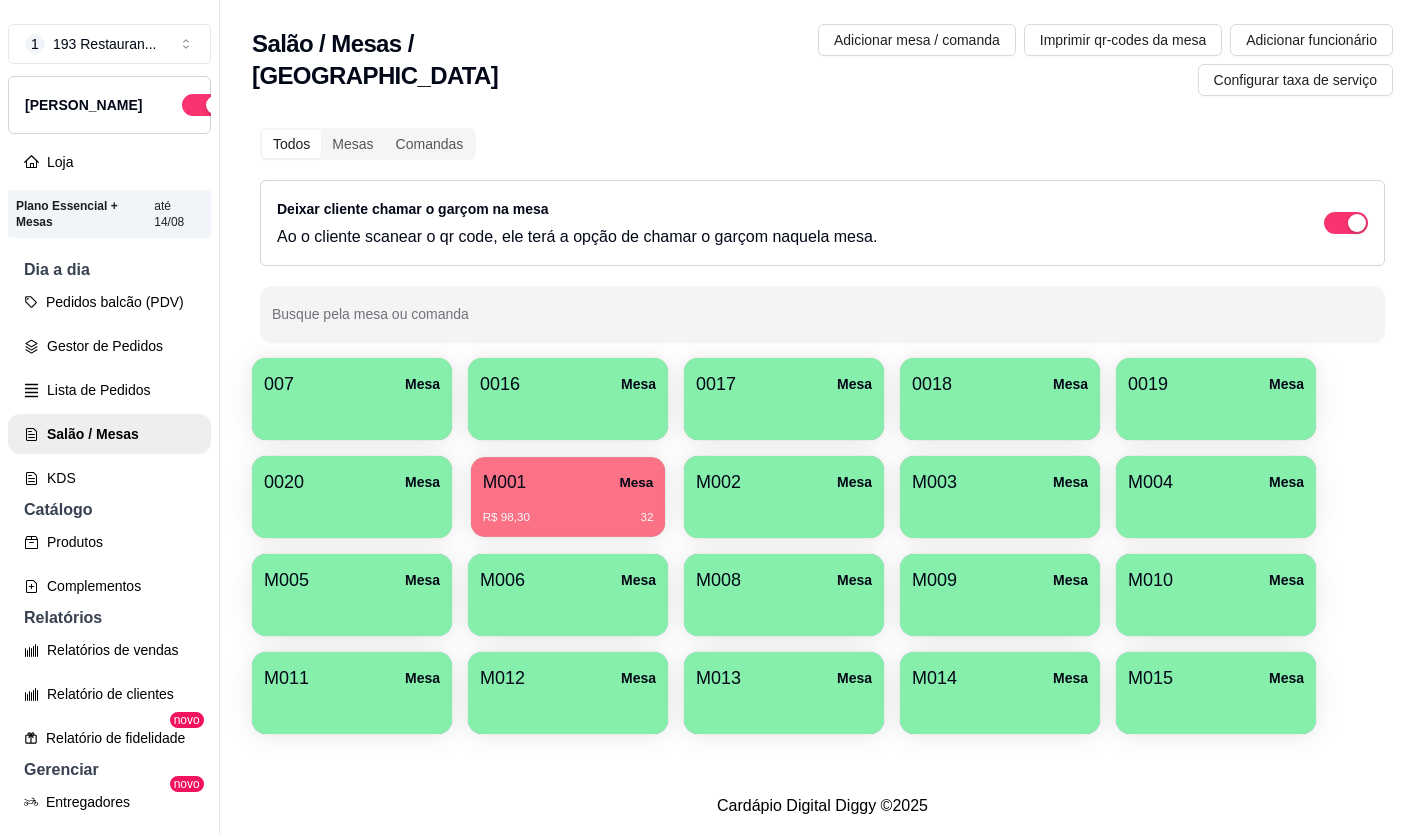 click on "R$ 98,30 32" at bounding box center [568, 510] 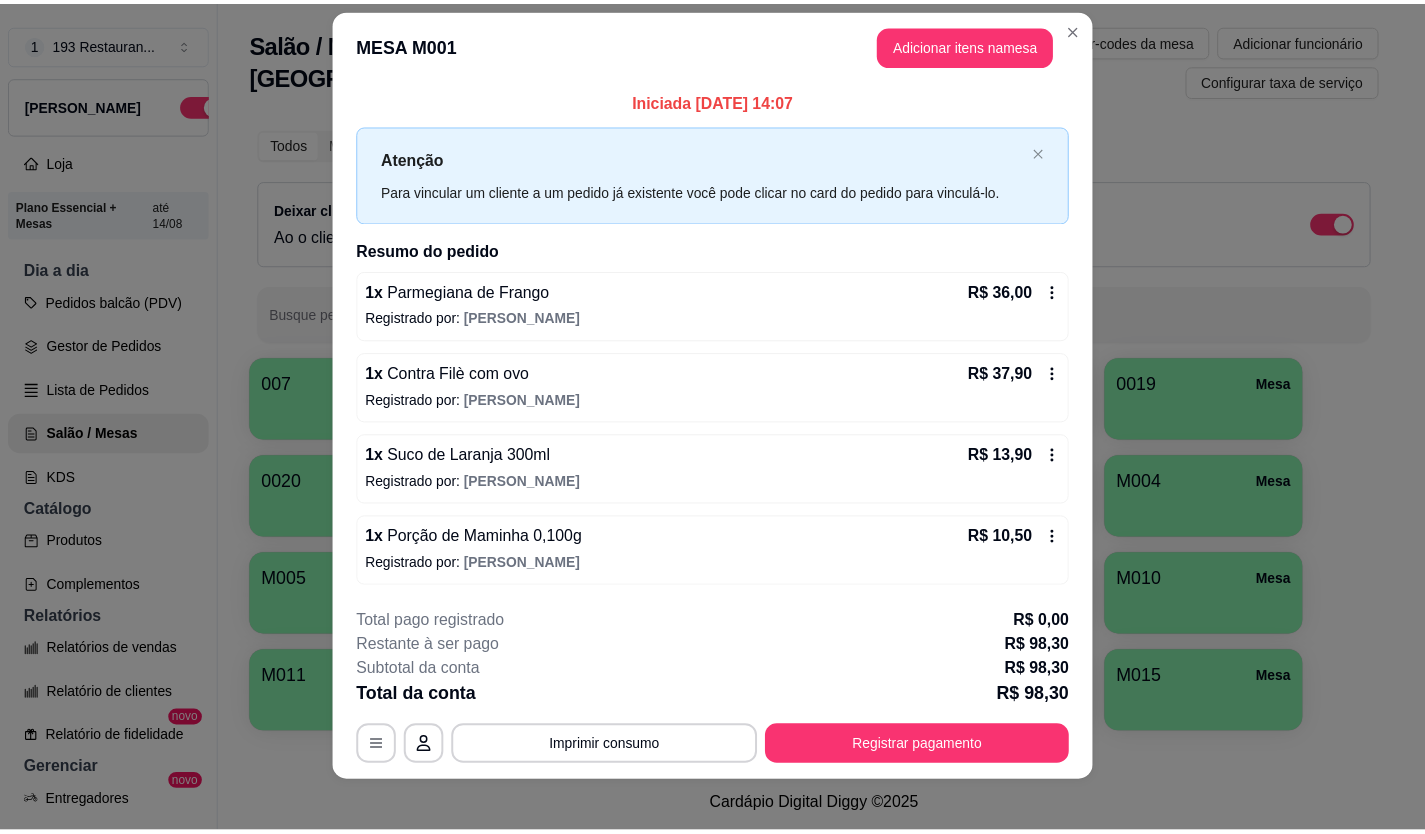 scroll, scrollTop: 0, scrollLeft: 0, axis: both 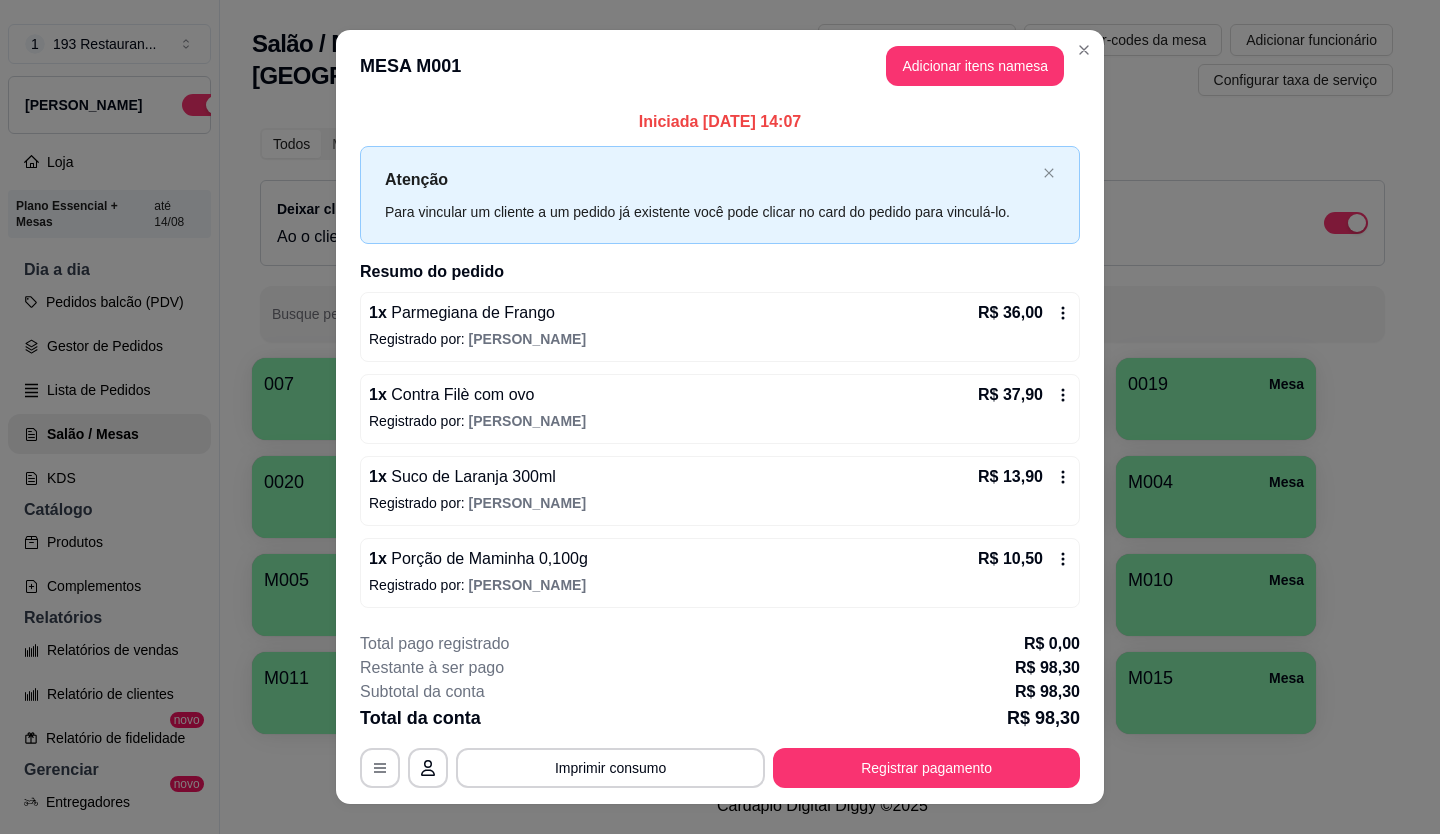 click on "**********" at bounding box center (720, 417) 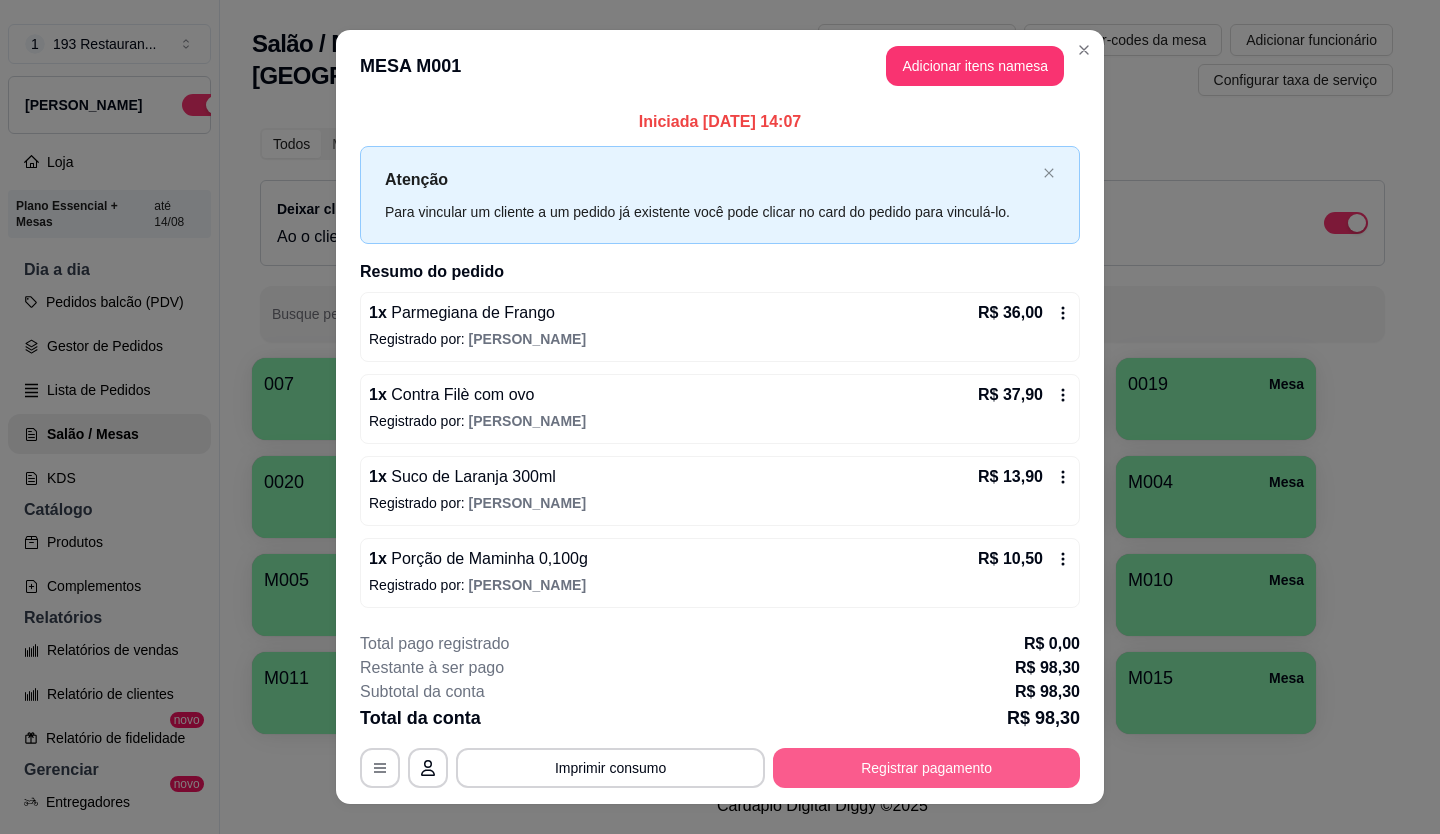 click on "Registrar pagamento" at bounding box center (926, 768) 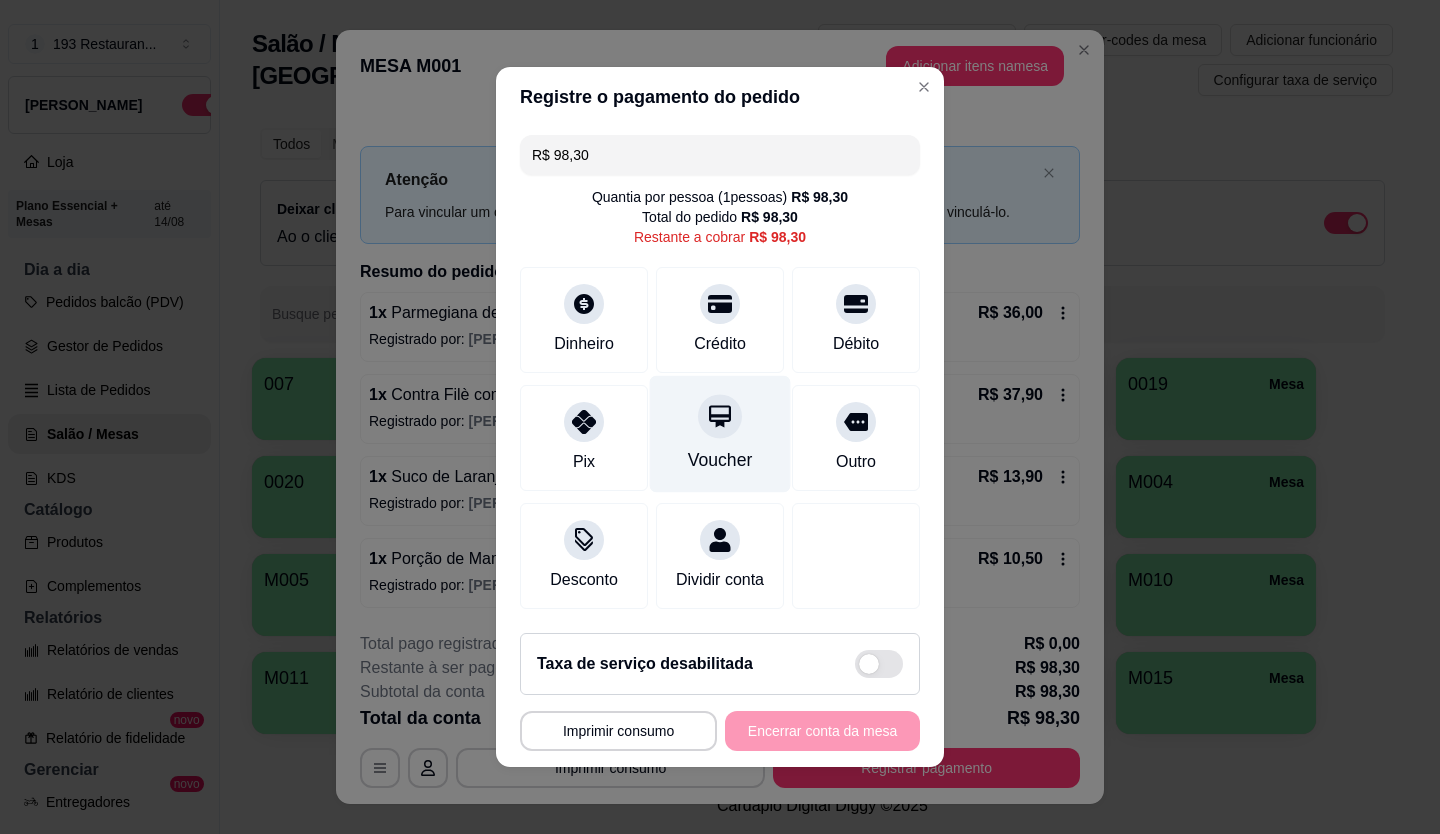 click 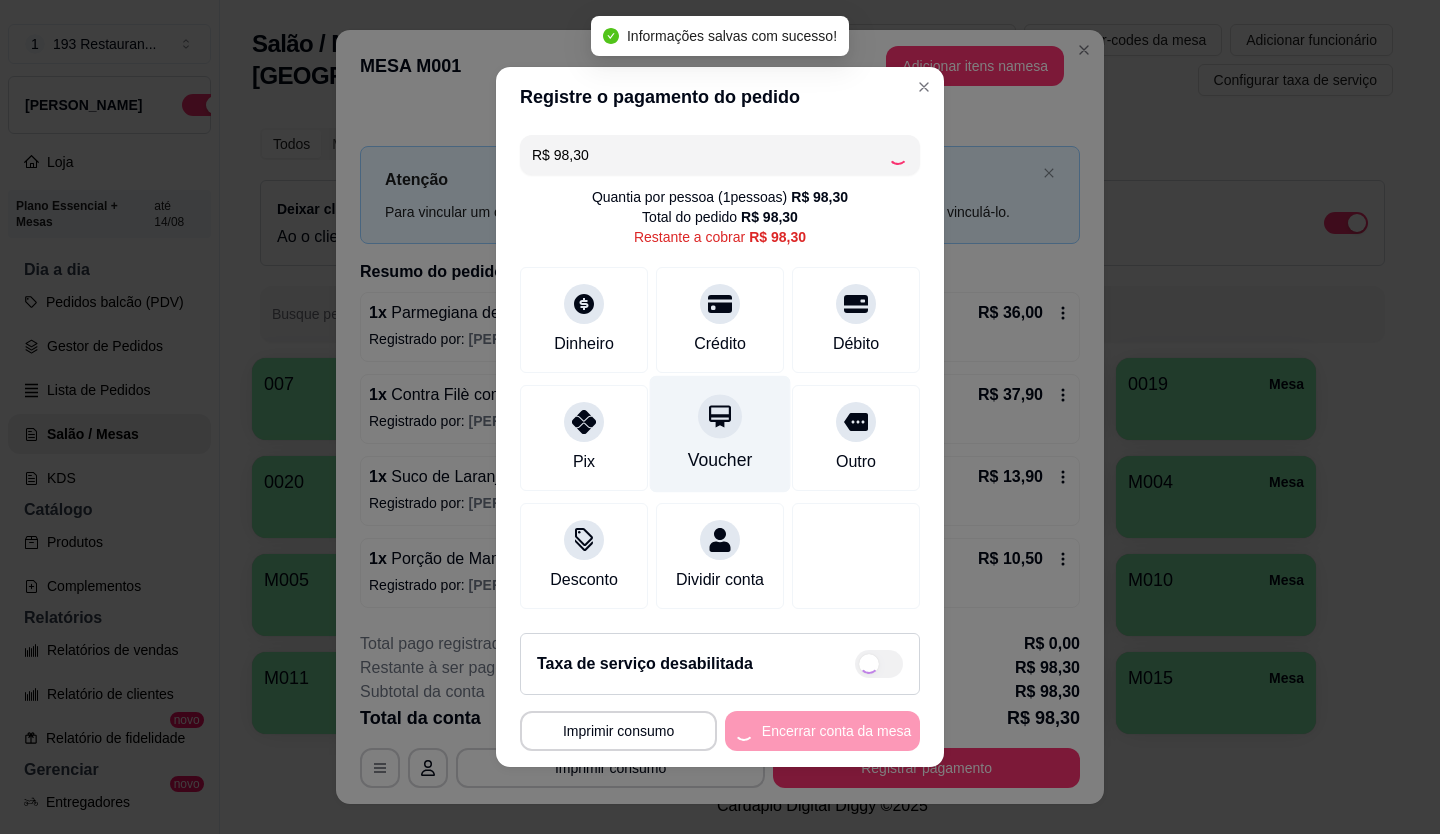 type on "R$ 0,00" 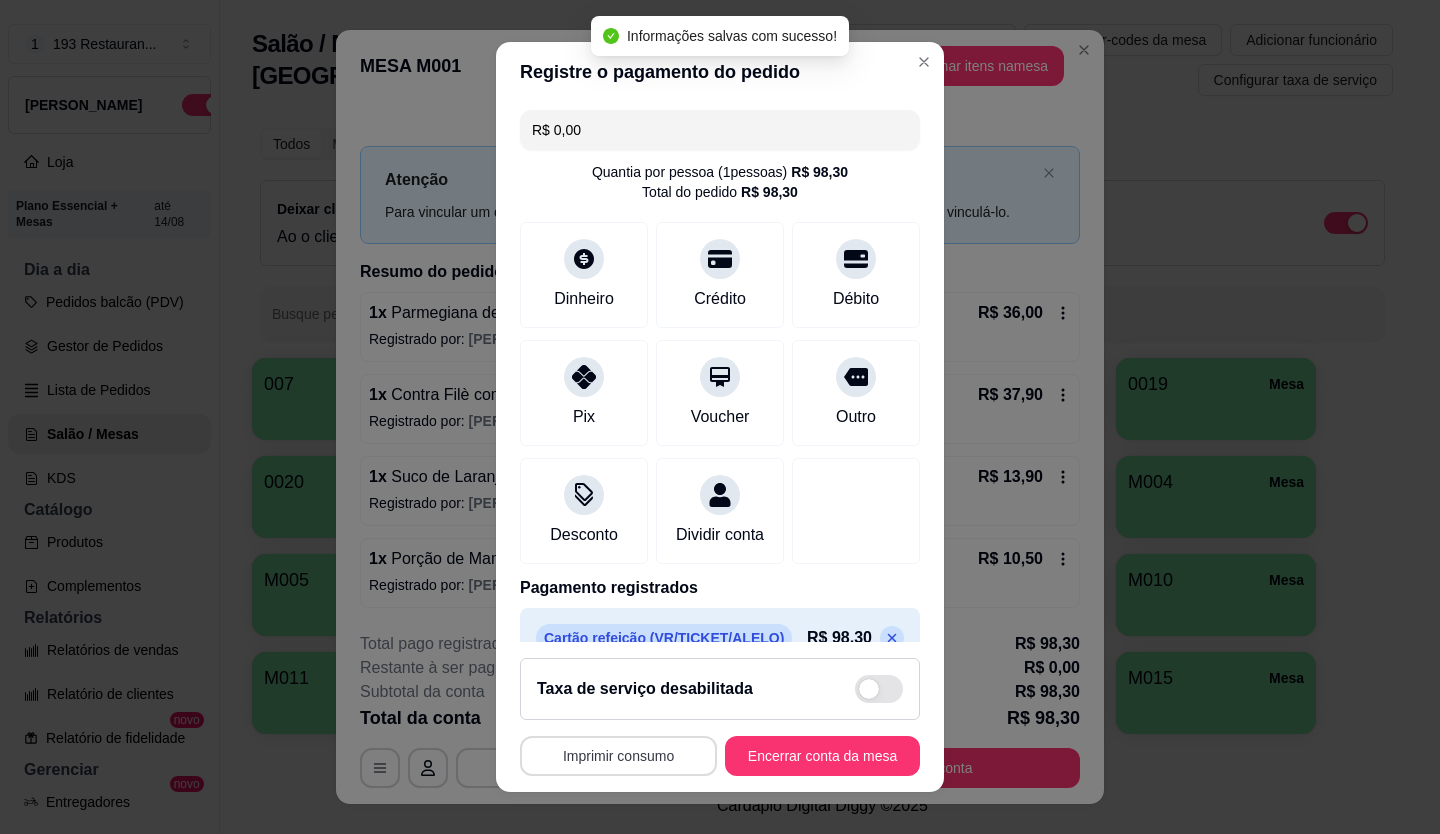 click on "Imprimir consumo" at bounding box center (618, 756) 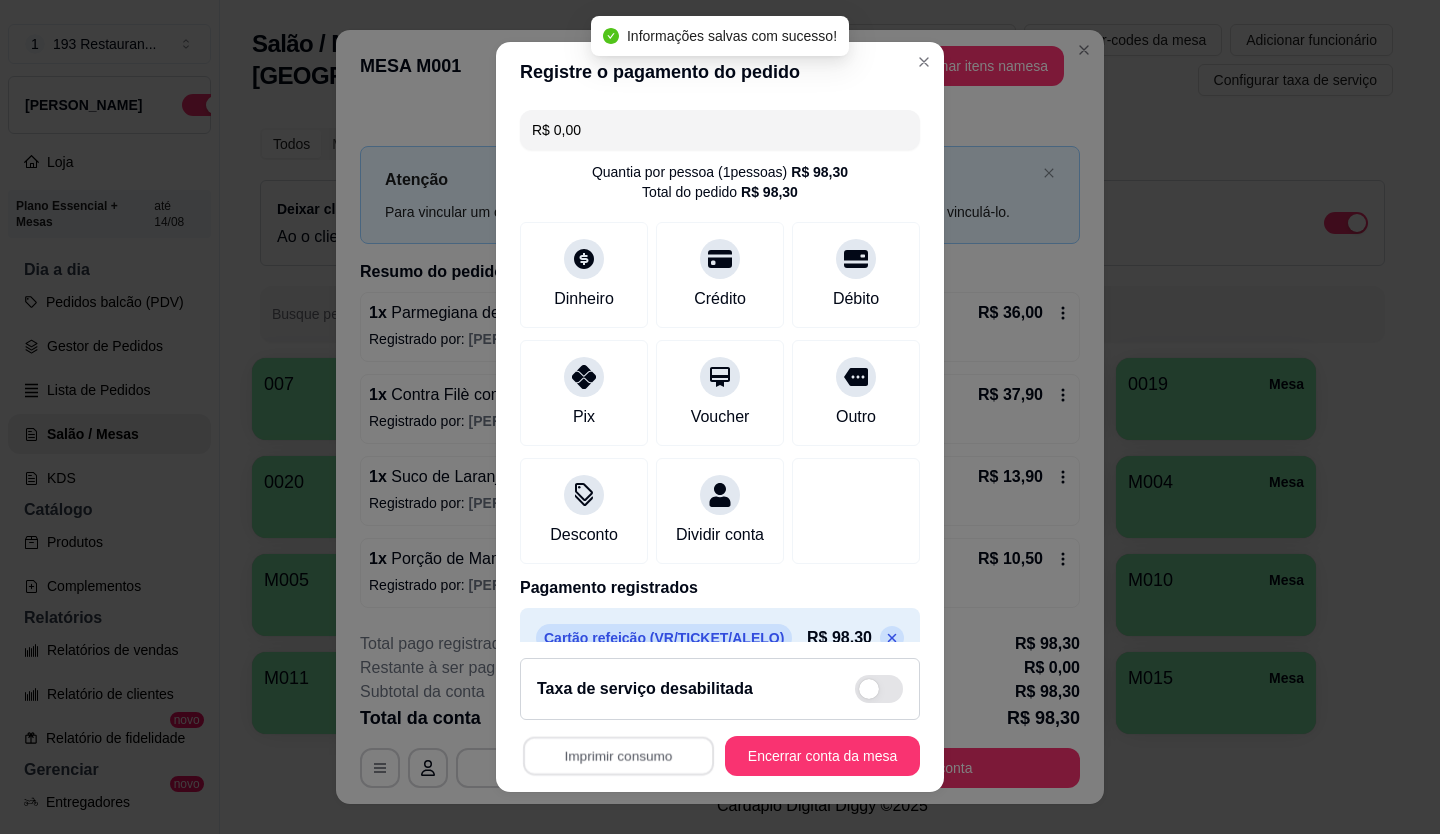 click on "CAIXA" at bounding box center (614, 714) 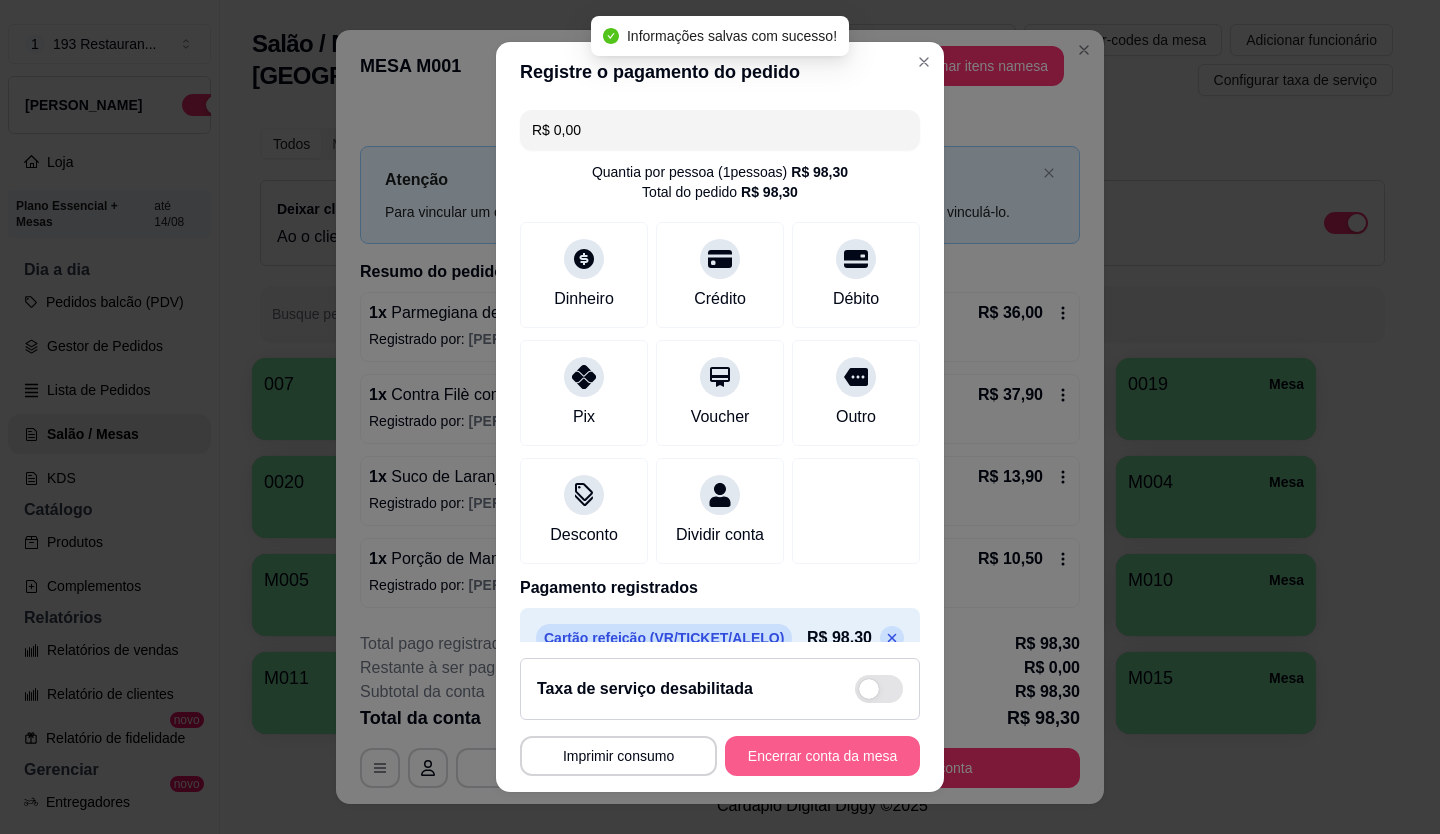 click on "Encerrar conta da mesa" at bounding box center (822, 756) 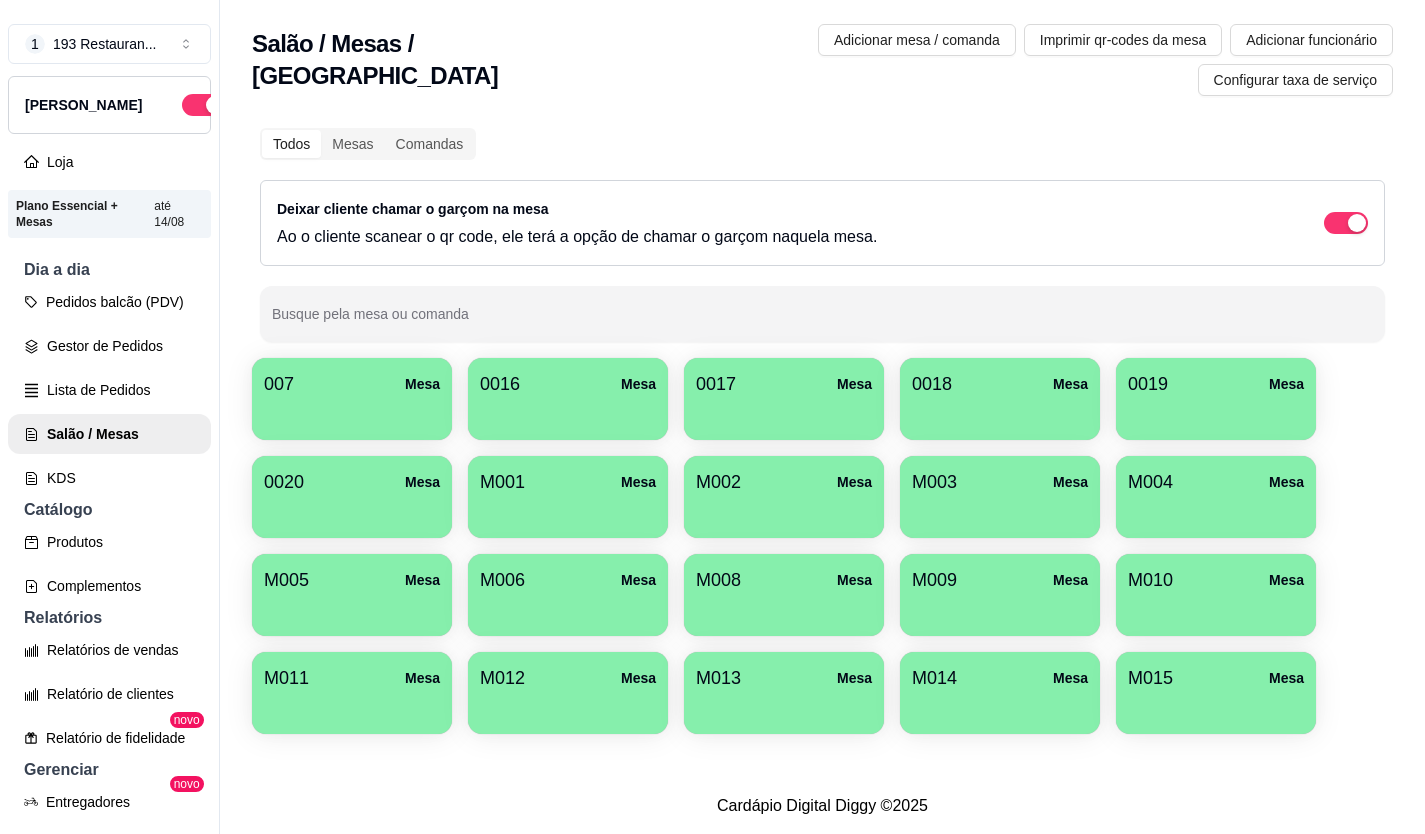 scroll, scrollTop: 32, scrollLeft: 0, axis: vertical 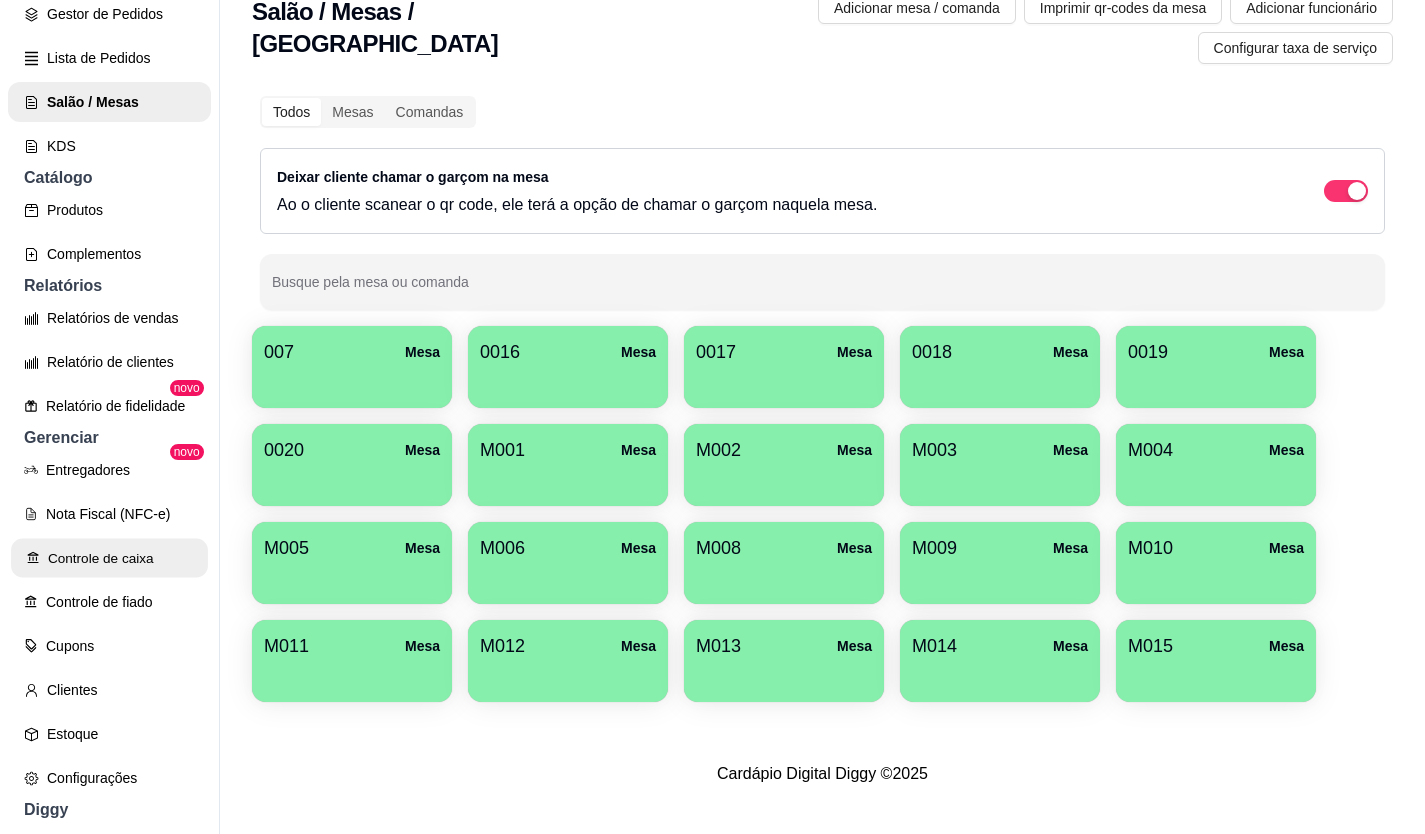 click on "Controle de caixa" at bounding box center (109, 558) 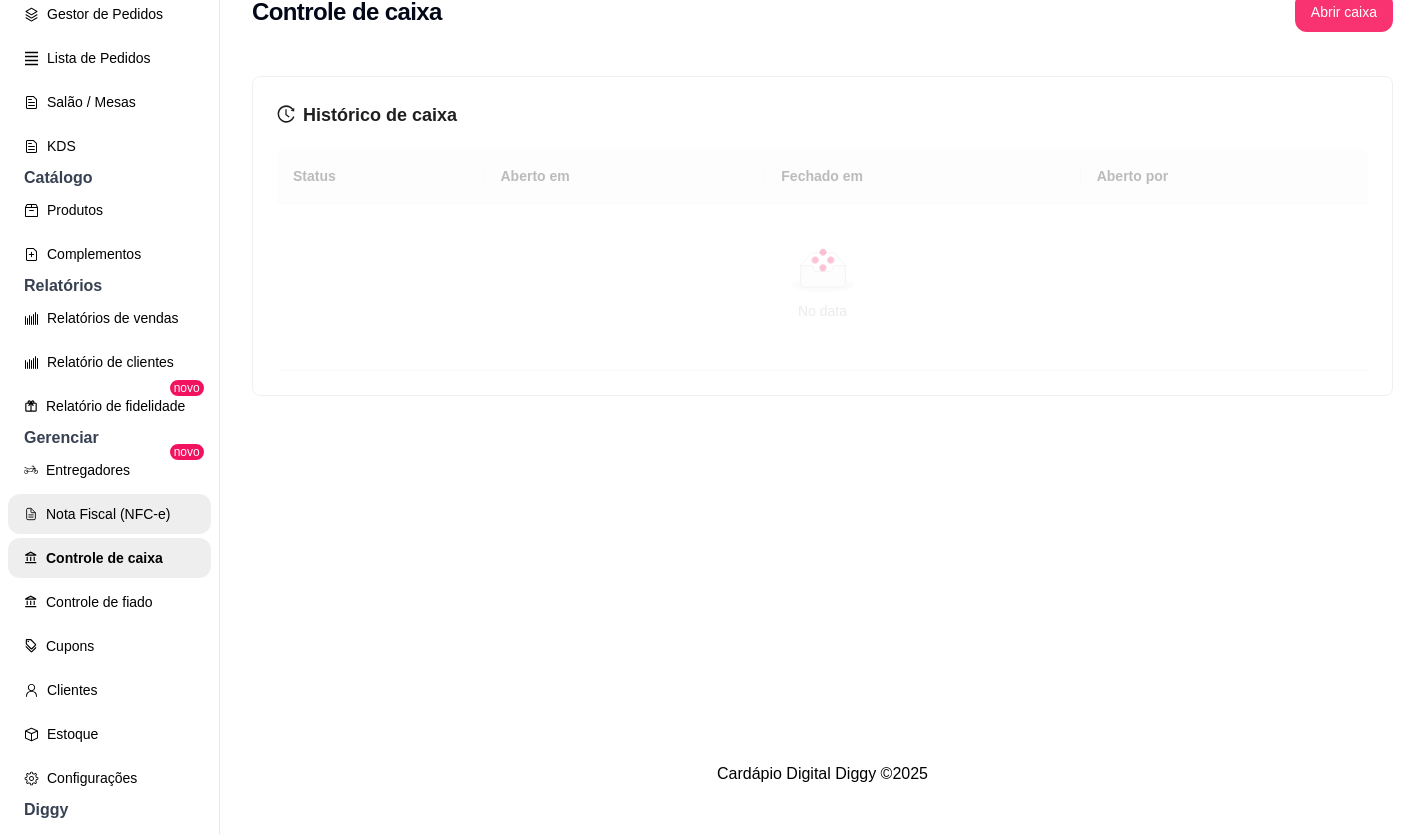 scroll, scrollTop: 0, scrollLeft: 0, axis: both 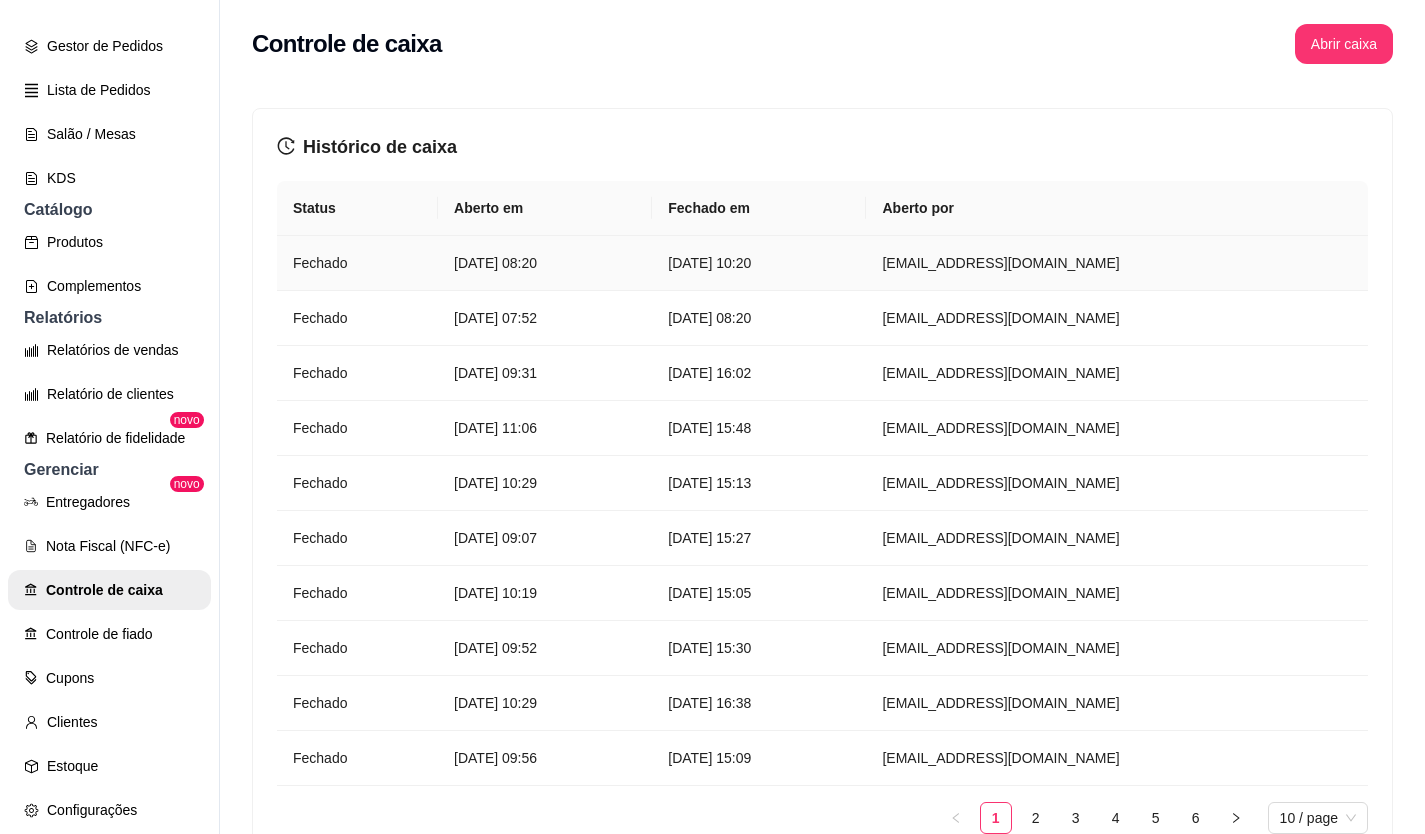click on "[DATE] 08:20" at bounding box center (545, 263) 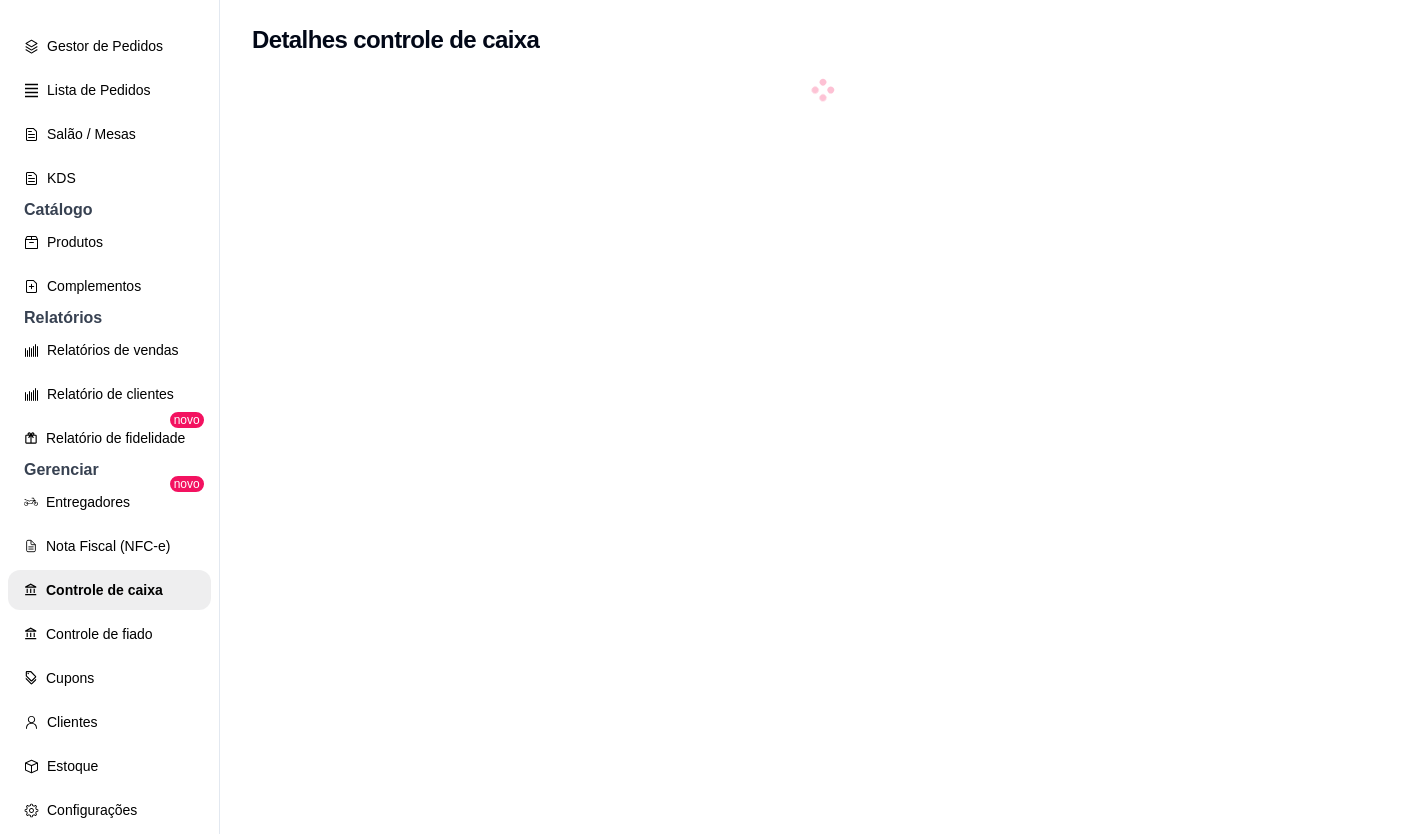 click at bounding box center [822, 497] 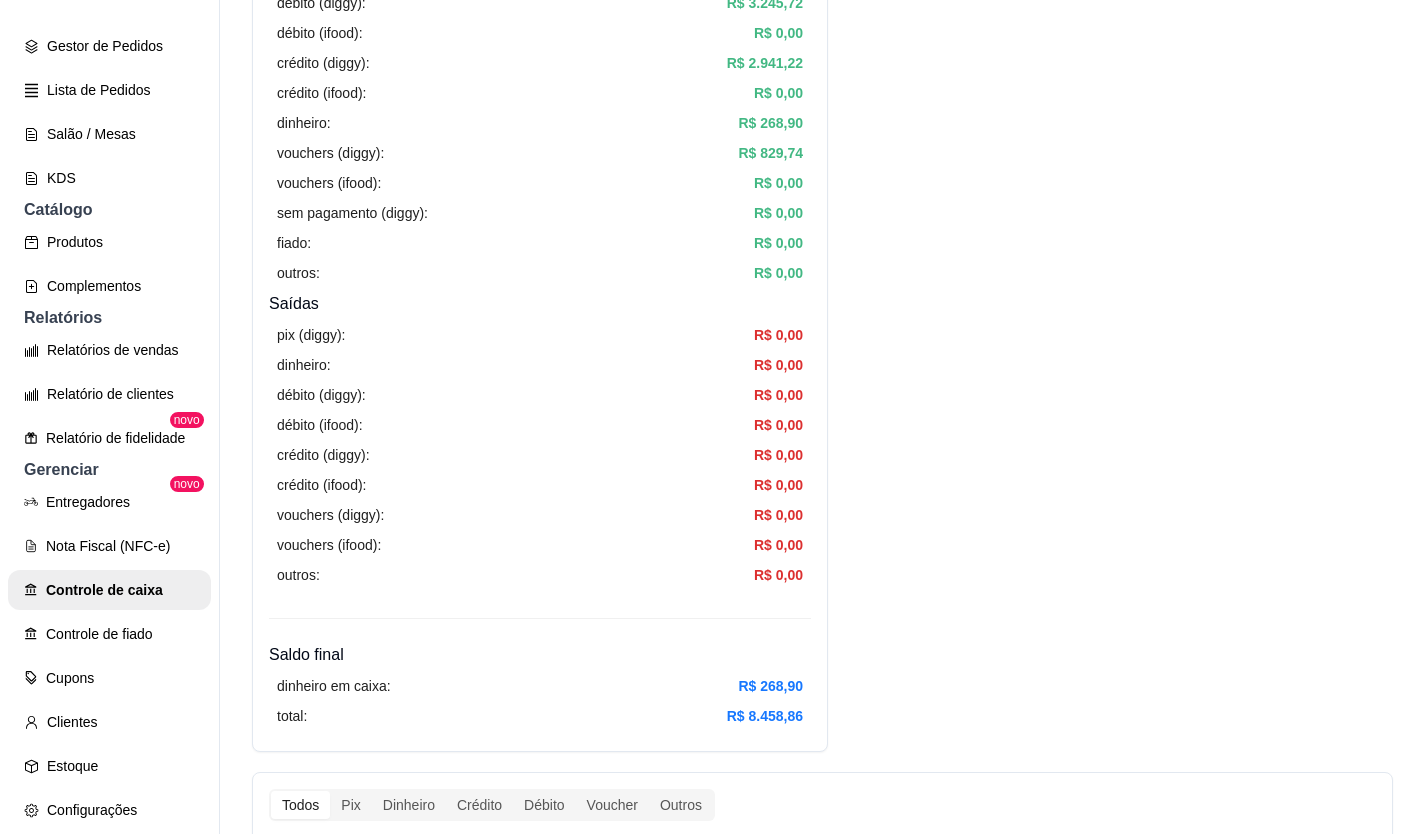 scroll, scrollTop: 600, scrollLeft: 0, axis: vertical 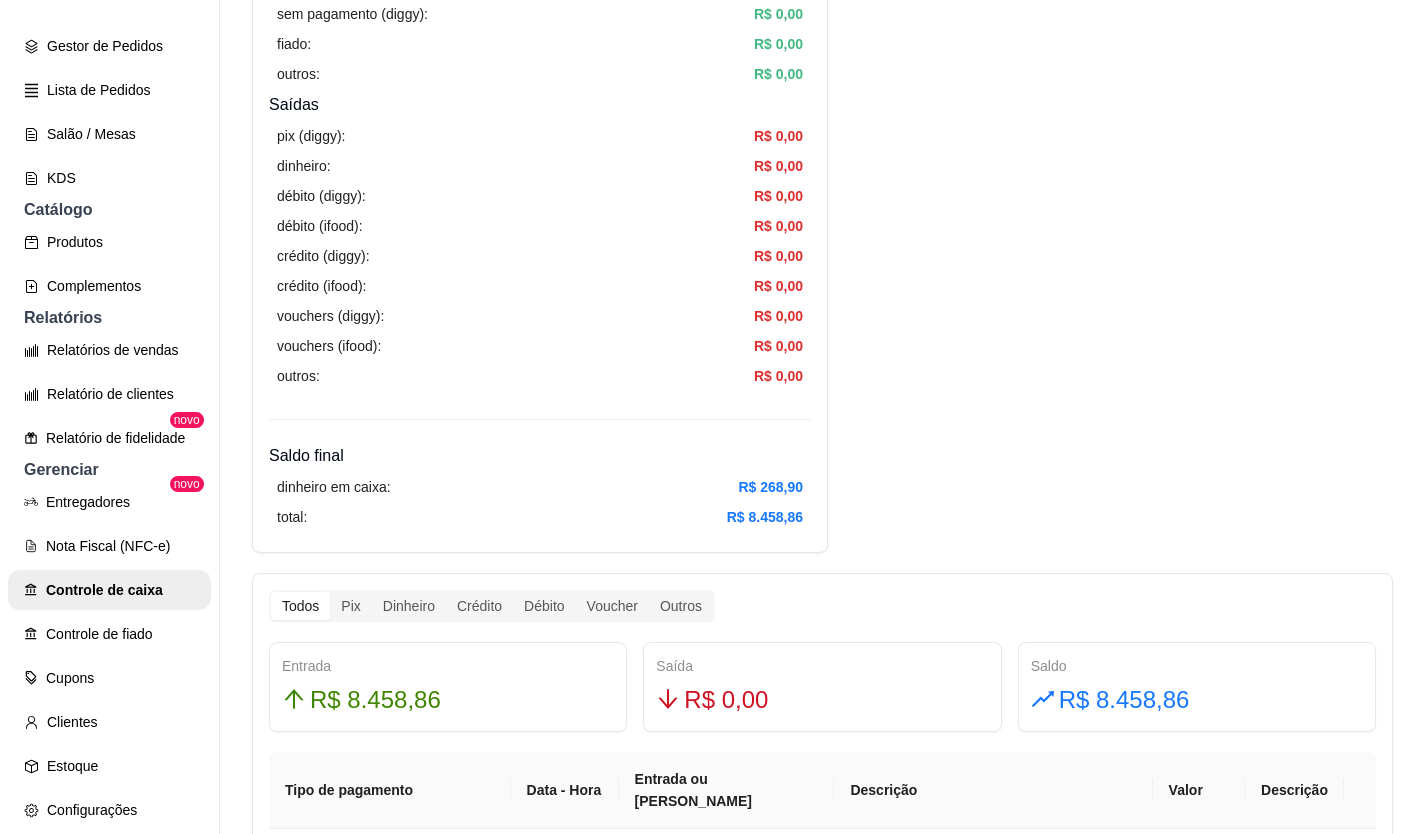 drag, startPoint x: 5, startPoint y: 7, endPoint x: 1177, endPoint y: 271, distance: 1201.3658 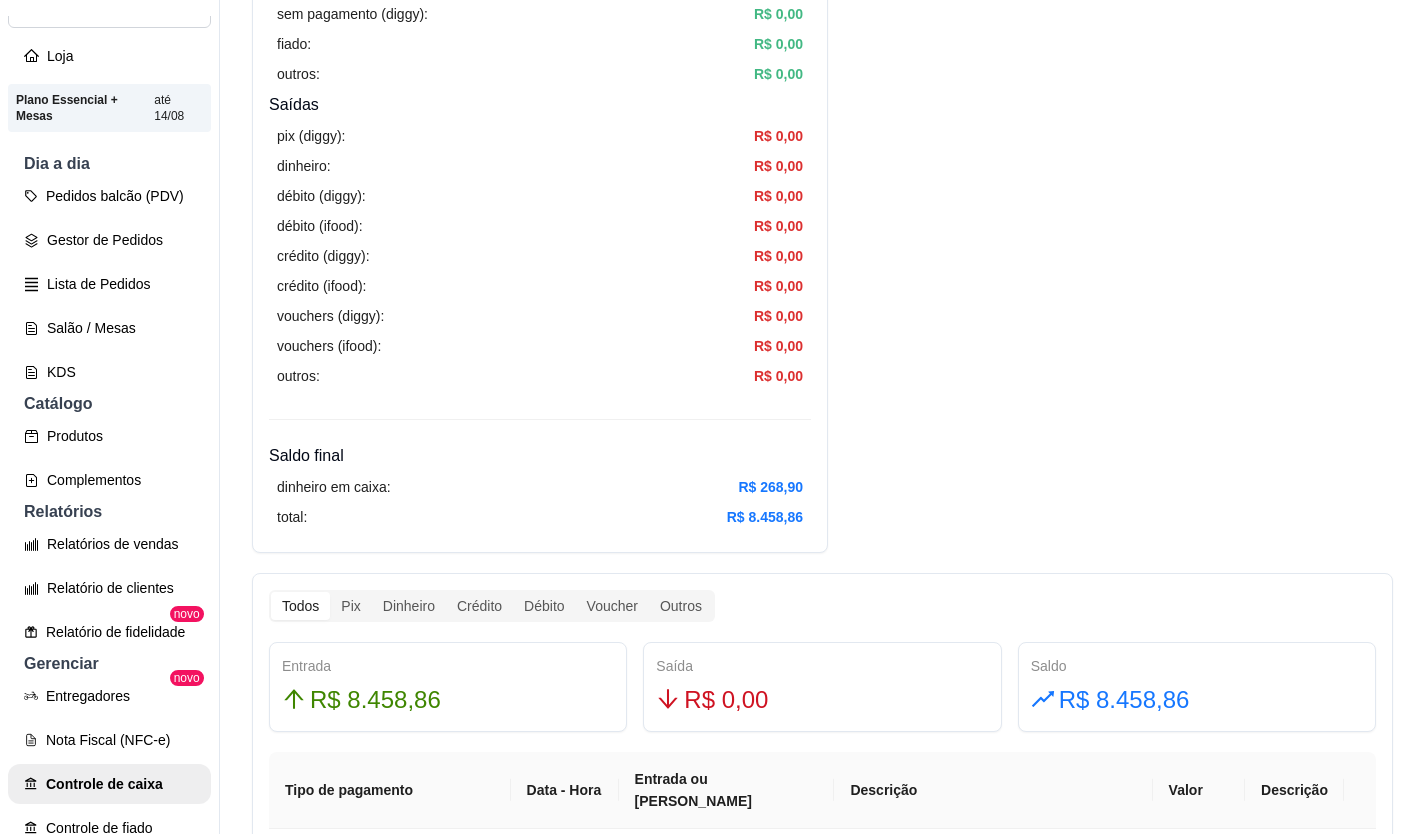 scroll, scrollTop: 0, scrollLeft: 0, axis: both 